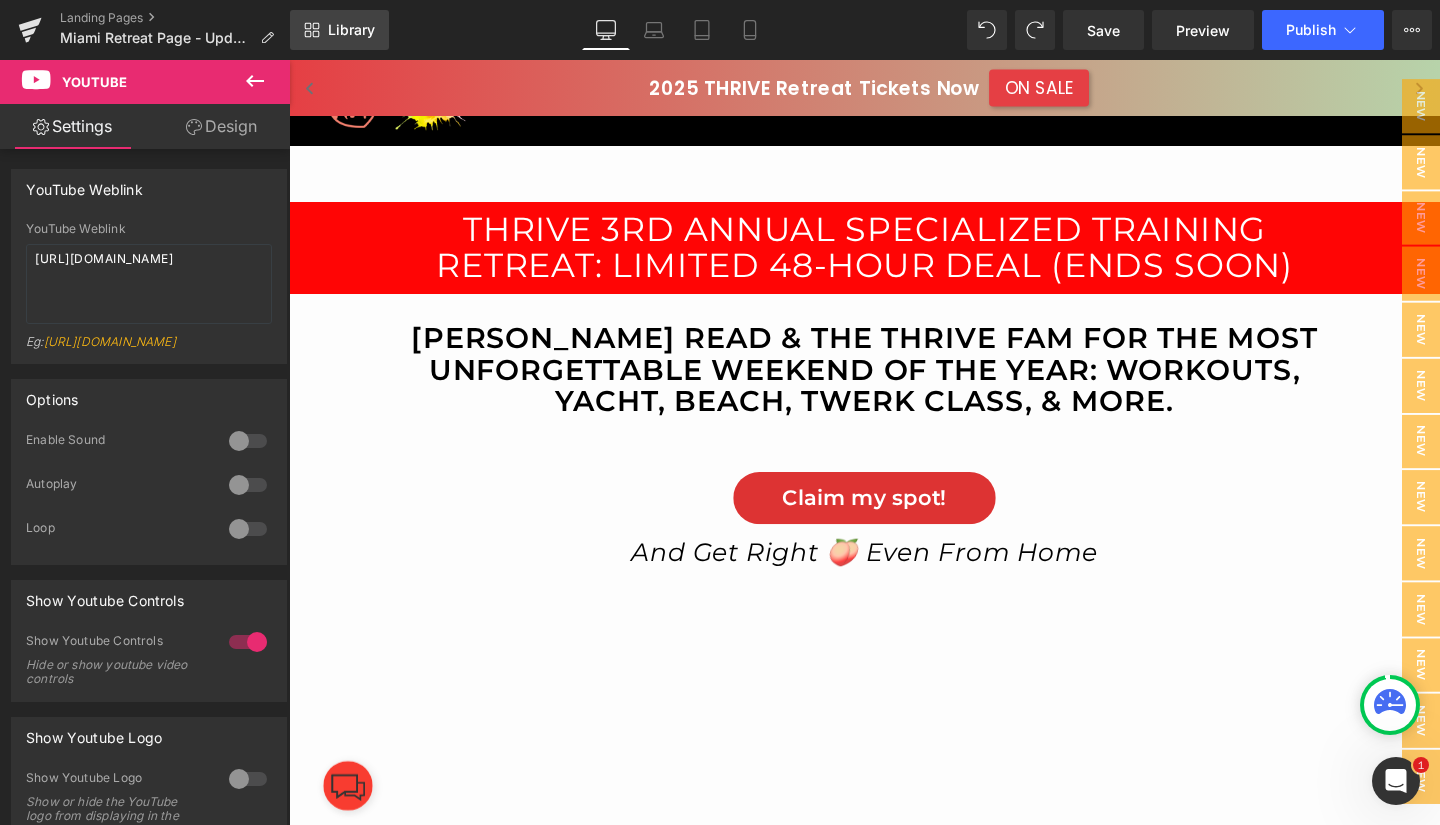 scroll, scrollTop: 77, scrollLeft: 0, axis: vertical 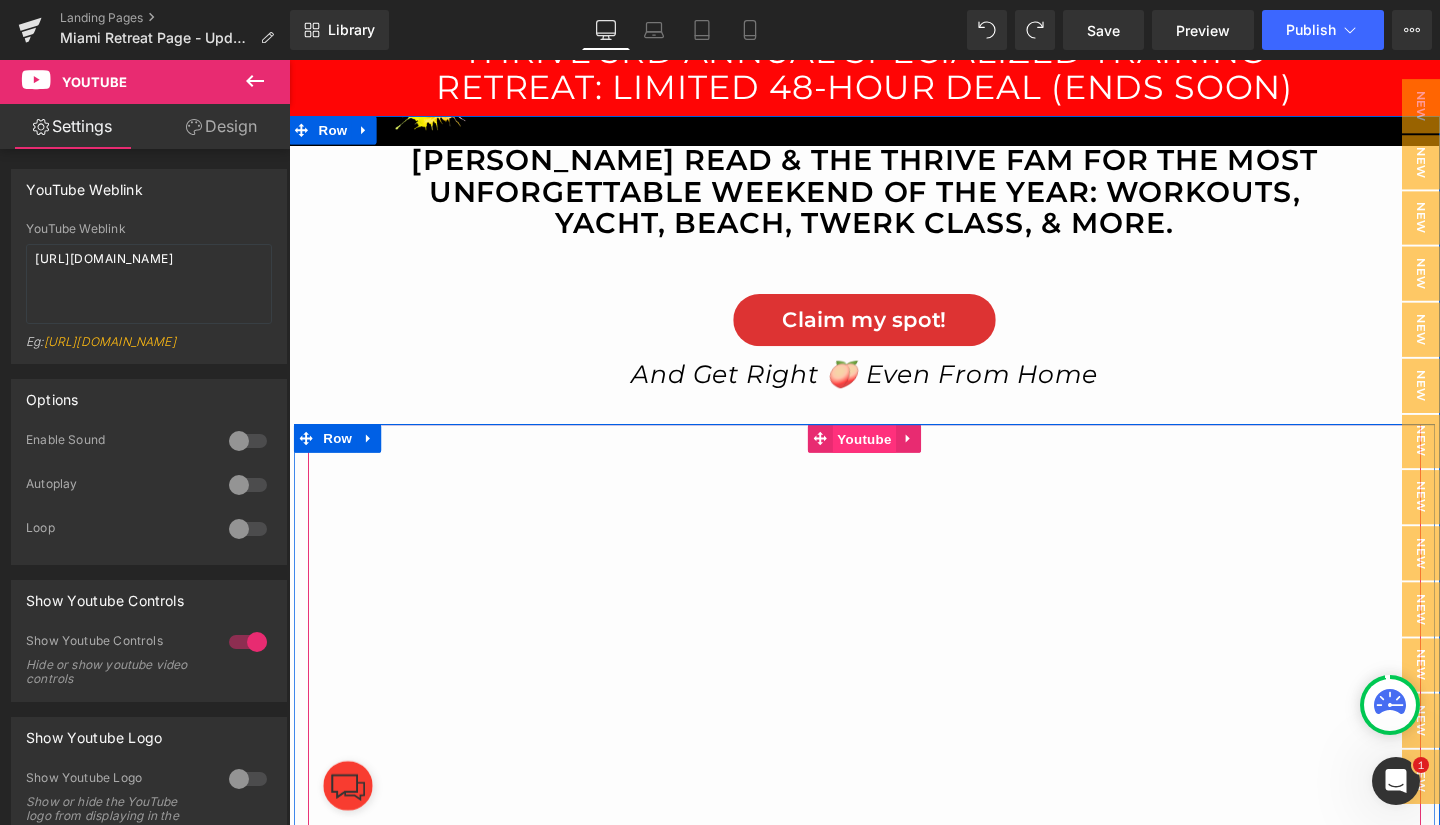 click on "Youtube" at bounding box center [893, 459] 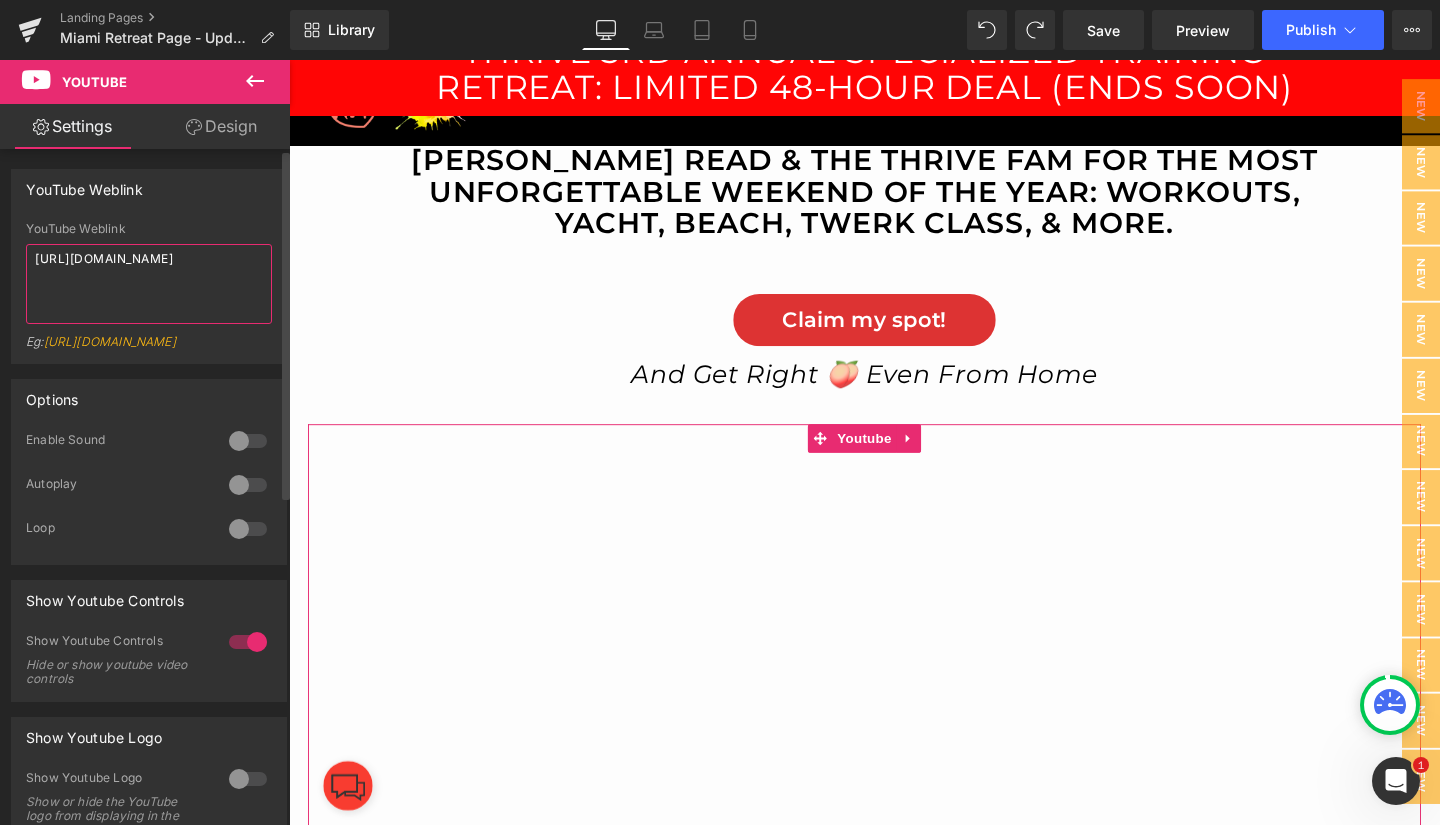 drag, startPoint x: 202, startPoint y: 270, endPoint x: 6, endPoint y: 249, distance: 197.1218 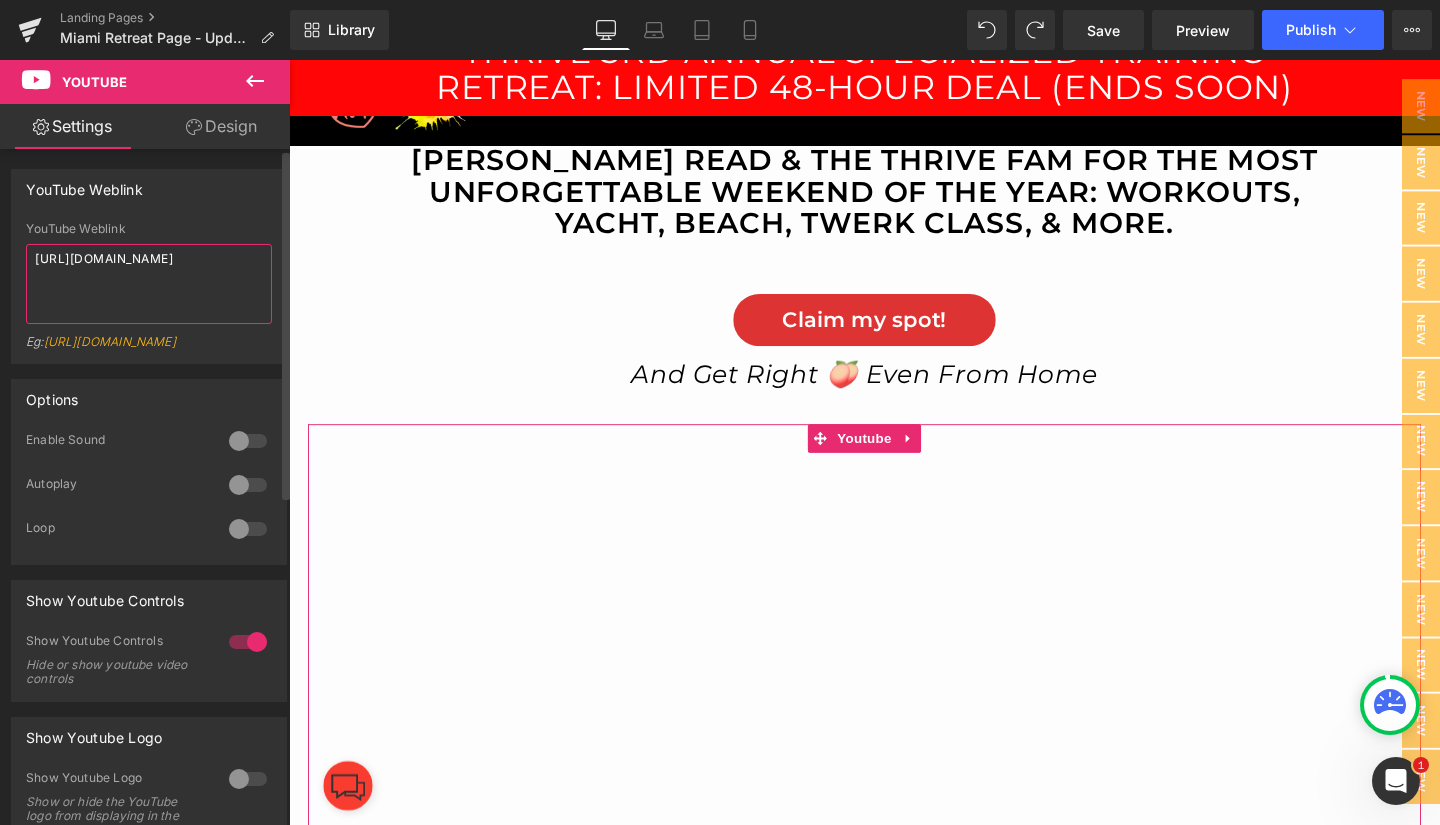 paste on "[DOMAIN_NAME][URL]" 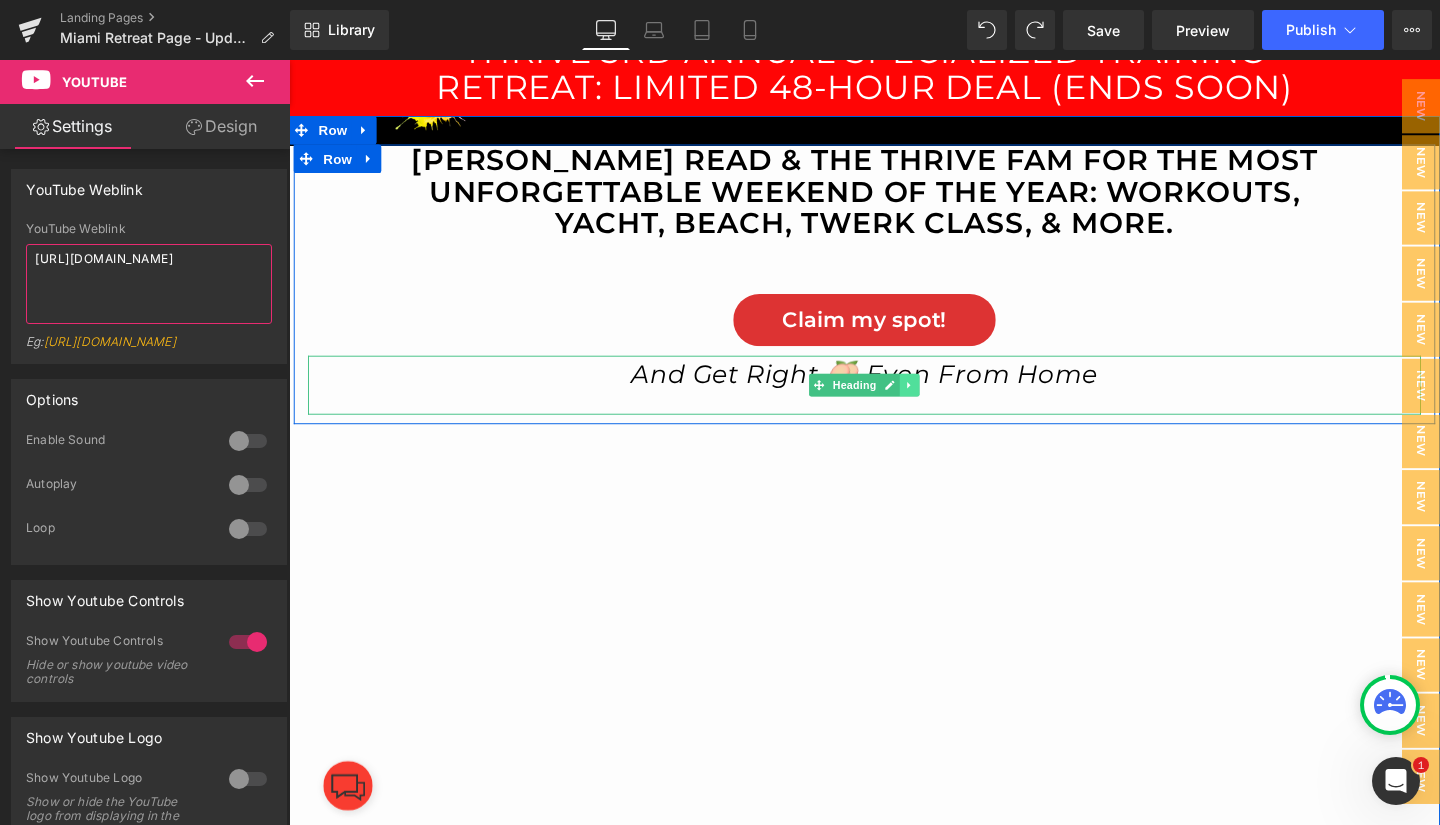 type on "[URL][DOMAIN_NAME]" 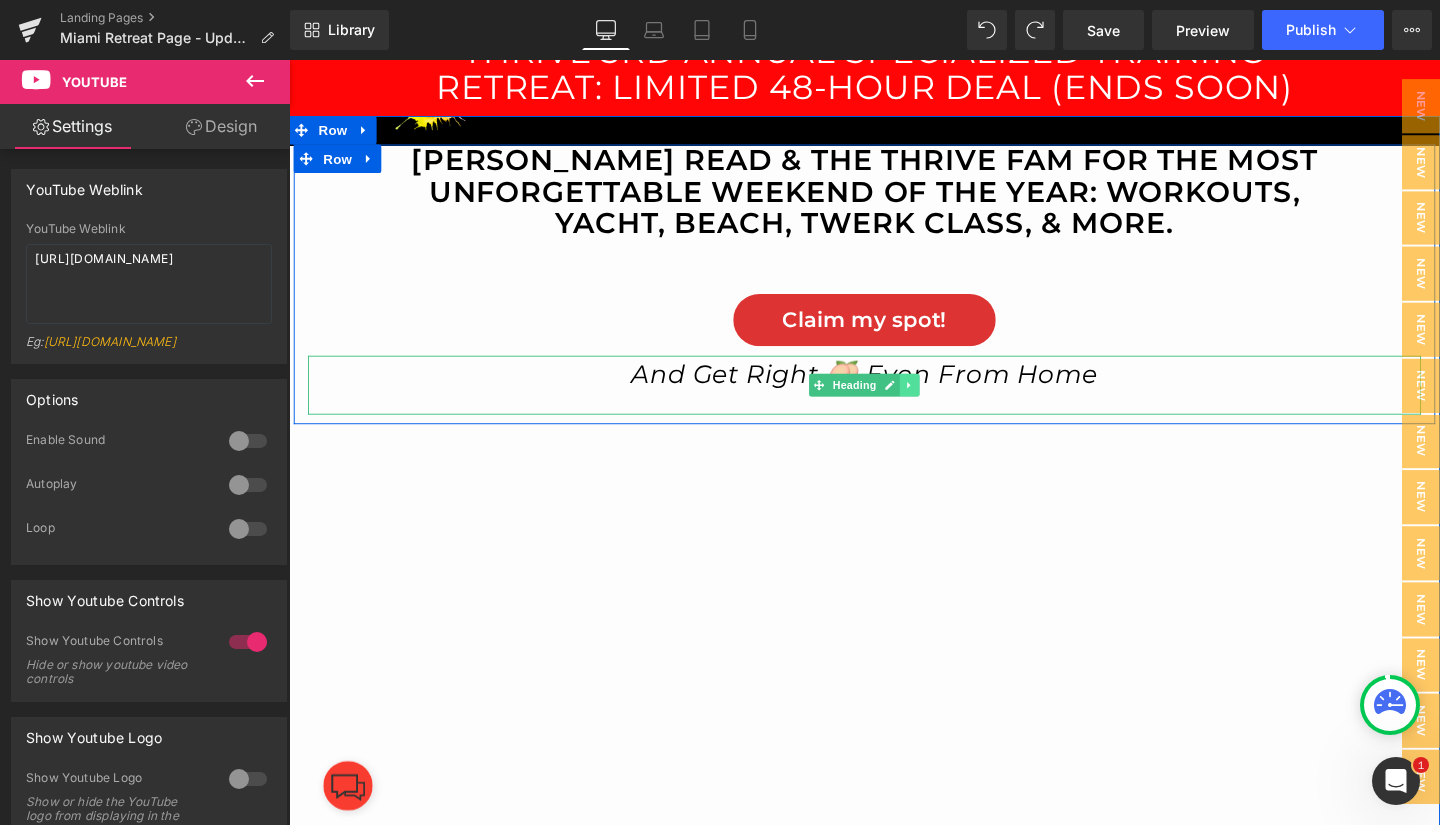 click 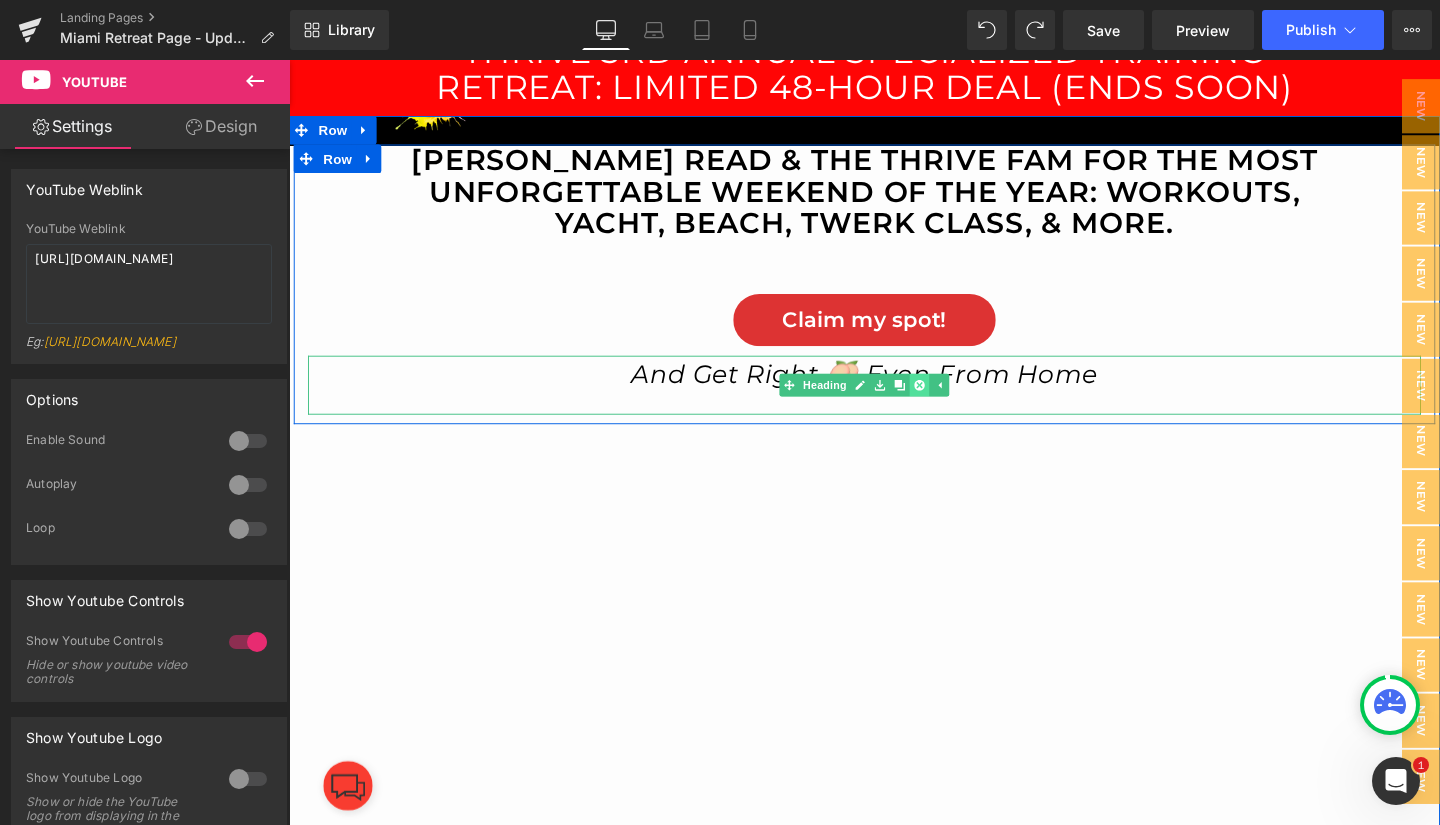 click 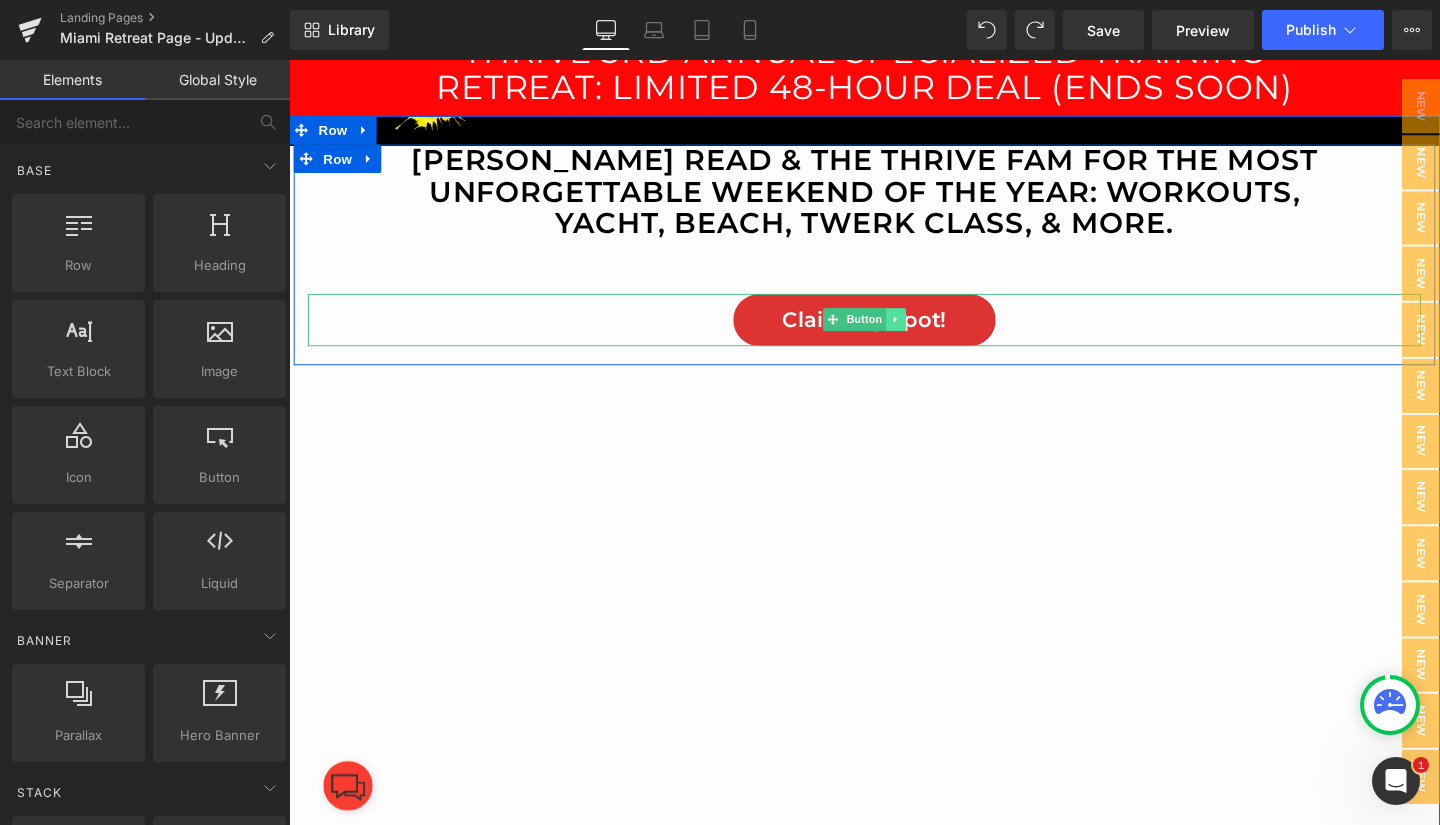 click 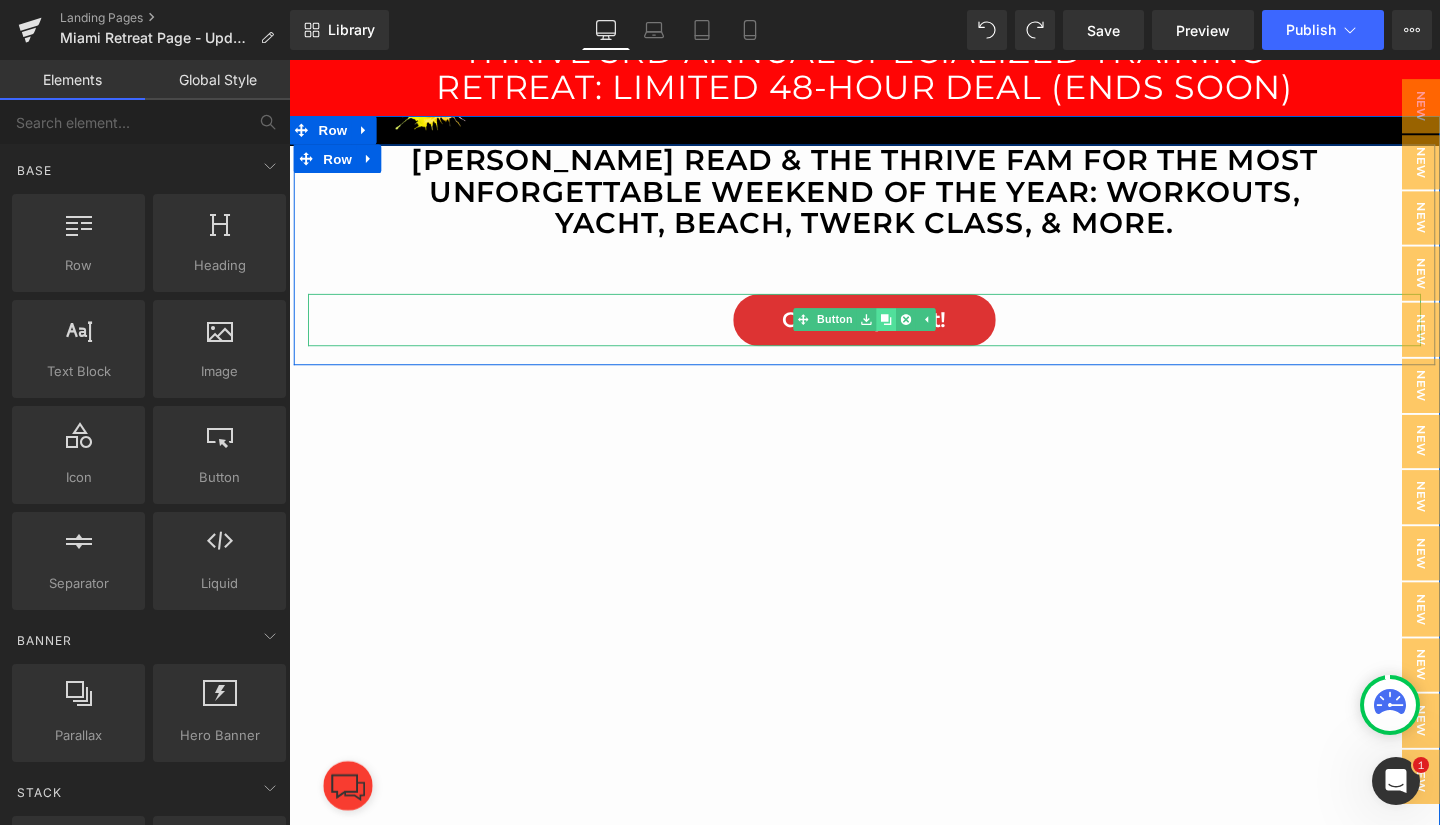 click 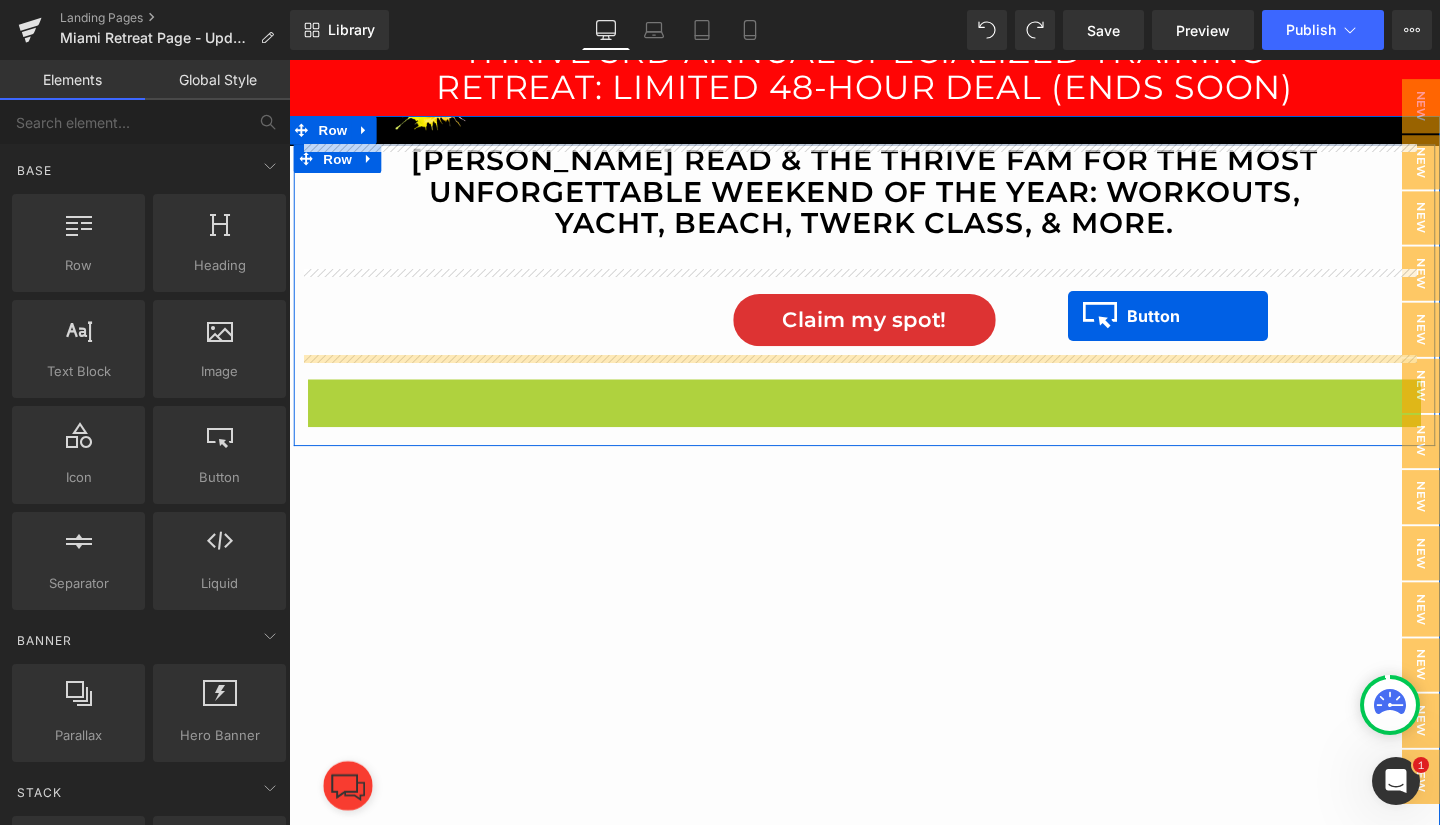 drag, startPoint x: 850, startPoint y: 422, endPoint x: 1108, endPoint y: 331, distance: 273.57816 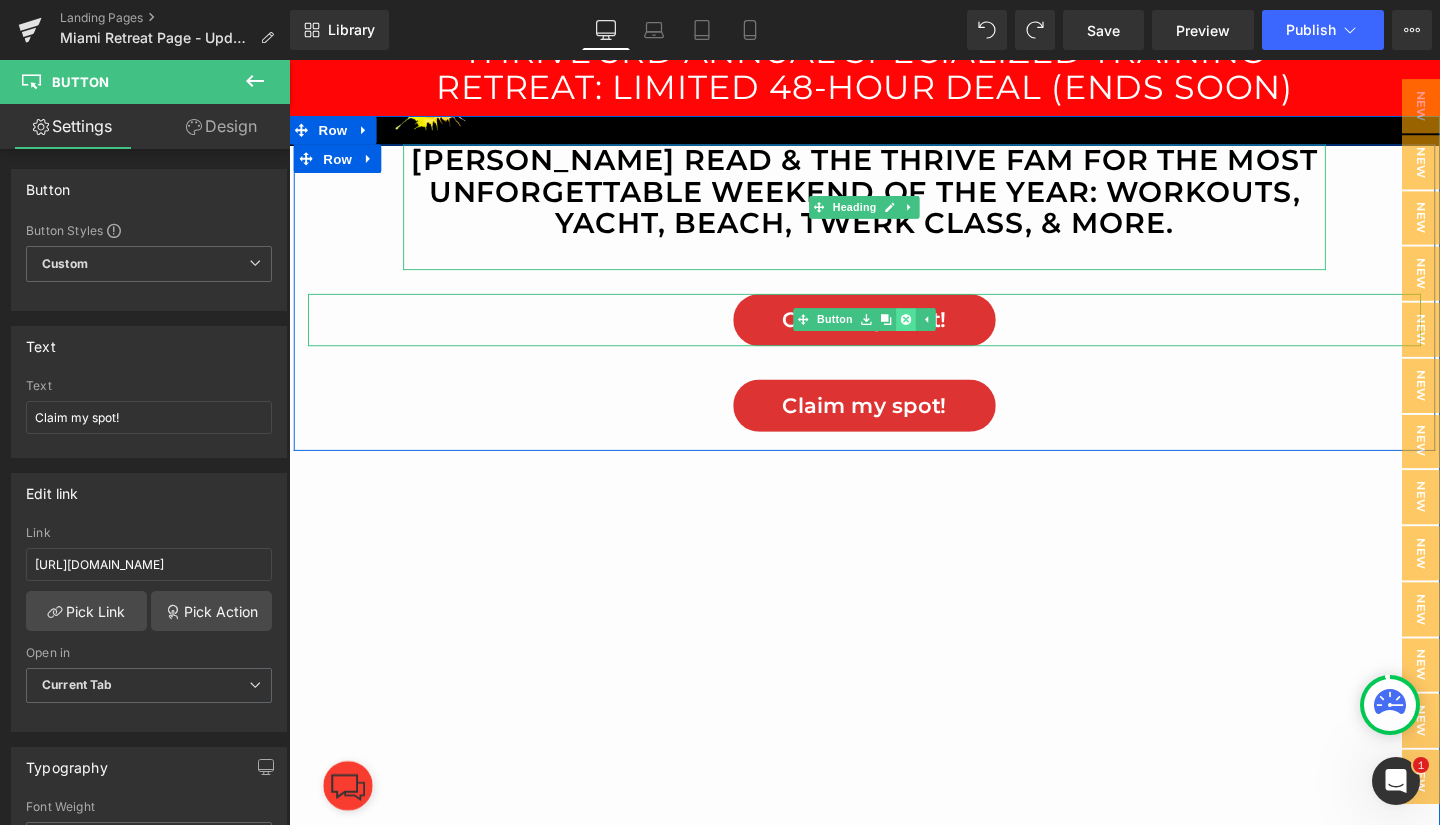 click 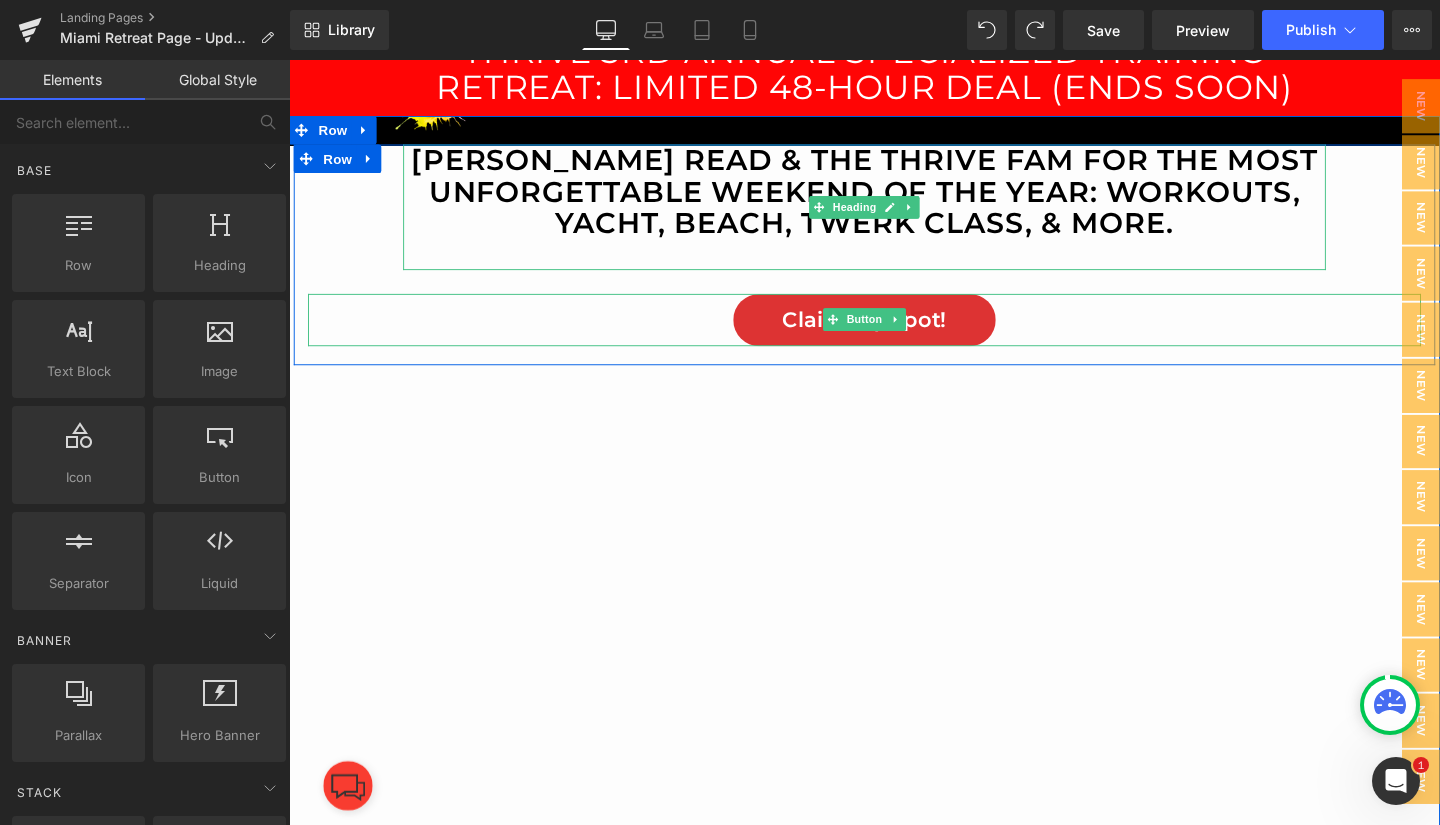 click on "Claim my spot!" at bounding box center (894, 333) 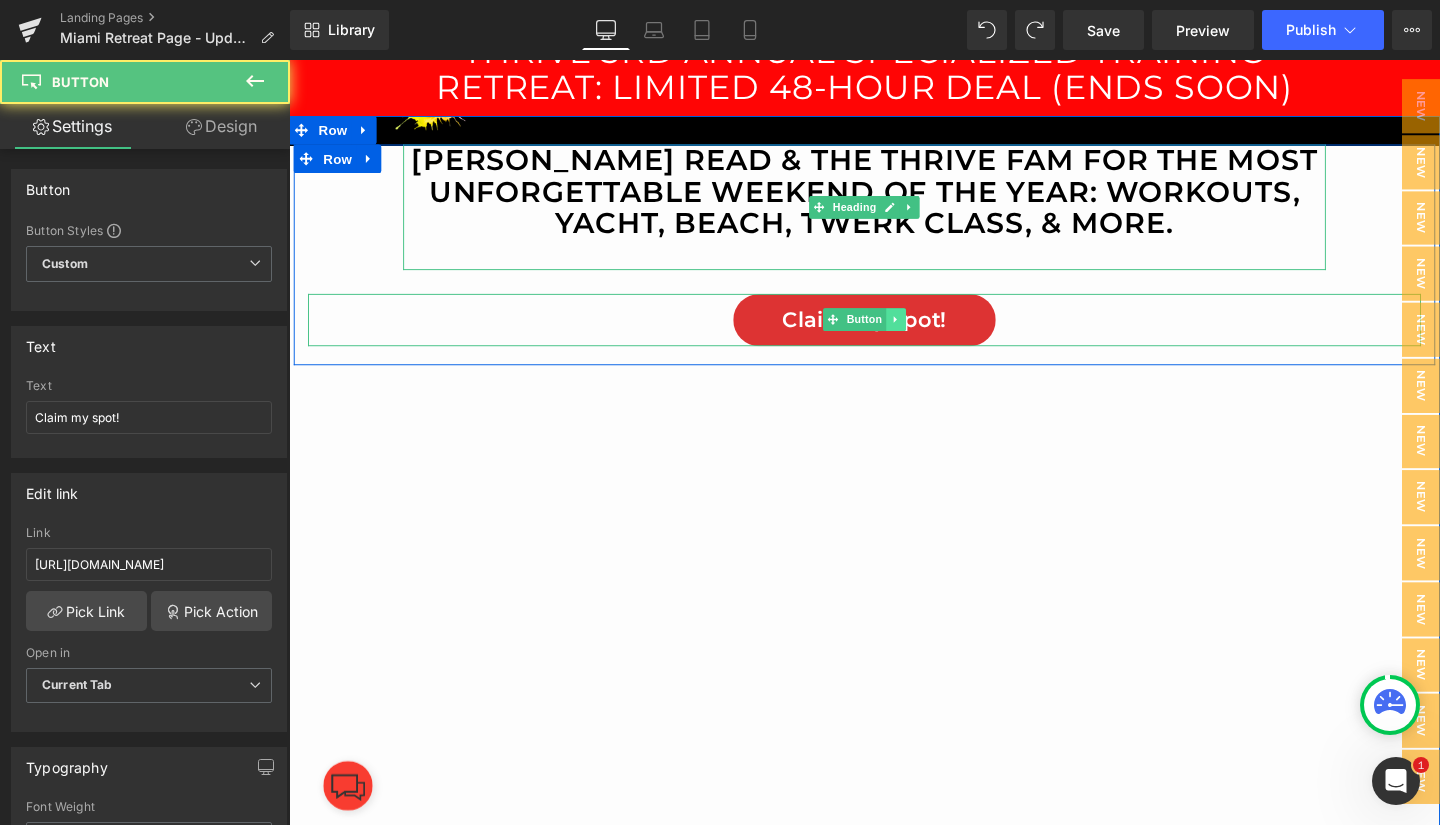 click 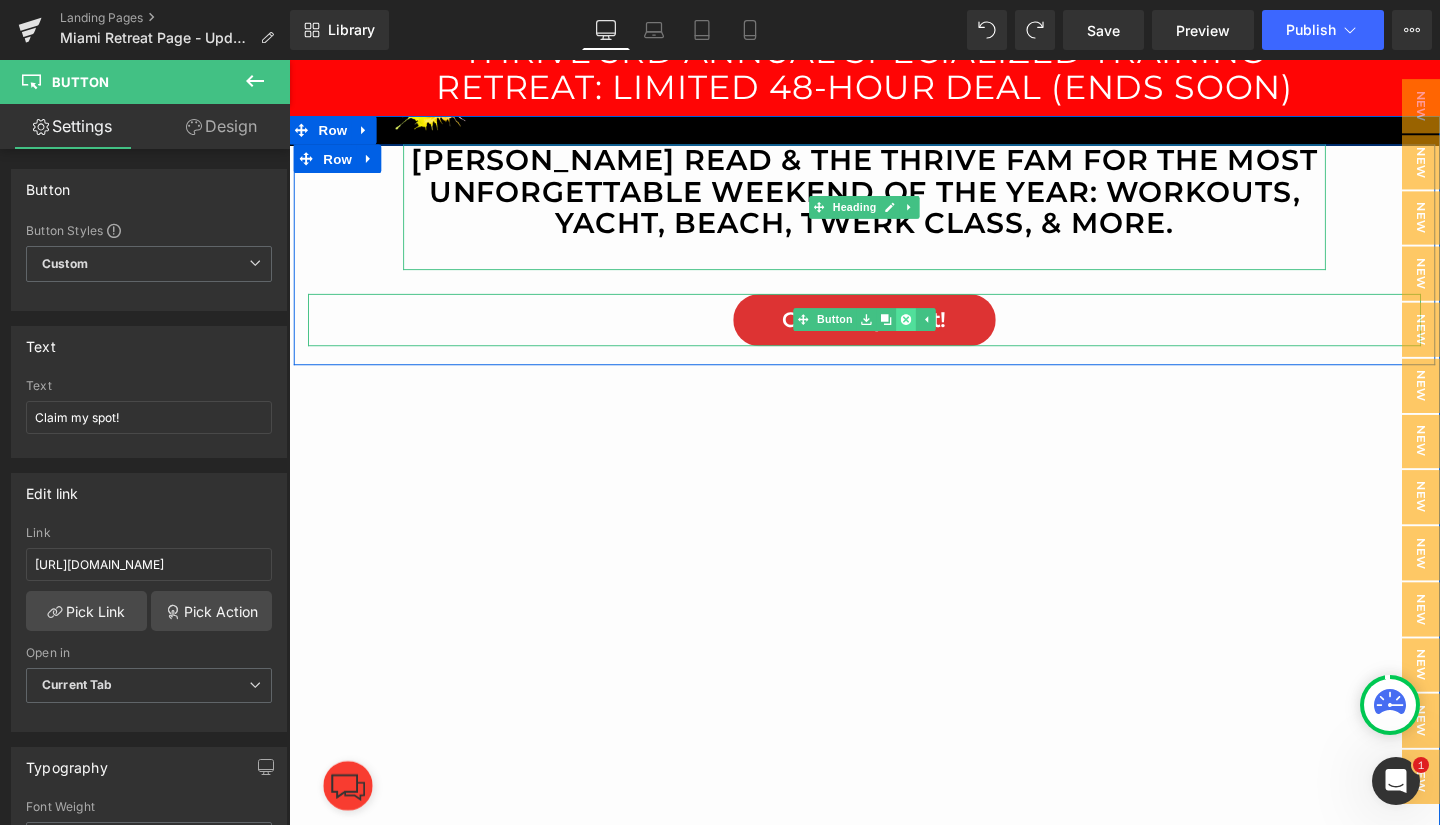click 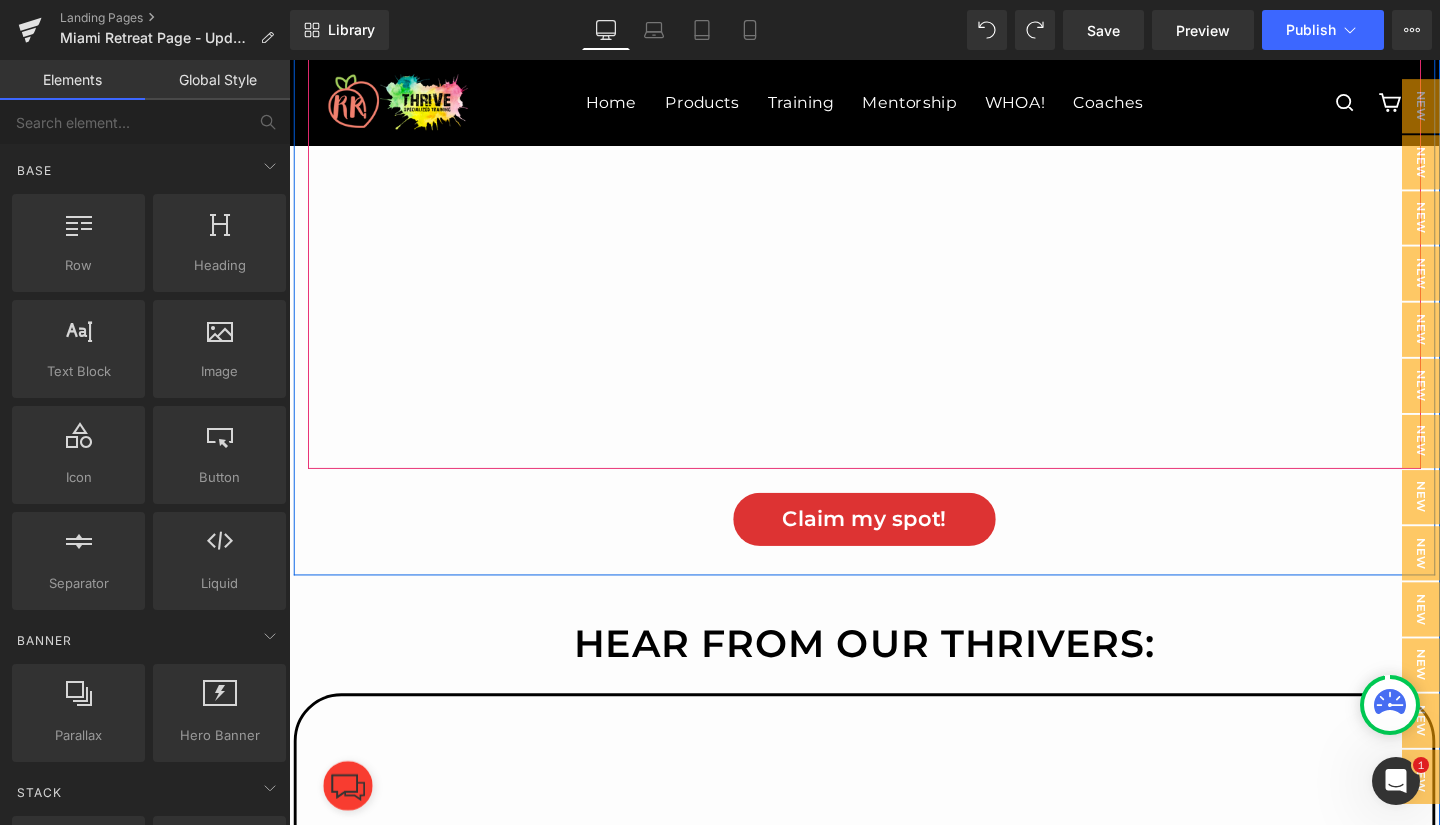 scroll, scrollTop: 722, scrollLeft: 0, axis: vertical 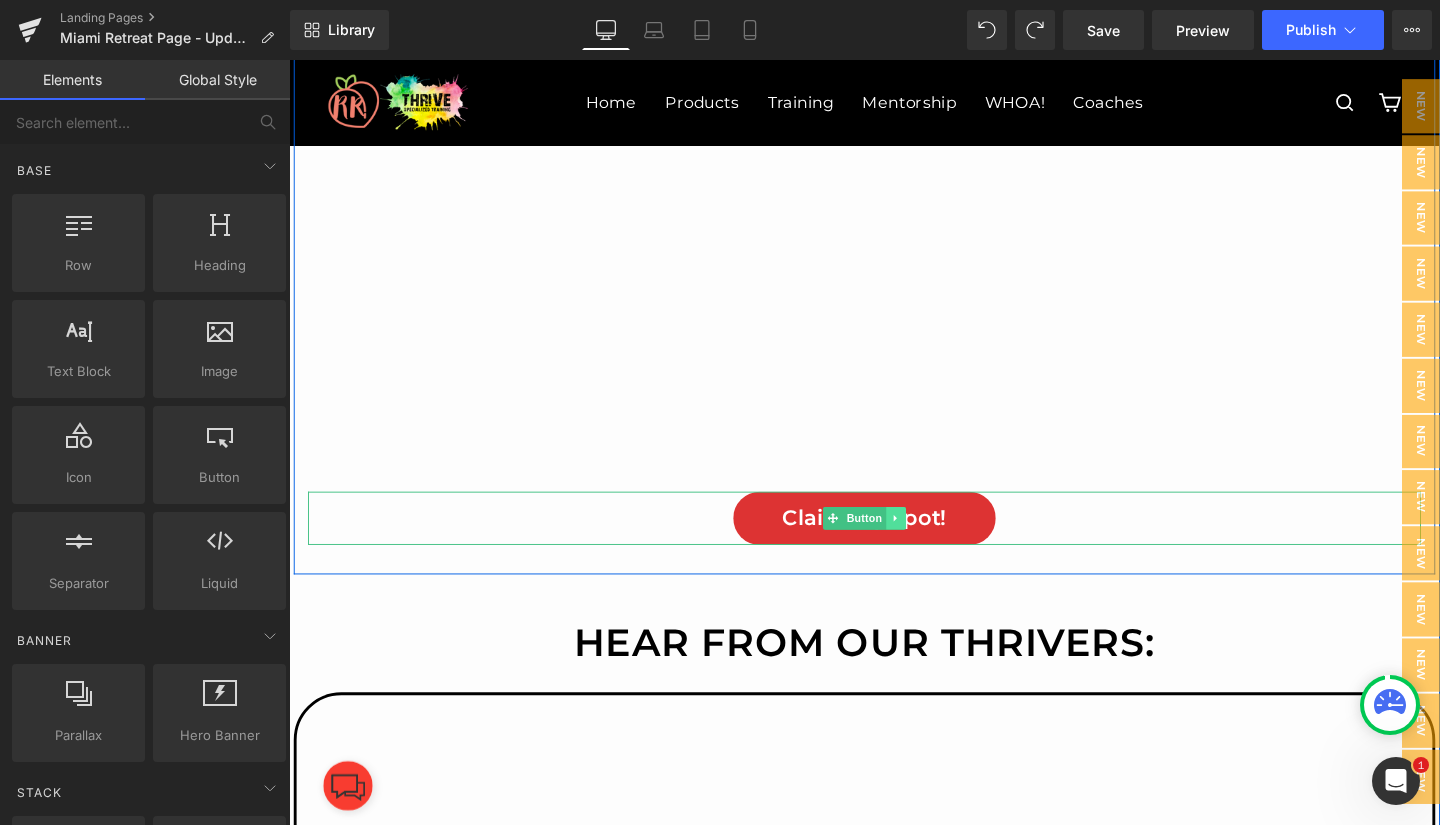 click 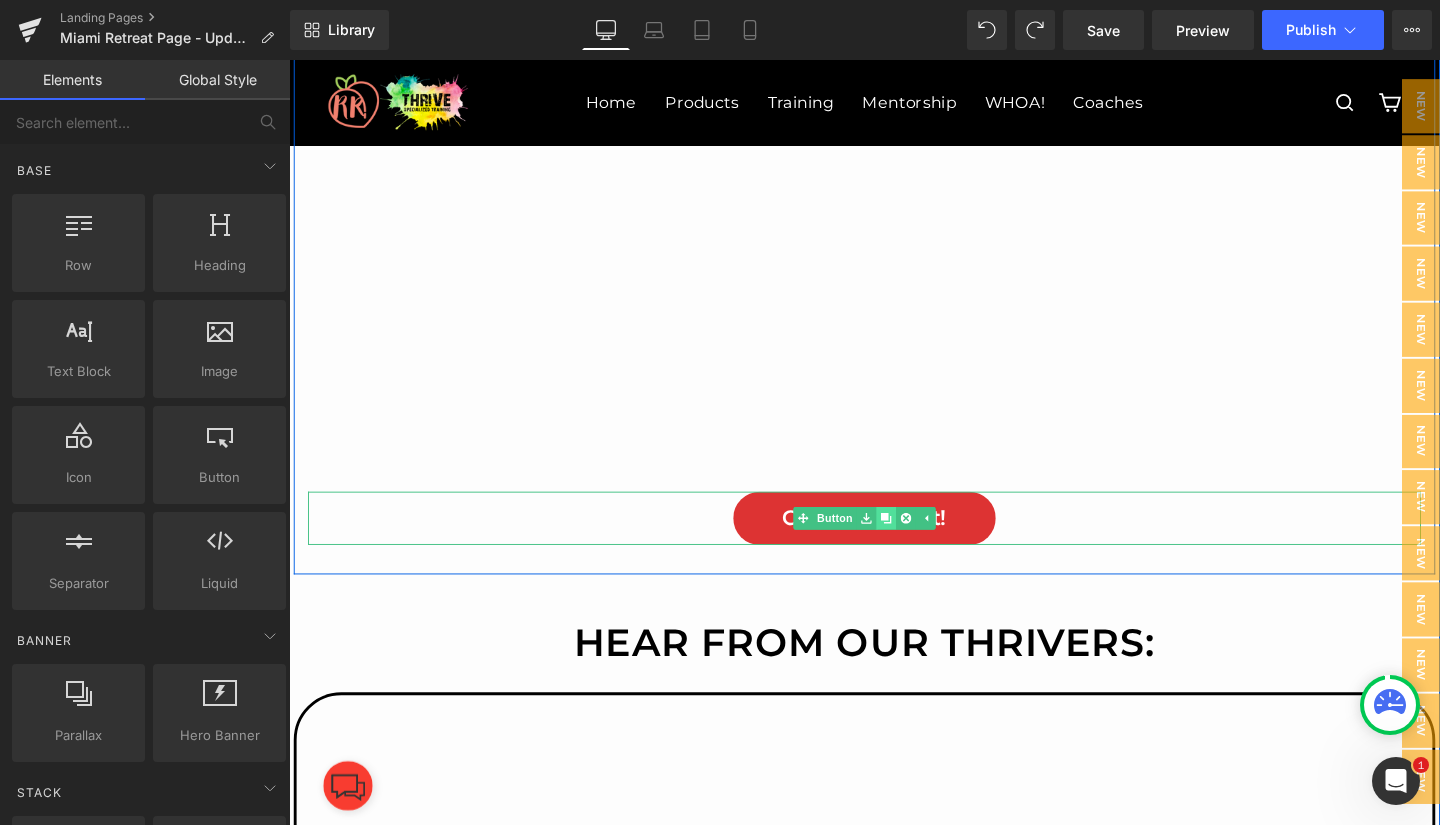 click at bounding box center [916, 542] 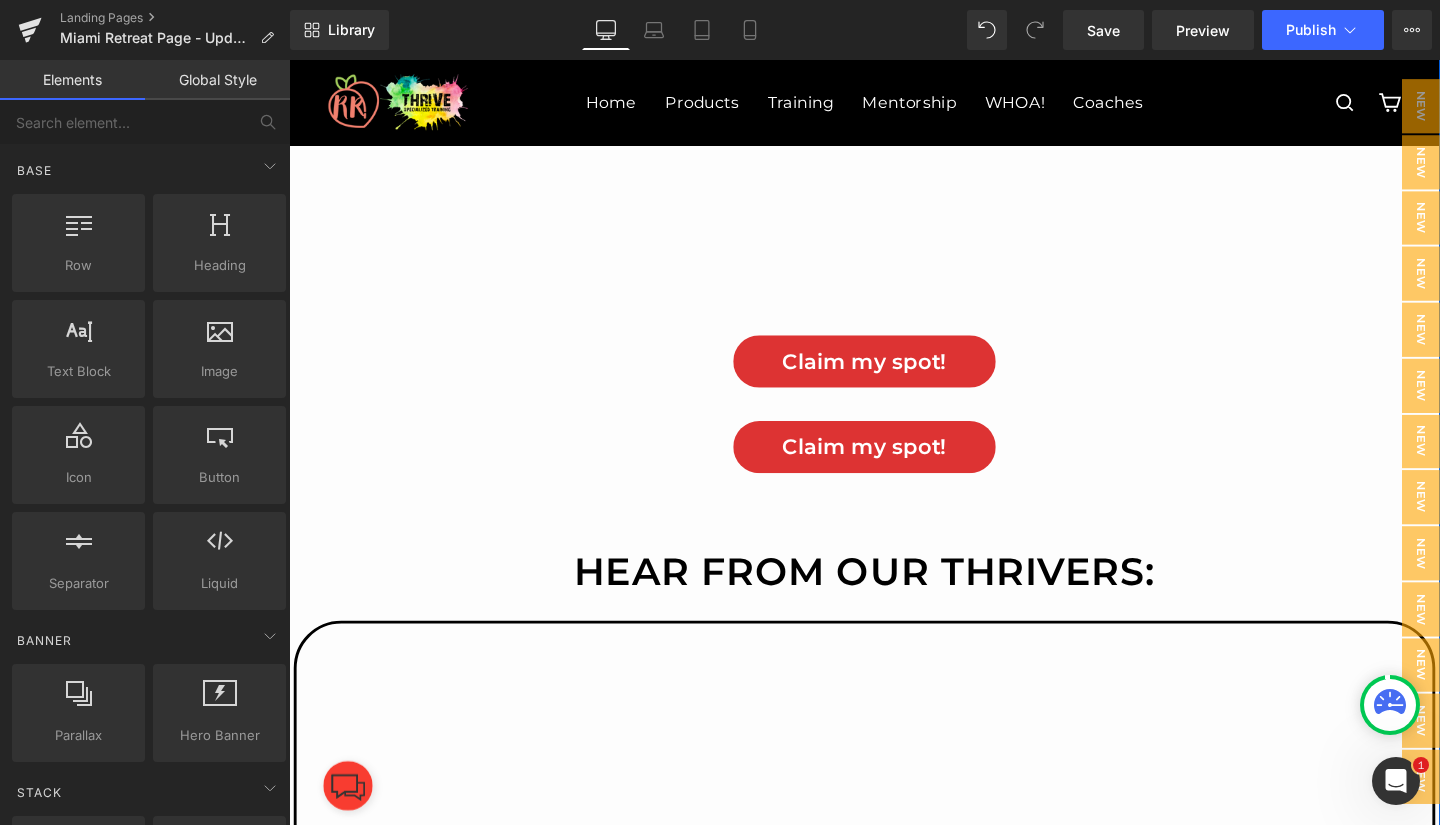 scroll, scrollTop: 808, scrollLeft: 0, axis: vertical 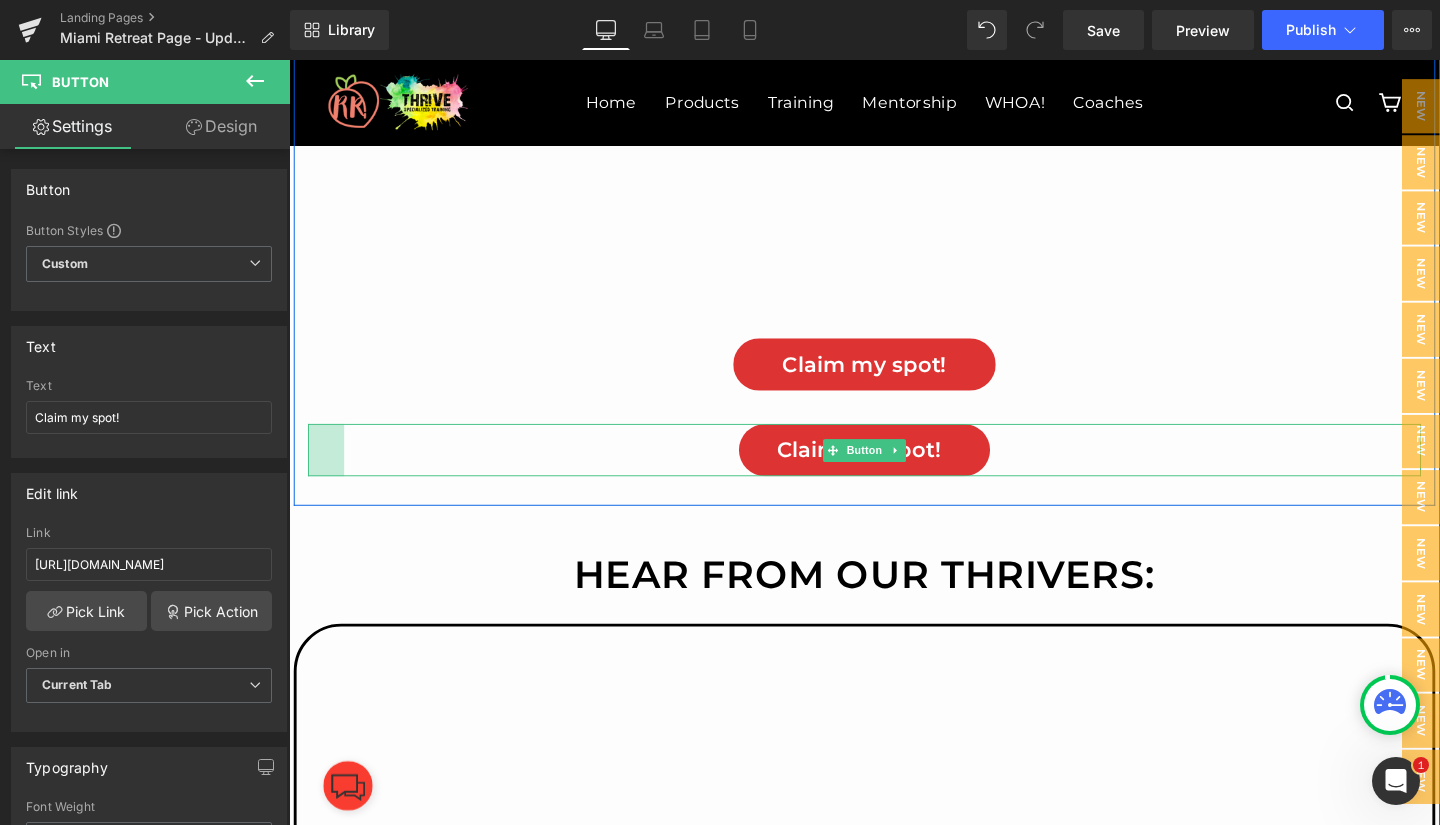 drag, startPoint x: 302, startPoint y: 458, endPoint x: 244, endPoint y: 468, distance: 58.855755 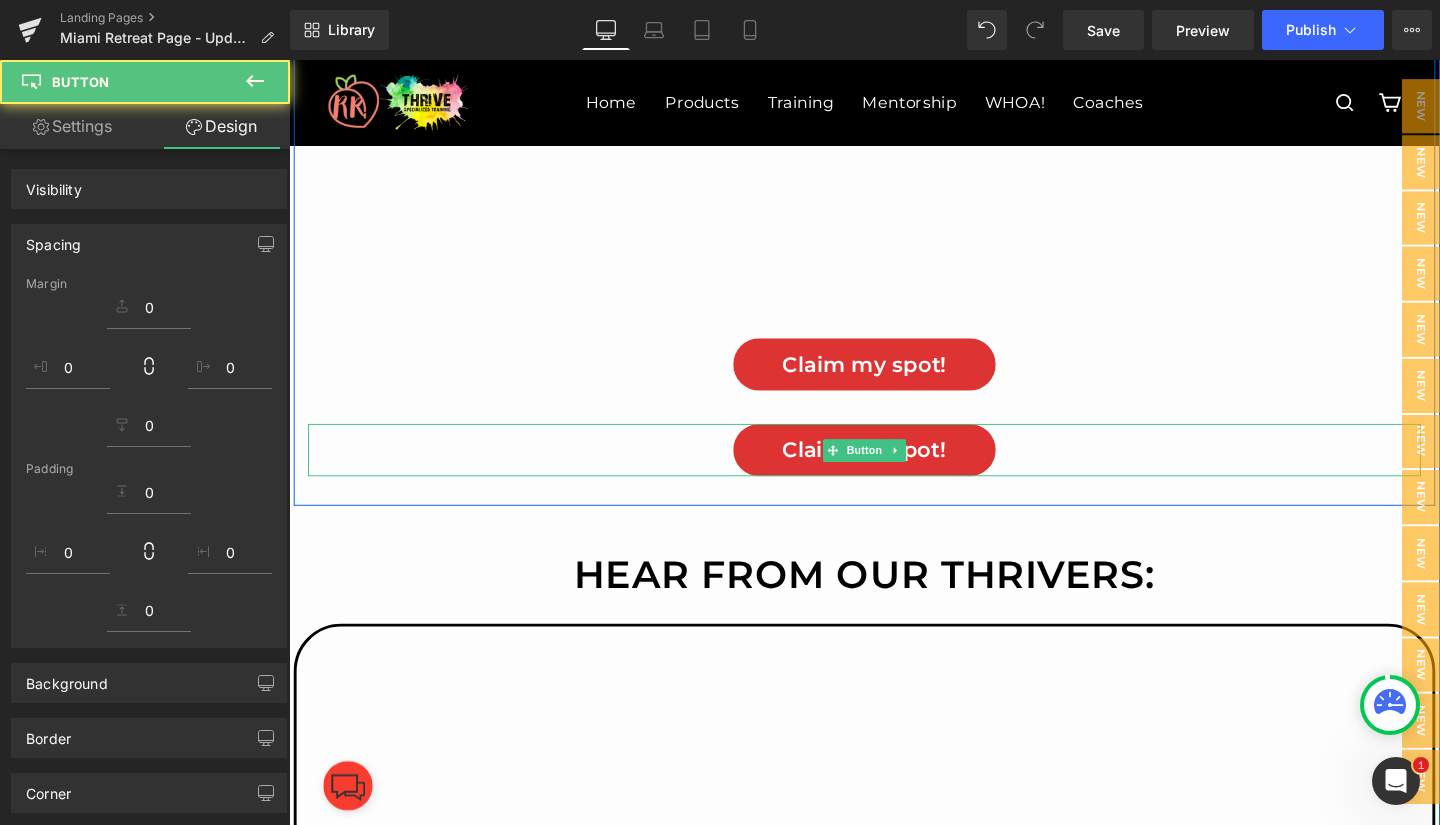 click on "Claim my spot!" at bounding box center (894, 380) 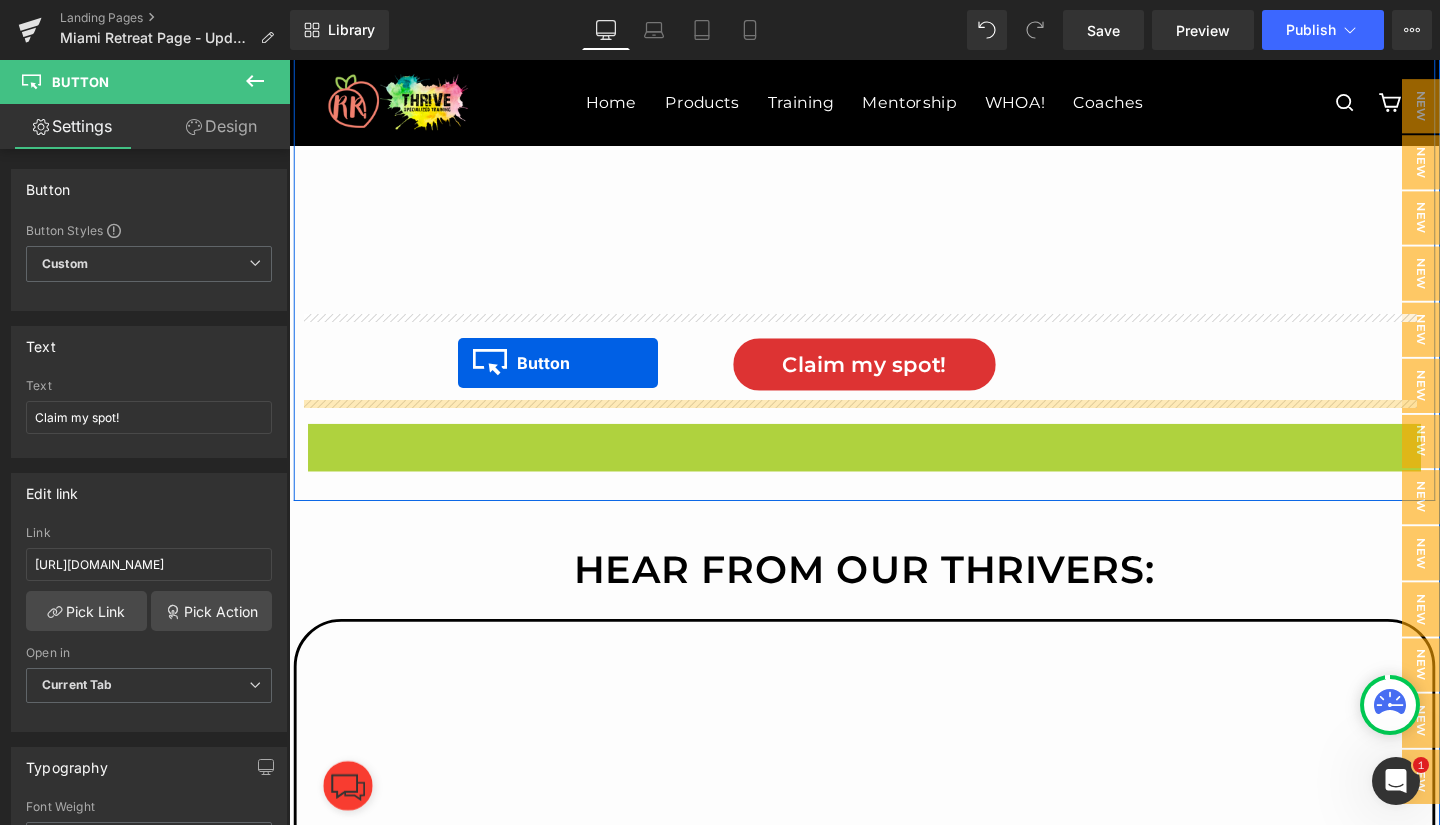 drag, startPoint x: 855, startPoint y: 470, endPoint x: 467, endPoint y: 379, distance: 398.52853 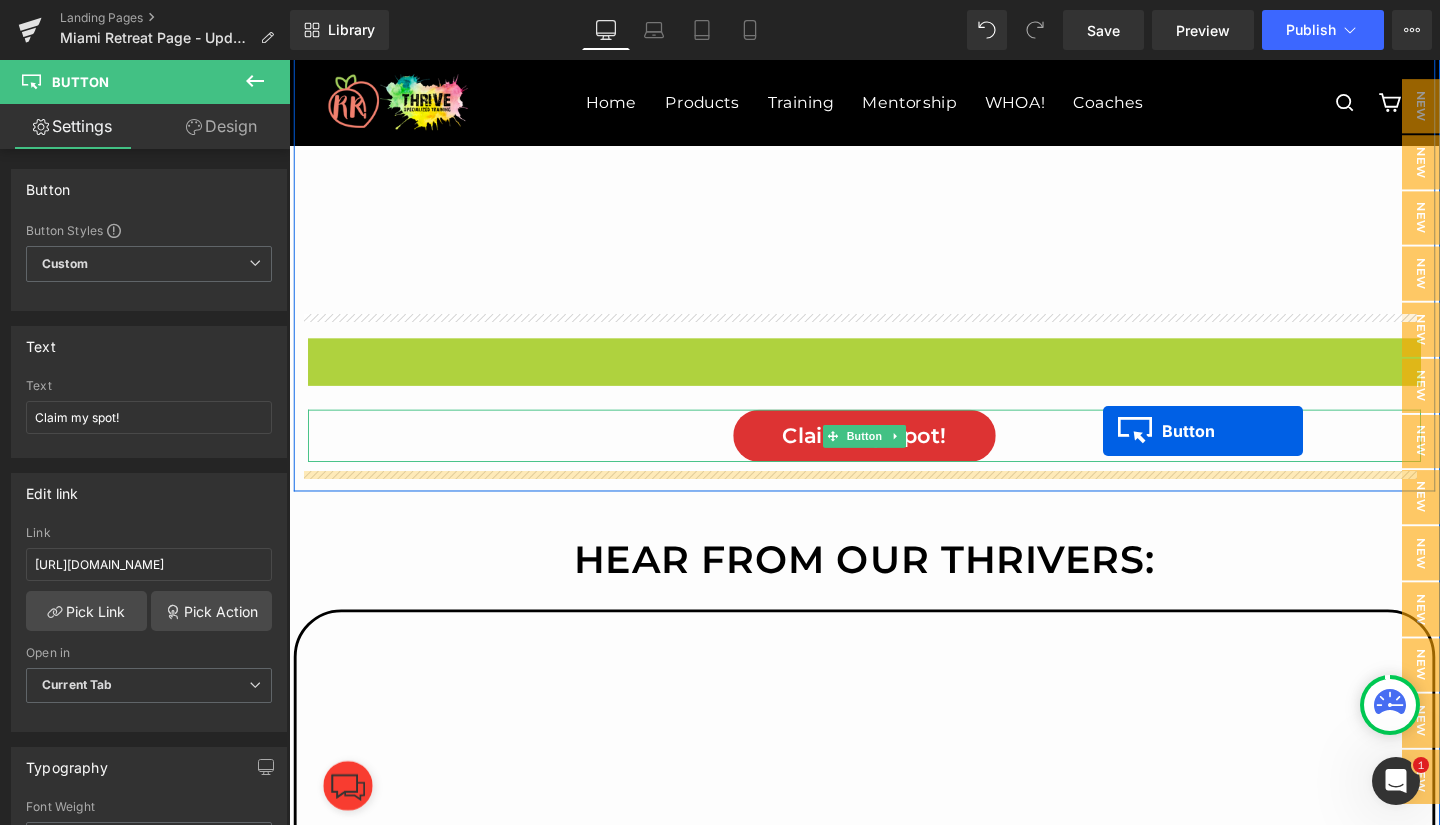 drag, startPoint x: 820, startPoint y: 379, endPoint x: 1145, endPoint y: 450, distance: 332.665 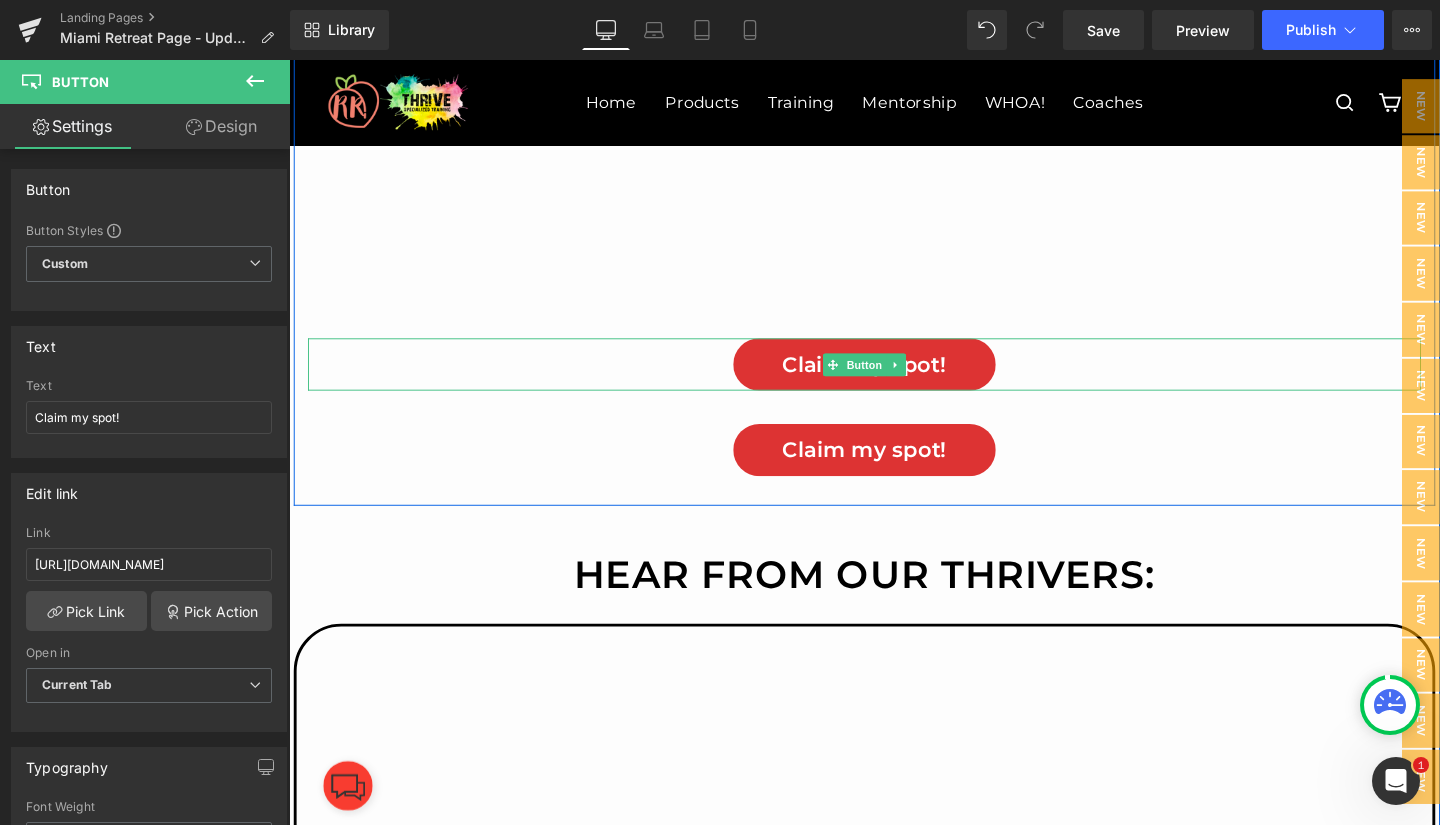 click on "Claim my spot!" at bounding box center (894, 380) 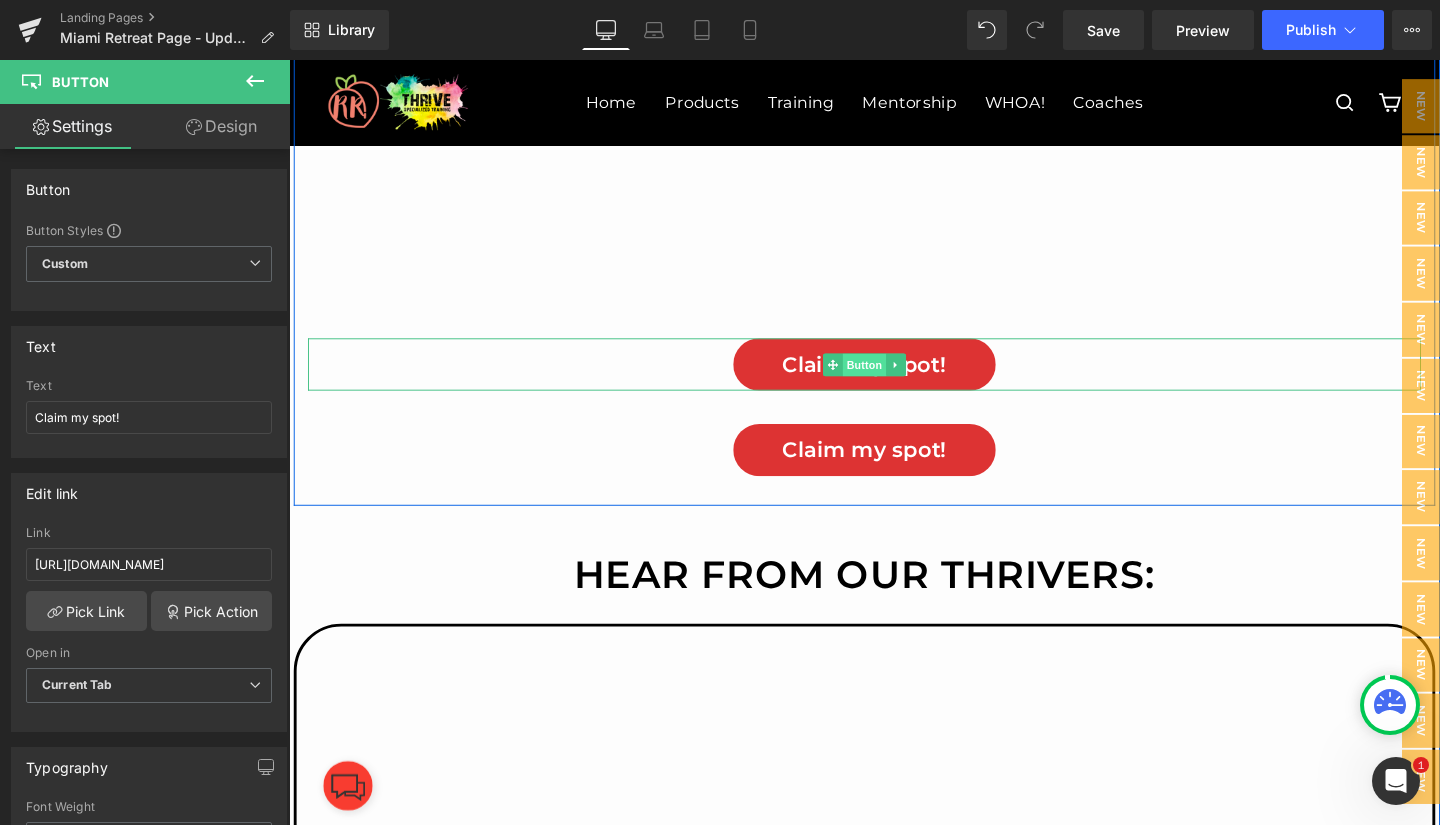 click on "Button" at bounding box center (894, 381) 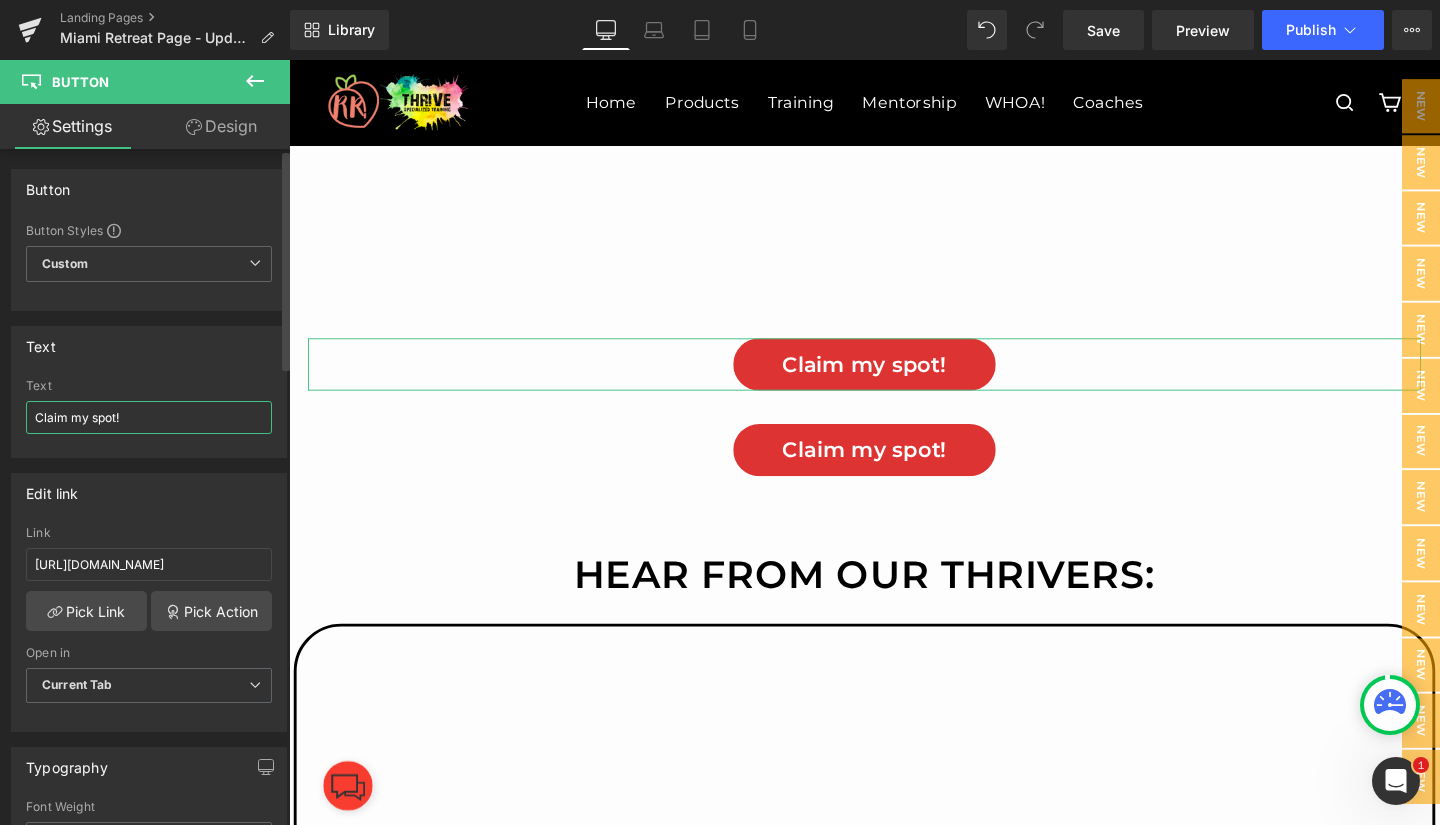 drag, startPoint x: 155, startPoint y: 416, endPoint x: 14, endPoint y: 414, distance: 141.01419 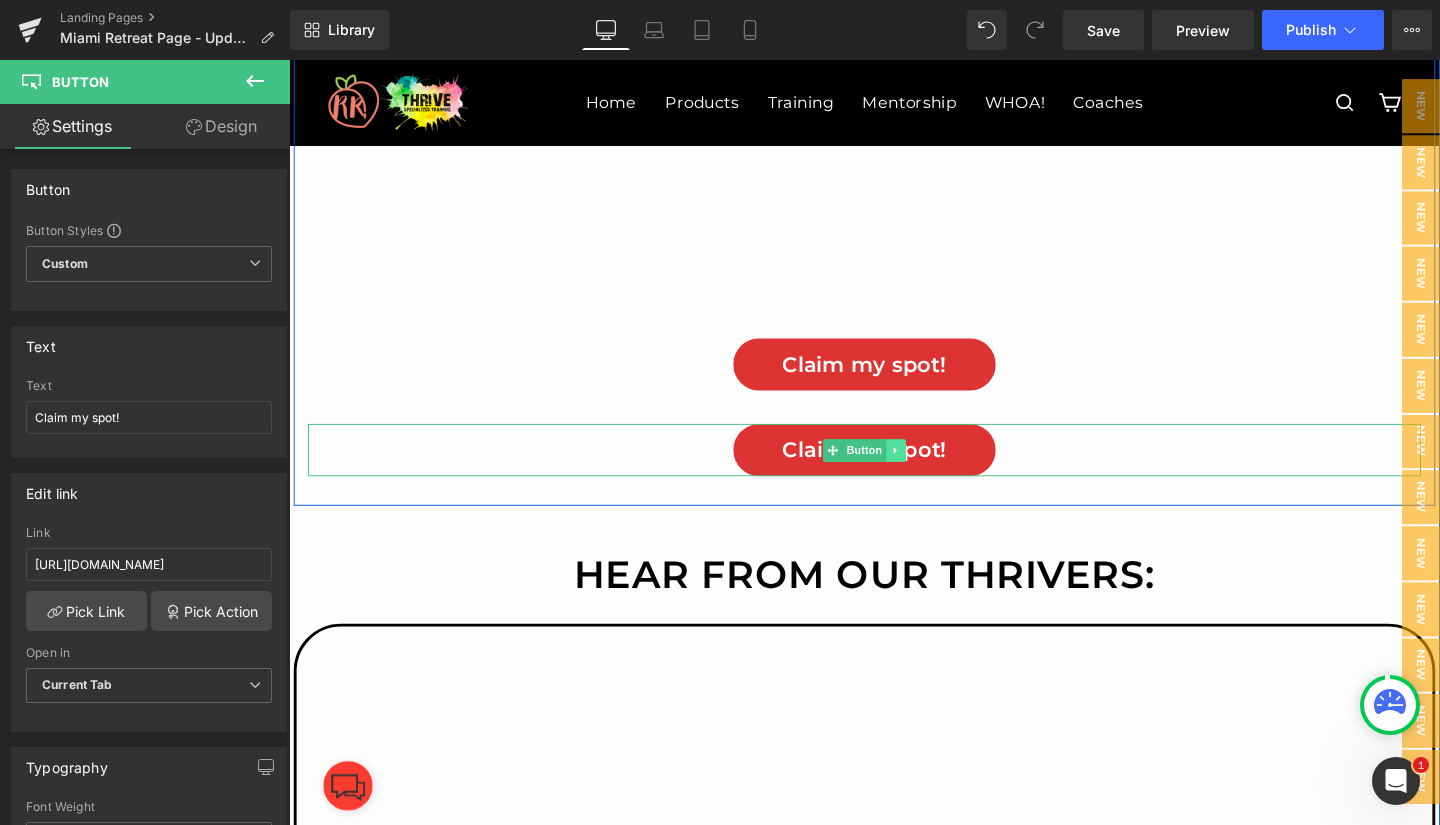 click 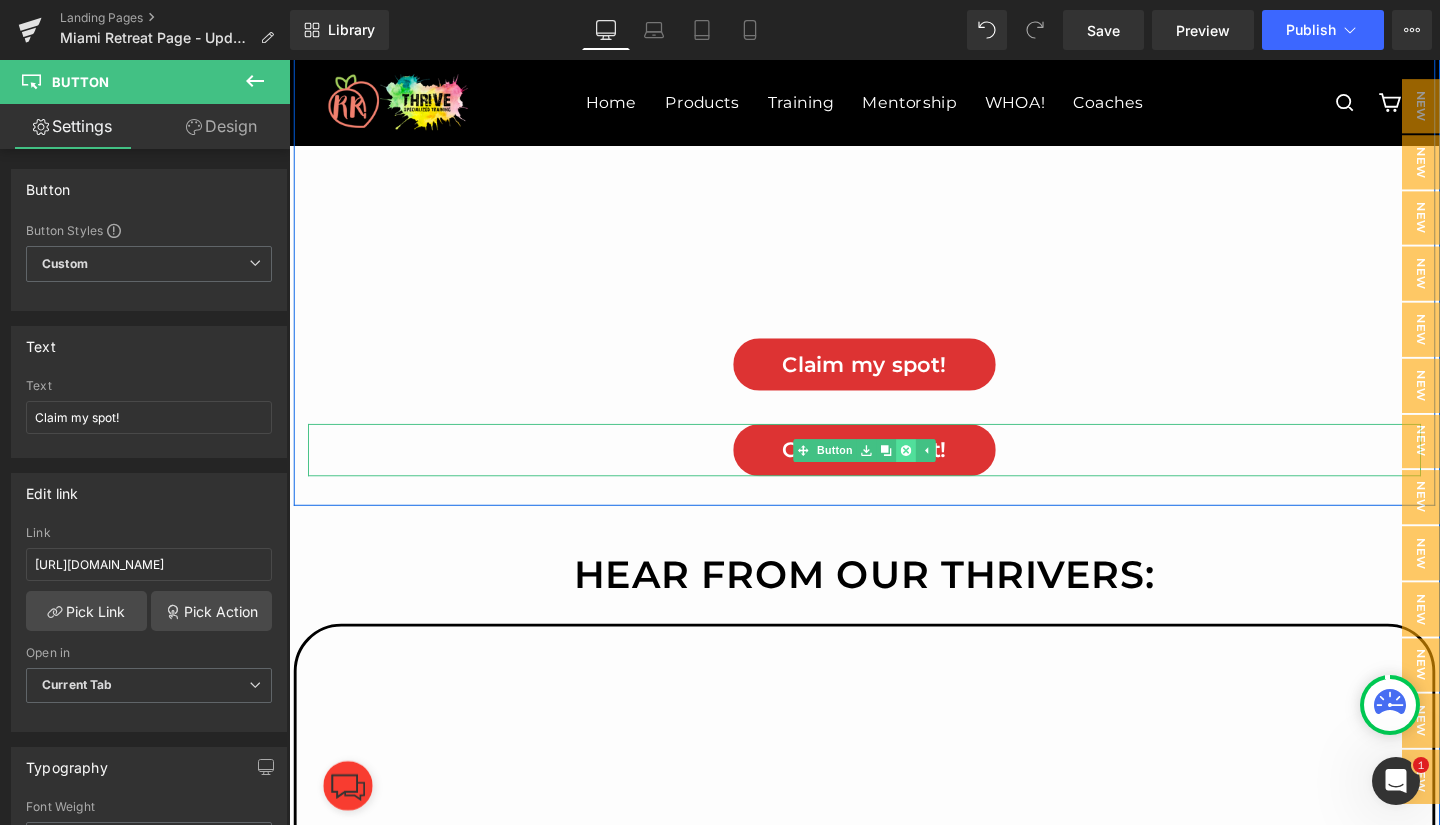 click 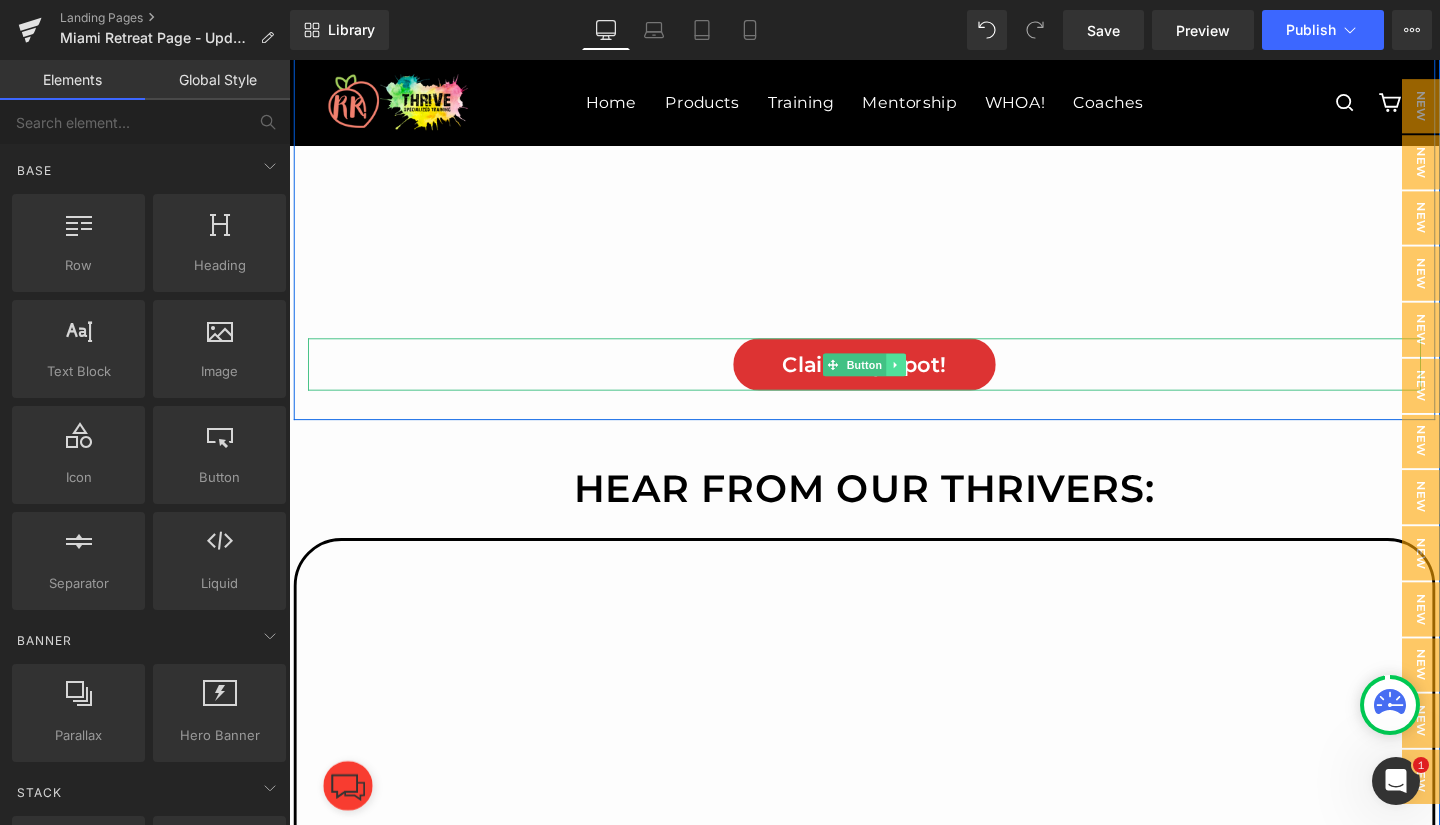 click 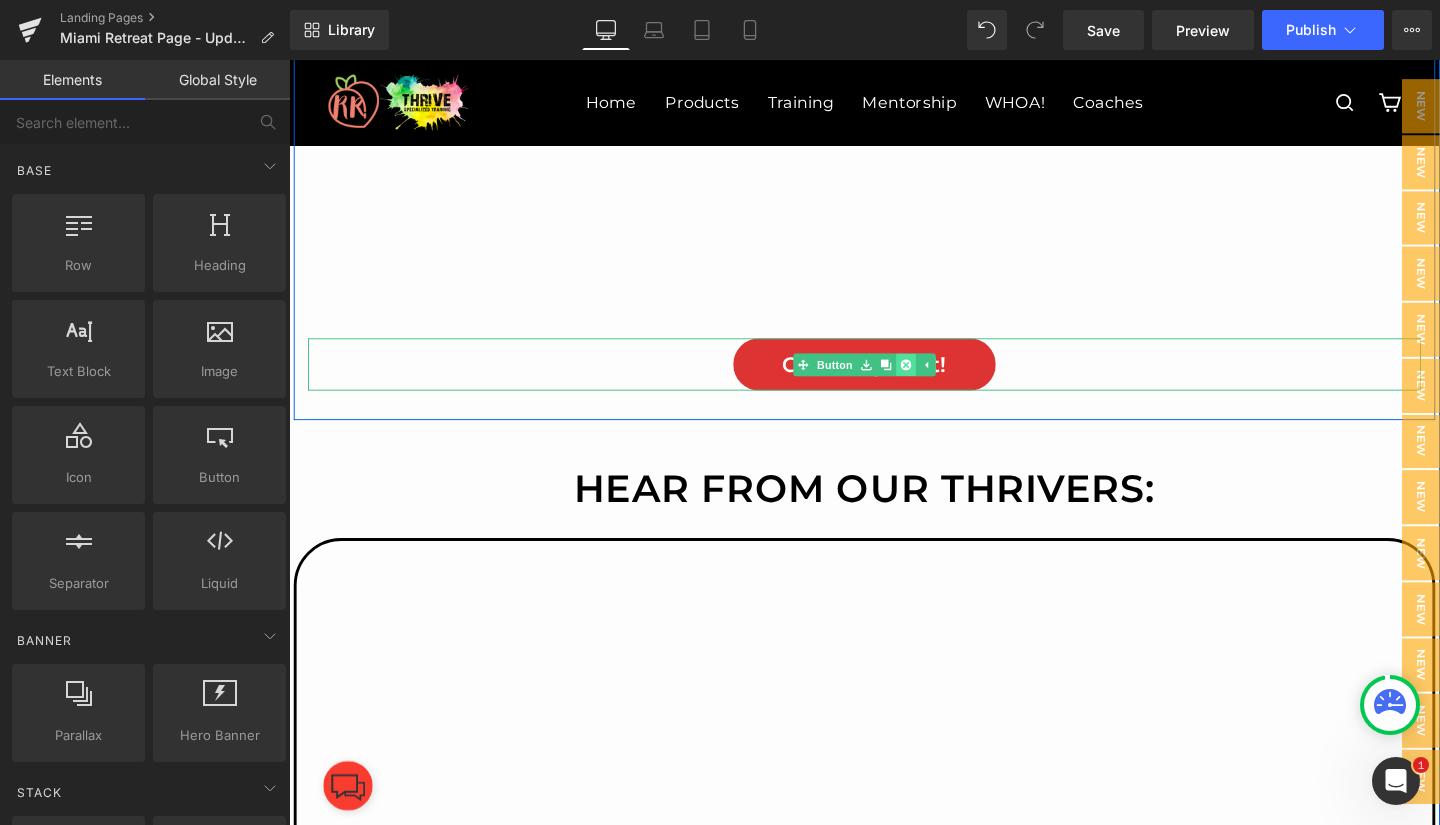 click 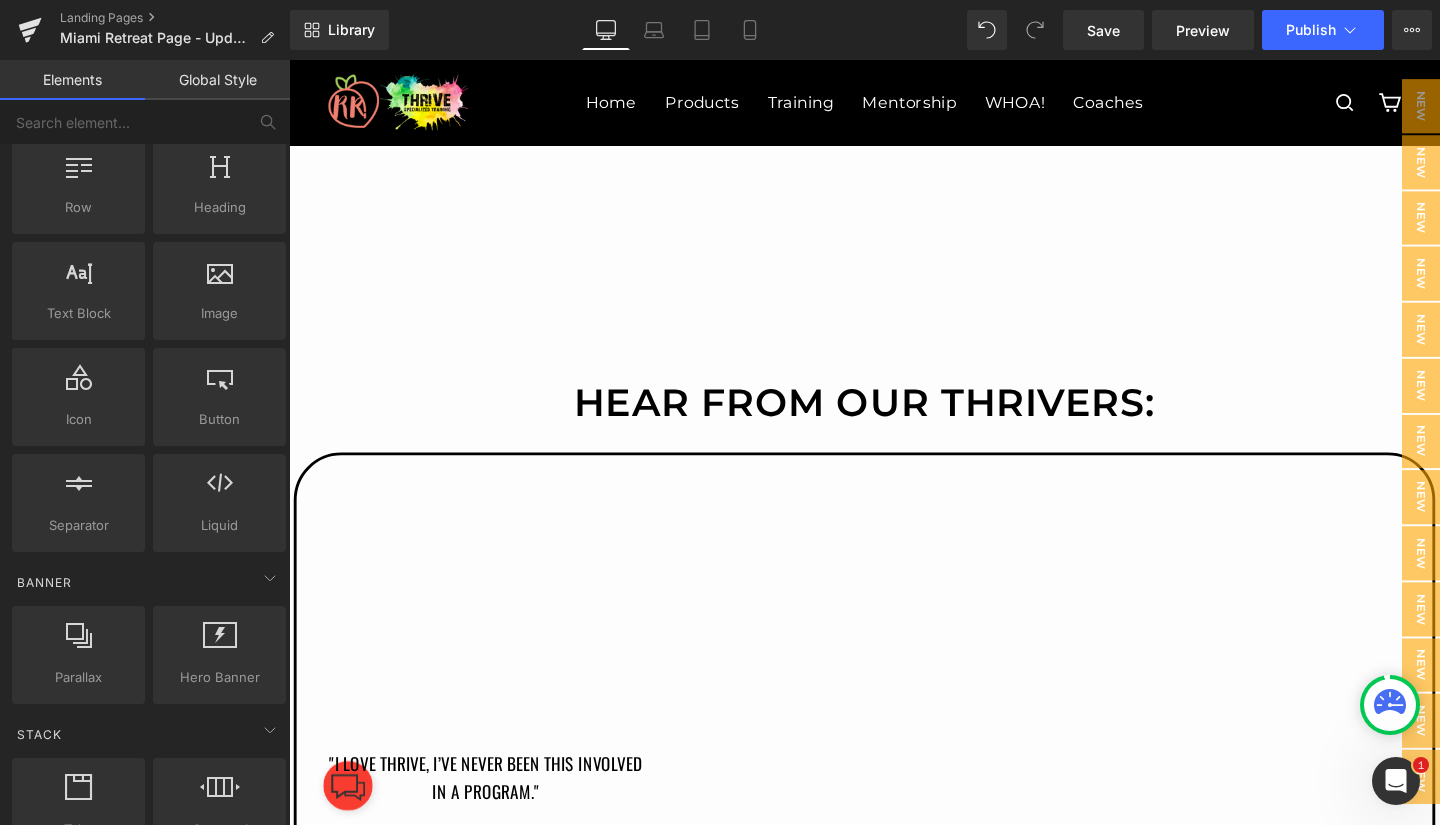 scroll, scrollTop: 0, scrollLeft: 0, axis: both 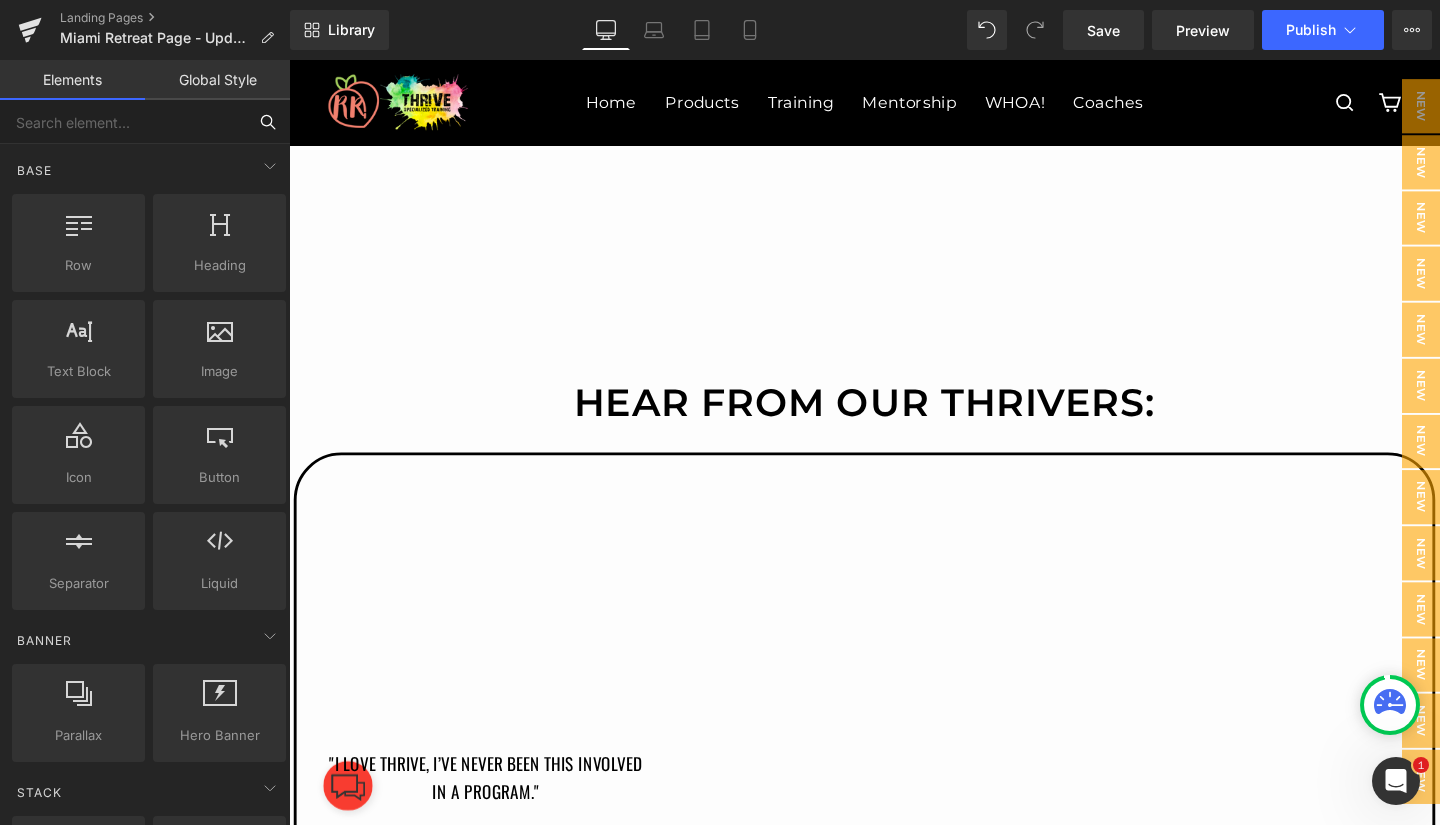 click at bounding box center (123, 122) 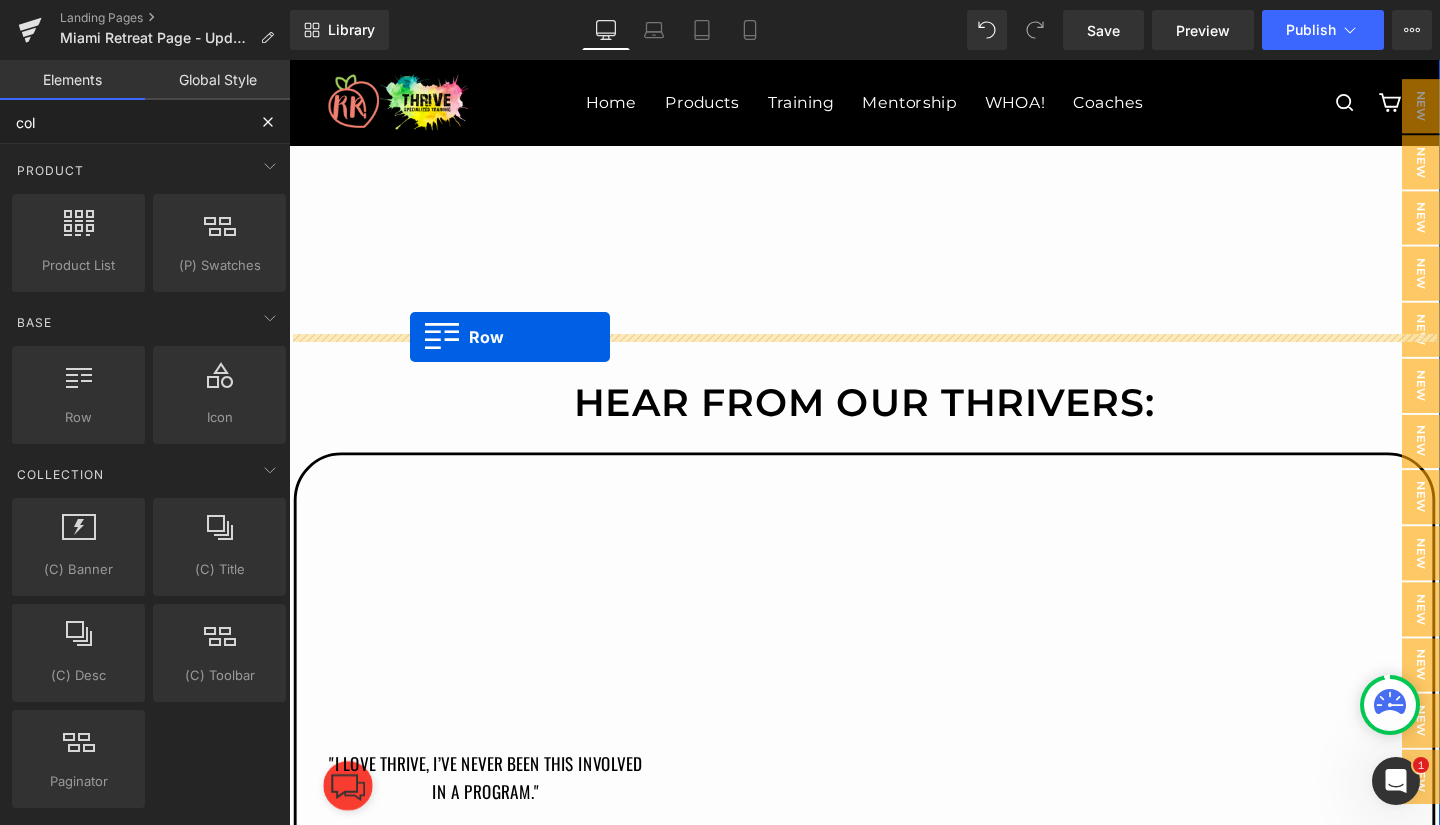 drag, startPoint x: 377, startPoint y: 457, endPoint x: 416, endPoint y: 351, distance: 112.94689 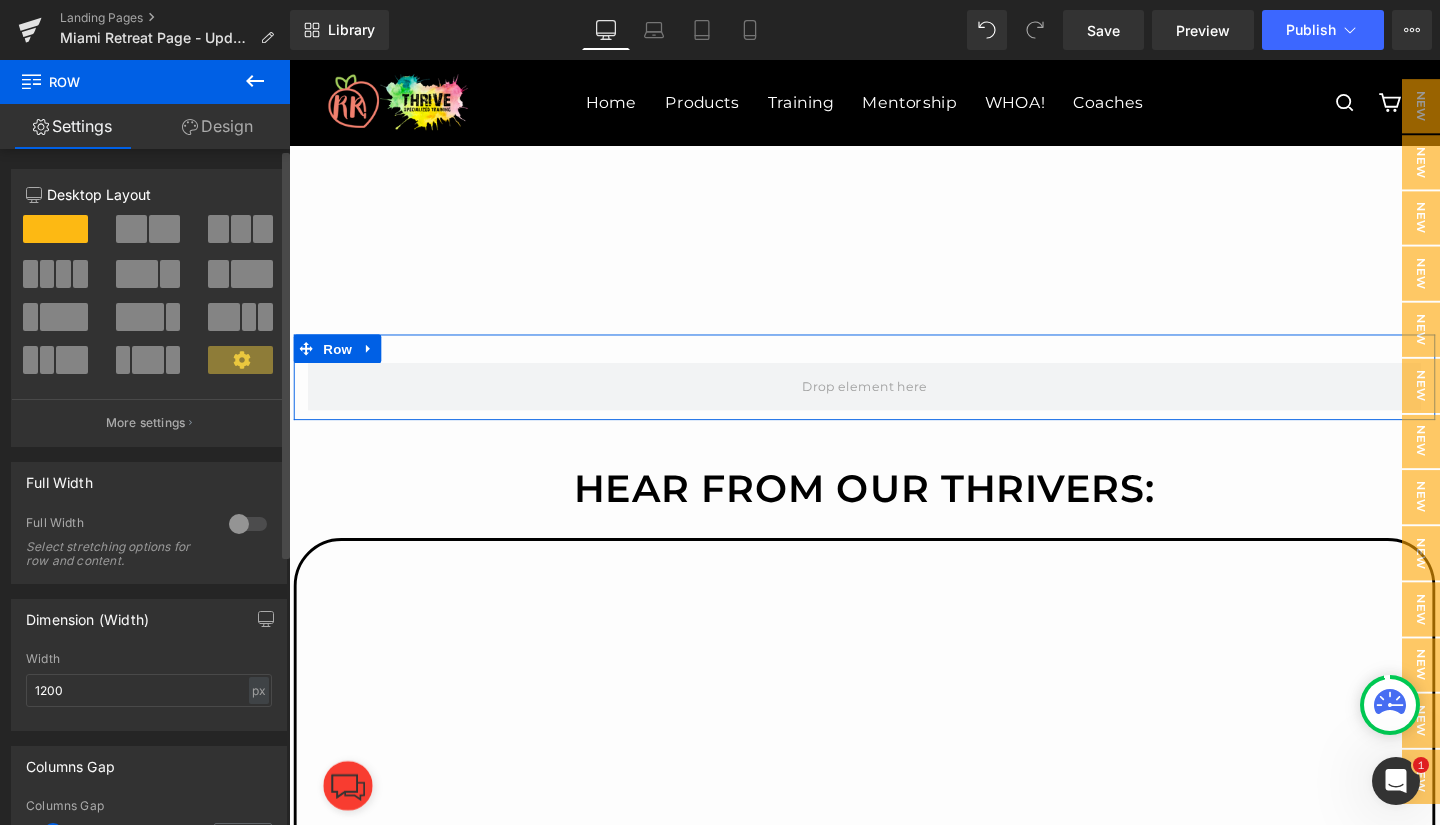 click at bounding box center [131, 229] 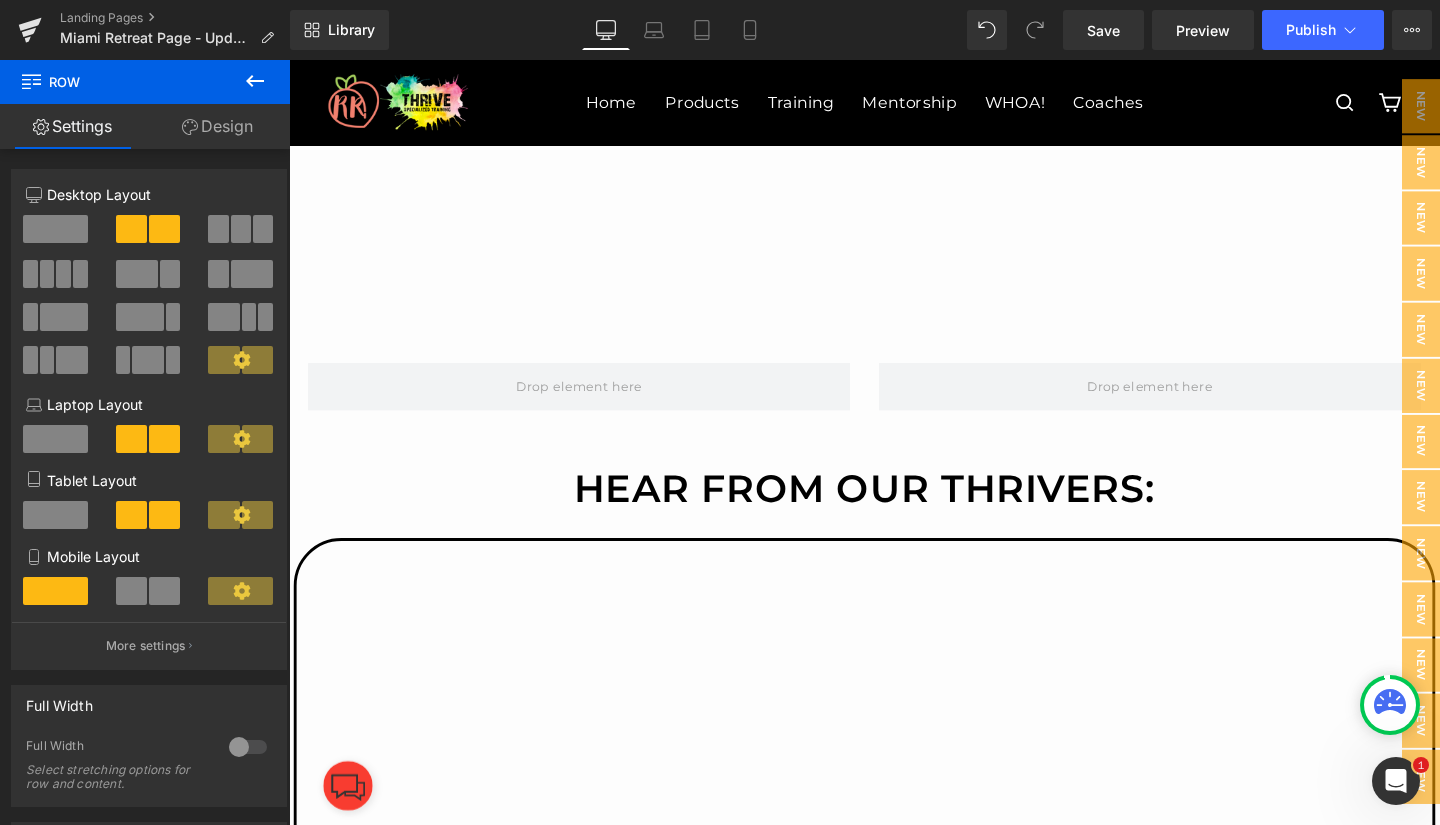 click 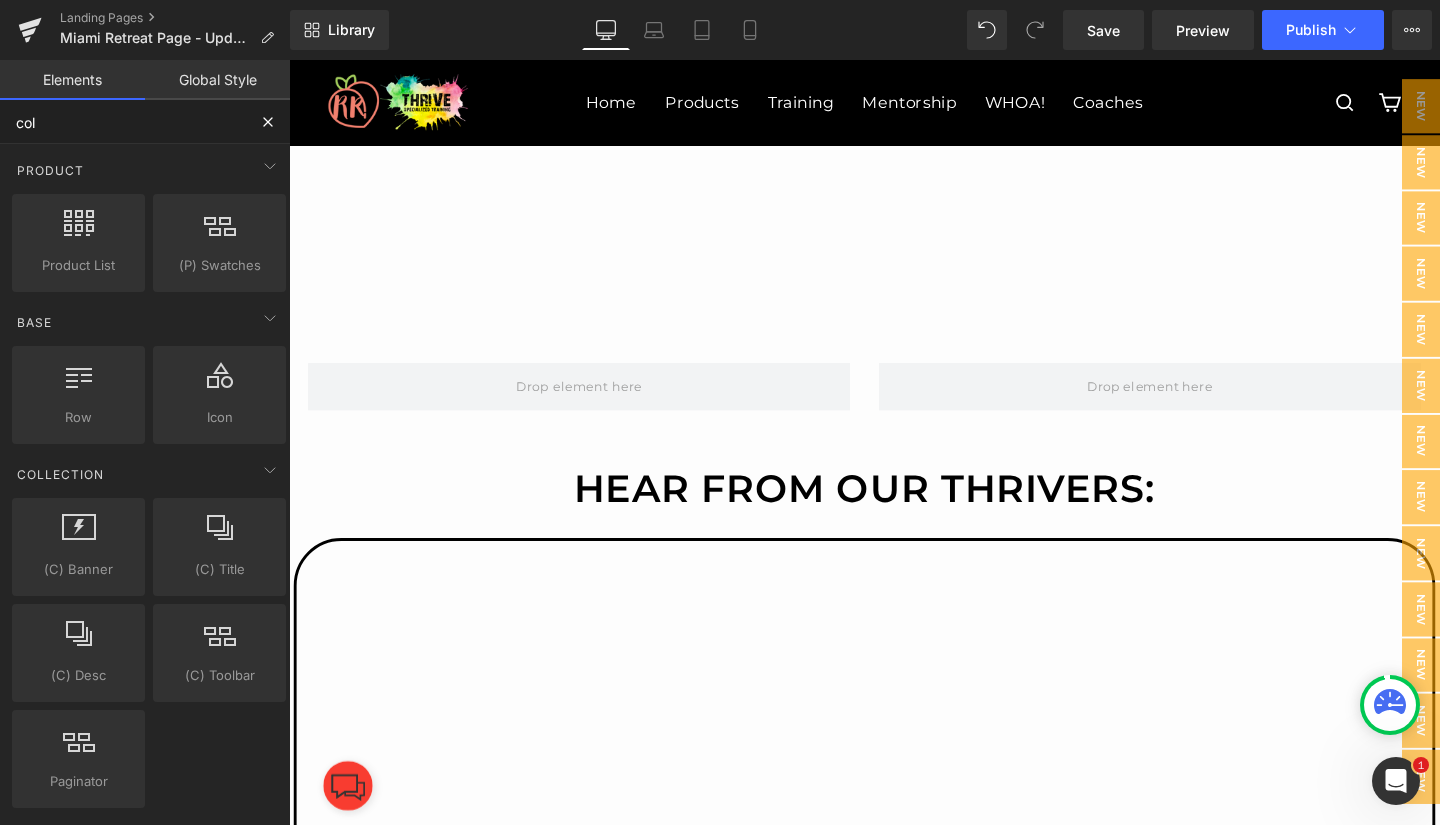 click on "col" at bounding box center (123, 122) 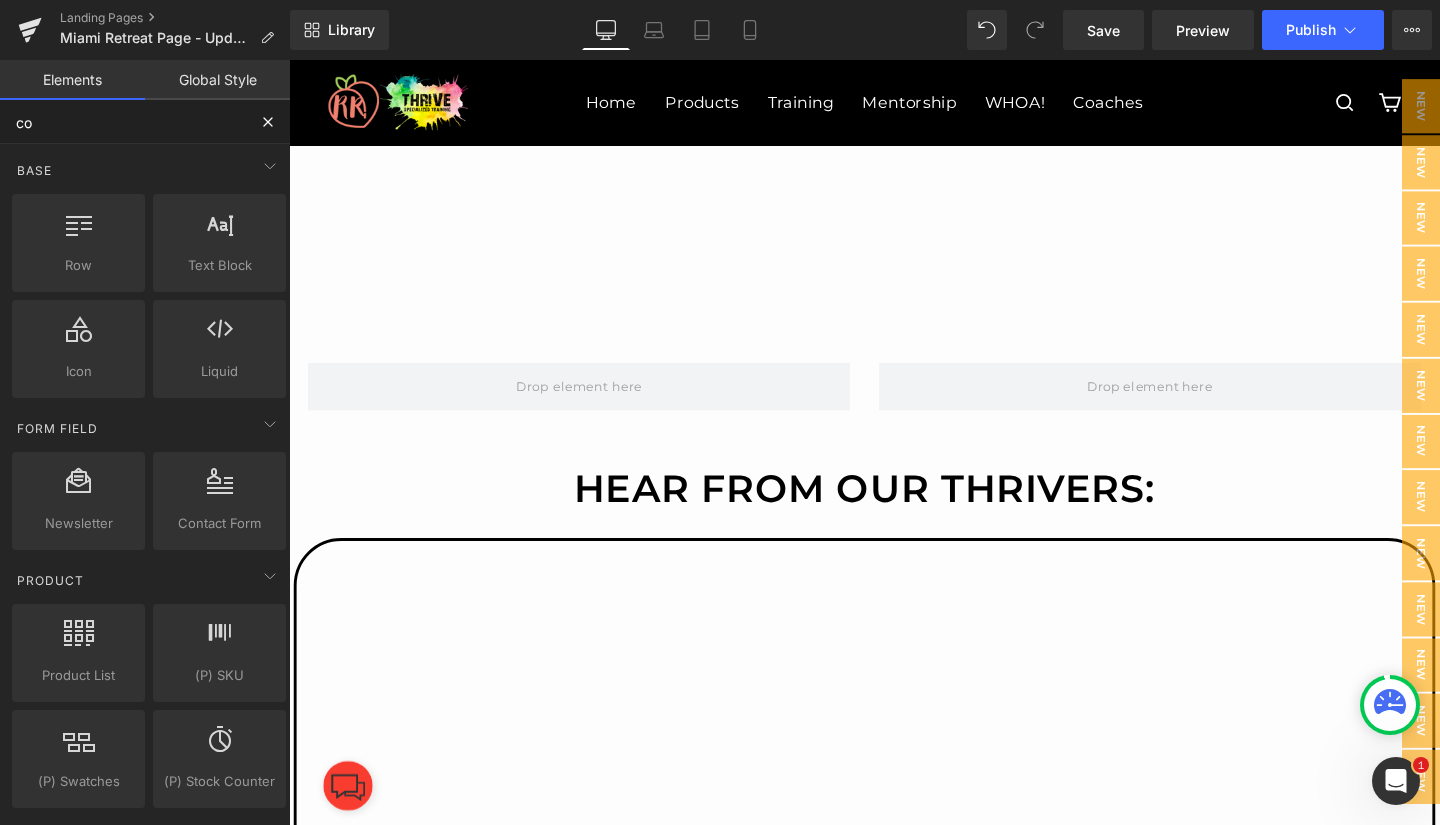 type on "c" 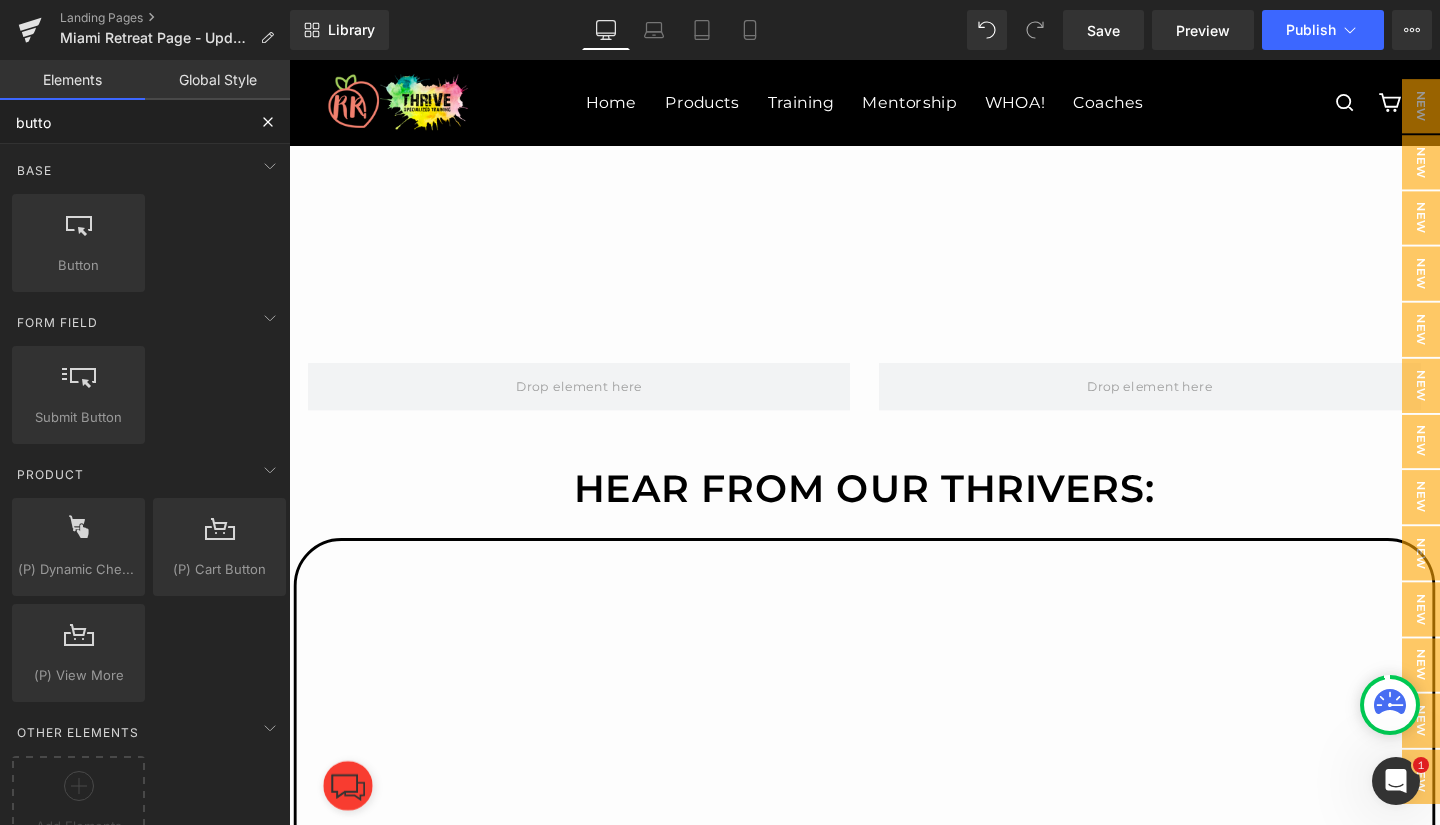 type on "button" 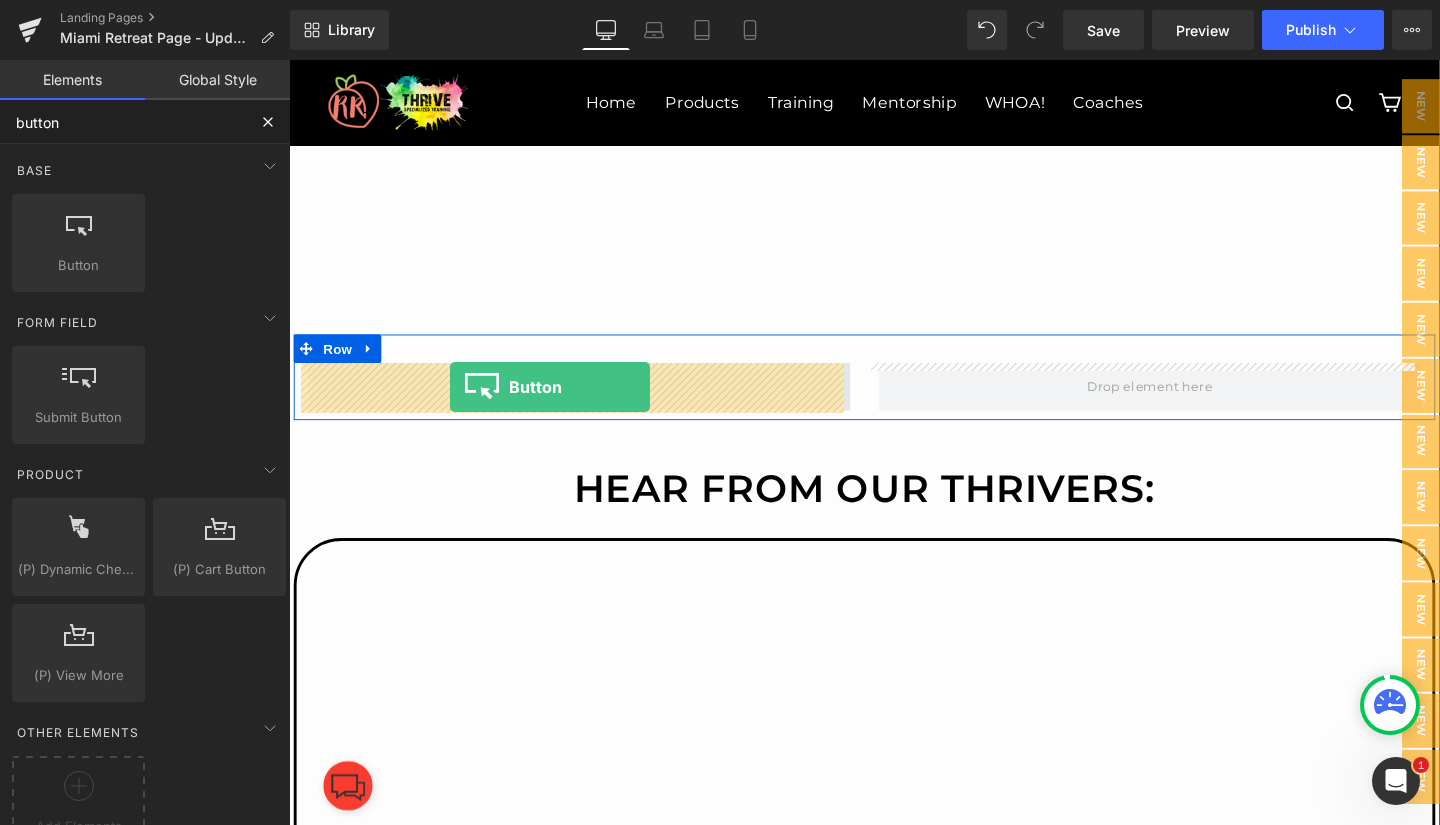 drag, startPoint x: 333, startPoint y: 276, endPoint x: 458, endPoint y: 404, distance: 178.9106 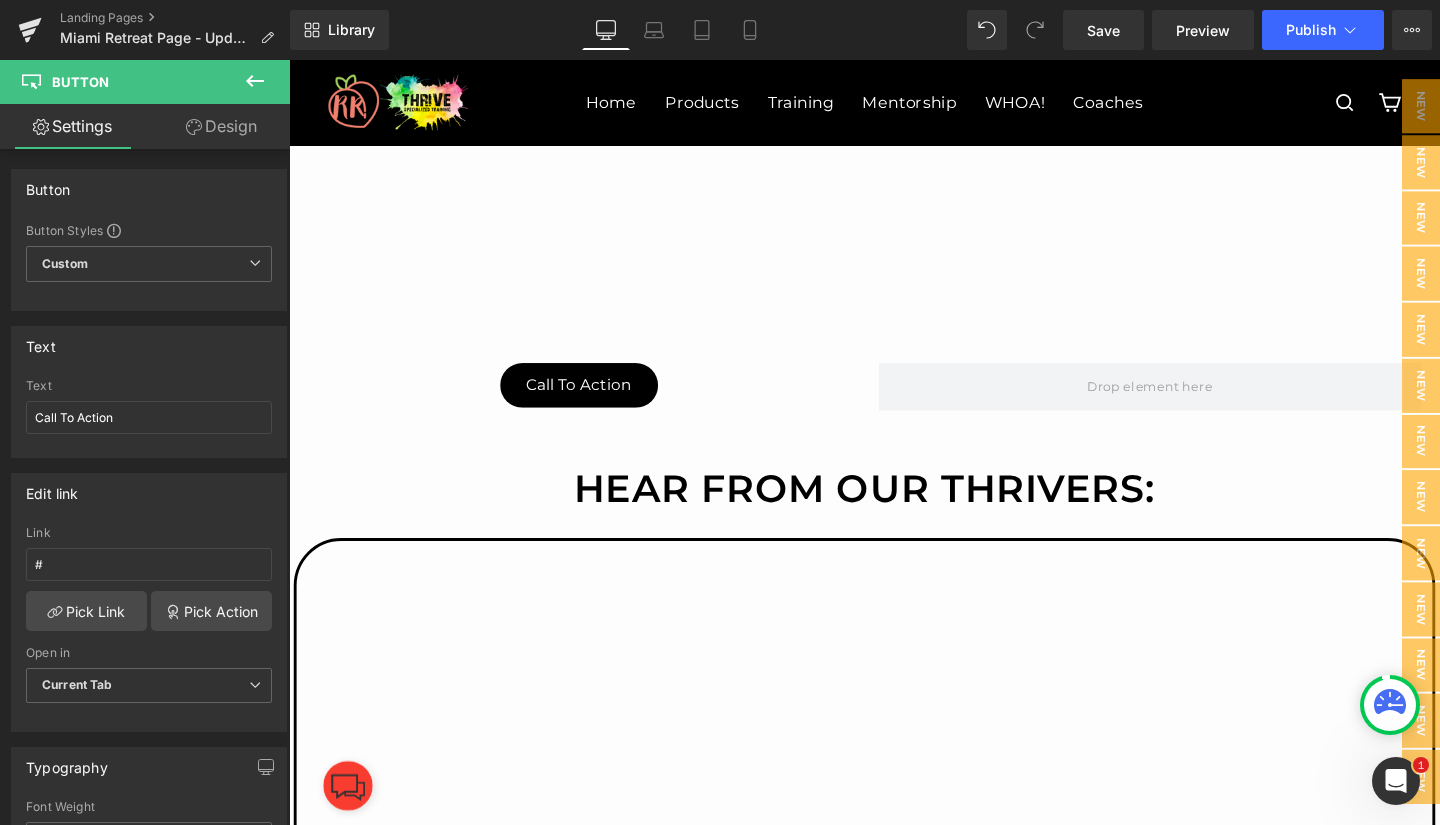 click 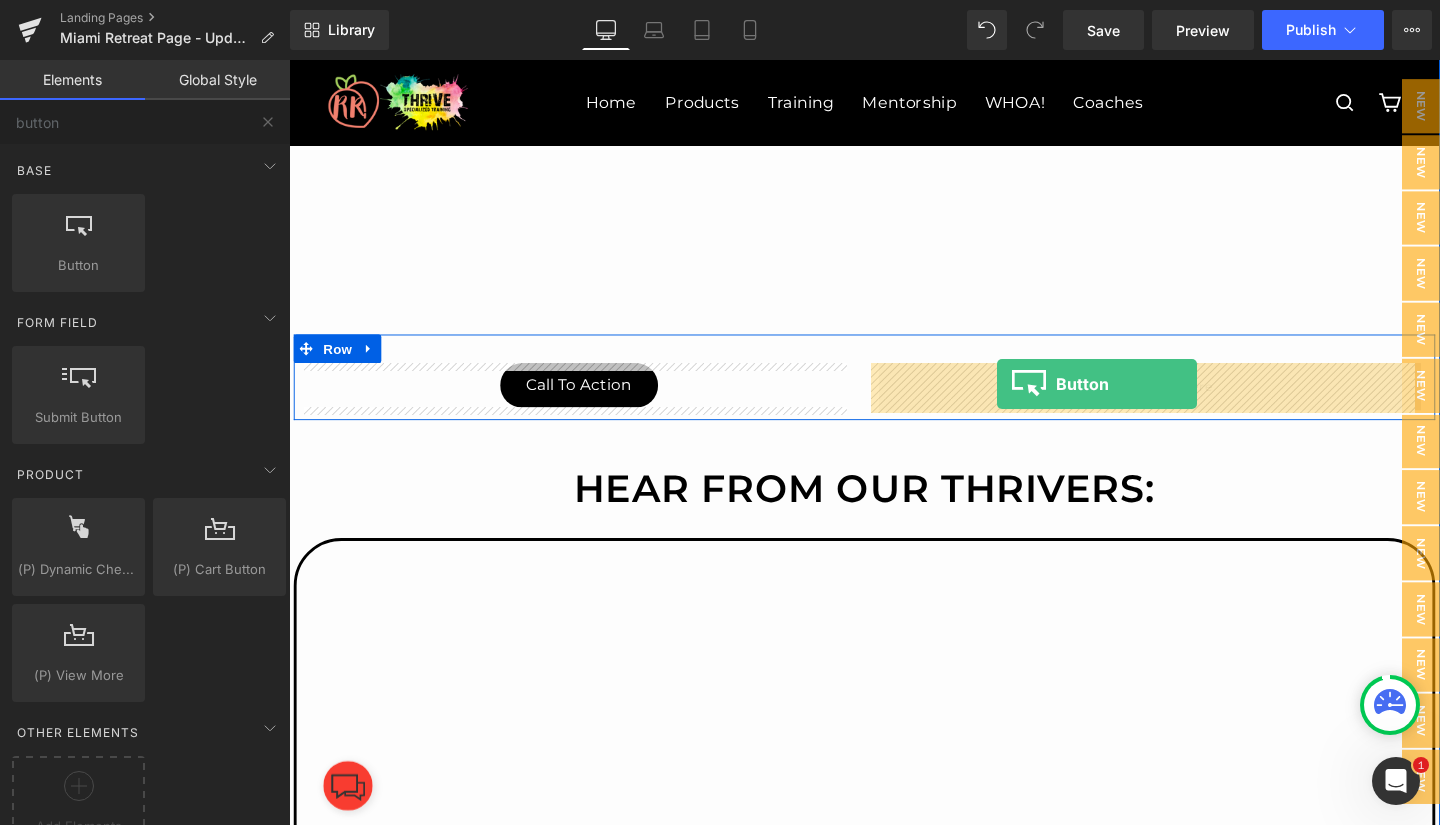 drag, startPoint x: 344, startPoint y: 317, endPoint x: 1033, endPoint y: 401, distance: 694.10156 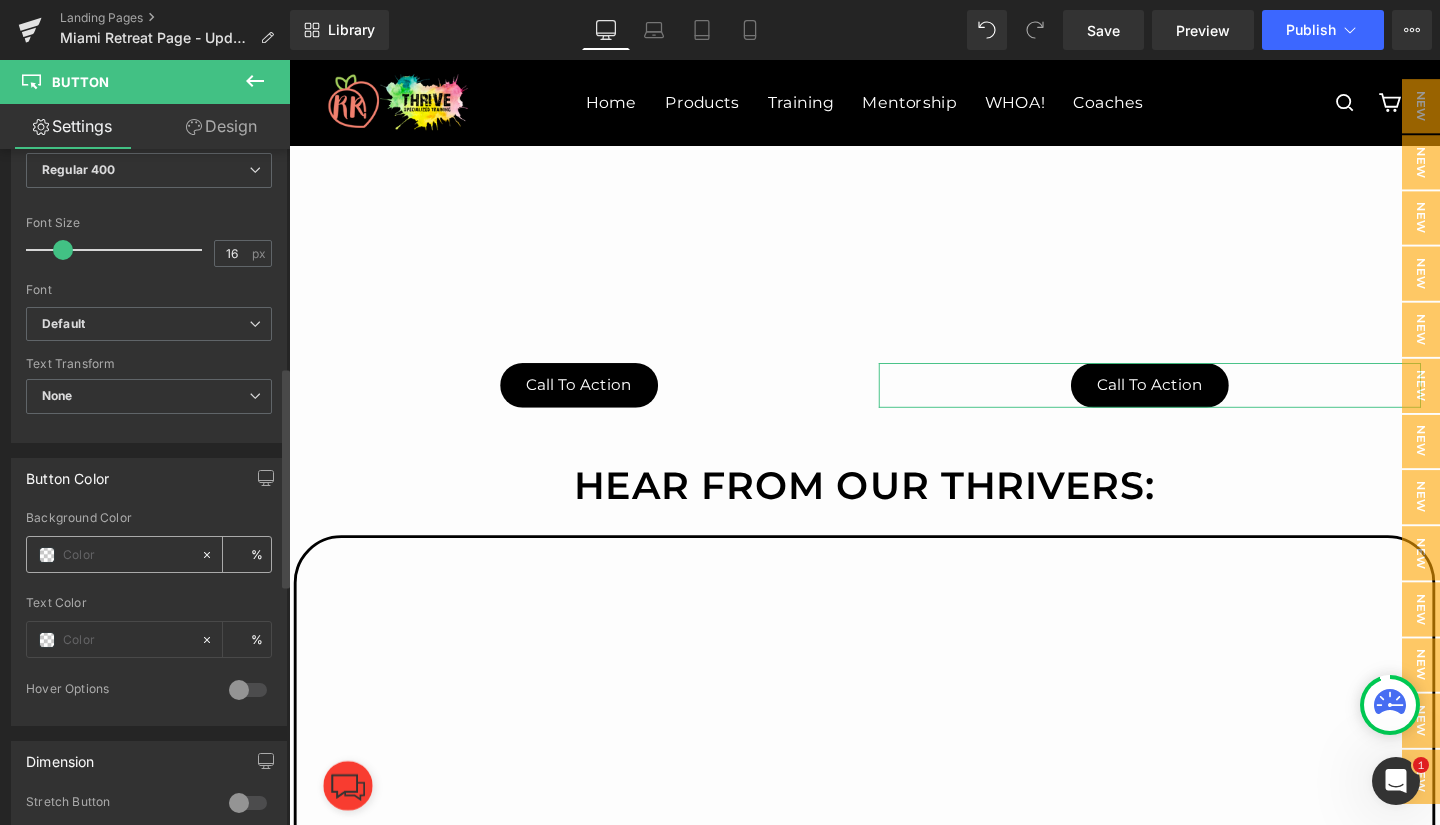 scroll, scrollTop: 665, scrollLeft: 0, axis: vertical 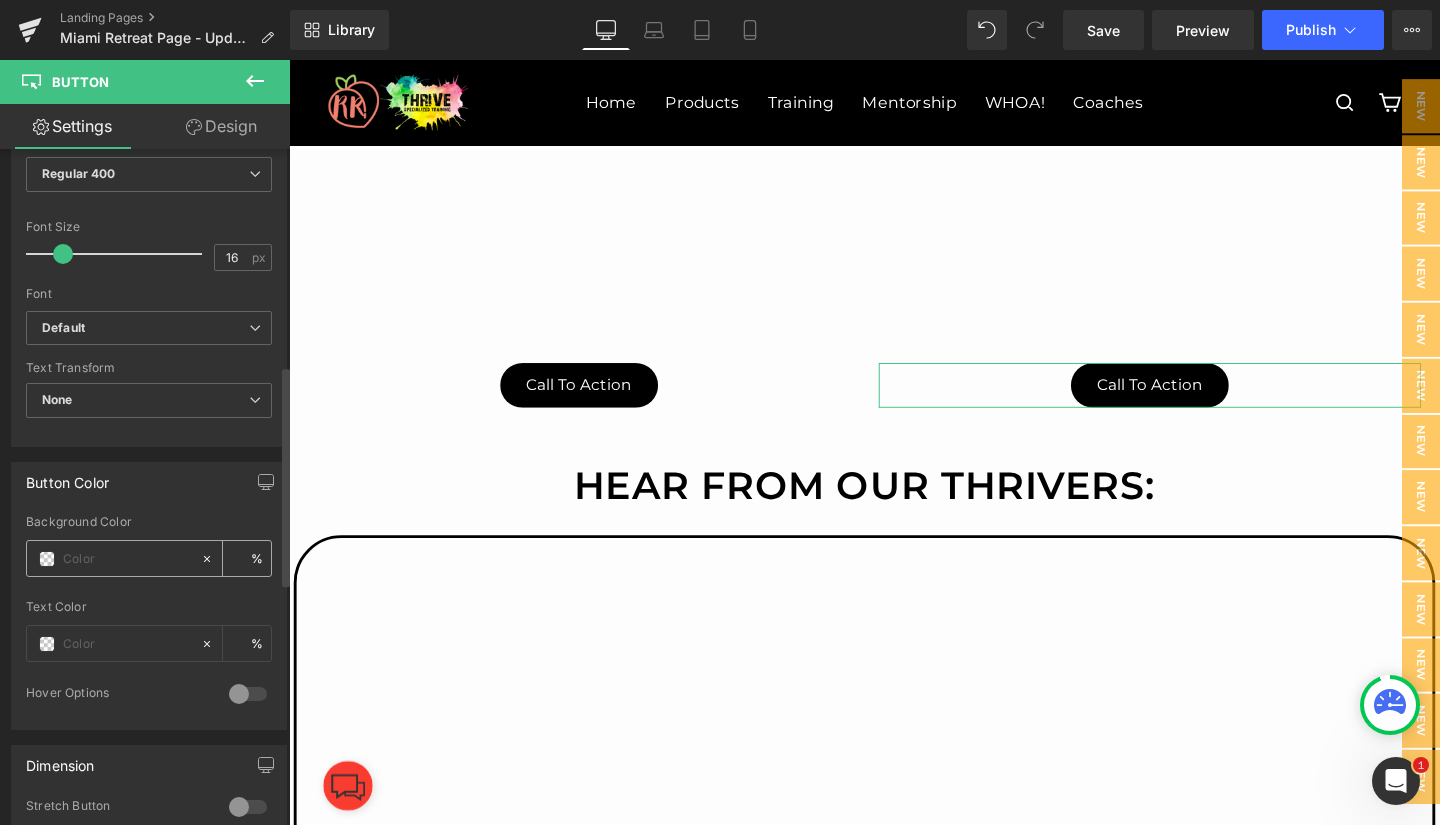 click at bounding box center (127, 559) 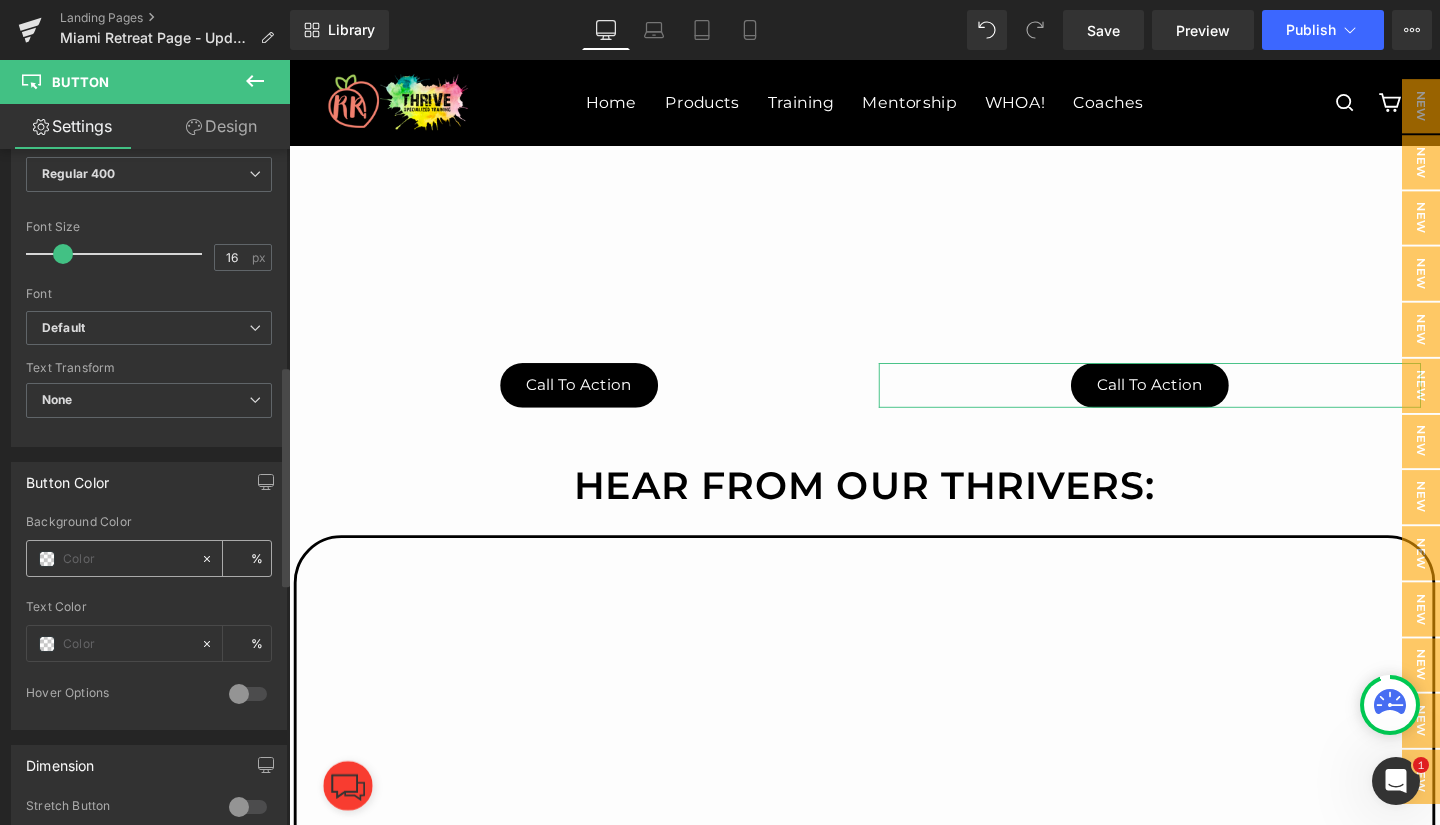 click at bounding box center [47, 559] 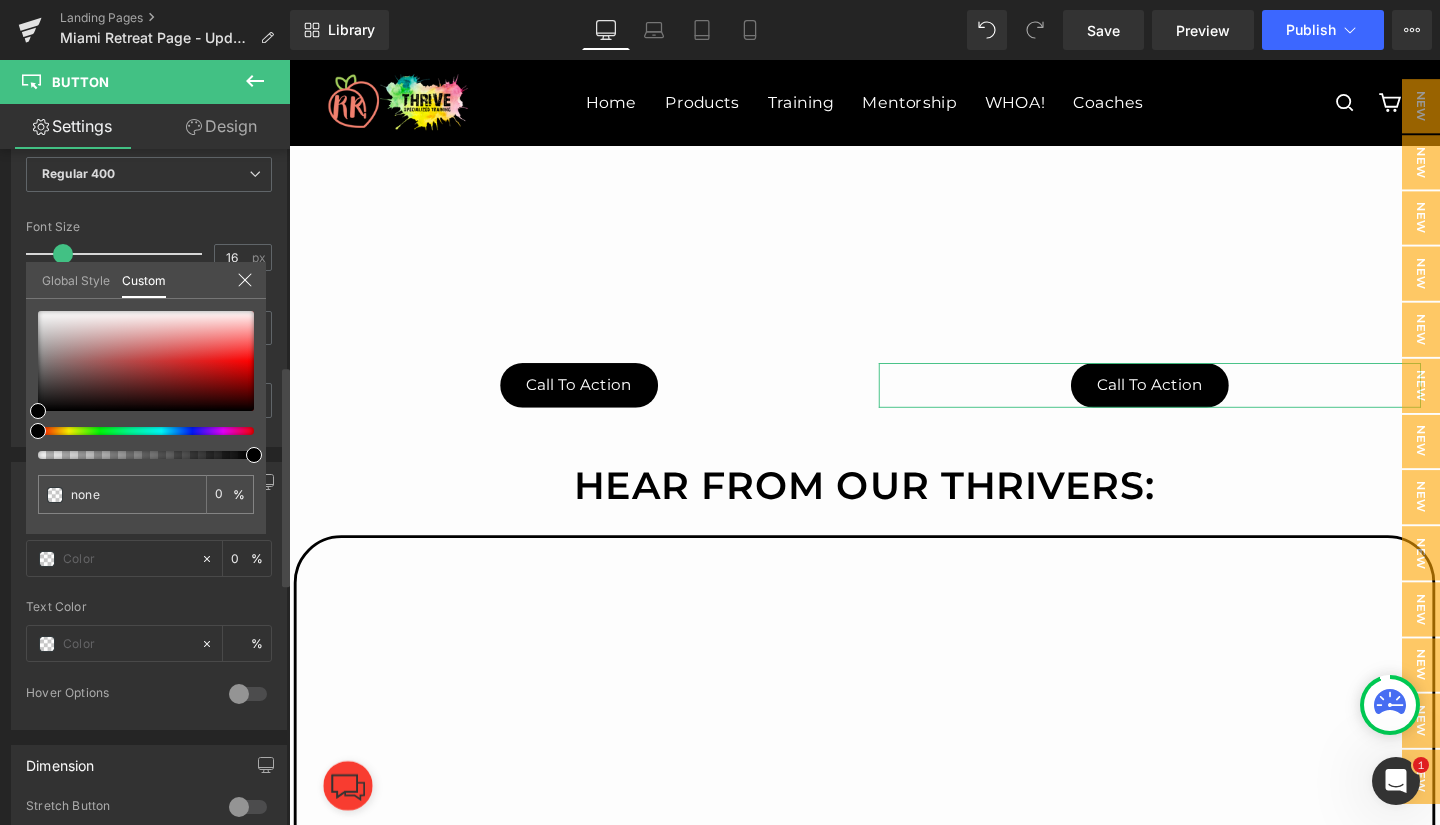 click at bounding box center (138, 431) 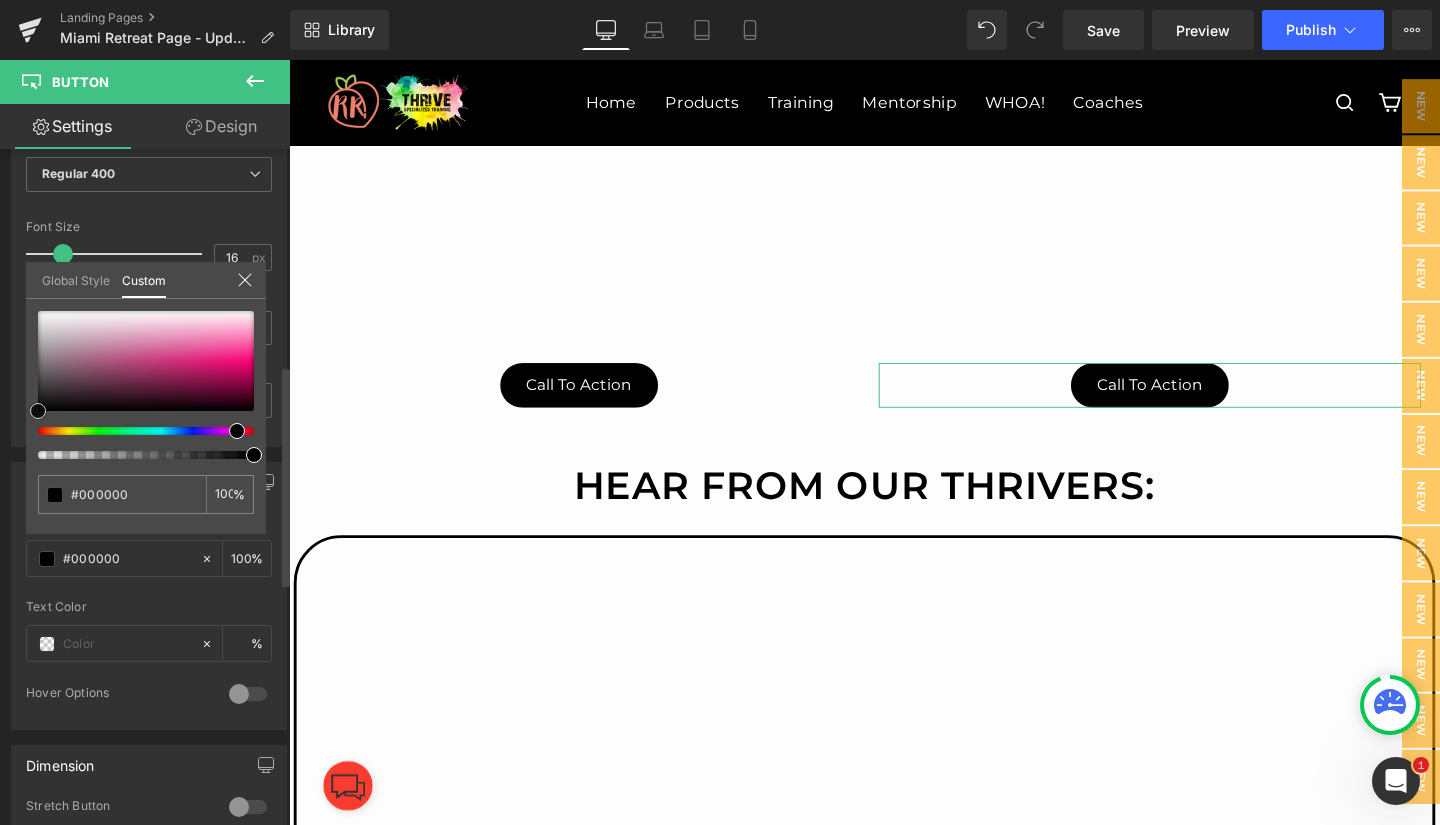 click at bounding box center (146, 361) 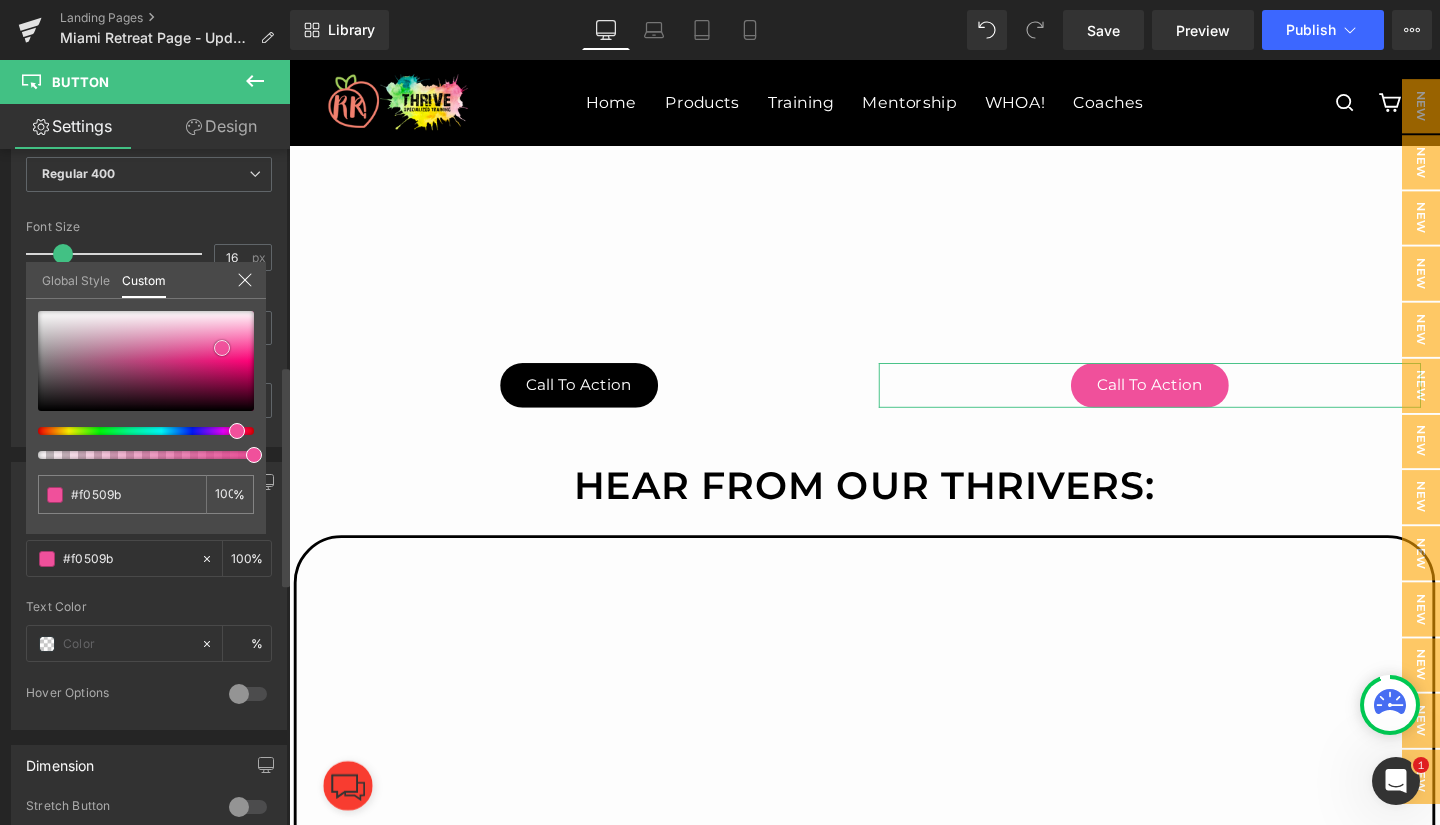 click at bounding box center (146, 361) 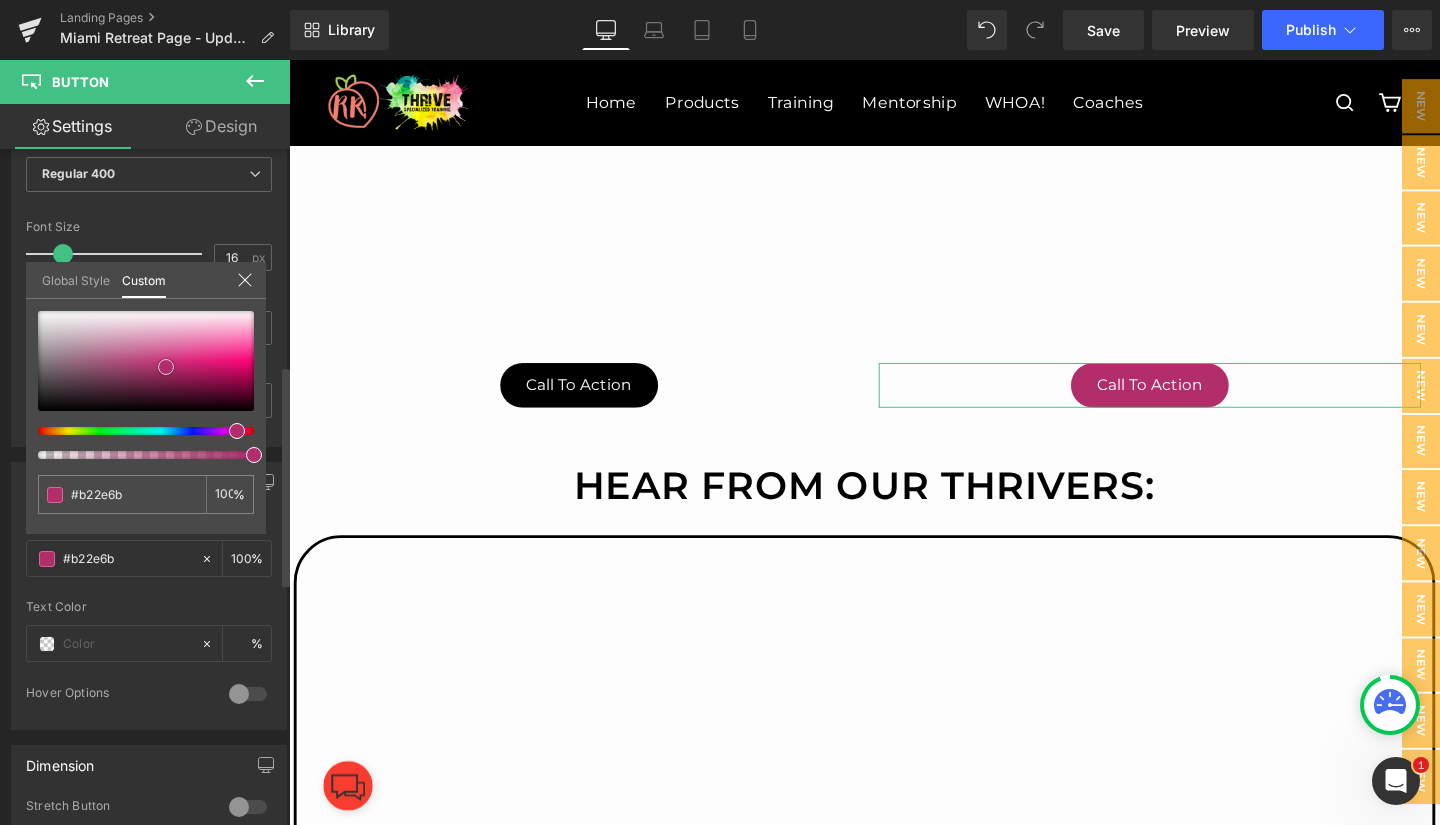 click at bounding box center (146, 361) 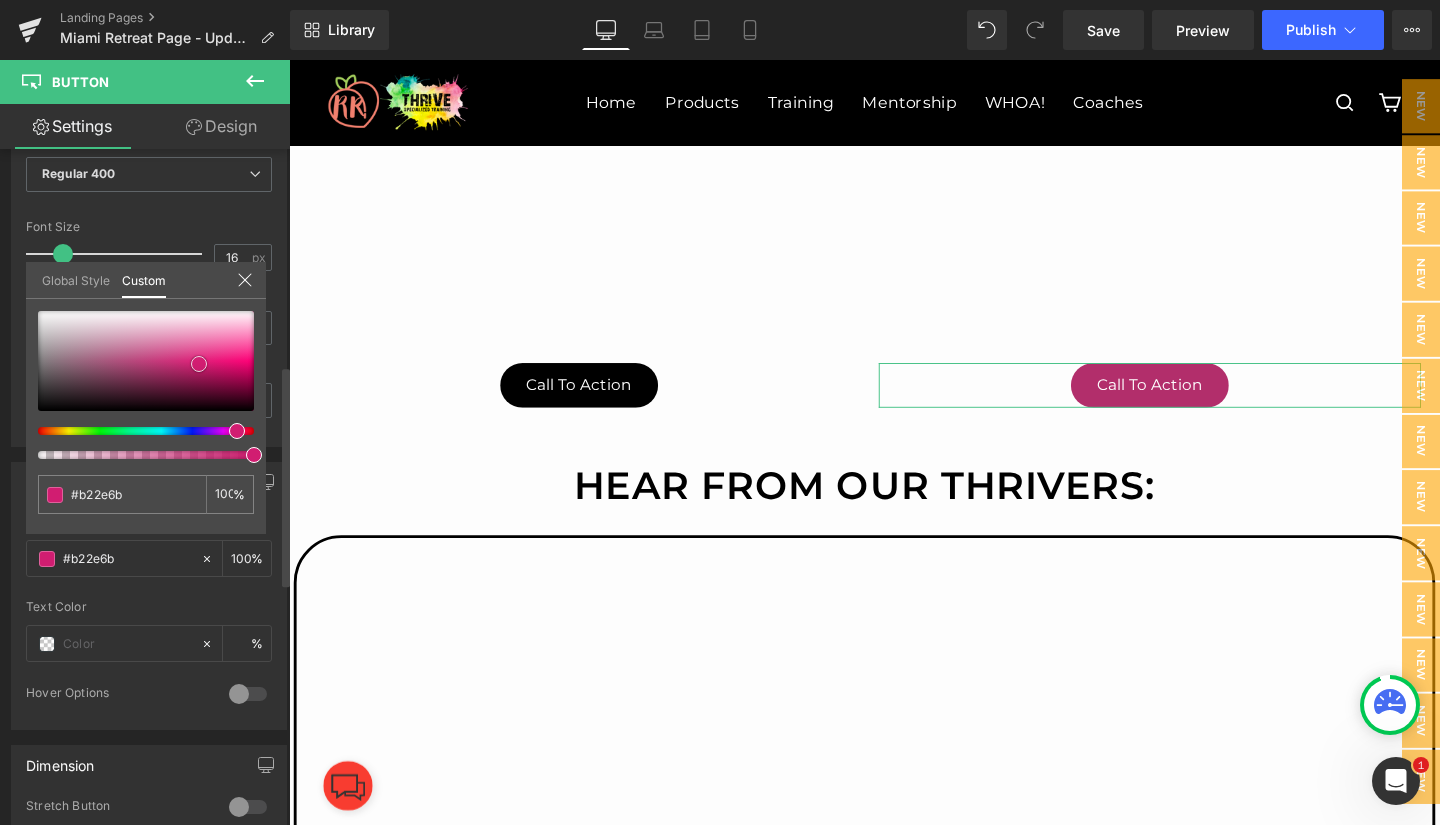 type on "#d11d71" 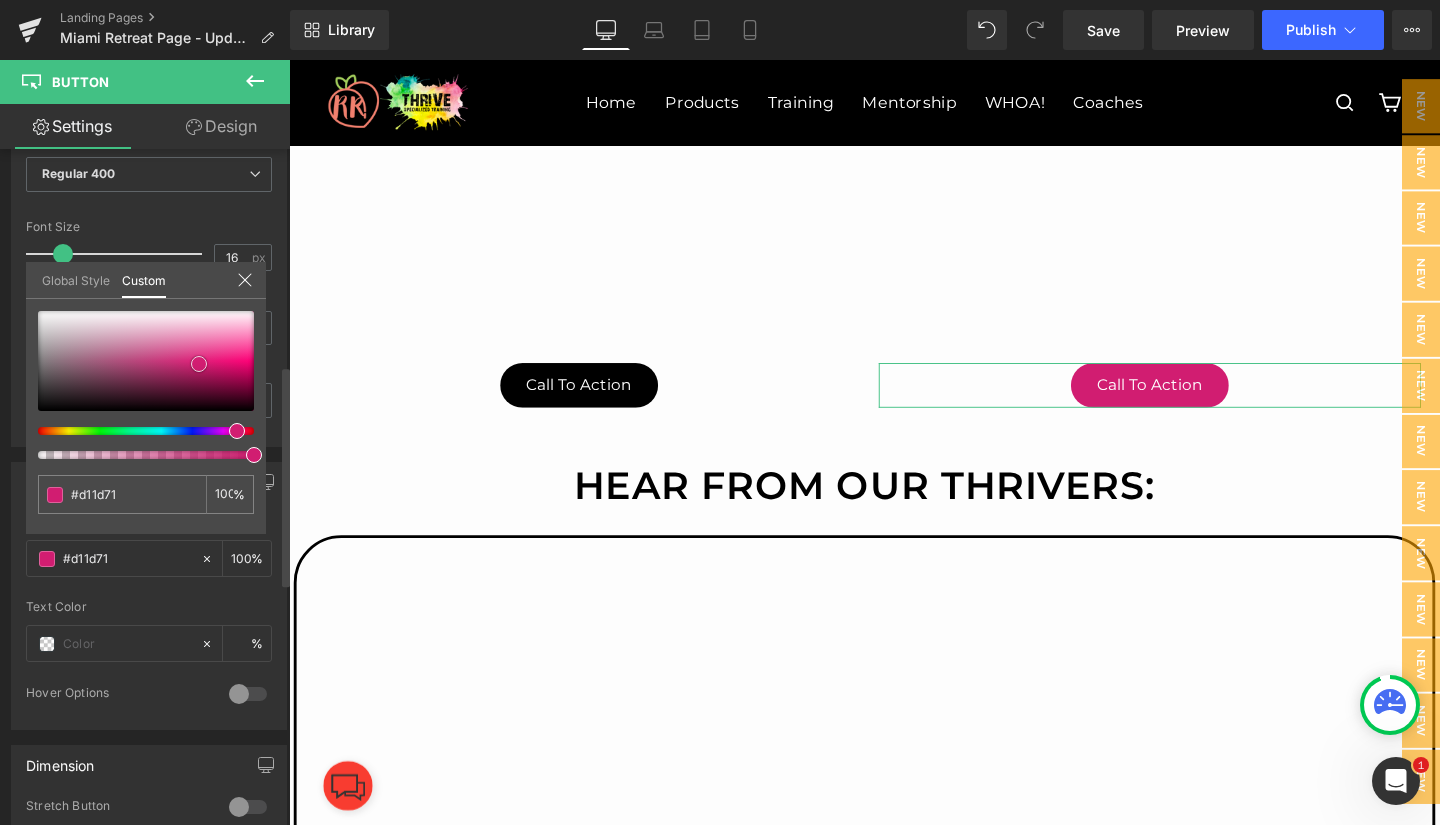 click at bounding box center (146, 361) 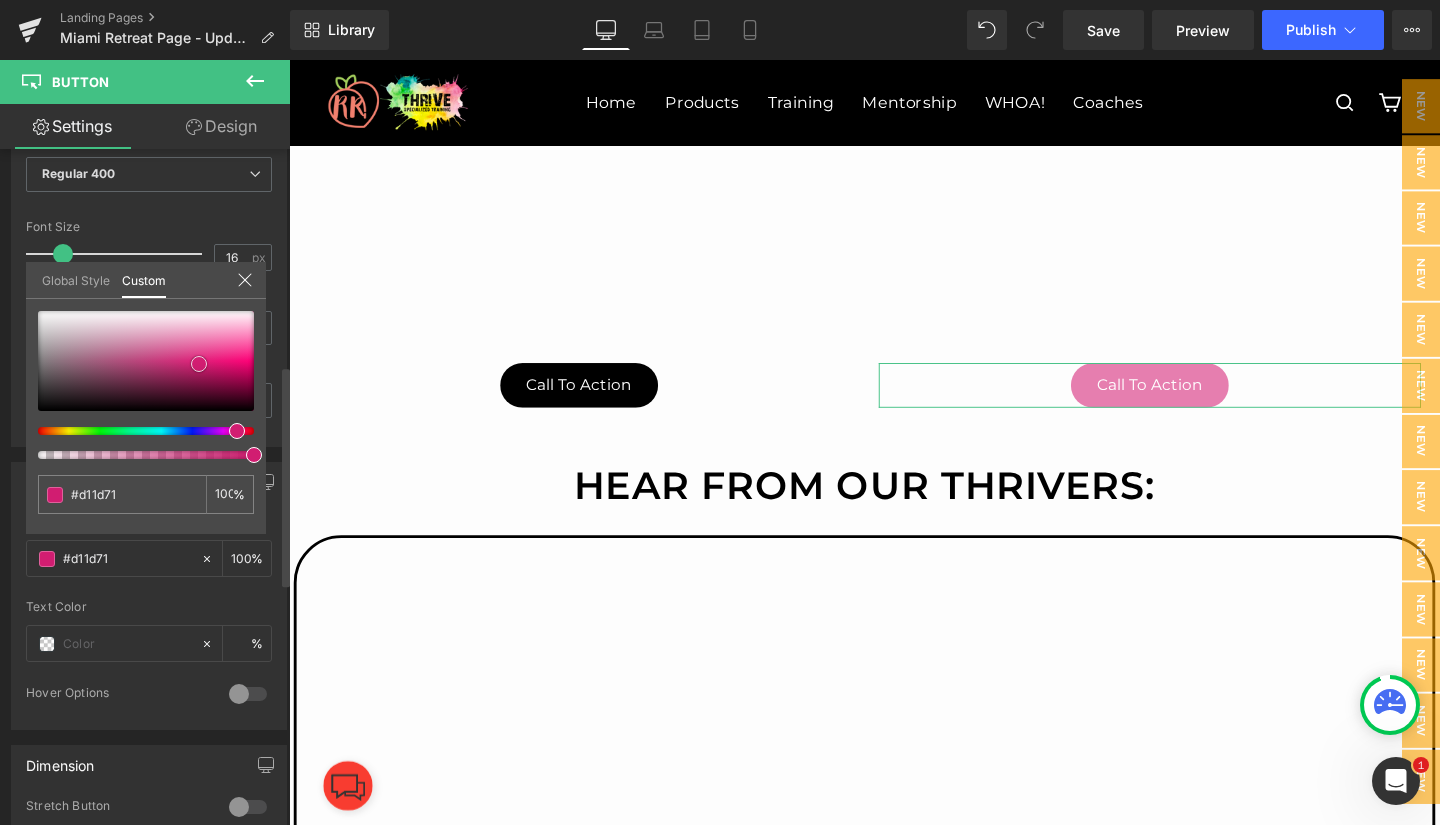 type on "#e67eaf" 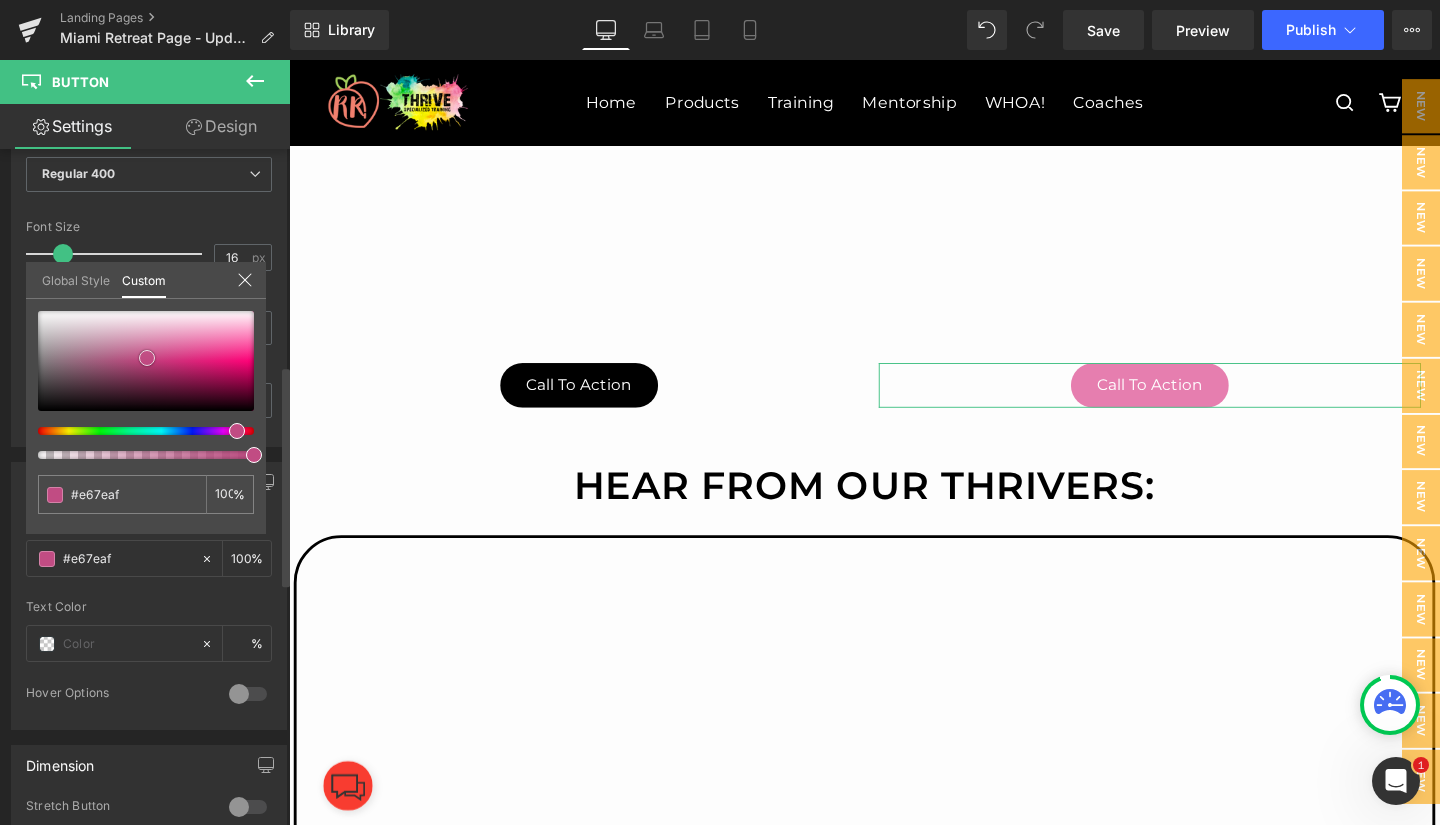 click at bounding box center (146, 361) 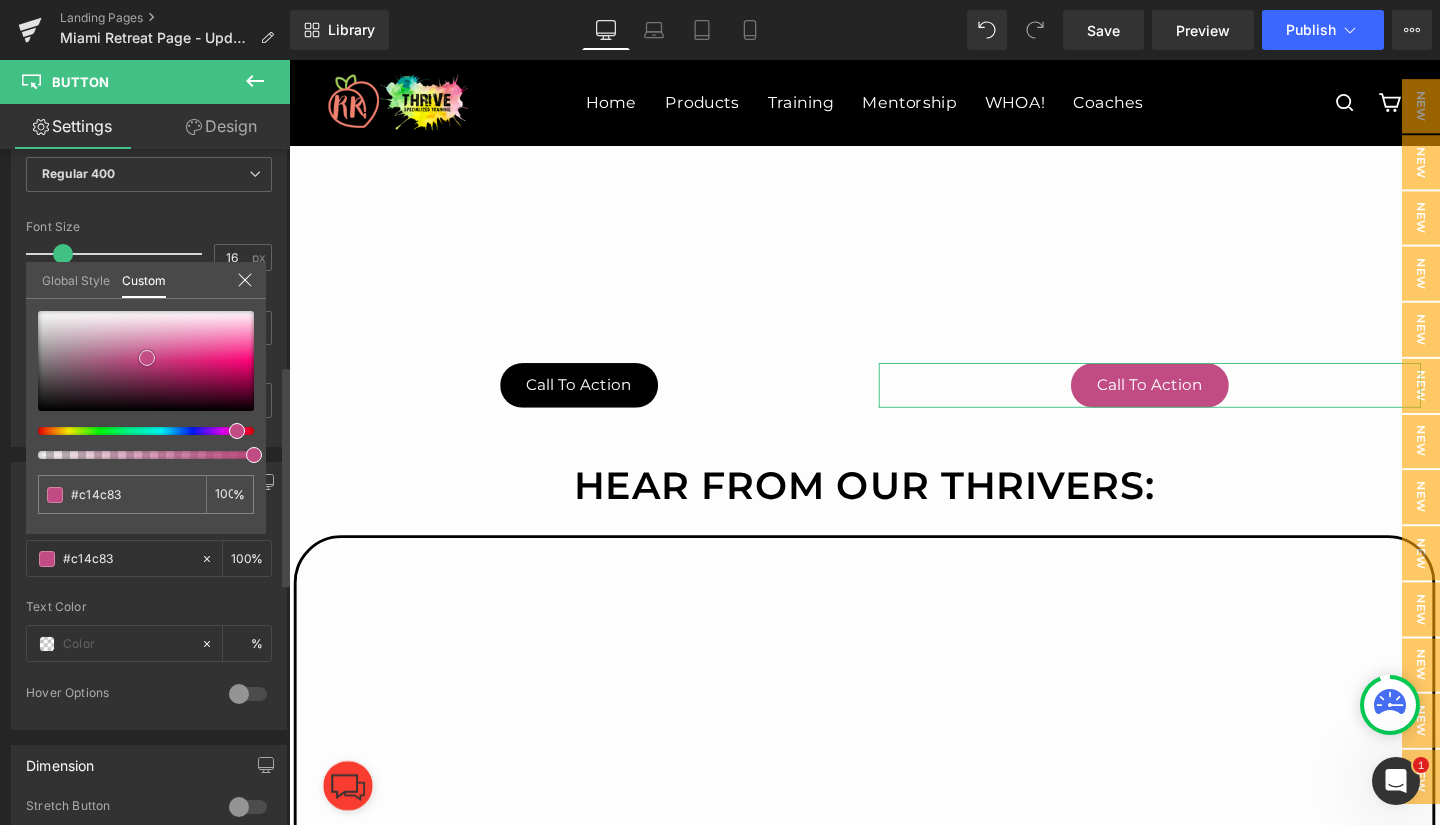click at bounding box center (146, 361) 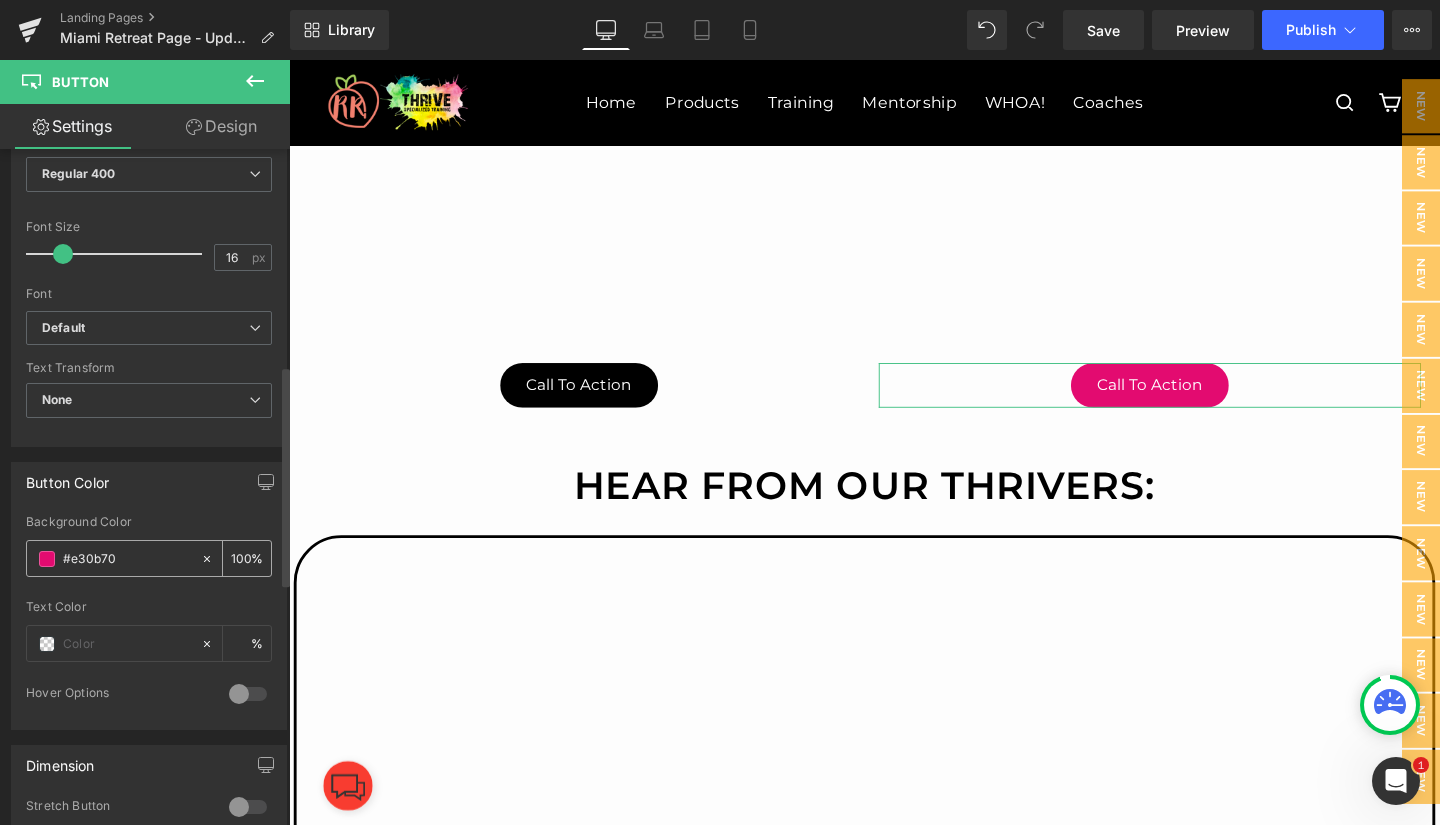 drag, startPoint x: 145, startPoint y: 553, endPoint x: 63, endPoint y: 558, distance: 82.1523 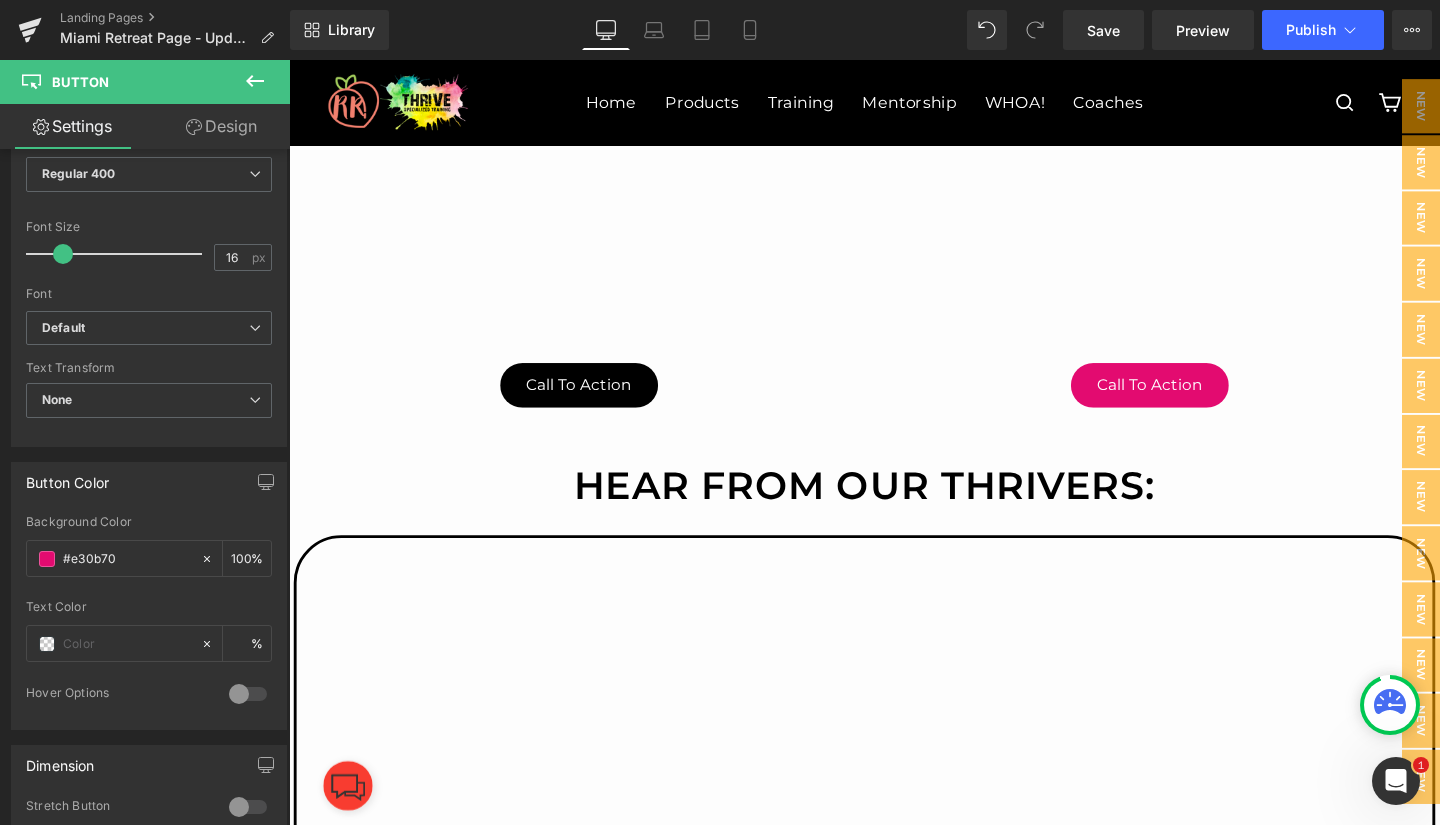 click on "2025 THRIVE Retreat Tickets Now
ON SALE 2025 THRIVE Retreat Tickets Now
ON SALE
Loading
Skip to content
Home
Products
Expand submenu
Collapse submenu
Products
• Fitness Products
• Guides
• Apparel
• Gift Cards
Training
Expand submenu" at bounding box center (894, 7610) 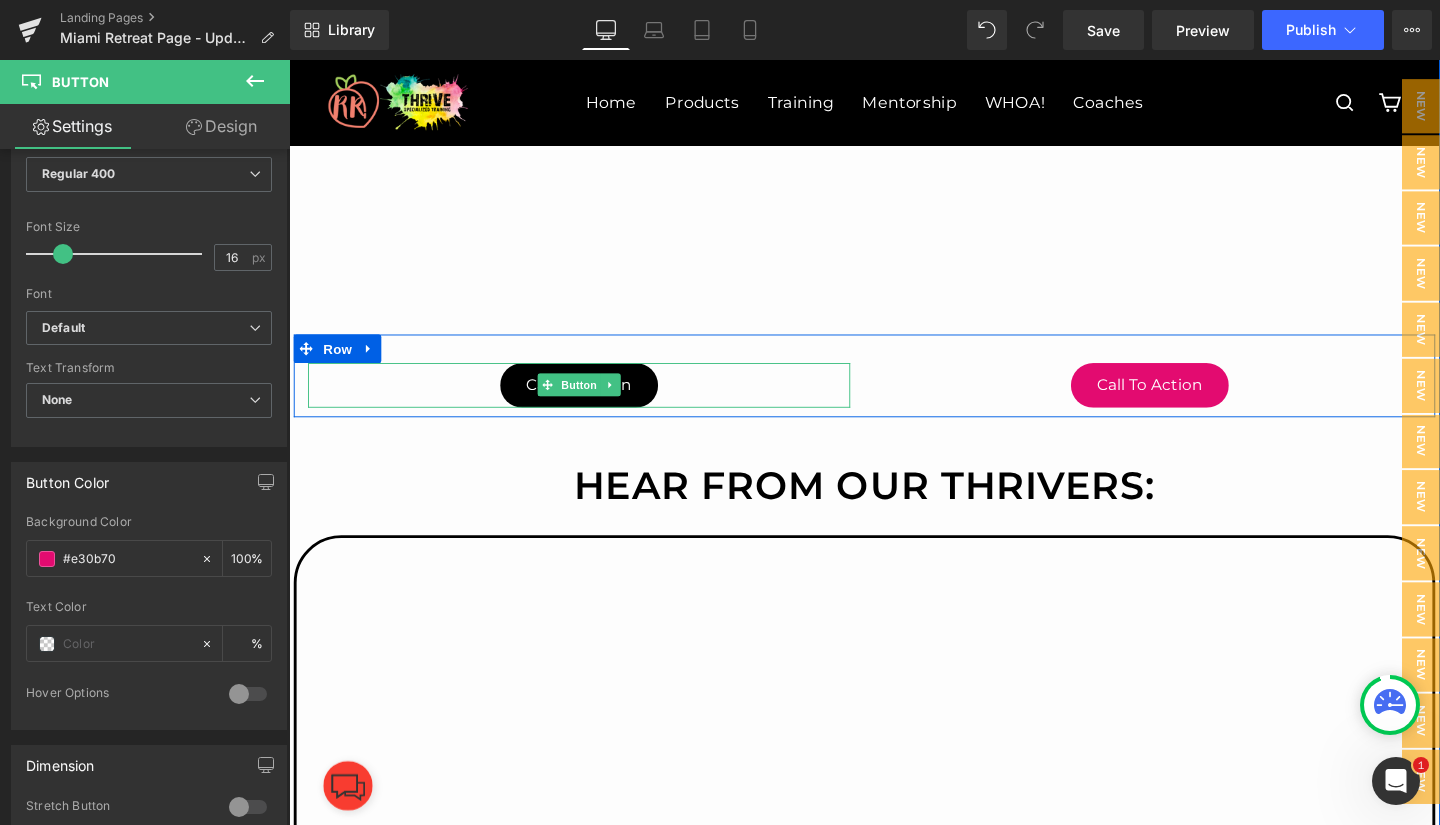 click on "Call To Action" at bounding box center [594, 402] 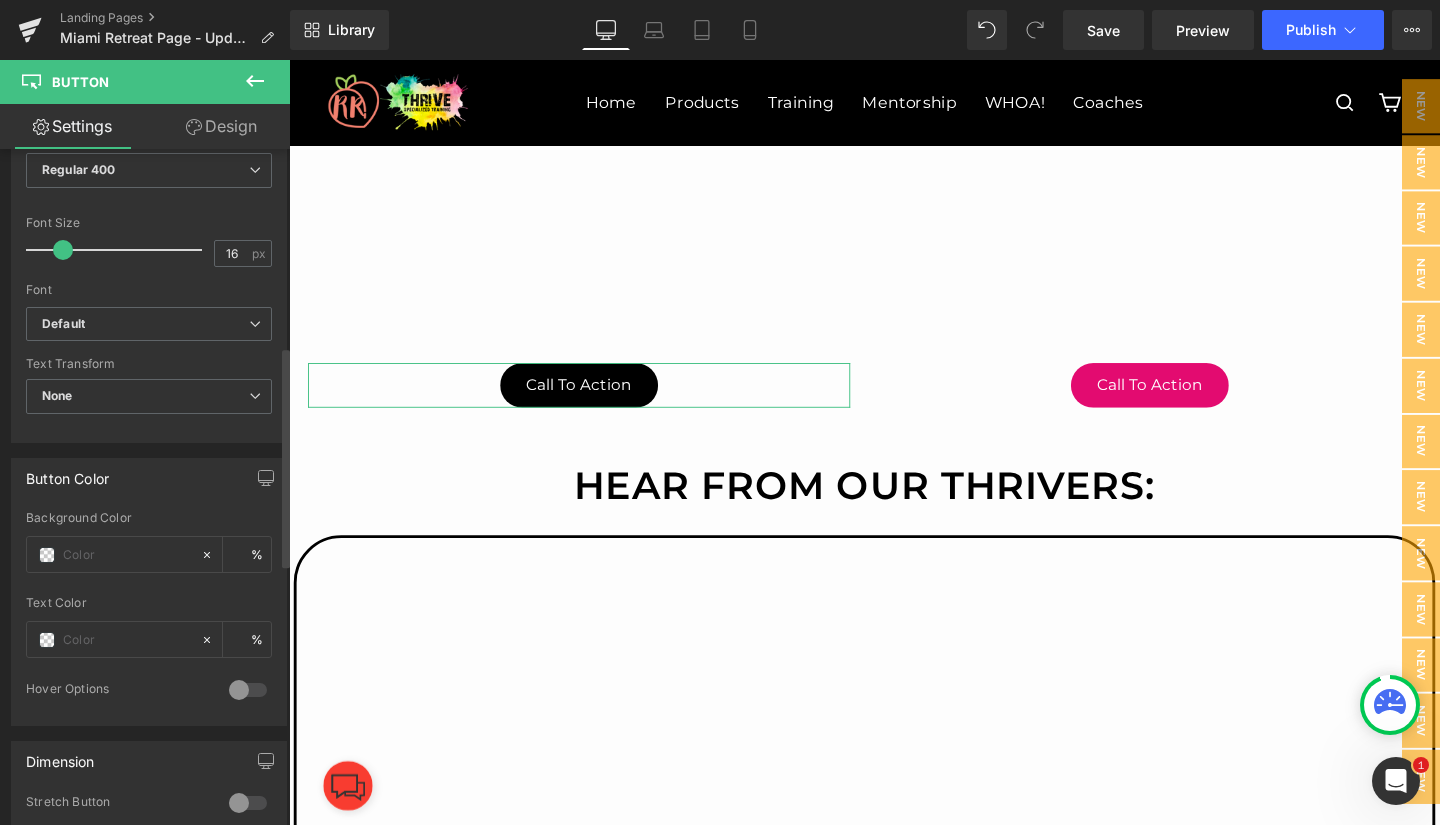 scroll, scrollTop: 682, scrollLeft: 0, axis: vertical 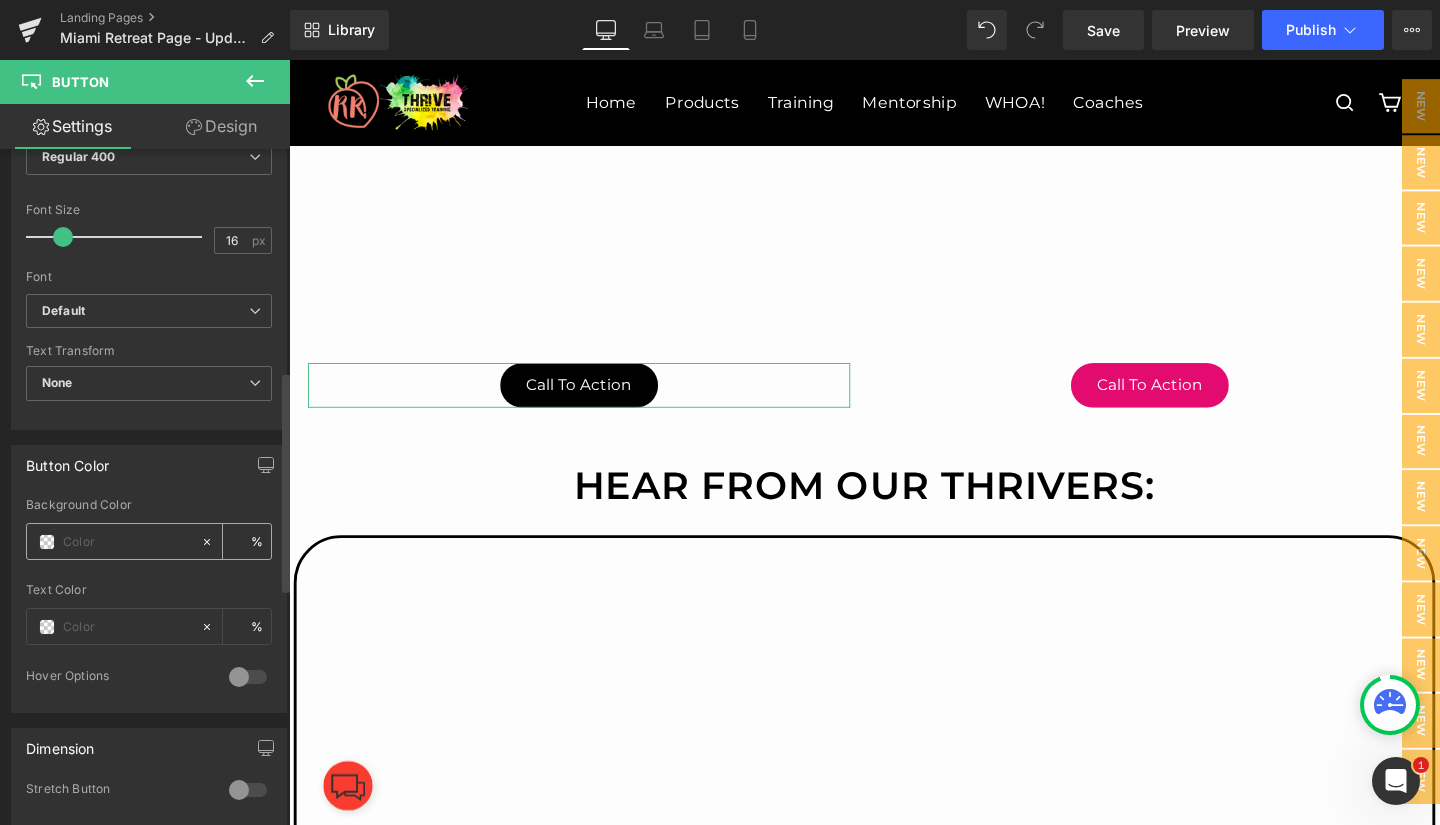 click at bounding box center (127, 542) 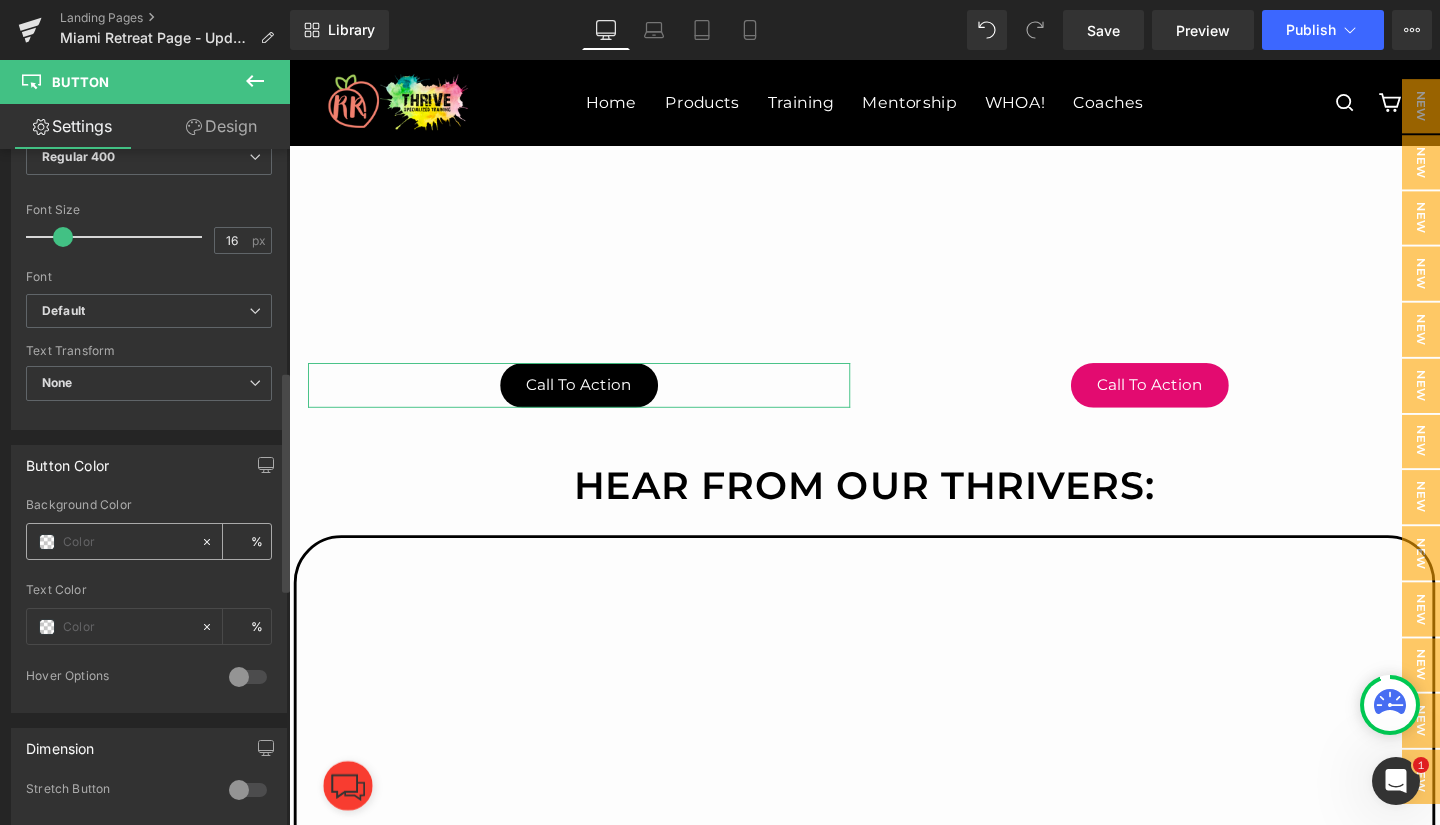 type on "#e30b70" 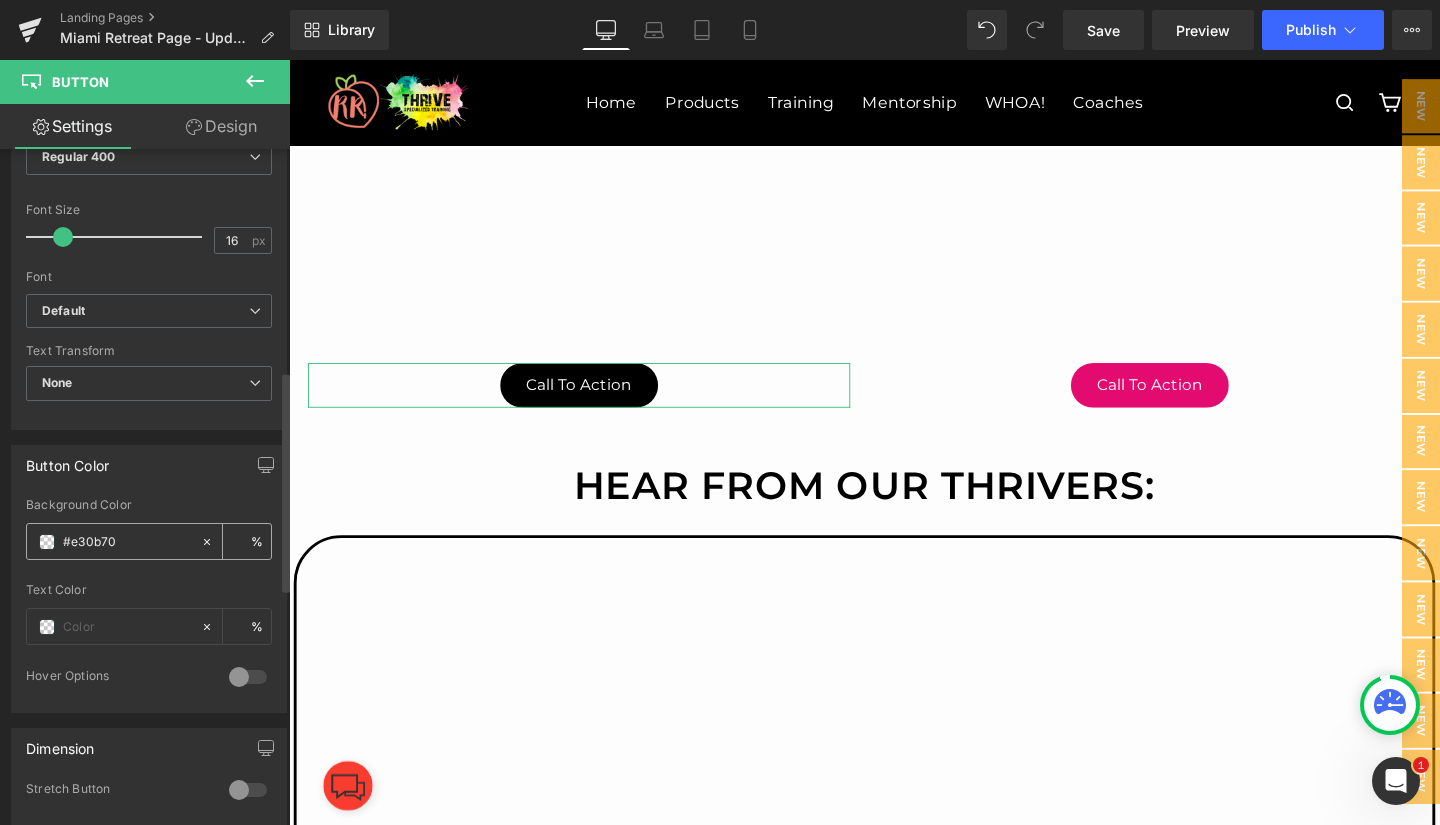 type on "100" 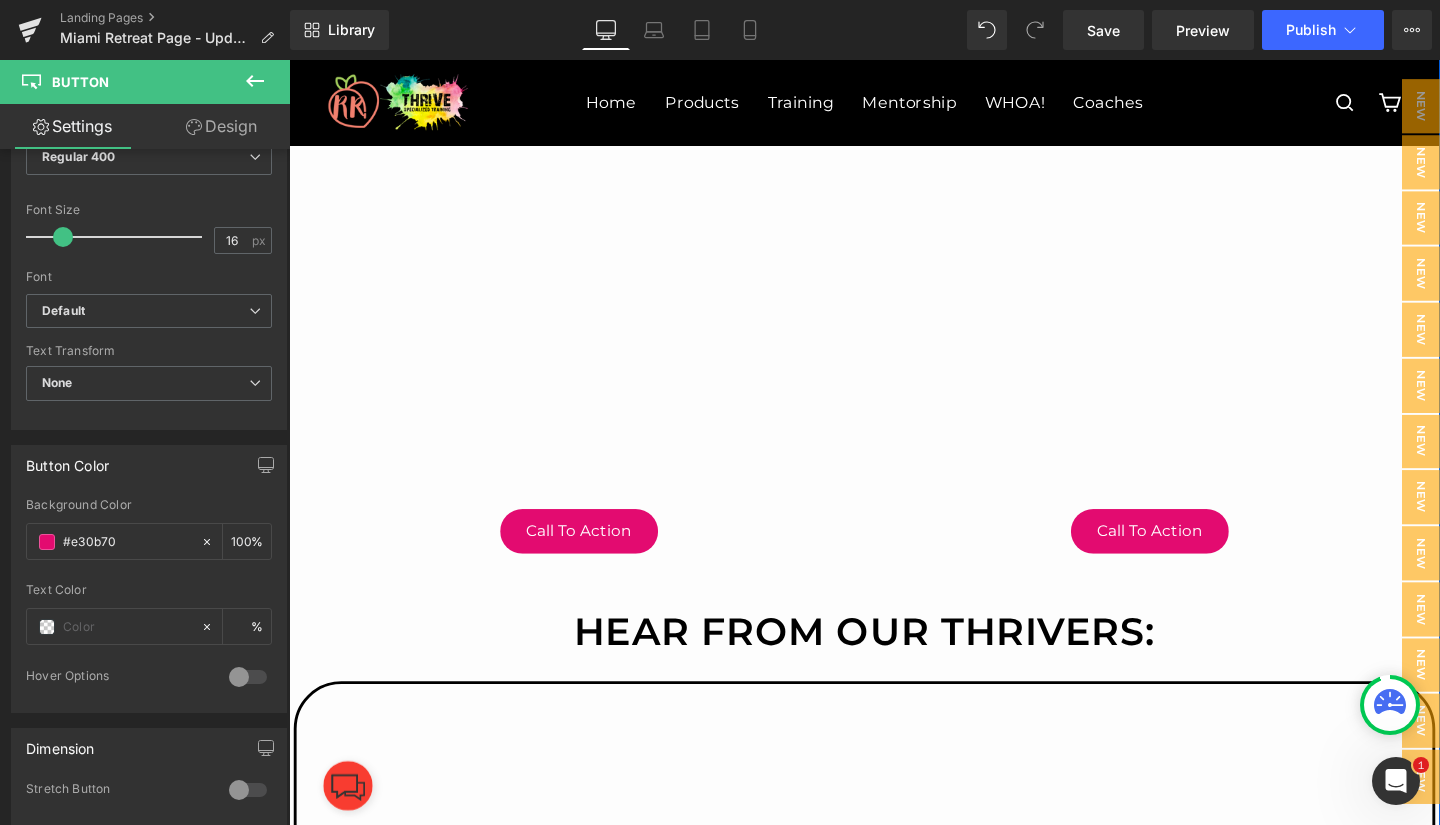 scroll, scrollTop: 648, scrollLeft: 0, axis: vertical 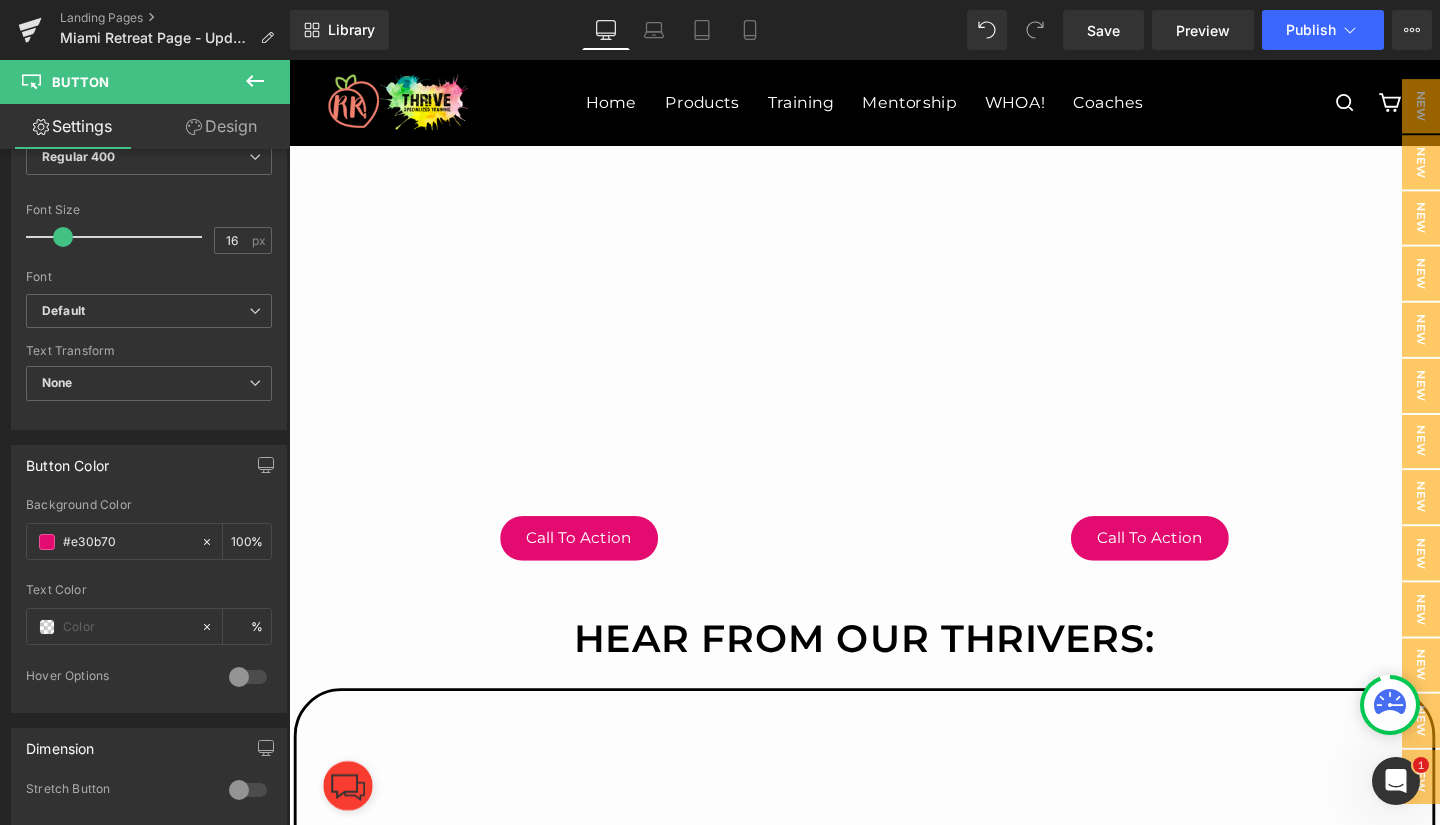 type on "#e30b70" 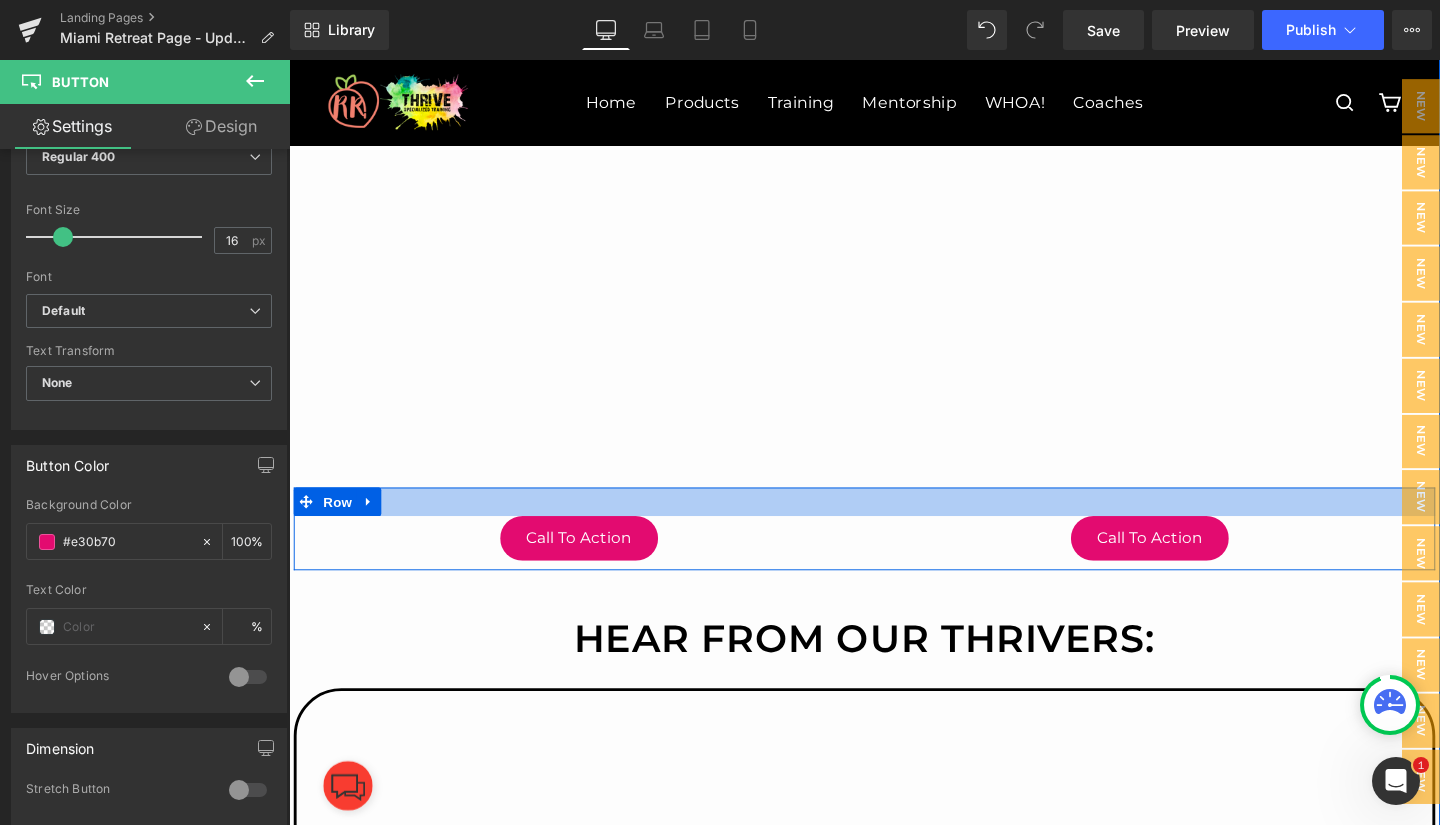 click at bounding box center [894, 524] 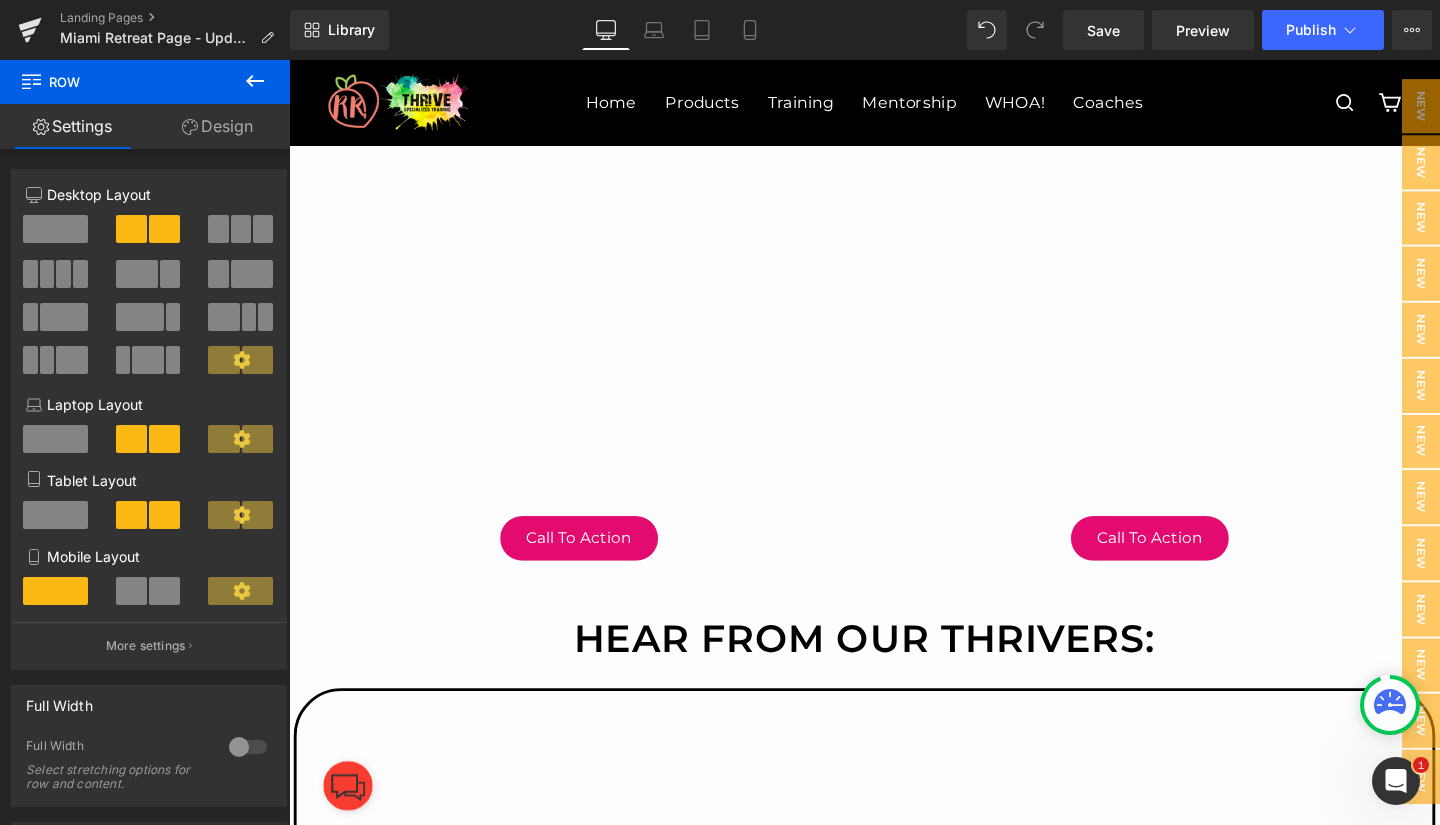 click 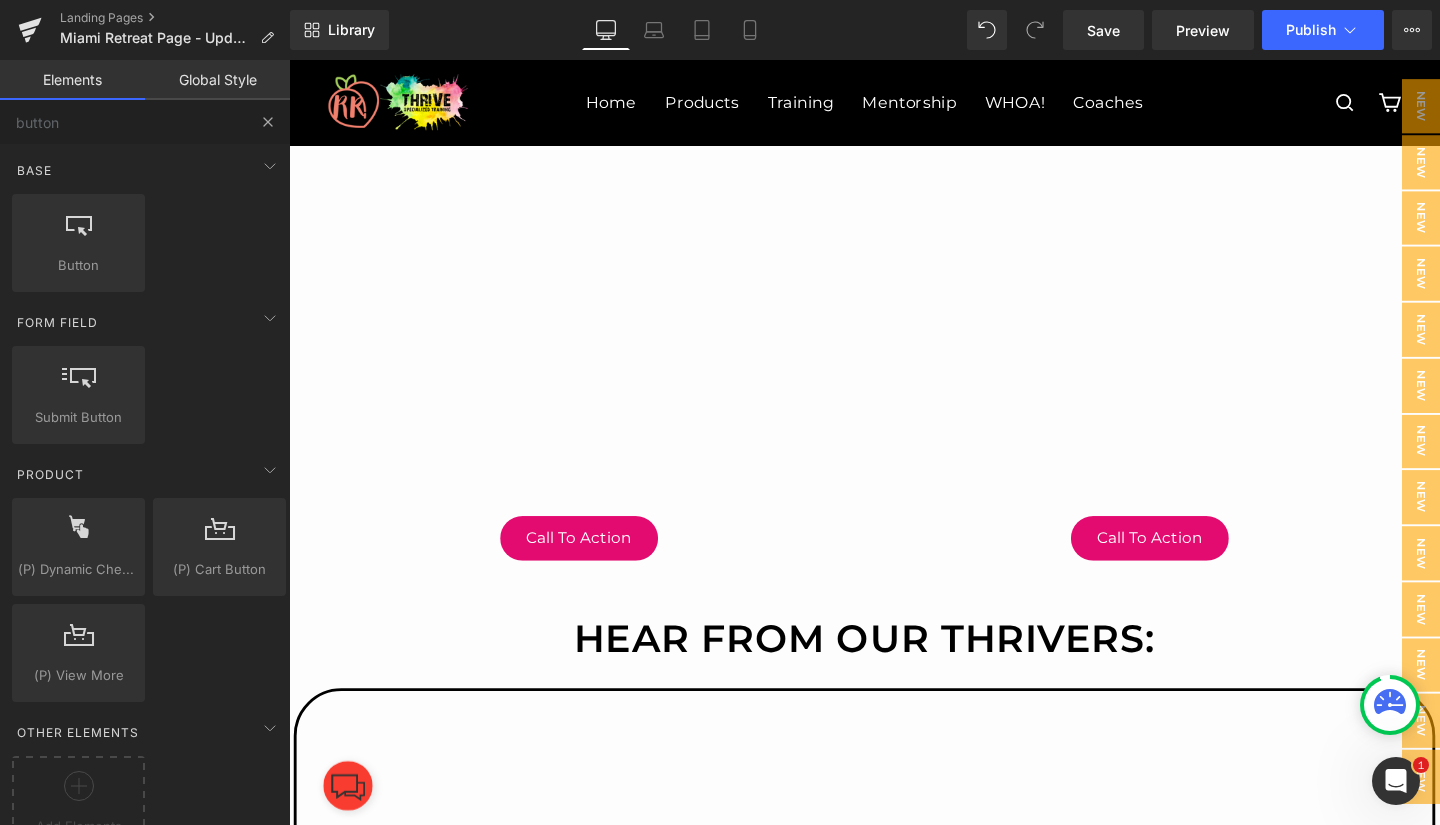 type 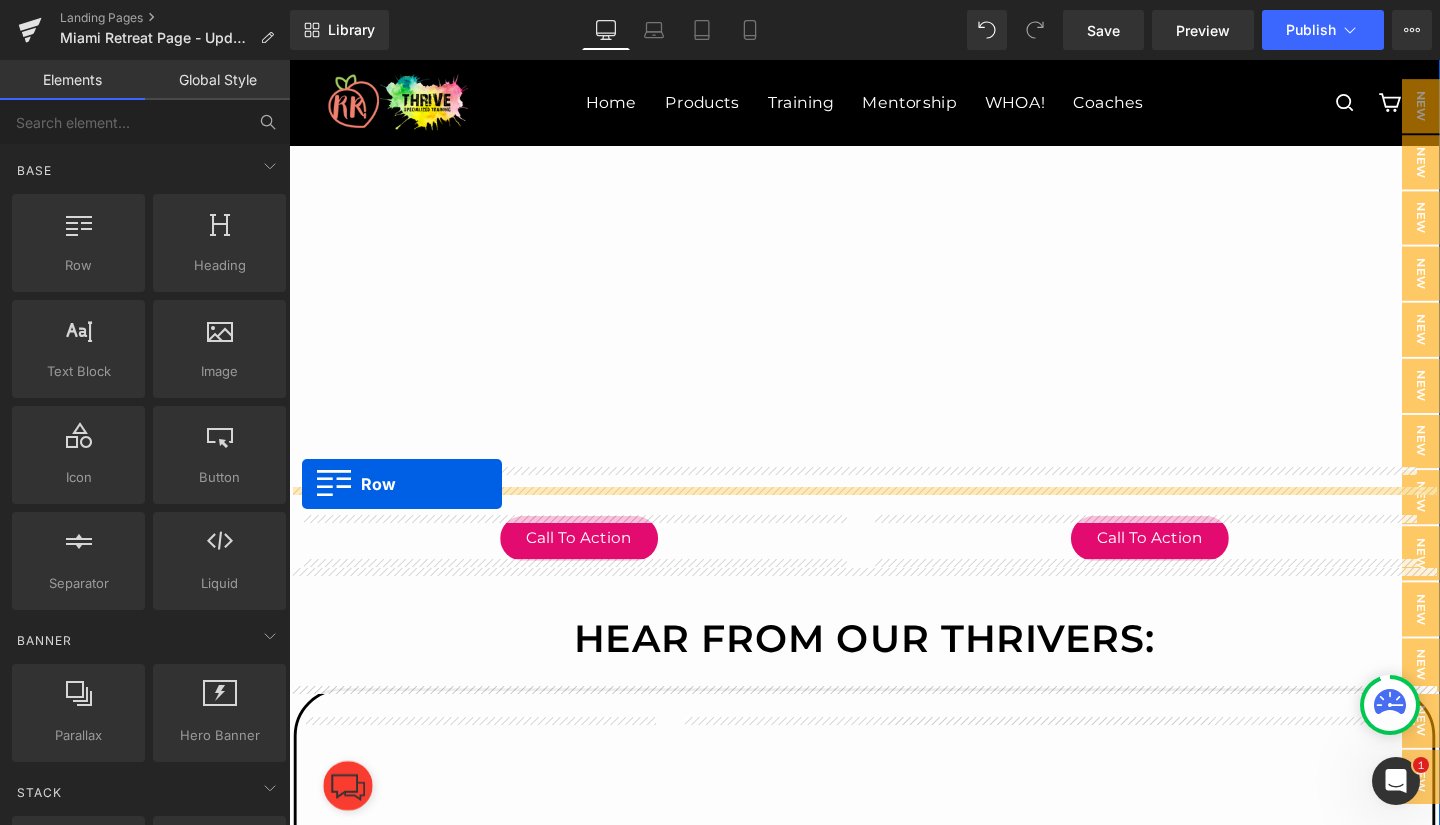 drag, startPoint x: 373, startPoint y: 317, endPoint x: 302, endPoint y: 507, distance: 202.83244 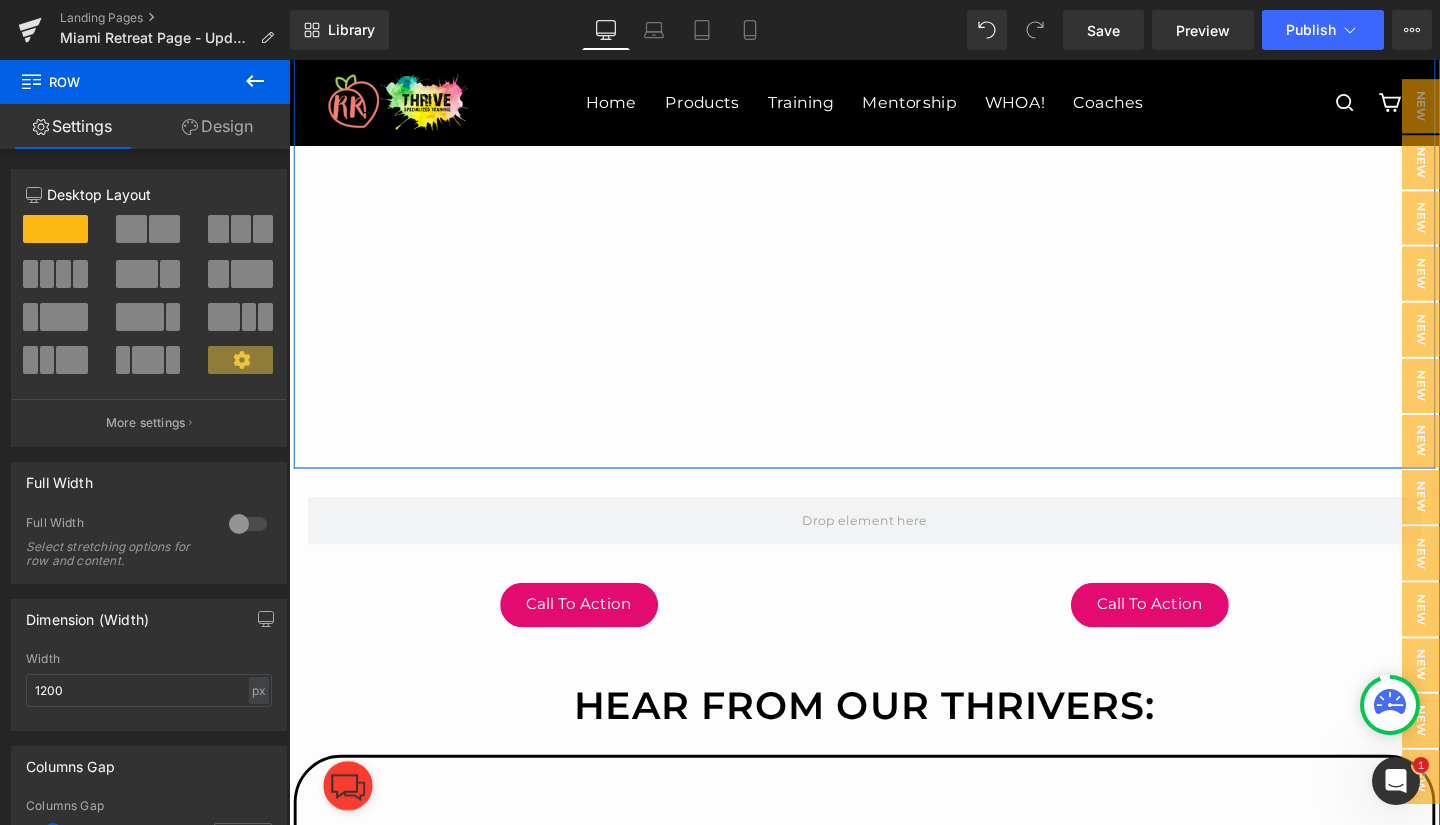 drag, startPoint x: 492, startPoint y: 501, endPoint x: 491, endPoint y: 481, distance: 20.024984 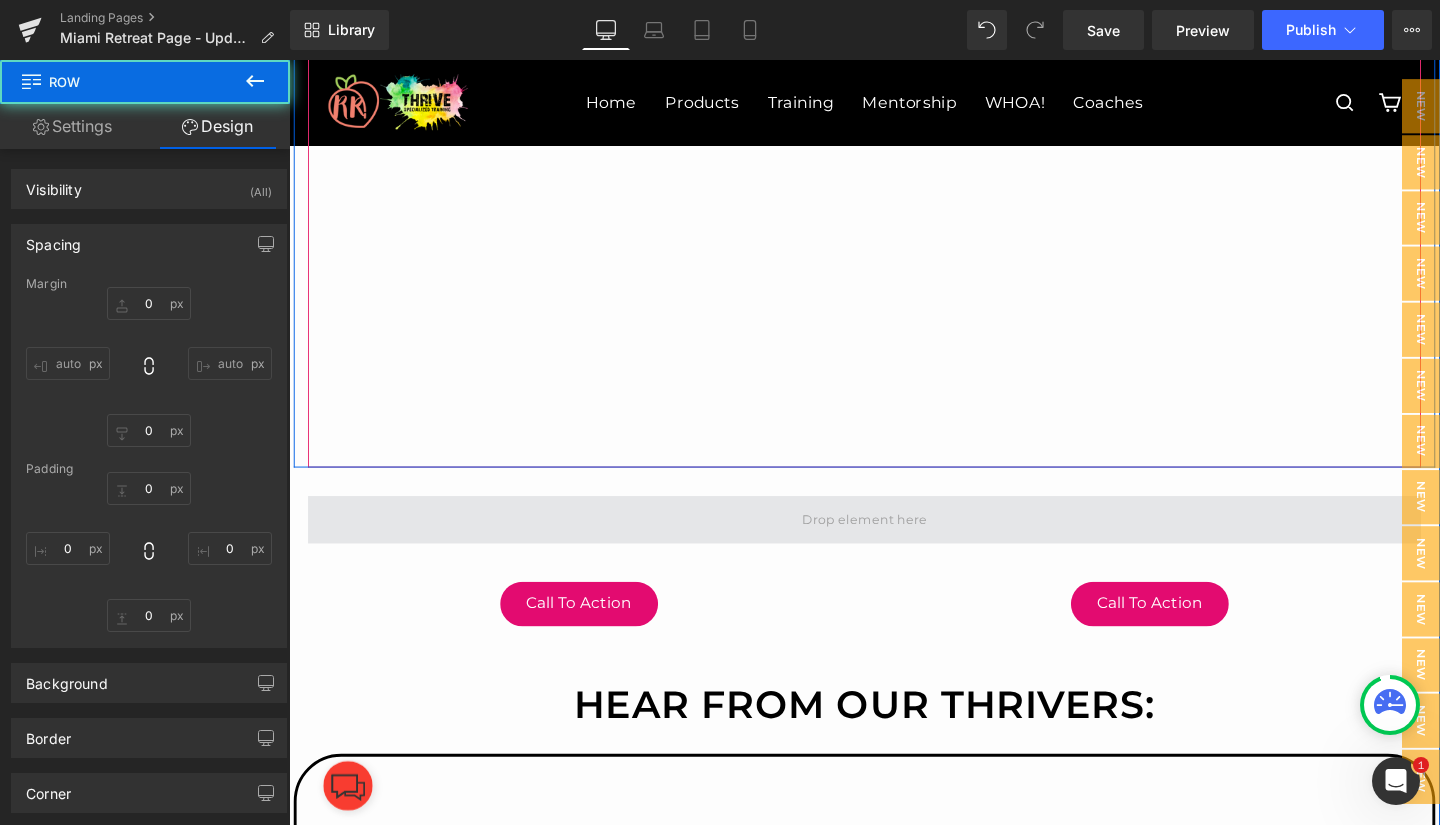 type on "0" 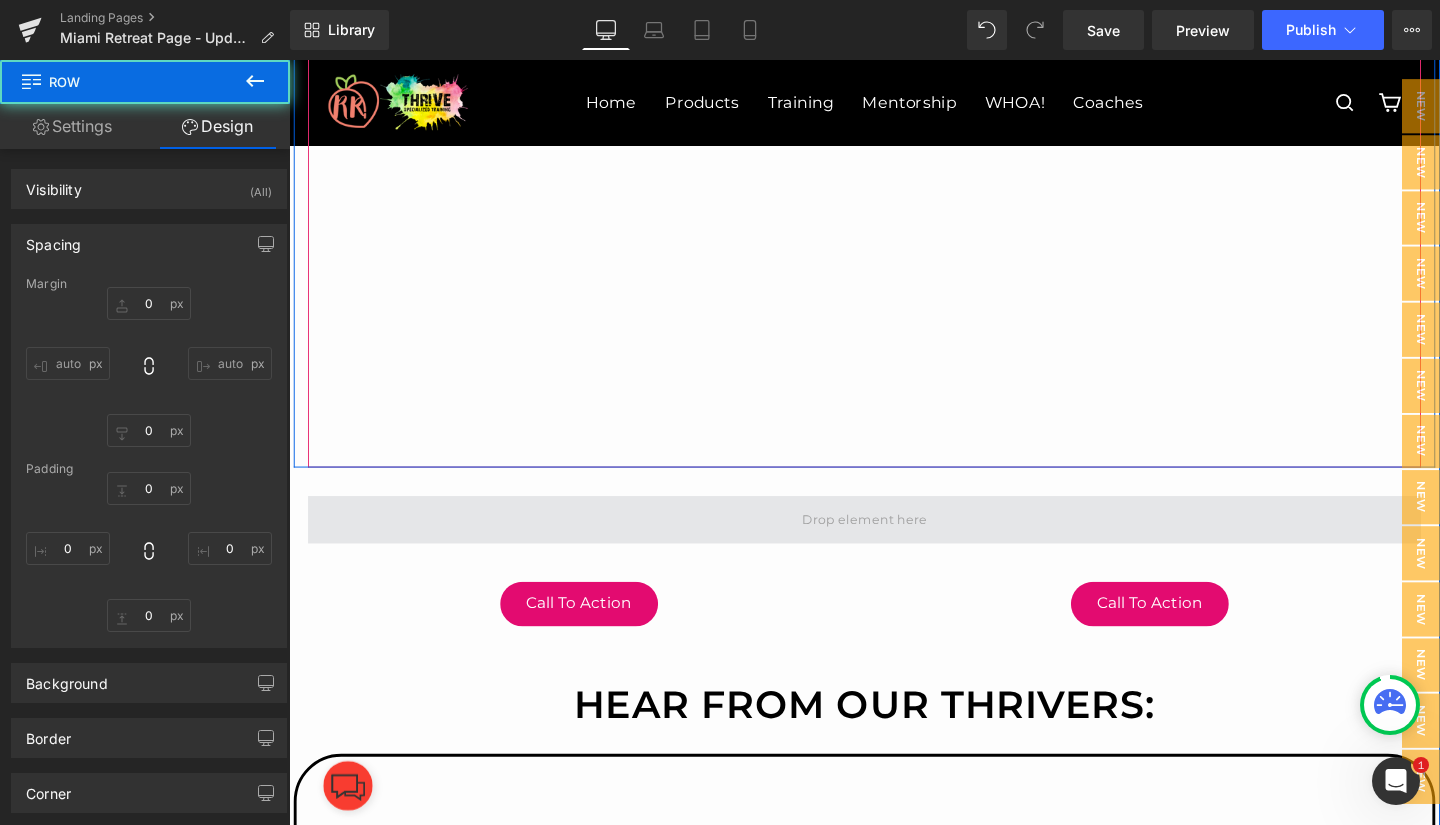 type on "0" 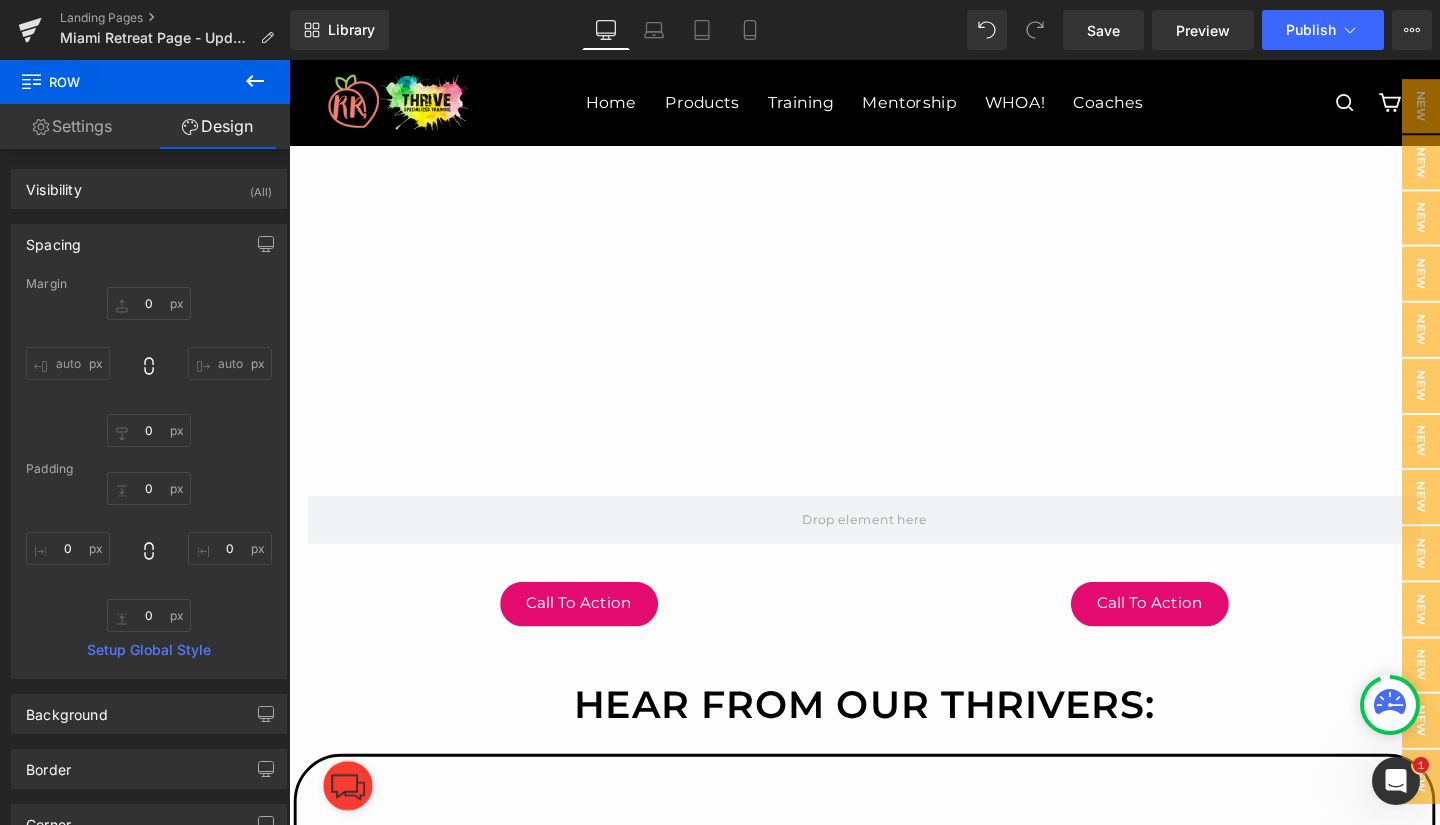 click 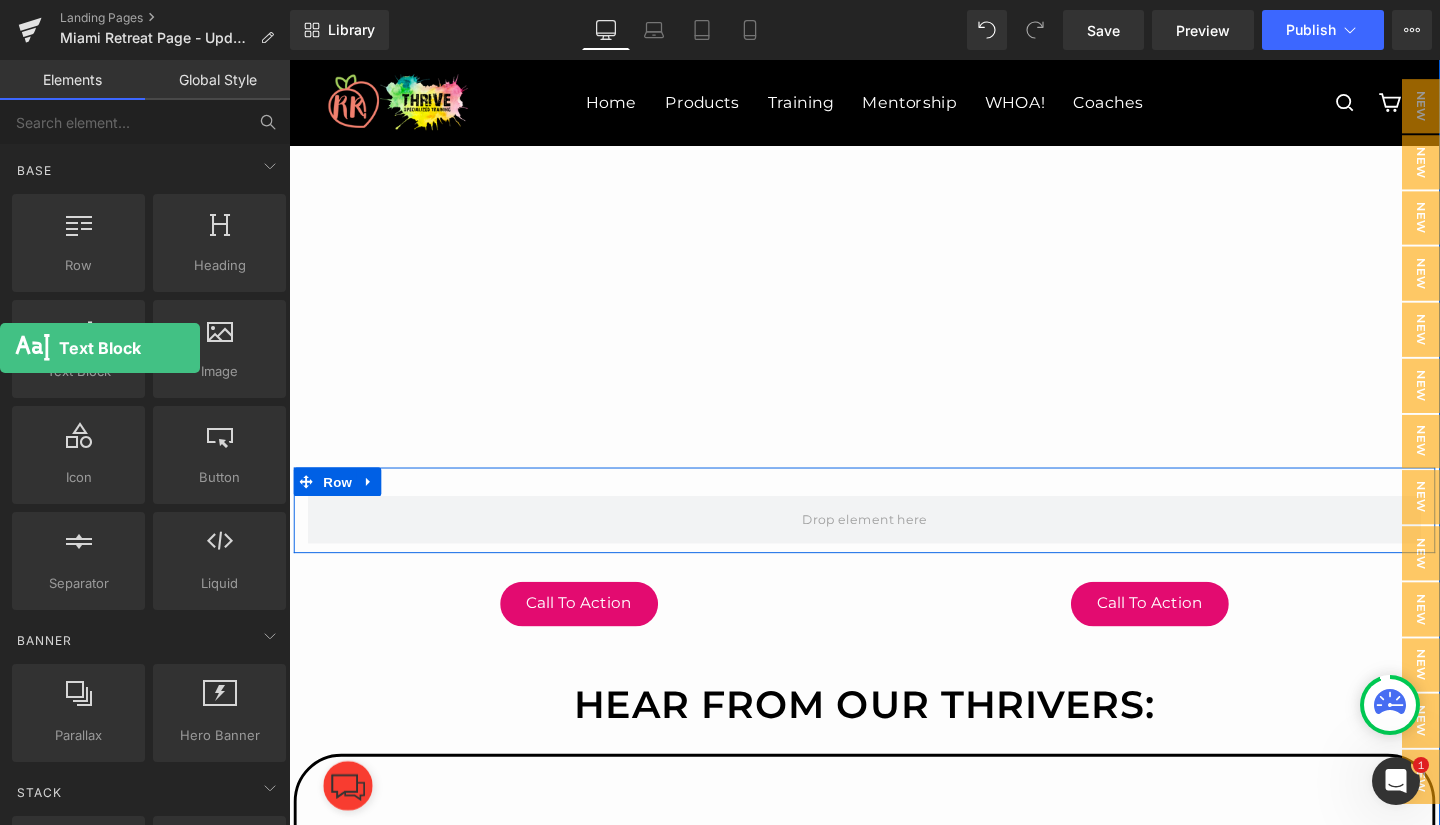 drag, startPoint x: 70, startPoint y: 346, endPoint x: 0, endPoint y: 316, distance: 76.15773 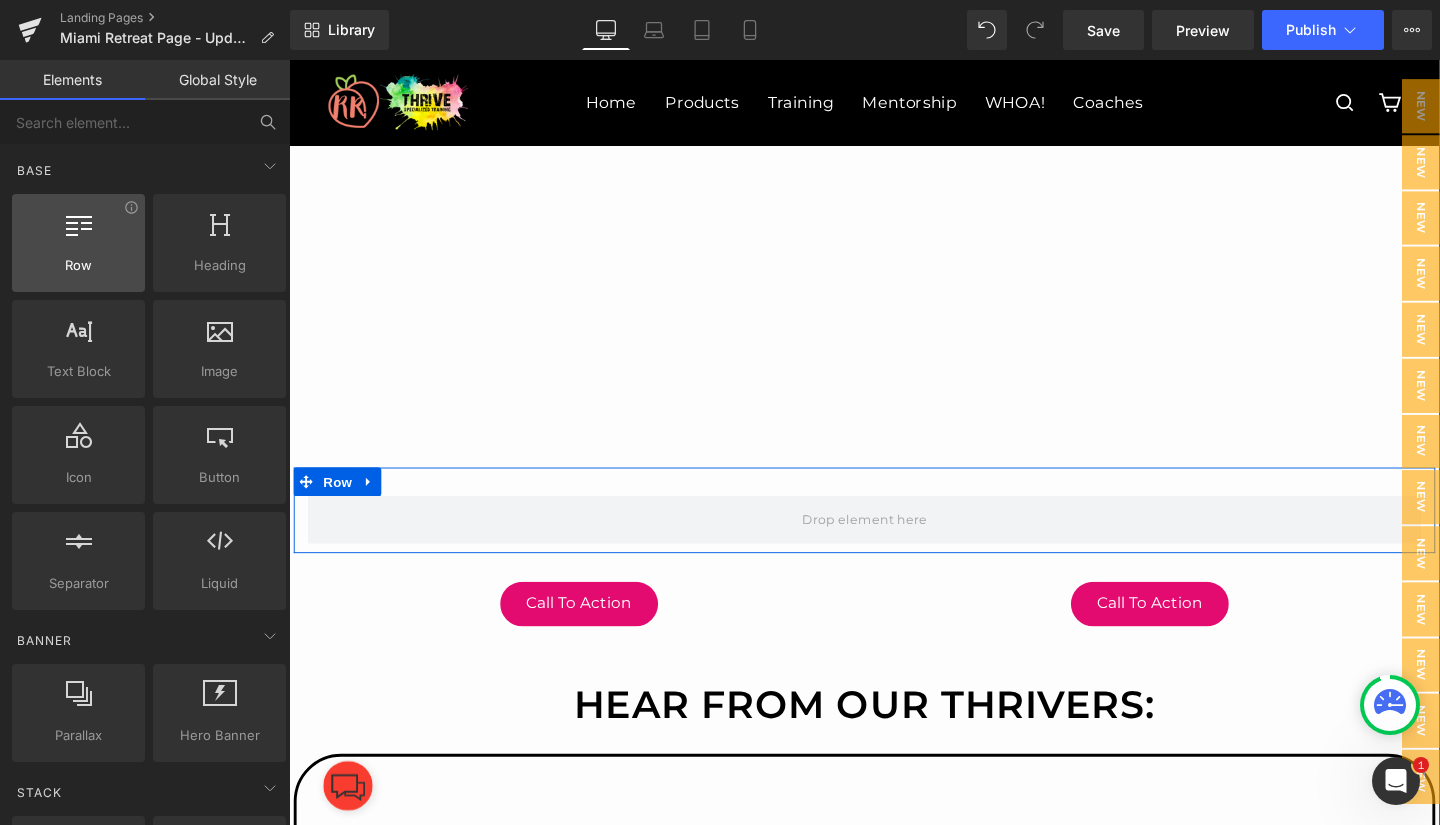 click at bounding box center (78, 232) 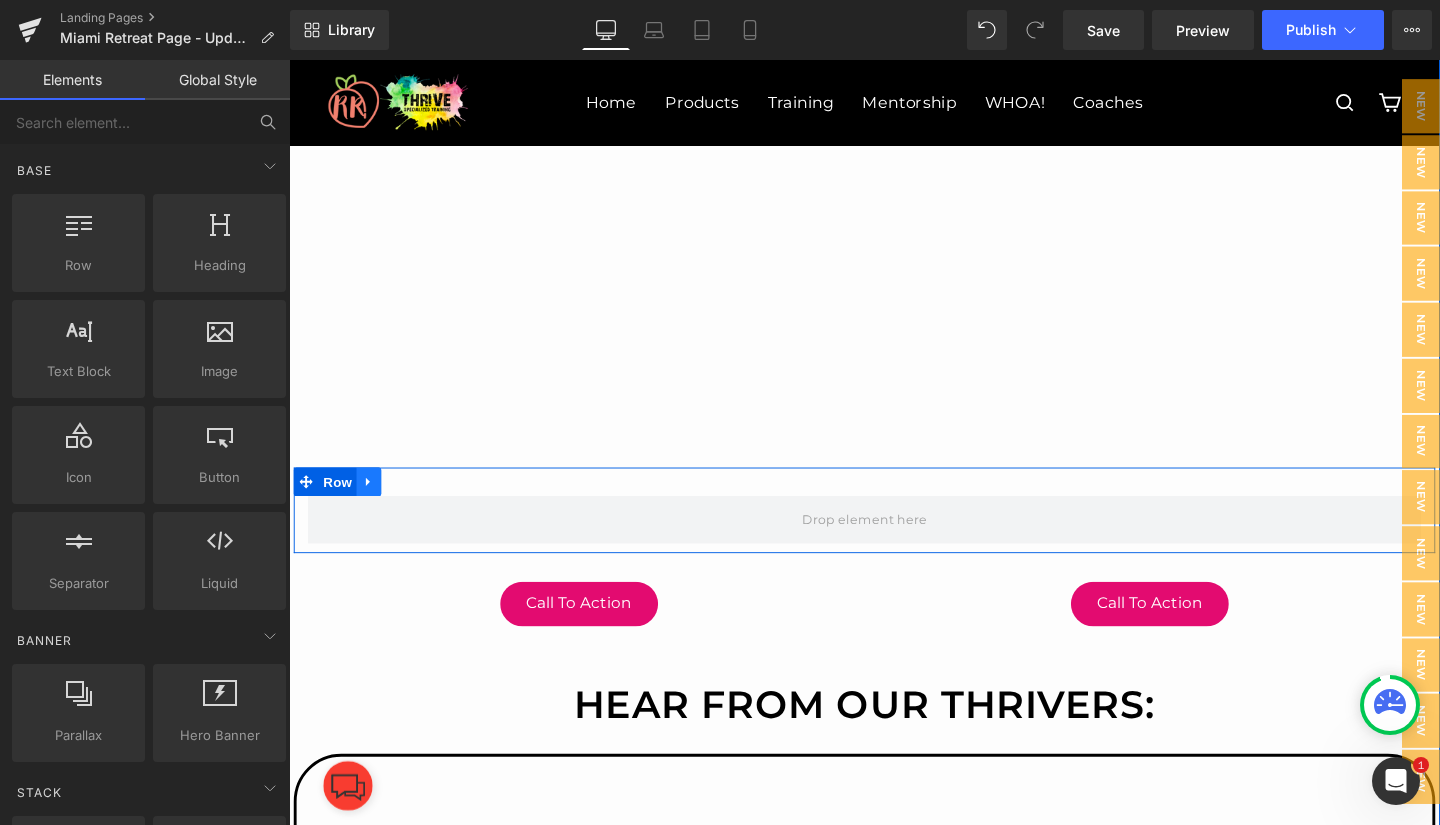 click 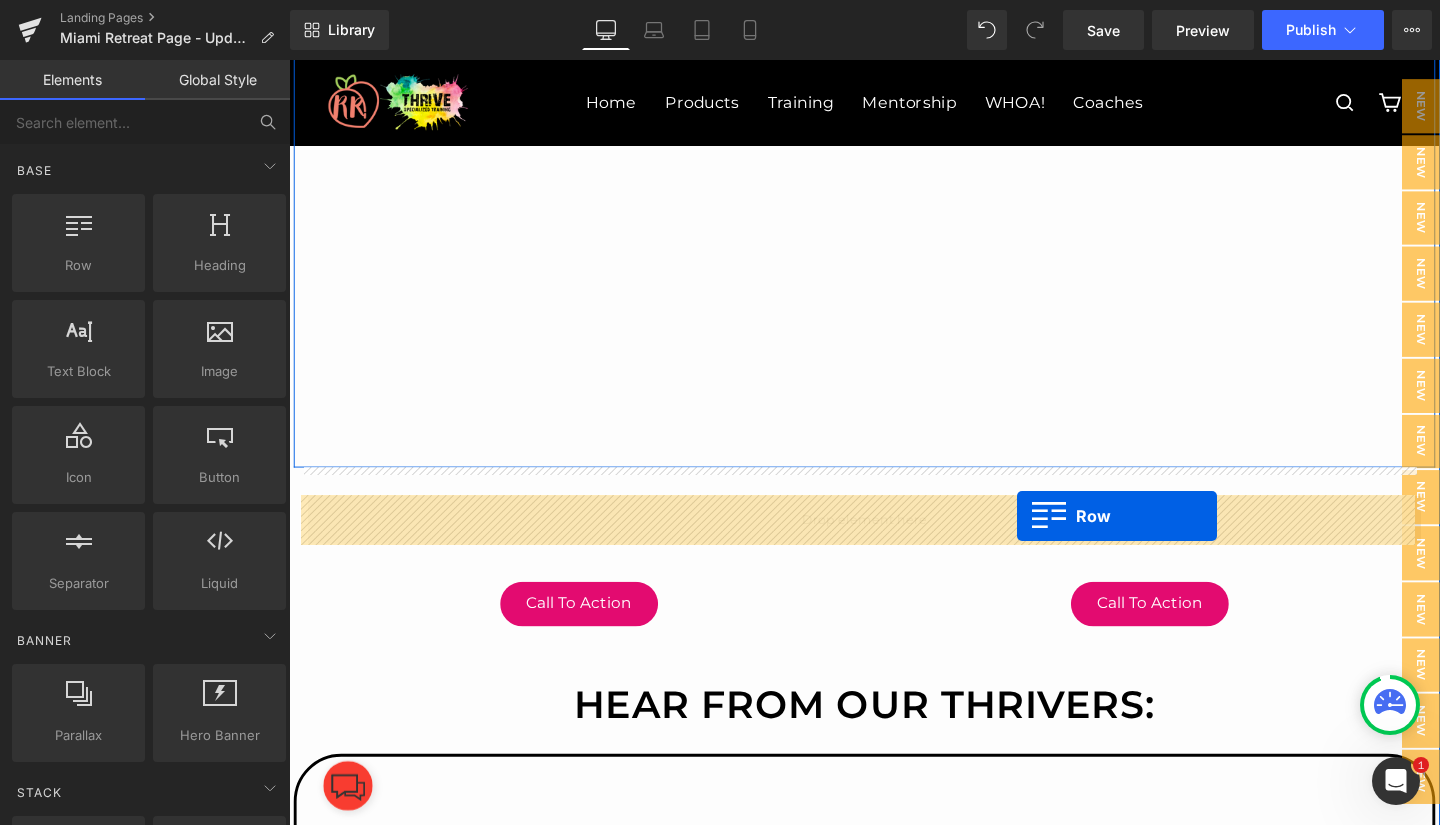 drag, startPoint x: 403, startPoint y: 303, endPoint x: 1054, endPoint y: 539, distance: 692.4572 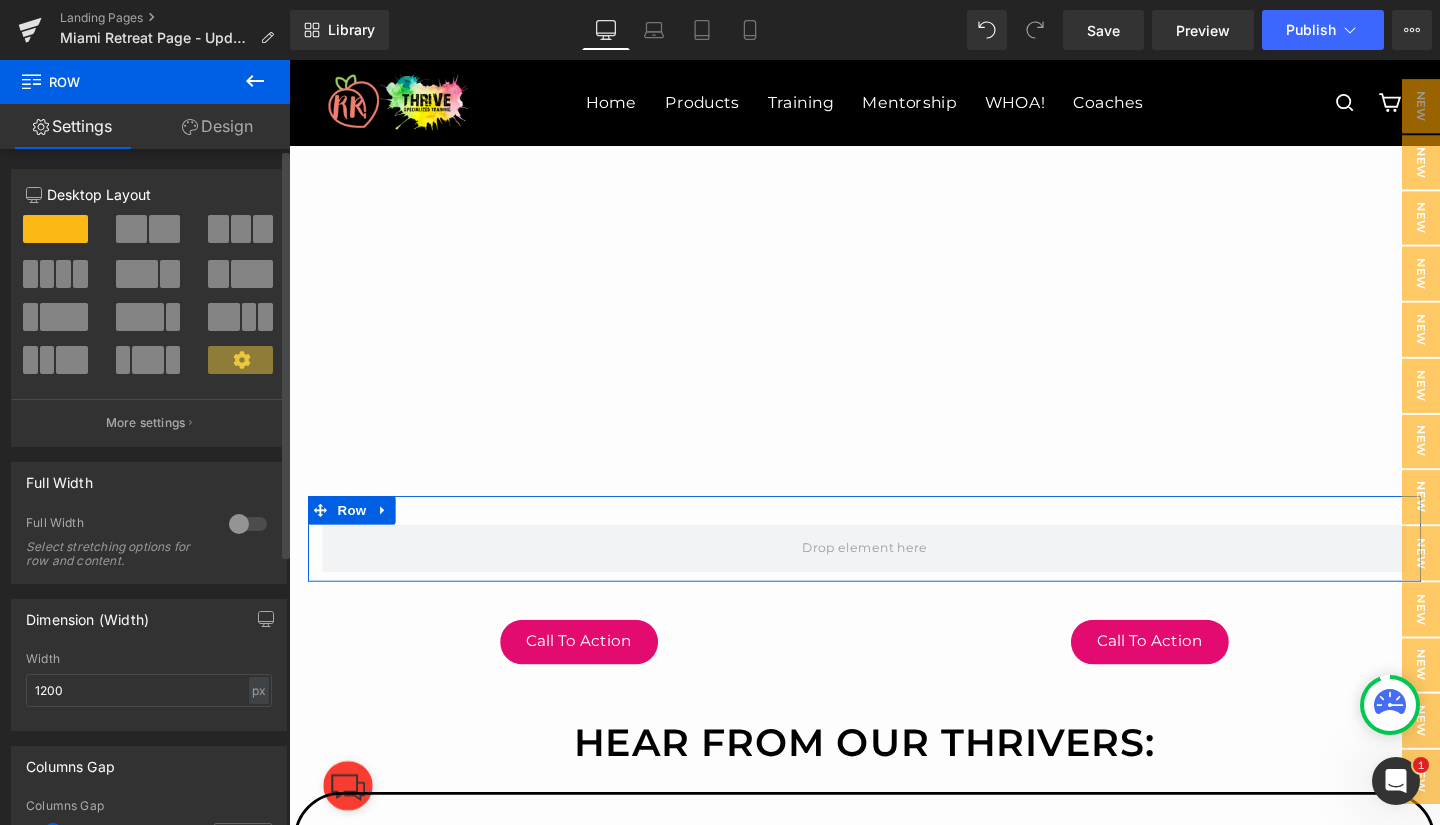 click at bounding box center (131, 229) 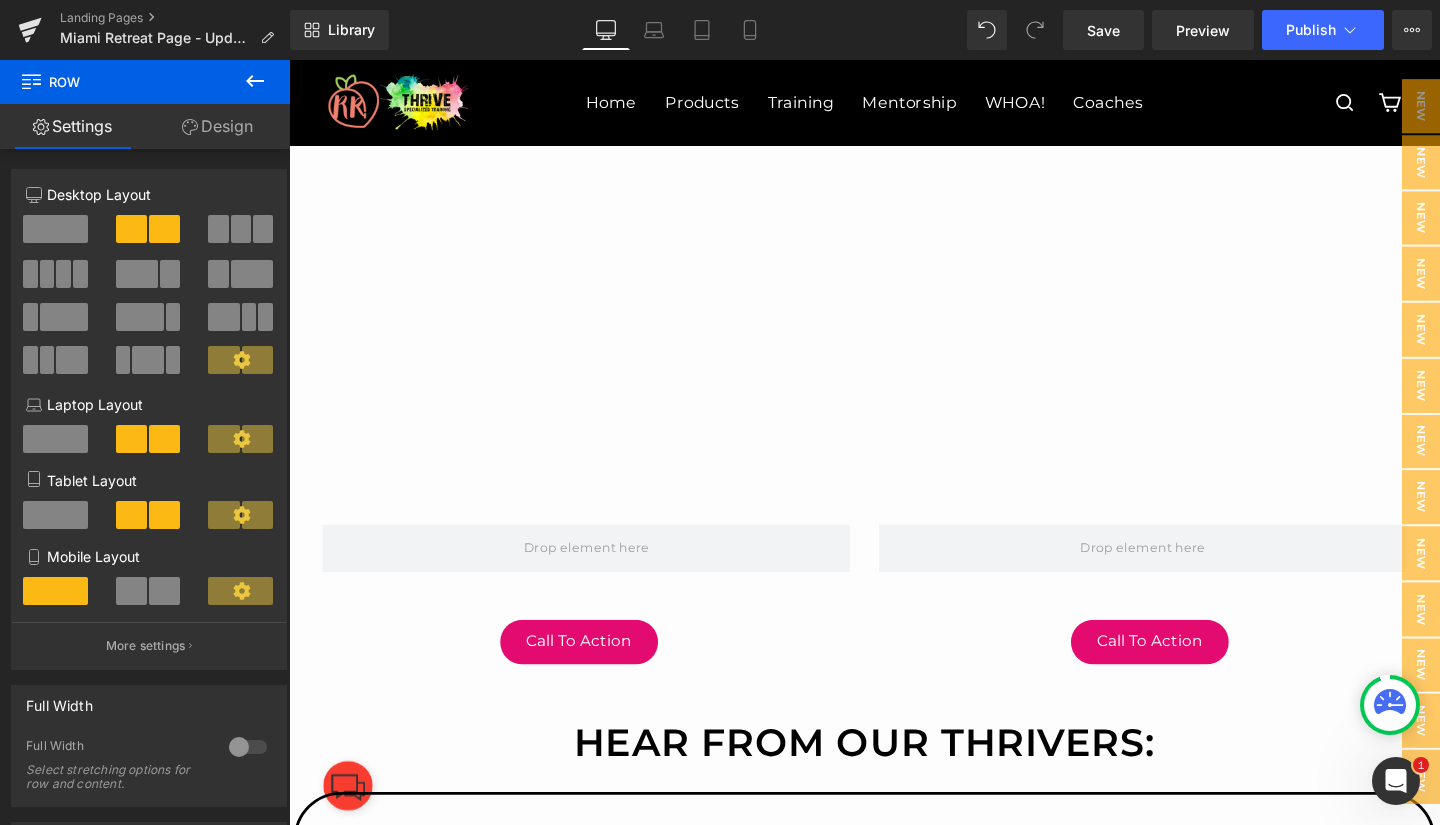 click 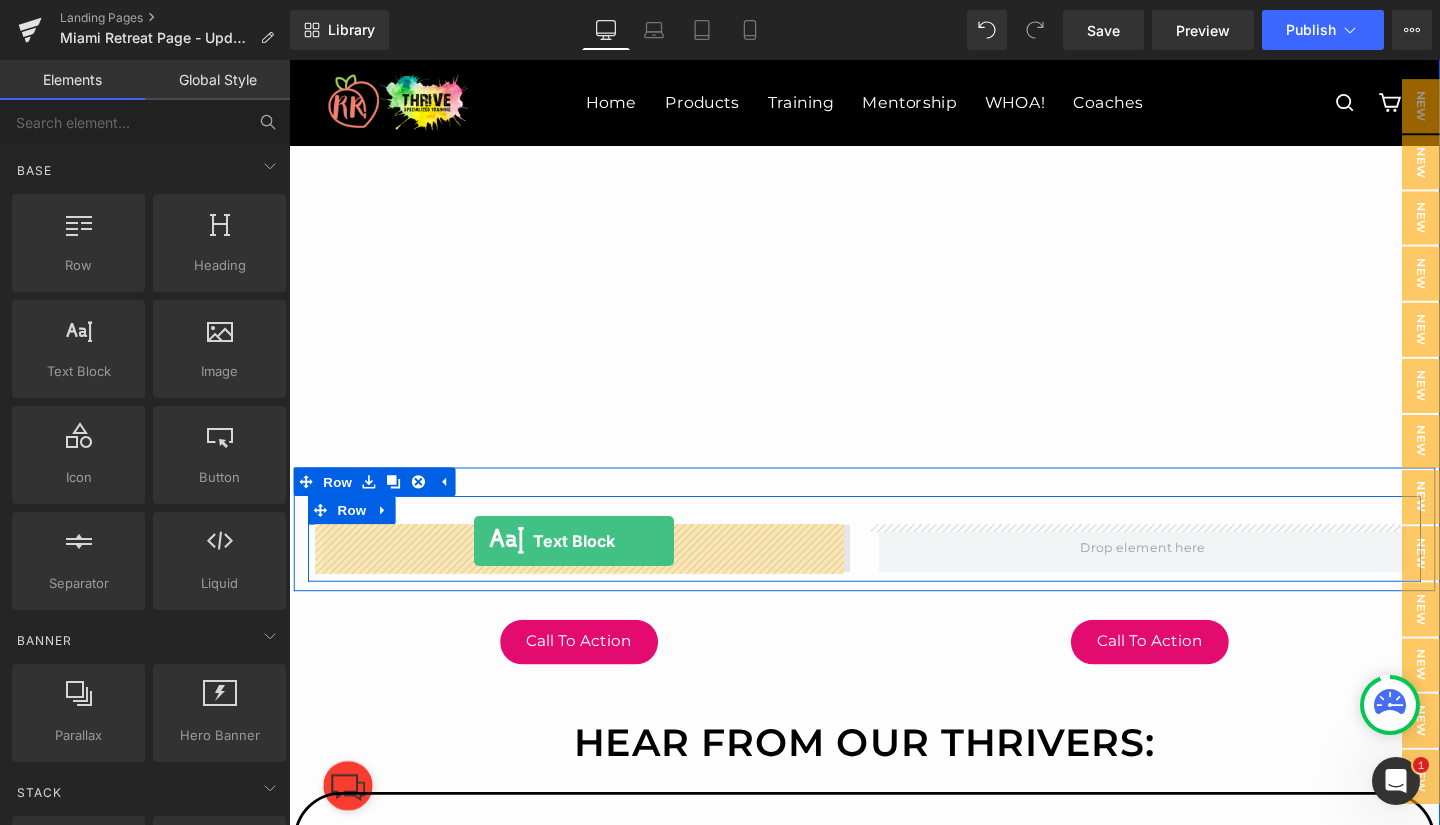 drag, startPoint x: 363, startPoint y: 396, endPoint x: 484, endPoint y: 566, distance: 208.66481 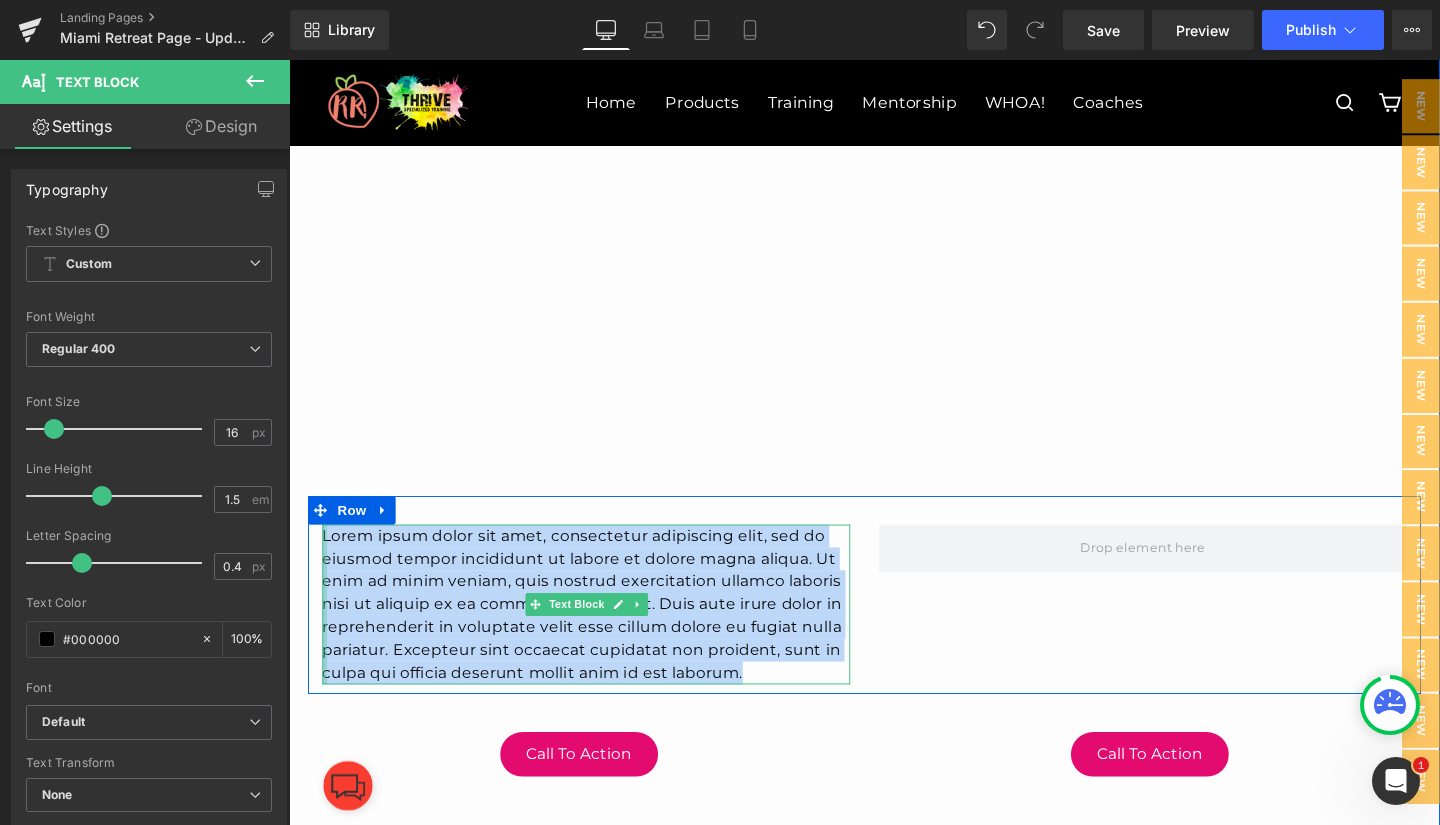 drag, startPoint x: 796, startPoint y: 706, endPoint x: 317, endPoint y: 561, distance: 500.4658 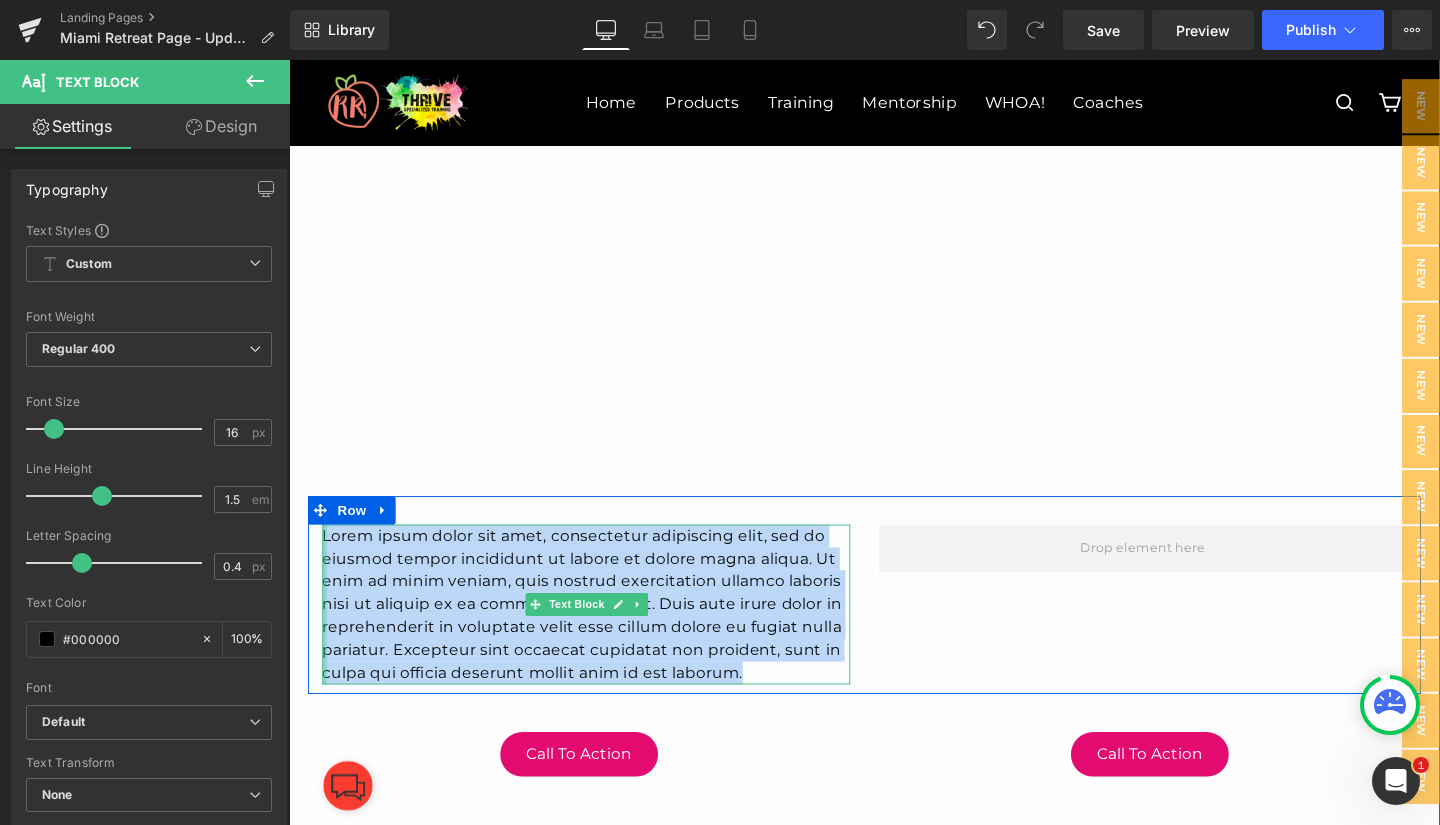 click on "Lorem ipsum dolor sit amet, consectetur adipiscing elit, sed do eiusmod tempor incididunt ut labore et dolore magna aliqua. Ut enim ad minim veniam, quis nostrud exercitation ullamco laboris nisi ut aliquip ex ea commodo consequat. Duis aute irure dolor in reprehenderit in voluptate velit esse cillum dolore eu fugiat nulla pariatur. Excepteur sint occaecat cupidatat non proident, sunt in culpa qui officia deserunt mollit anim id est laborum.
Text Block" at bounding box center [601, 632] 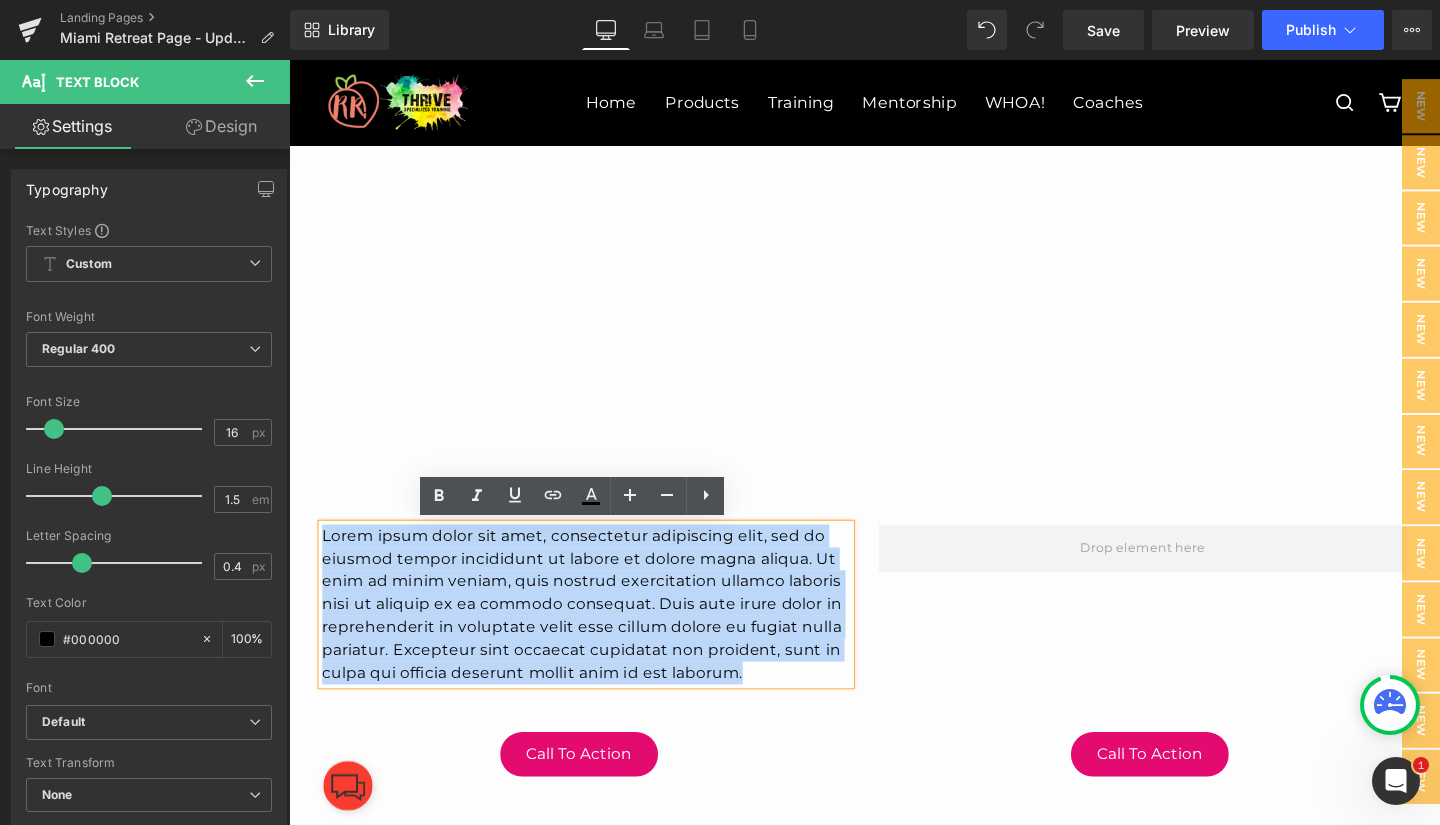 type 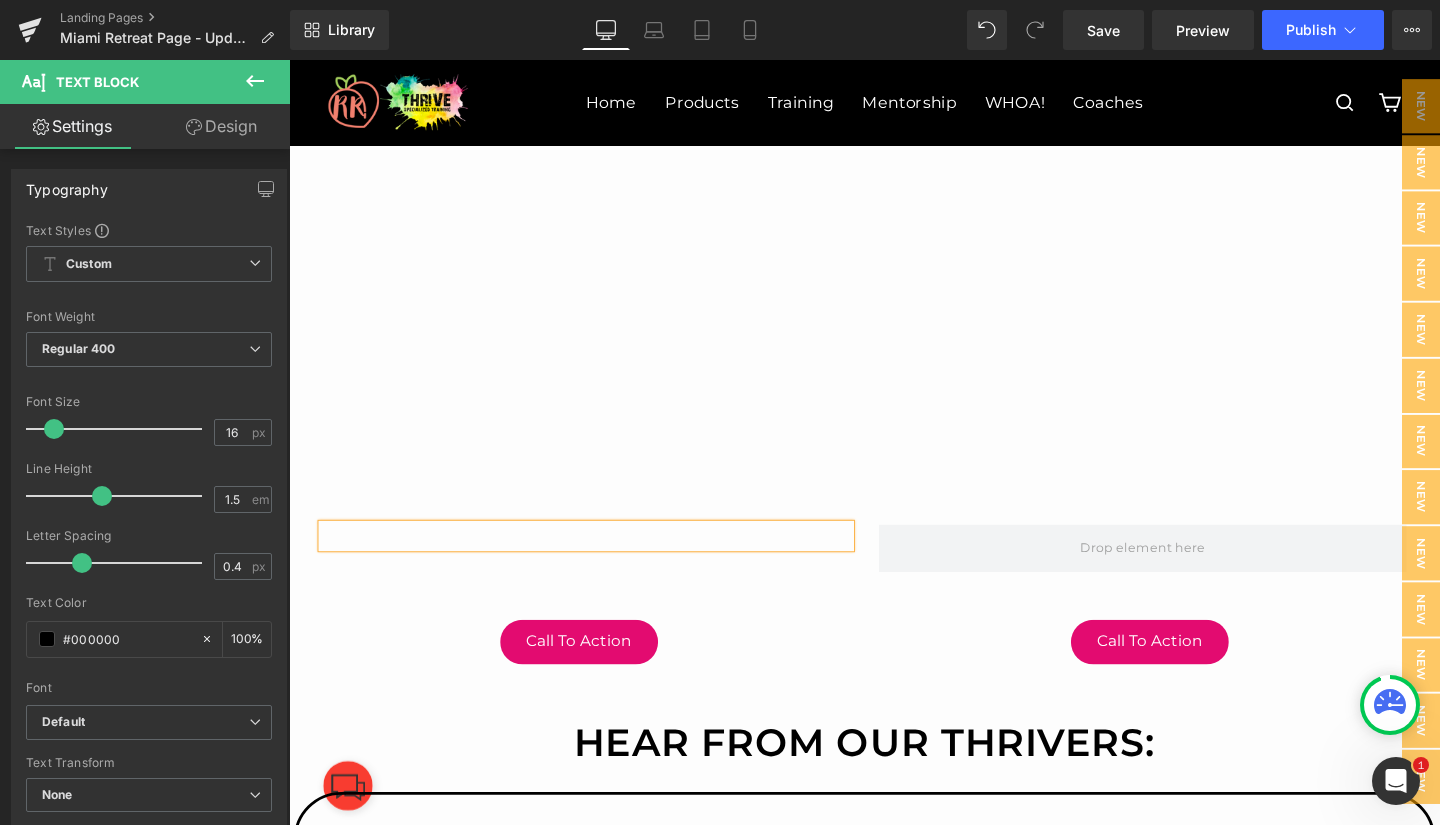 click on "Text Block
Row
Row" at bounding box center (894, 553) 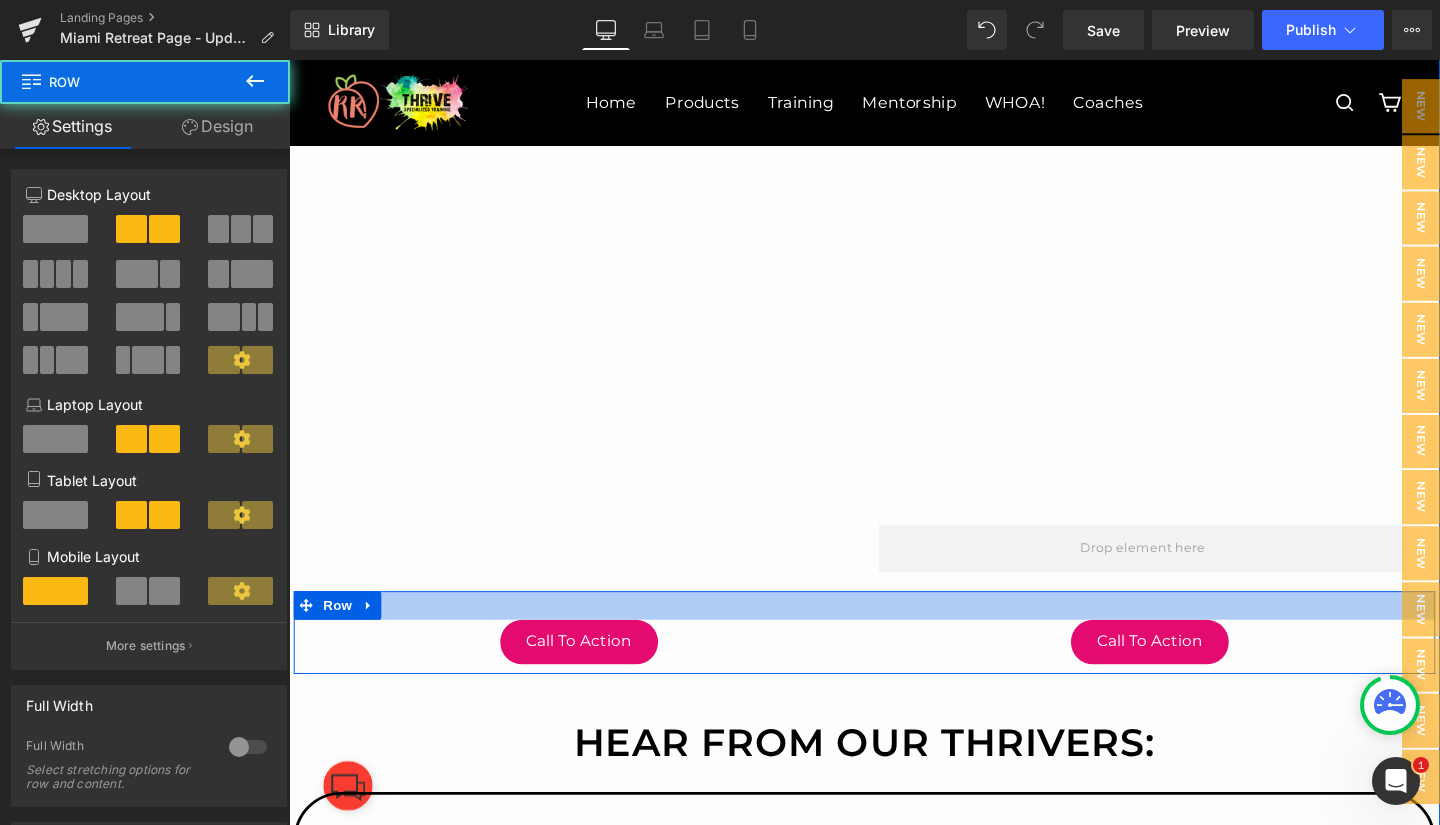 click at bounding box center (894, 633) 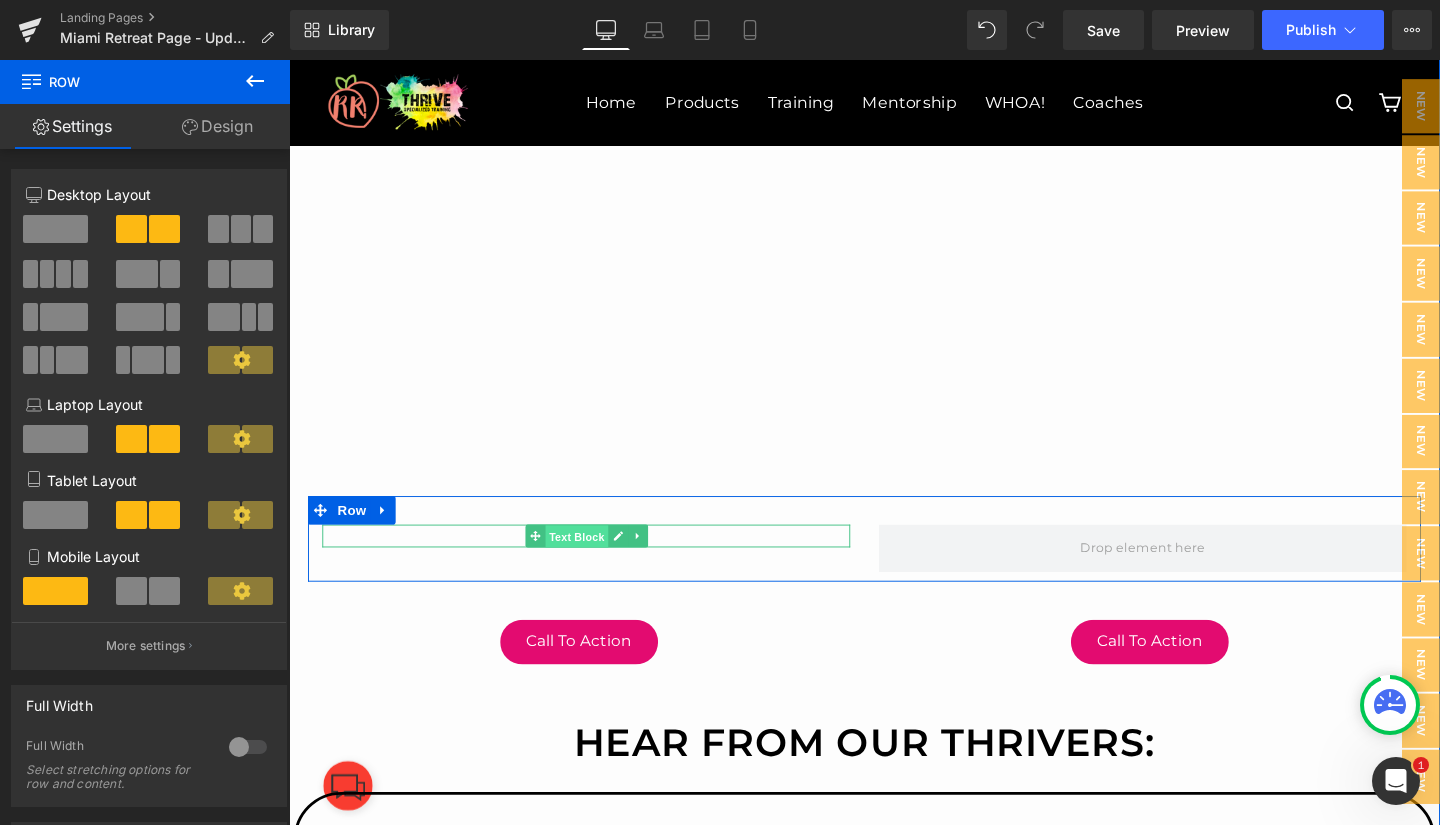 click on "Text Block" at bounding box center (591, 561) 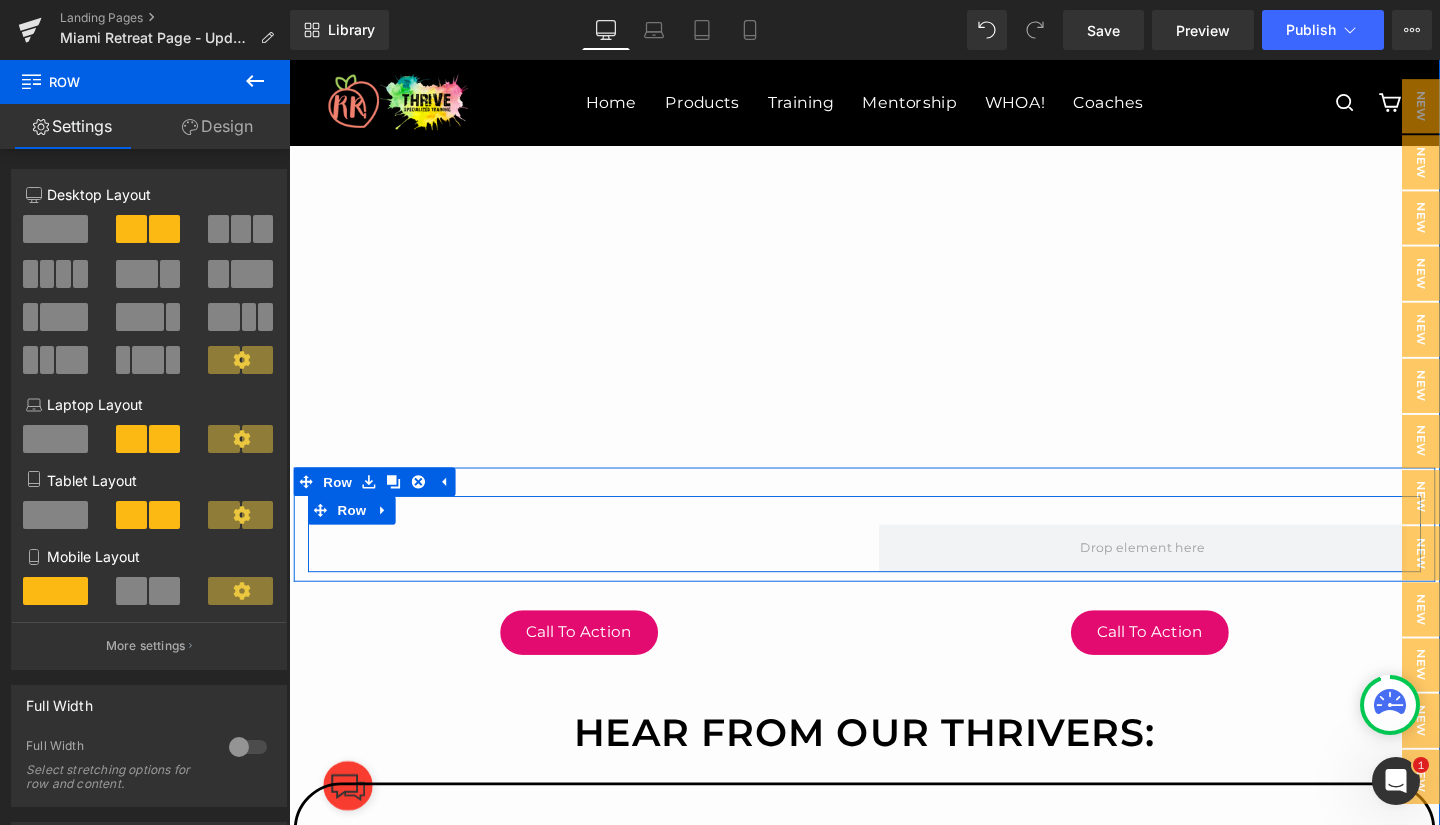 drag, startPoint x: 582, startPoint y: 605, endPoint x: 578, endPoint y: 585, distance: 20.396078 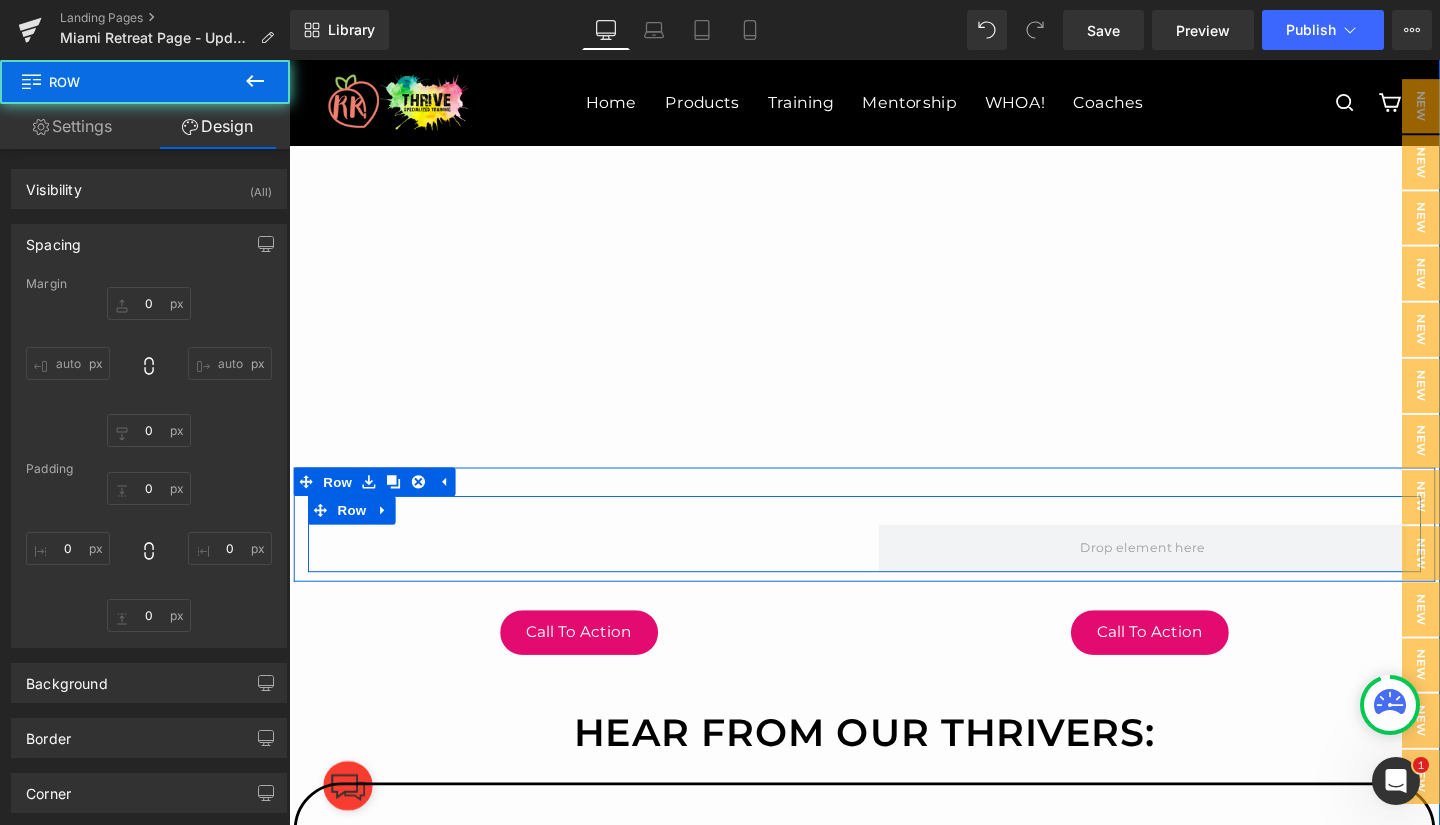 type on "0" 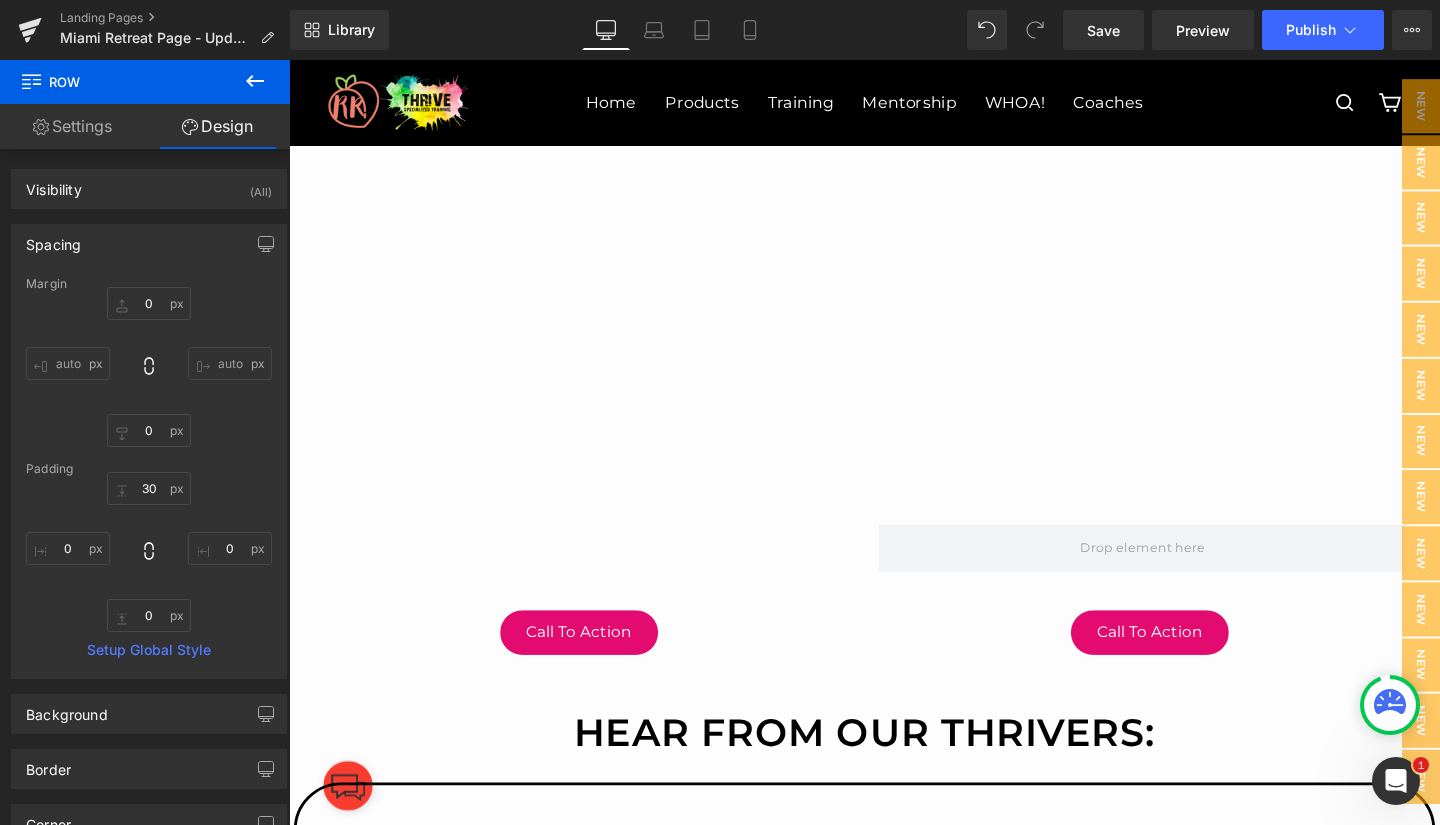 click on "Rendering Content" at bounding box center (720, 746) 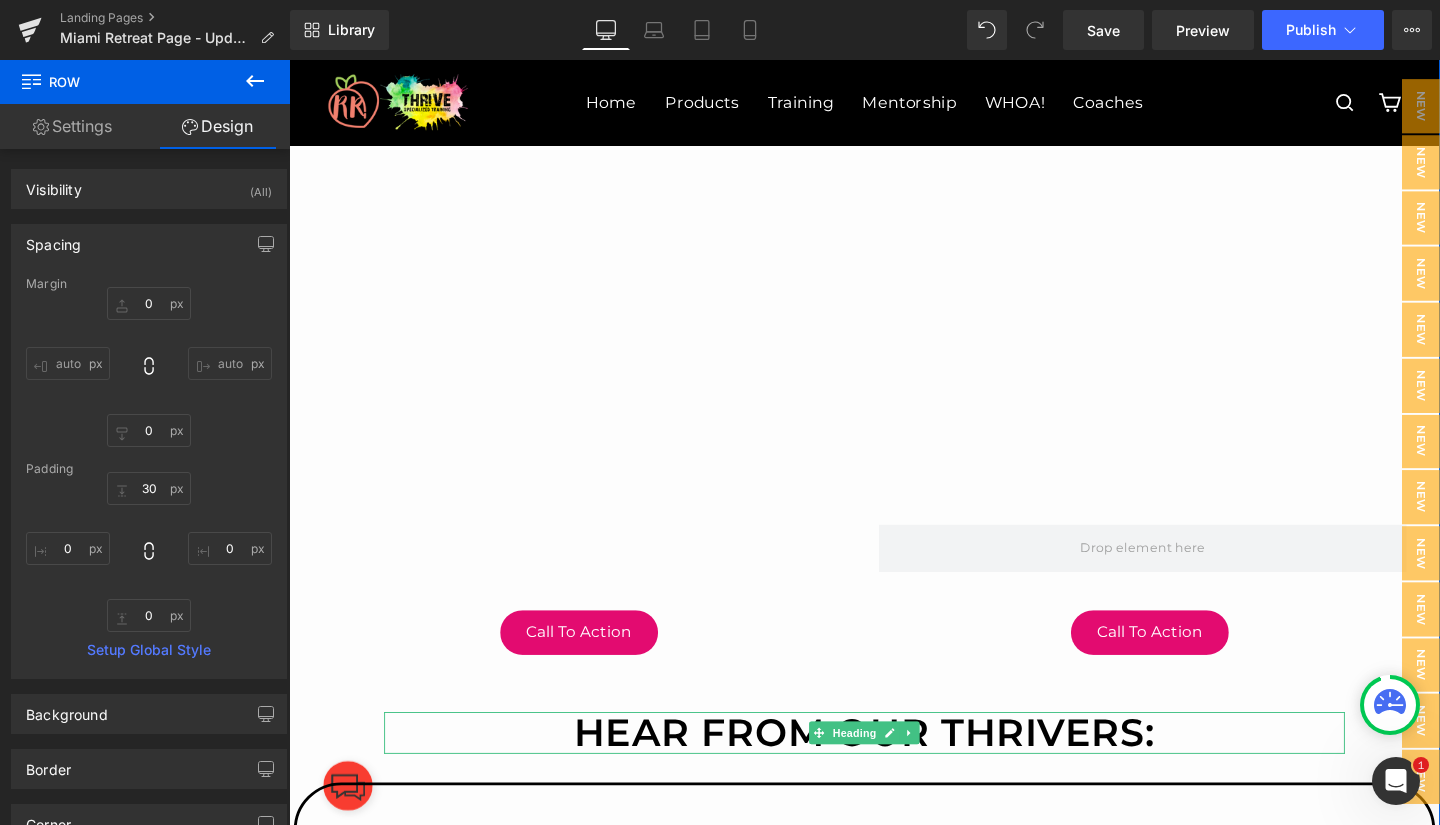 click on "Hear From Our THRIVERS:" at bounding box center (894, 767) 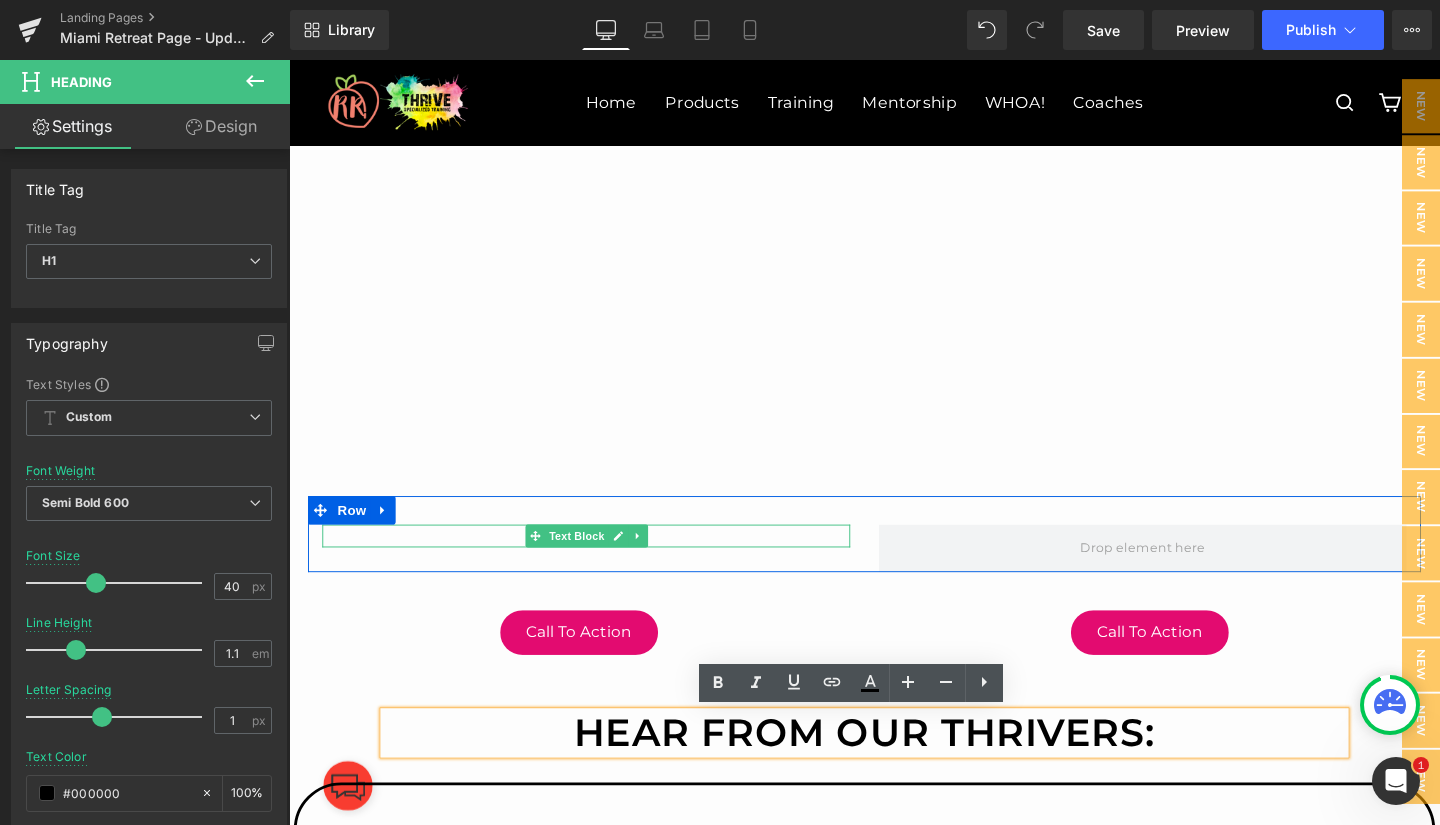 click at bounding box center [601, 560] 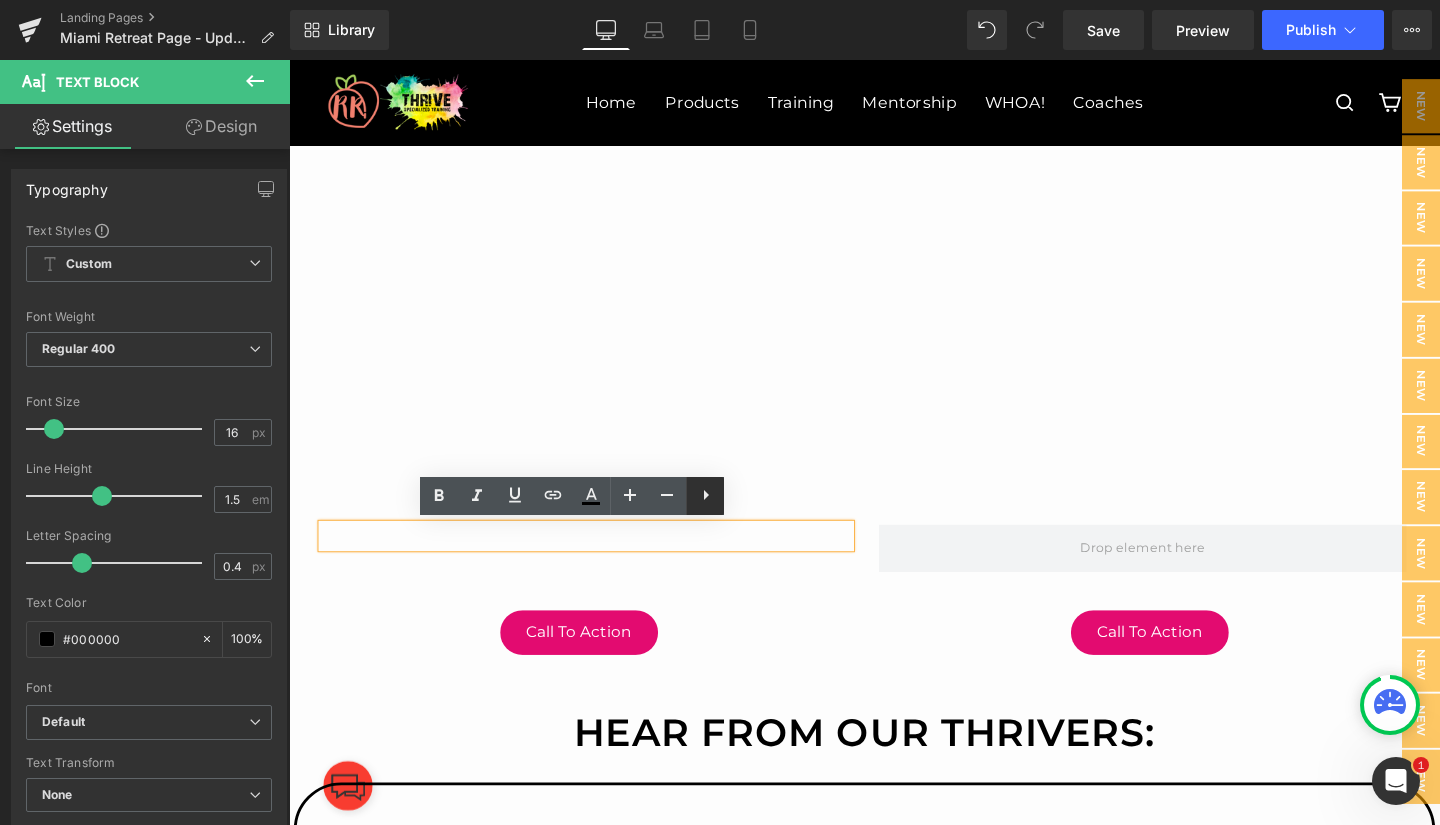 click 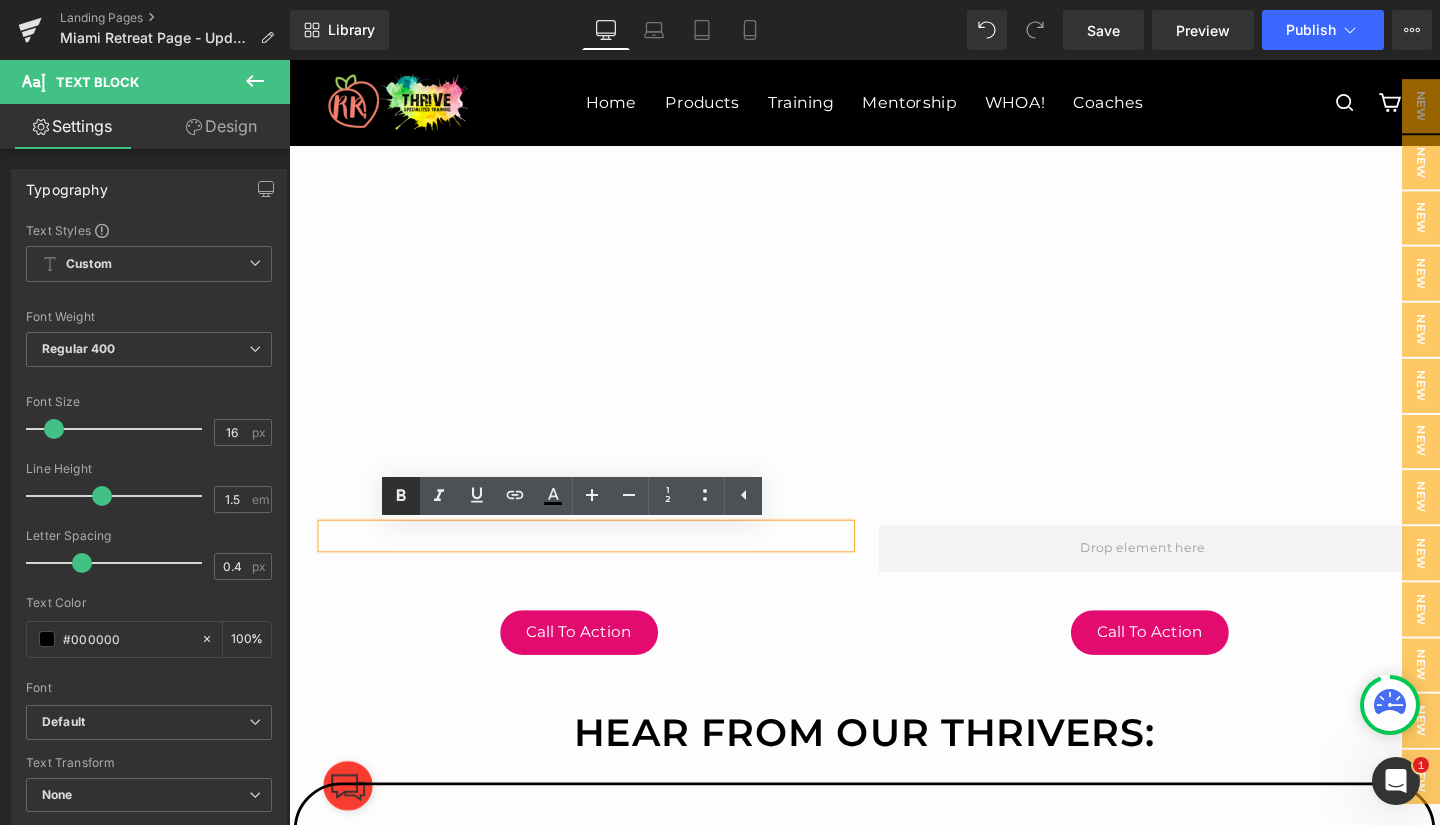 click 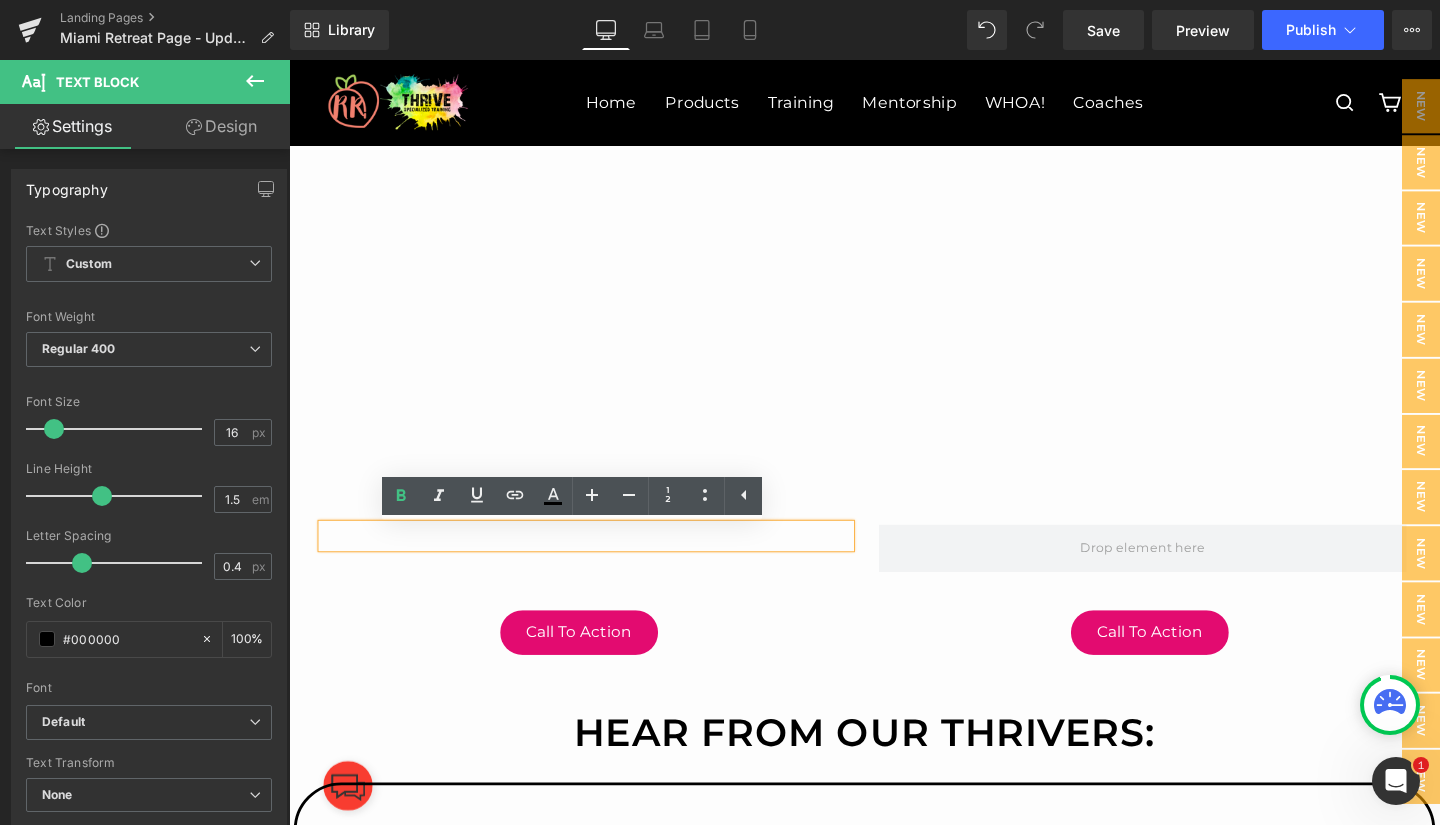 click at bounding box center [601, 560] 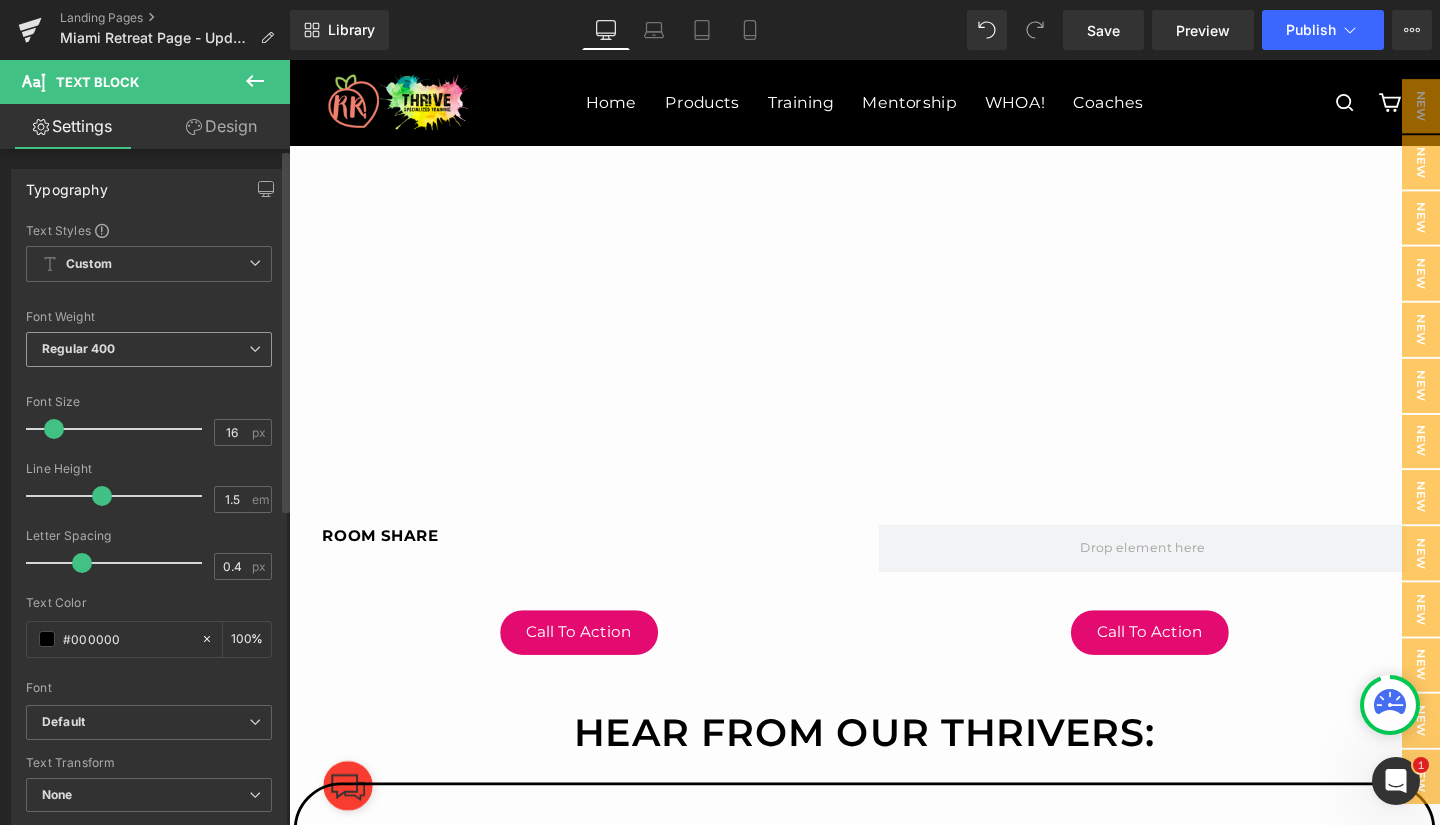 click on "Regular 400" at bounding box center [149, 349] 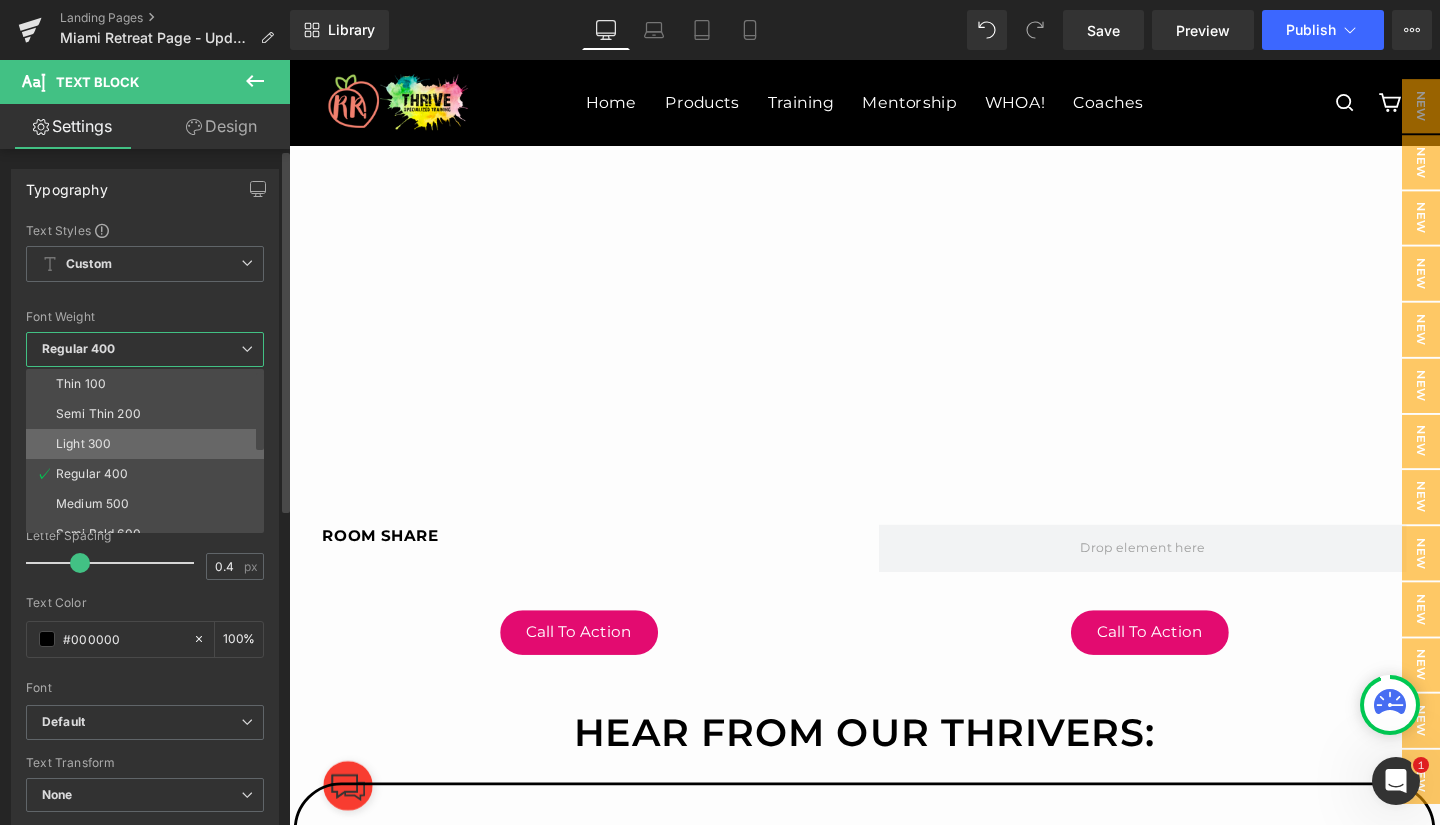 click on "Light 300" at bounding box center [149, 444] 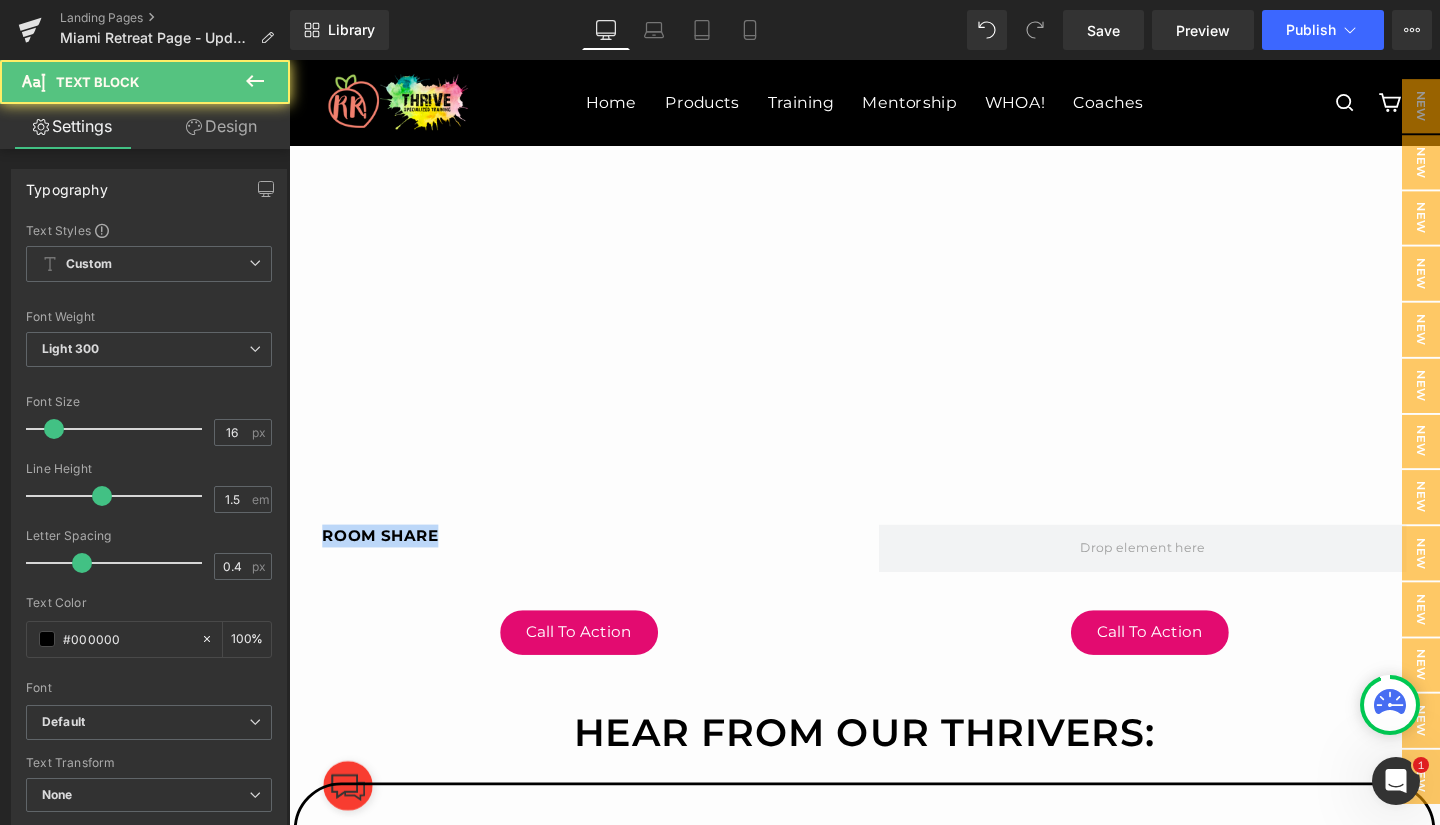drag, startPoint x: 455, startPoint y: 553, endPoint x: 282, endPoint y: 558, distance: 173.07224 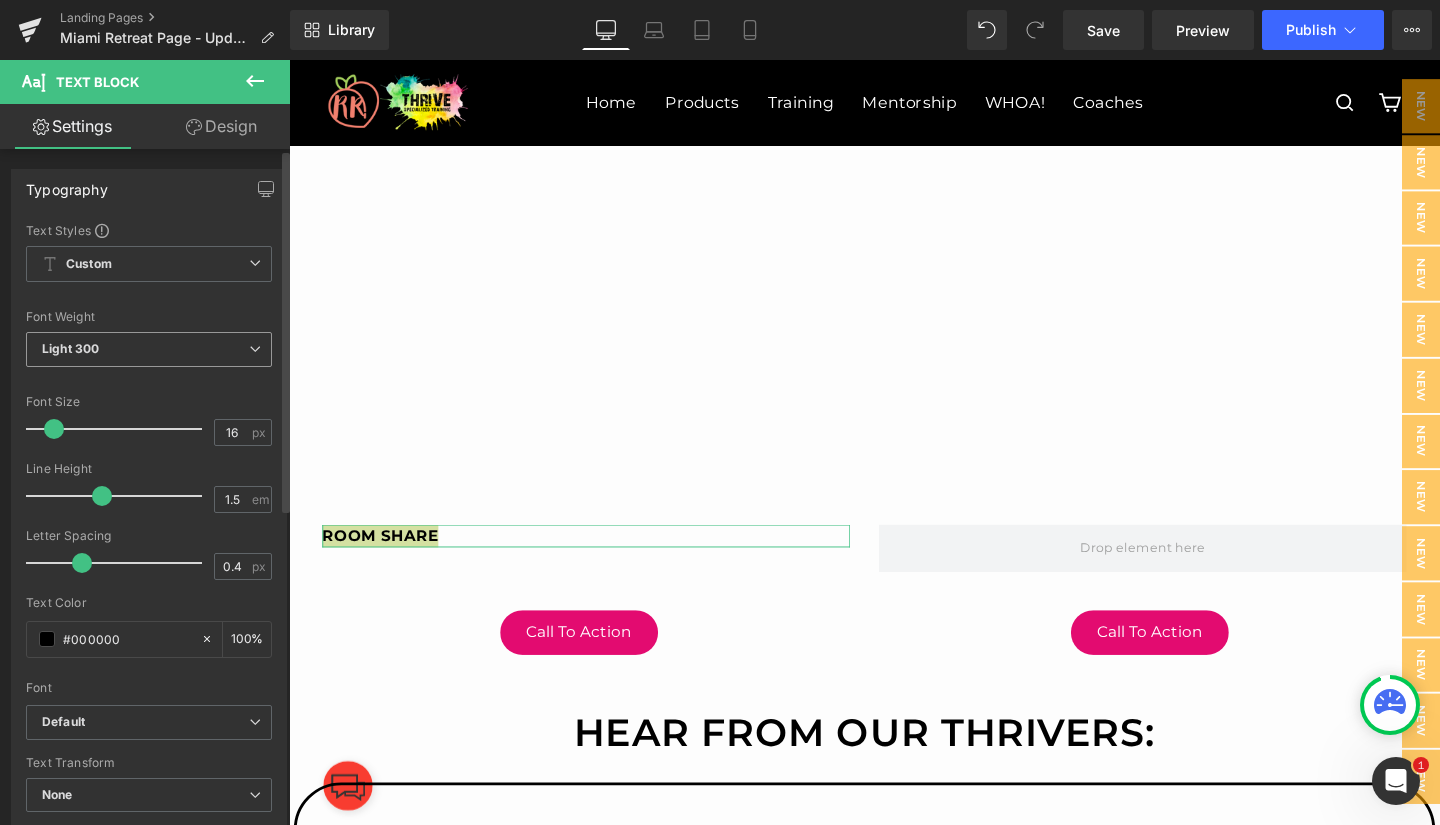 click on "Light 300" at bounding box center [149, 349] 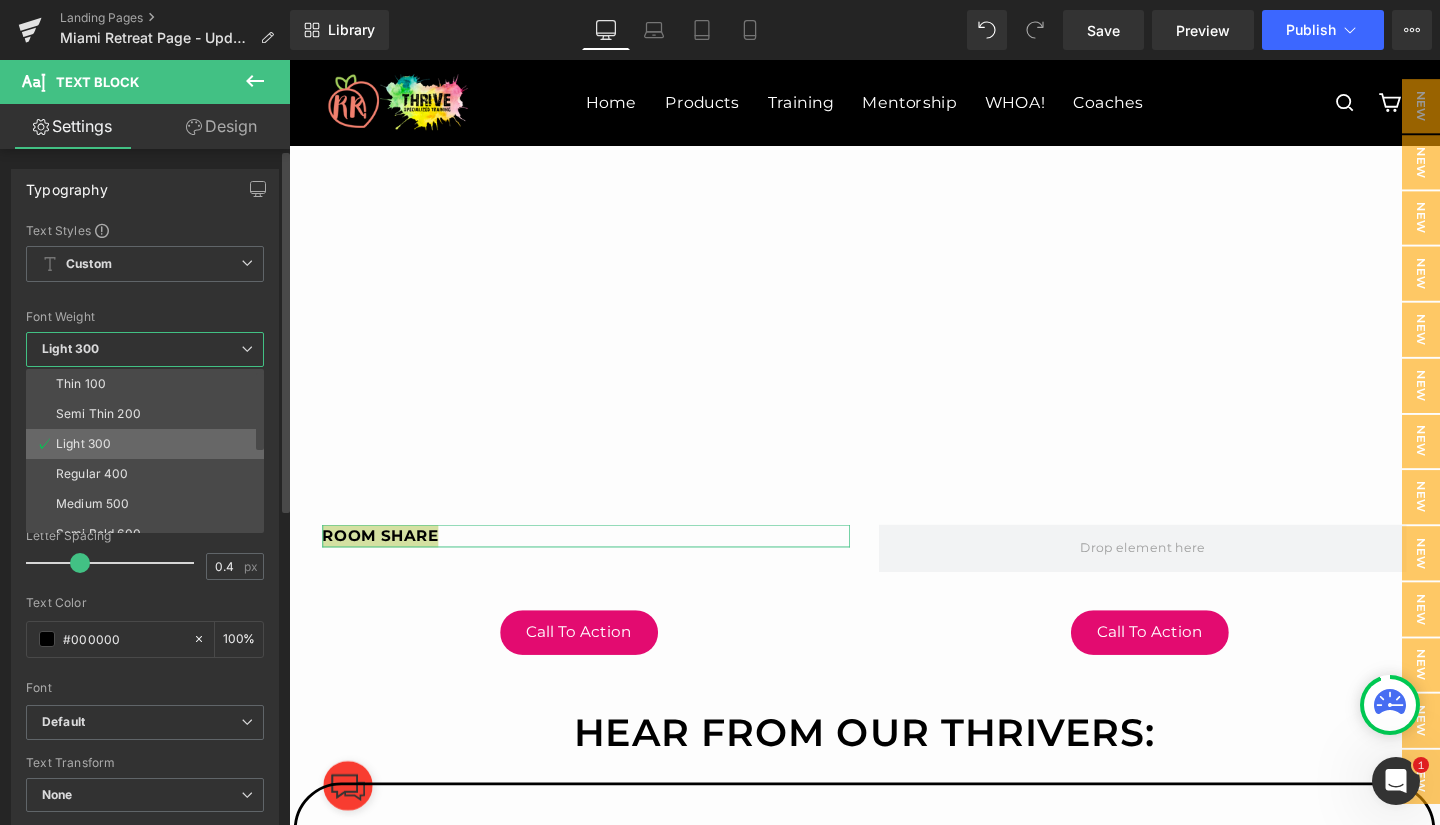 click on "Light 300" at bounding box center [149, 444] 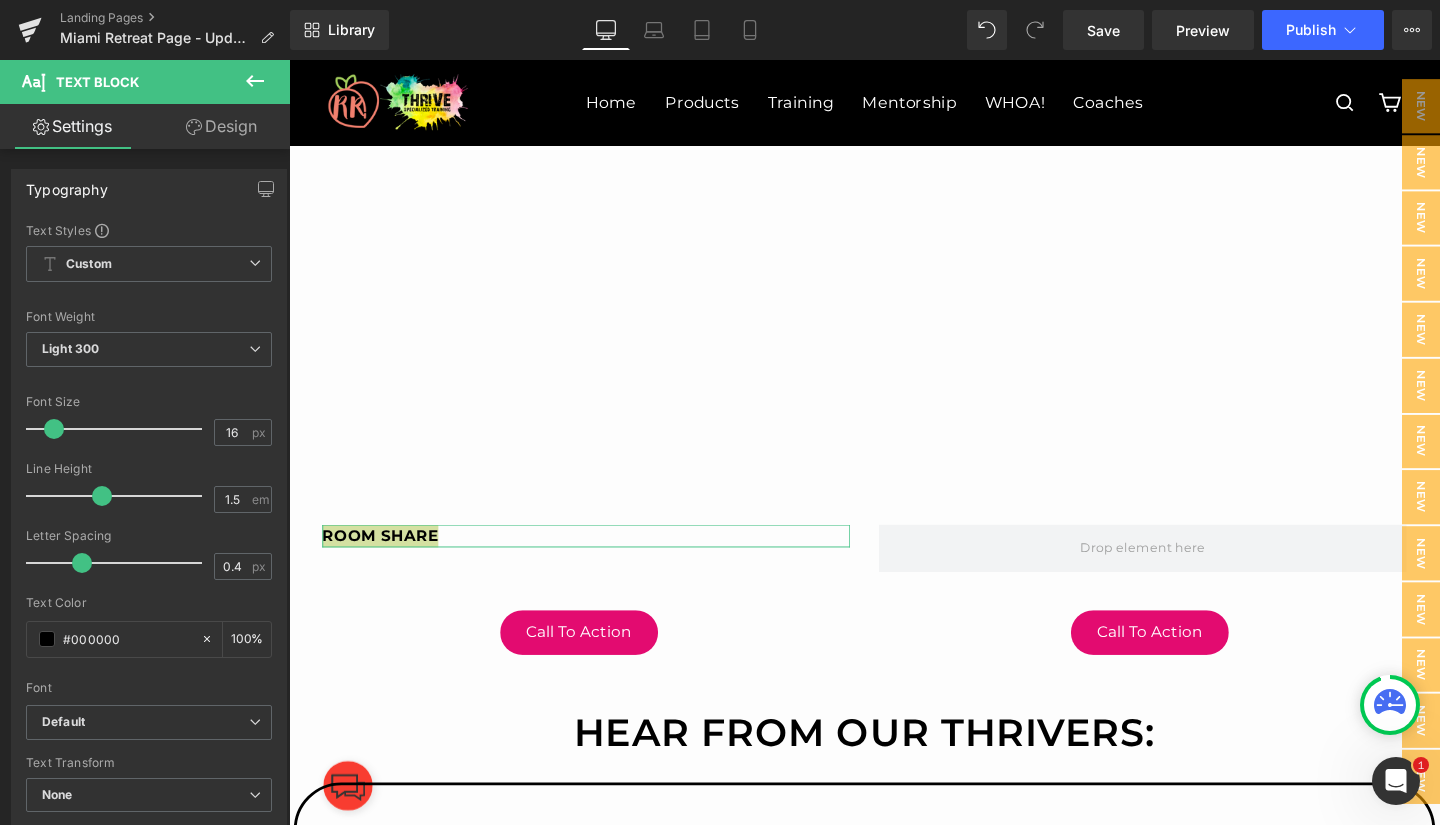 click on "Design" at bounding box center [221, 126] 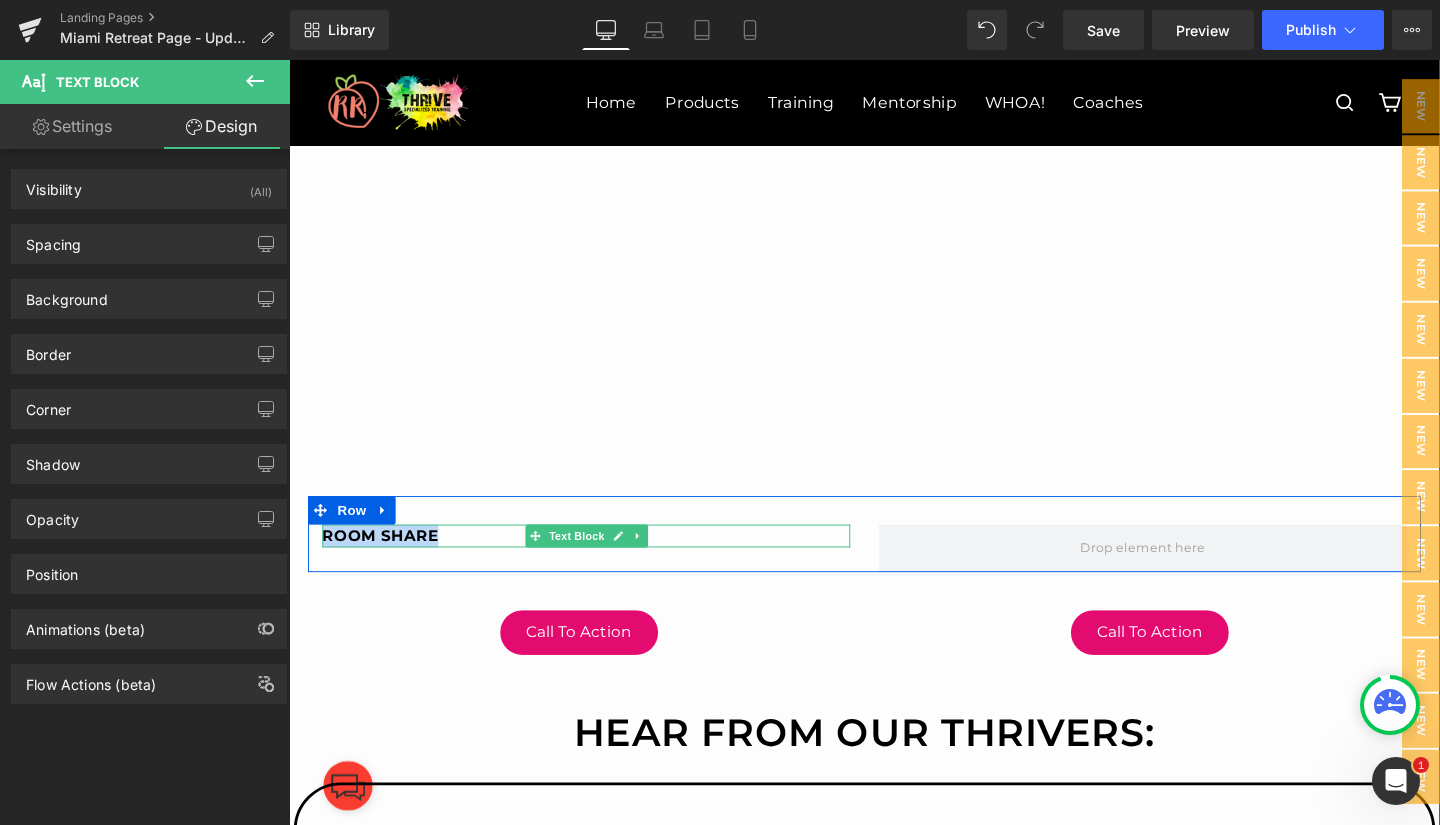 click on "ROOM SHARE" at bounding box center (601, 560) 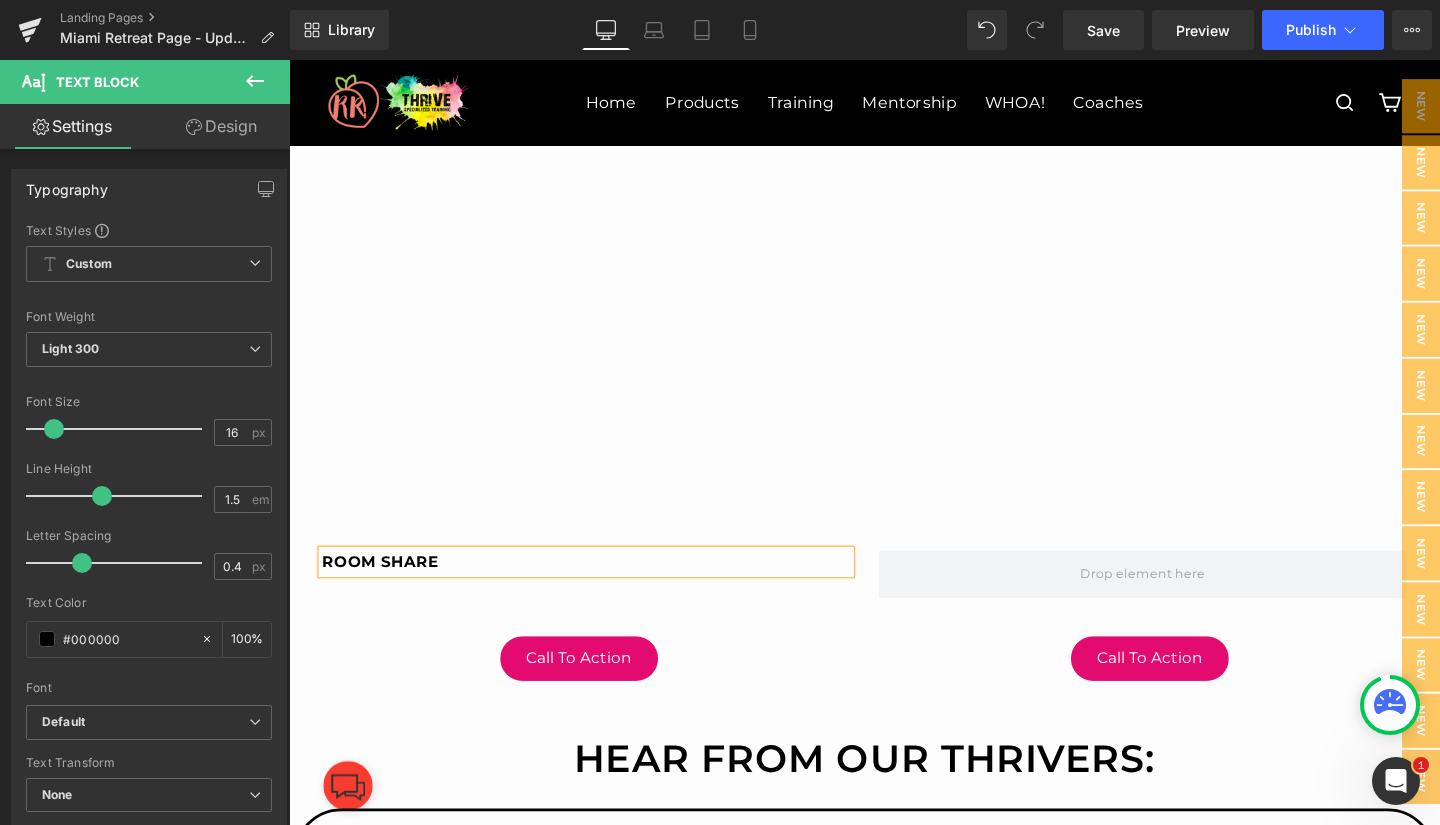 scroll, scrollTop: 626, scrollLeft: 0, axis: vertical 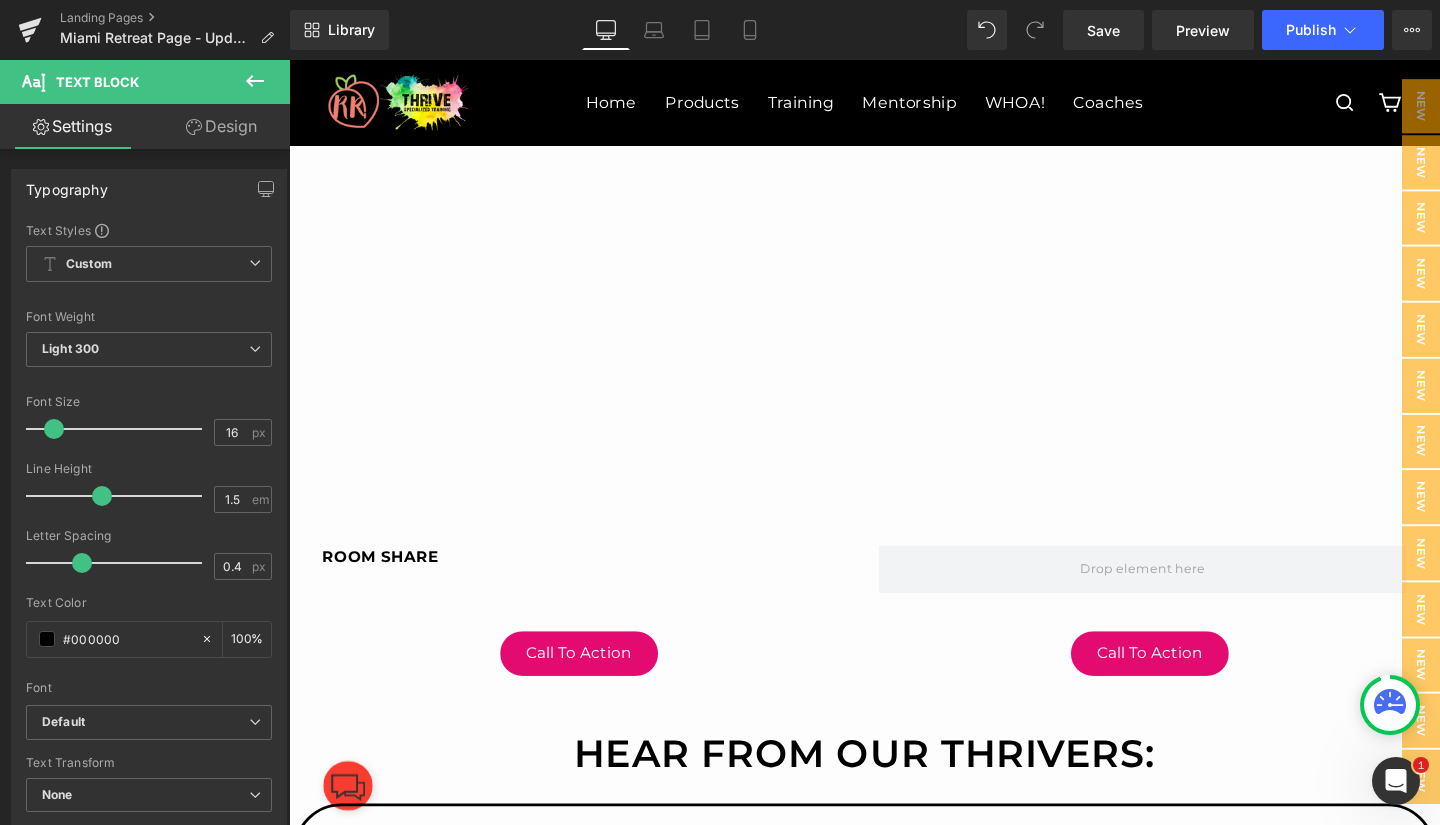 click 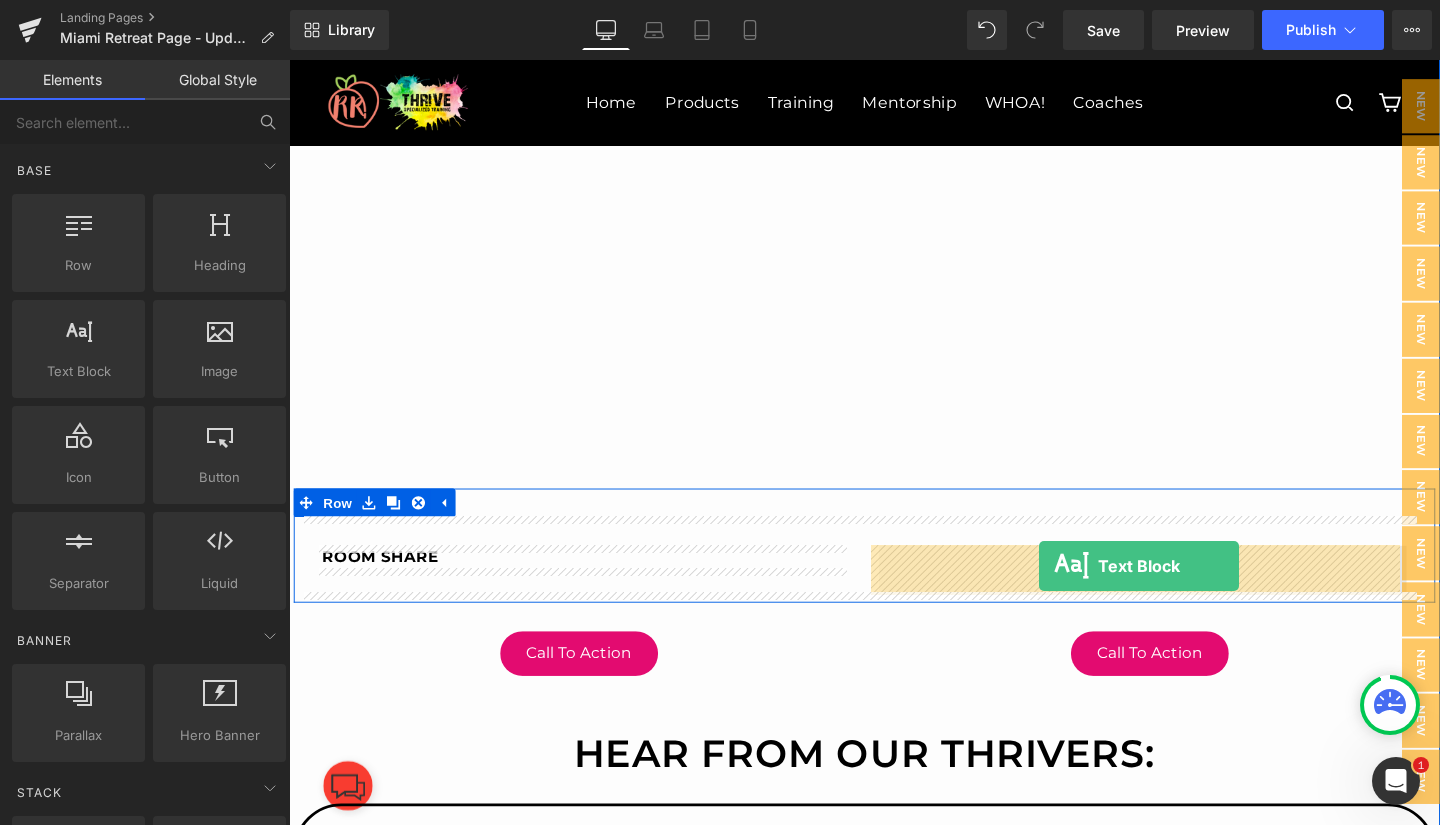 drag, startPoint x: 364, startPoint y: 407, endPoint x: 1077, endPoint y: 592, distance: 736.6098 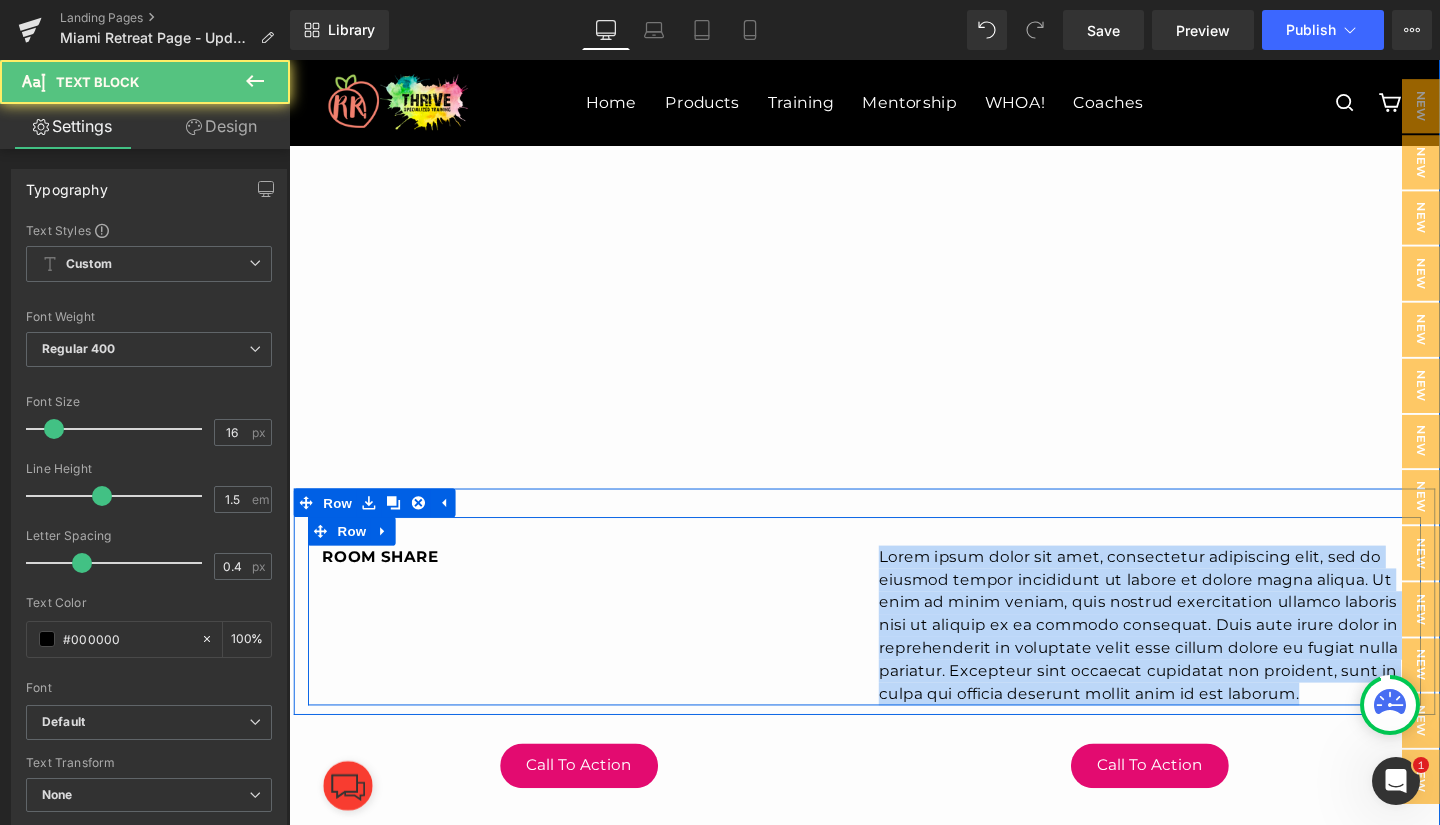 drag, startPoint x: 1364, startPoint y: 717, endPoint x: 896, endPoint y: 572, distance: 489.94797 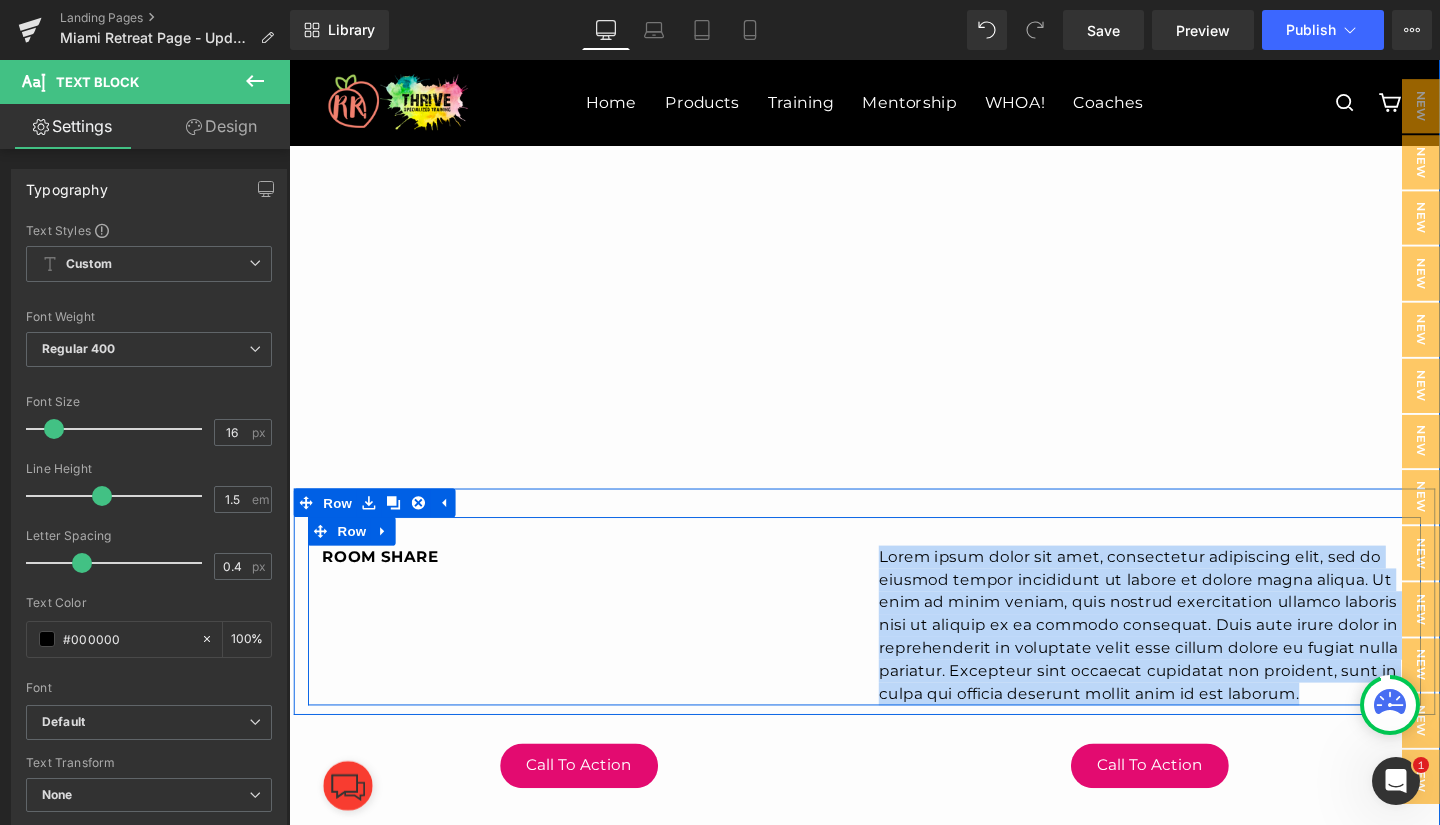 click on "Lorem ipsum dolor sit amet, consectetur adipiscing elit, sed do eiusmod tempor incididunt ut labore et dolore magna aliqua. Ut enim ad minim veniam, quis nostrud exercitation ullamco laboris nisi ut aliquip ex ea commodo consequat. Duis aute irure dolor in reprehenderit in voluptate velit esse cillum dolore eu fugiat nulla pariatur. Excepteur sint occaecat cupidatat non proident, sunt in culpa qui officia deserunt mollit anim id est laborum.
Text Block" at bounding box center [1186, 654] 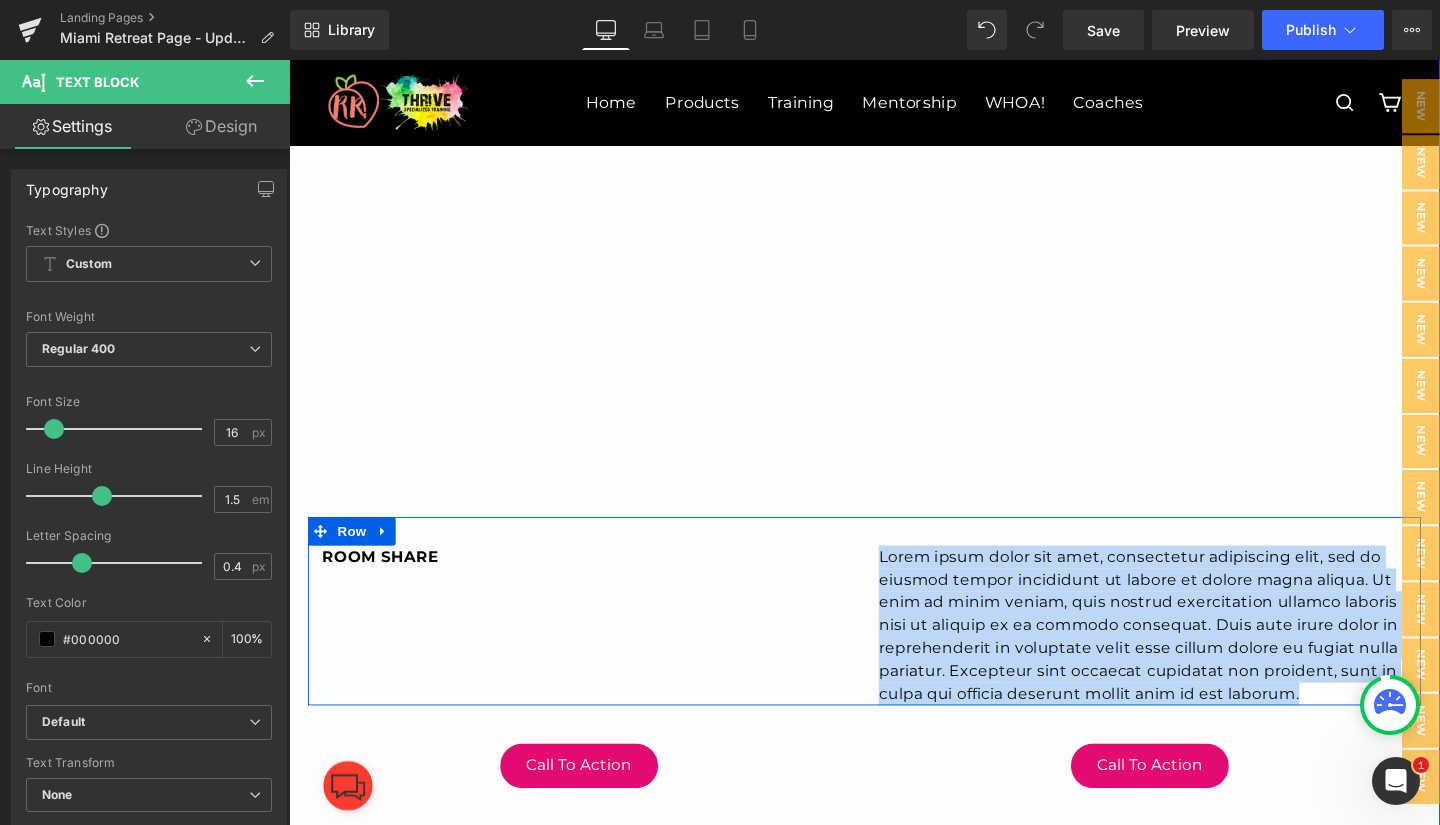 drag, startPoint x: 1374, startPoint y: 728, endPoint x: 905, endPoint y: 584, distance: 490.6088 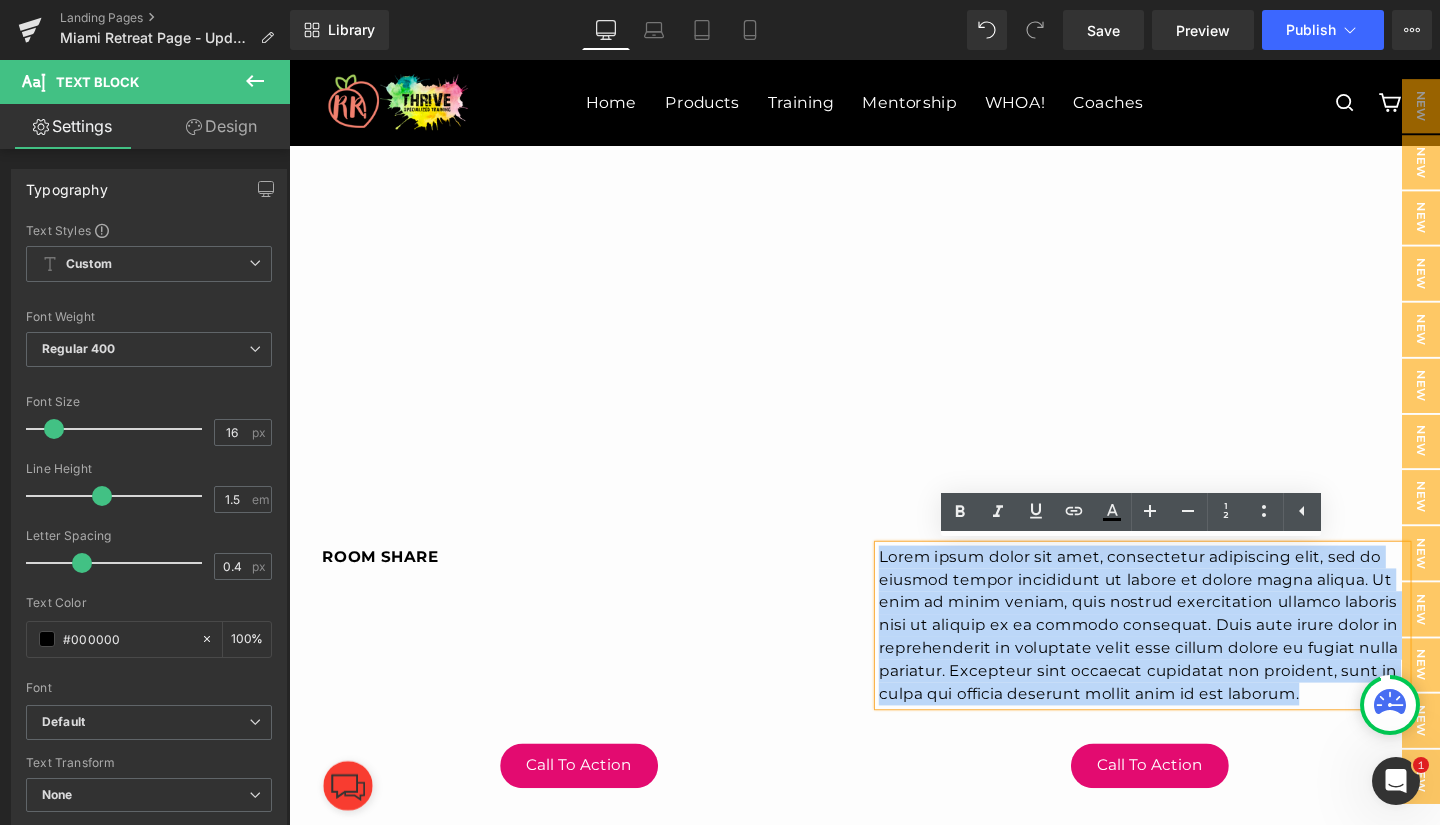 type 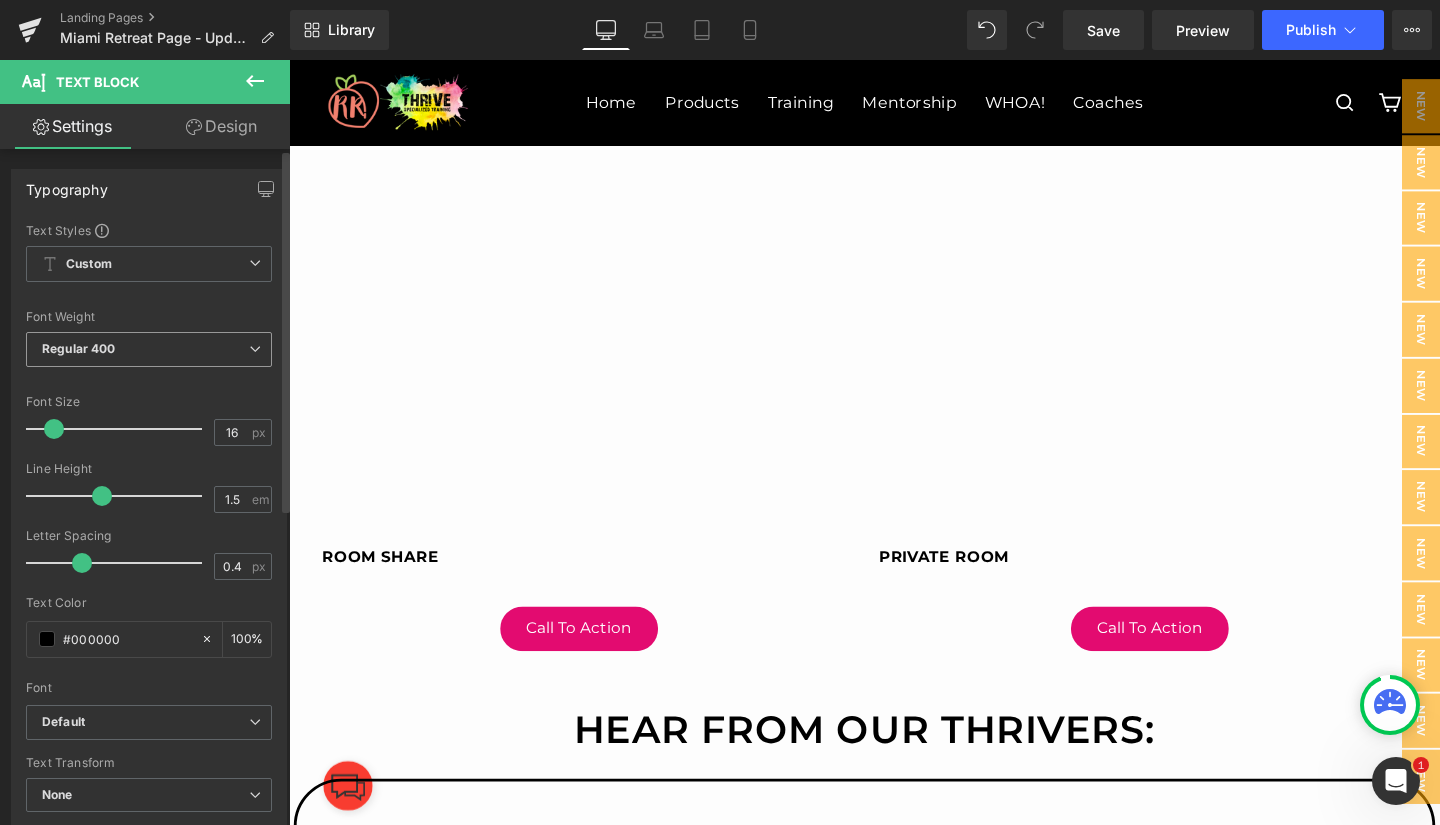 click on "Regular 400" at bounding box center [149, 349] 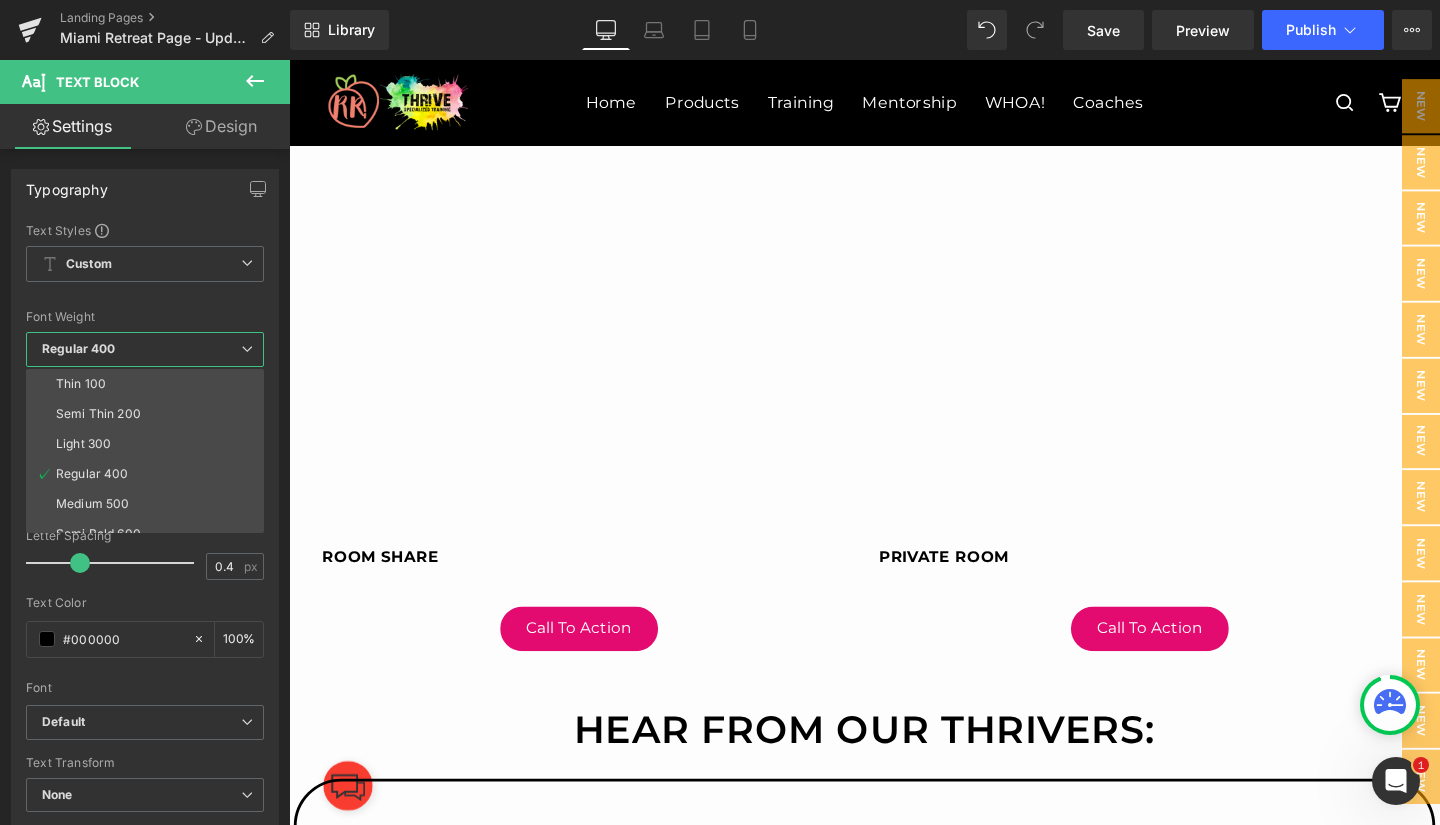 click on "2025 THRIVE Retreat Tickets Now
ON SALE 2025 THRIVE Retreat Tickets Now
ON SALE
Loading
Skip to content
Home
Products
Expand submenu
Collapse submenu
Products
• Fitness Products
• Guides
• Apparel
• Gift Cards
Training
Expand submenu" at bounding box center (894, 7829) 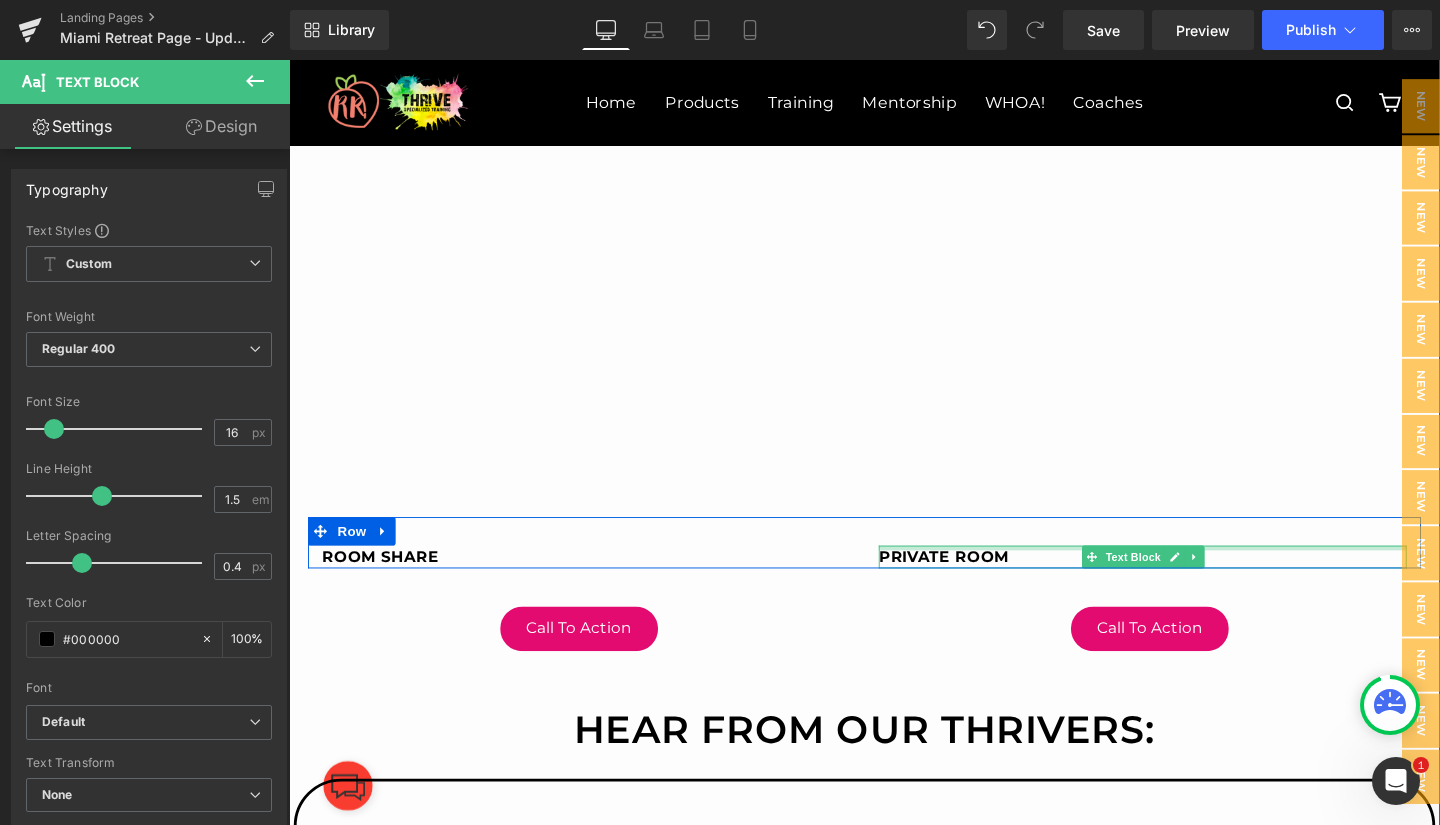 drag, startPoint x: 1102, startPoint y: 569, endPoint x: 956, endPoint y: 557, distance: 146.49232 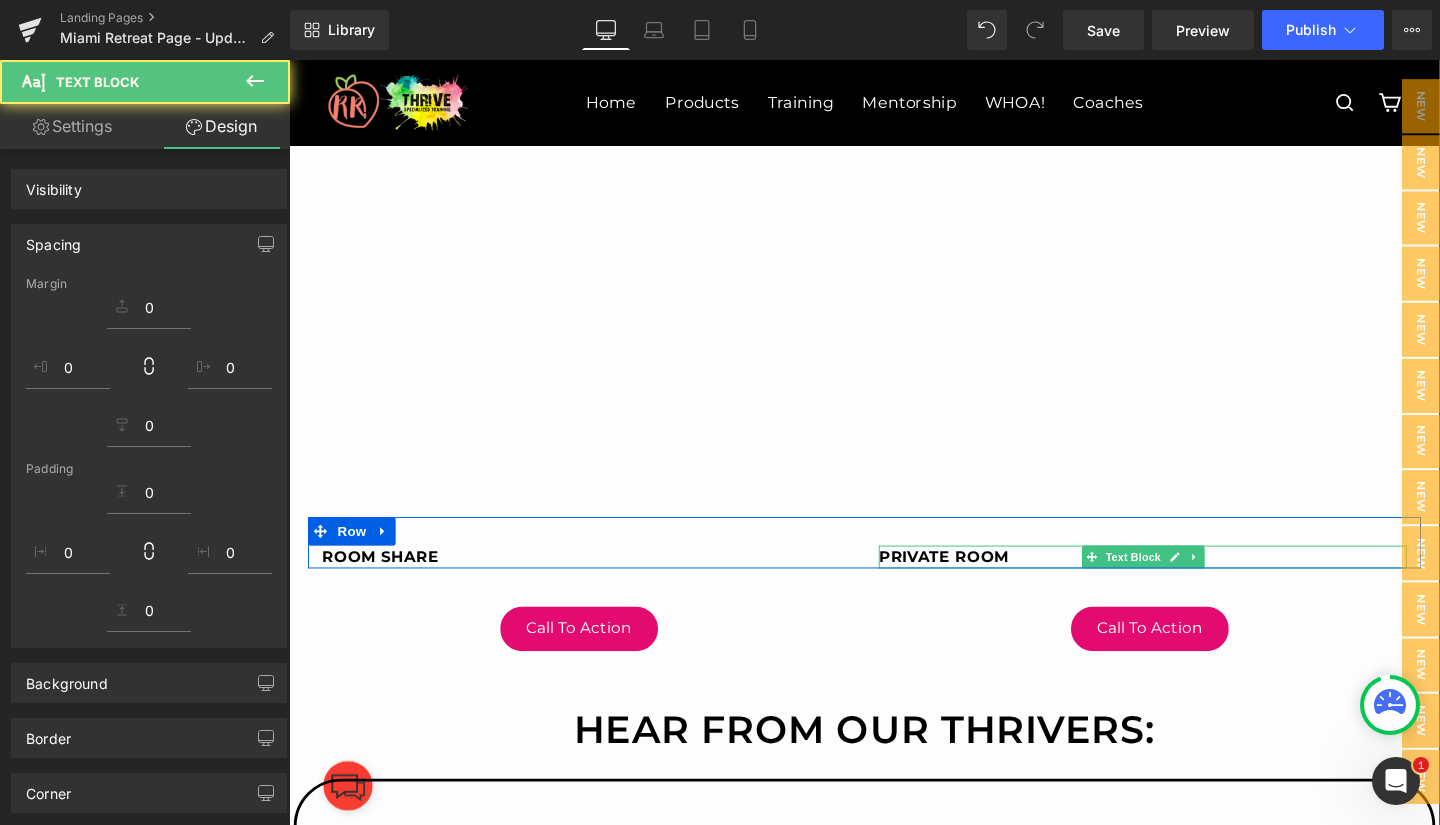 click on "PRIVATE ROOM" at bounding box center (1186, 582) 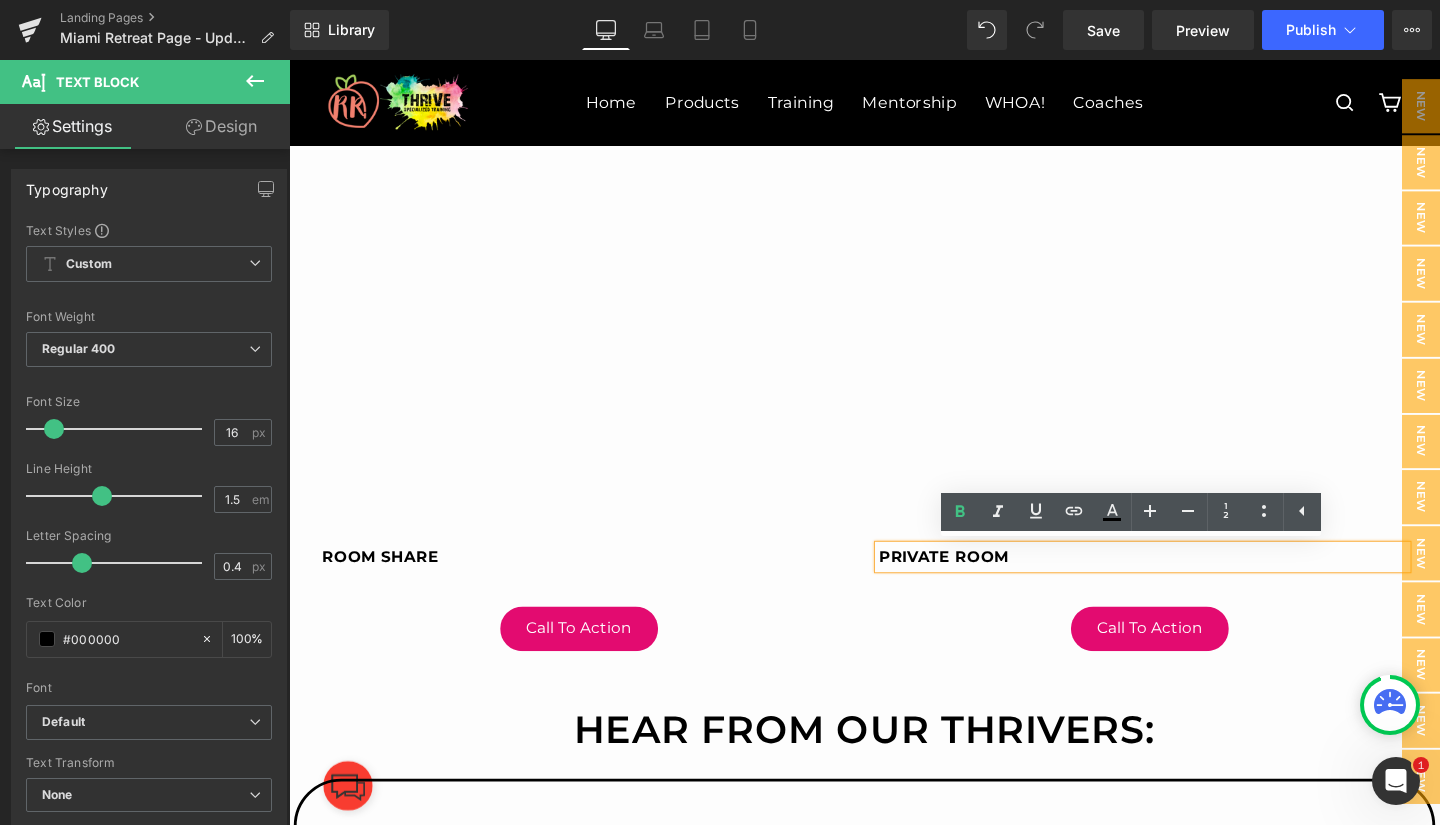 drag, startPoint x: 1060, startPoint y: 583, endPoint x: 898, endPoint y: 586, distance: 162.02777 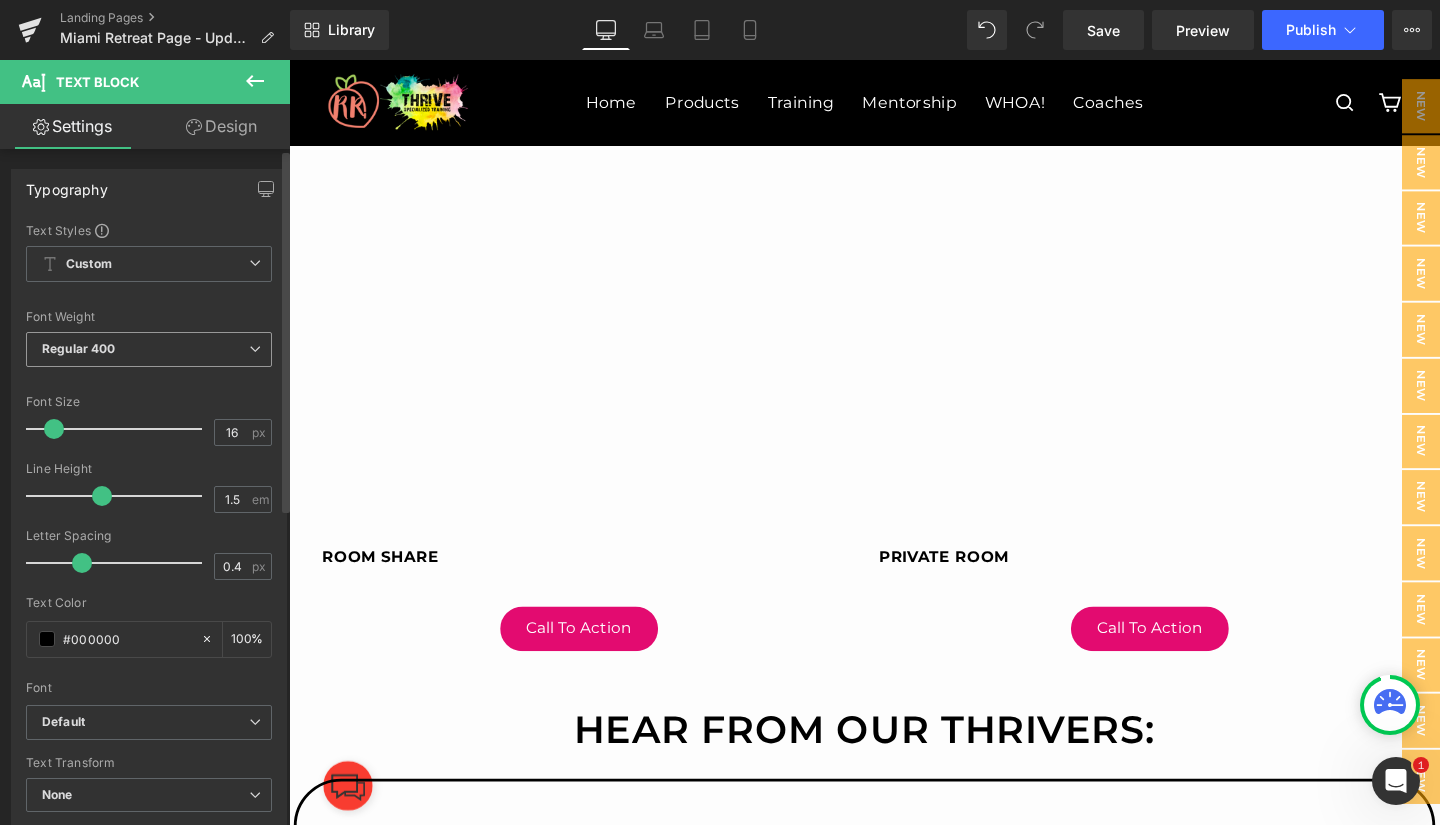 click at bounding box center [255, 349] 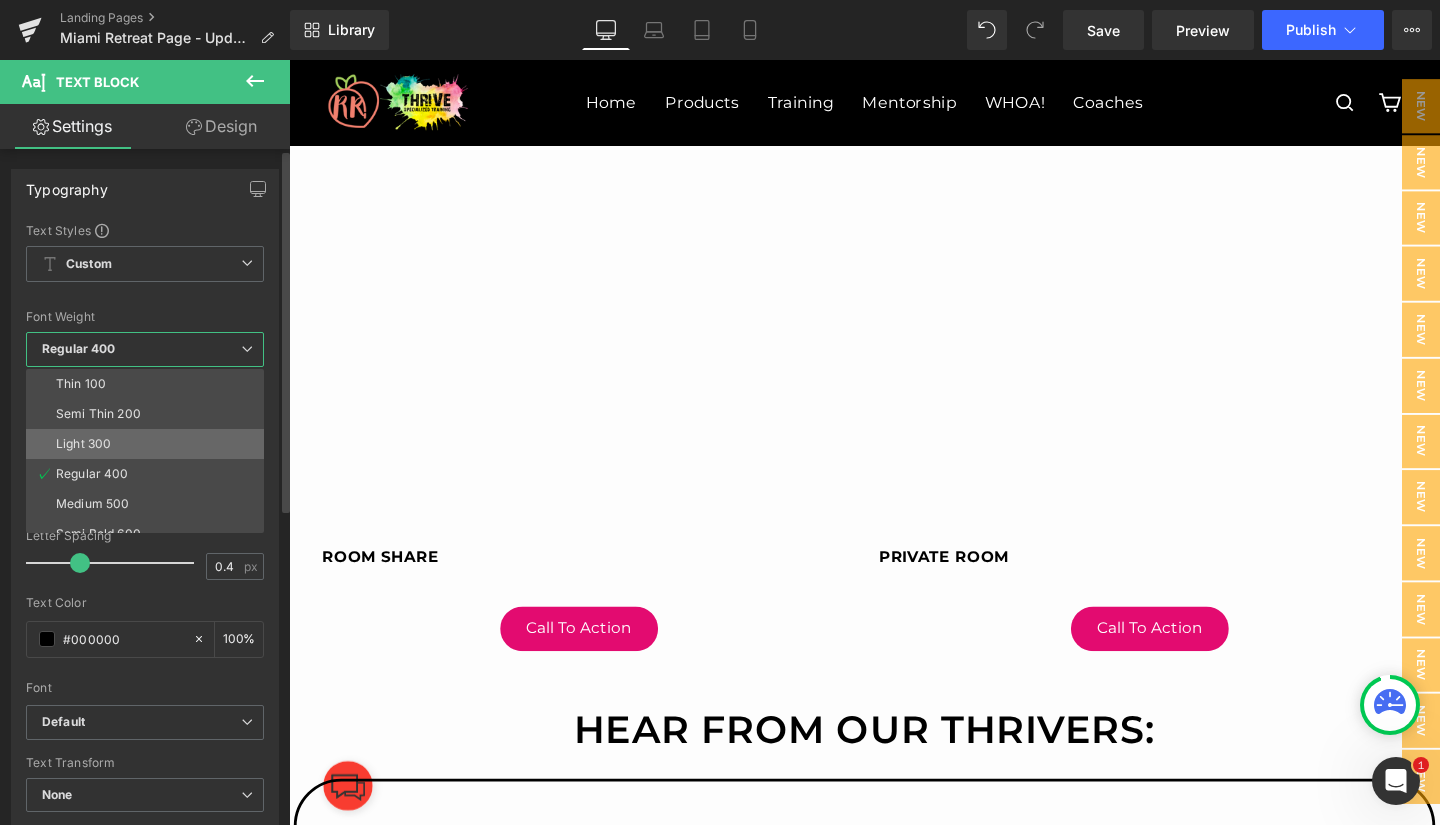 click on "Light 300" at bounding box center (83, 444) 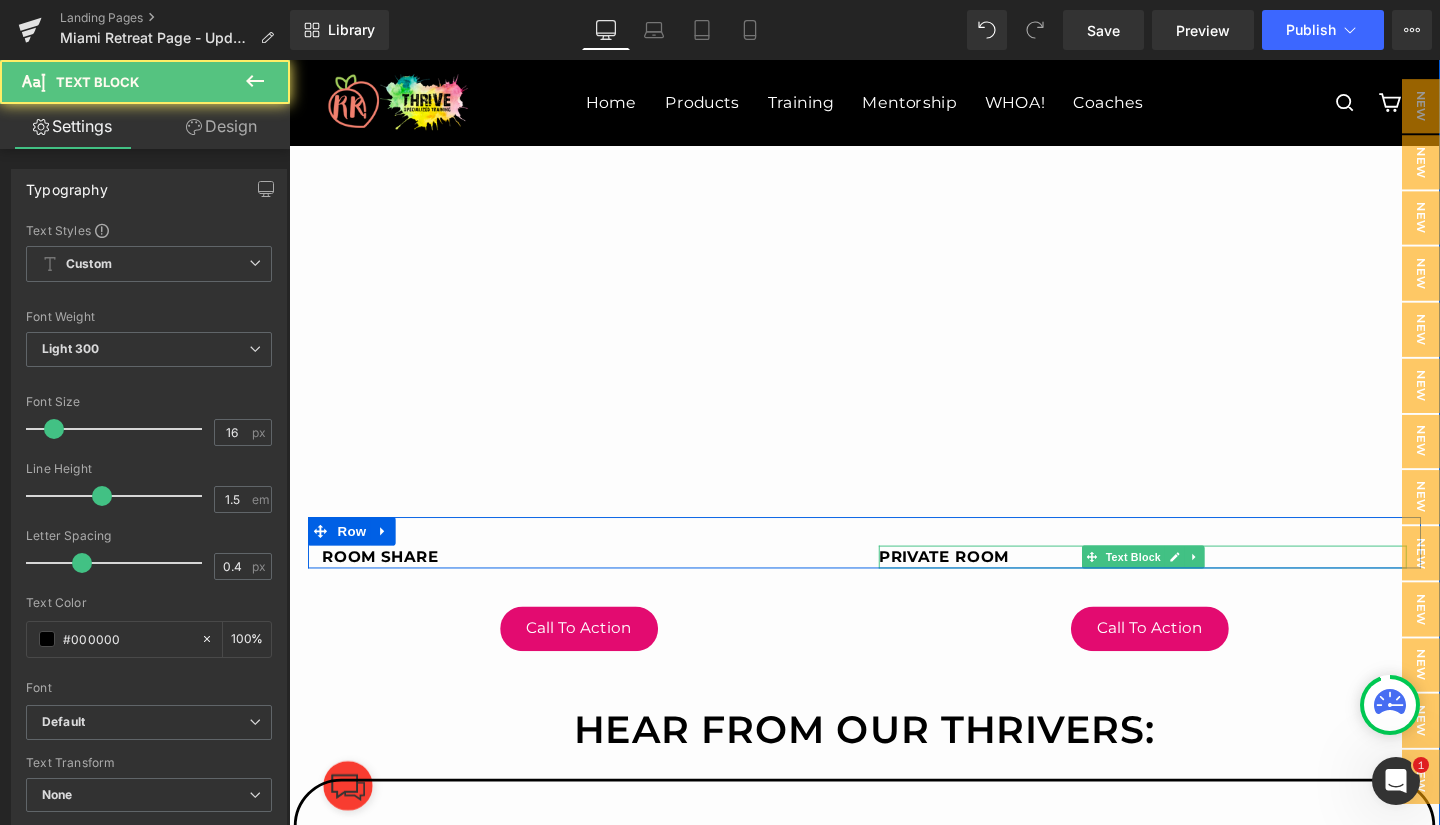 click on "PRIVATE ROOM" at bounding box center [977, 581] 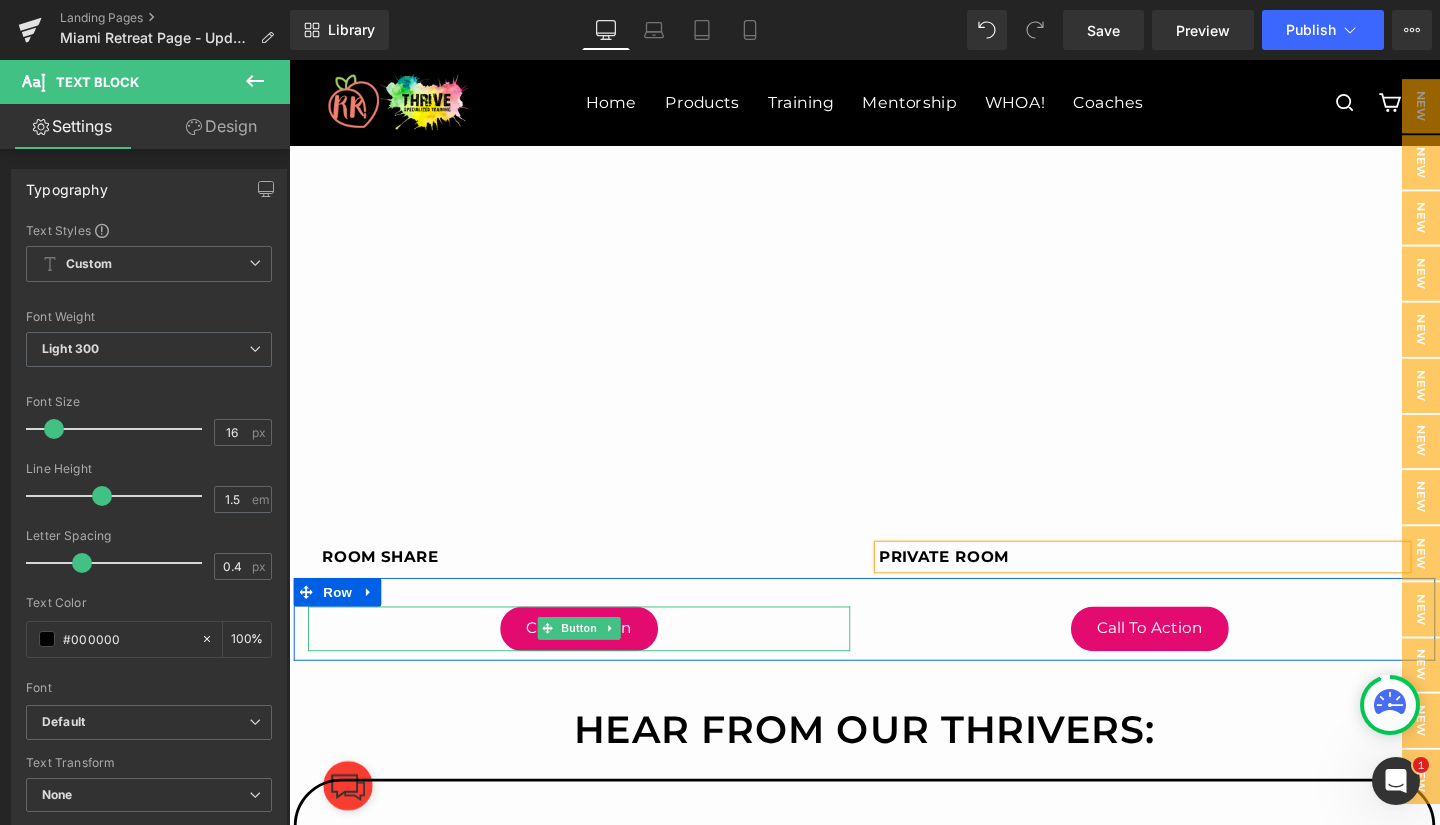 click on "Call To Action" at bounding box center (594, 657) 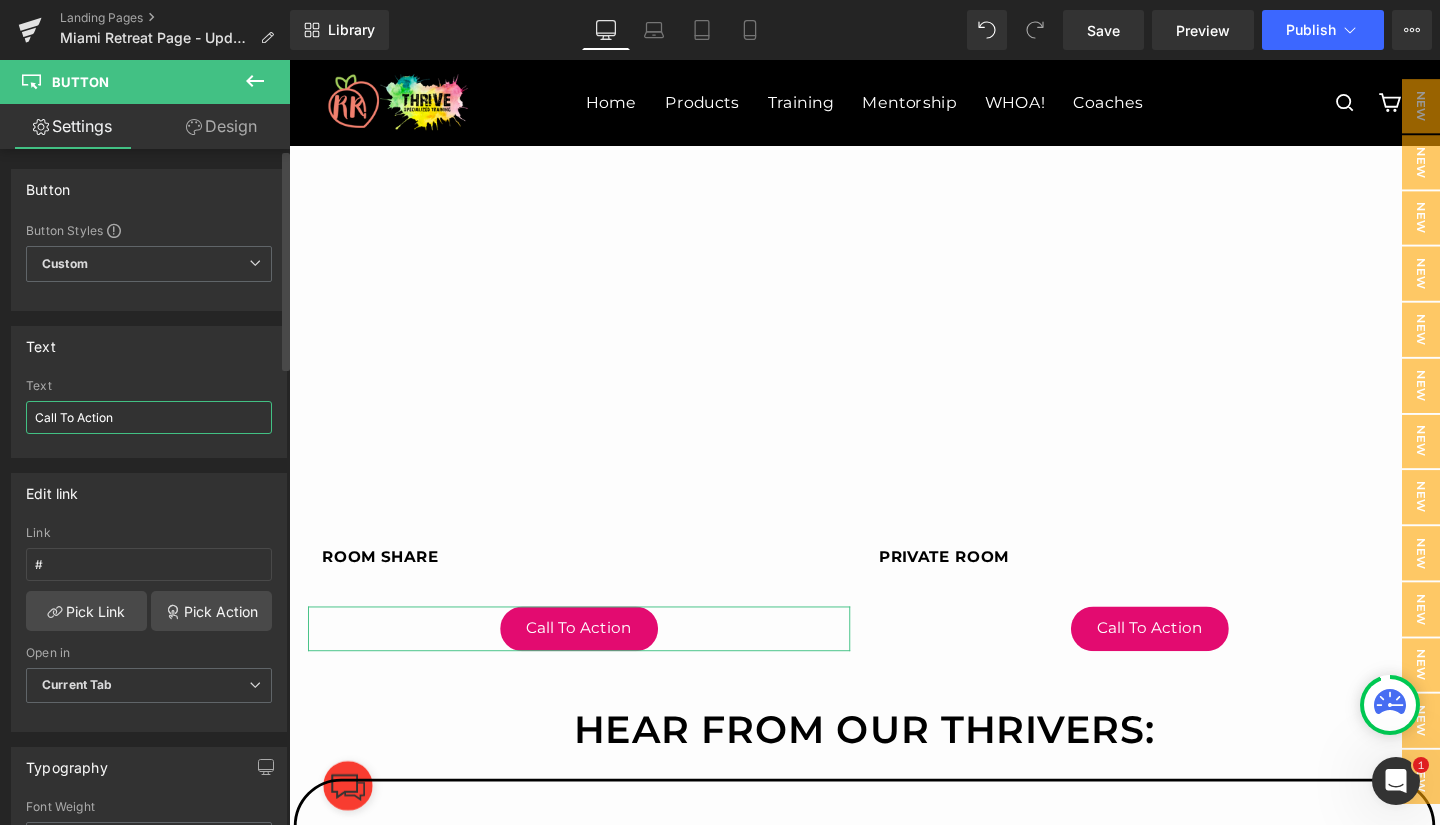 drag, startPoint x: 131, startPoint y: 422, endPoint x: 1, endPoint y: 418, distance: 130.06152 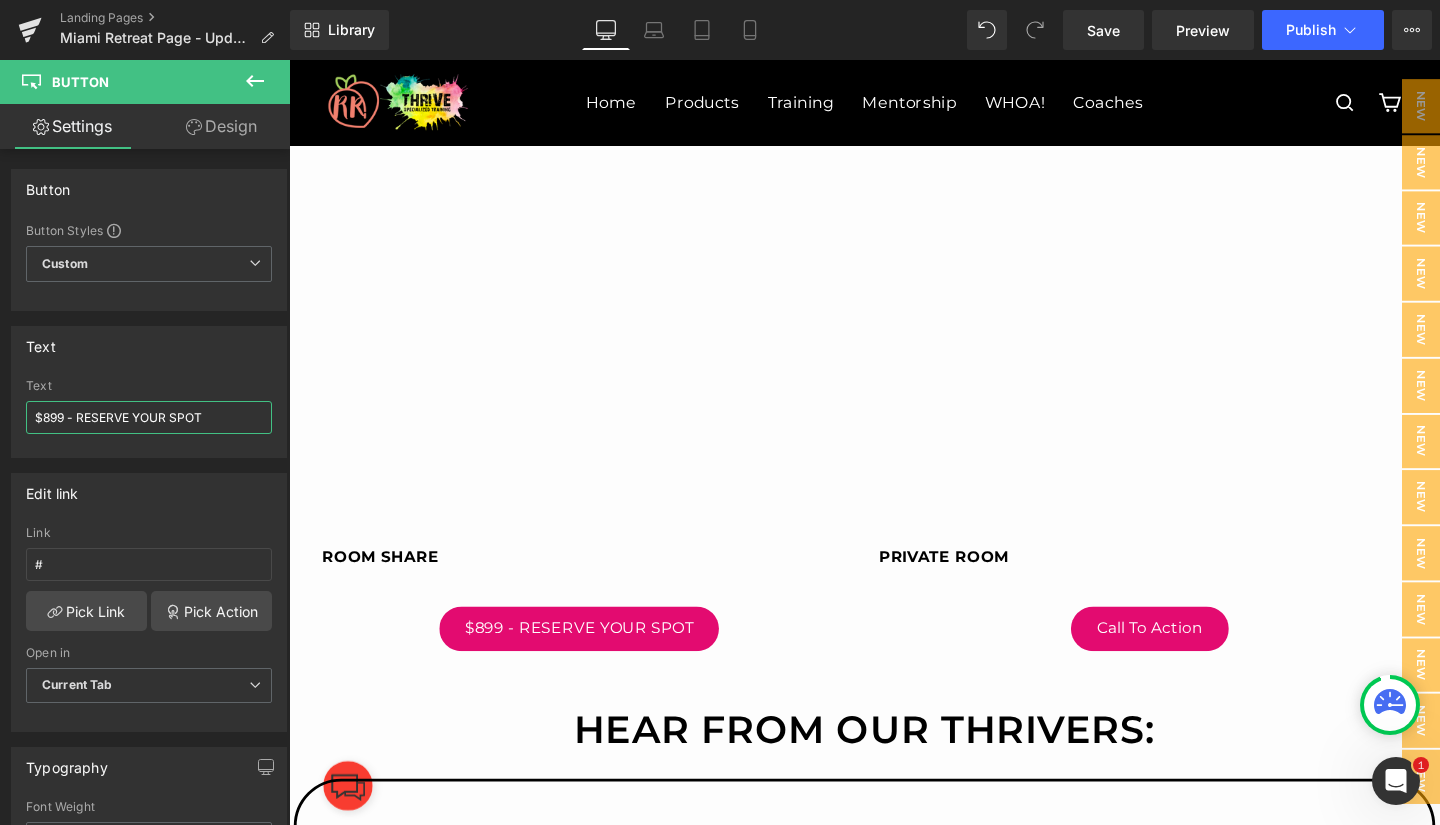 type on "$899 - RESERVE YOUR SPOT" 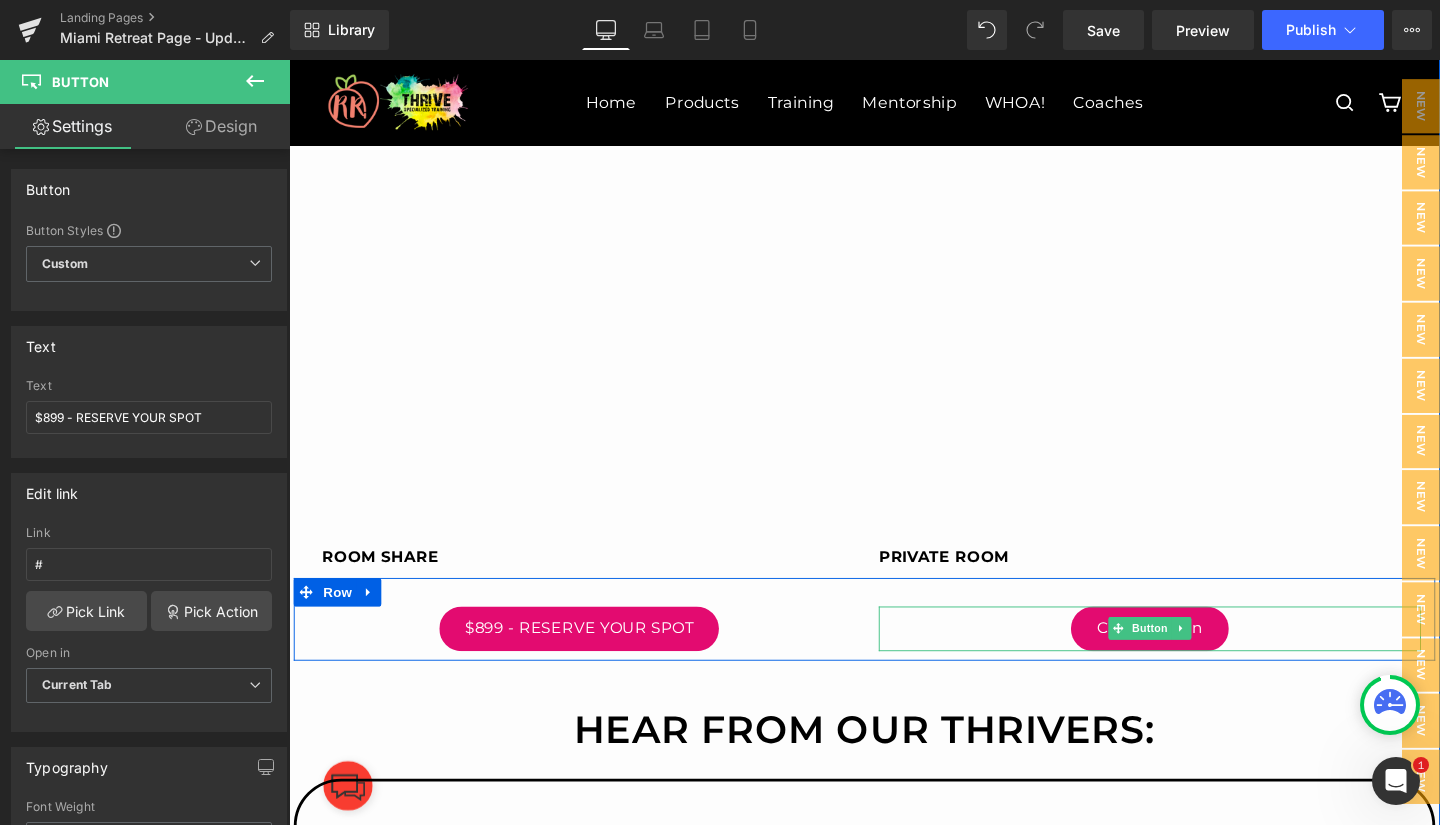 click on "Call To Action" at bounding box center (1194, 657) 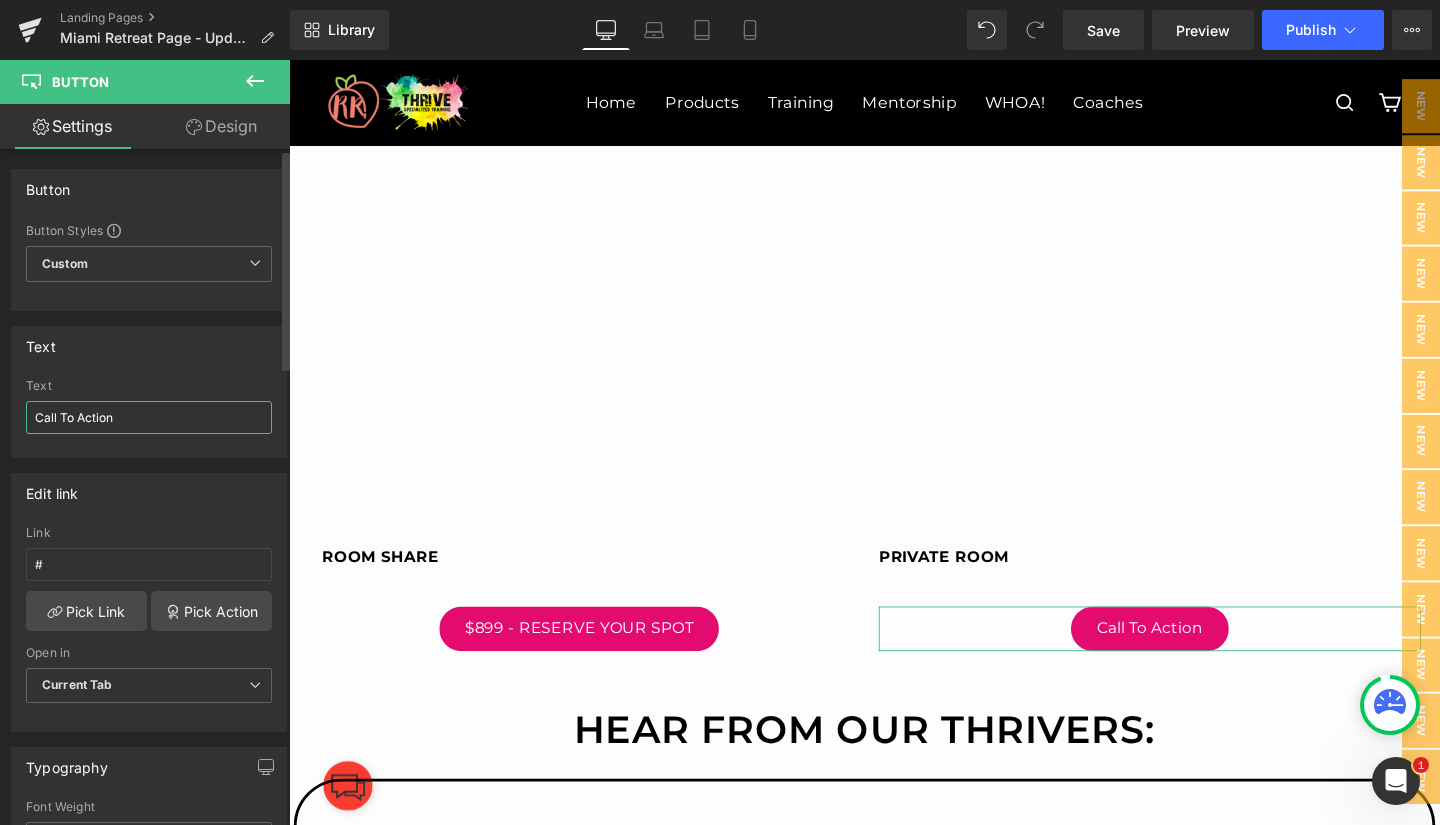 drag, startPoint x: 138, startPoint y: 413, endPoint x: 0, endPoint y: 406, distance: 138.17743 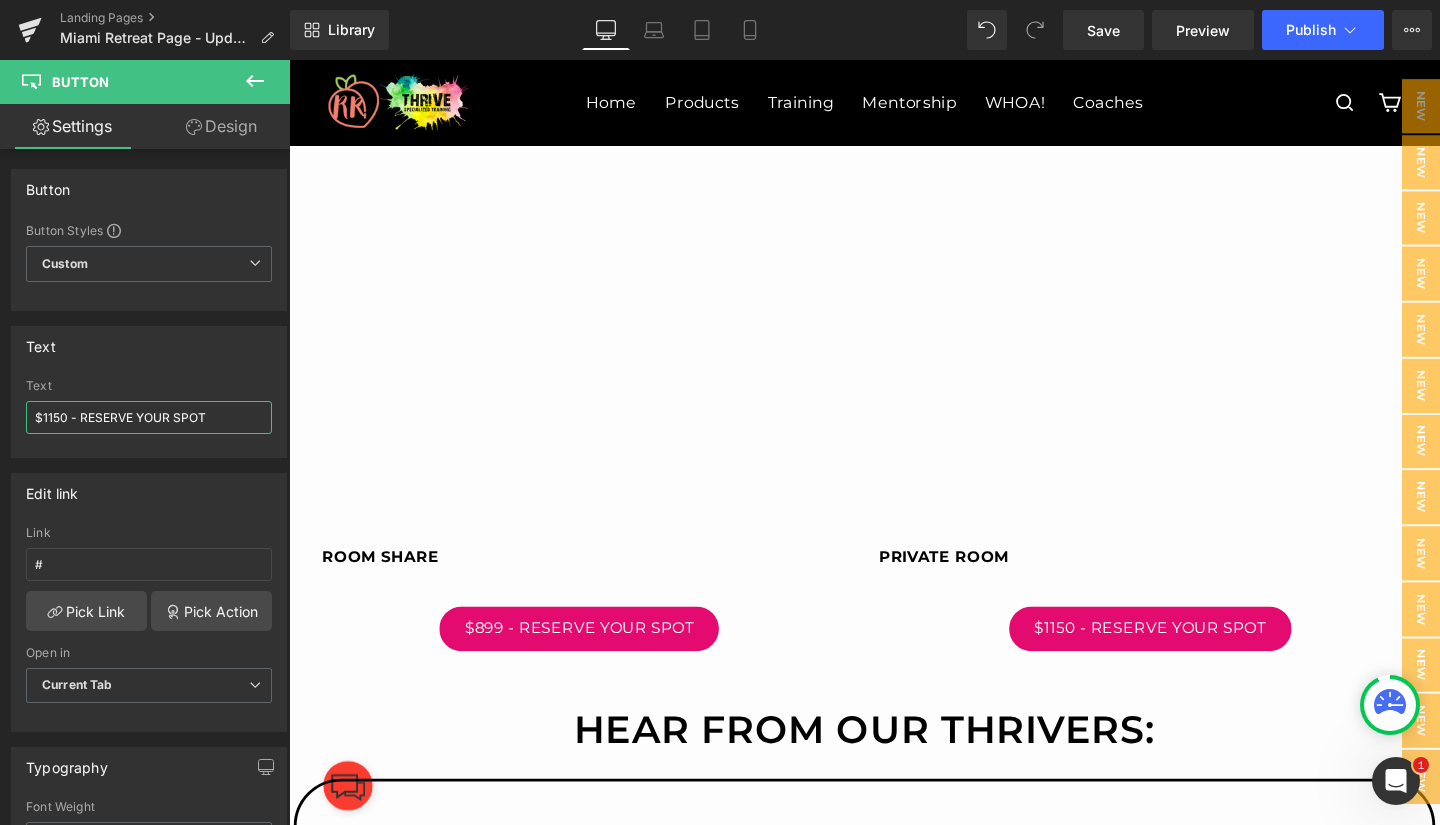 type on "$1150 - RESERVE YOUR SPOT" 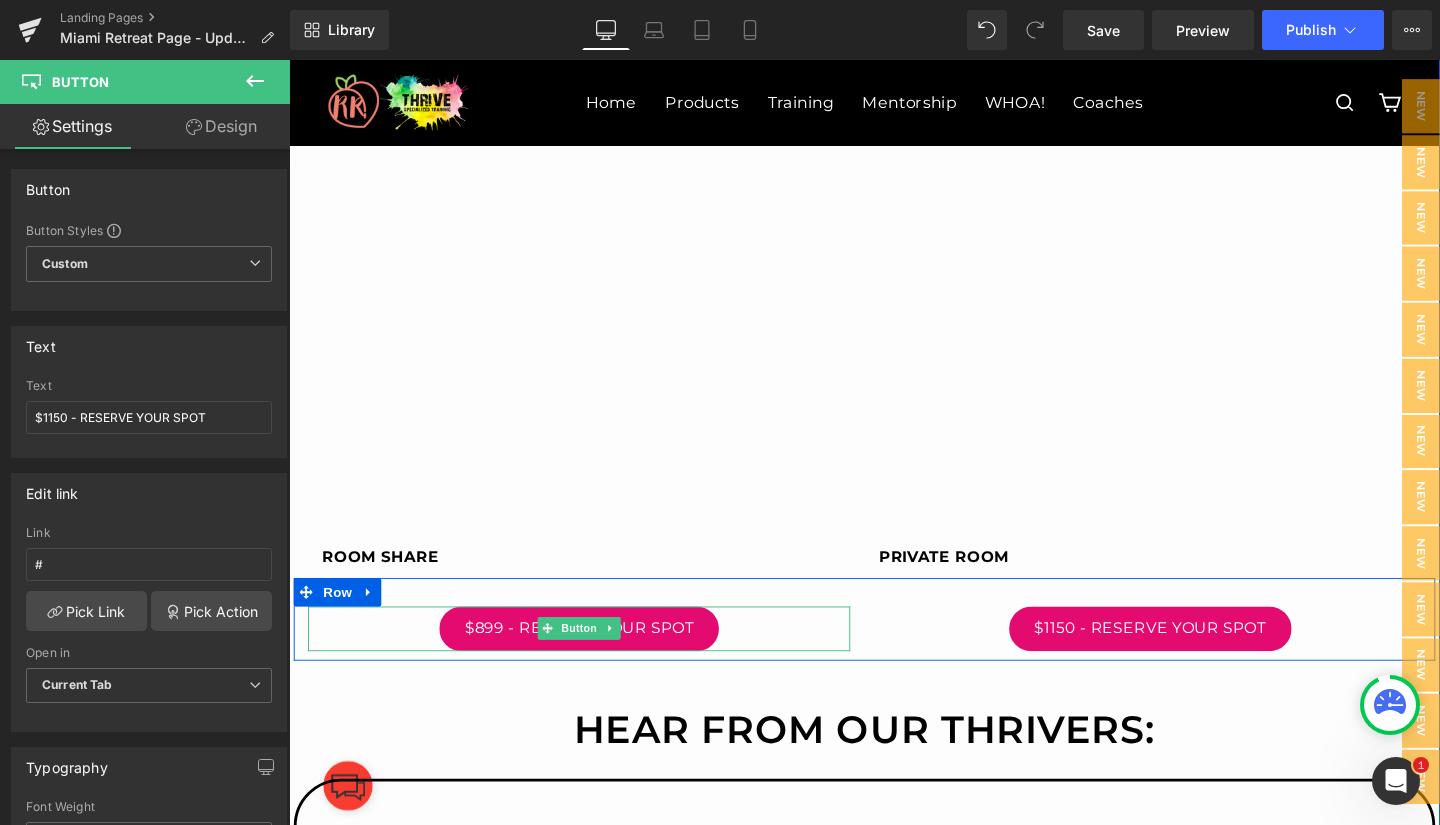 click on "$899 - RESERVE YOUR SPOT" at bounding box center (594, 657) 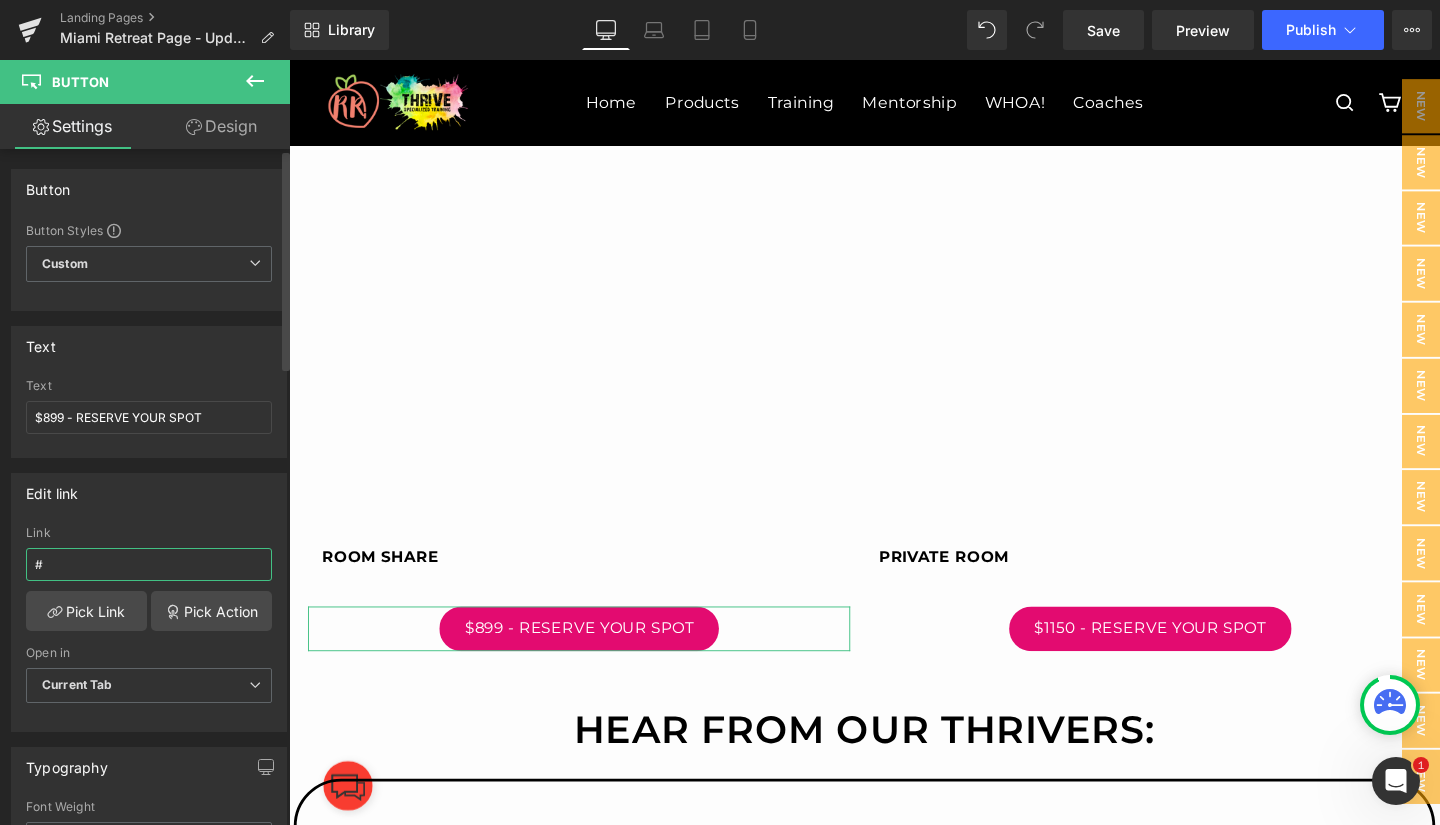 drag, startPoint x: 81, startPoint y: 560, endPoint x: 0, endPoint y: 543, distance: 82.764725 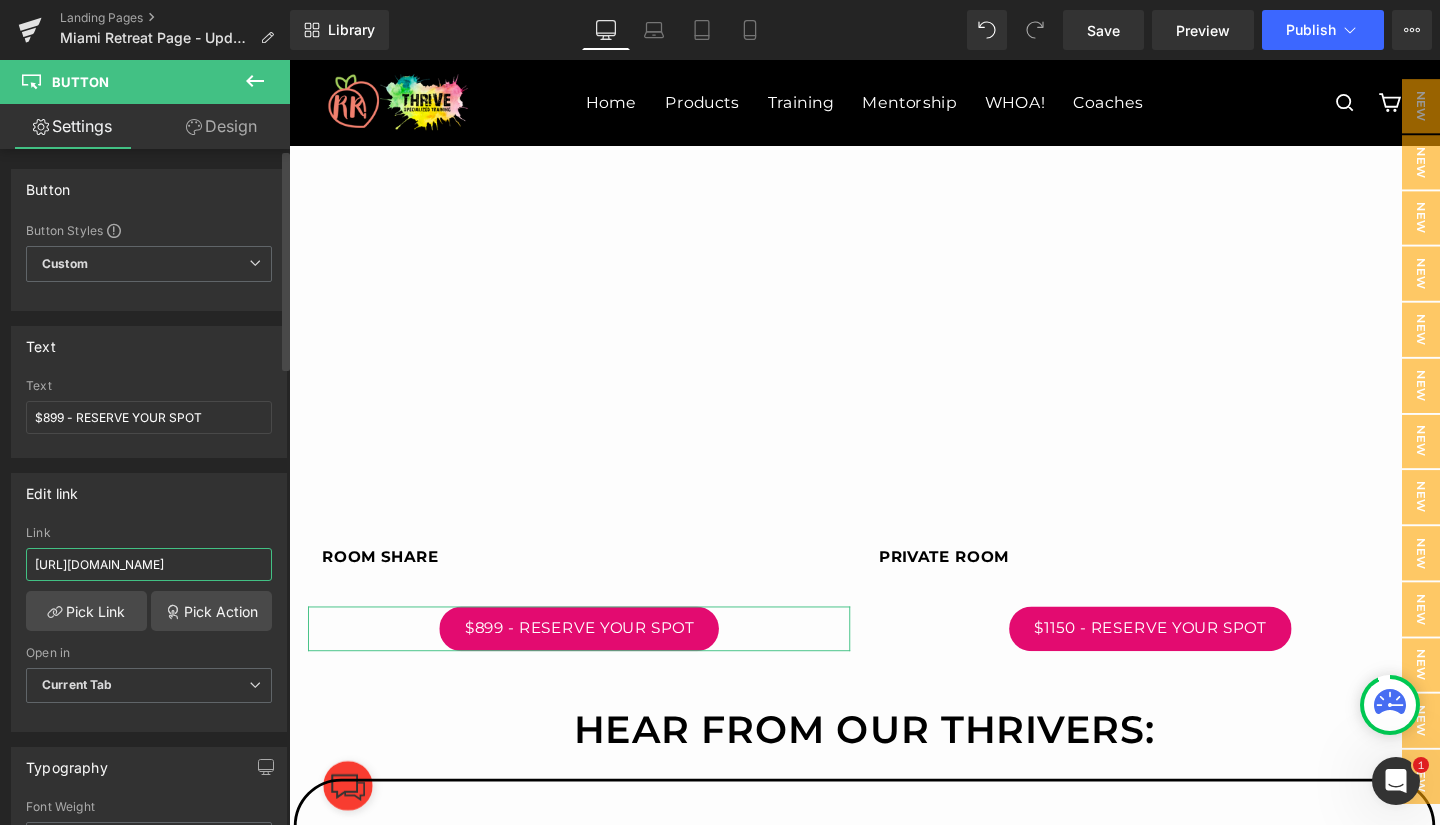 scroll, scrollTop: 0, scrollLeft: 83, axis: horizontal 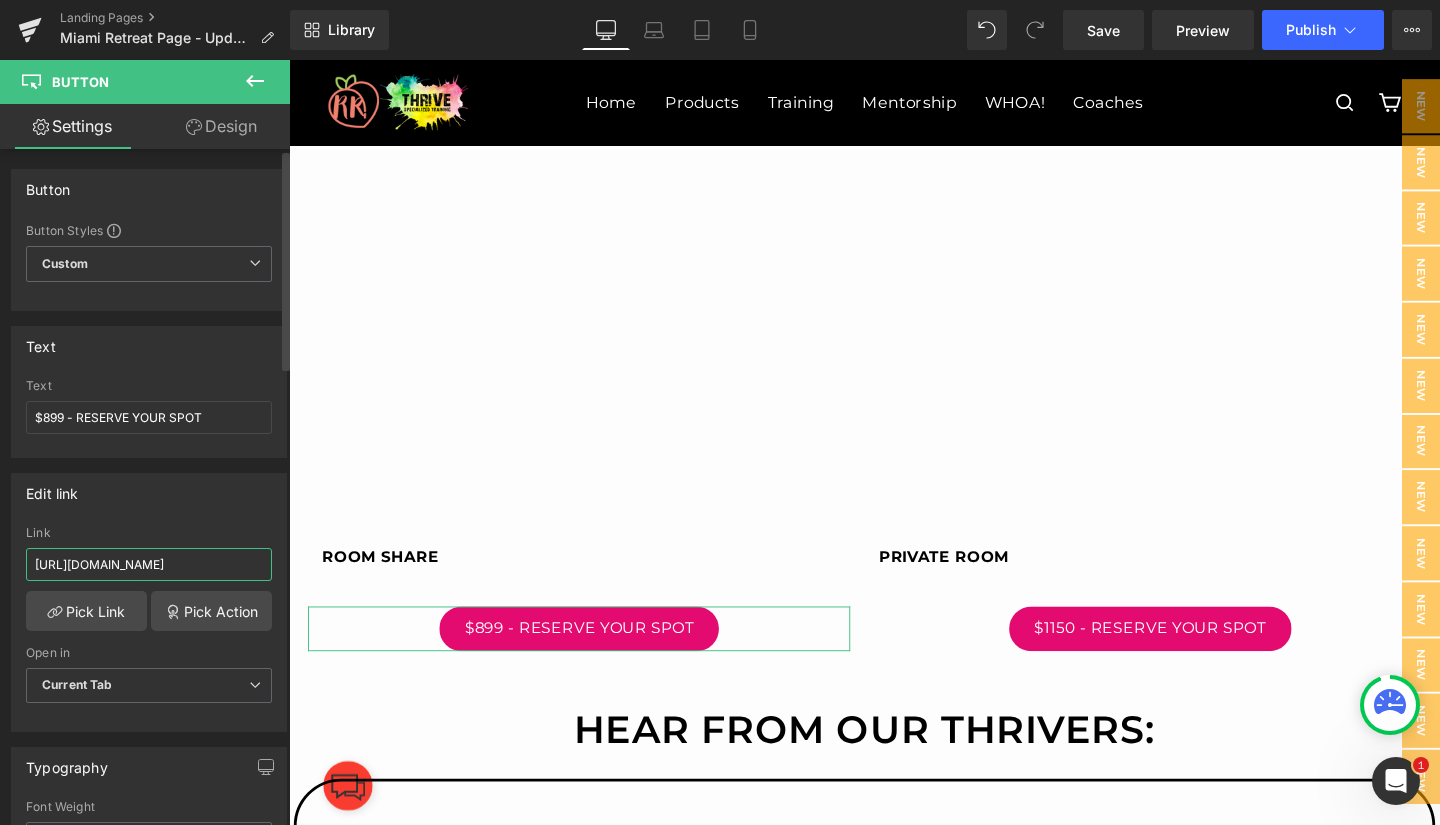 type on "[URL][DOMAIN_NAME]" 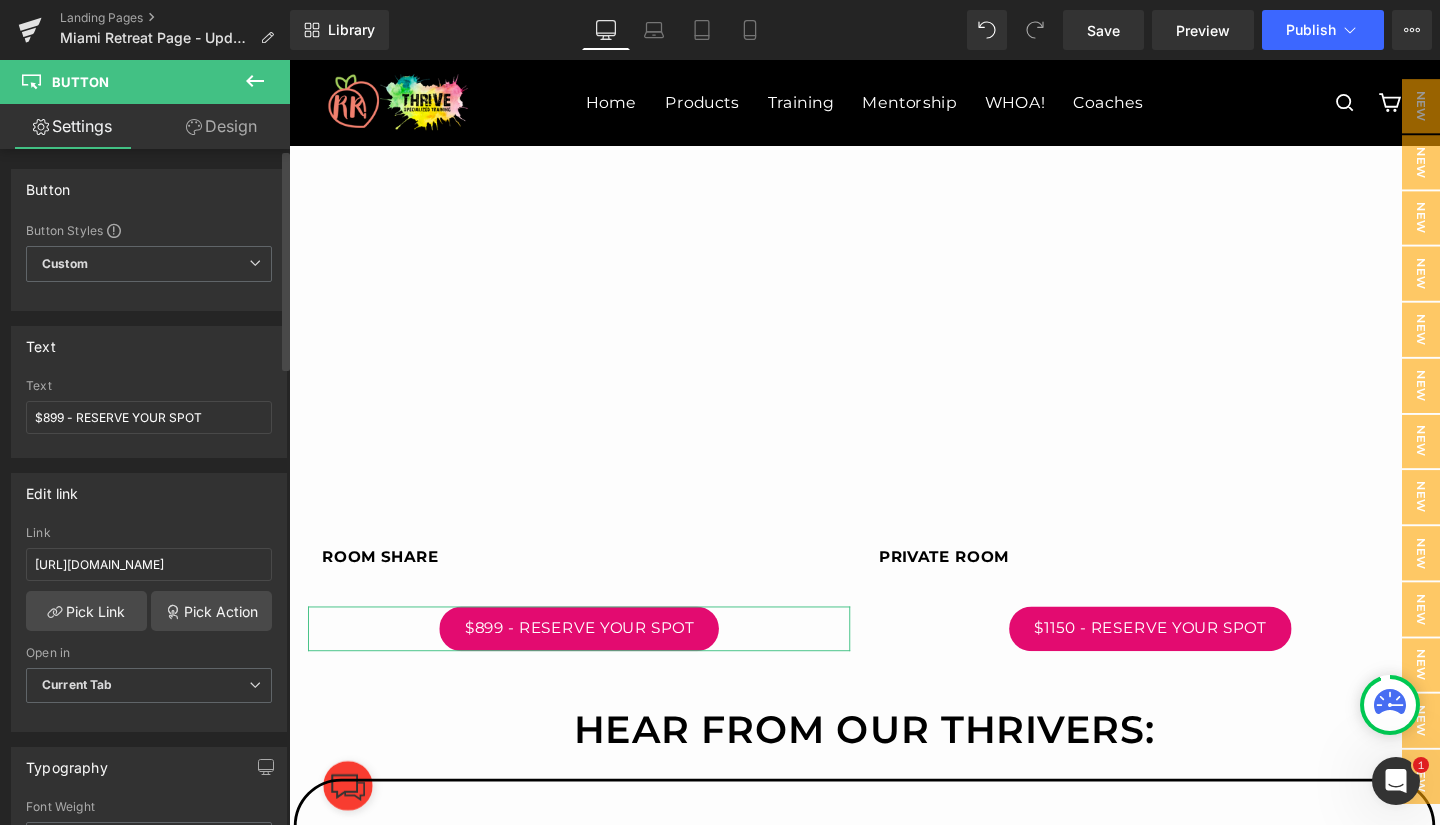 scroll, scrollTop: 0, scrollLeft: 0, axis: both 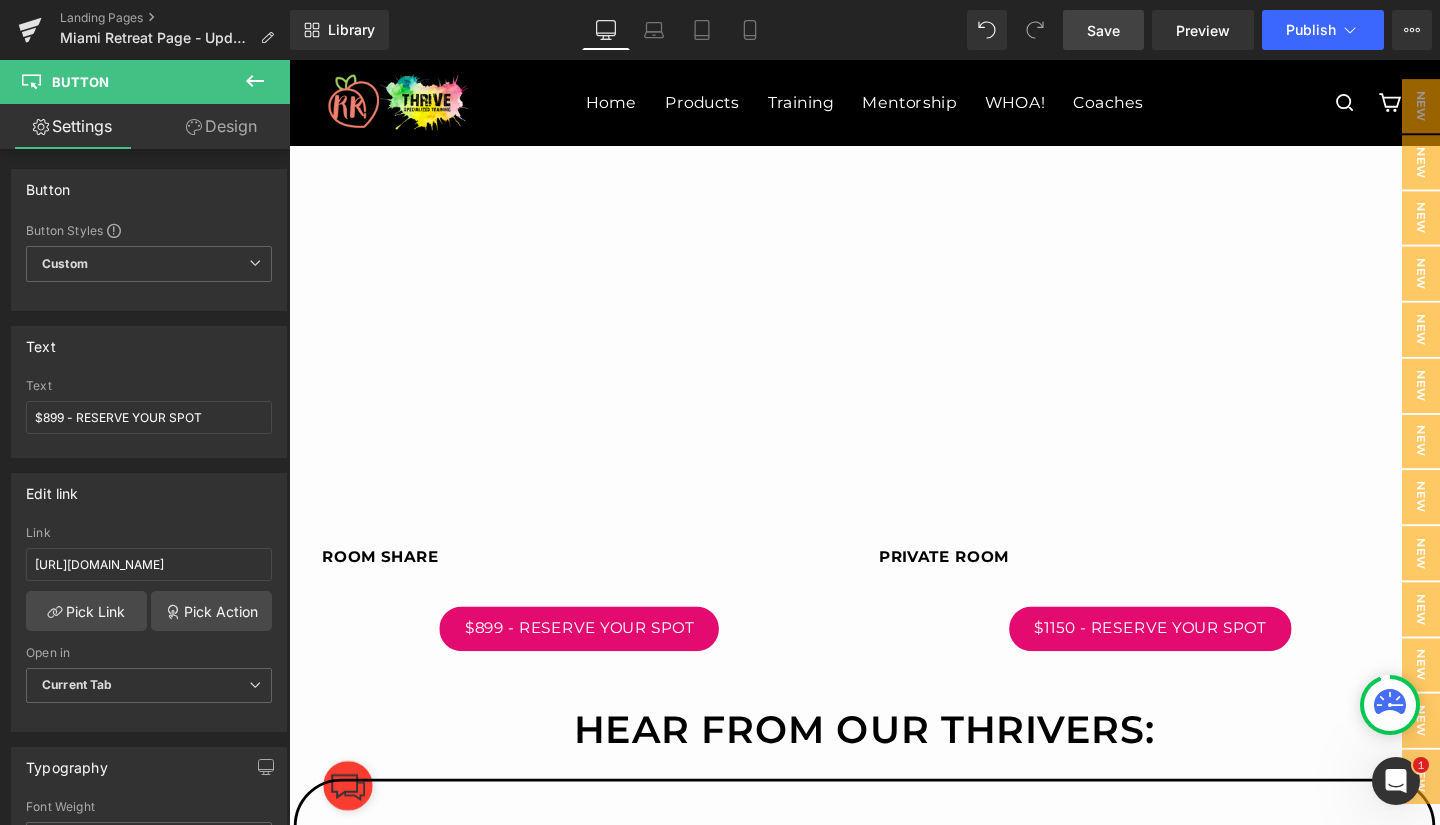click on "Save" at bounding box center (1103, 30) 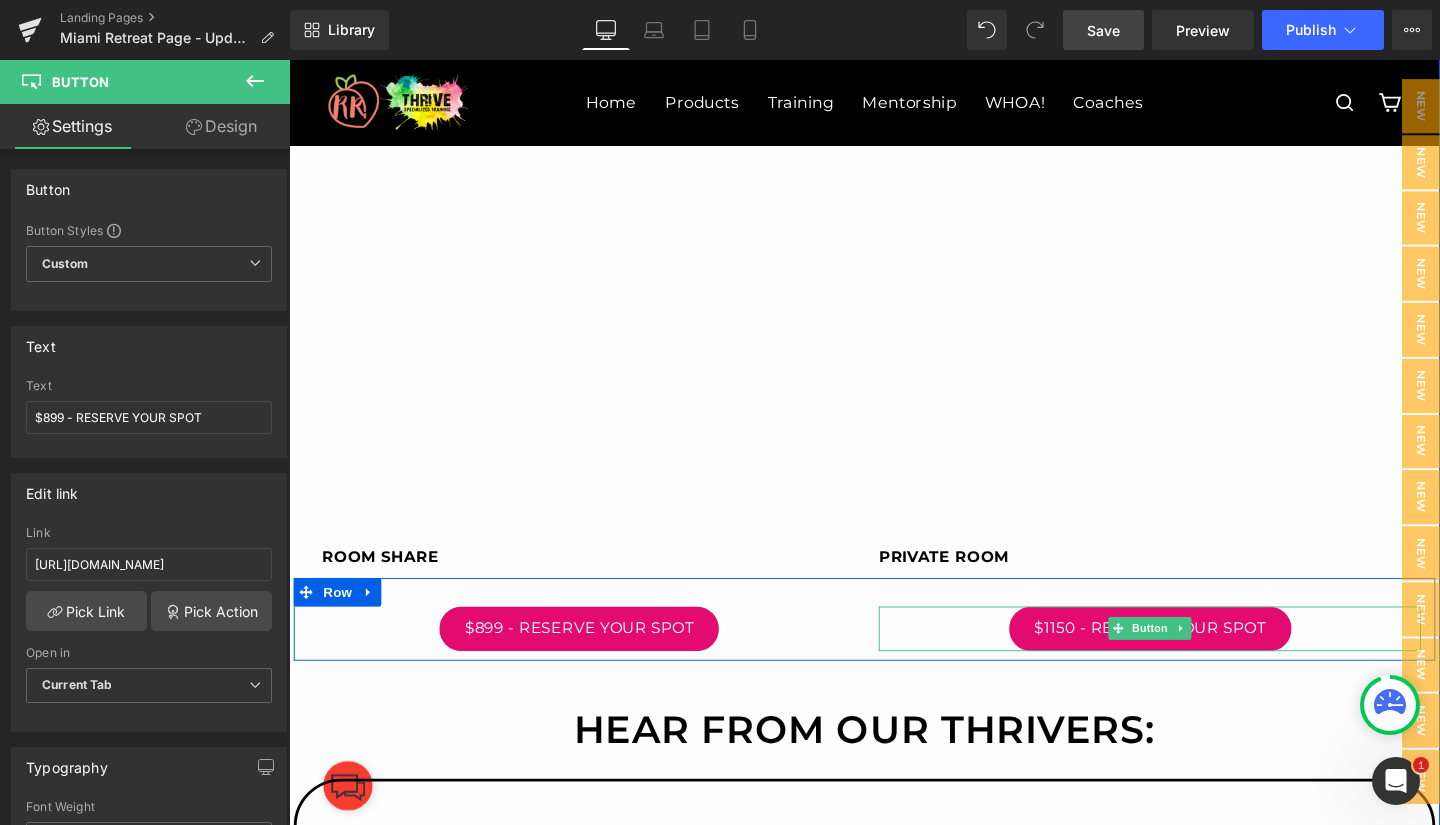 click on "$1150 - RESERVE YOUR SPOT" at bounding box center [1194, 657] 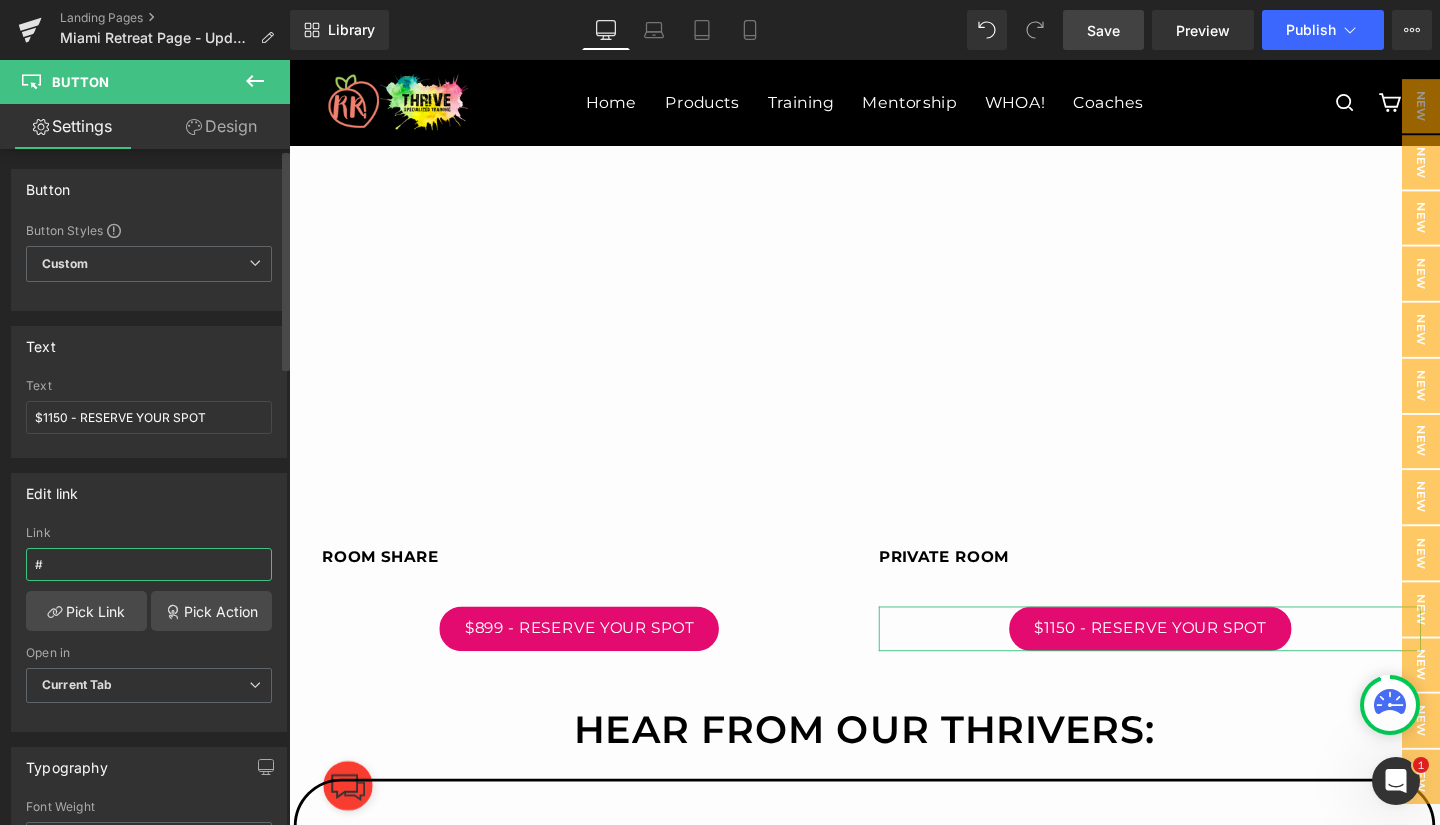 drag, startPoint x: 95, startPoint y: 555, endPoint x: 8, endPoint y: 551, distance: 87.0919 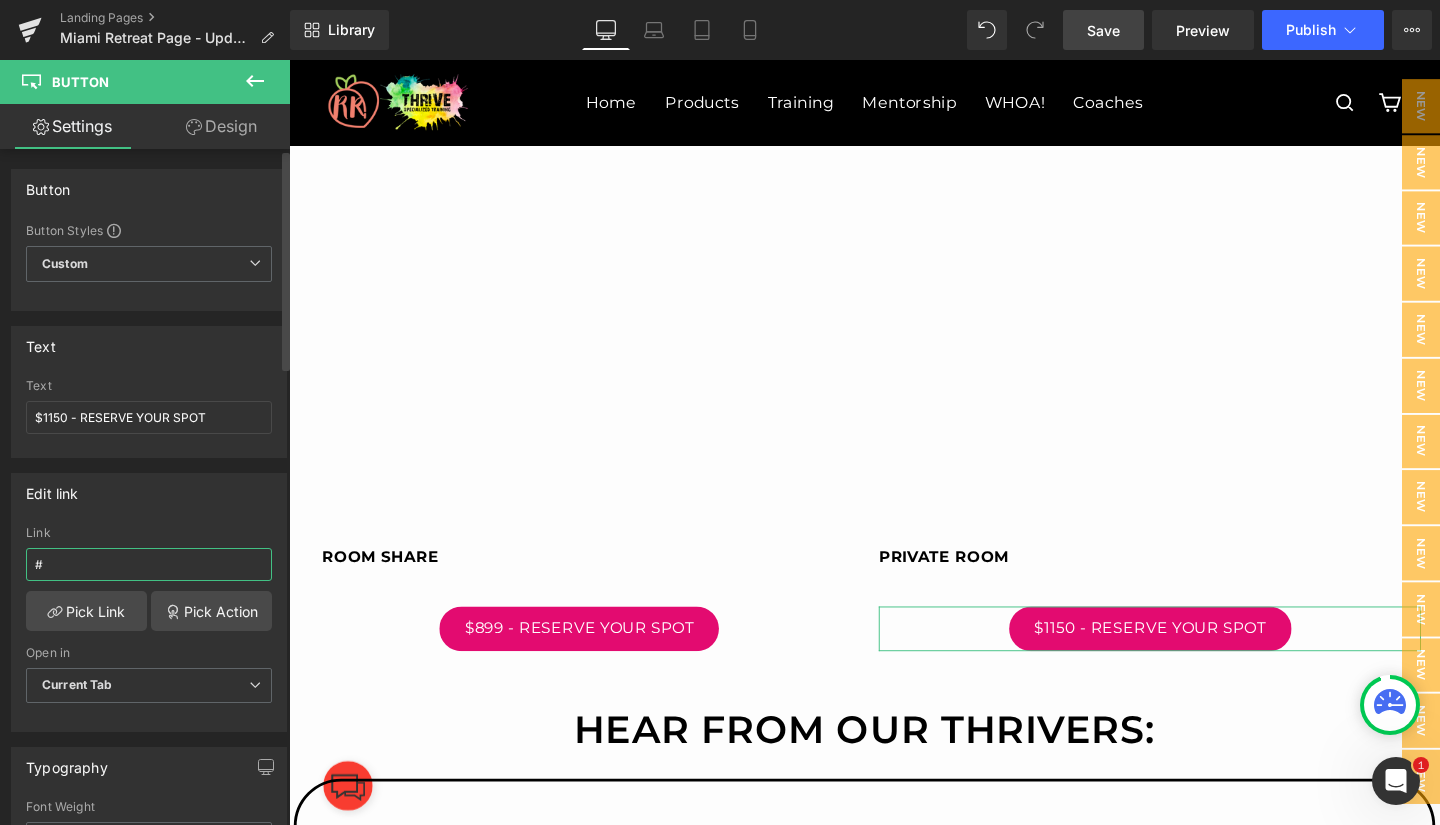 paste on "[URL][DOMAIN_NAME]" 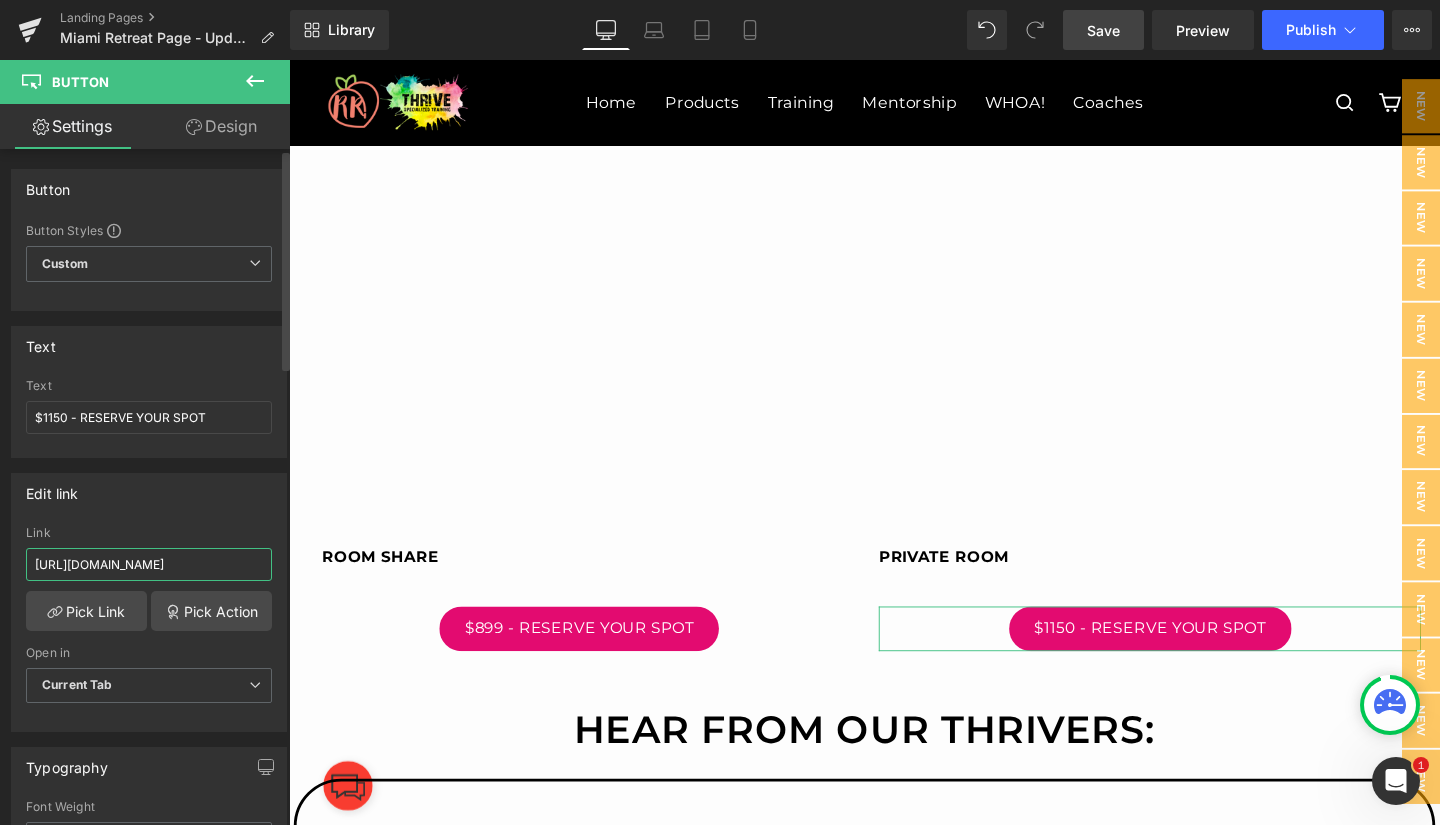 scroll, scrollTop: 0, scrollLeft: 72, axis: horizontal 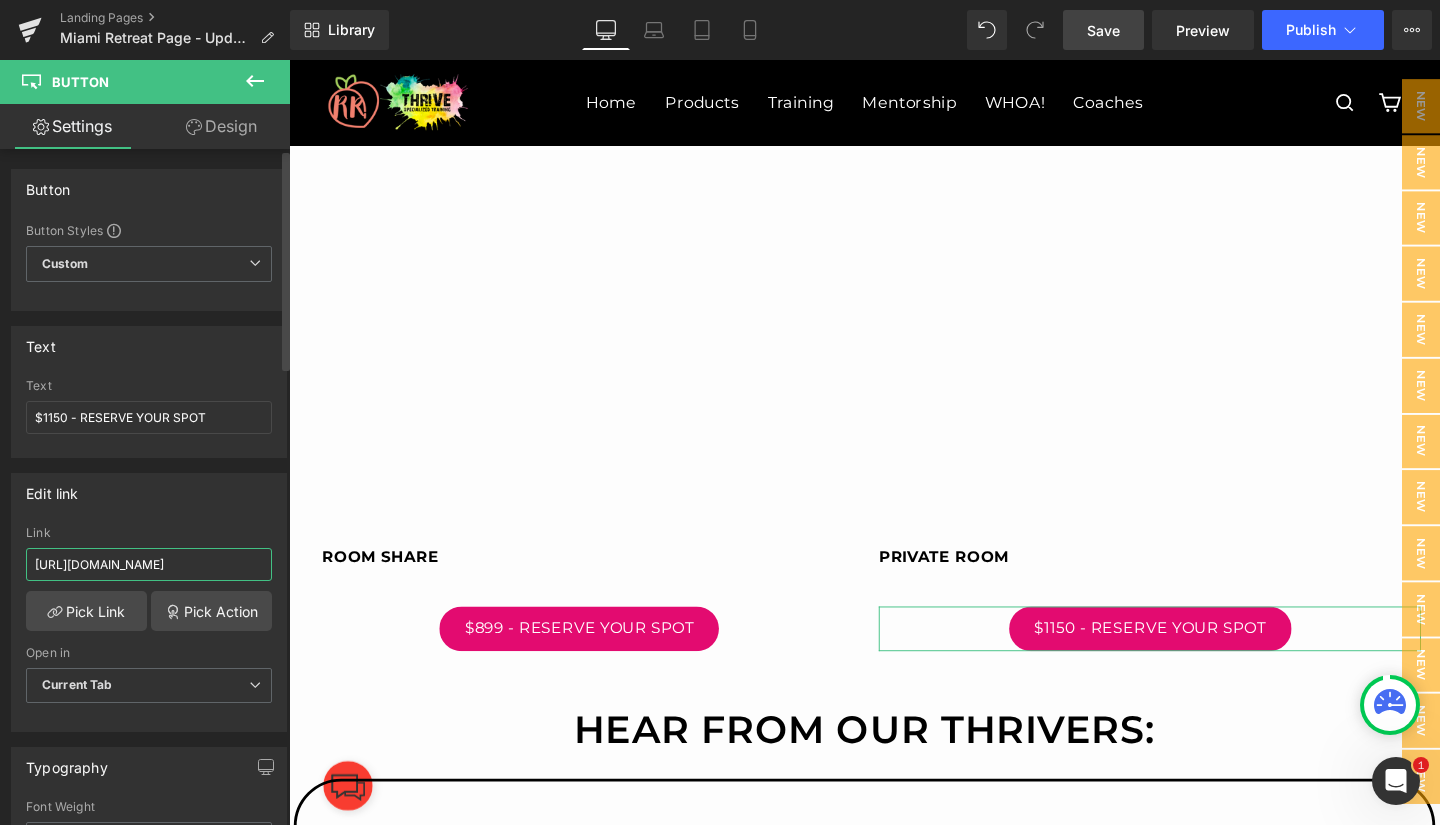 type on "[URL][DOMAIN_NAME]" 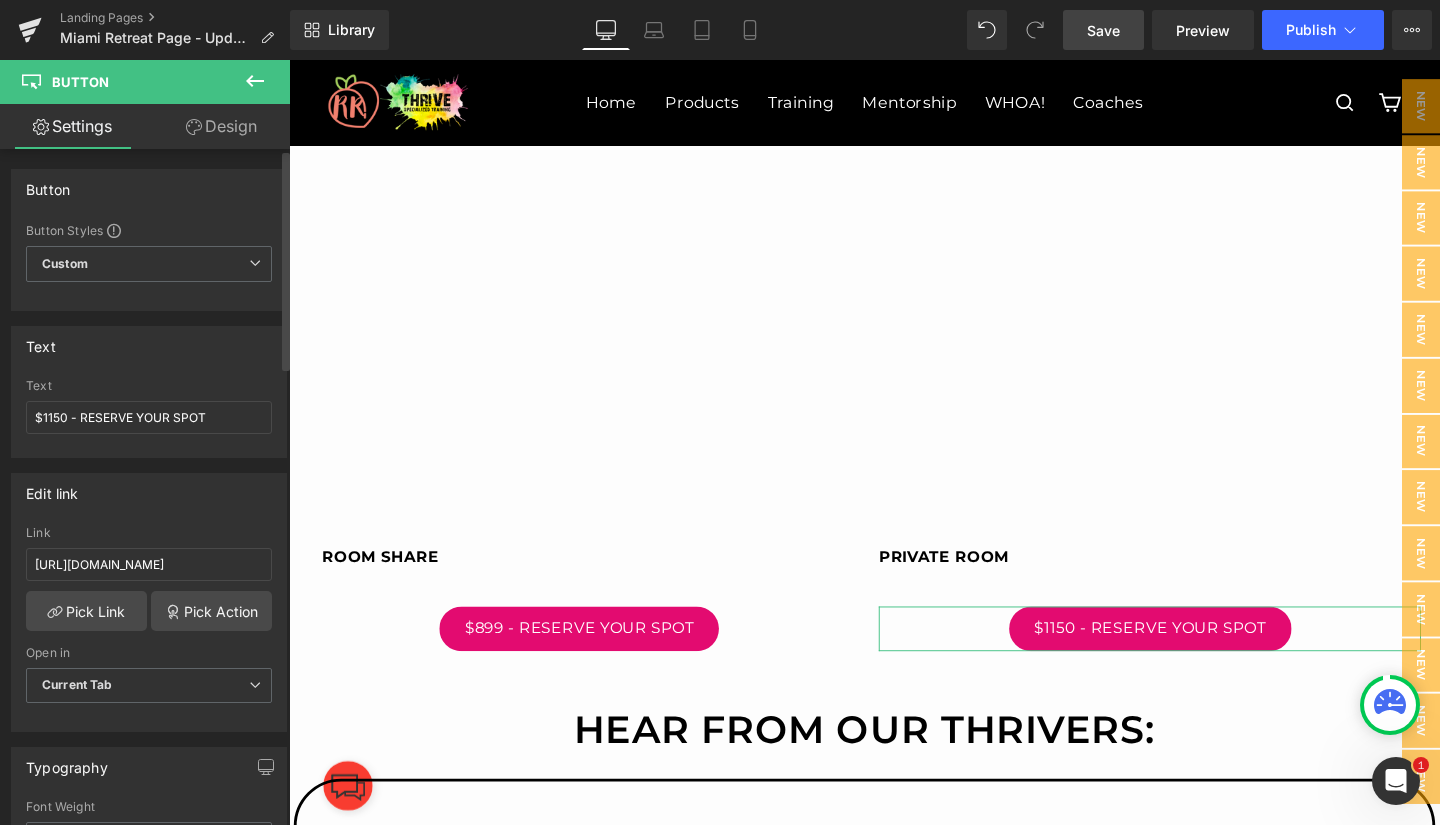 scroll, scrollTop: 0, scrollLeft: 0, axis: both 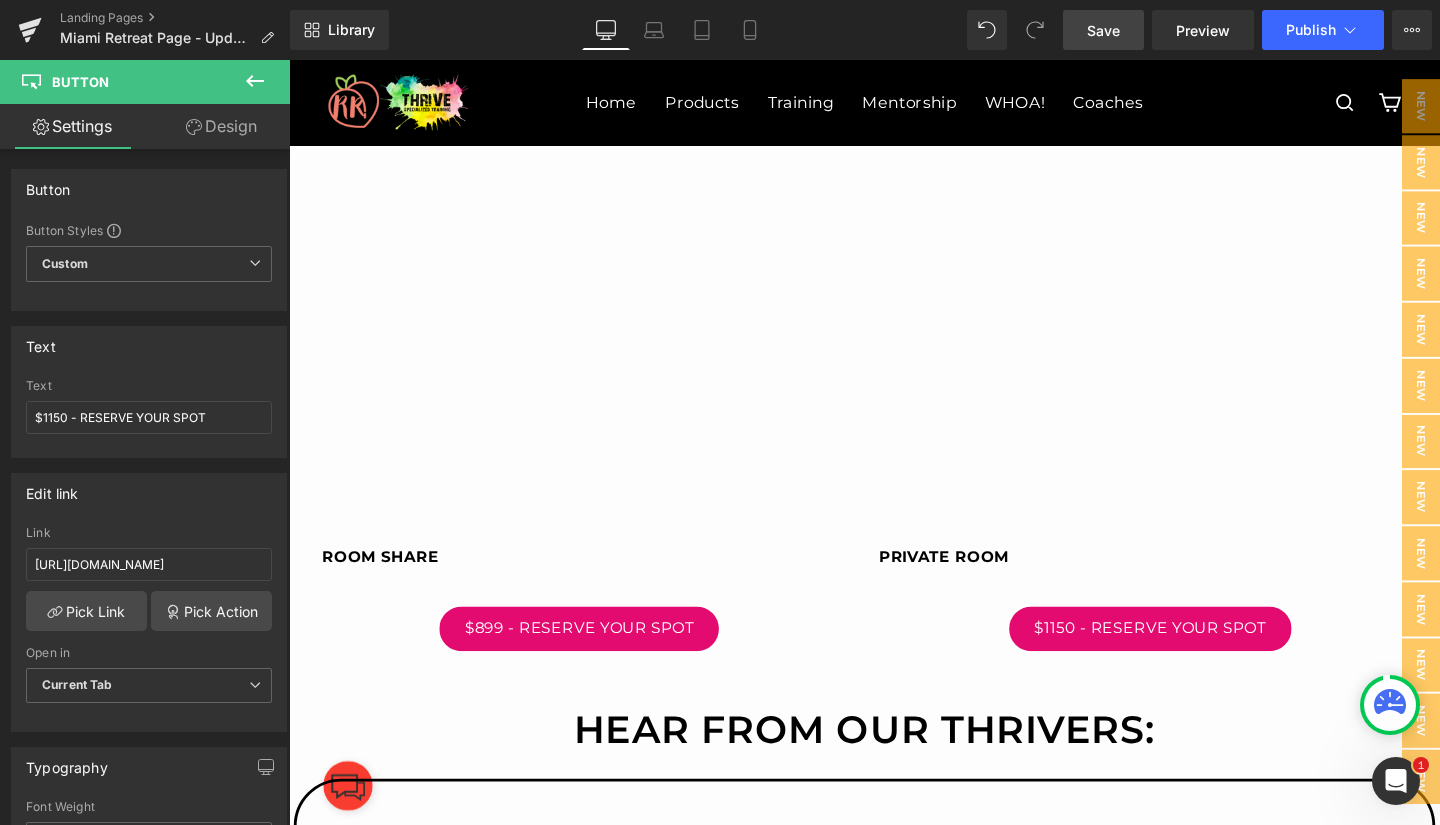 click on "Save" at bounding box center (1103, 30) 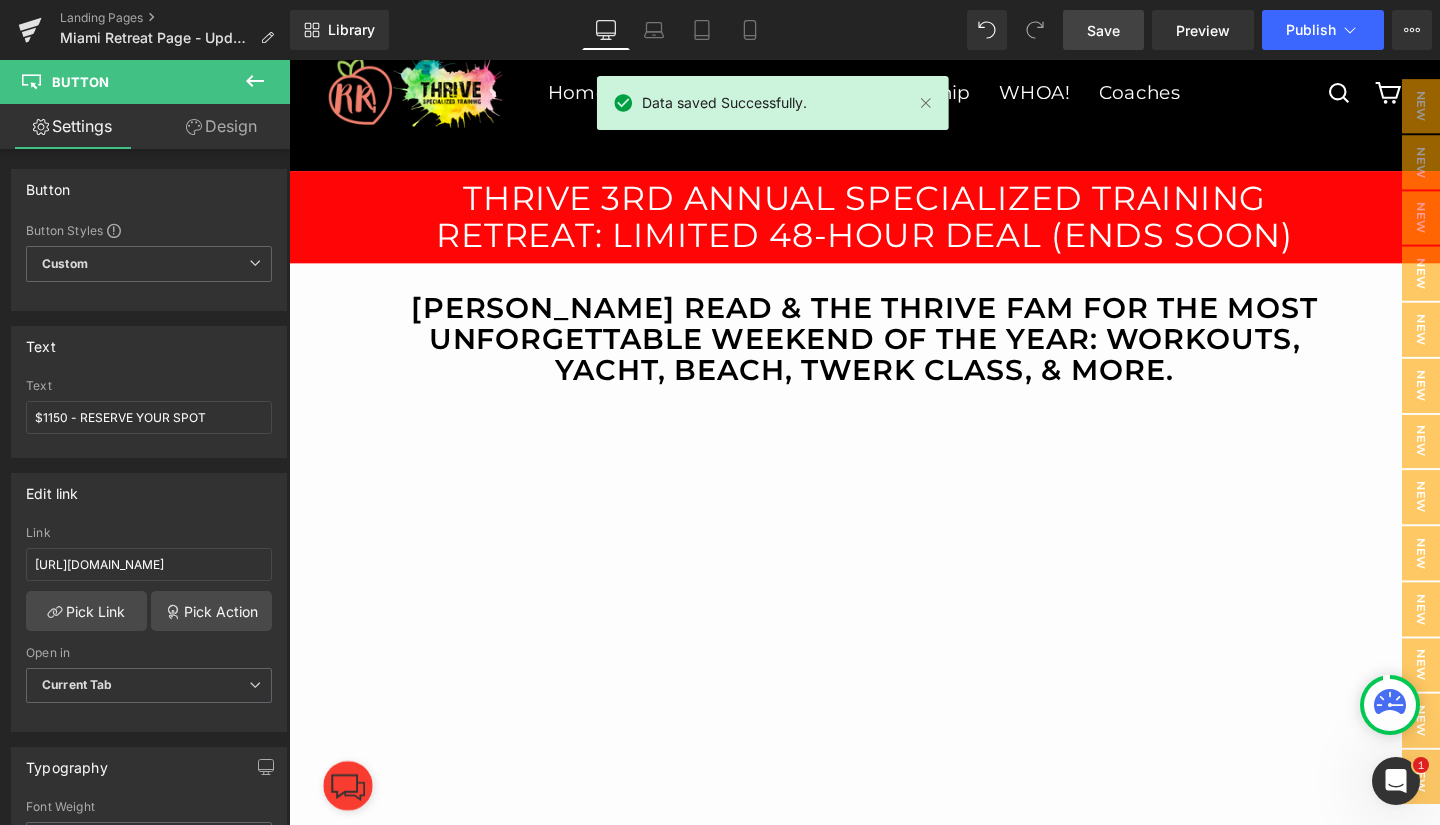 scroll, scrollTop: 105, scrollLeft: 0, axis: vertical 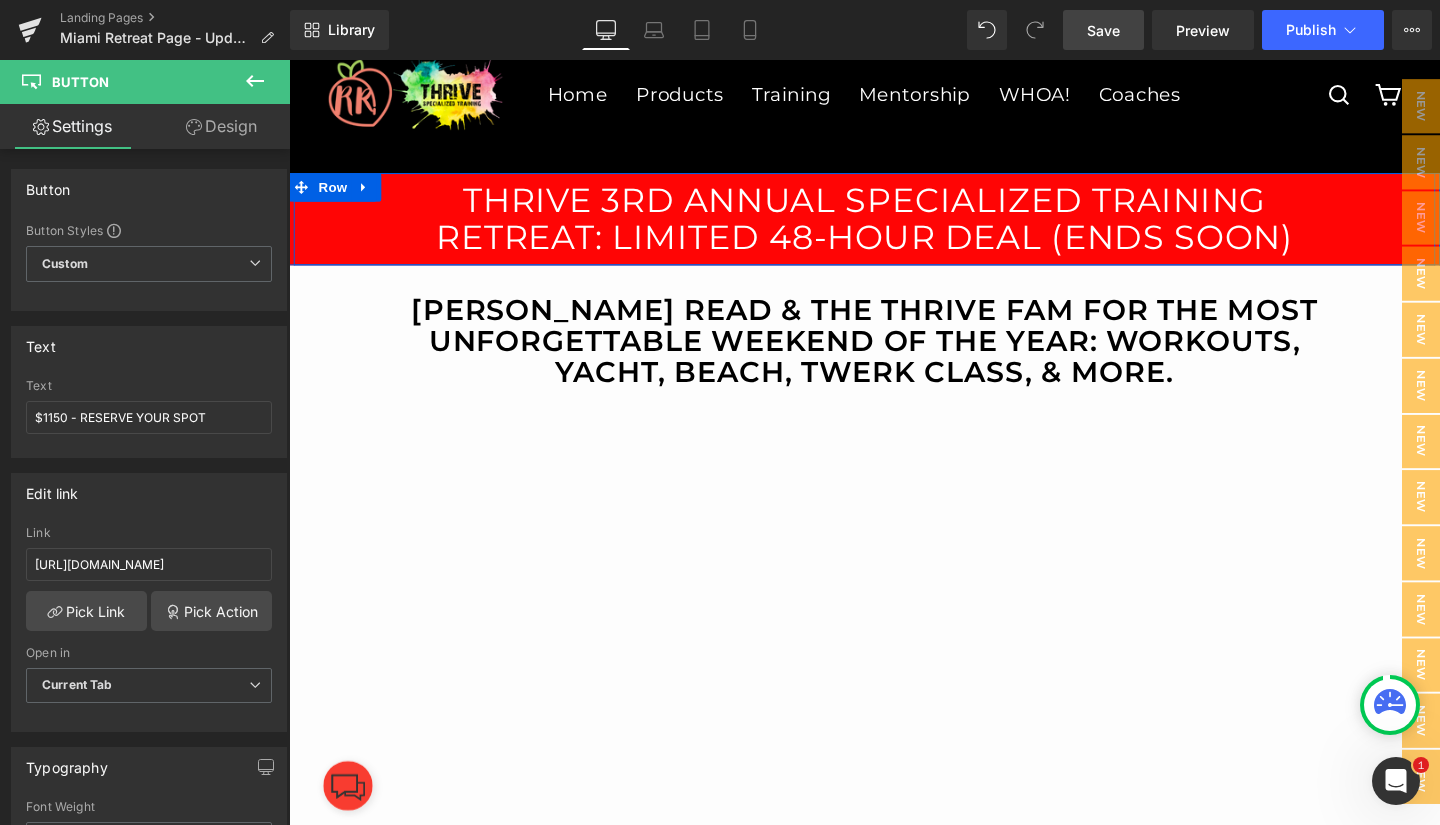 click on "THRIVE 3rd annual Specialized Training Retreat: Limited 48-Hour Deal (Ends Soon) Heading" at bounding box center [894, 227] 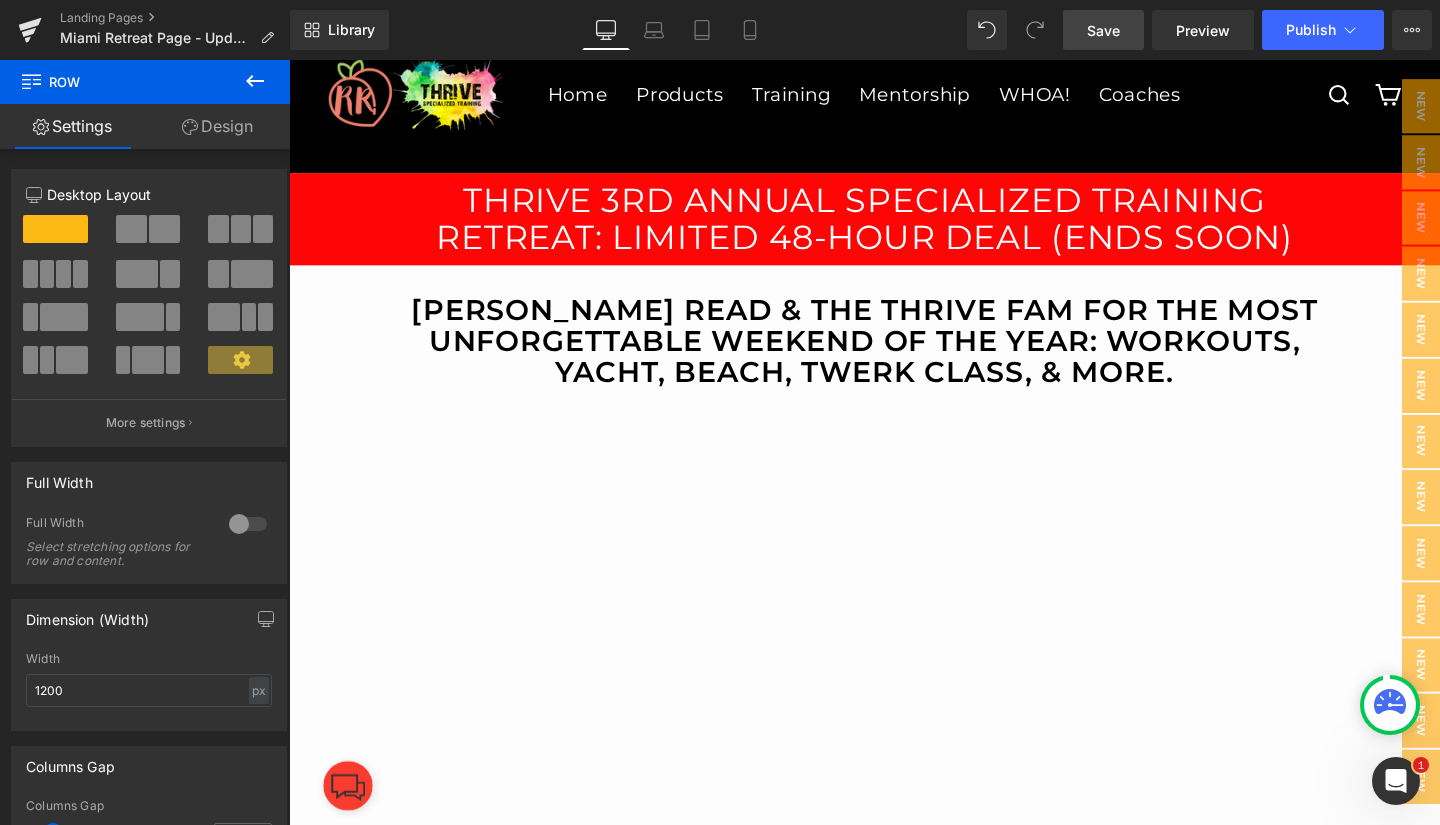 click 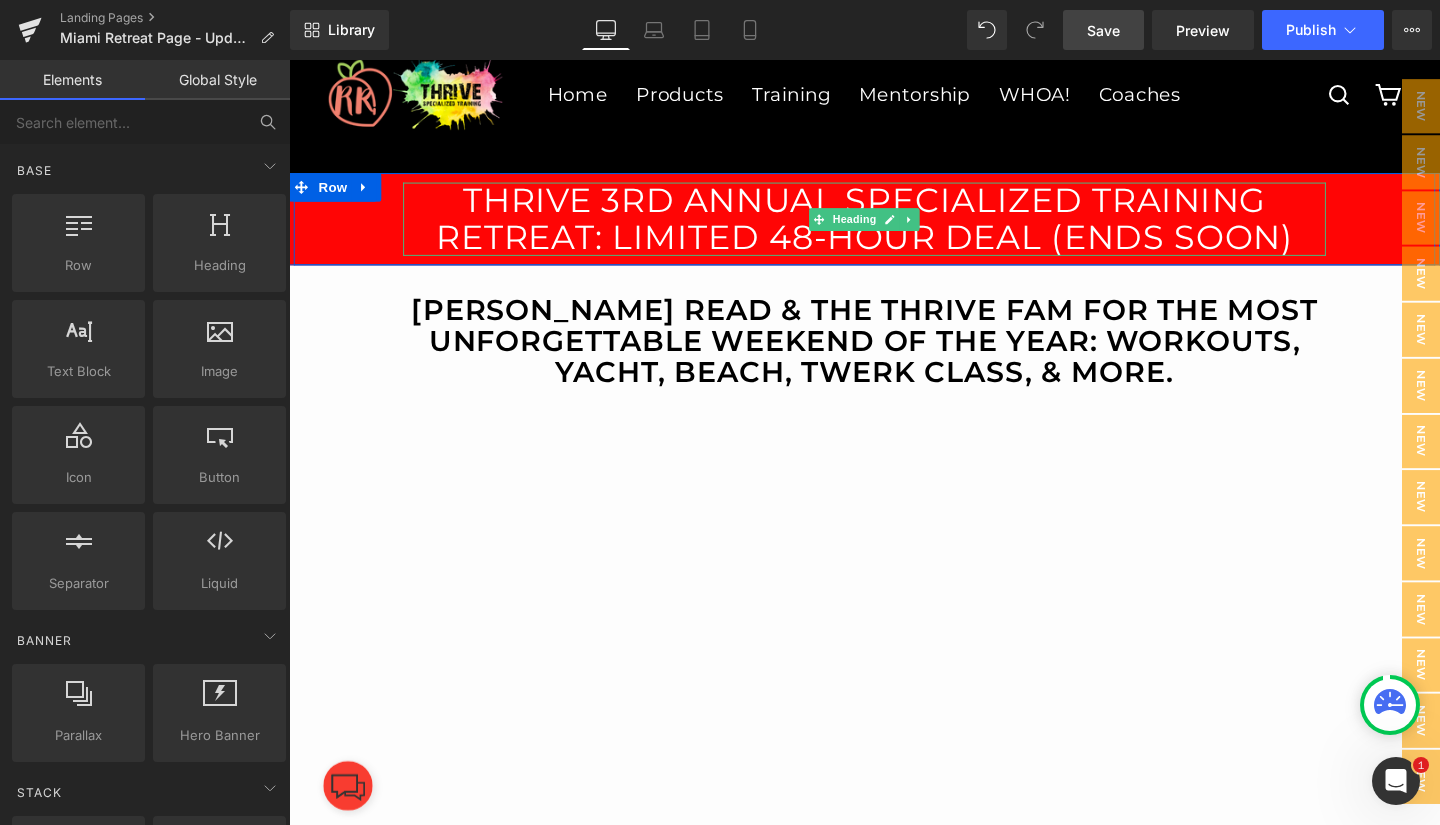 click on "THRIVE 3rd annual Specialized Training Retreat: Limited 48-Hour Deal (Ends Soon)" at bounding box center [894, 227] 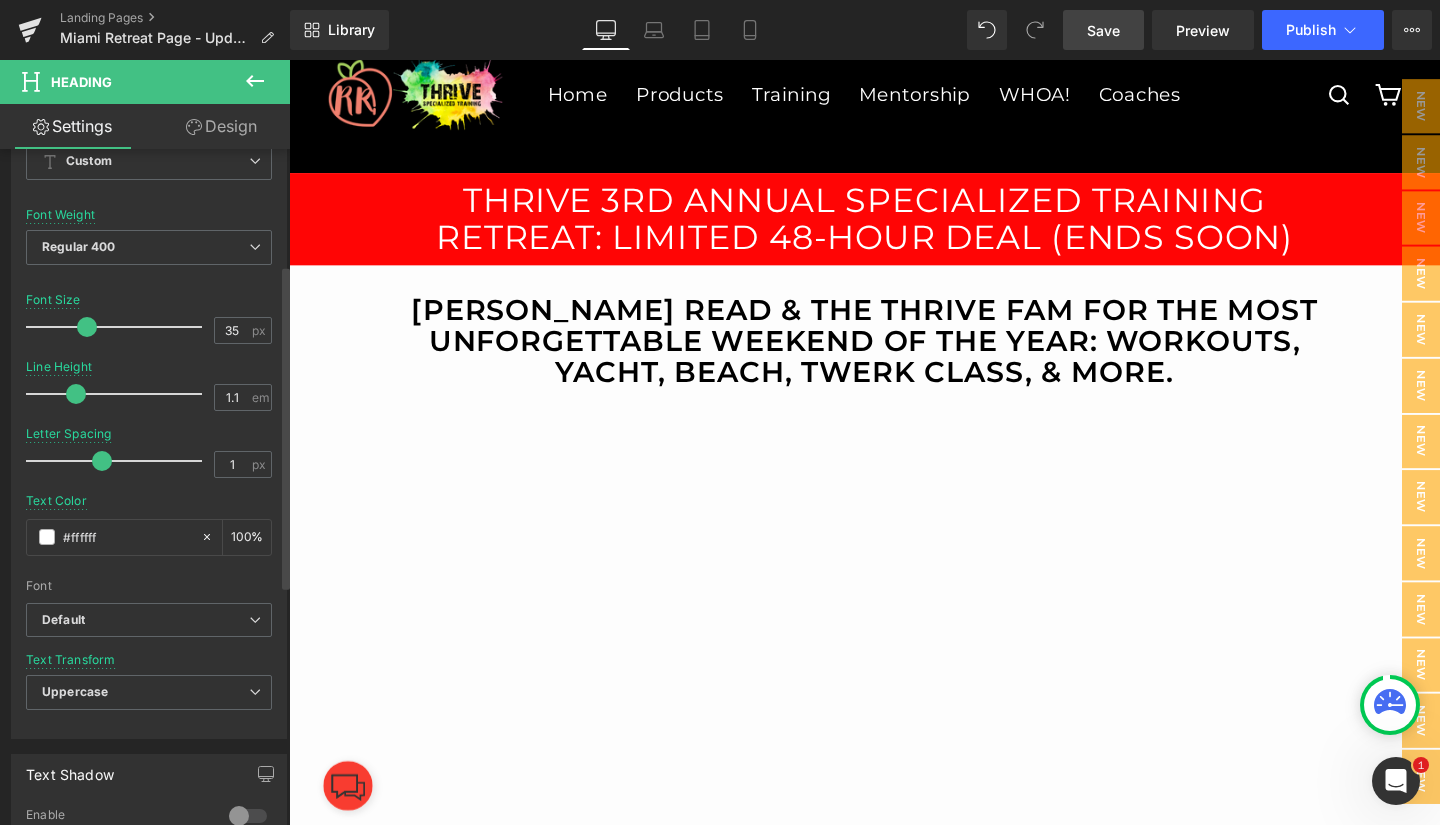 scroll, scrollTop: 240, scrollLeft: 0, axis: vertical 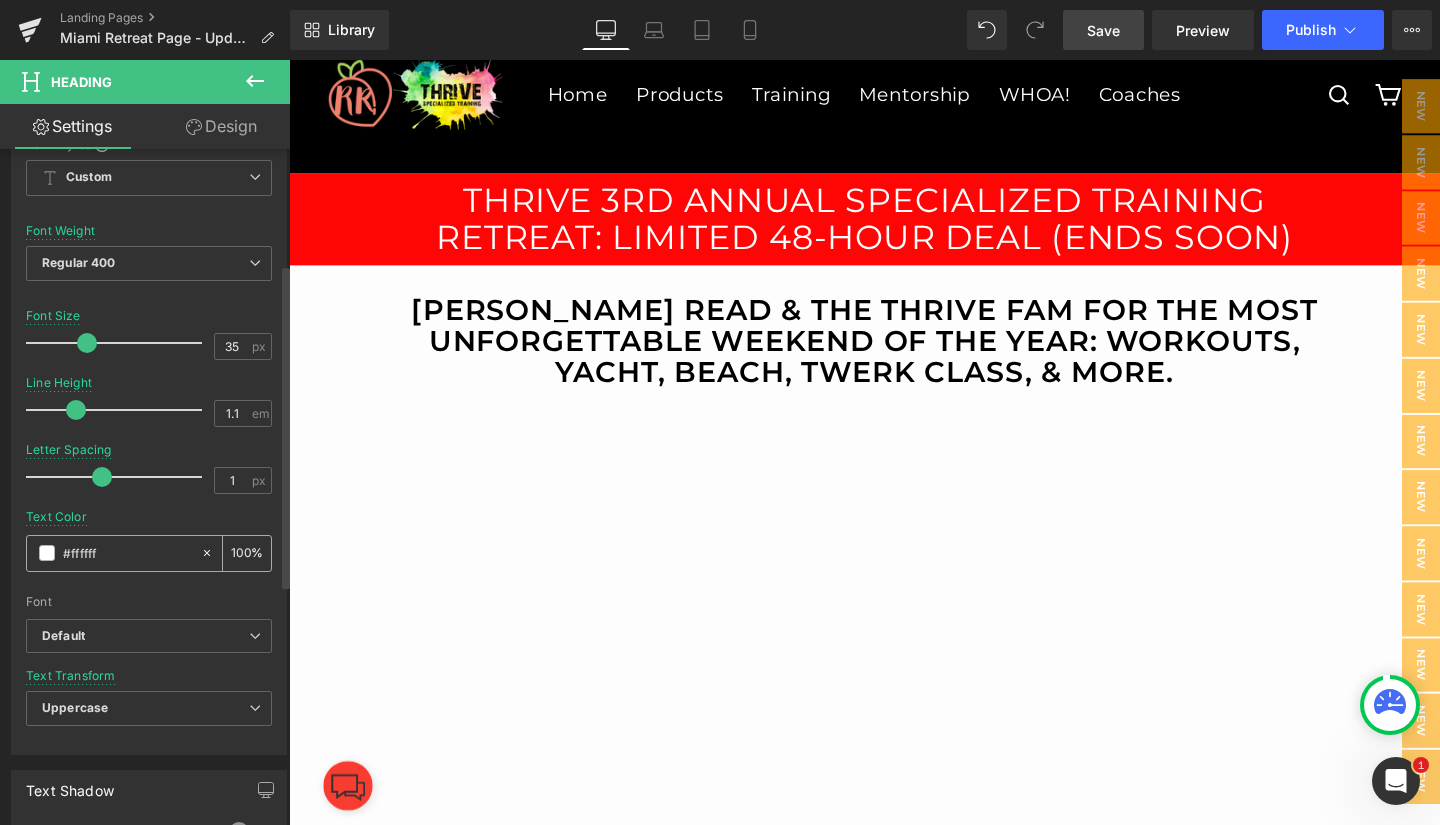click on "#ffffff" at bounding box center (127, 553) 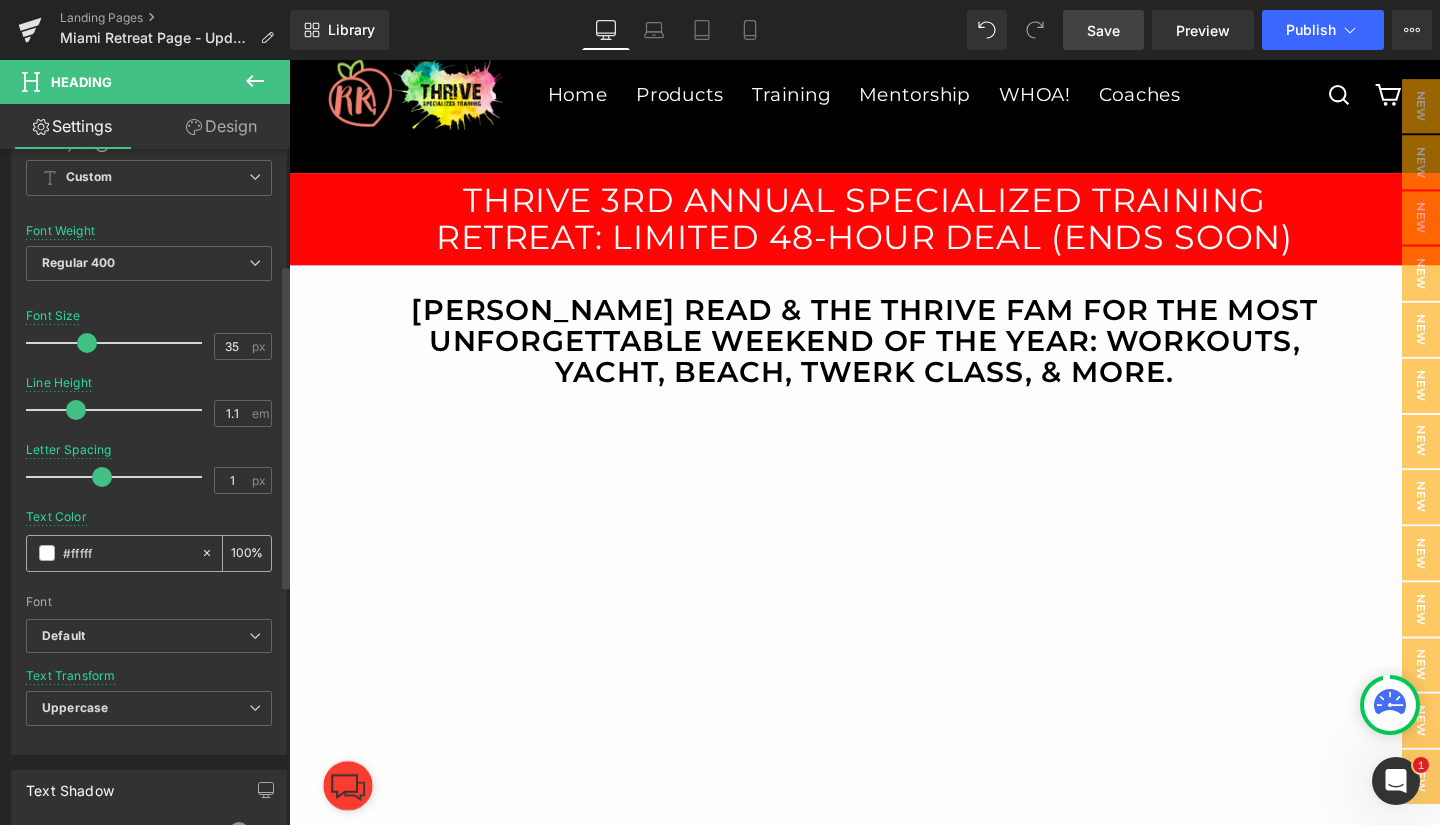 type on "#ffff" 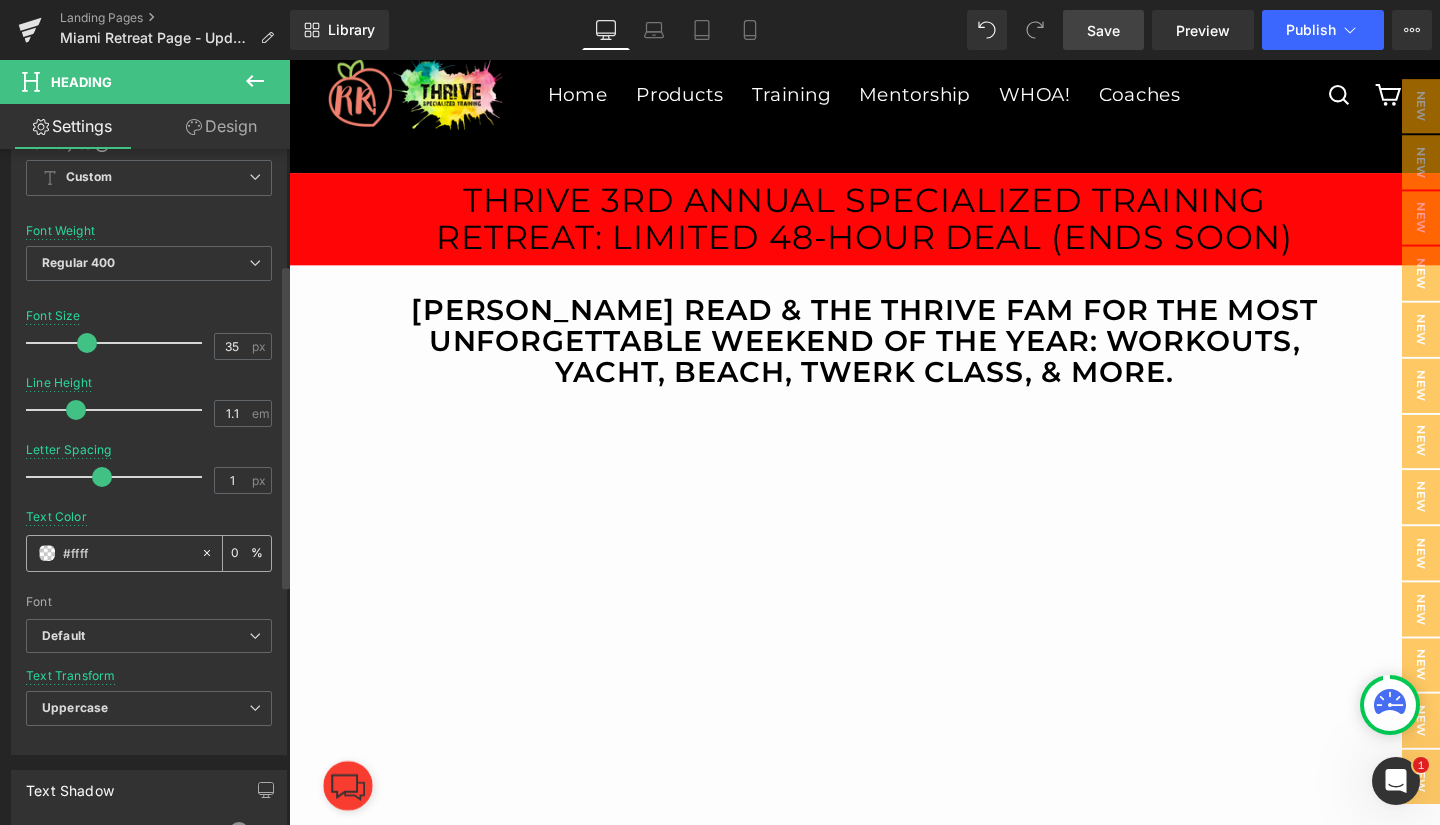 type on "#fff" 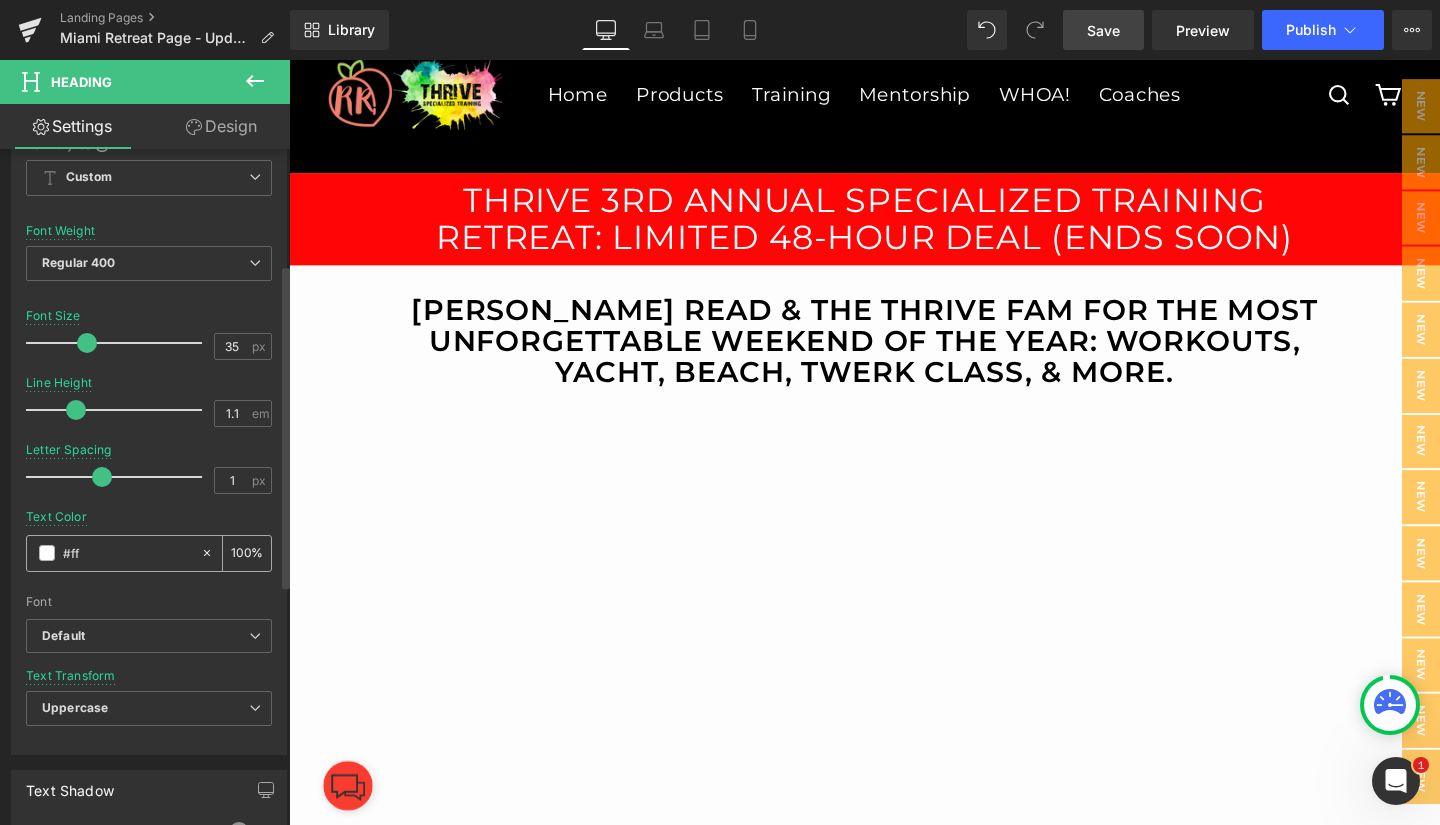 type on "#f" 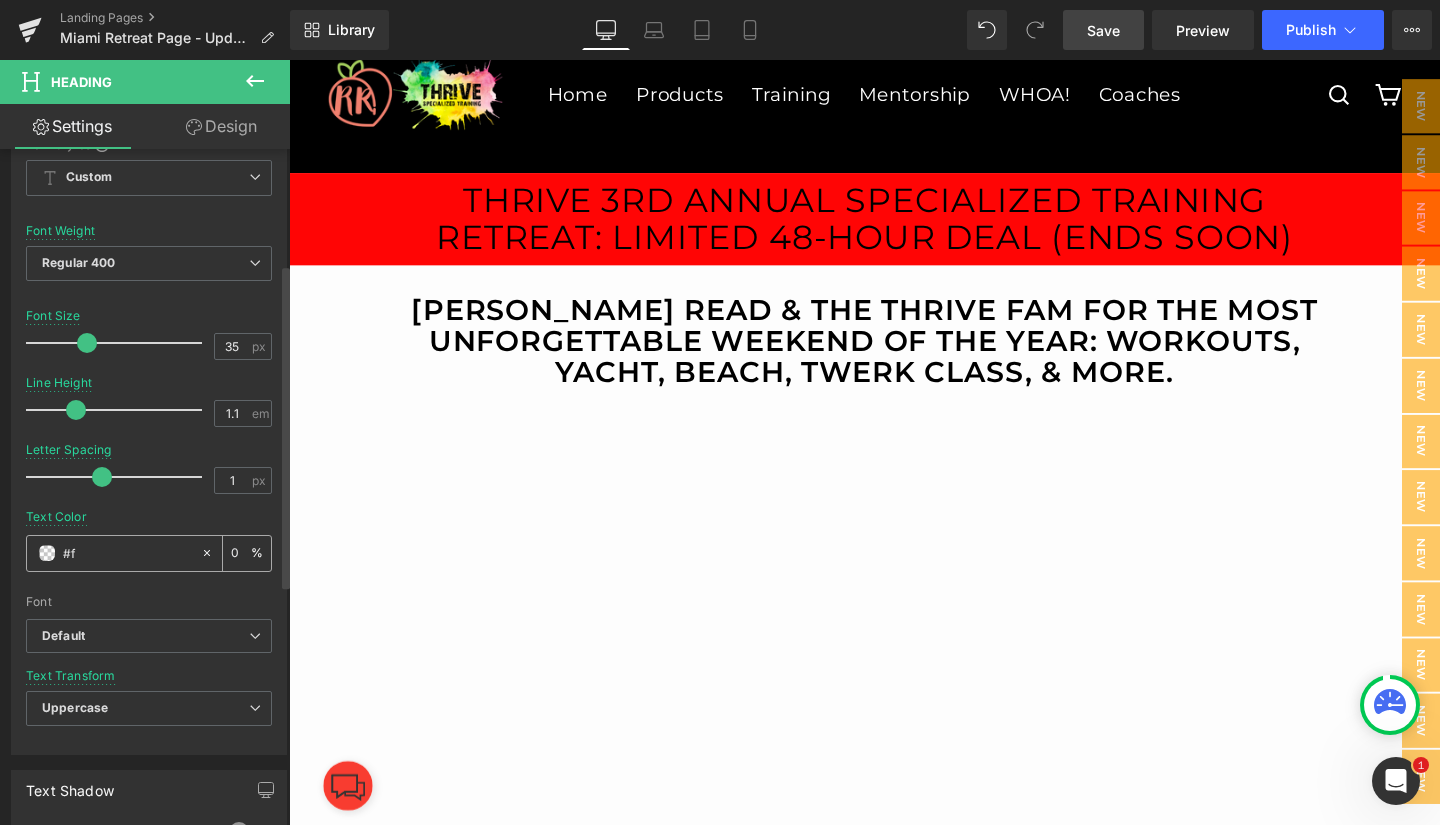 type on "#" 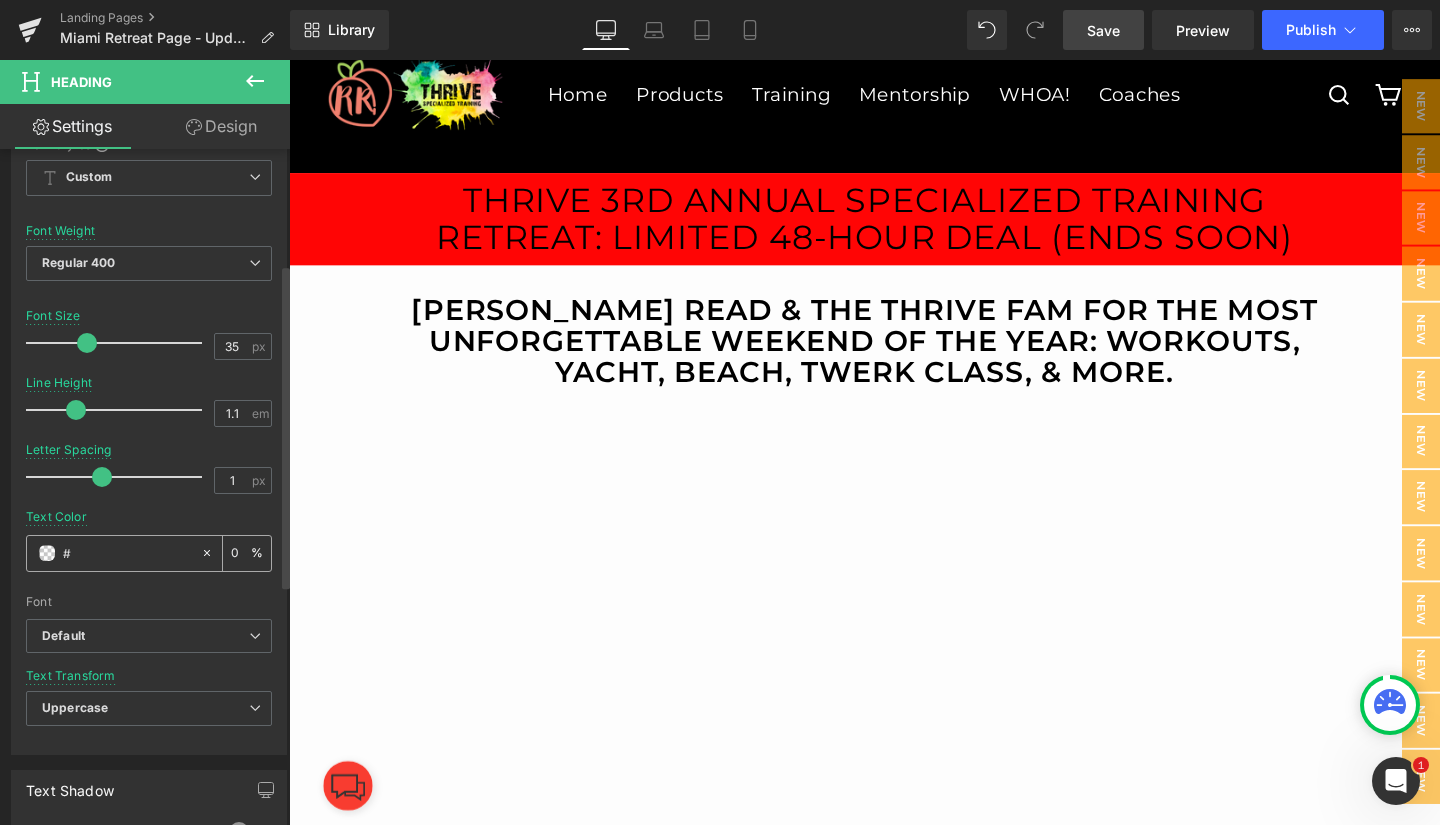 type 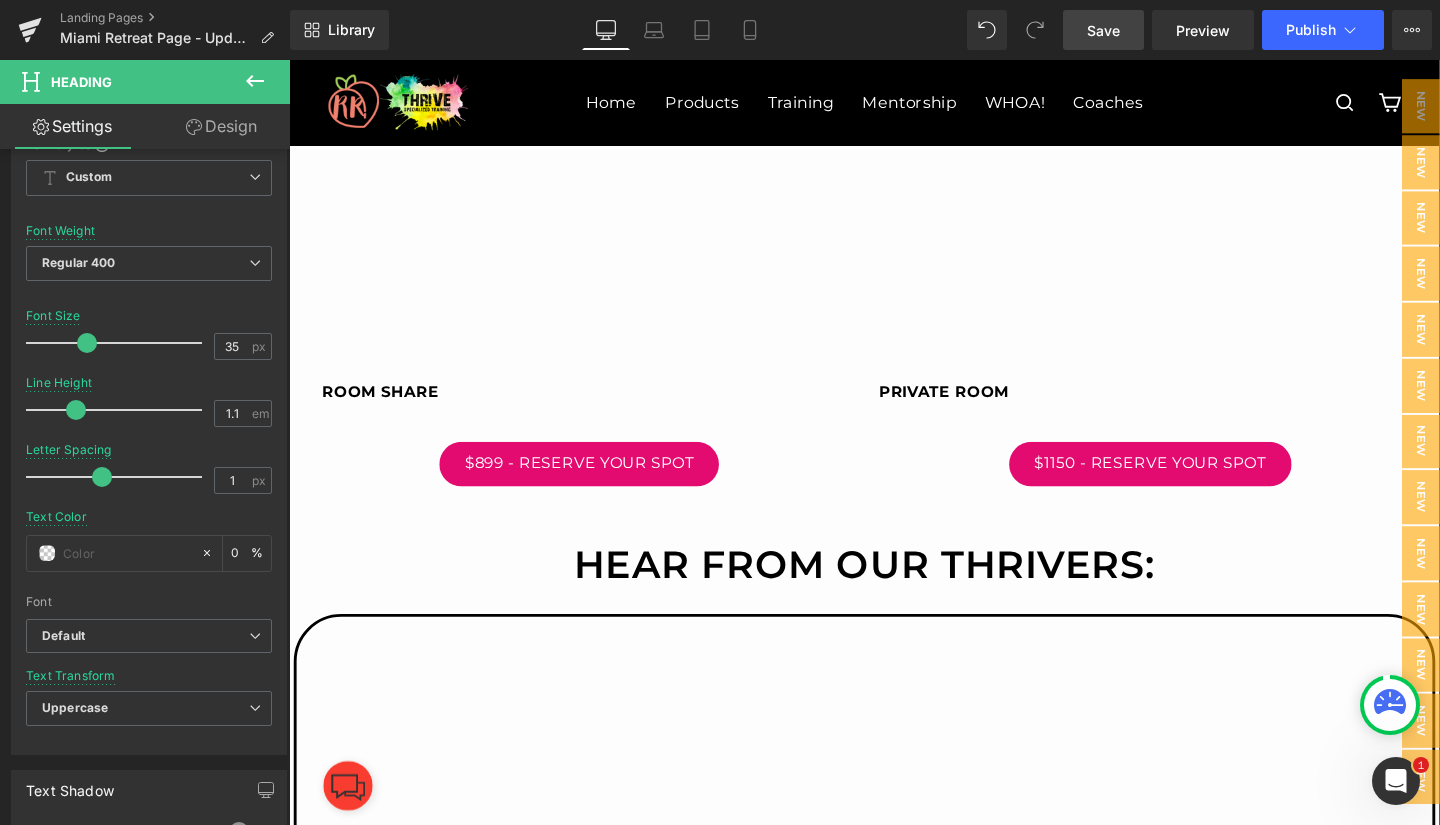scroll, scrollTop: 1003, scrollLeft: 0, axis: vertical 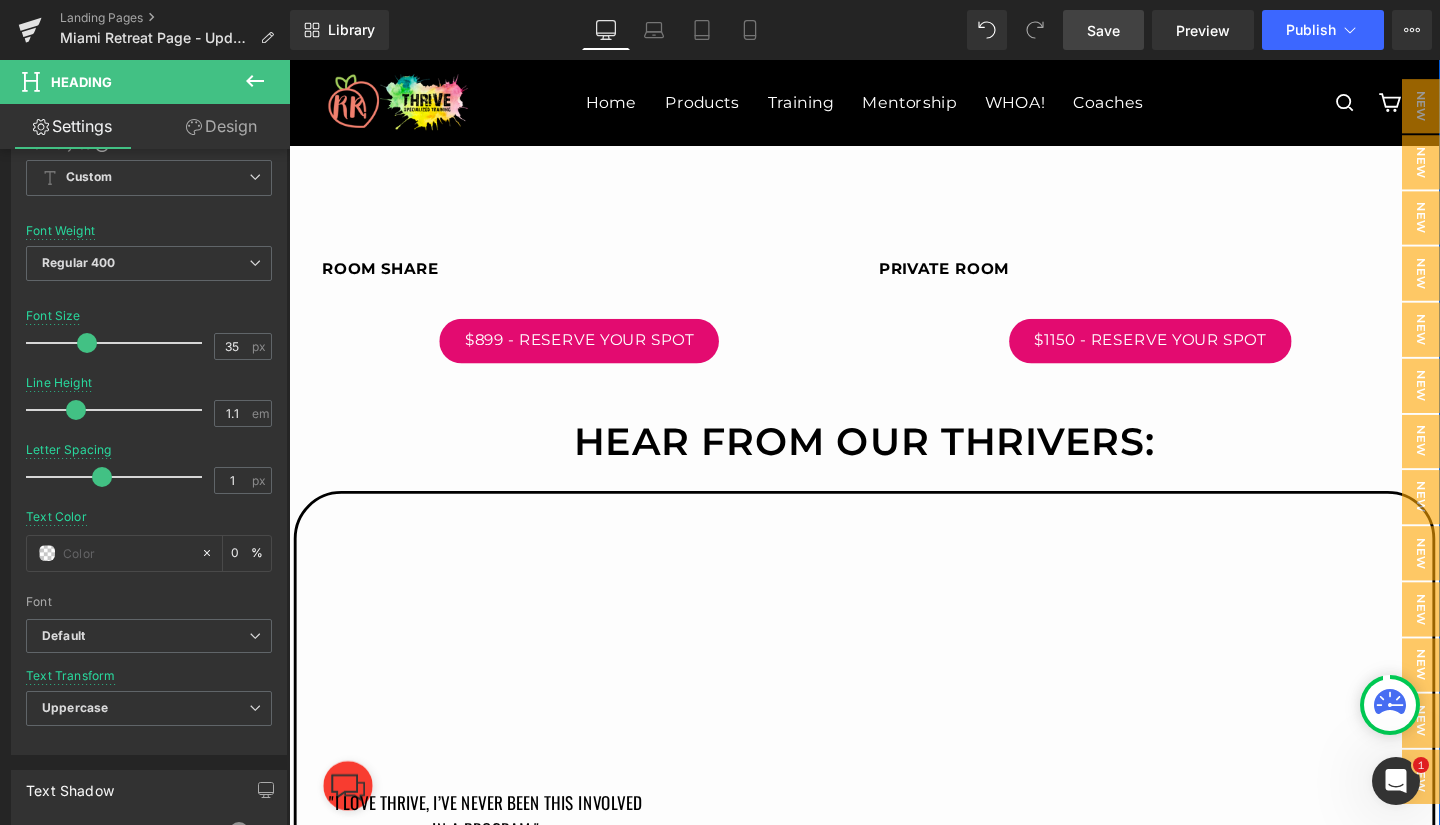 click on "$899 - RESERVE YOUR SPOT" at bounding box center (594, 355) 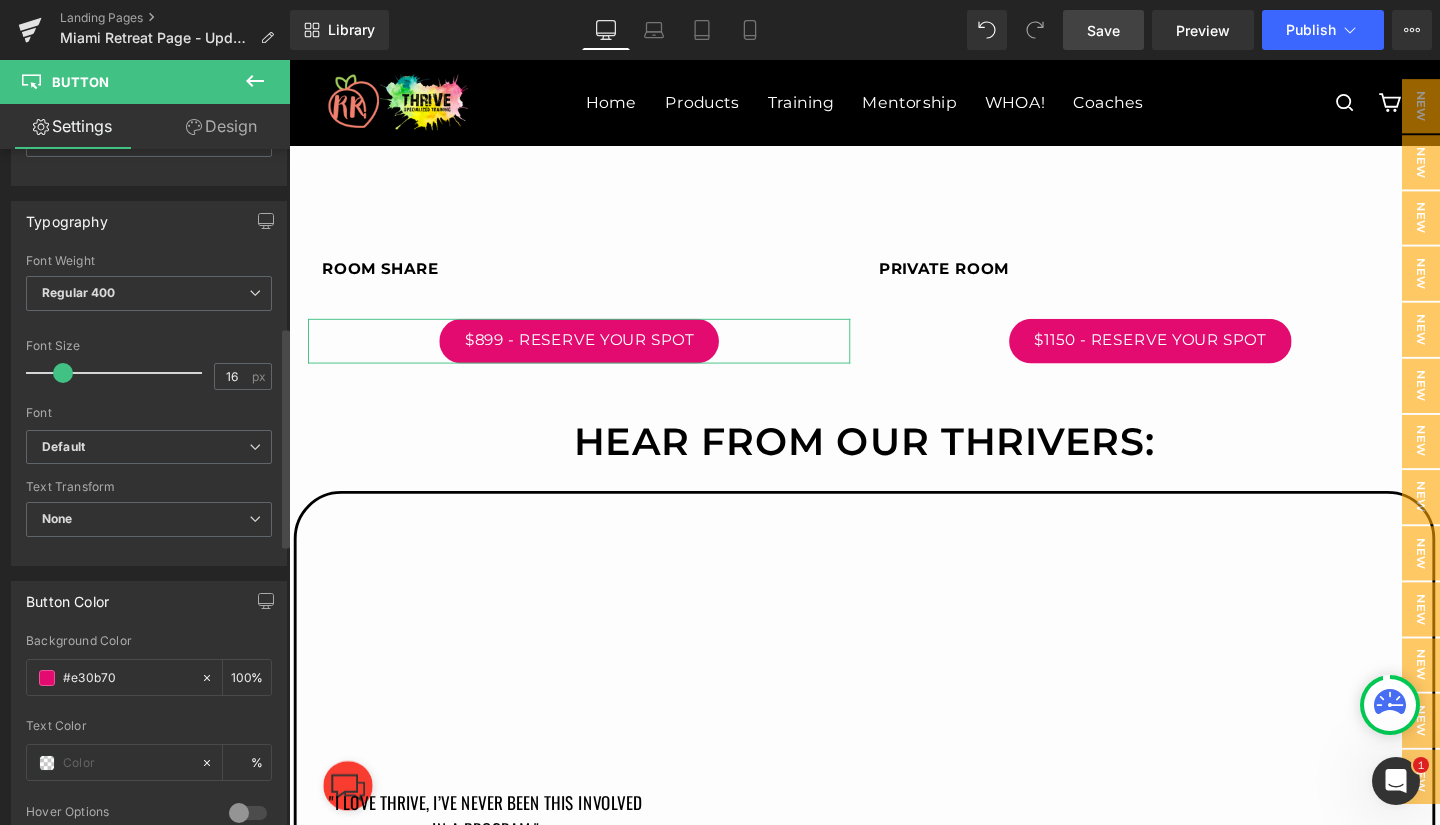 scroll, scrollTop: 546, scrollLeft: 0, axis: vertical 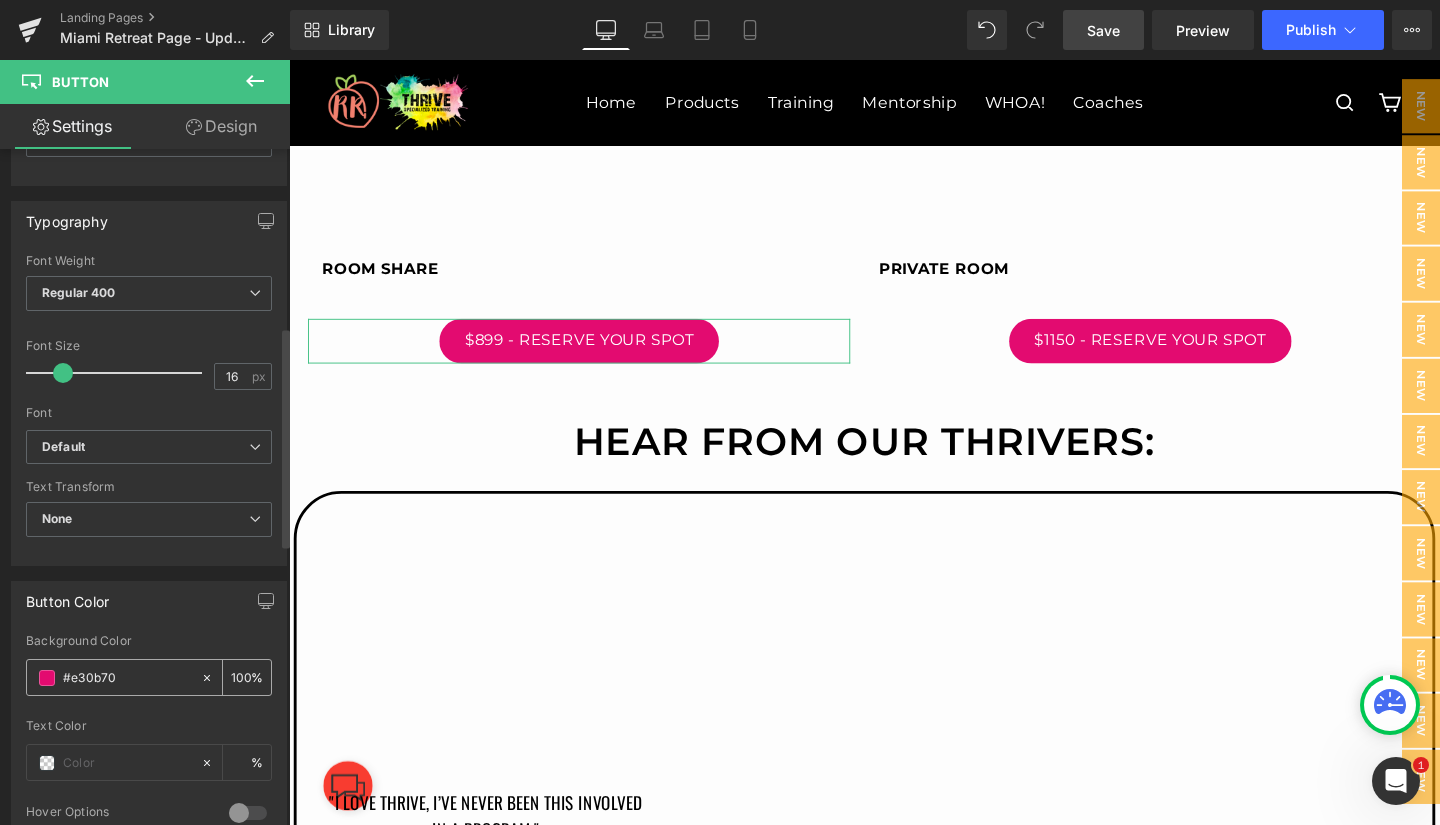 drag, startPoint x: 152, startPoint y: 671, endPoint x: 59, endPoint y: 677, distance: 93.193344 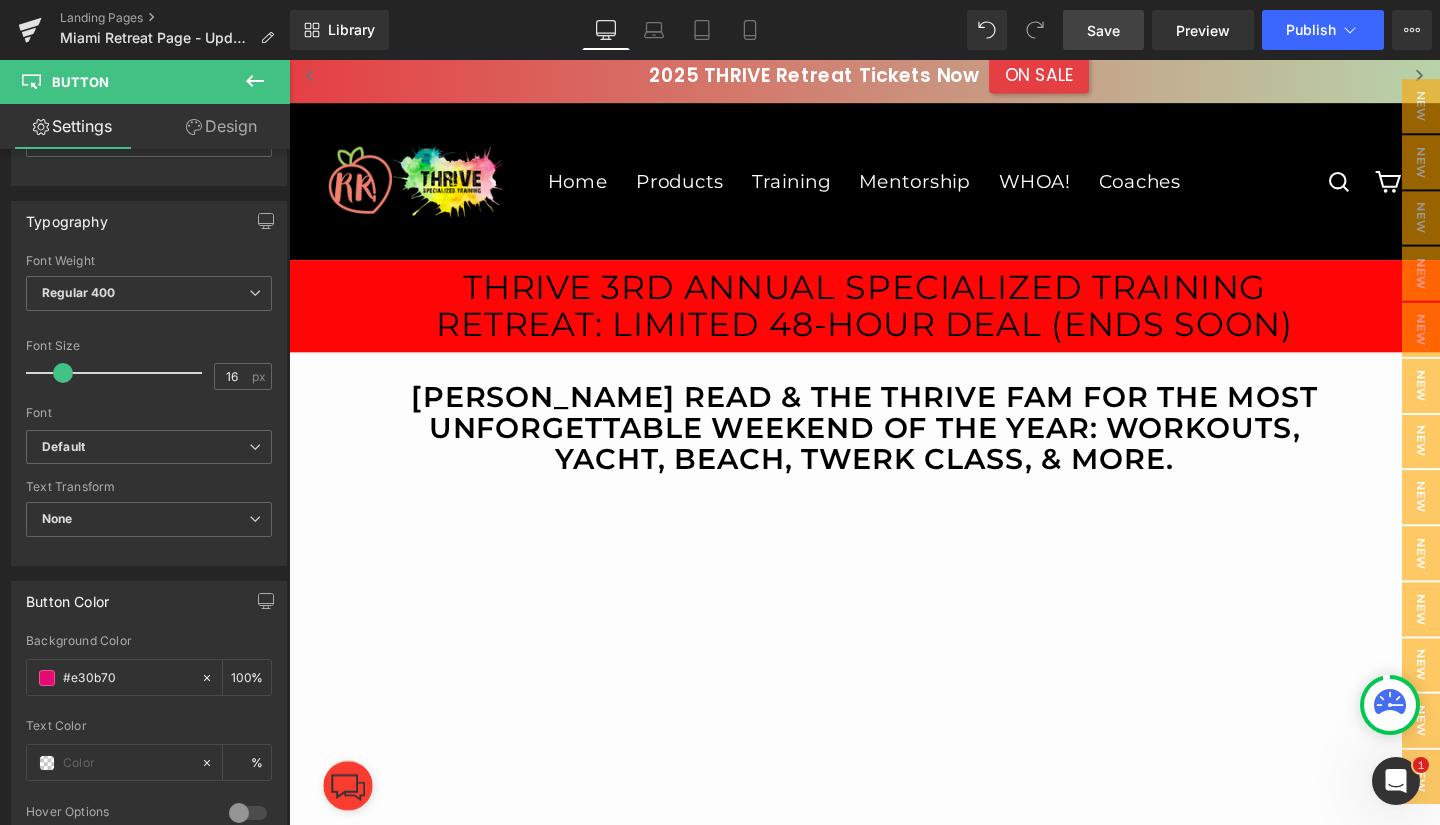 scroll, scrollTop: 0, scrollLeft: 0, axis: both 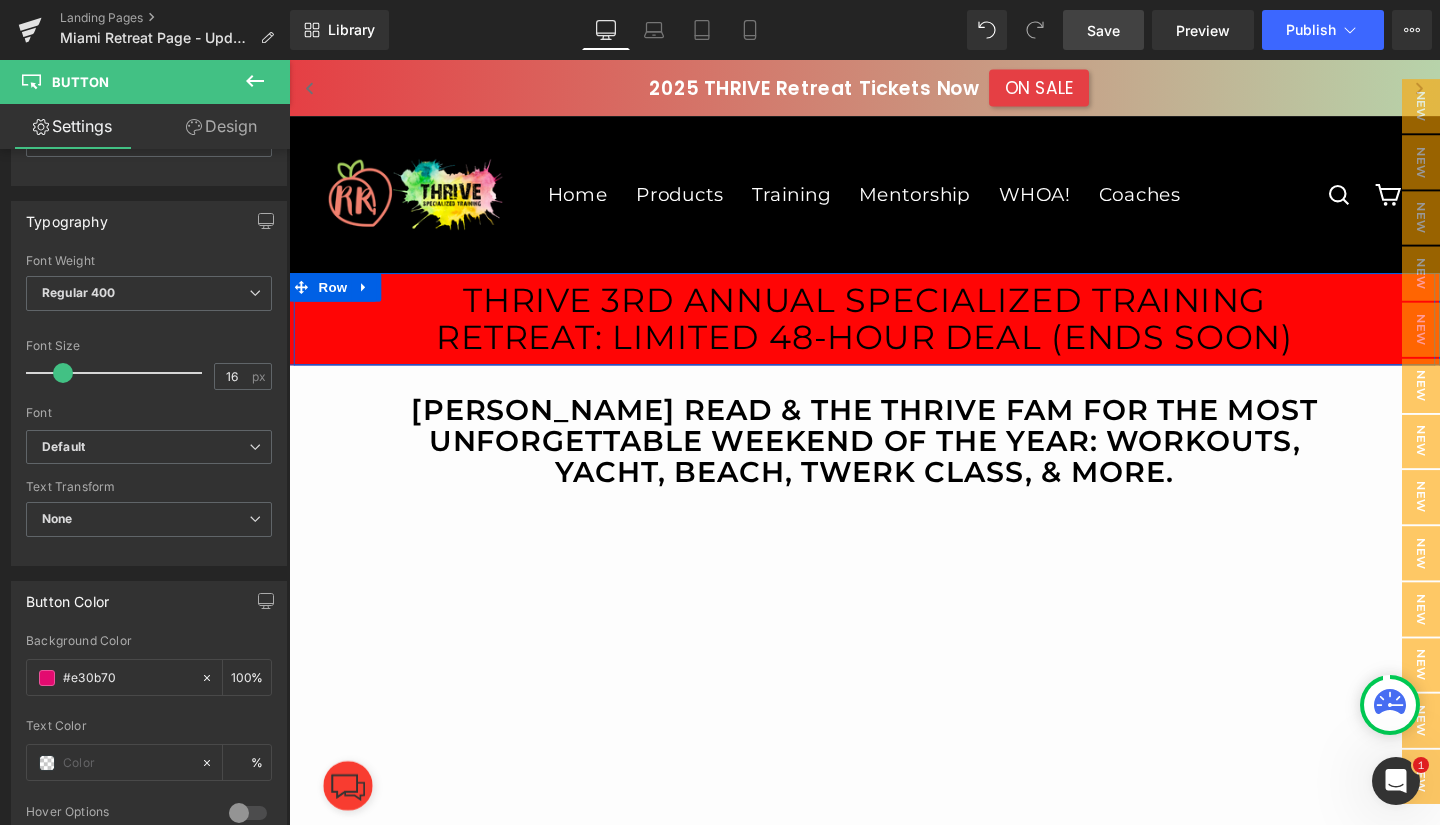 click on "THRIVE 3rd annual Specialized Training Retreat: Limited 48-Hour Deal (Ends Soon) Heading" at bounding box center (894, 332) 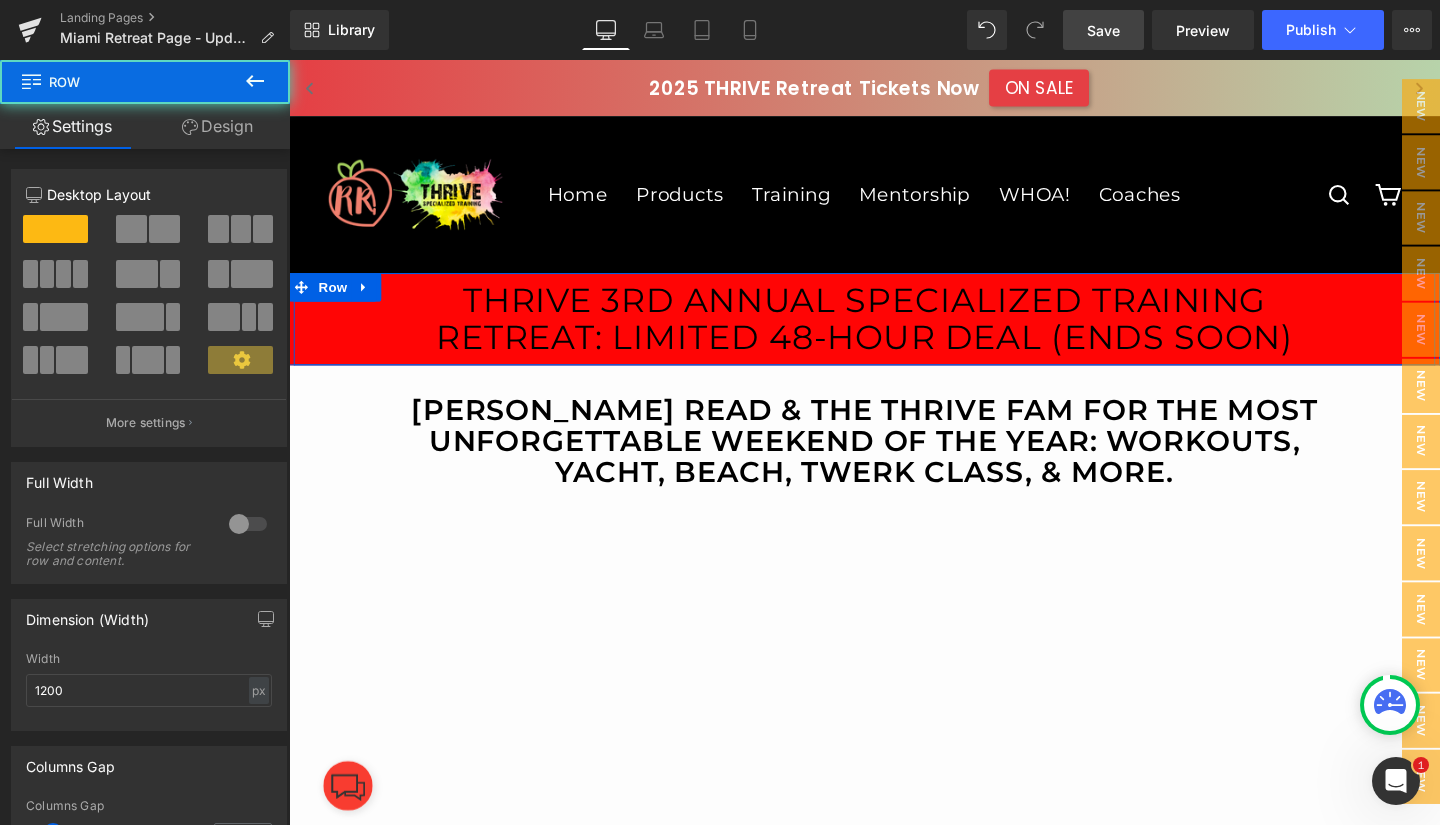 click on "THRIVE 3rd annual Specialized Training Retreat: Limited 48-Hour Deal (Ends Soon) Heading" at bounding box center [894, 332] 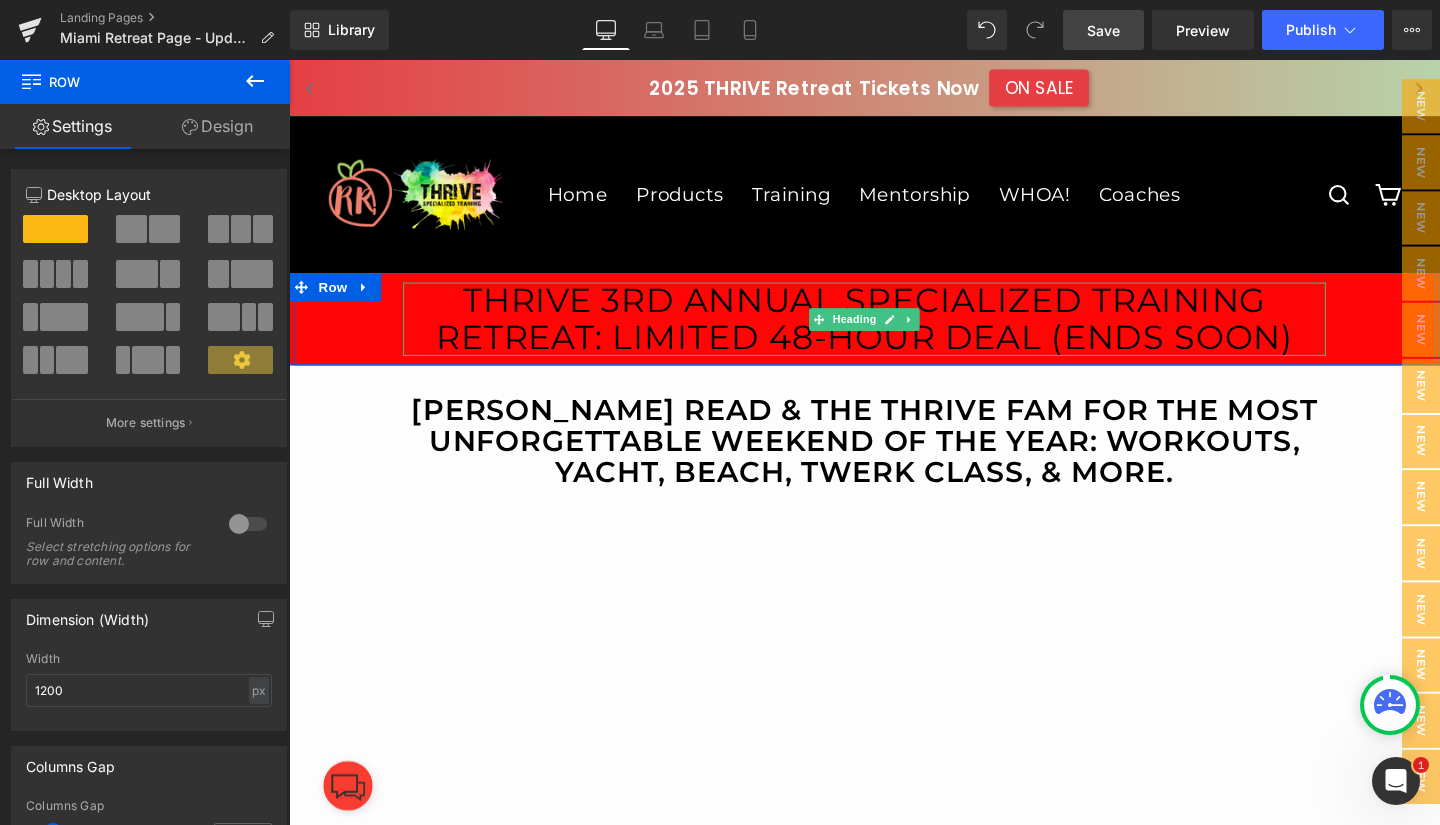 click on "THRIVE 3rd annual Specialized Training Retreat: Limited 48-Hour Deal (Ends Soon)" at bounding box center [894, 332] 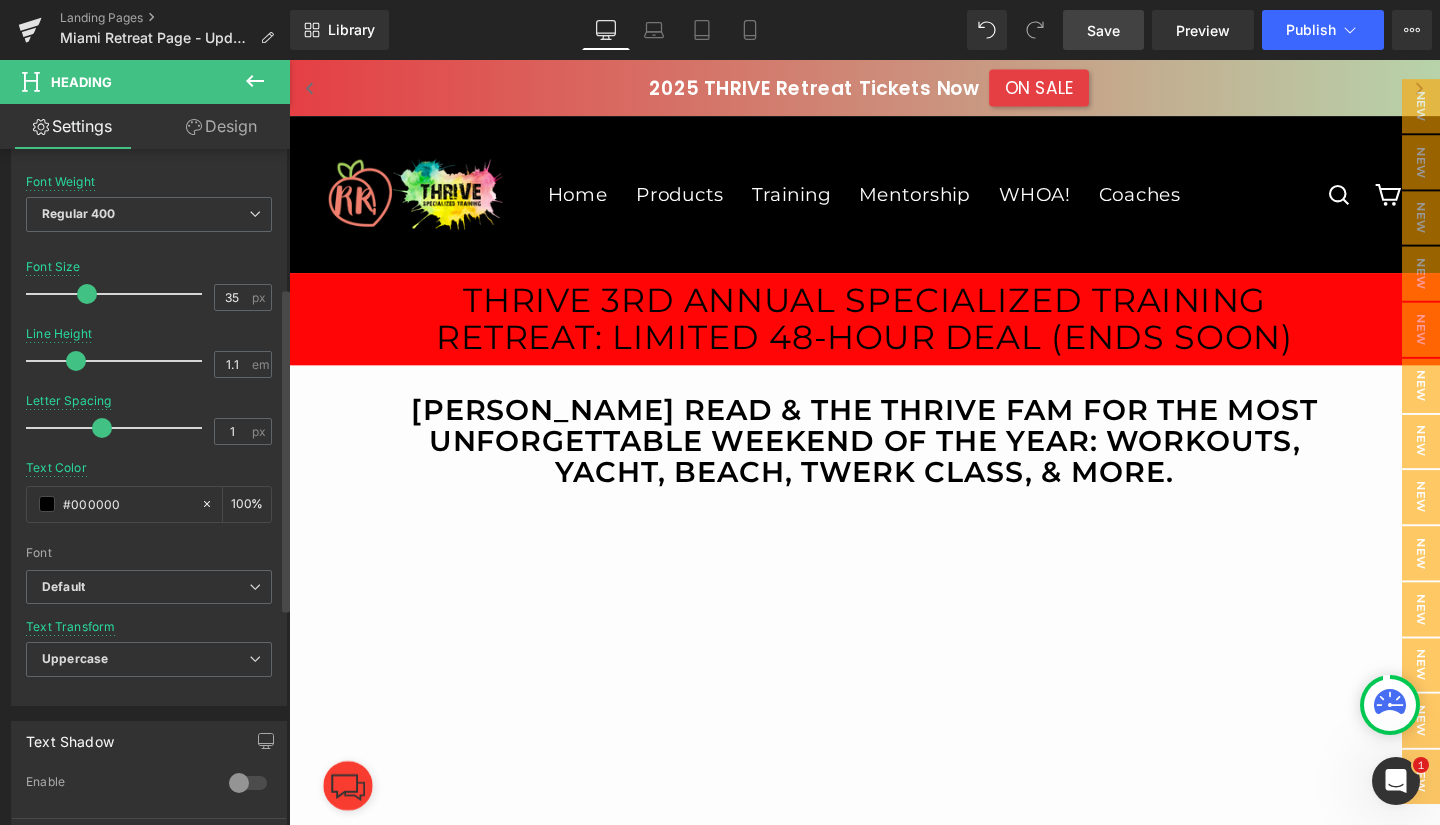 scroll, scrollTop: 289, scrollLeft: 0, axis: vertical 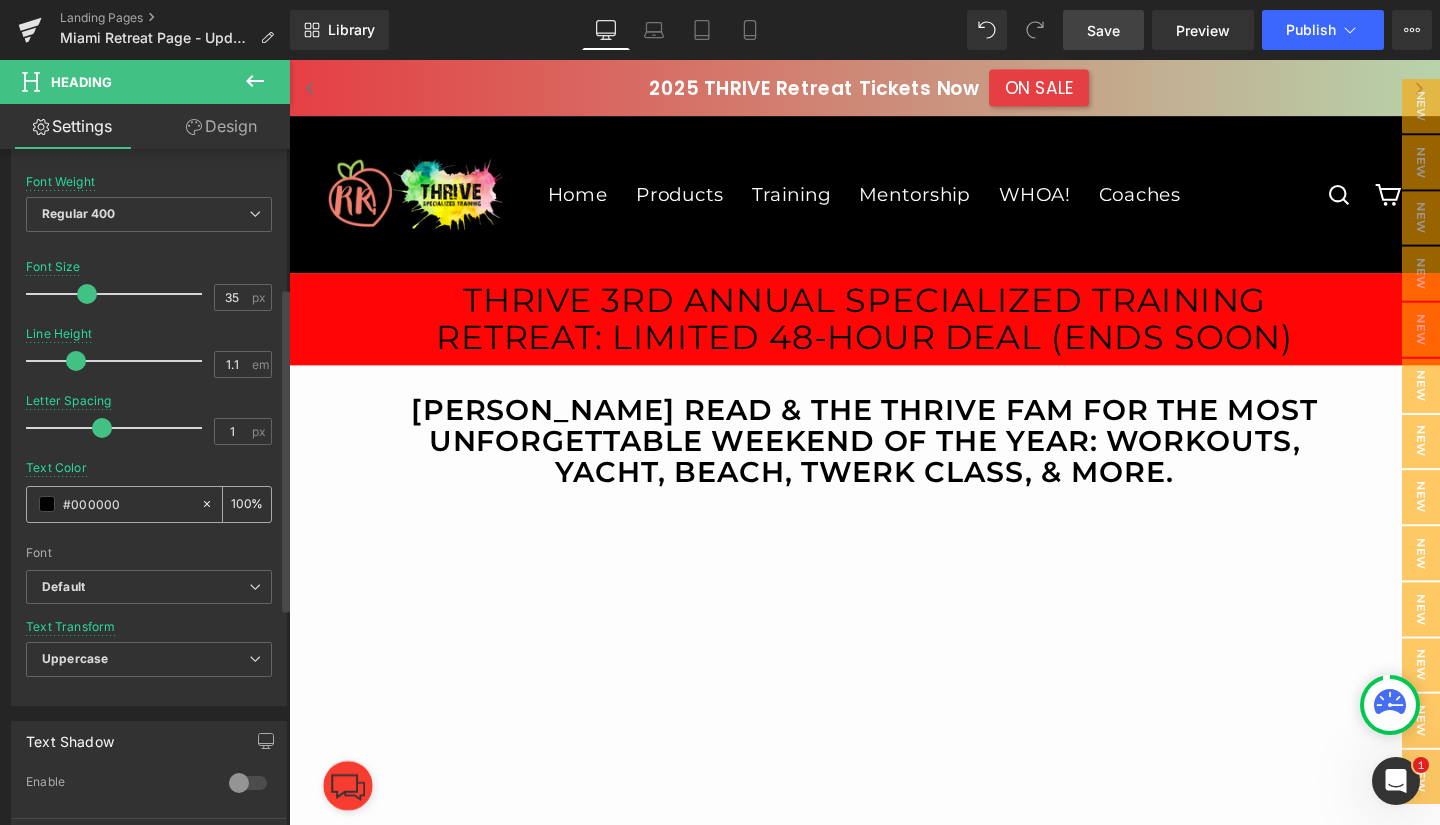 drag, startPoint x: 127, startPoint y: 497, endPoint x: 39, endPoint y: 490, distance: 88.27797 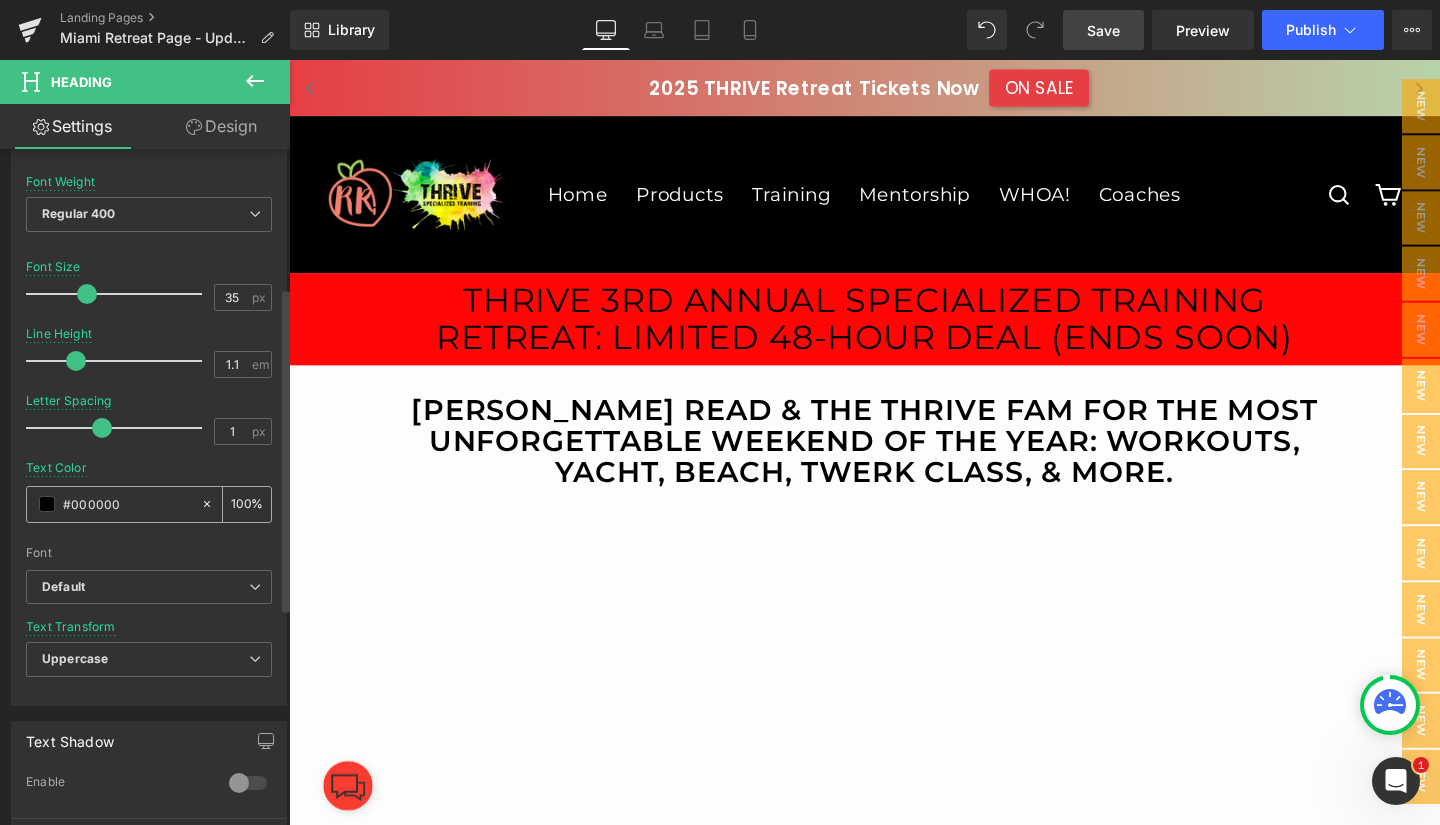 type on "#e30b70" 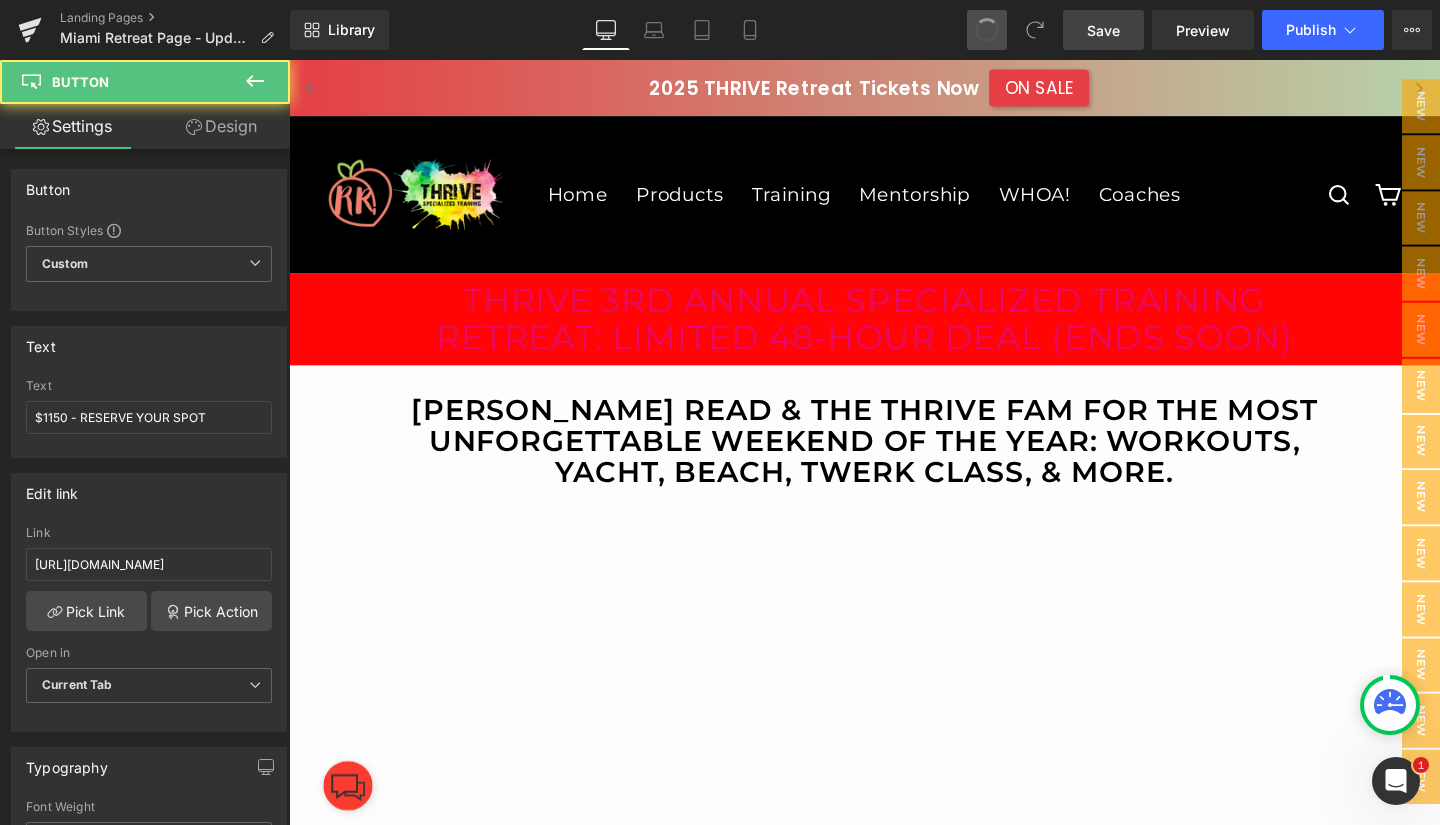 type on "#" 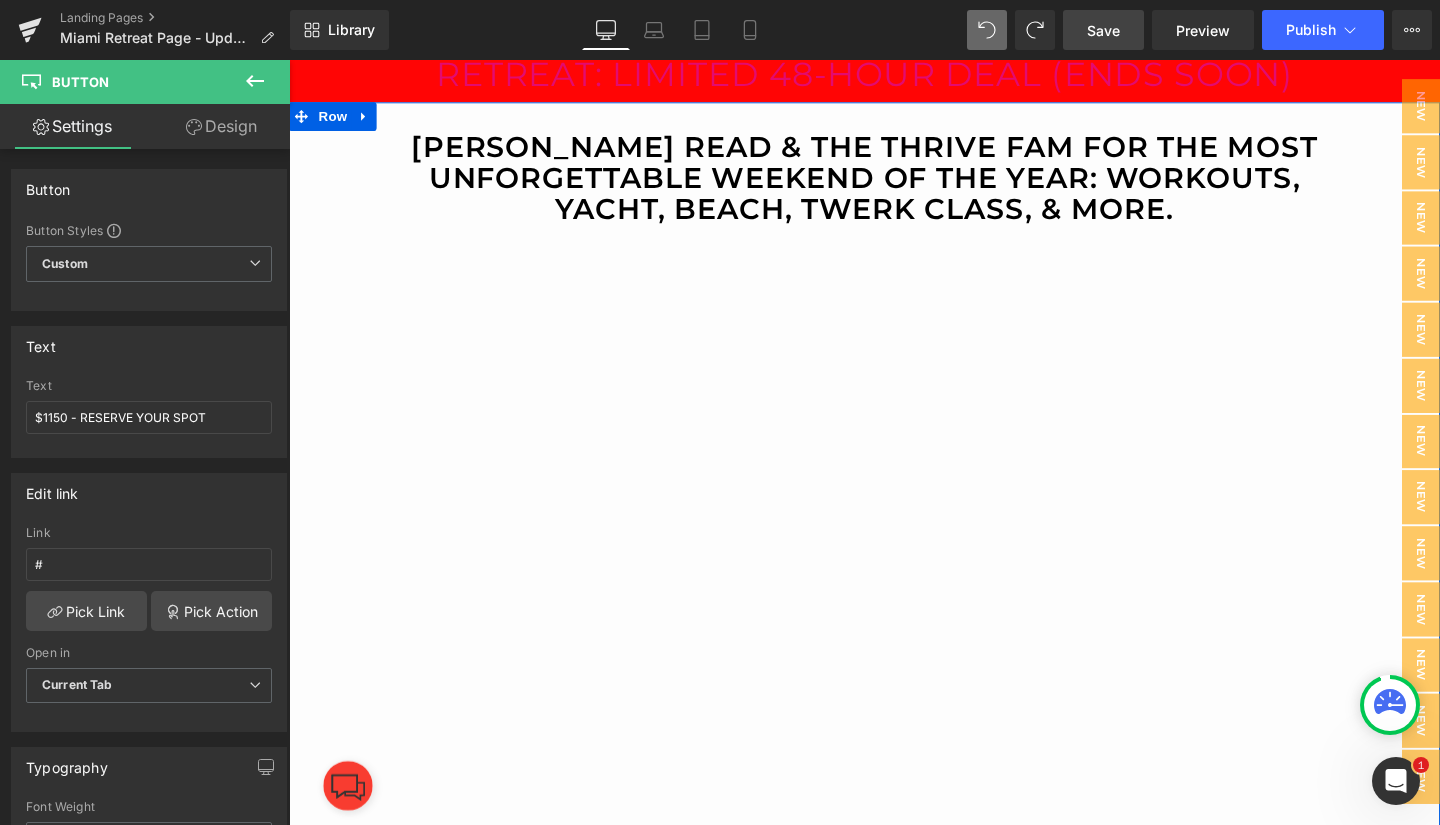 scroll, scrollTop: 0, scrollLeft: 0, axis: both 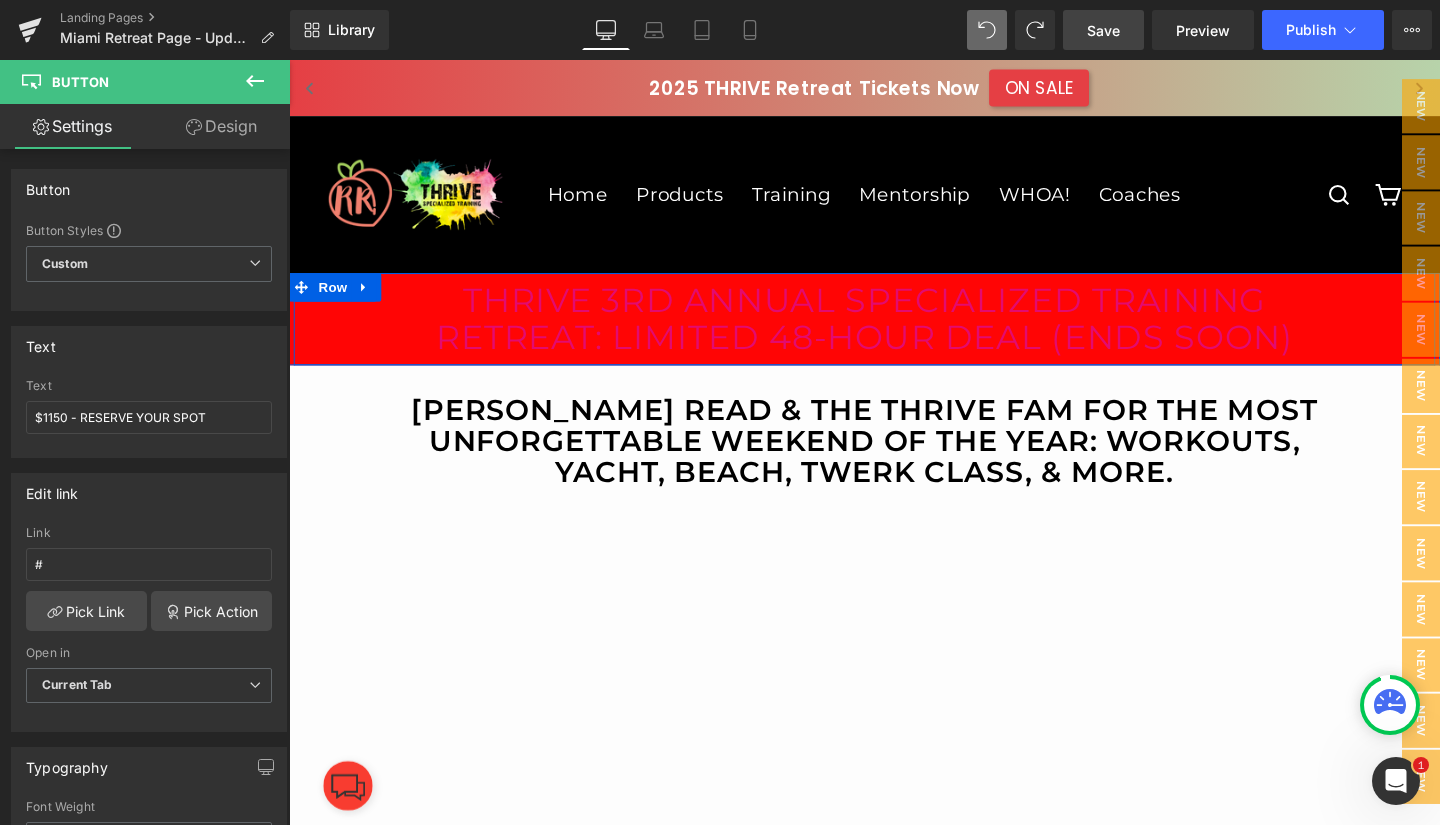 click on "THRIVE 3rd annual Specialized Training Retreat: Limited 48-Hour Deal (Ends Soon) Heading" at bounding box center [894, 332] 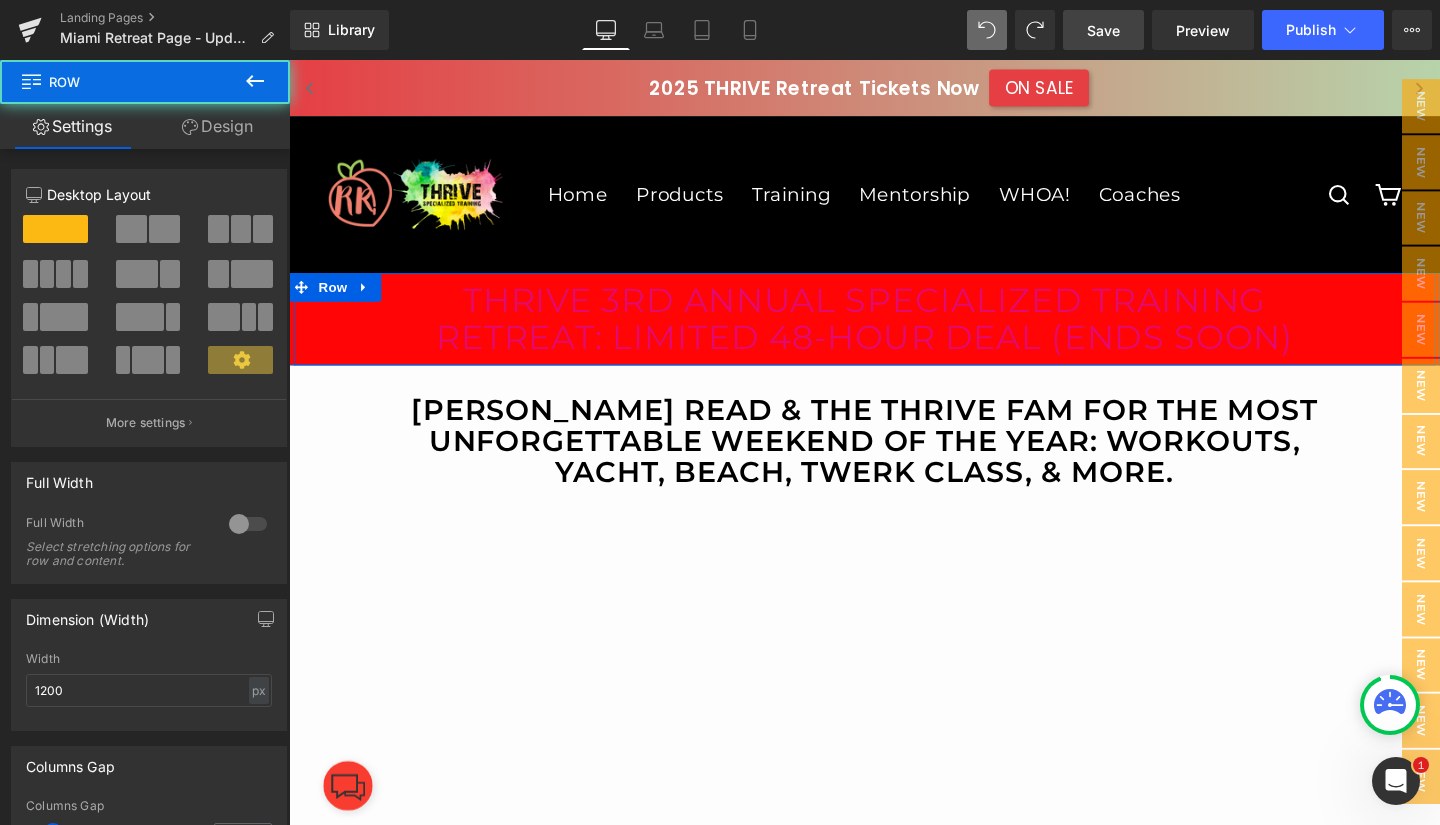 click on "THRIVE 3rd annual Specialized Training Retreat: Limited 48-Hour Deal (Ends Soon) Heading" at bounding box center [894, 332] 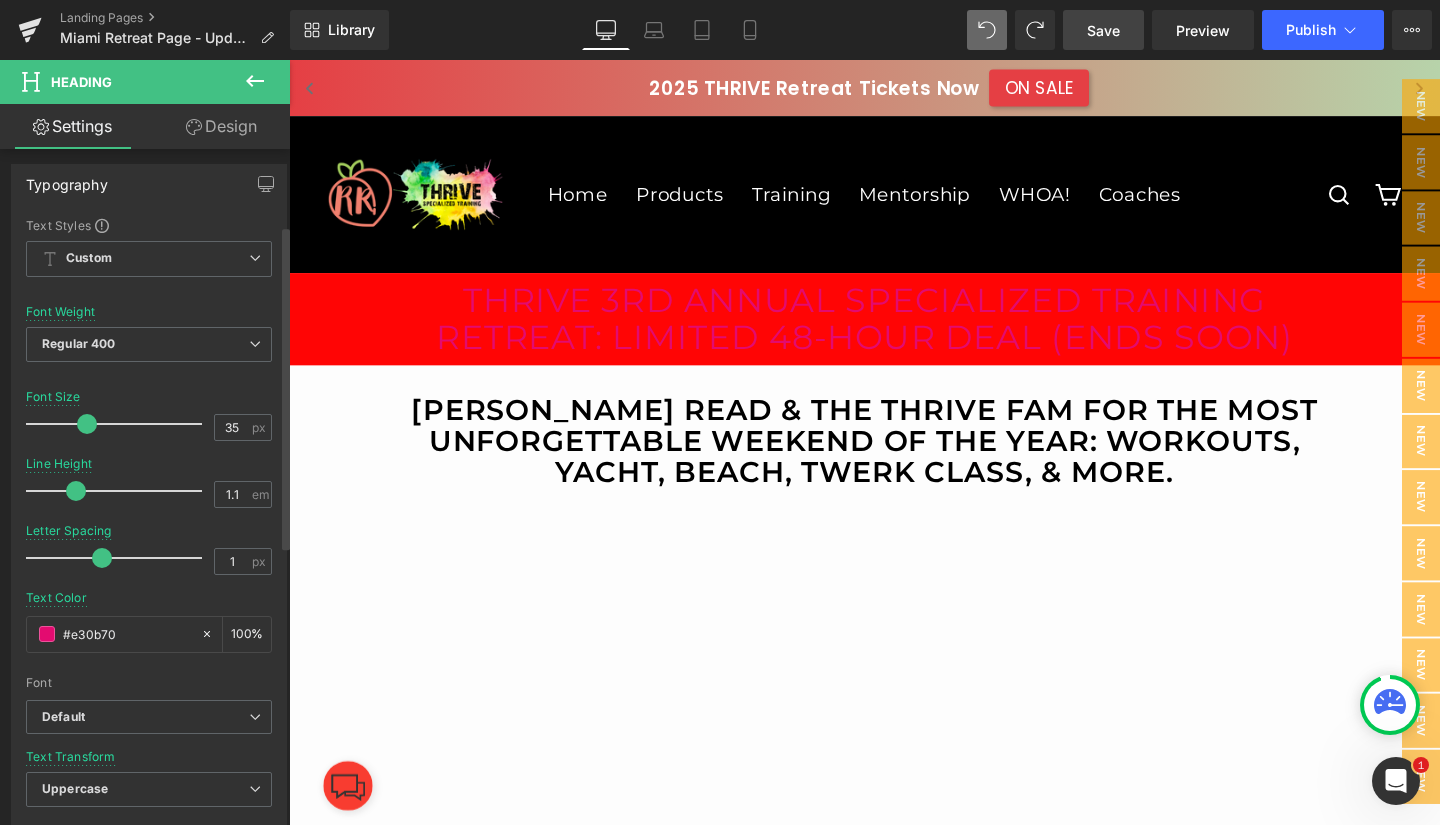 scroll, scrollTop: 300, scrollLeft: 0, axis: vertical 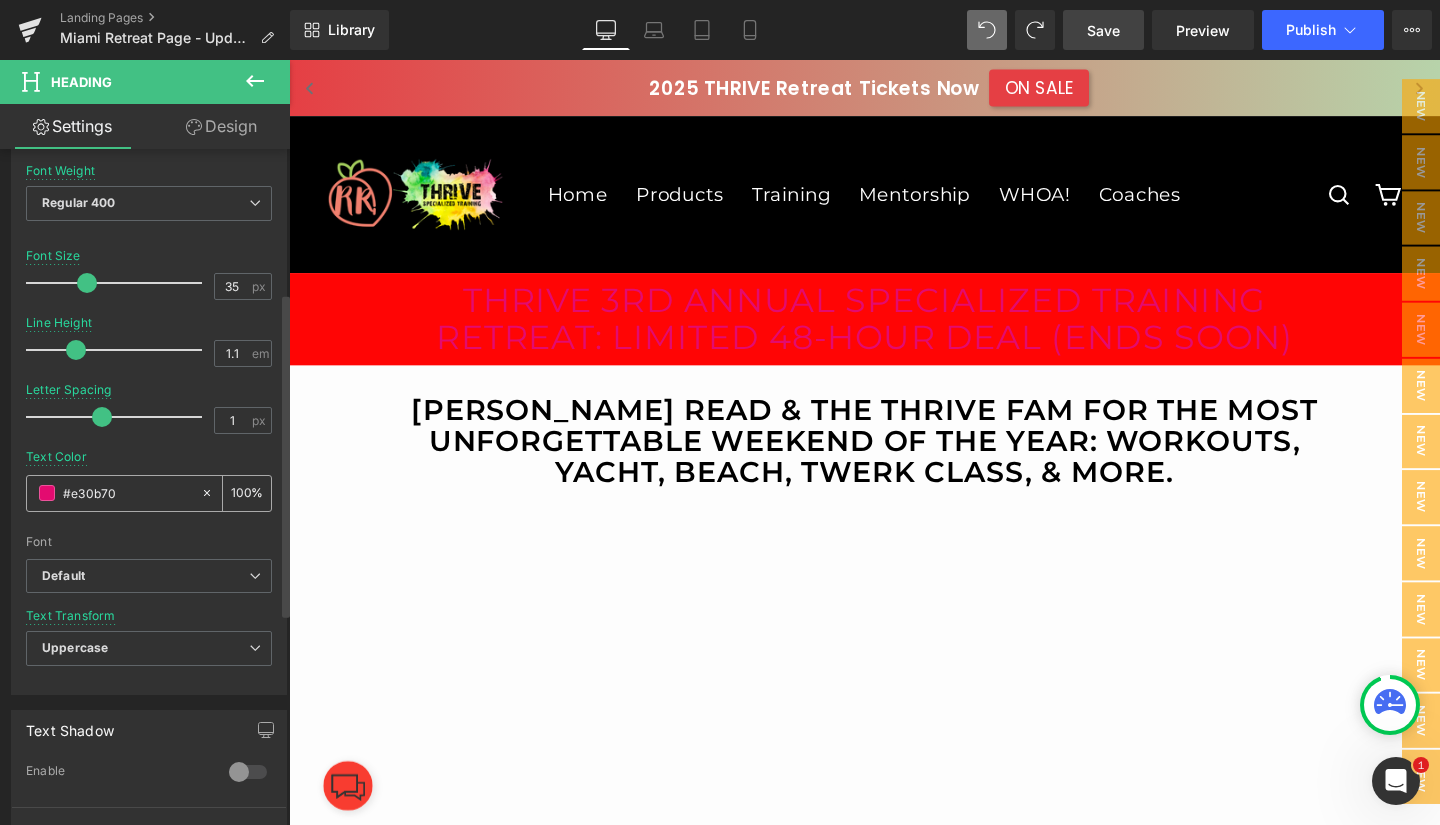 click 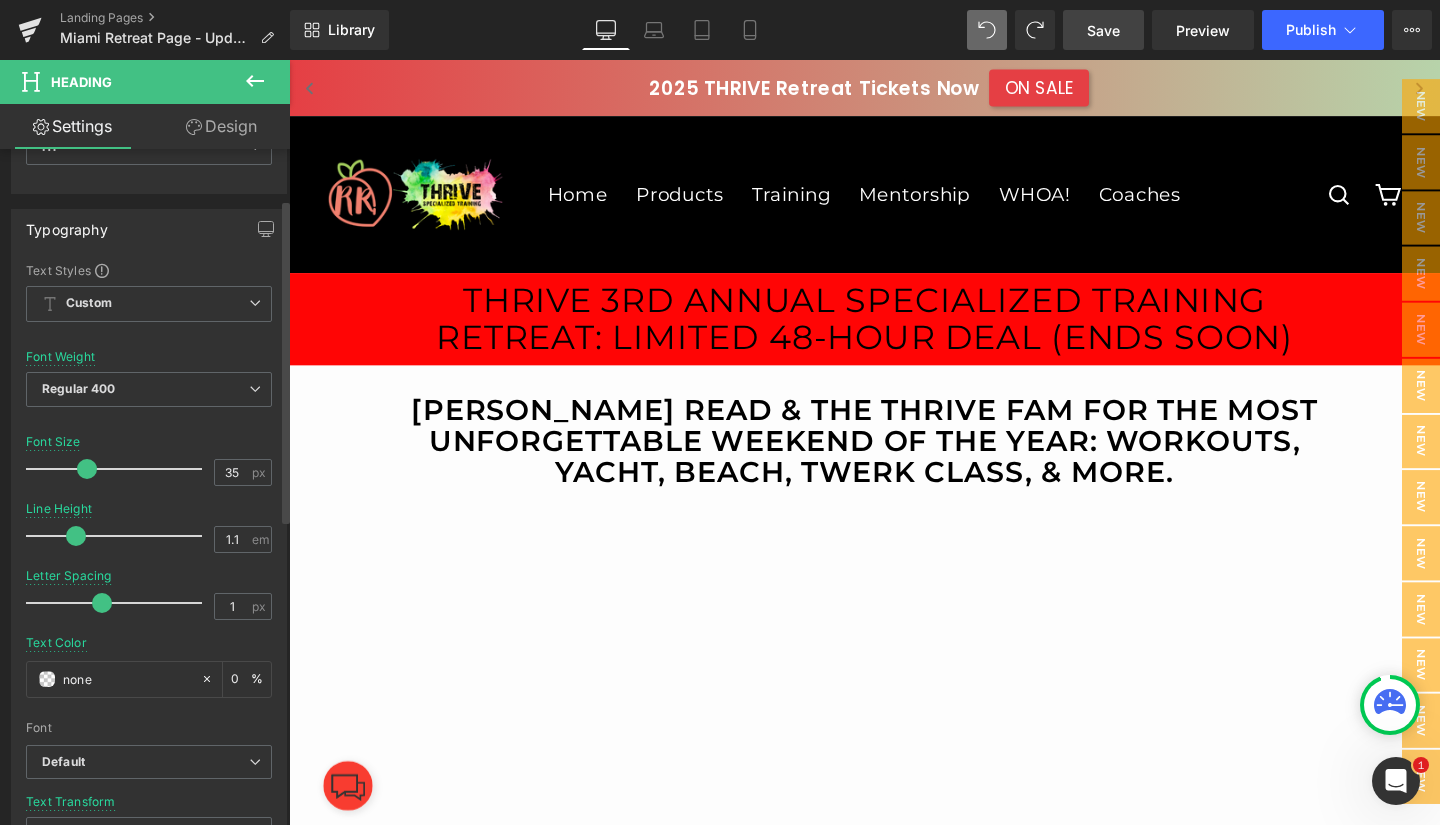scroll, scrollTop: 0, scrollLeft: 0, axis: both 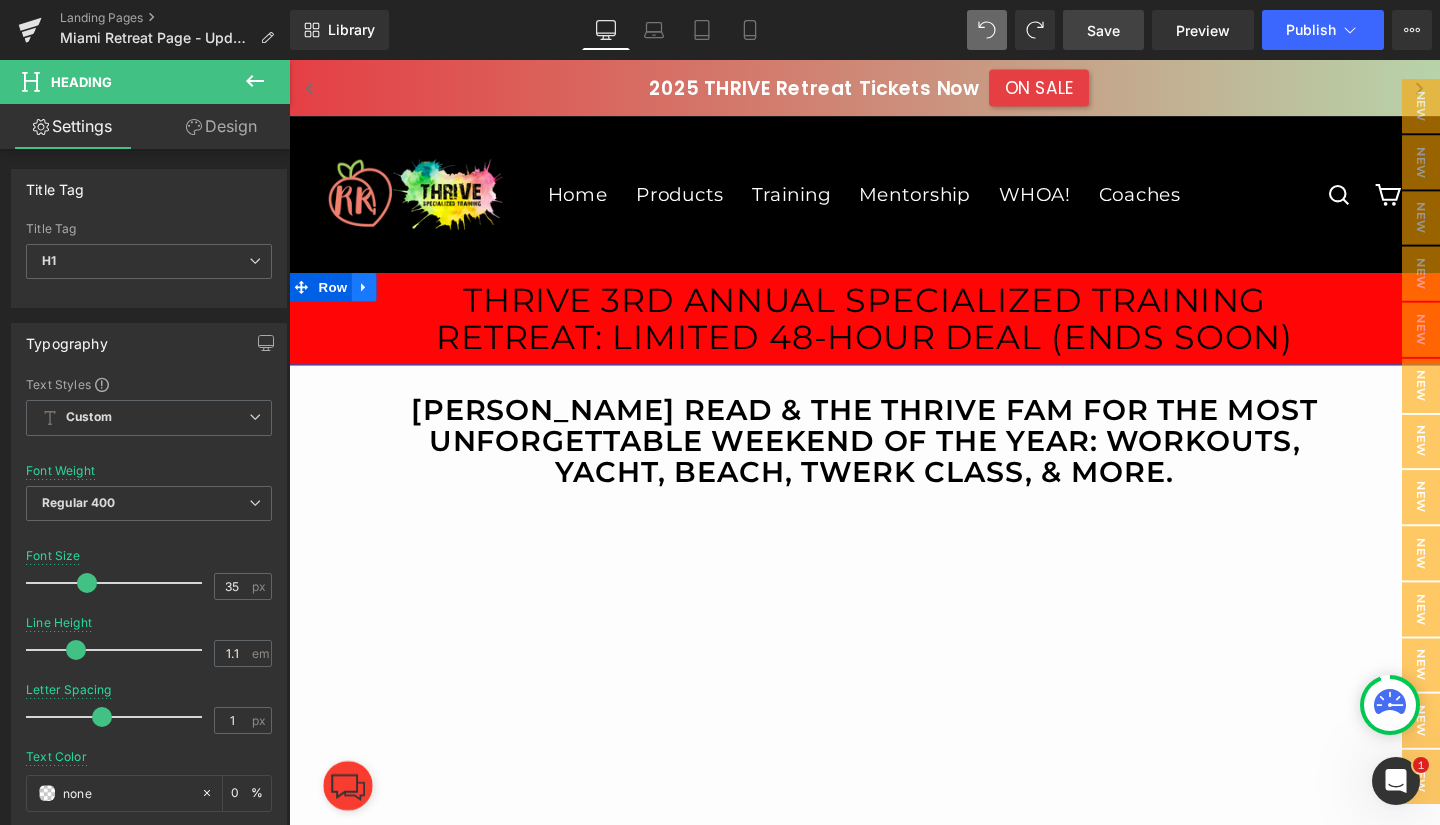 click 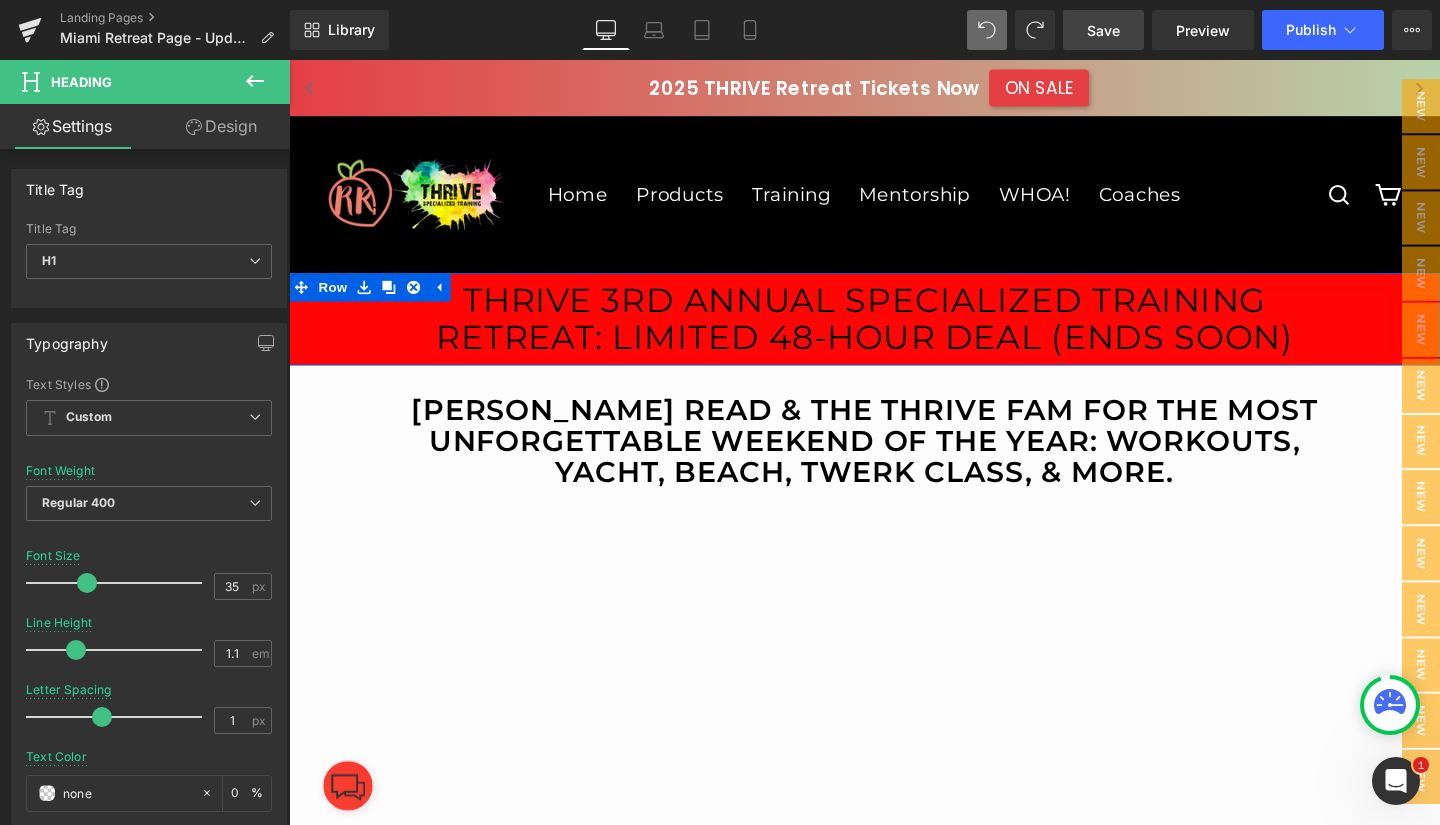 click on "THRIVE 3rd annual Specialized Training Retreat: Limited 48-Hour Deal (Ends Soon) Heading" at bounding box center [894, 332] 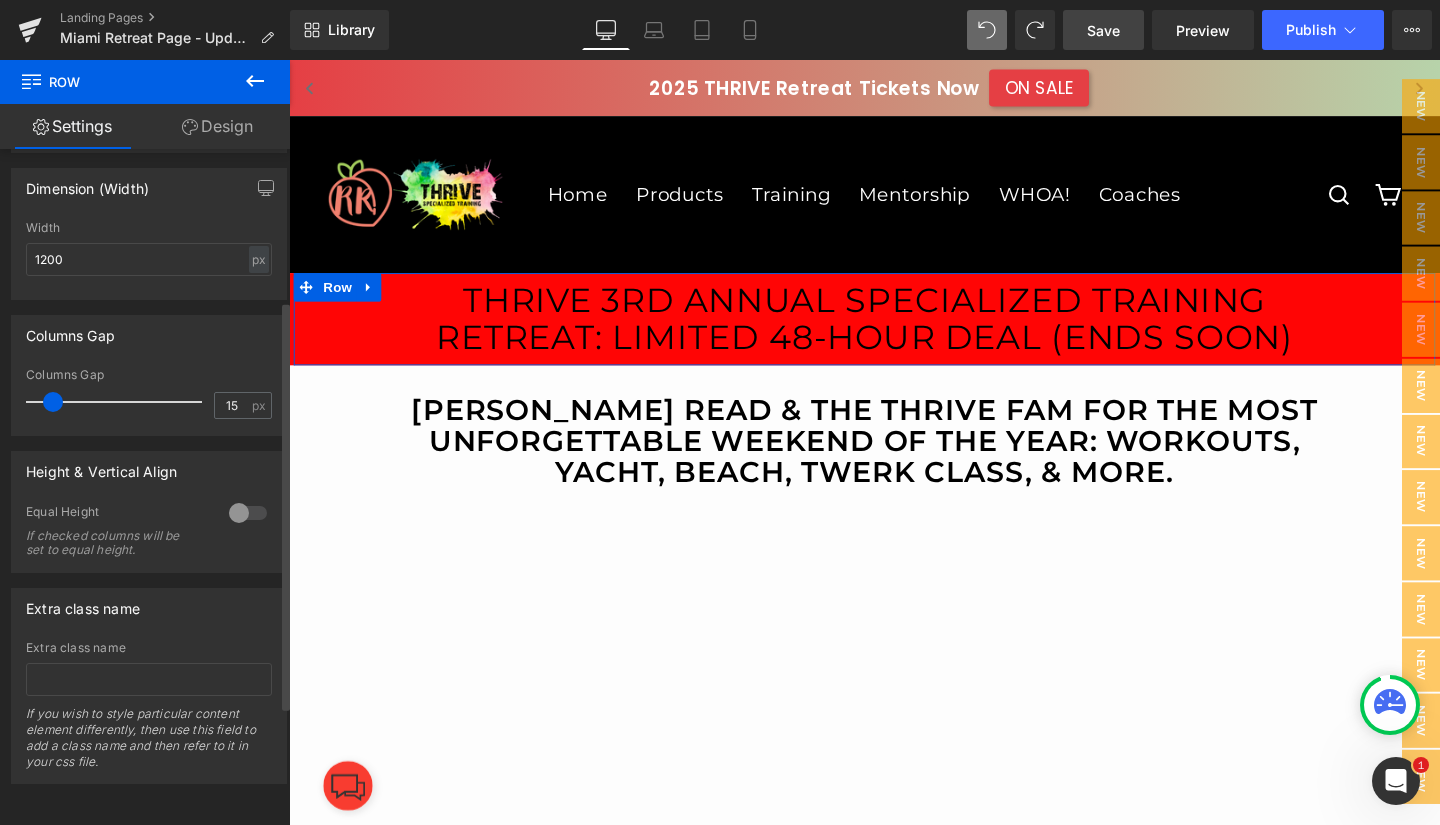 scroll, scrollTop: 0, scrollLeft: 0, axis: both 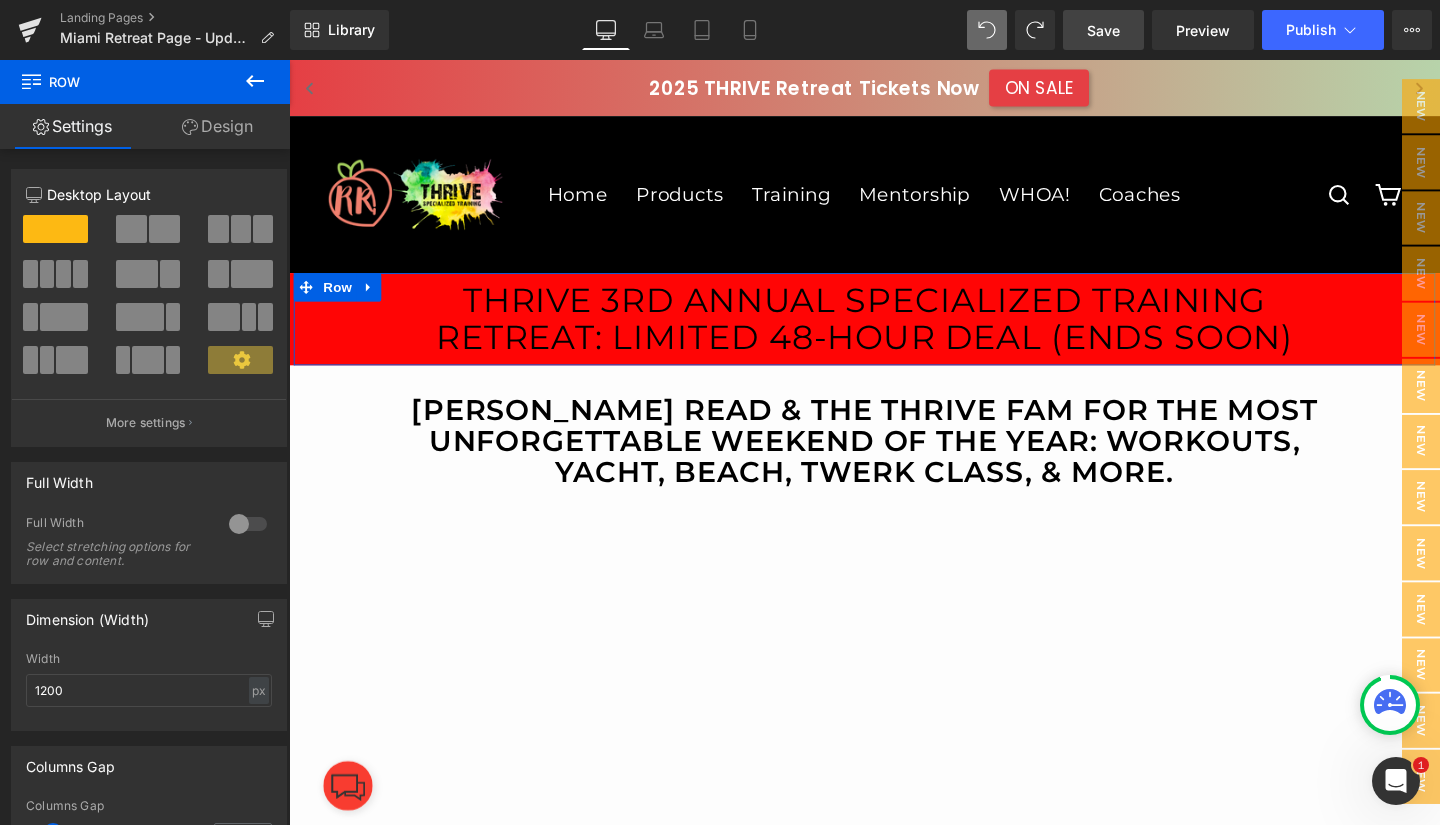 click on "Design" at bounding box center (217, 126) 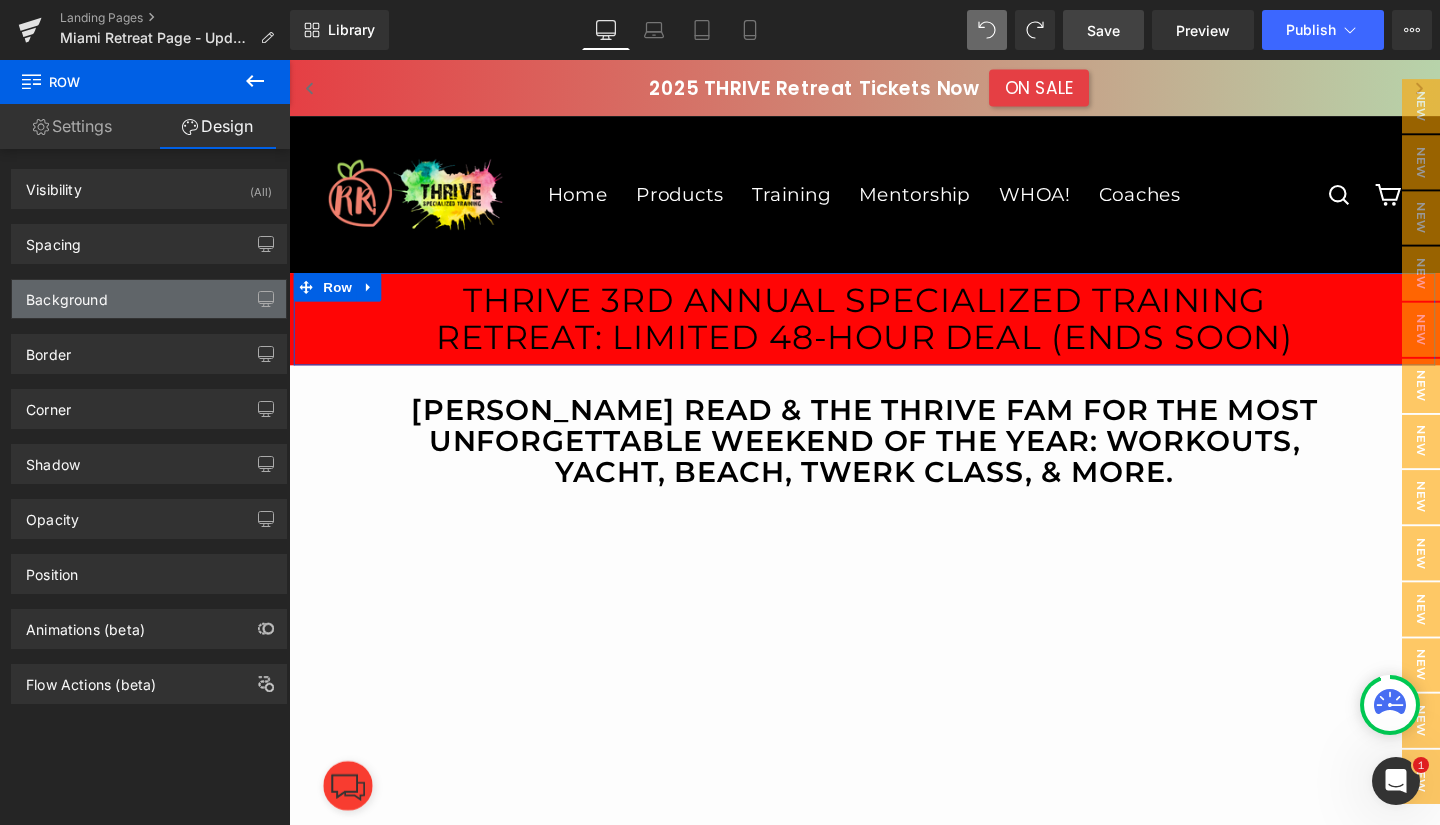 click on "Background" at bounding box center (149, 299) 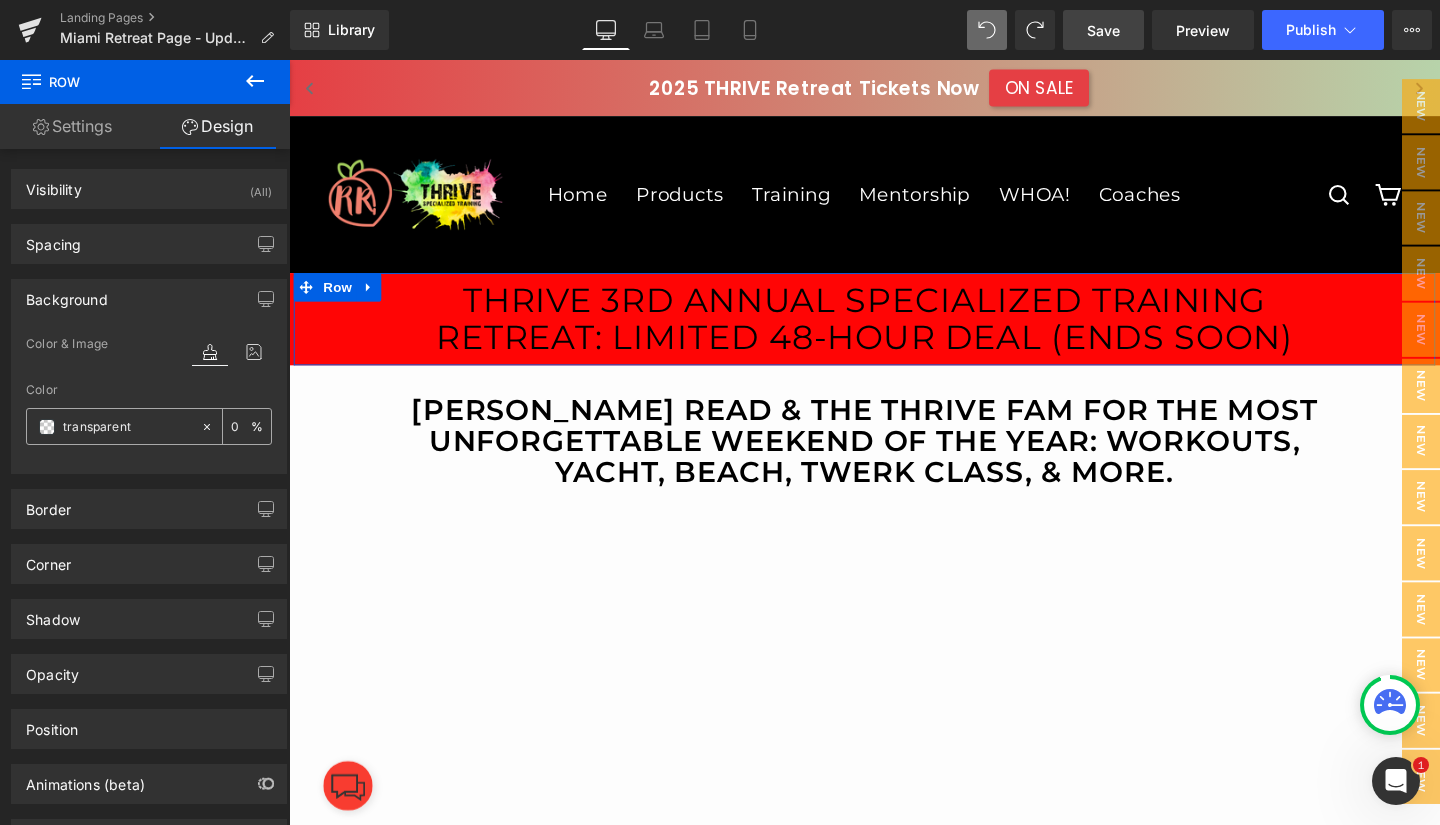 click on "transparent" at bounding box center [127, 427] 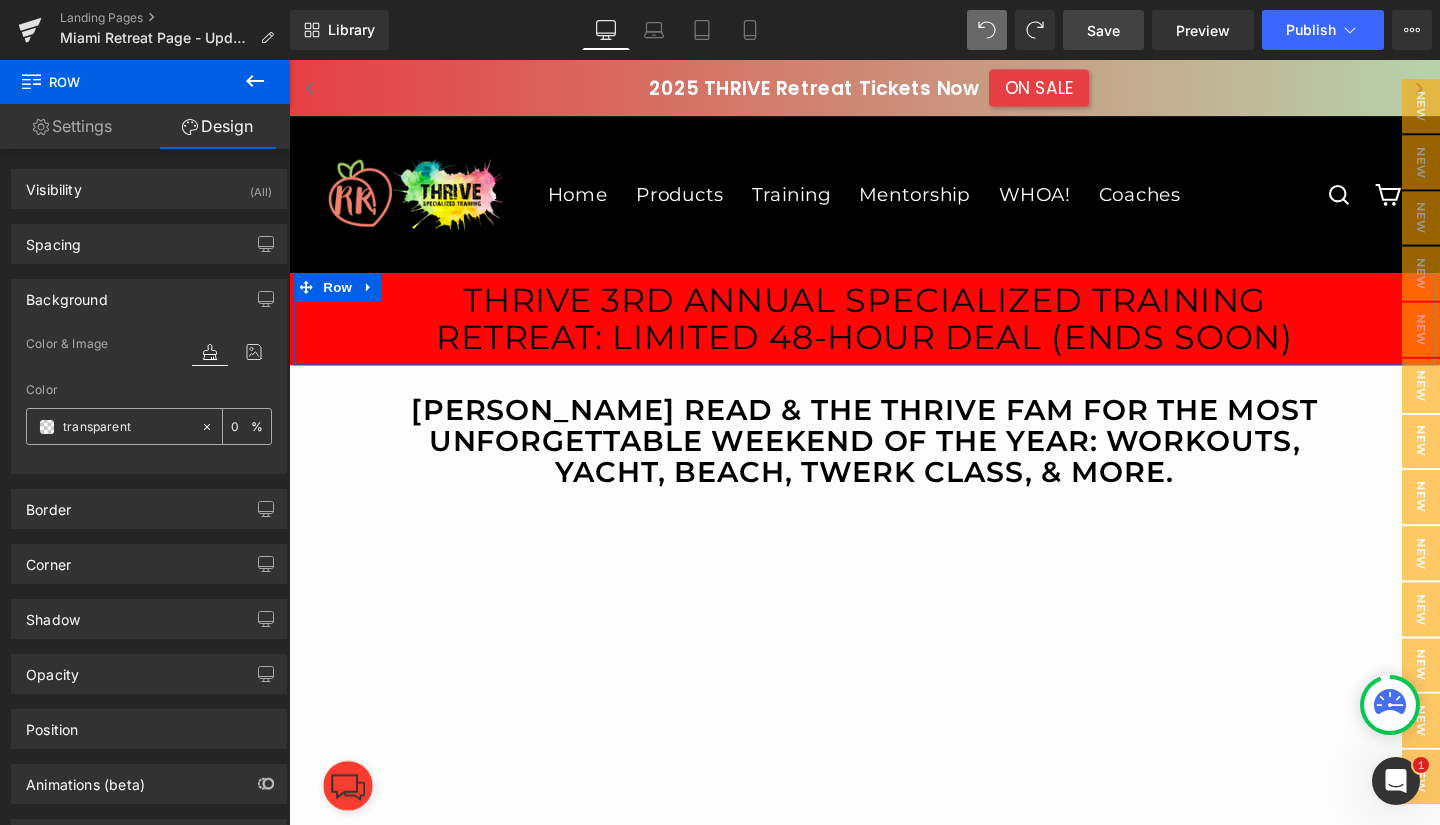 paste on "#e30b70" 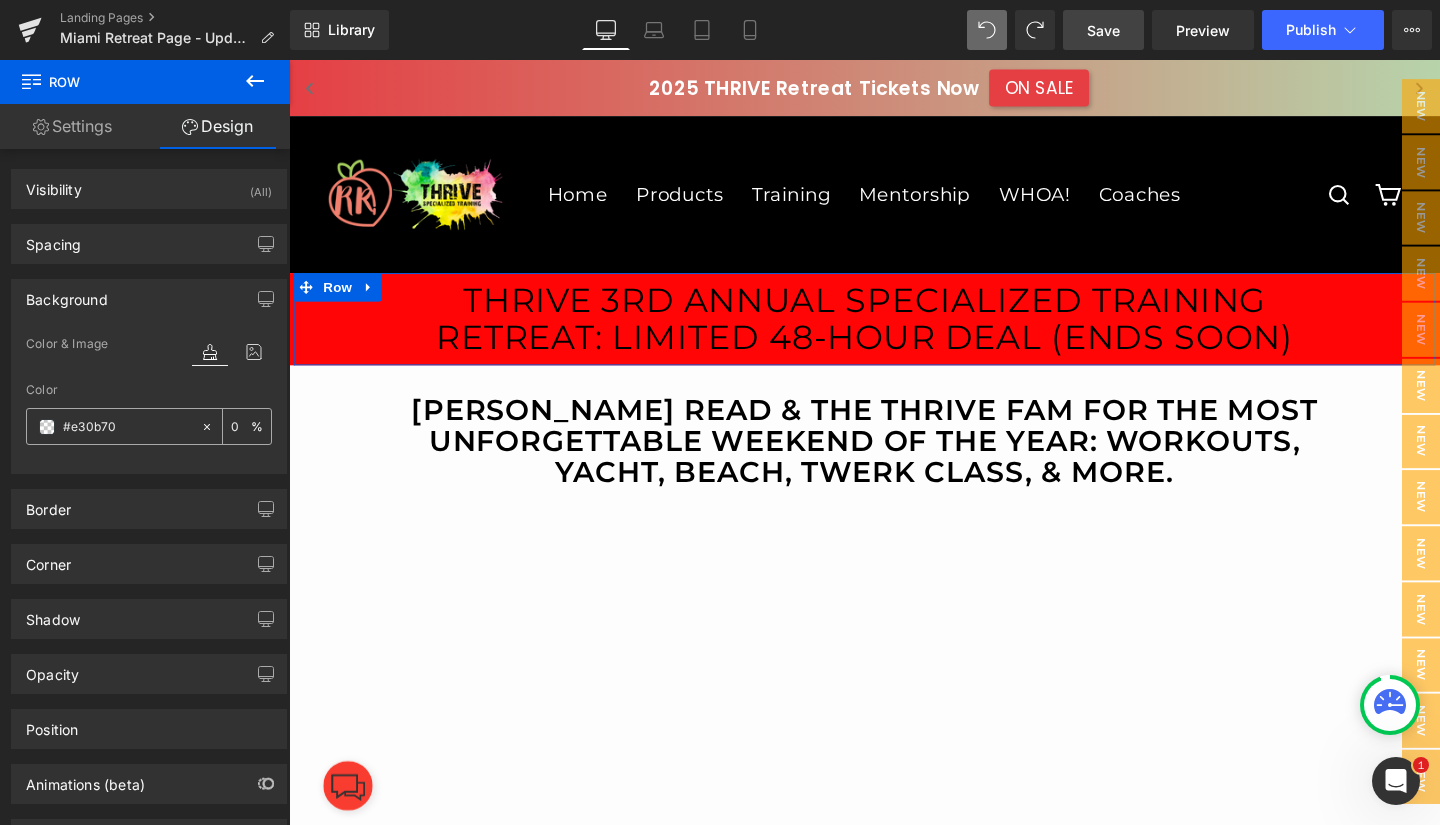 type on "100" 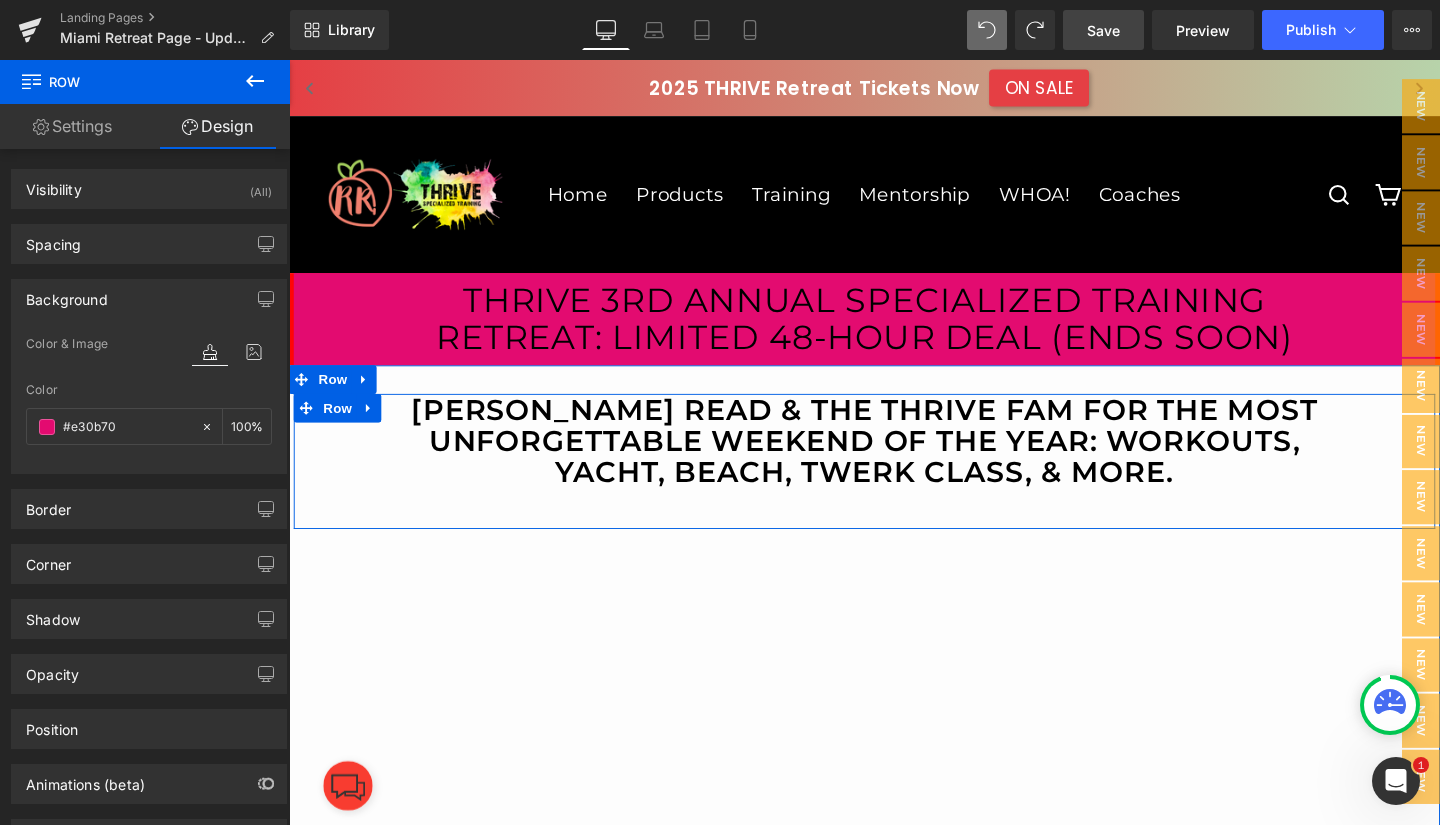 click on "[PERSON_NAME] Read & the Thrive Fam for the most unforgettable weekend of the year: workouts, yacht, beach, twerk class, & more.   Heading" at bounding box center [894, 477] 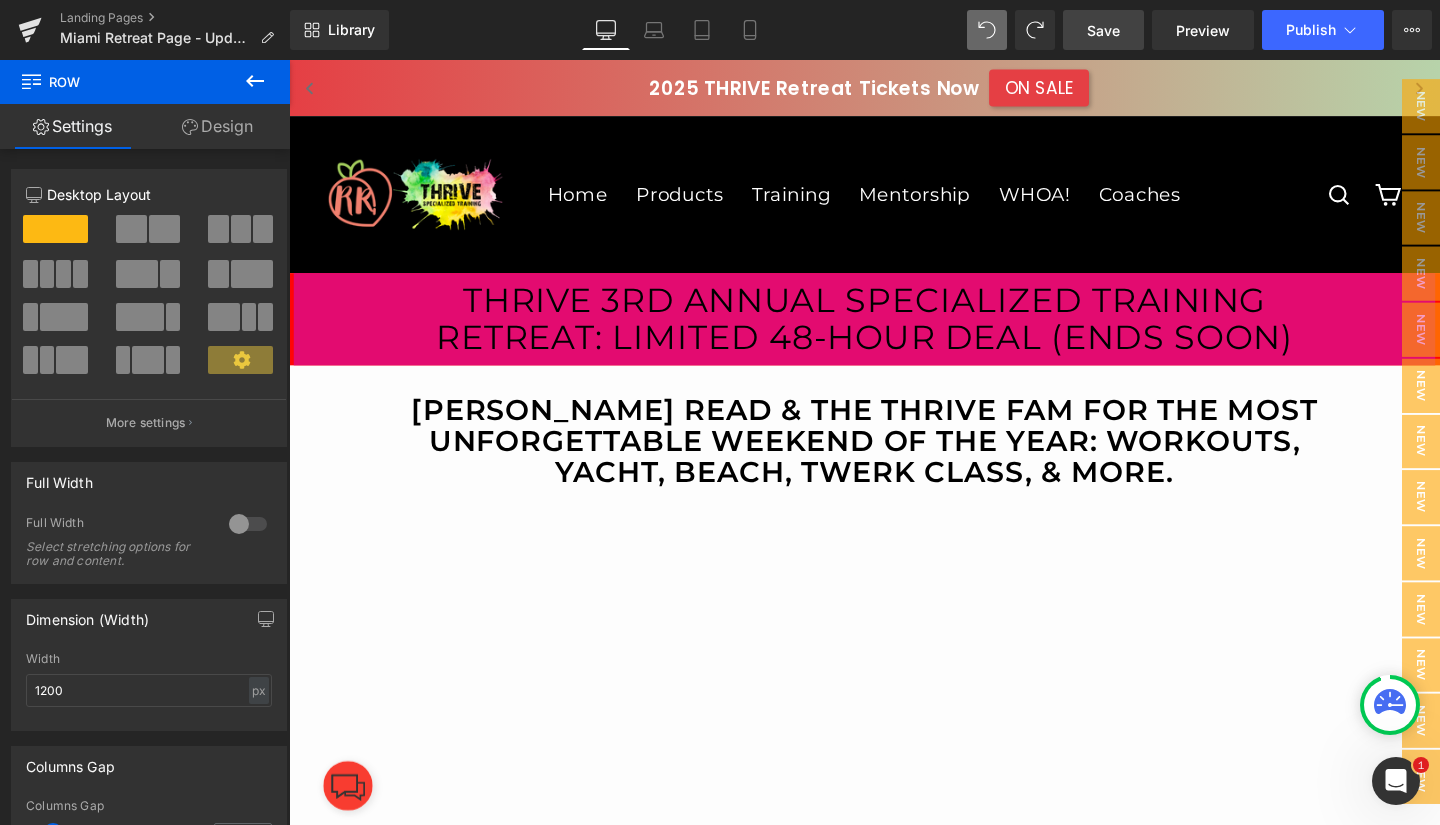 click on "Save" at bounding box center [1103, 30] 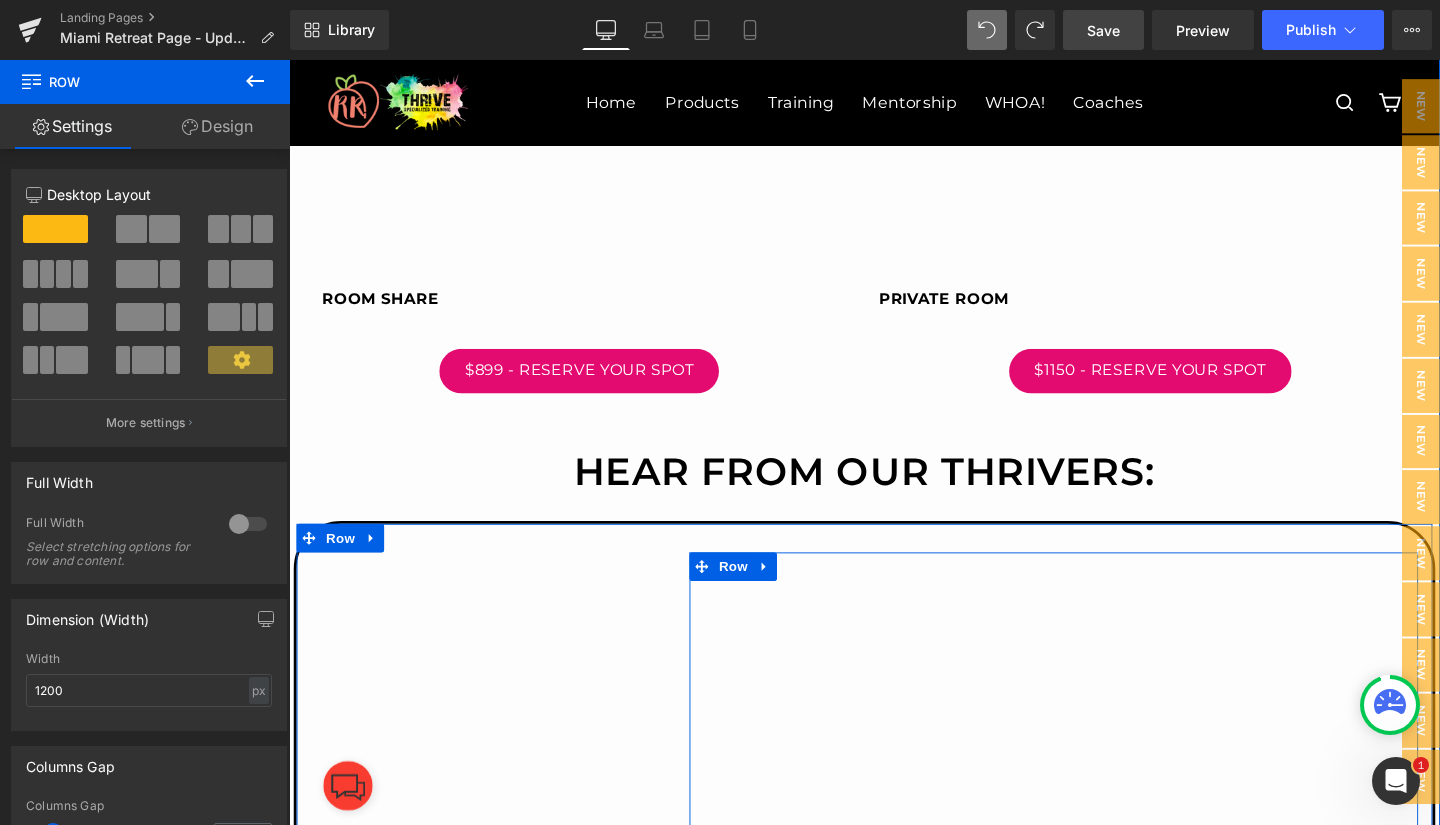 scroll, scrollTop: 970, scrollLeft: 0, axis: vertical 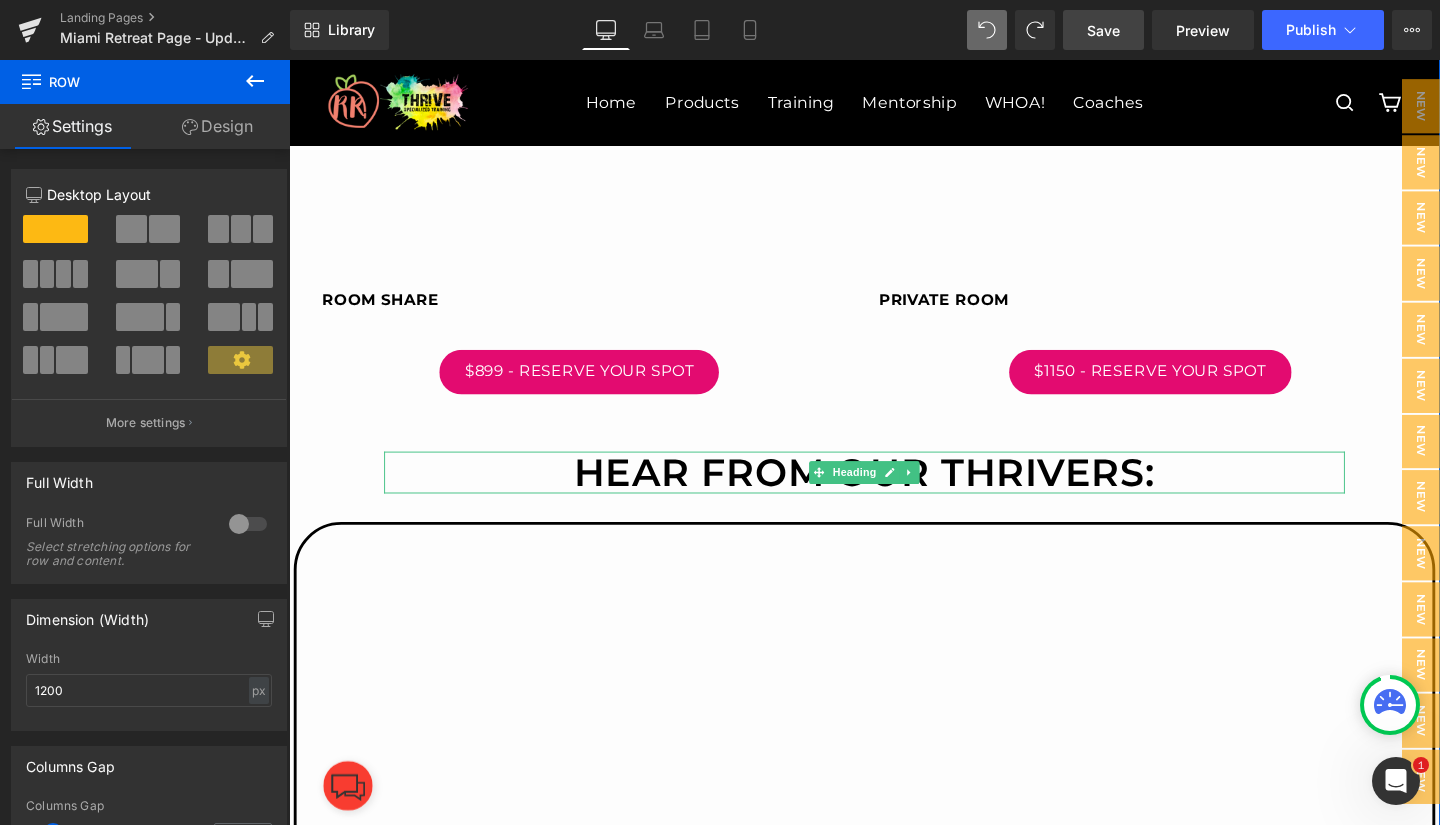 click on "Hear From Our THRIVERS:" at bounding box center (894, 494) 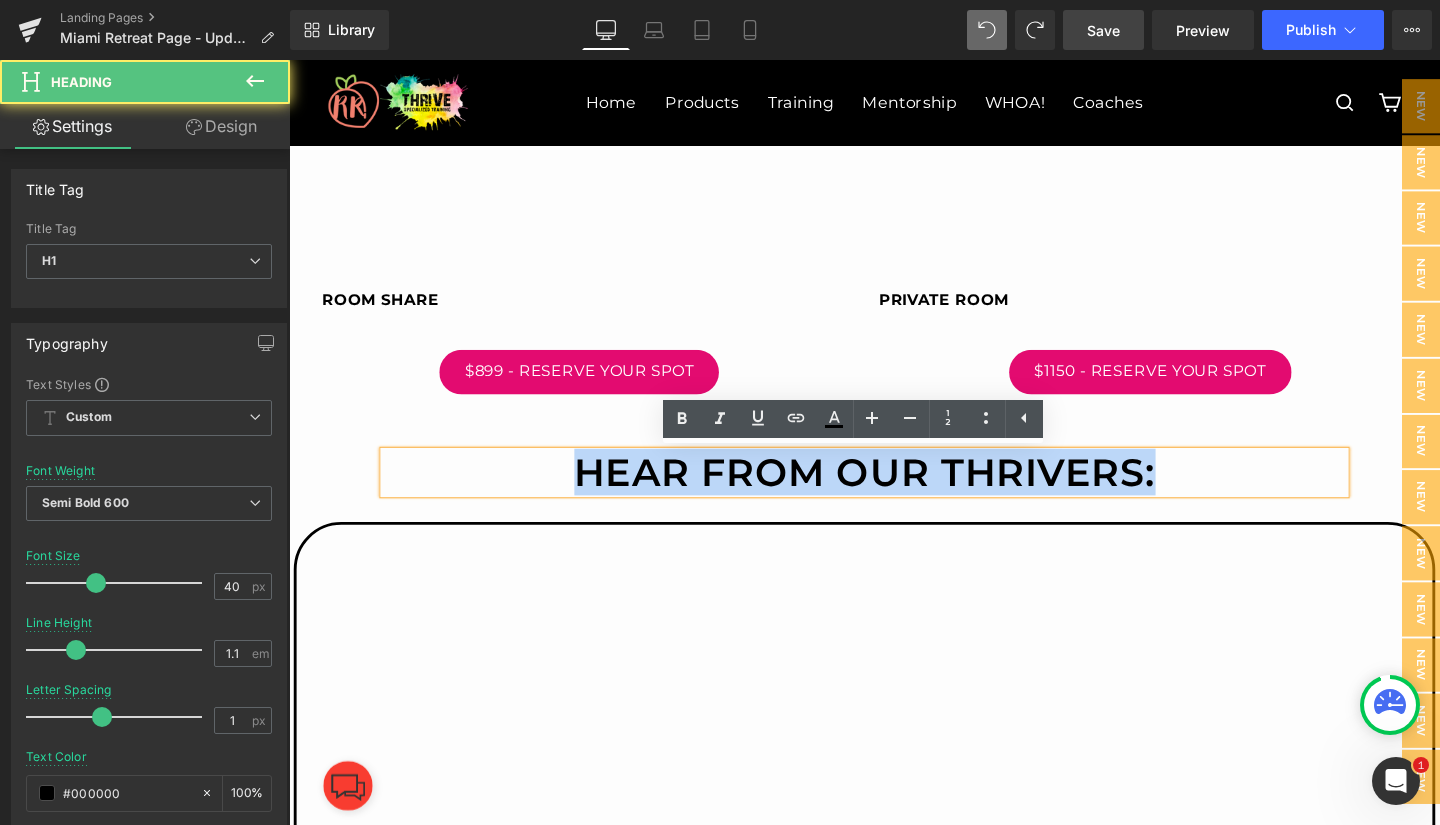 drag, startPoint x: 1200, startPoint y: 497, endPoint x: 582, endPoint y: 483, distance: 618.15857 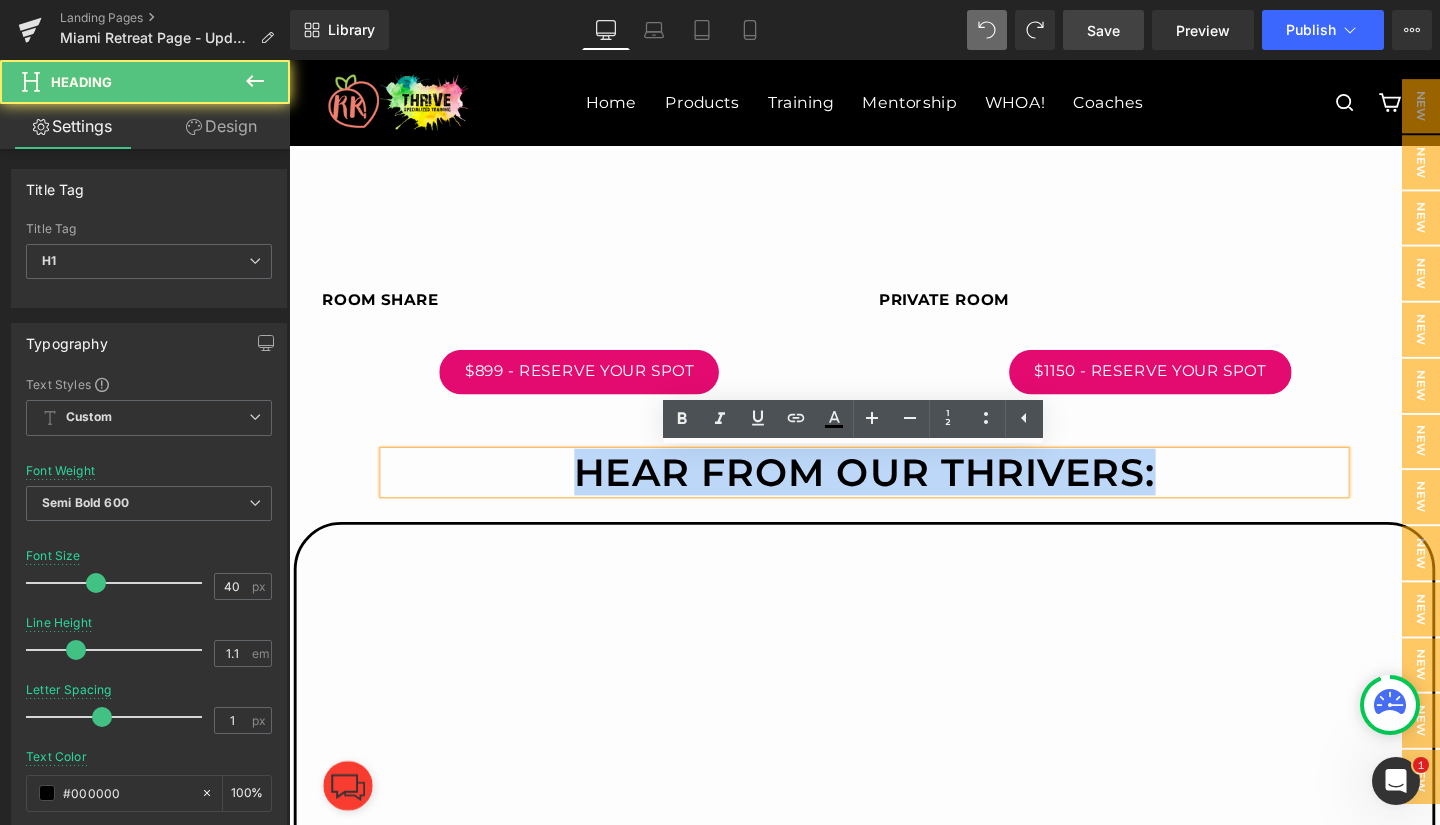click on "Hear From Our THRIVERS:" at bounding box center (894, 494) 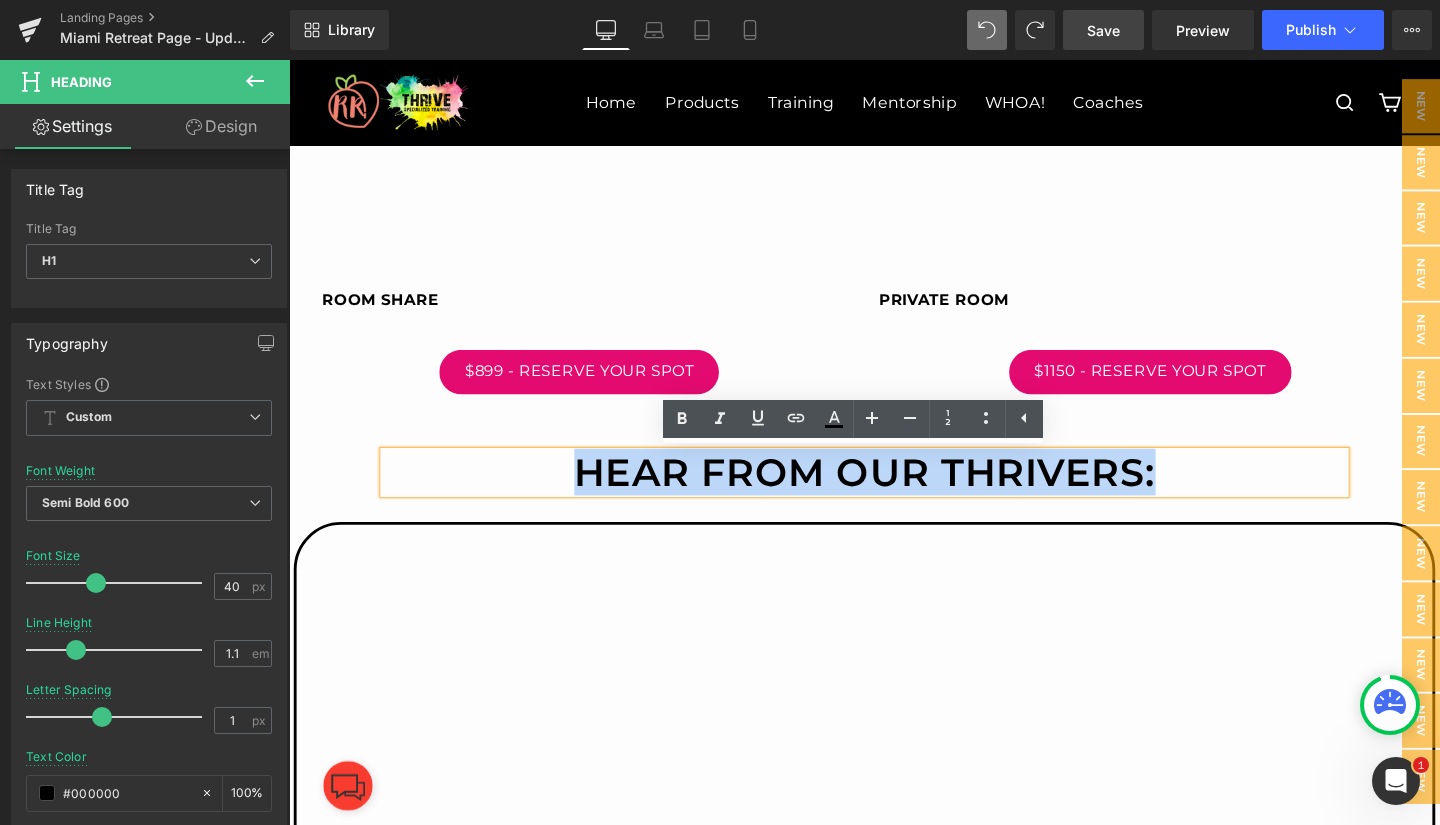 paste 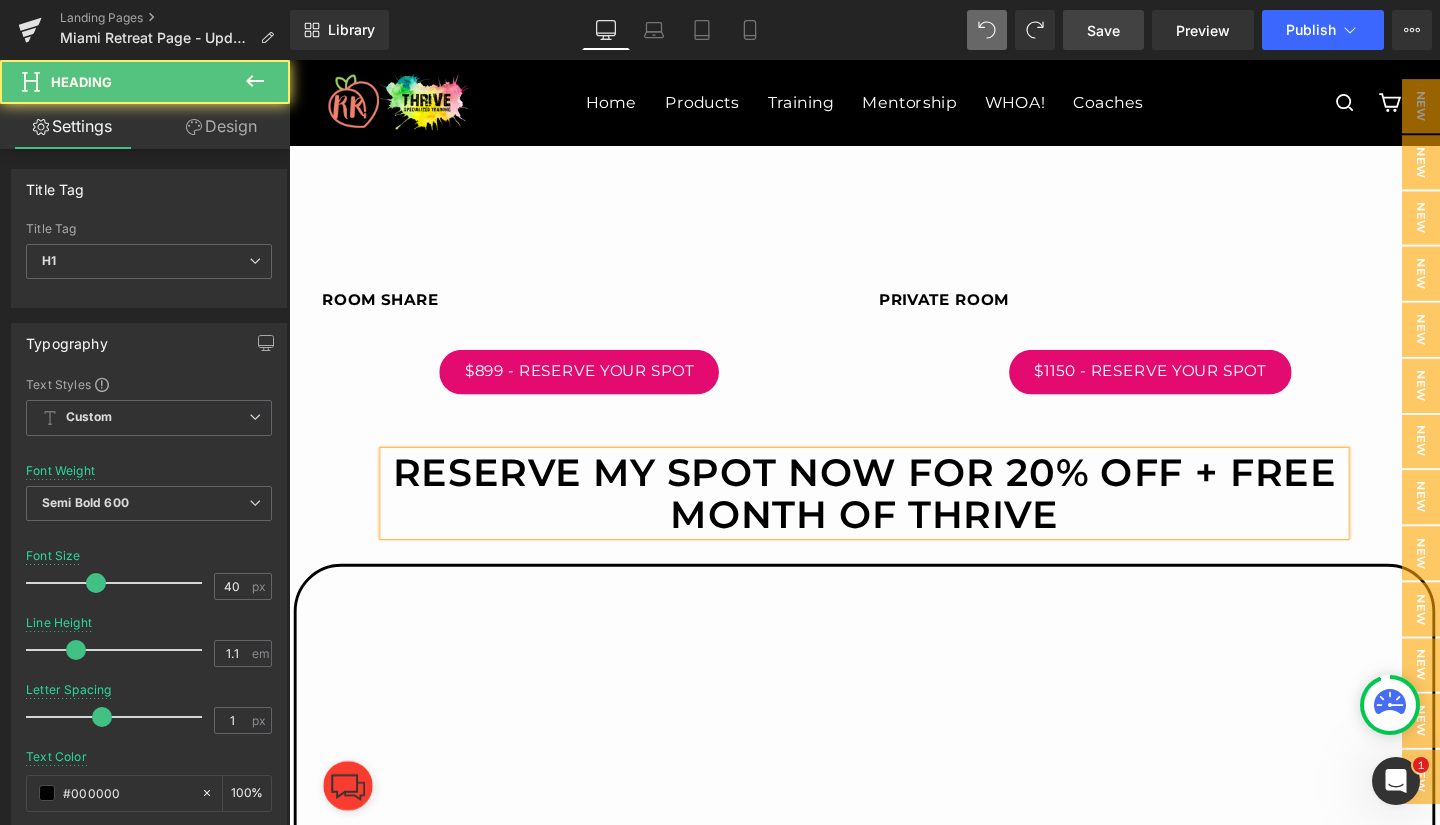click on "Reserve My Spot Now For 20% Off + Free Month of Thrive" at bounding box center [894, 516] 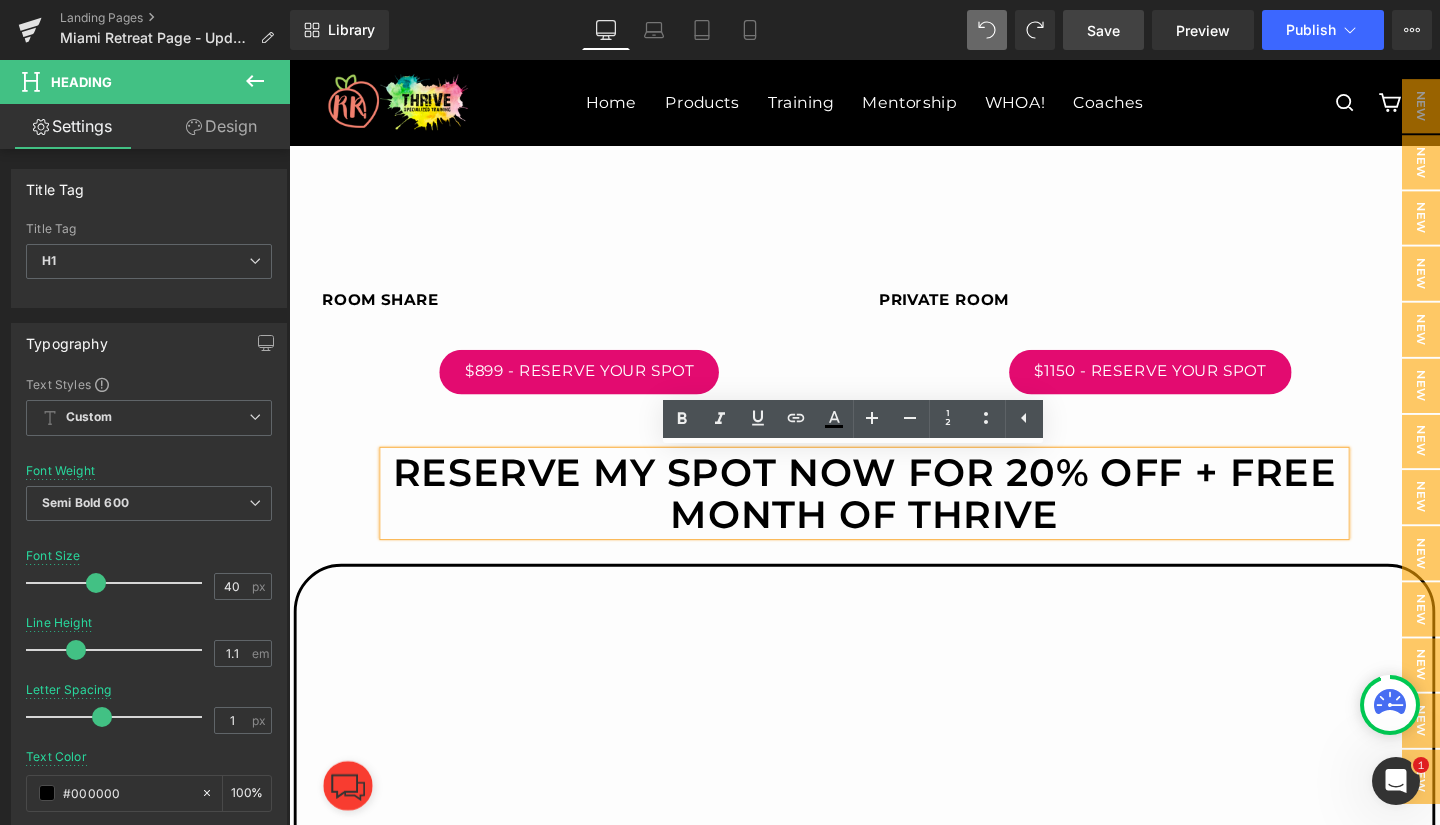 click on "$899 - RESERVE YOUR SPOT" at bounding box center (594, 388) 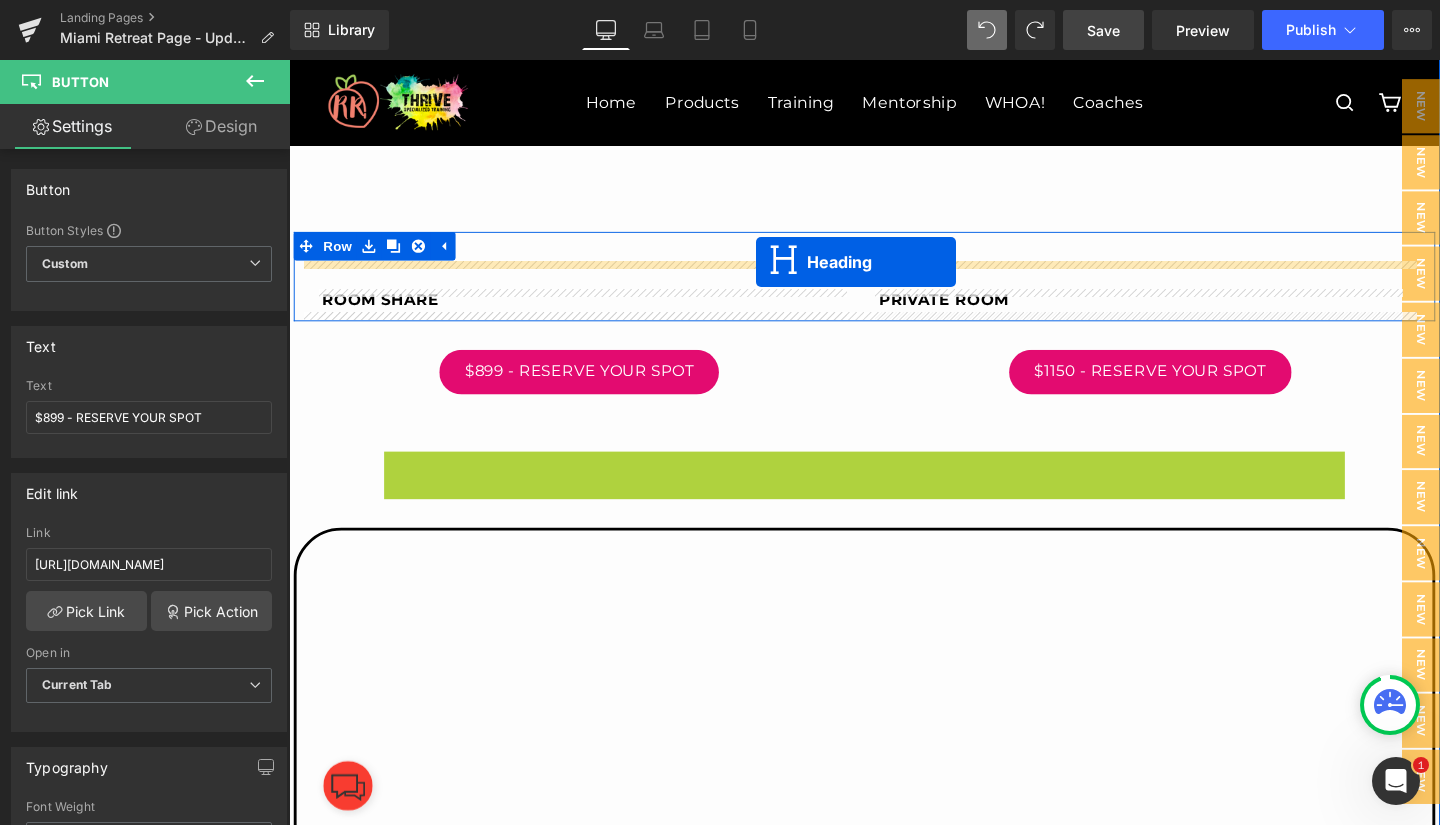 drag, startPoint x: 838, startPoint y: 517, endPoint x: 780, endPoint y: 272, distance: 251.77173 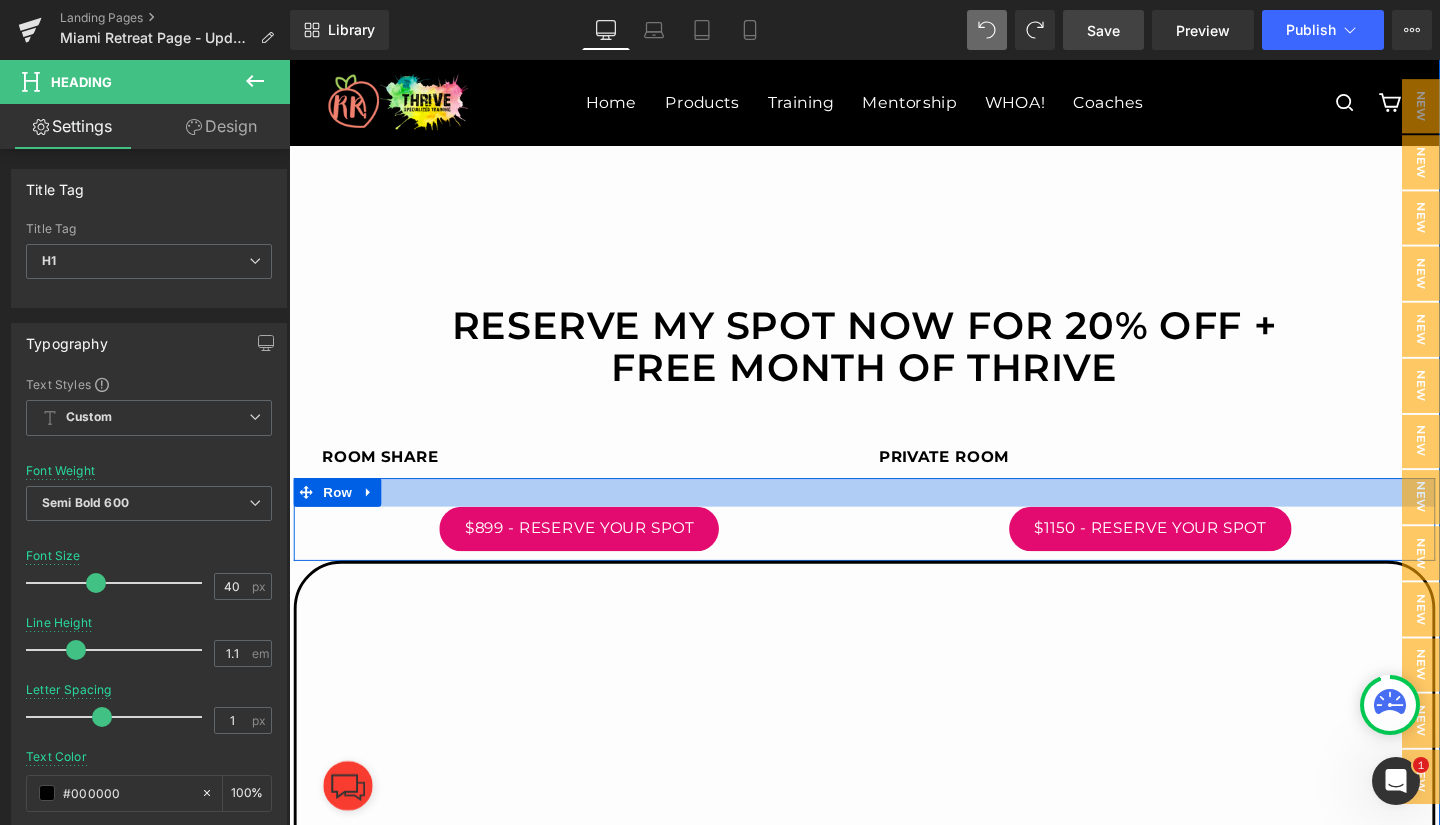 scroll, scrollTop: 980, scrollLeft: 0, axis: vertical 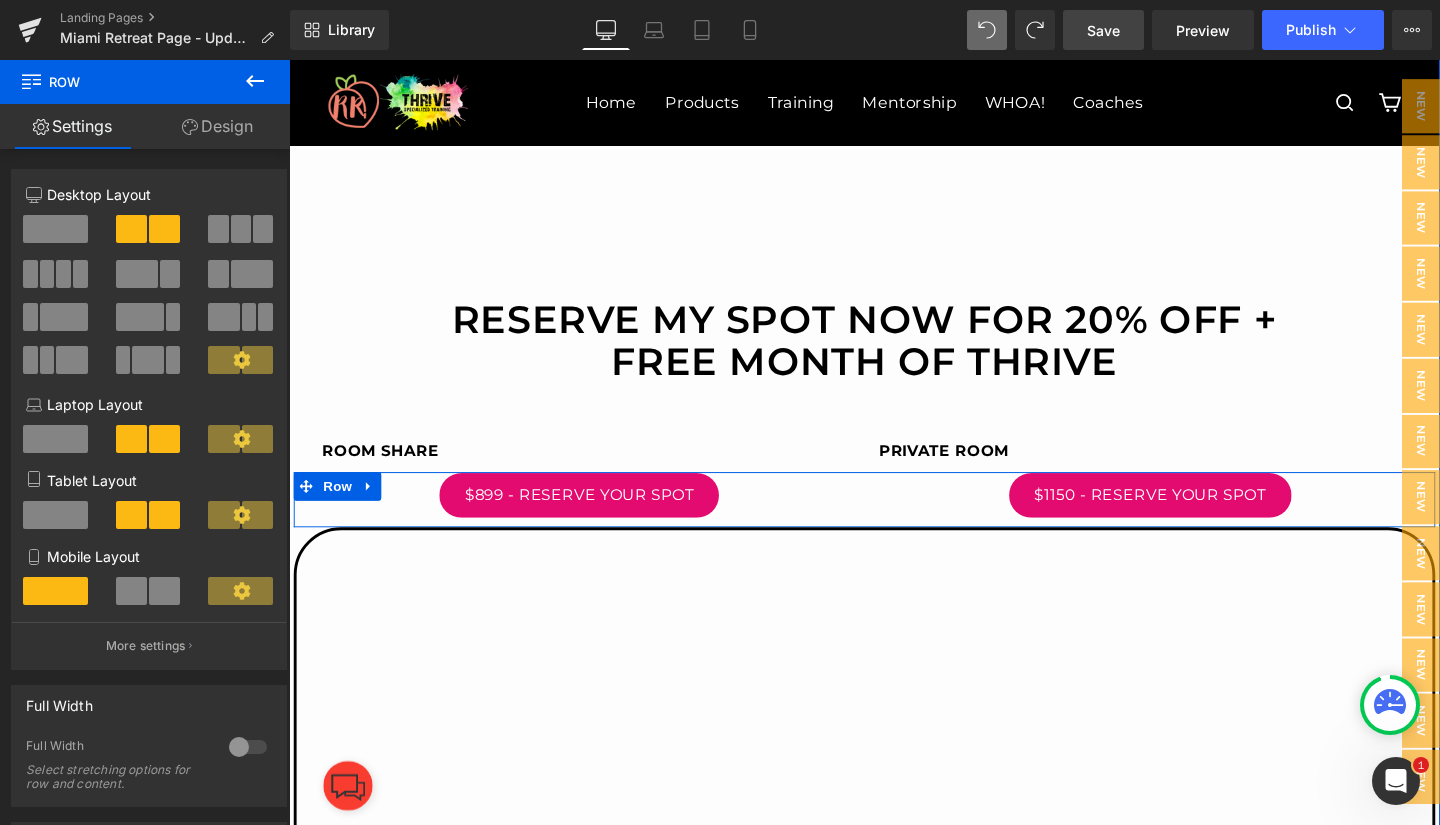 drag, startPoint x: 921, startPoint y: 496, endPoint x: 920, endPoint y: 467, distance: 29.017237 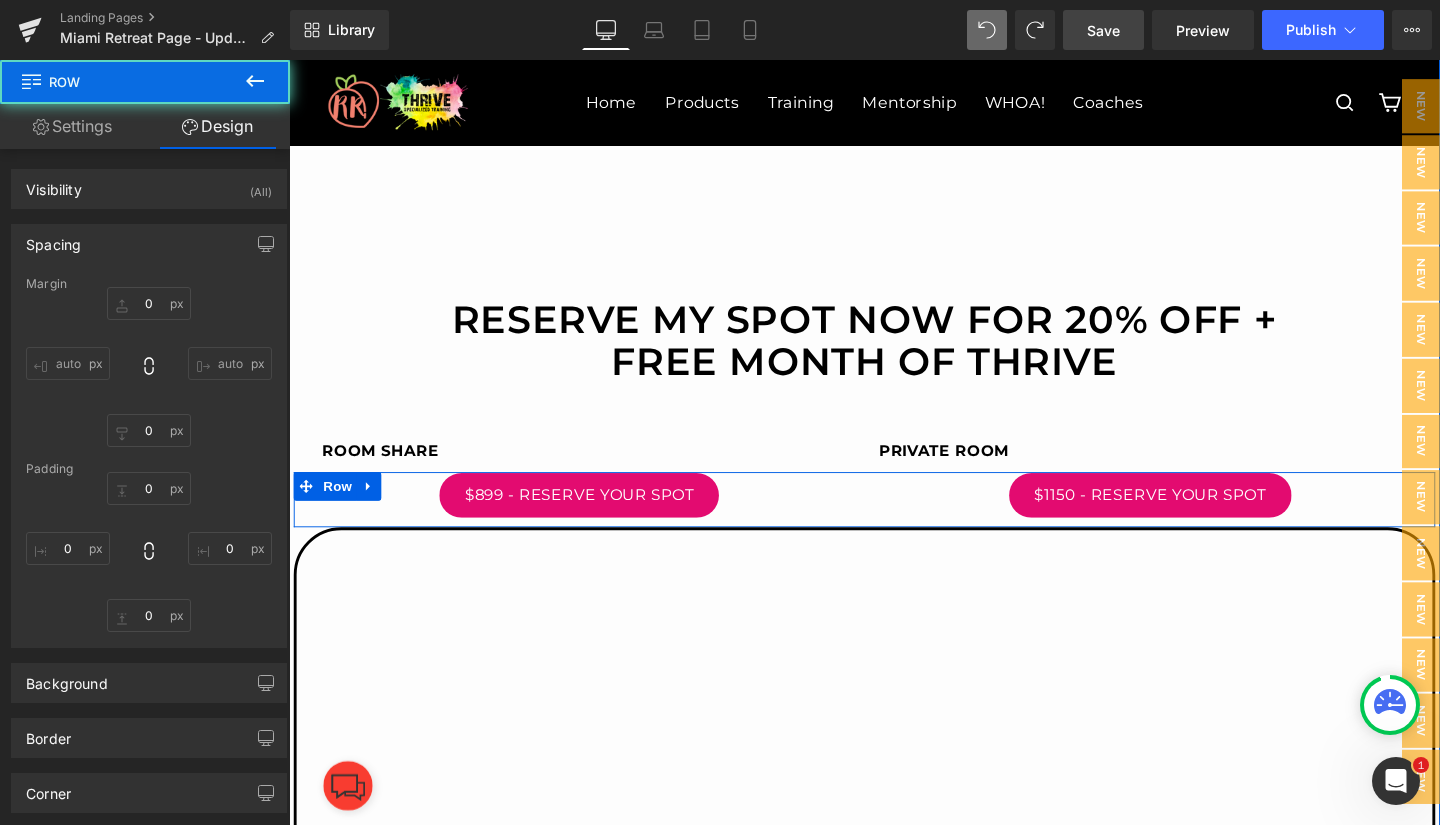 type on "0" 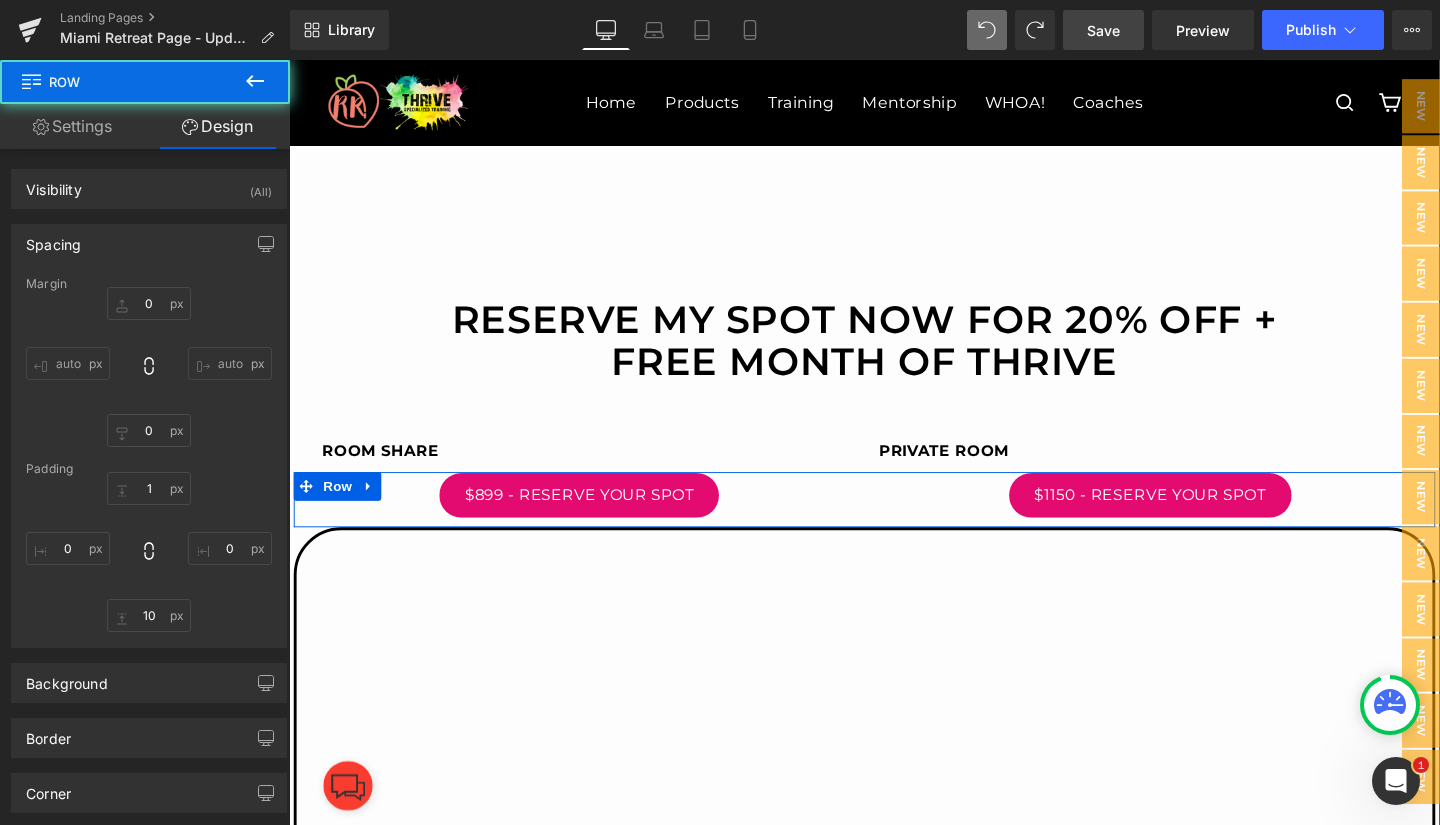 click on "Reserve My Spot Now For 20% Off + Free Month of Thrive Heading
ROOM SHARE
Text Block
PRIVATE ROOM
Text Block
Row" at bounding box center [894, 372] 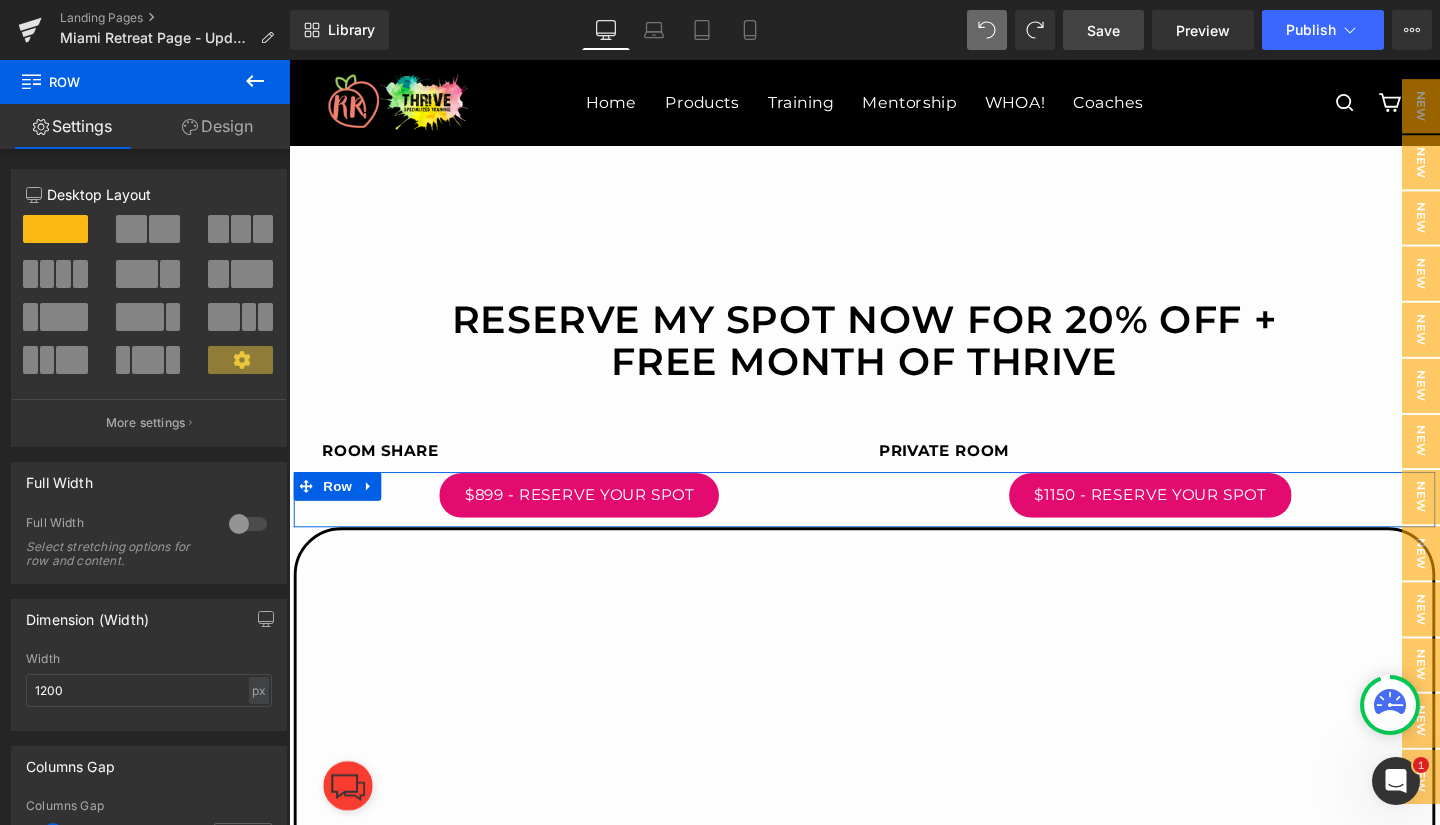 click on "Save" at bounding box center (1103, 30) 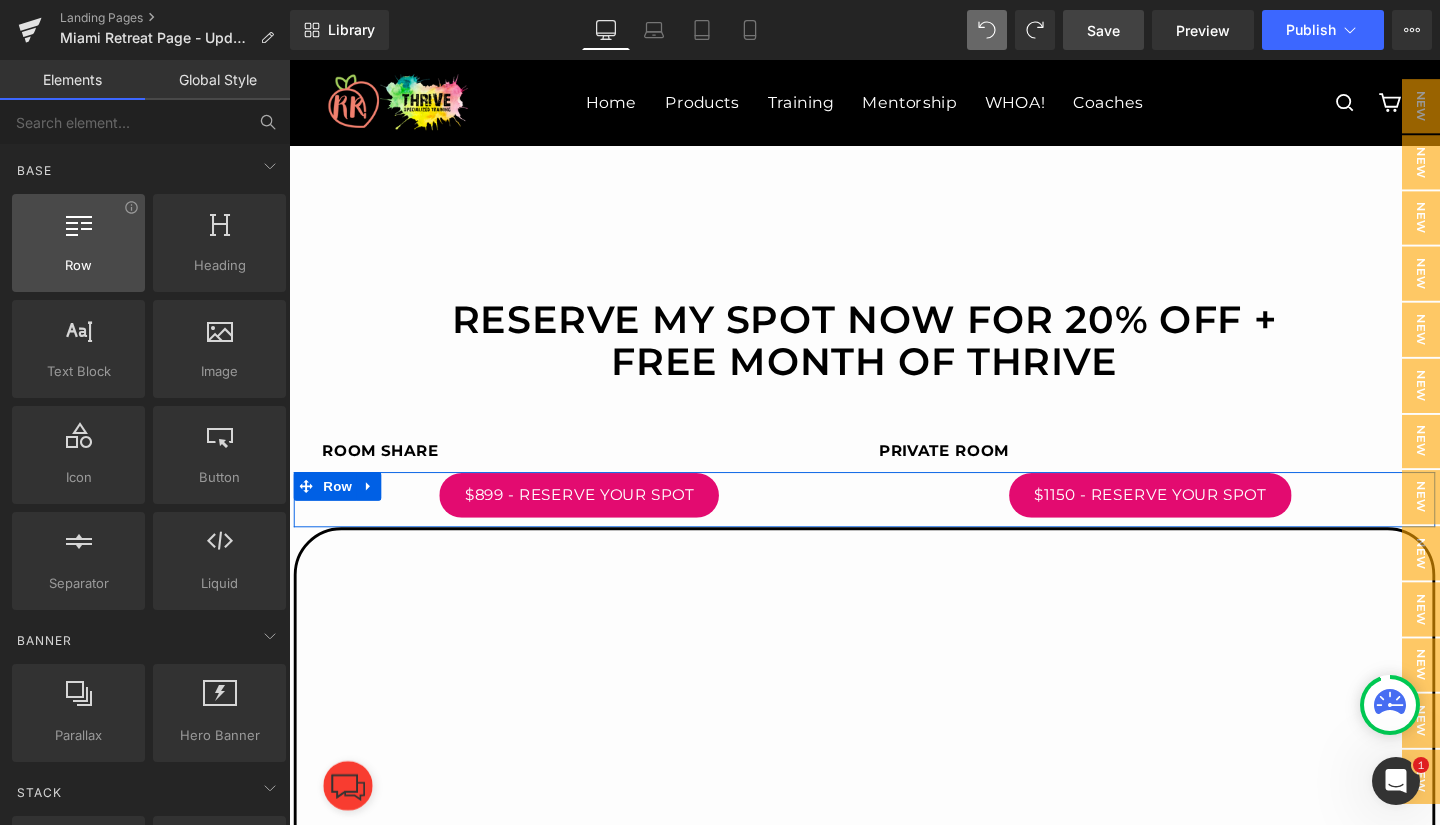 click at bounding box center (78, 232) 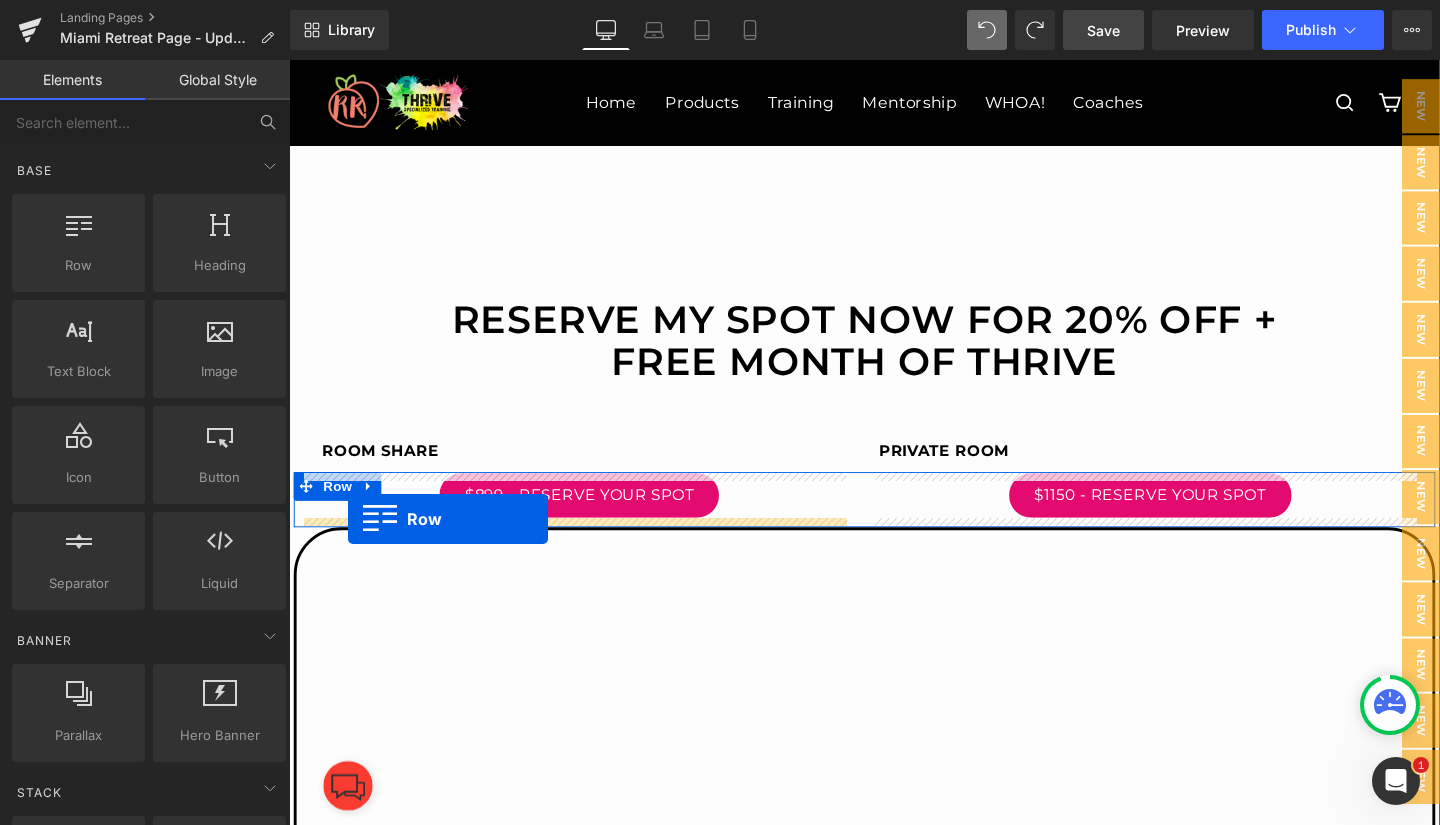 drag, startPoint x: 376, startPoint y: 296, endPoint x: 351, endPoint y: 543, distance: 248.26196 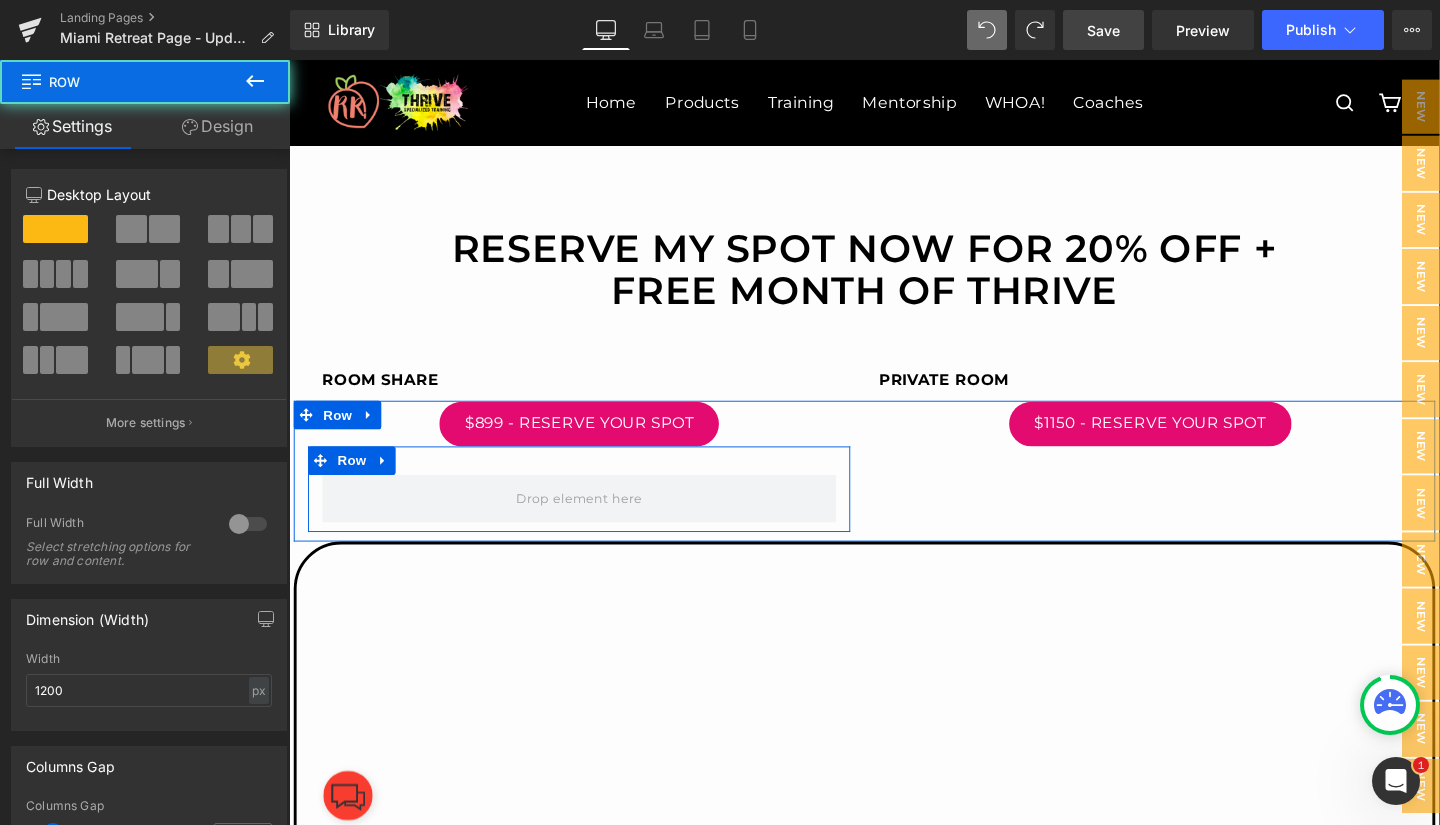 scroll, scrollTop: 904, scrollLeft: 0, axis: vertical 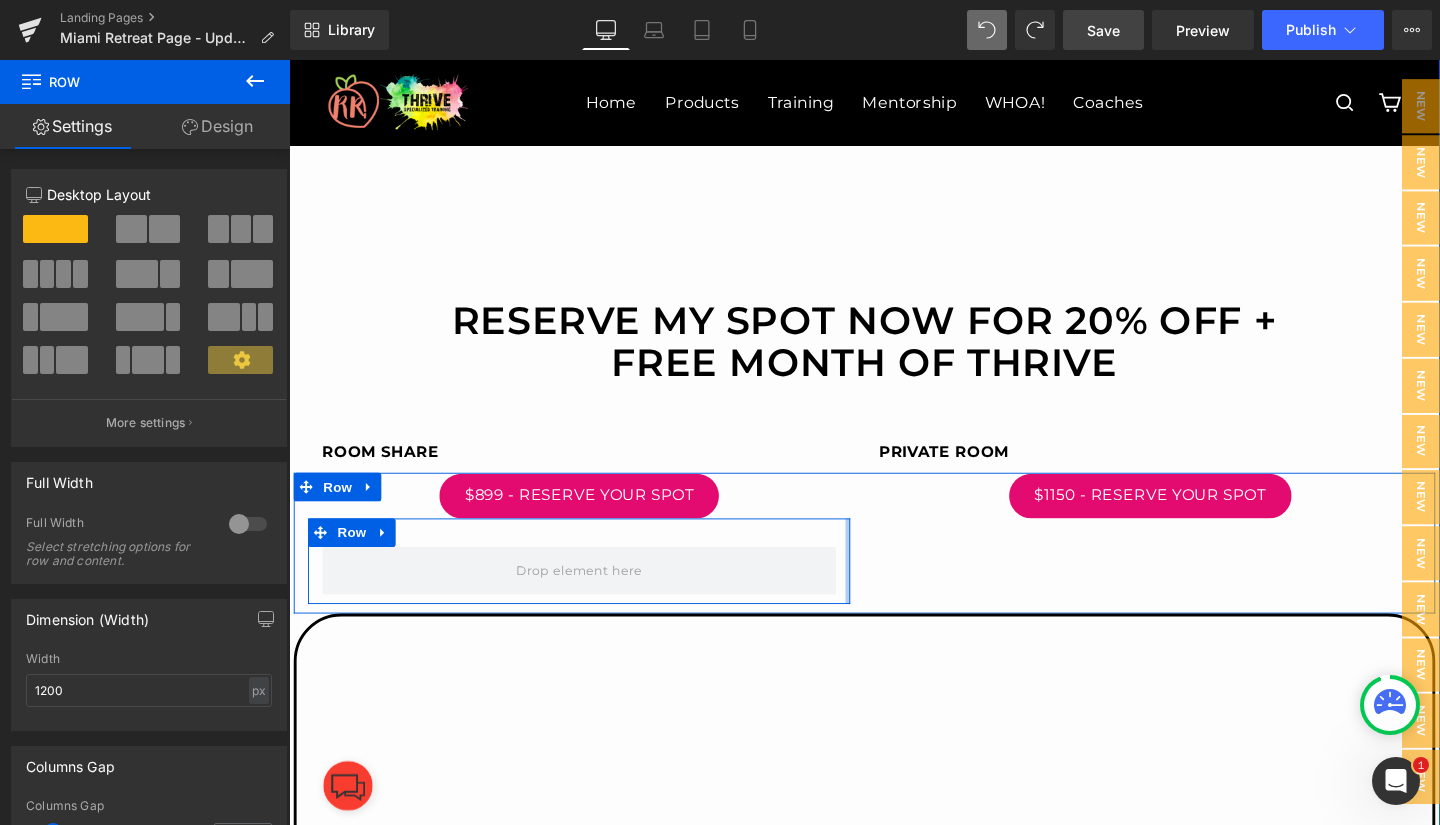 drag, startPoint x: 868, startPoint y: 596, endPoint x: 1136, endPoint y: 548, distance: 272.2646 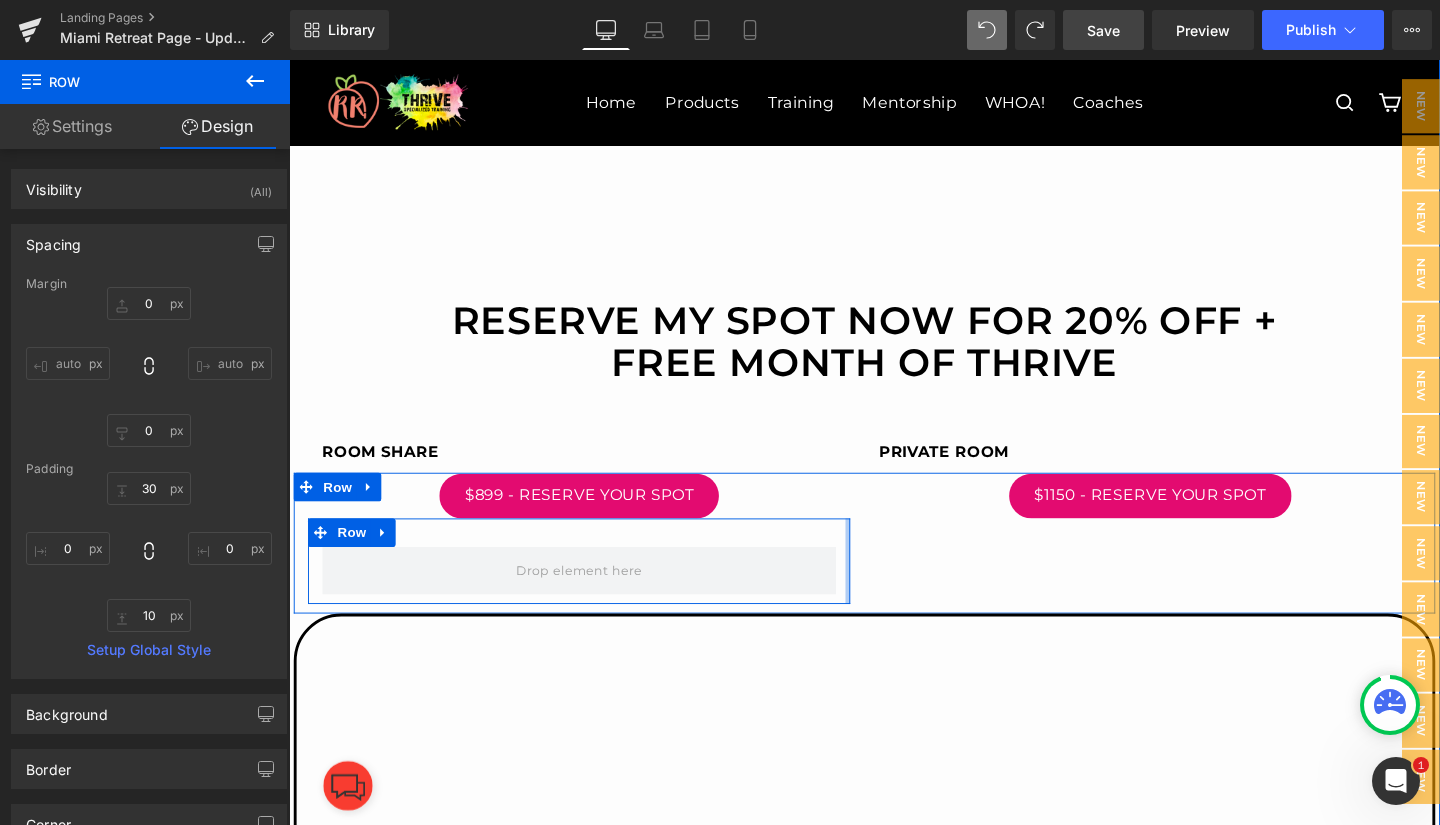 type on "0px" 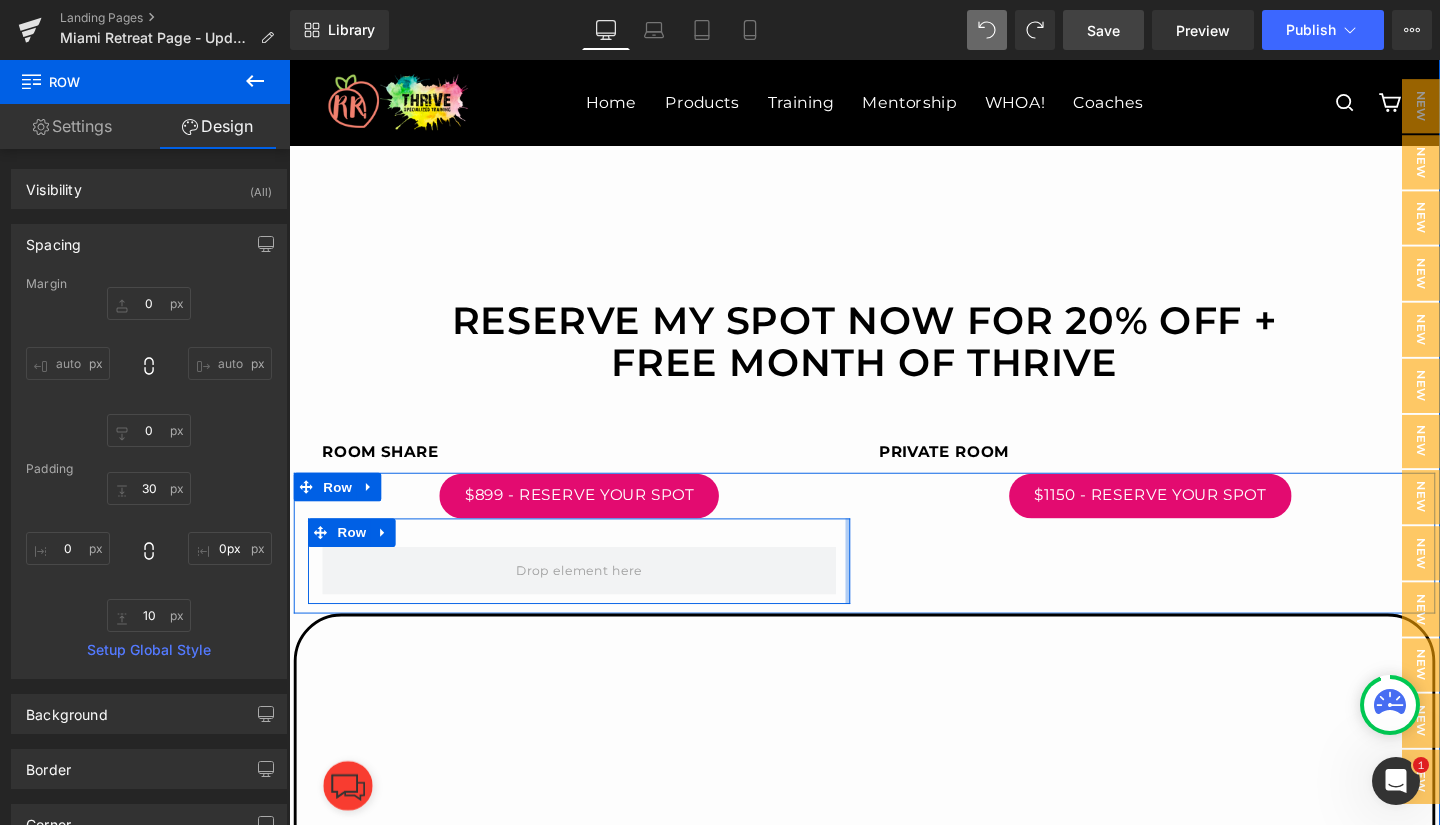 drag, startPoint x: 870, startPoint y: 588, endPoint x: 1077, endPoint y: 595, distance: 207.11832 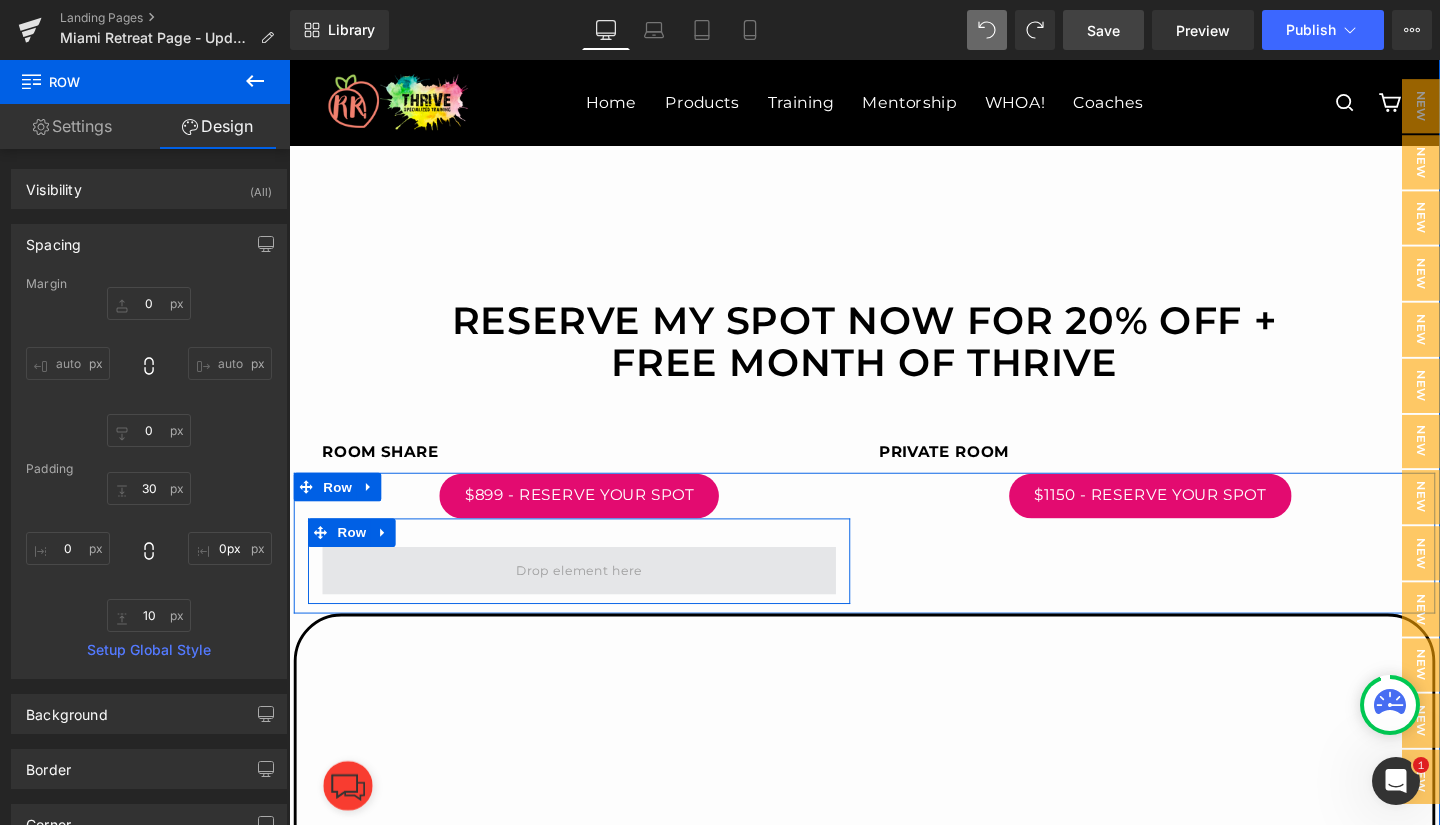 click at bounding box center [594, 597] 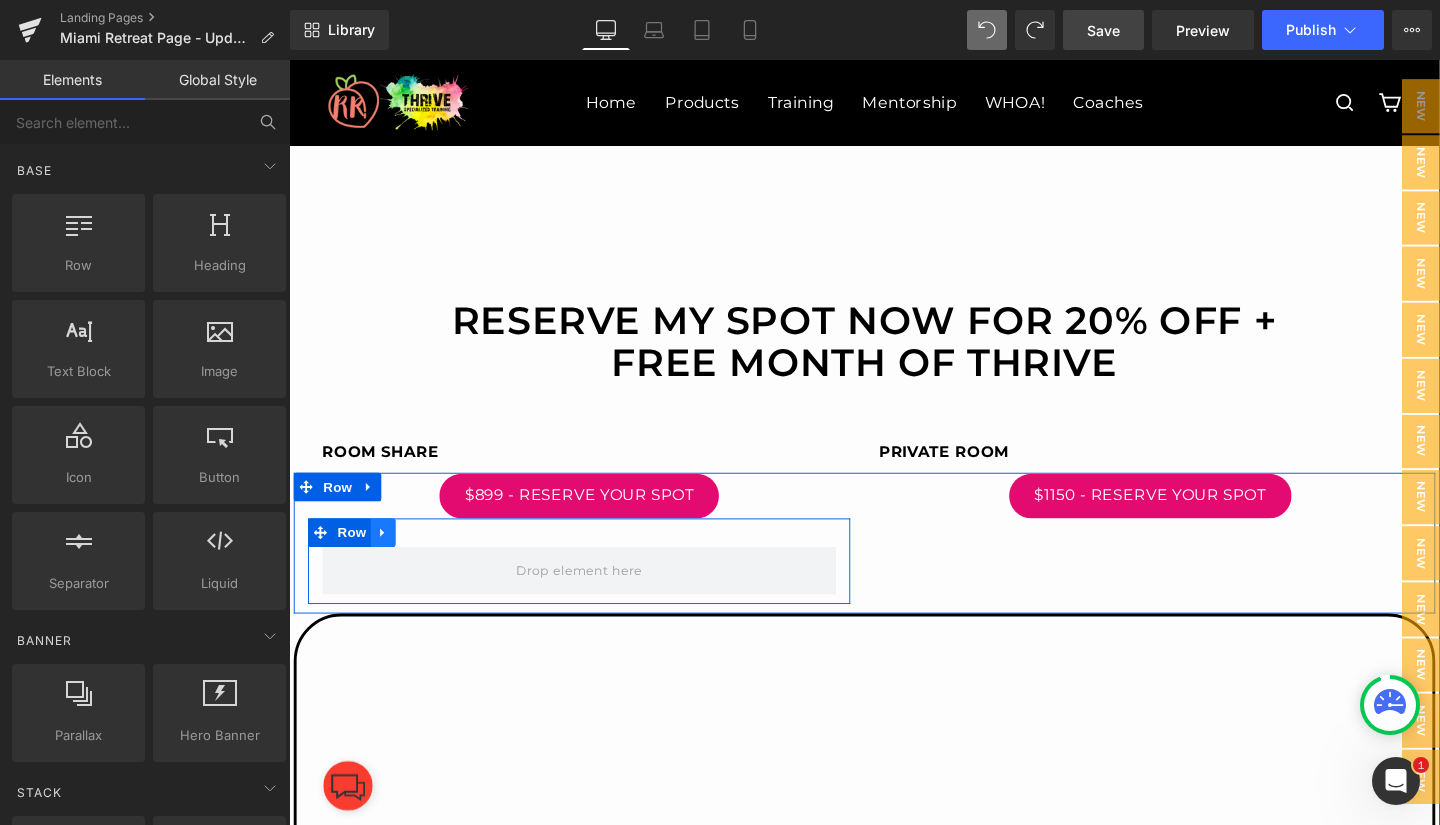 click 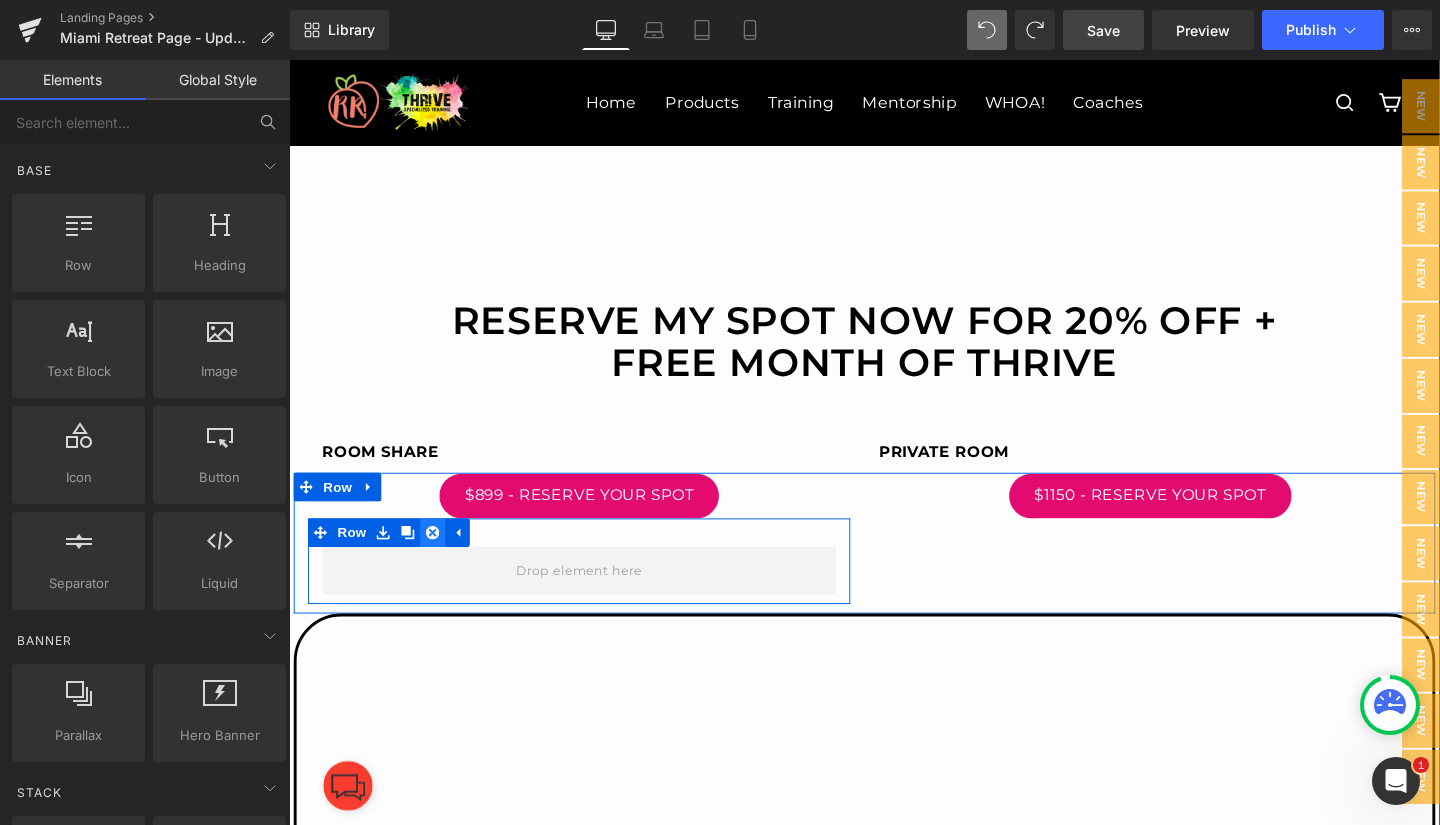click 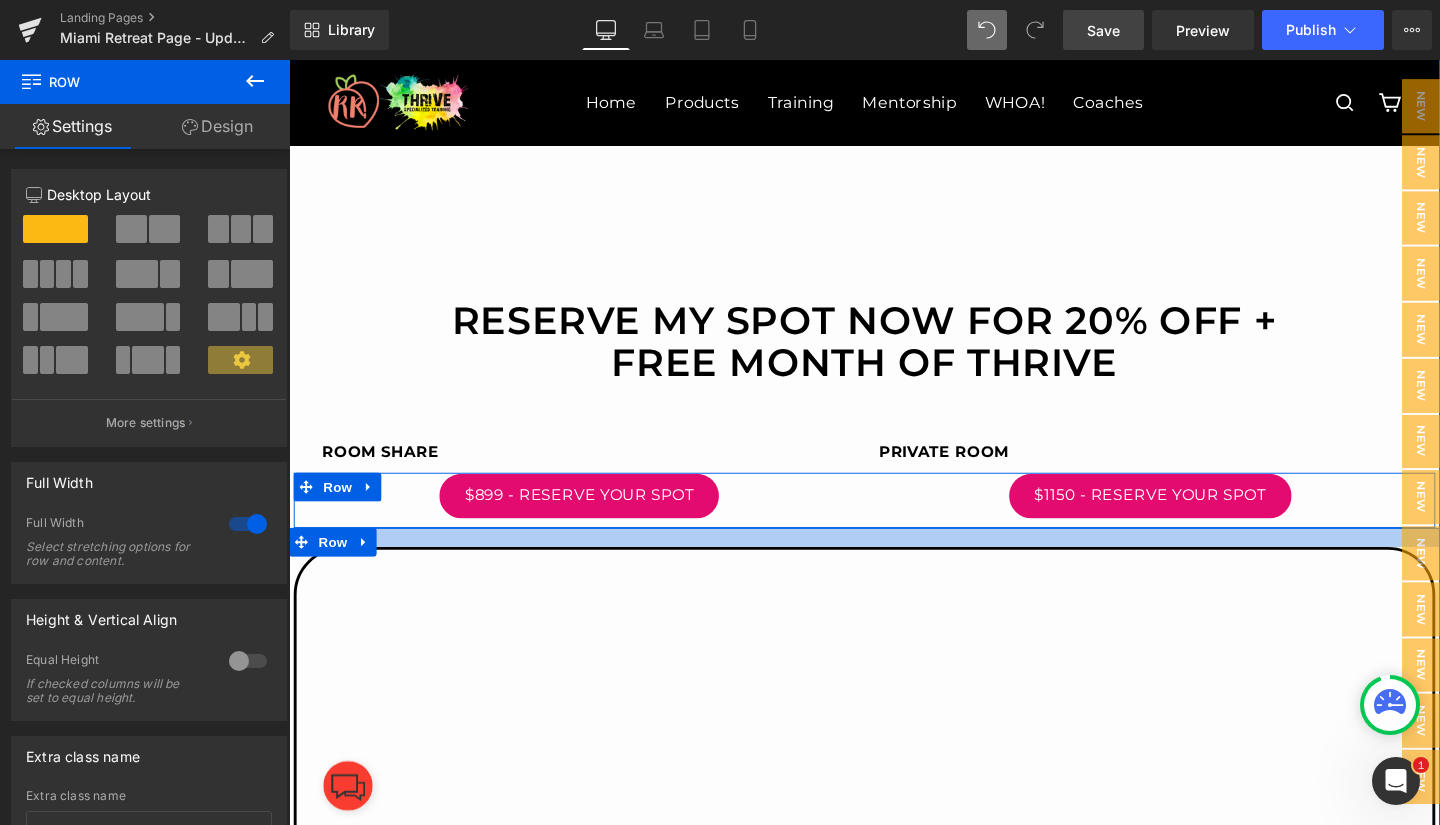 drag, startPoint x: 803, startPoint y: 554, endPoint x: 802, endPoint y: 574, distance: 20.024984 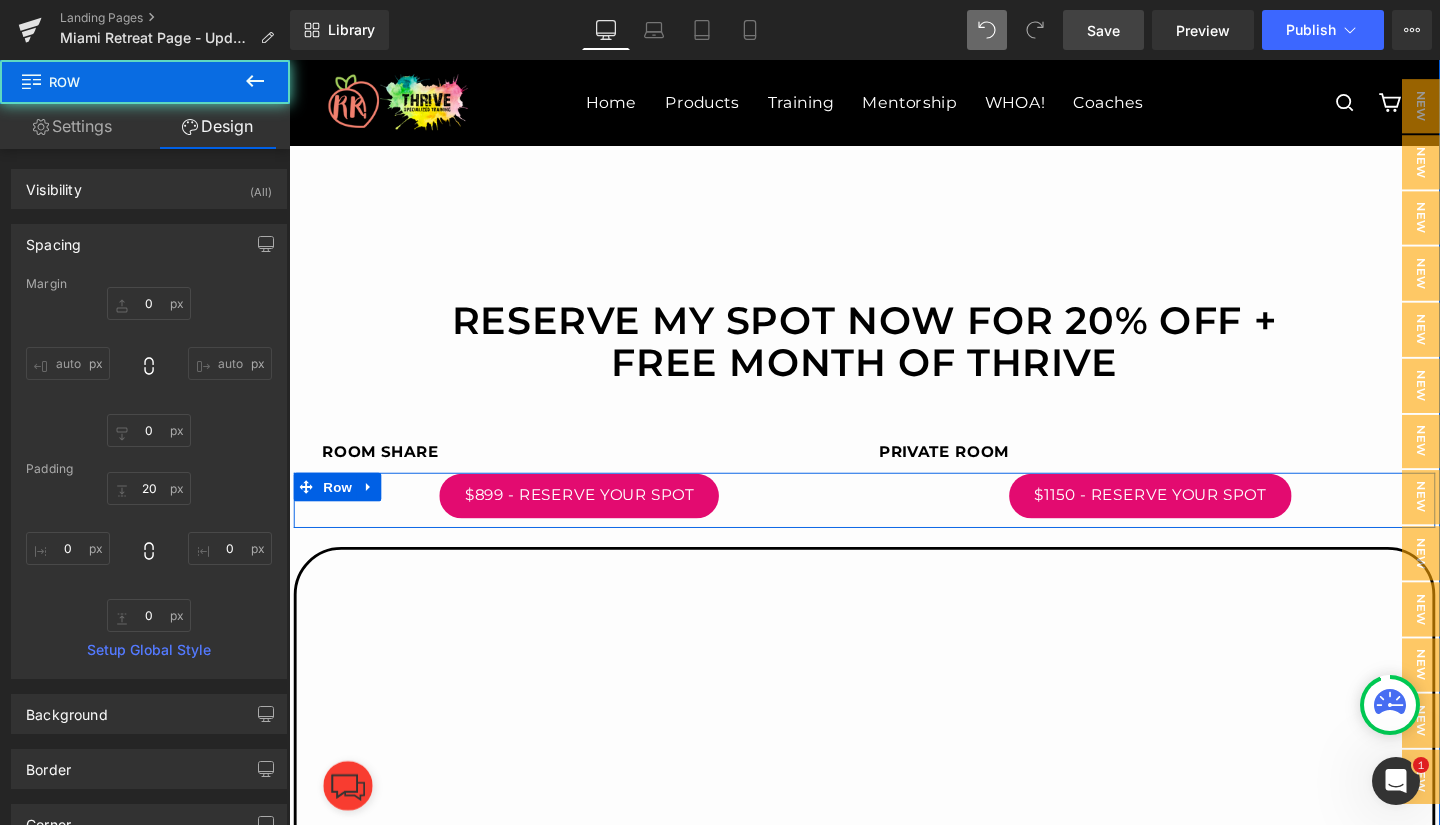 click at bounding box center [289, 60] 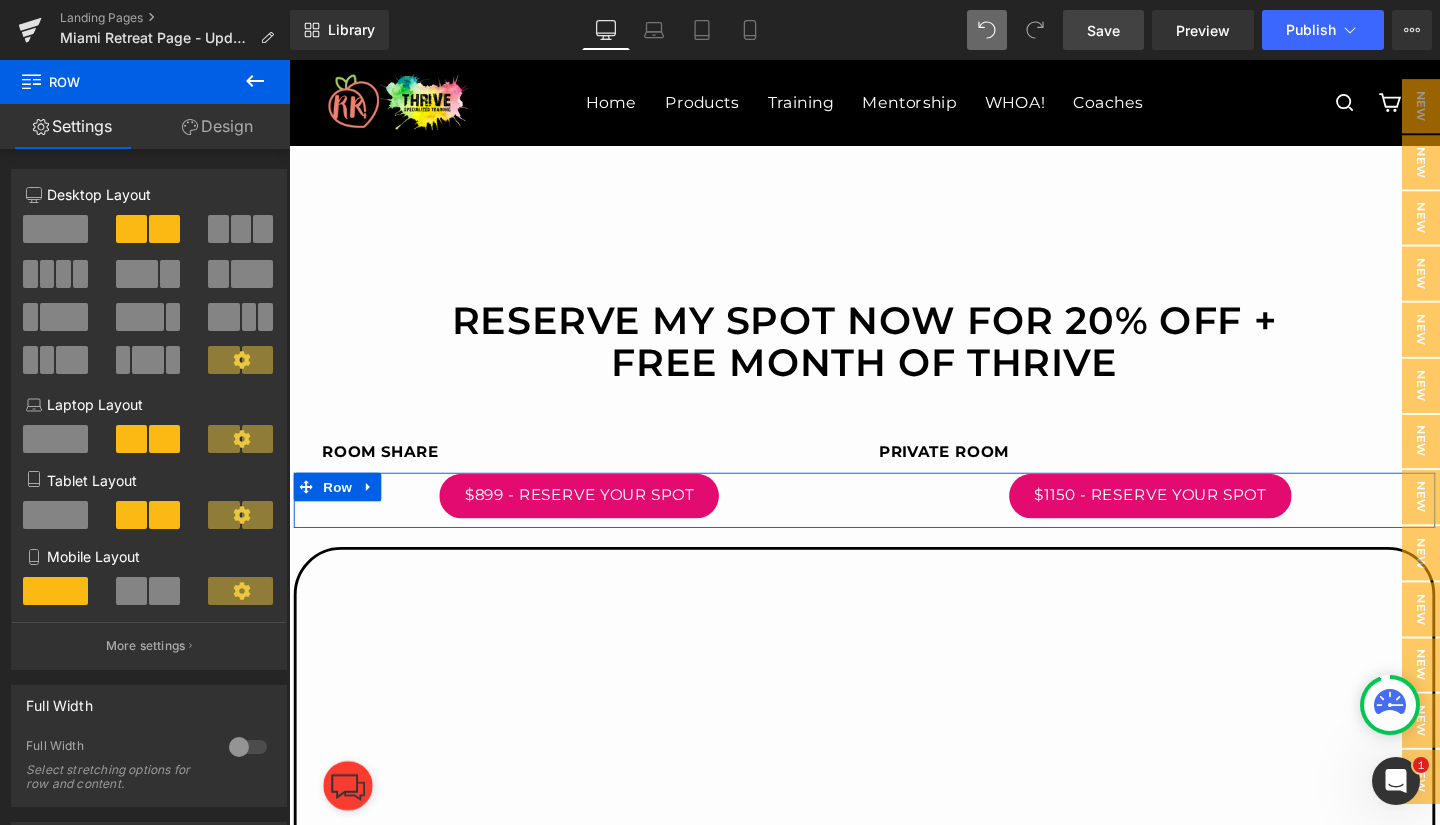 click 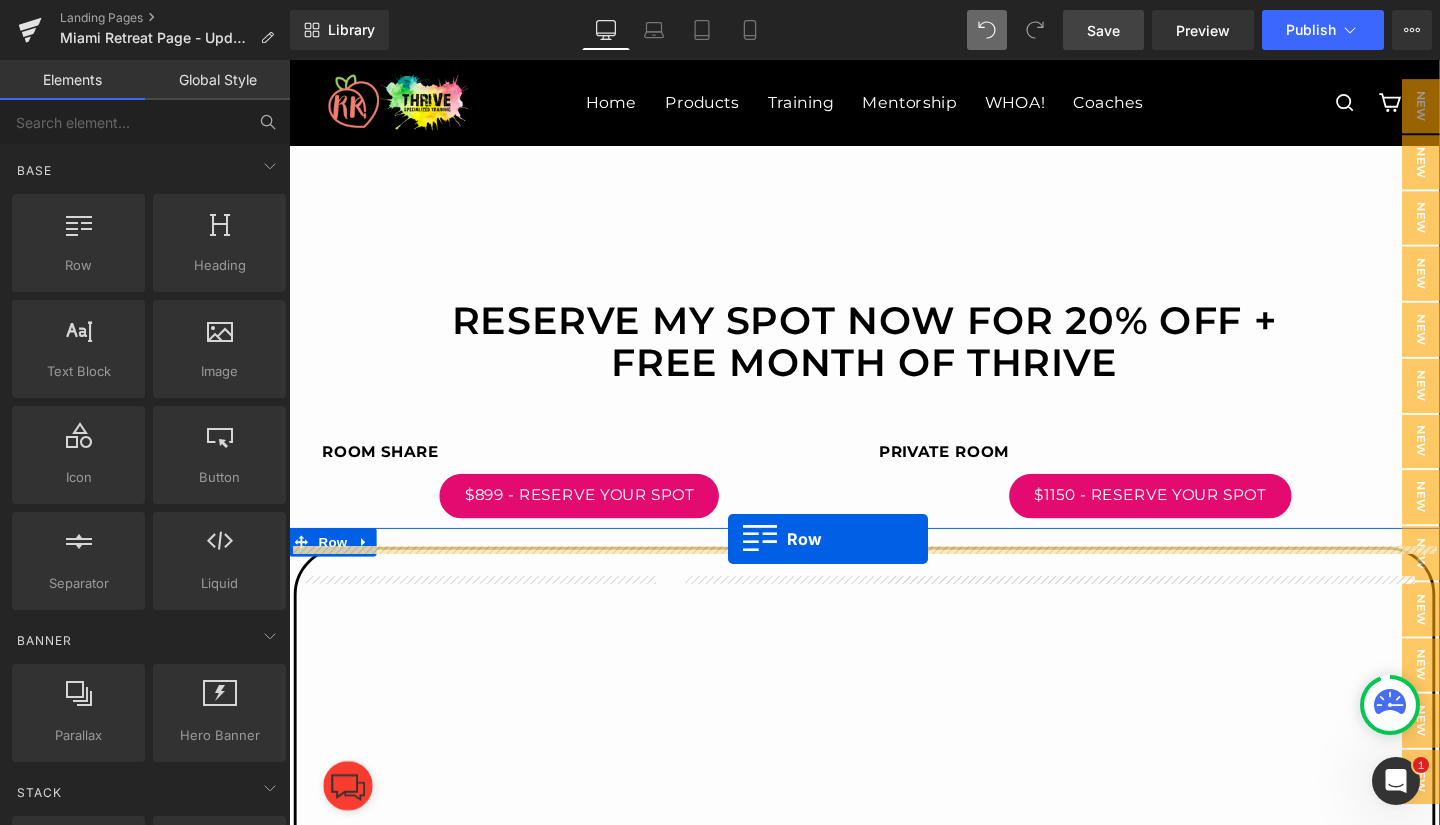 drag, startPoint x: 372, startPoint y: 301, endPoint x: 749, endPoint y: 563, distance: 459.10022 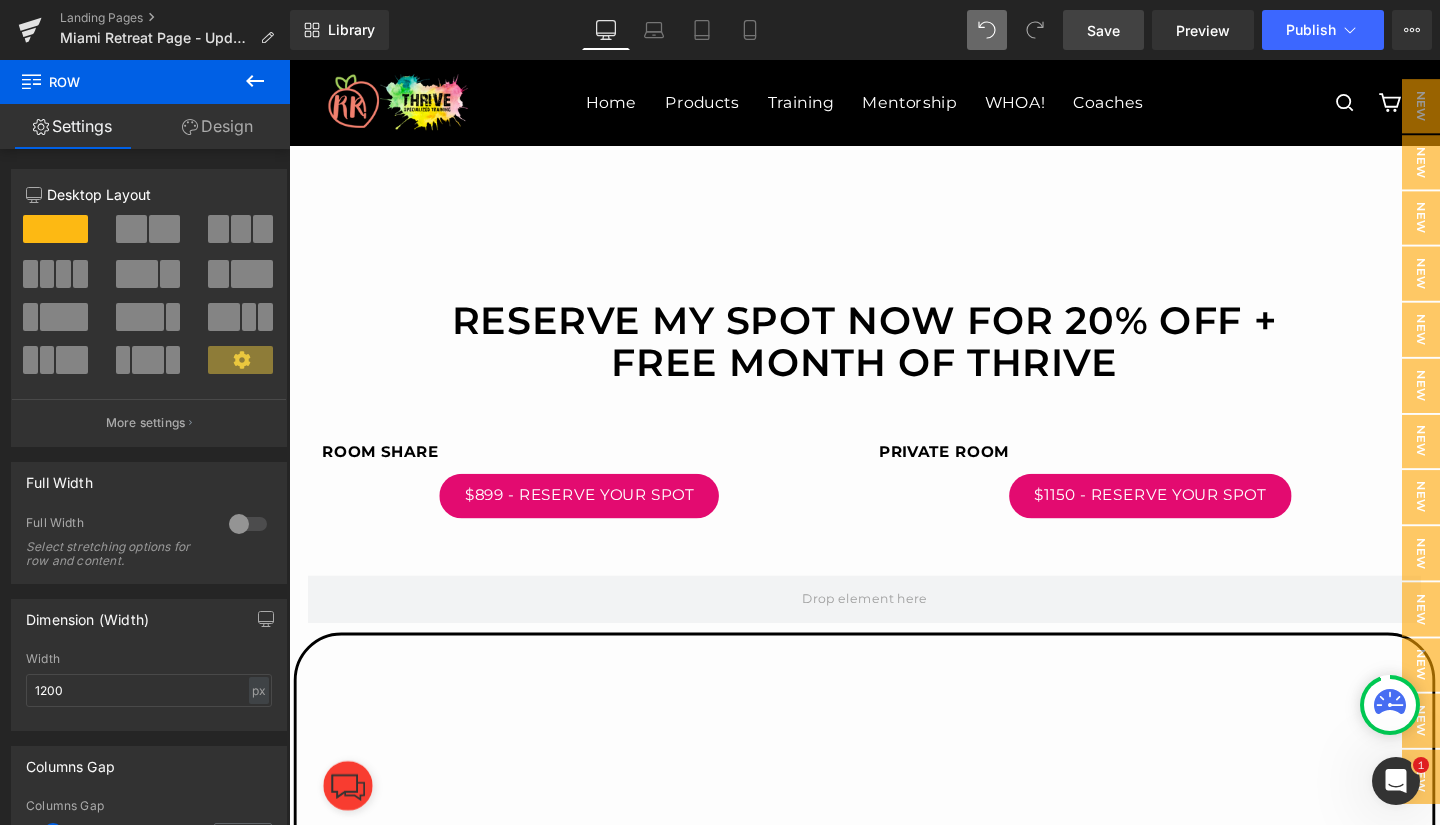 click 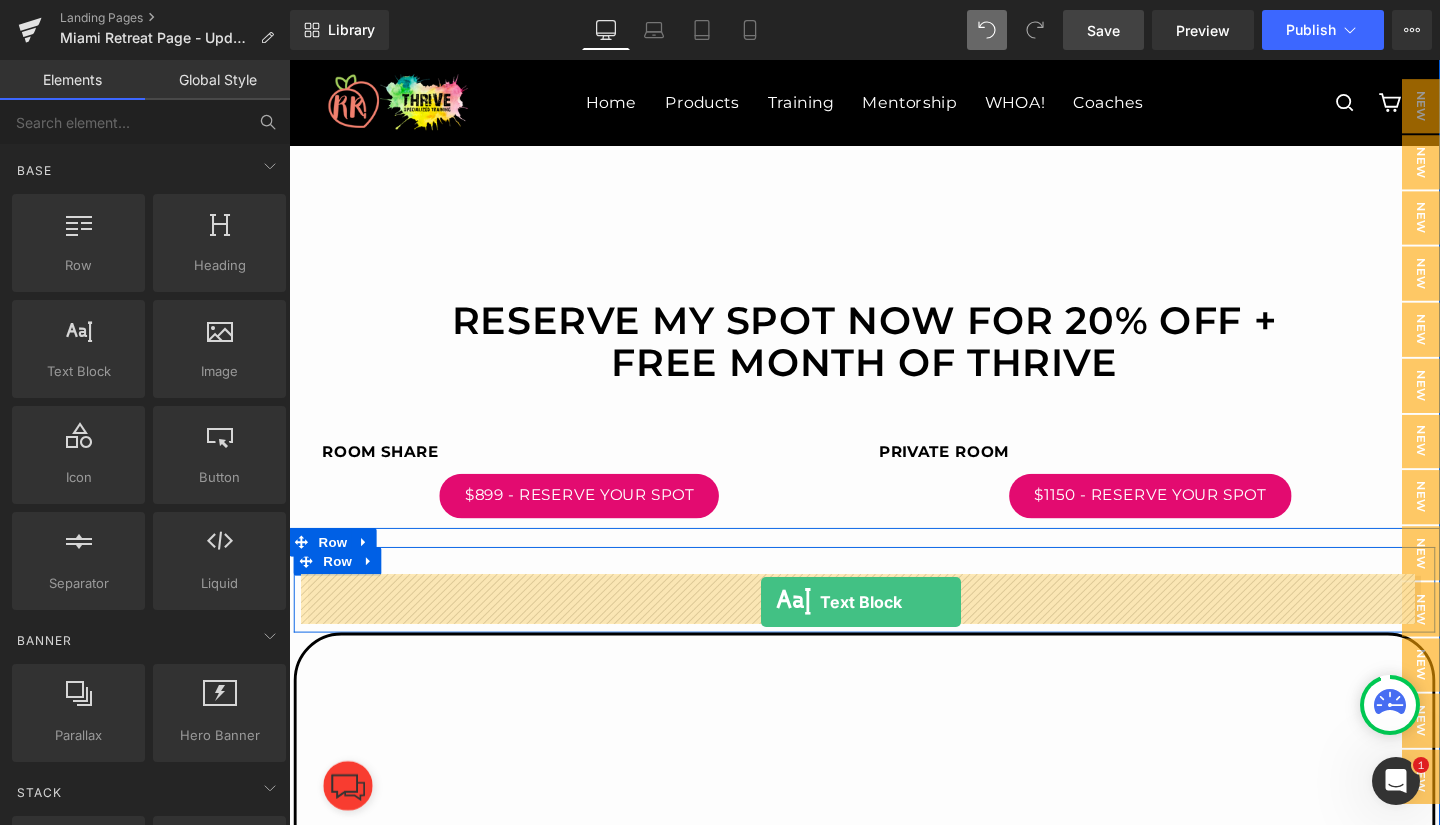 drag, startPoint x: 460, startPoint y: 545, endPoint x: 785, endPoint y: 630, distance: 335.93155 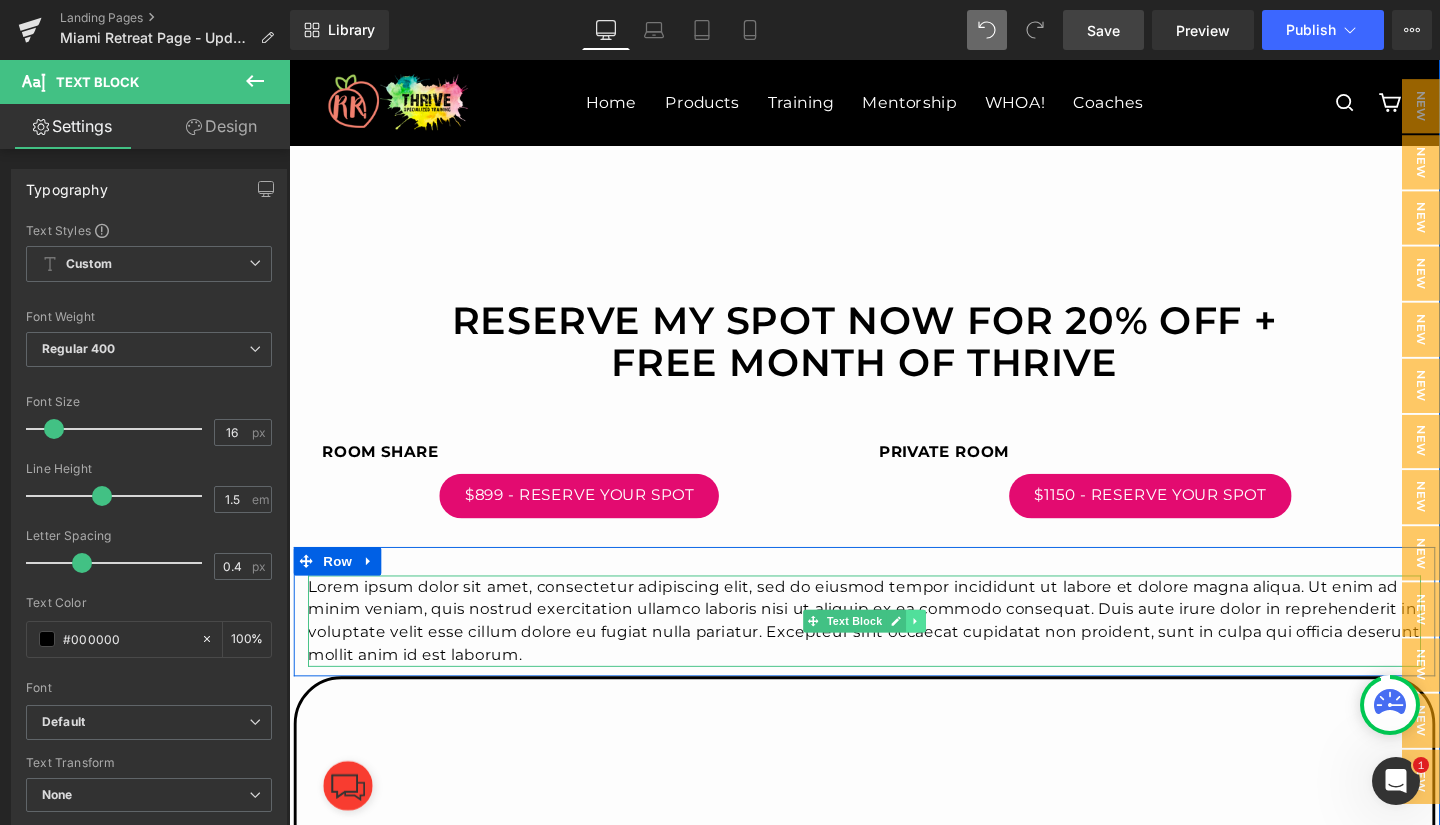 click 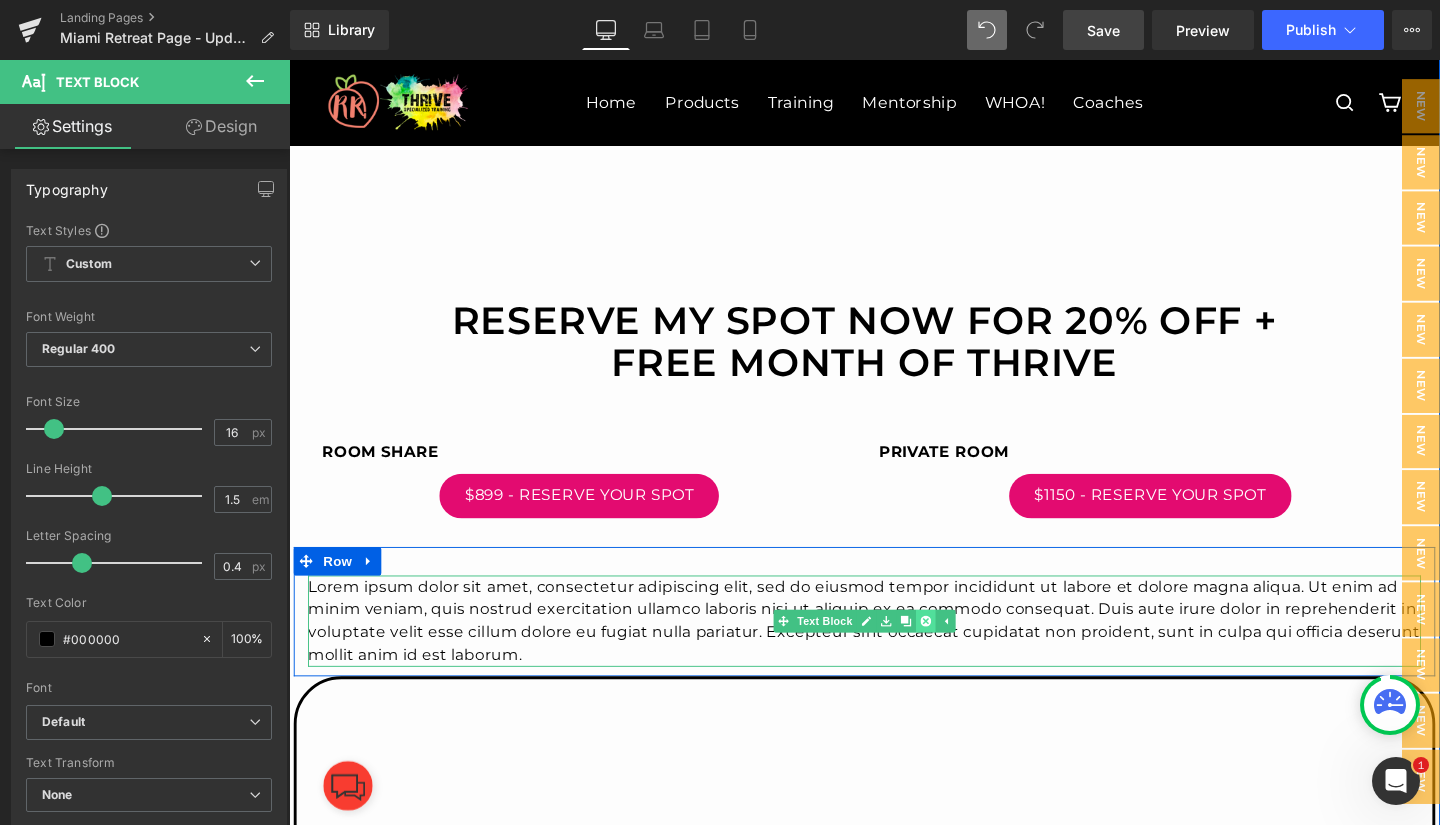 click 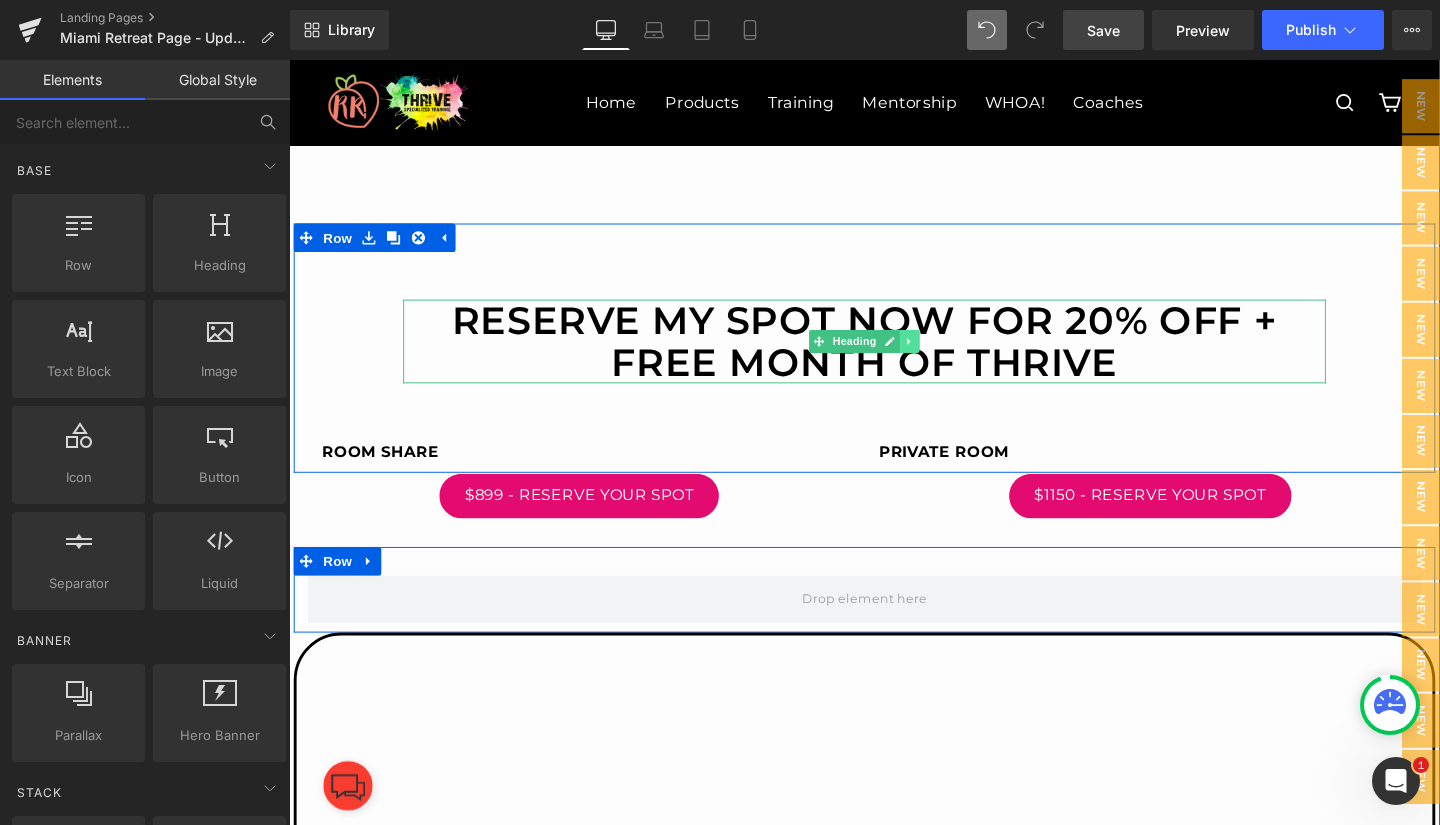click 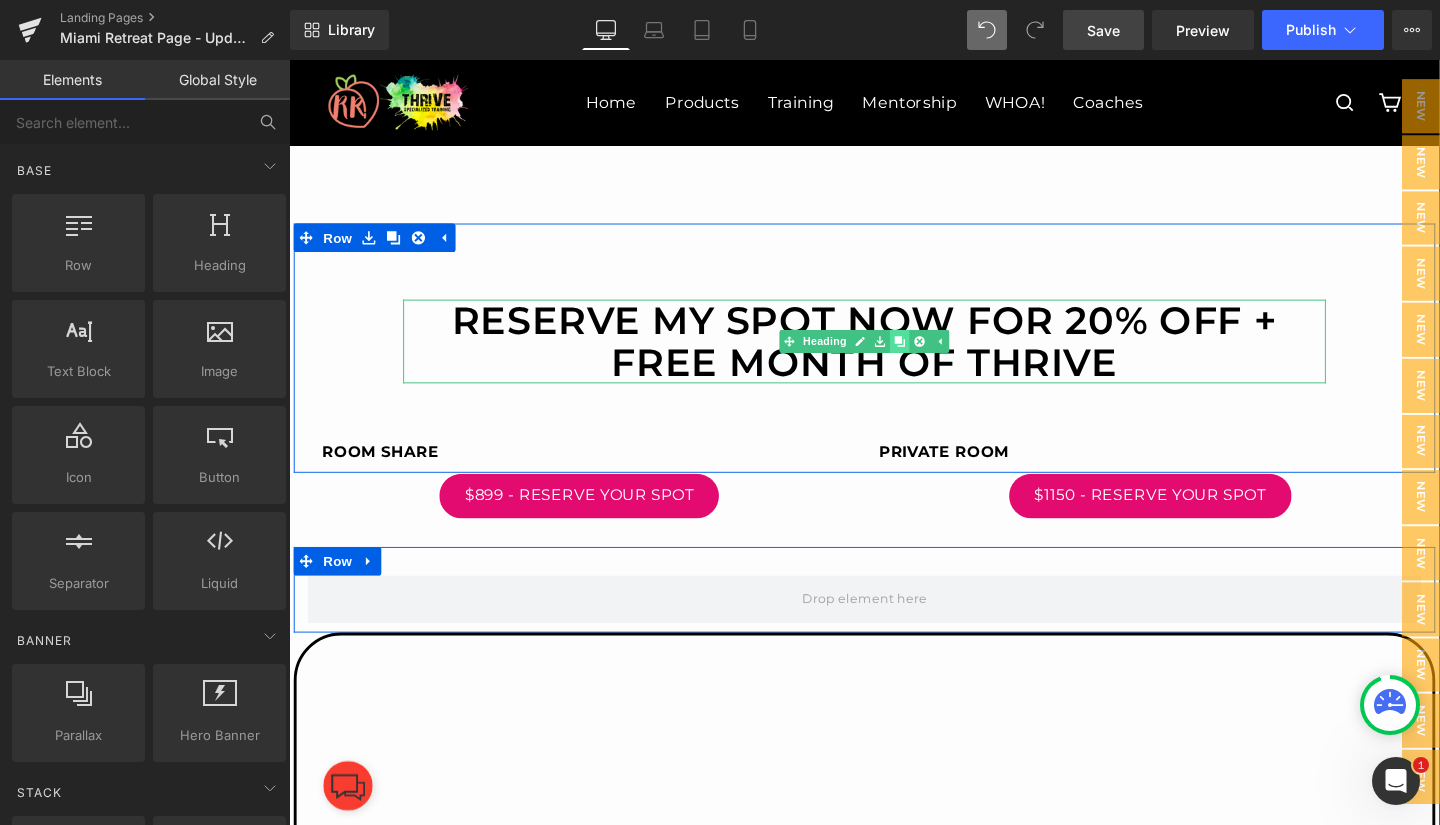 click 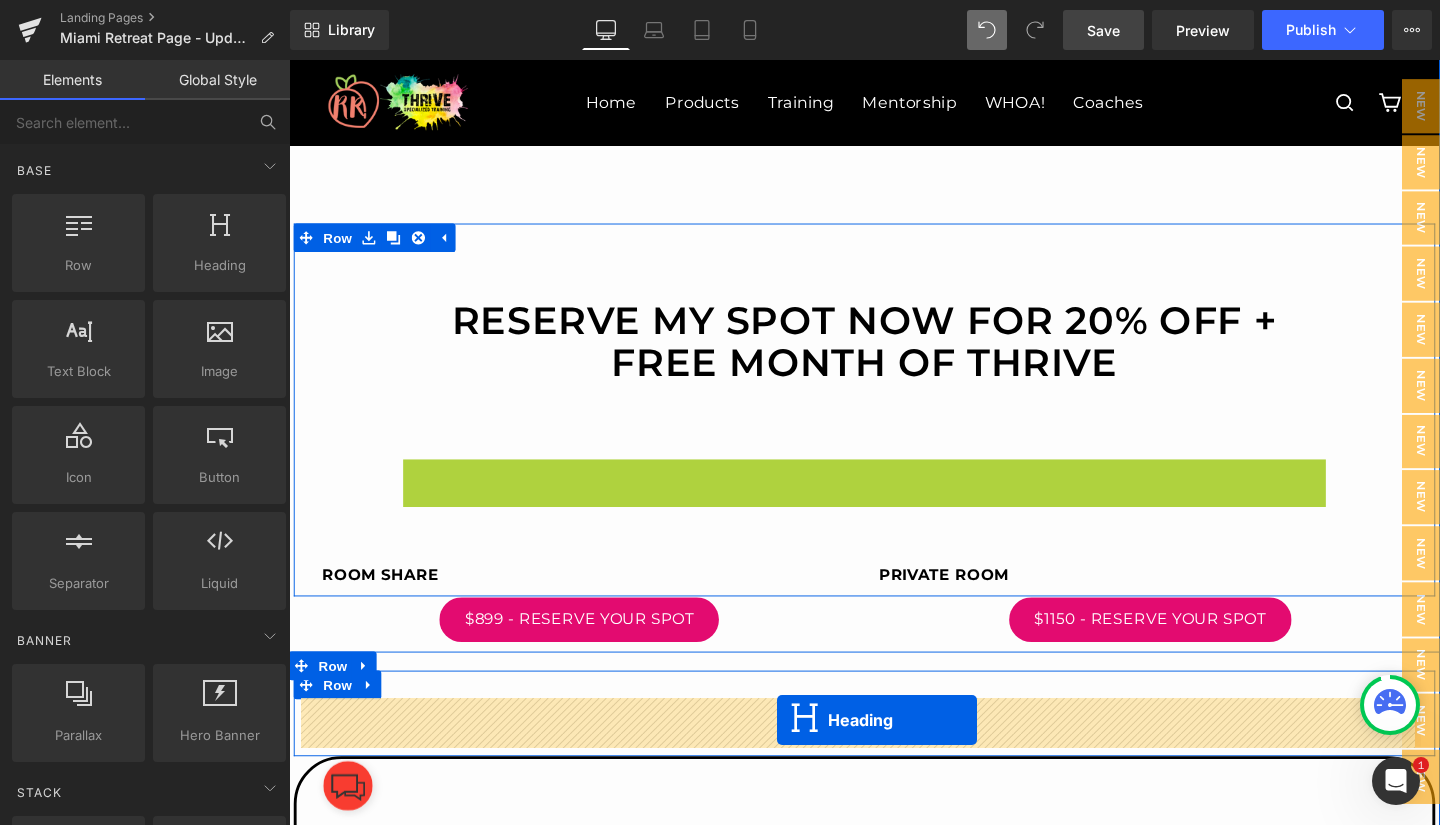 drag, startPoint x: 840, startPoint y: 524, endPoint x: 802, endPoint y: 753, distance: 232.13142 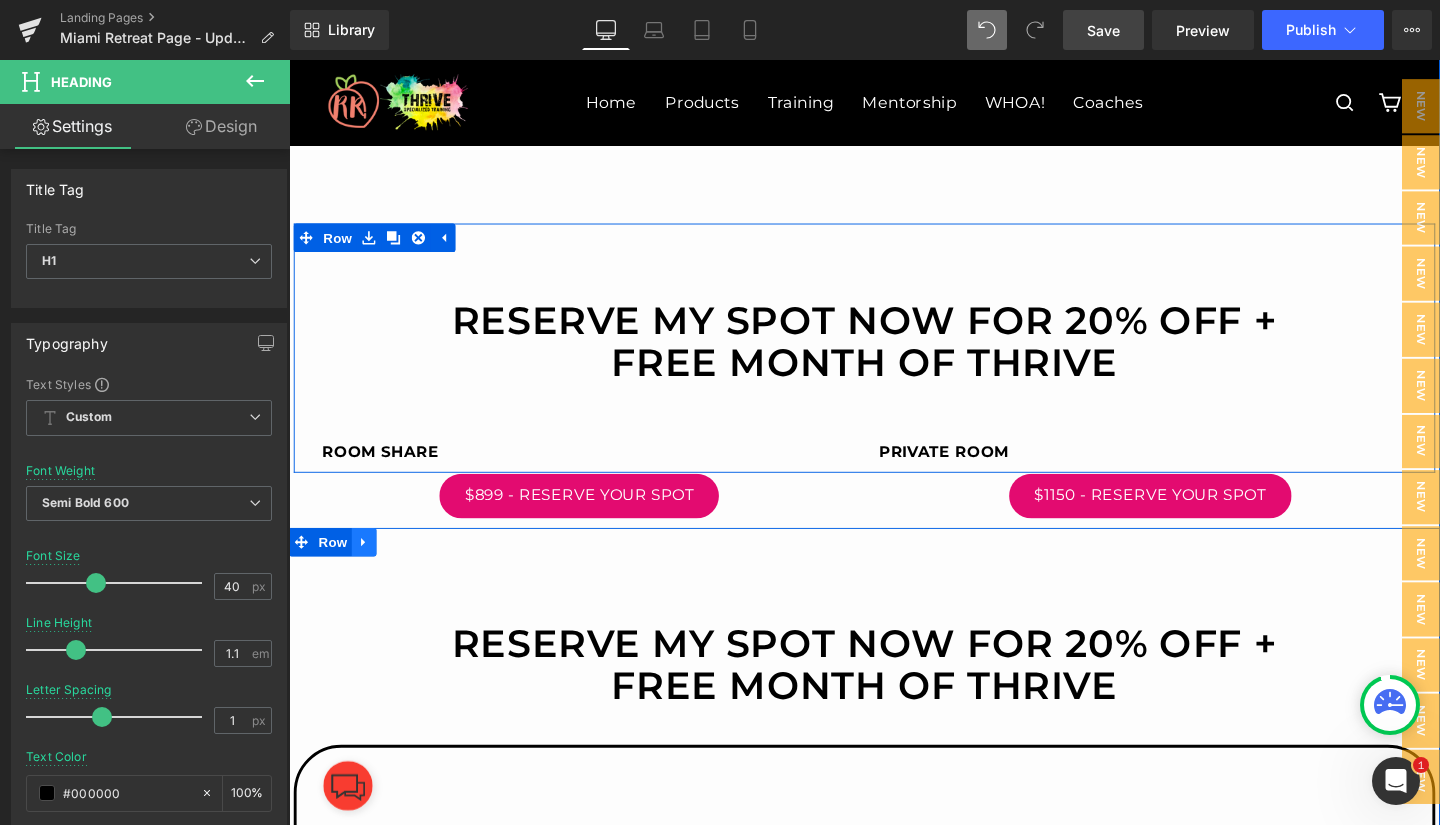 click 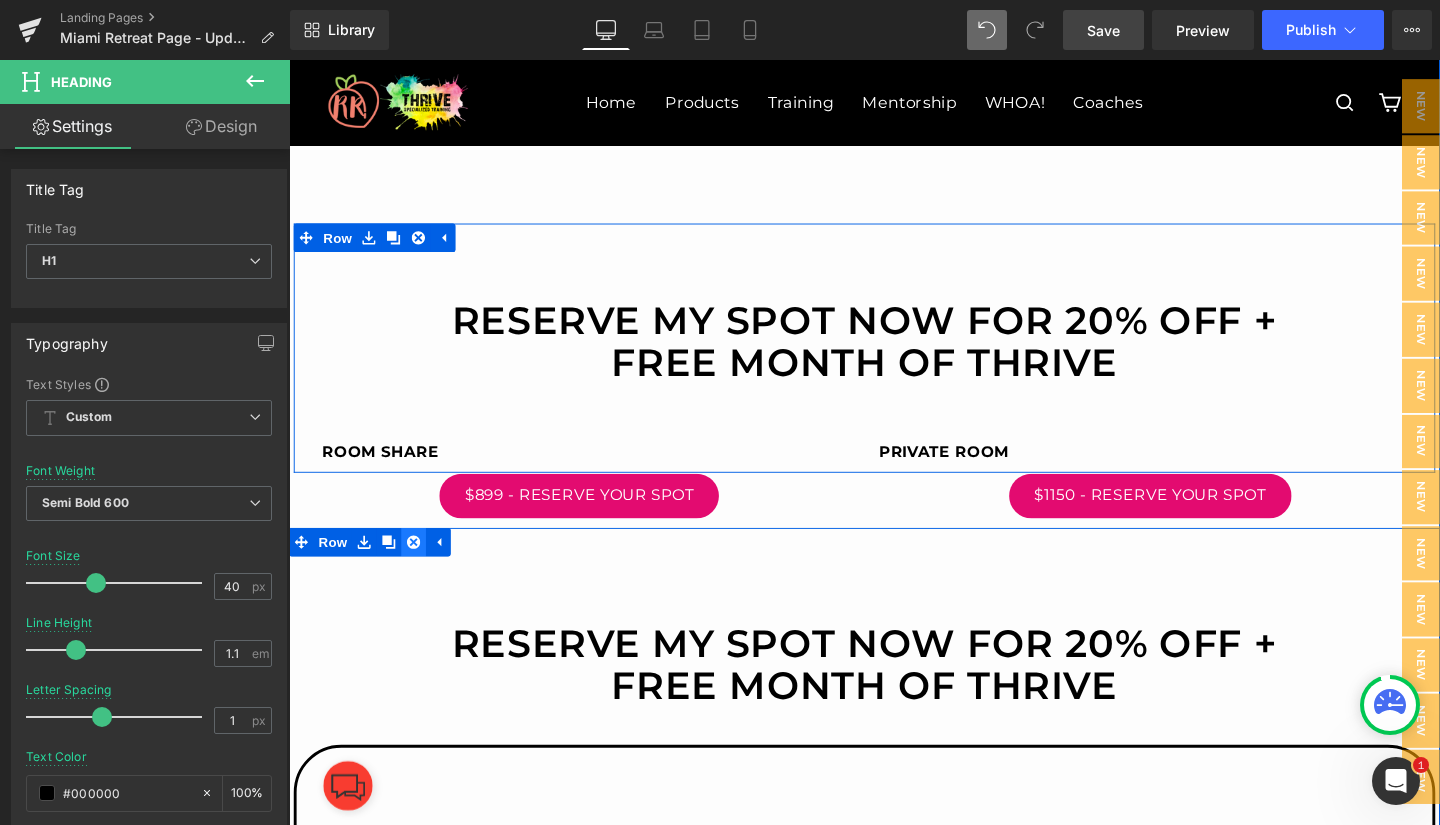 click 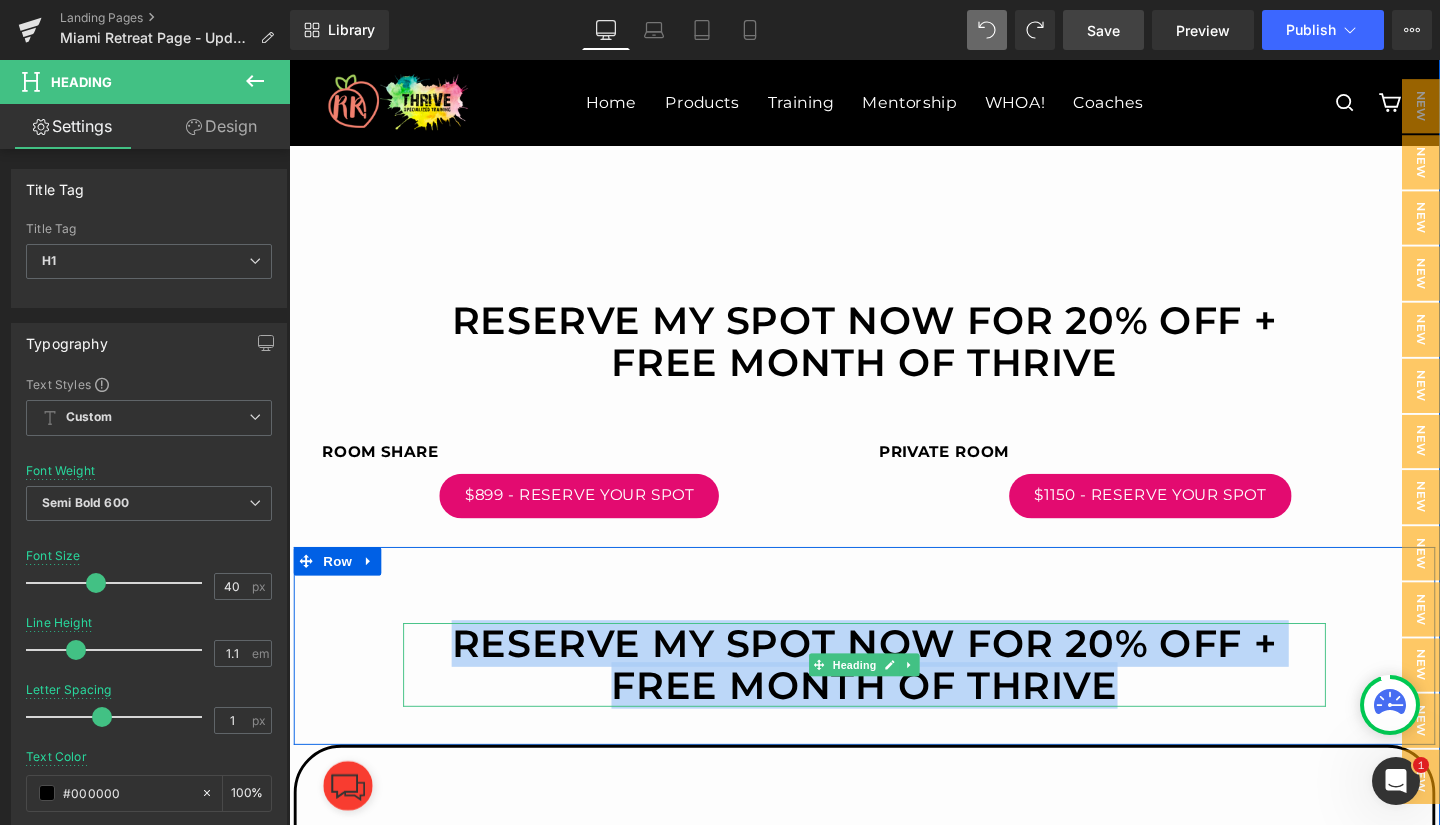 drag, startPoint x: 716, startPoint y: 688, endPoint x: 458, endPoint y: 675, distance: 258.3273 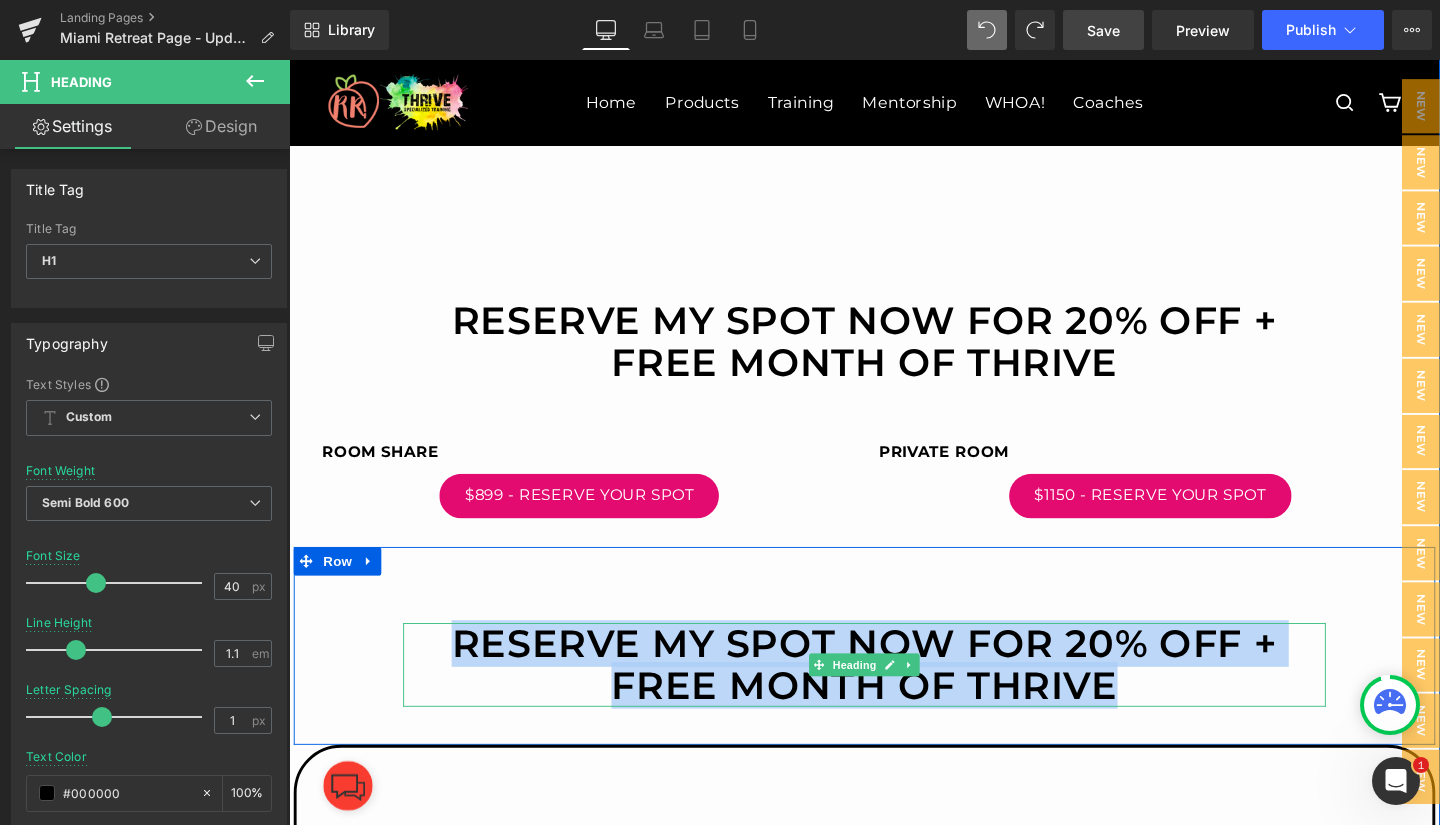 click on "Reserve My Spot Now For 20% Off + Free Month of Thrive" at bounding box center [894, 696] 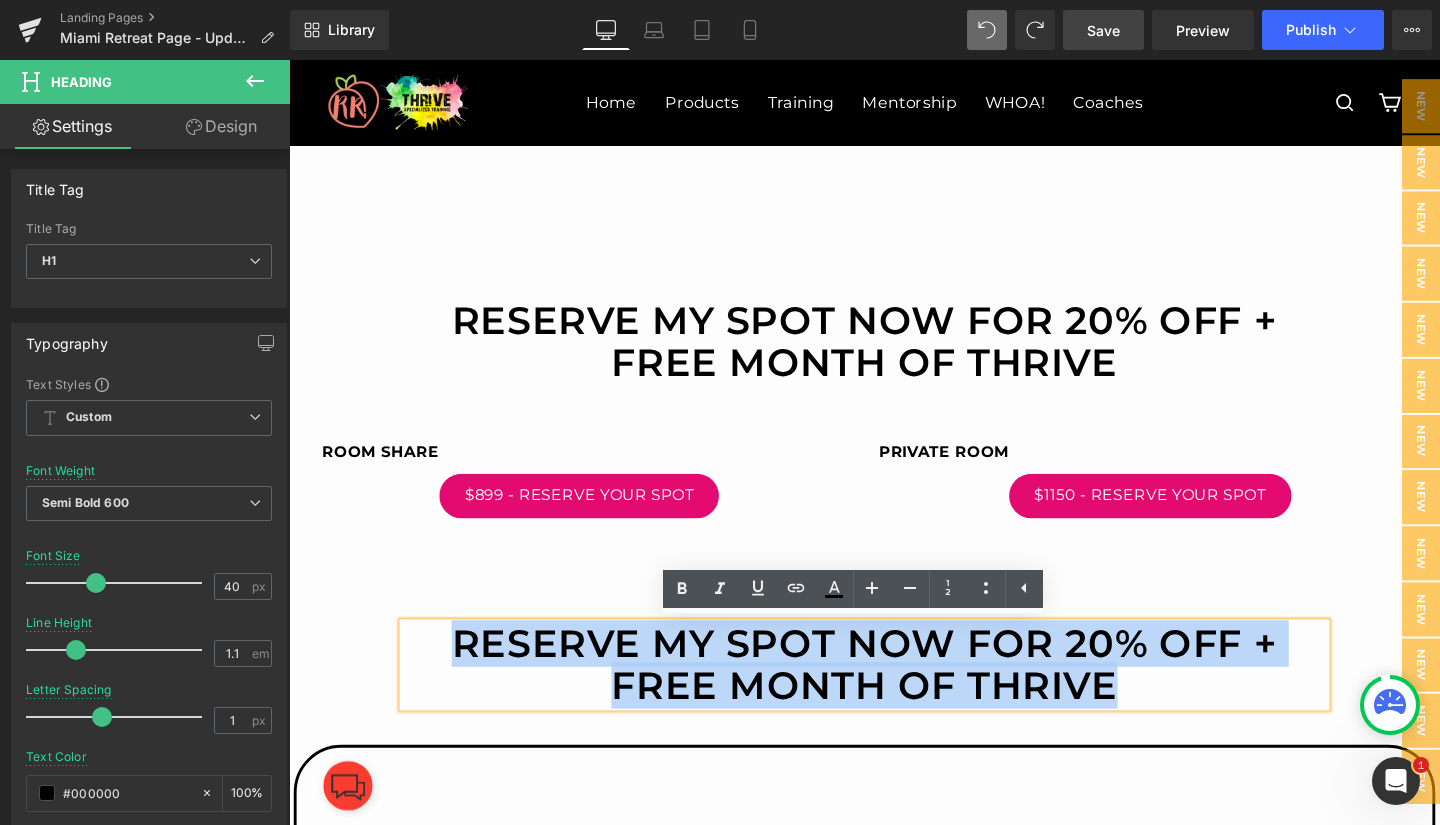 paste 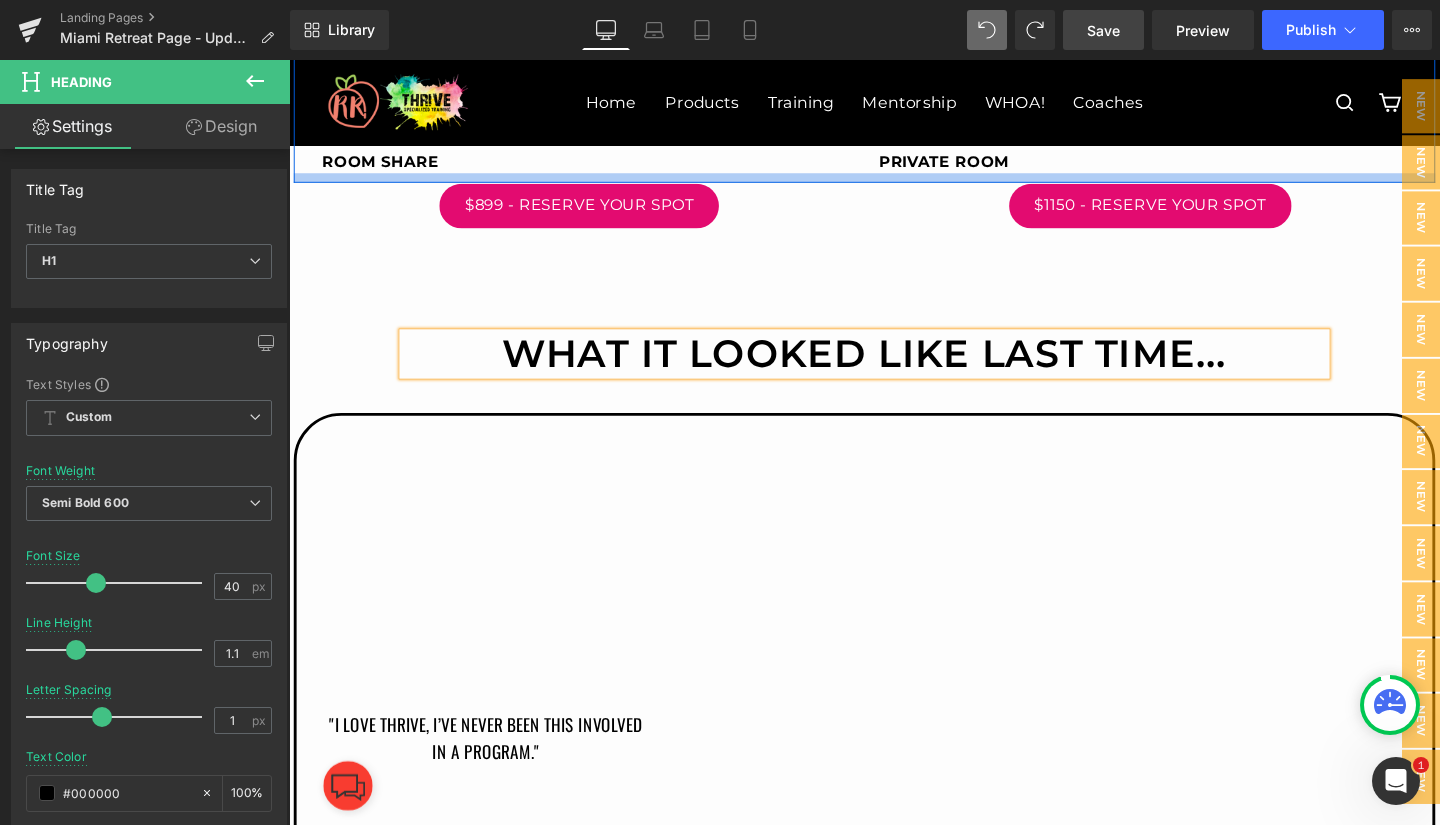 scroll, scrollTop: 1223, scrollLeft: 0, axis: vertical 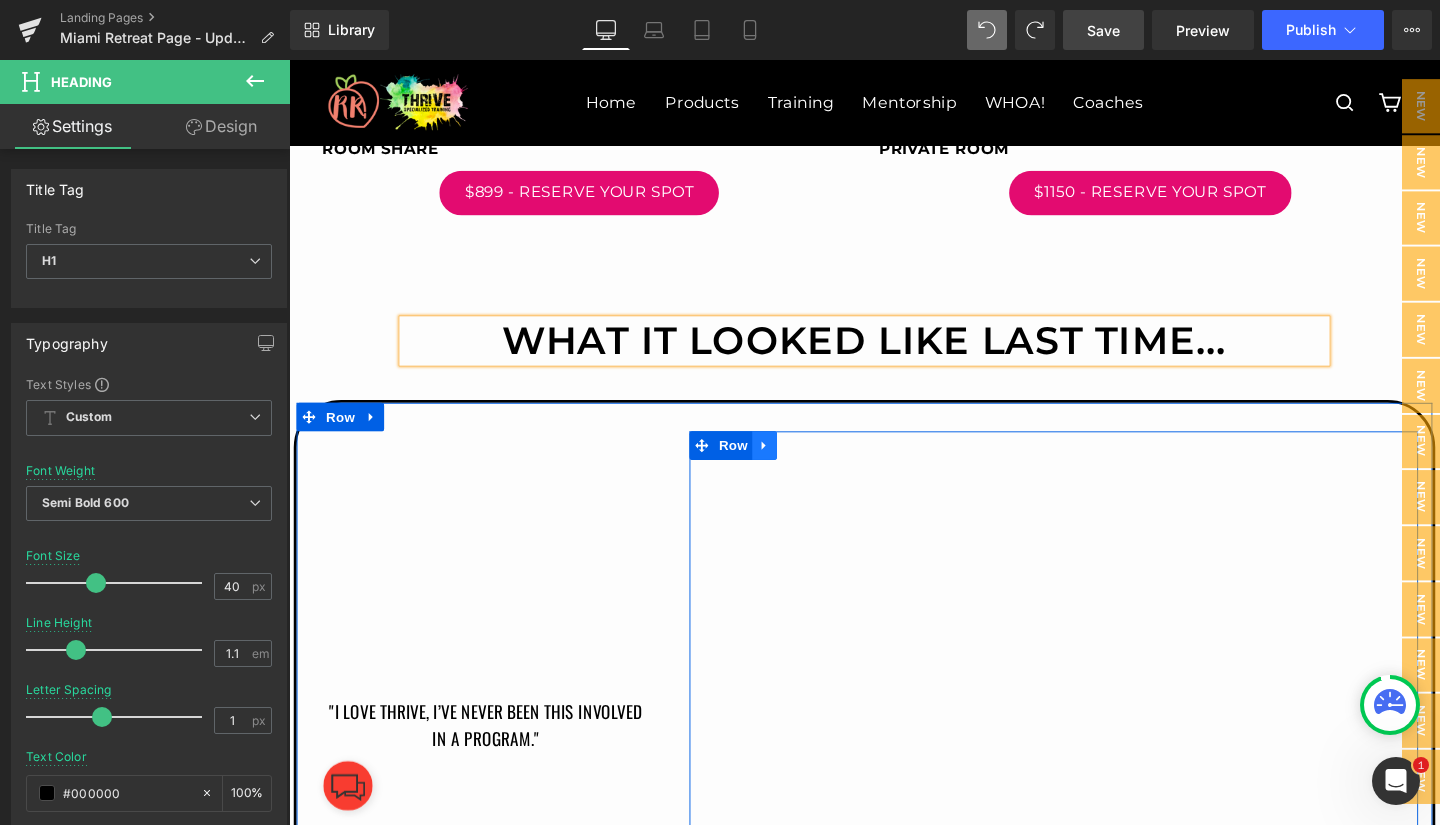 click 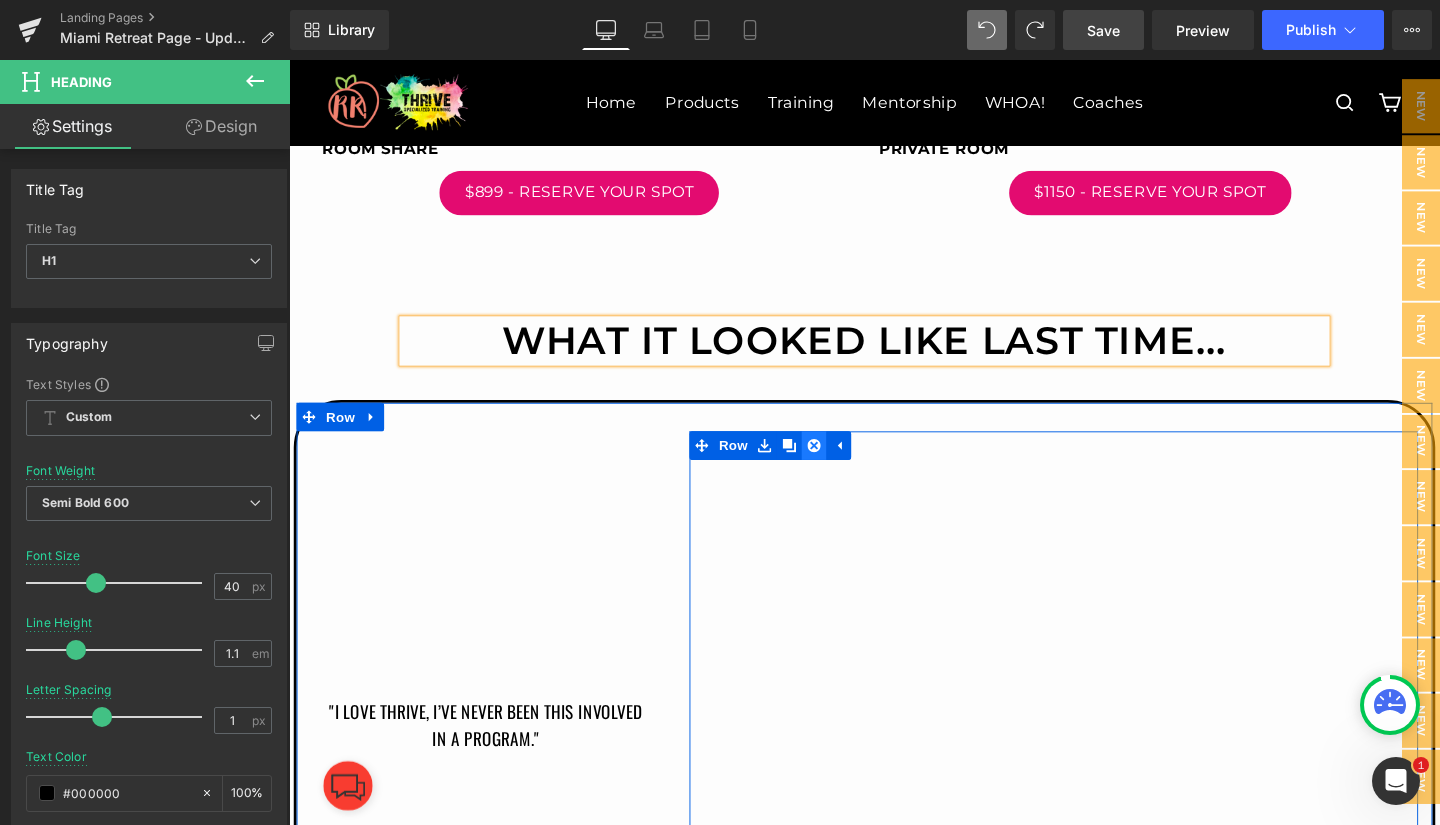 click 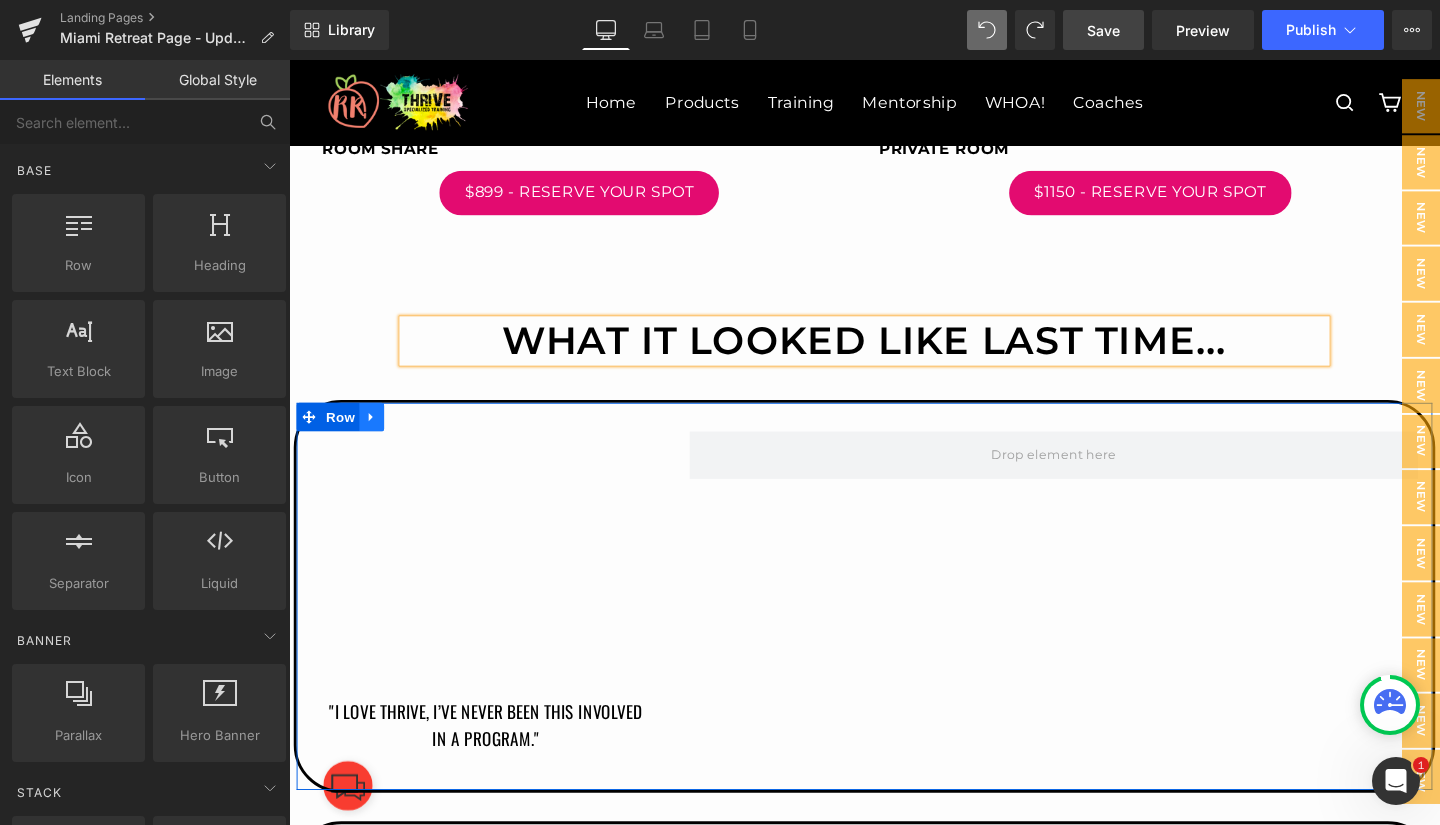 click 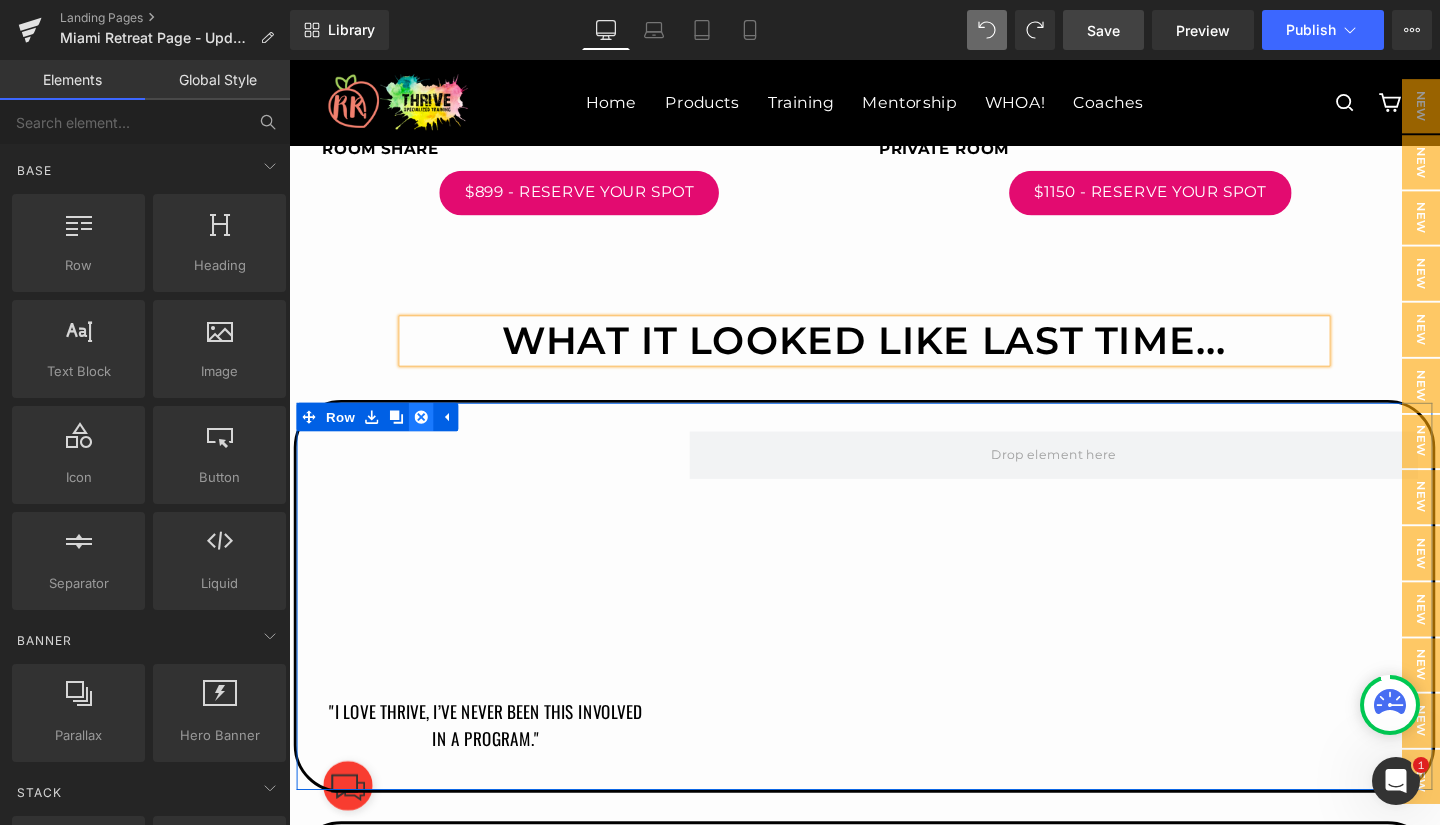 click 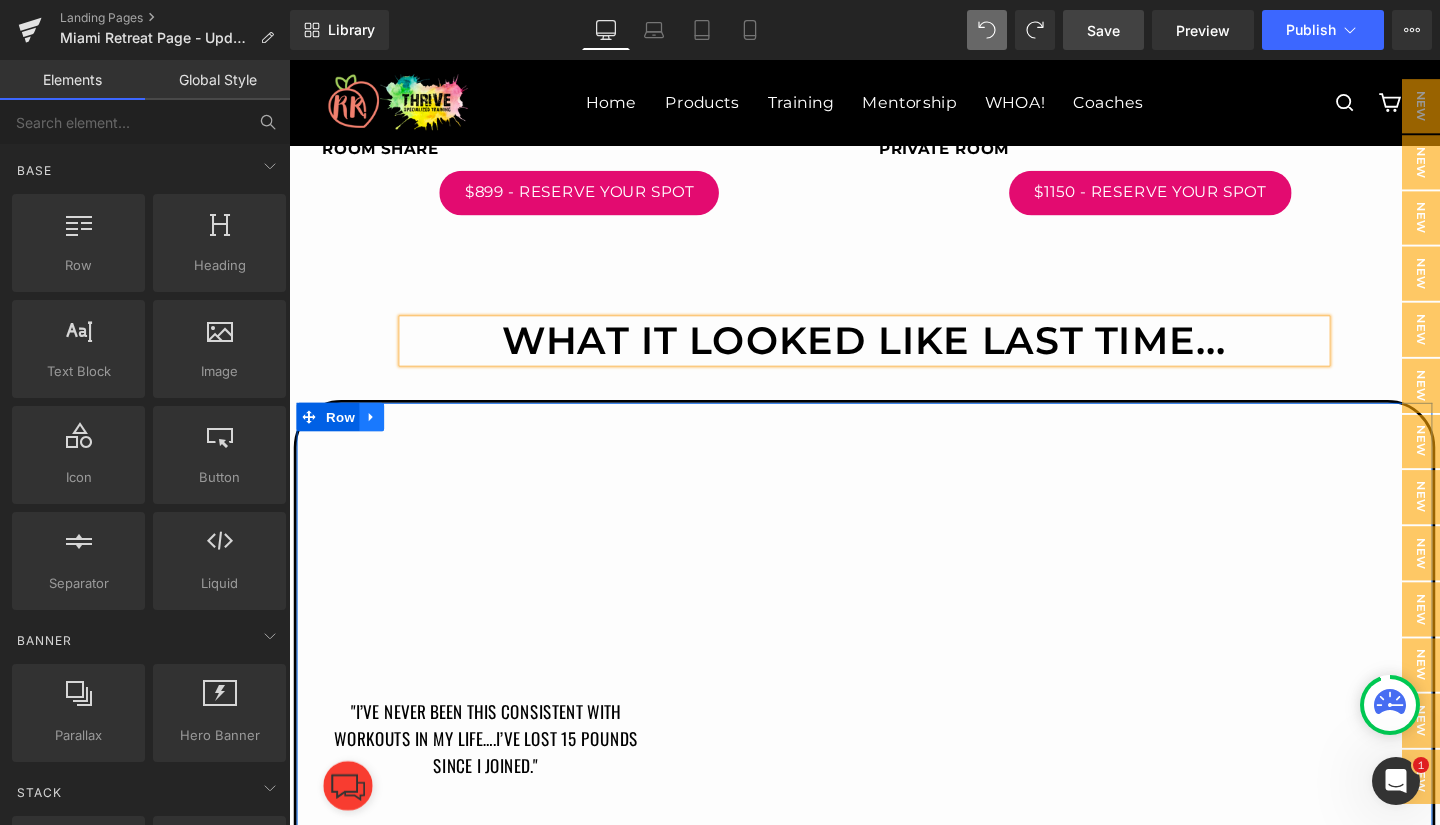 click 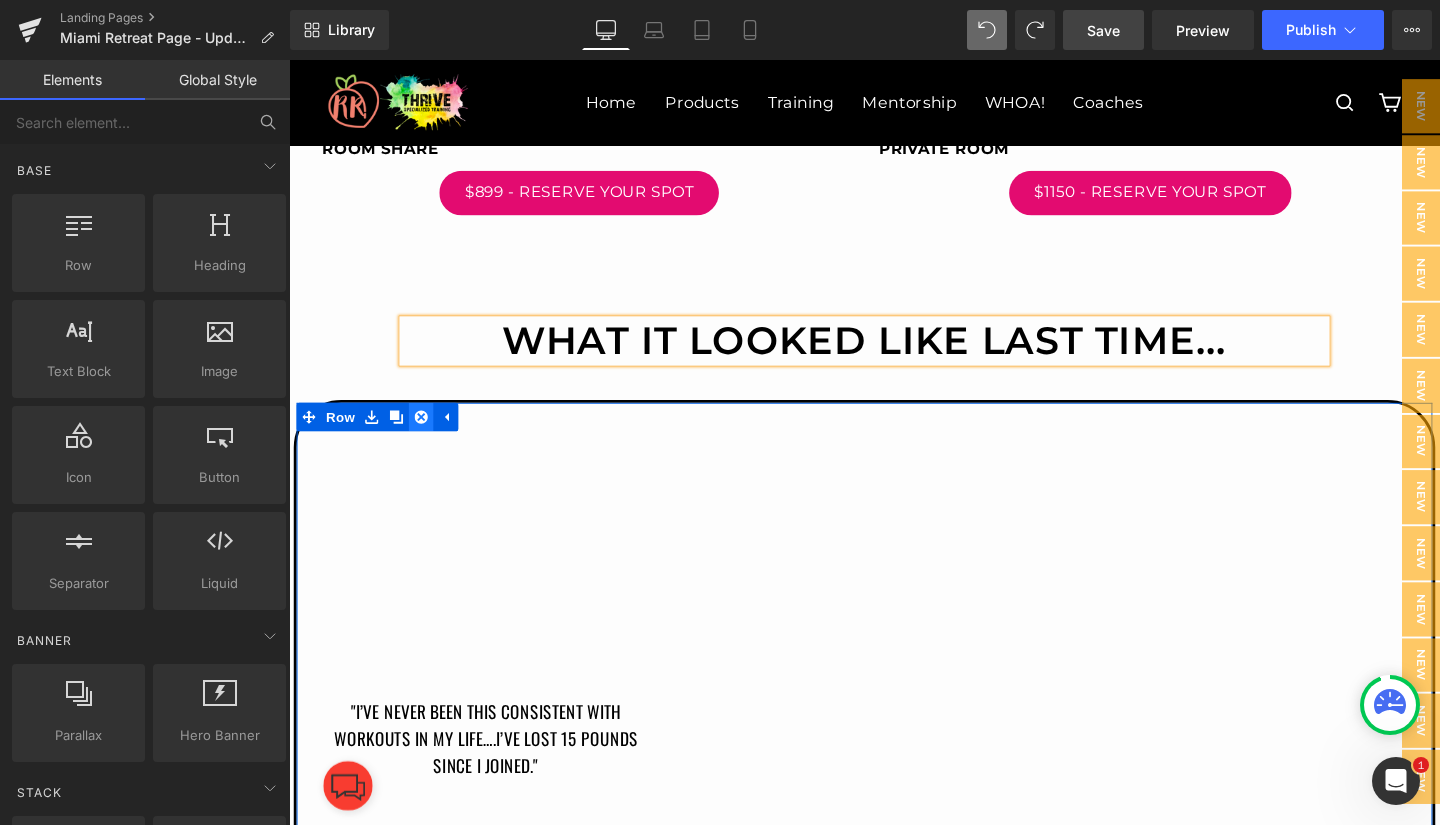 click 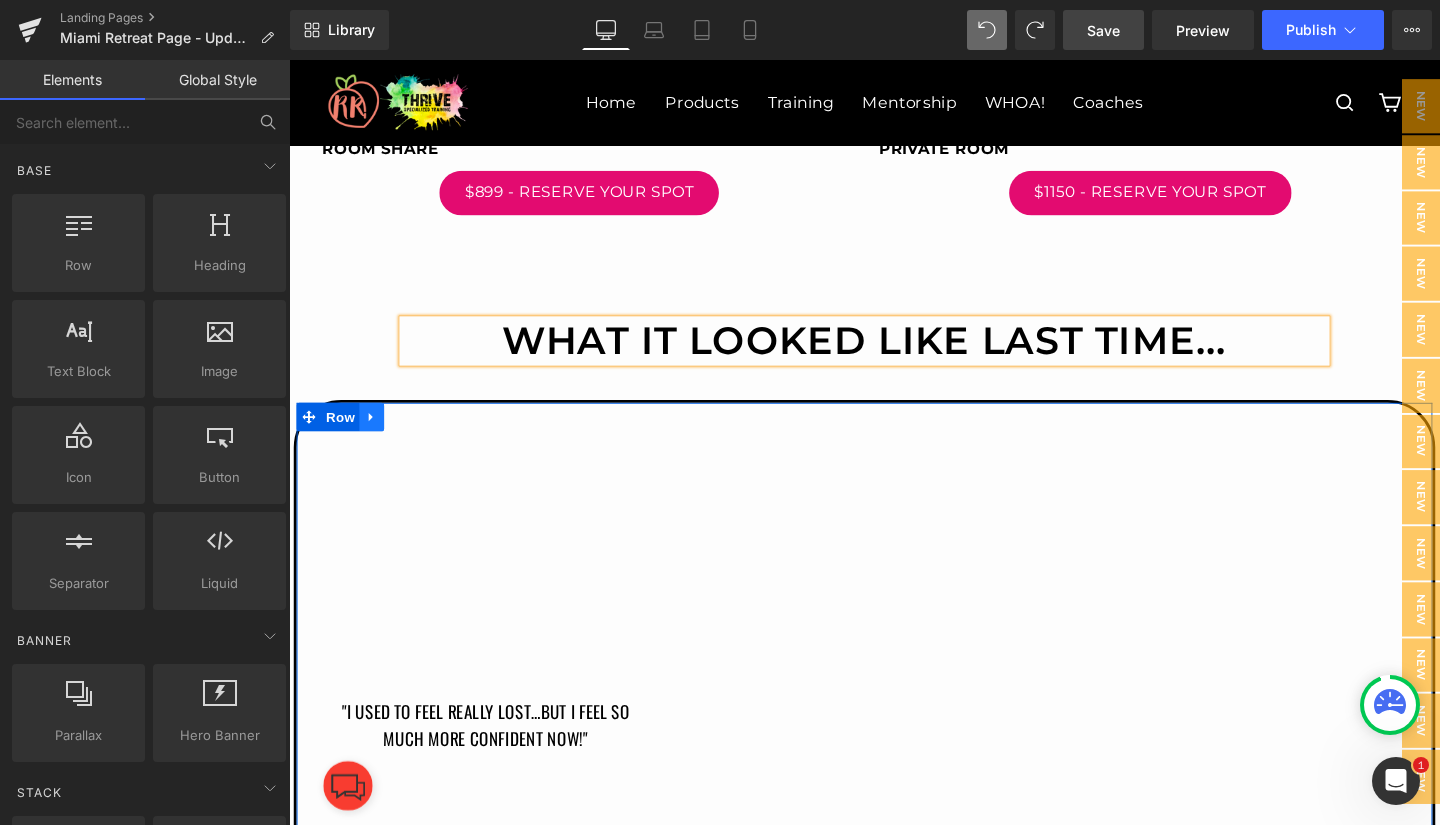 click 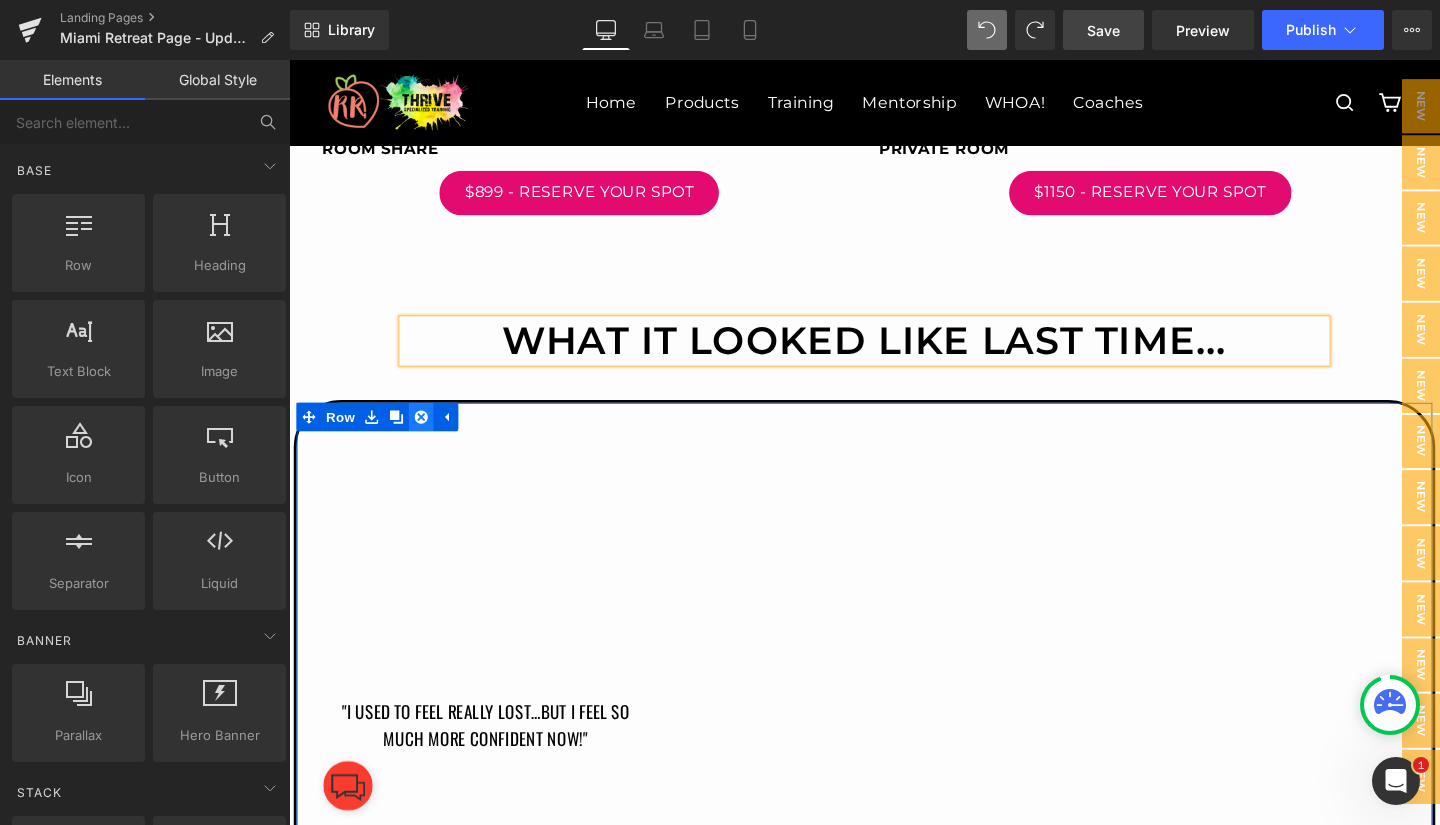 click 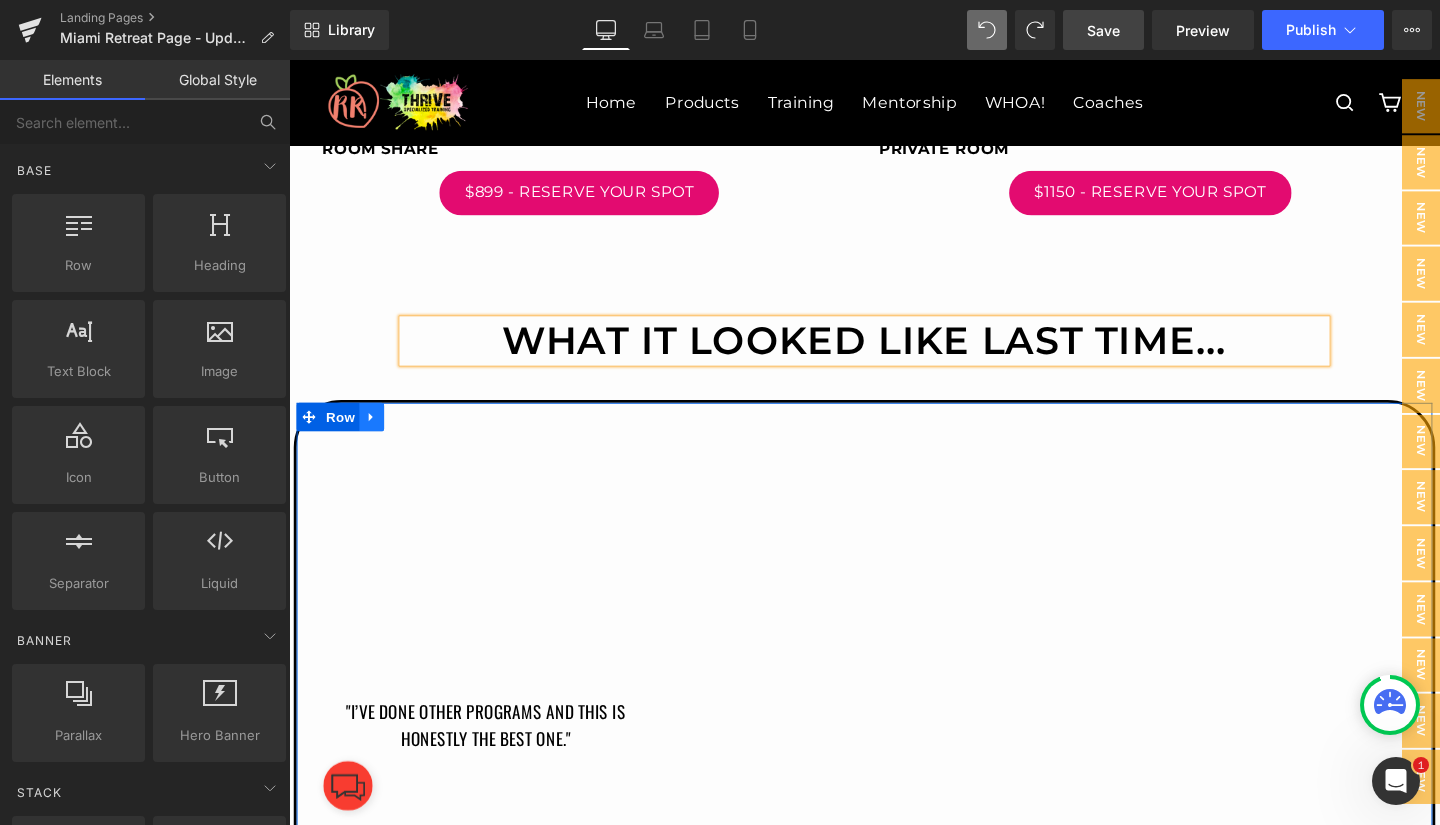click 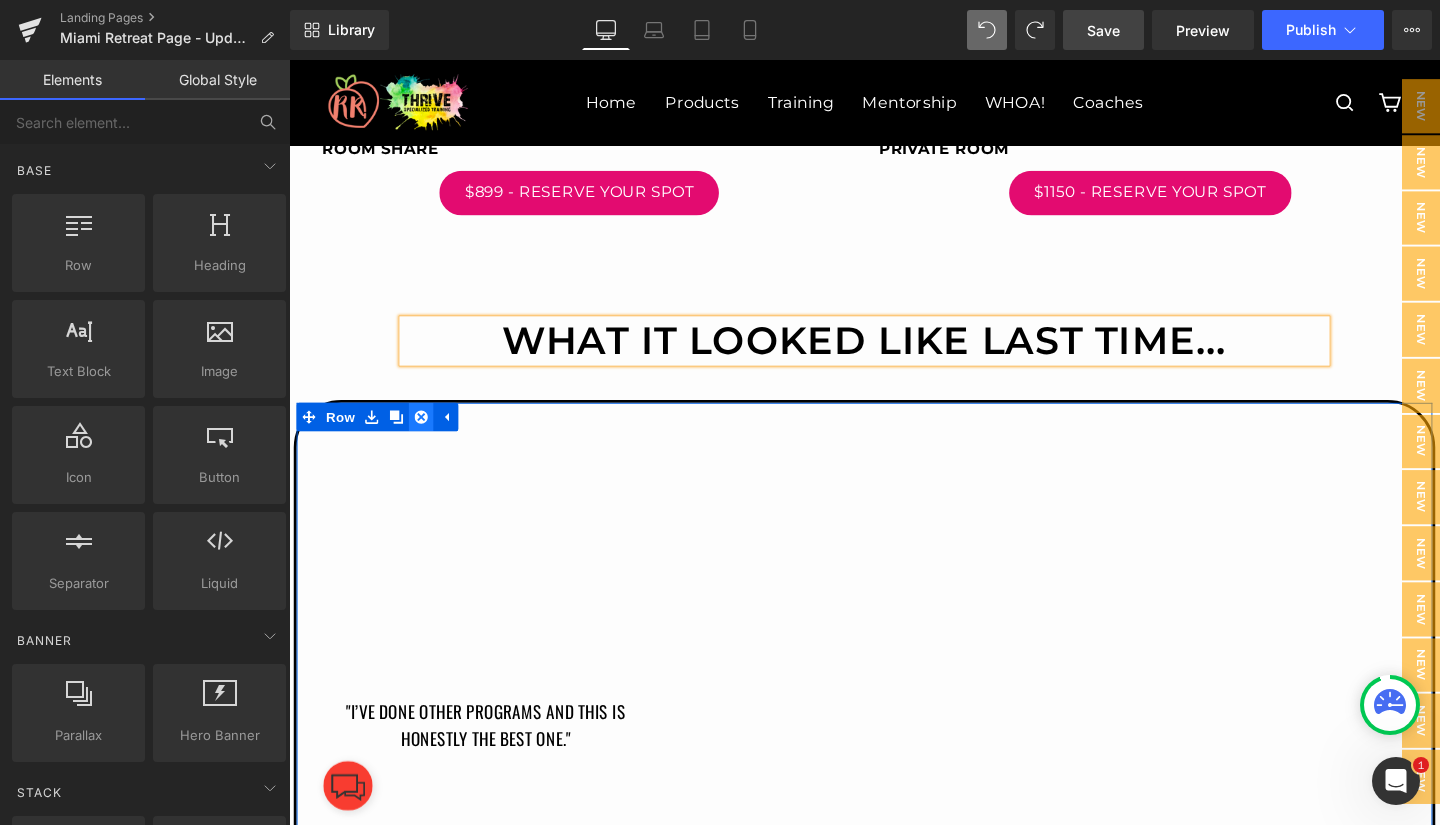 click 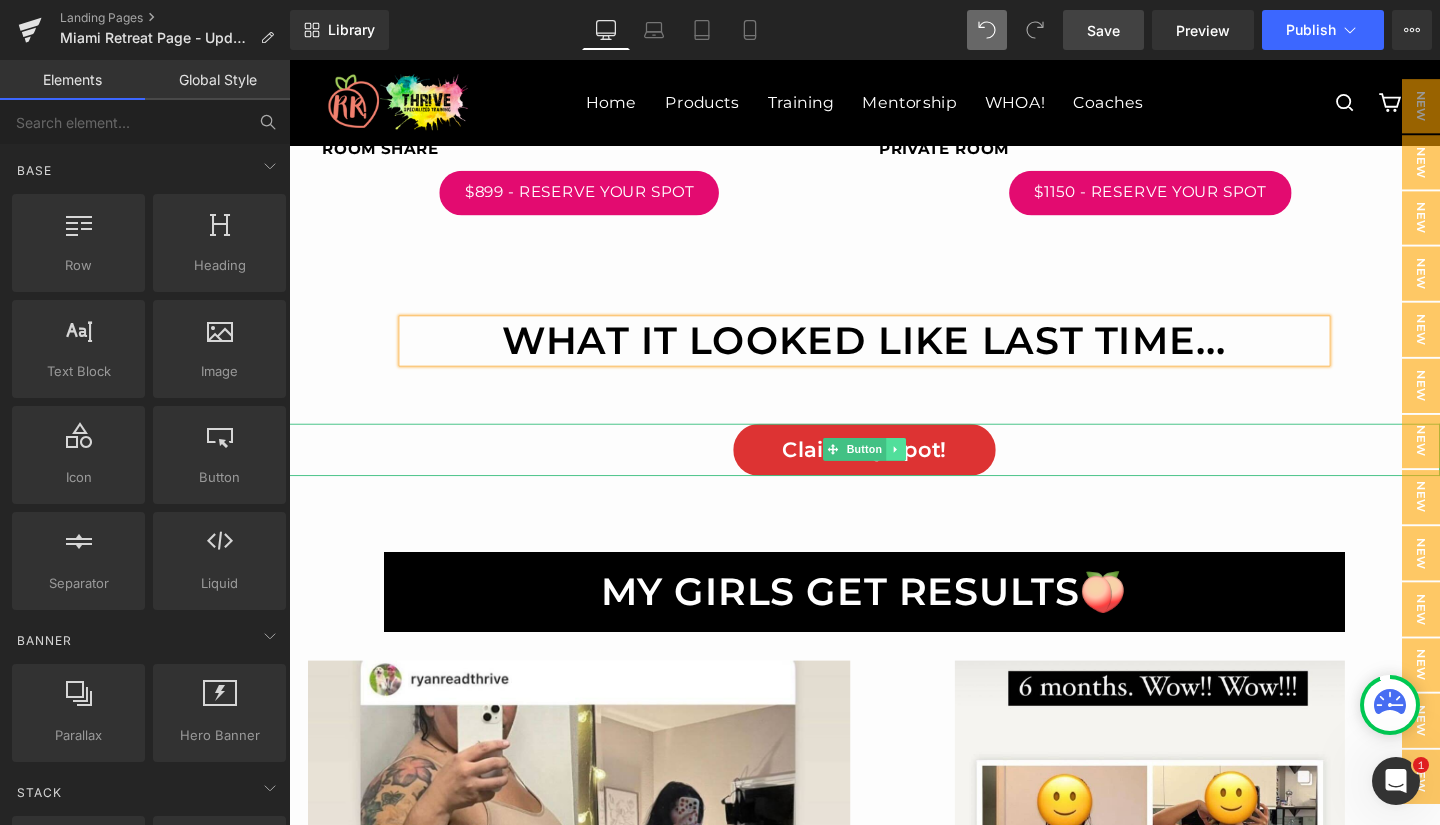 click 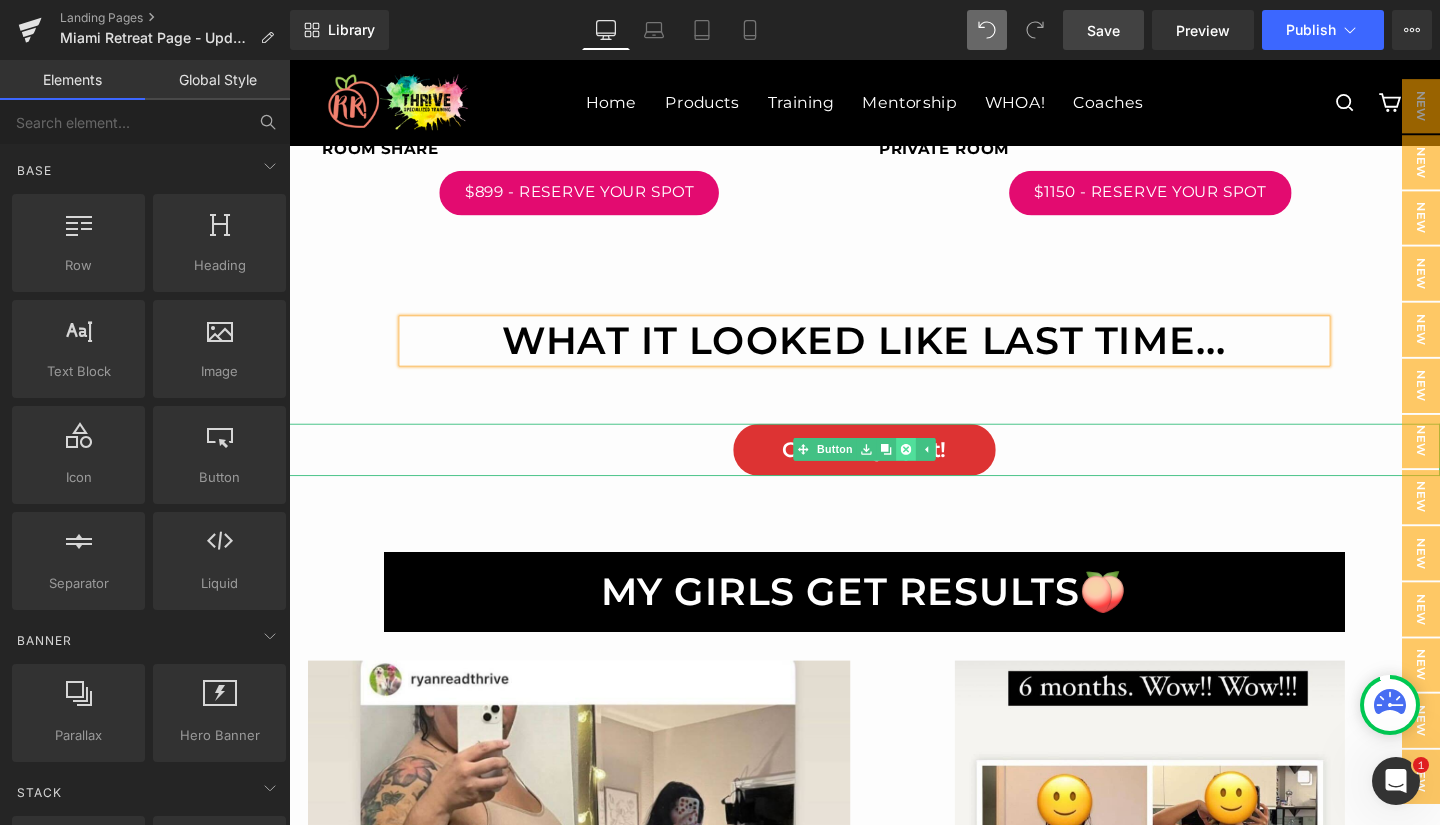 click 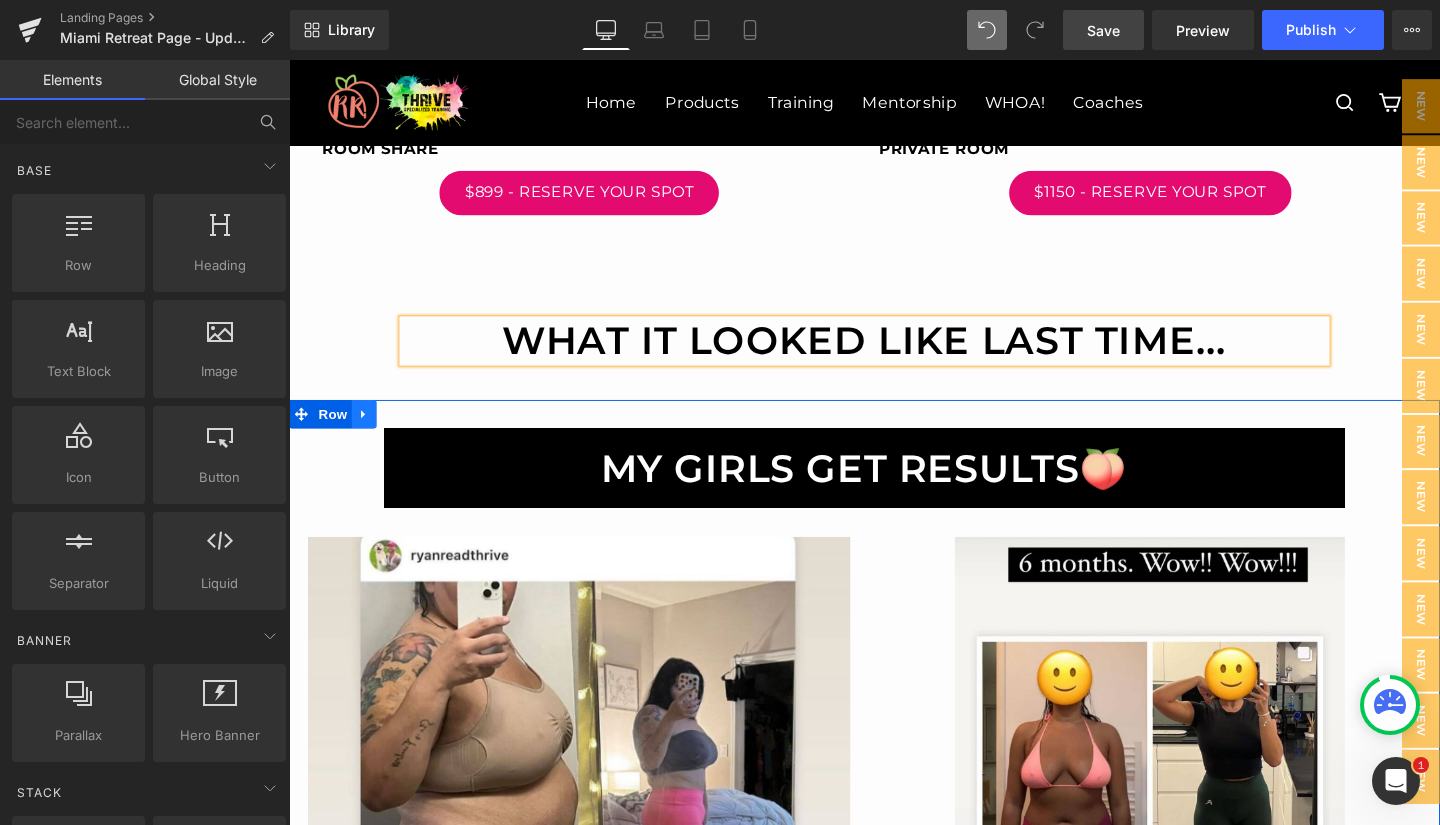 click at bounding box center [368, 432] 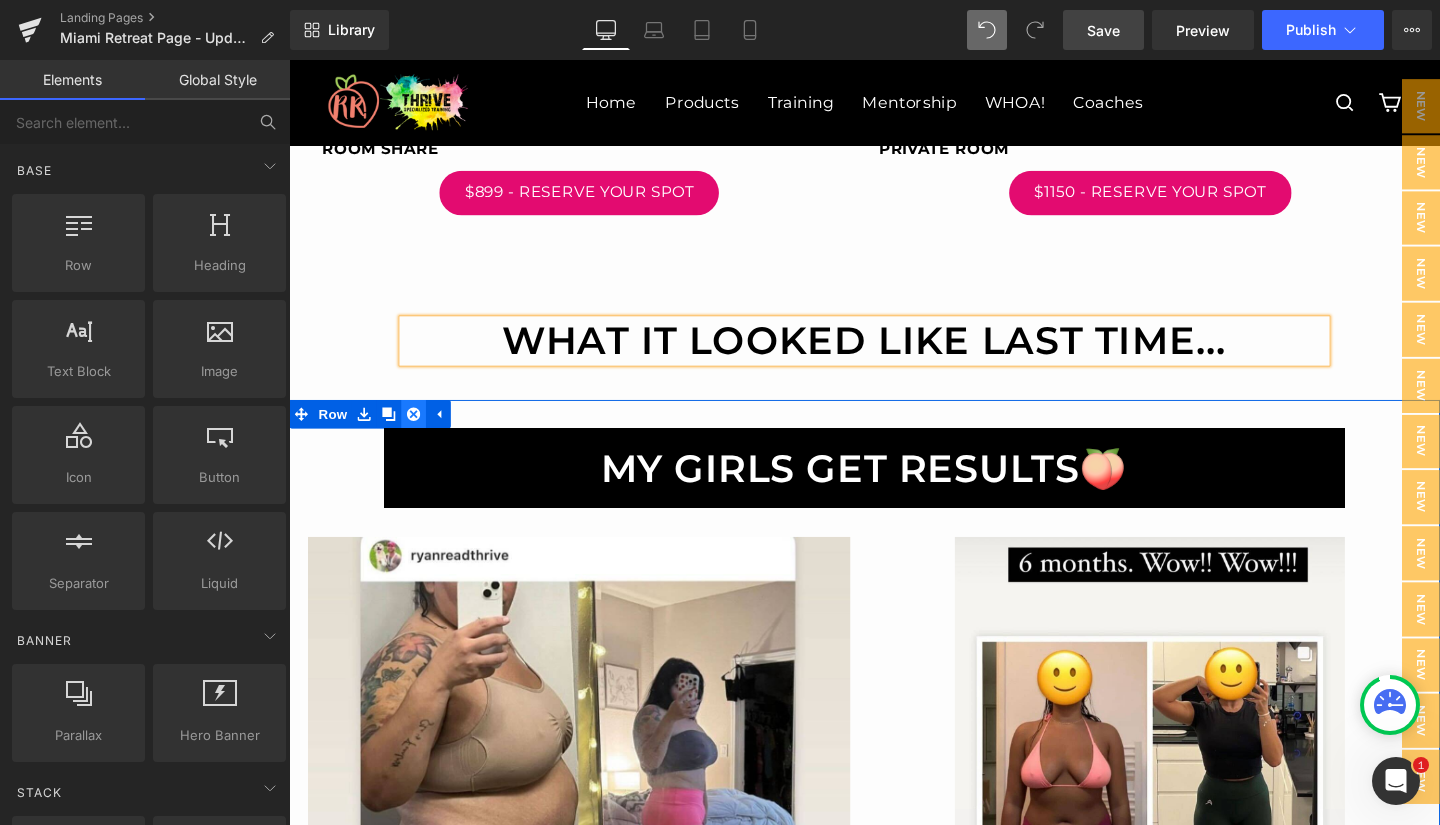 click 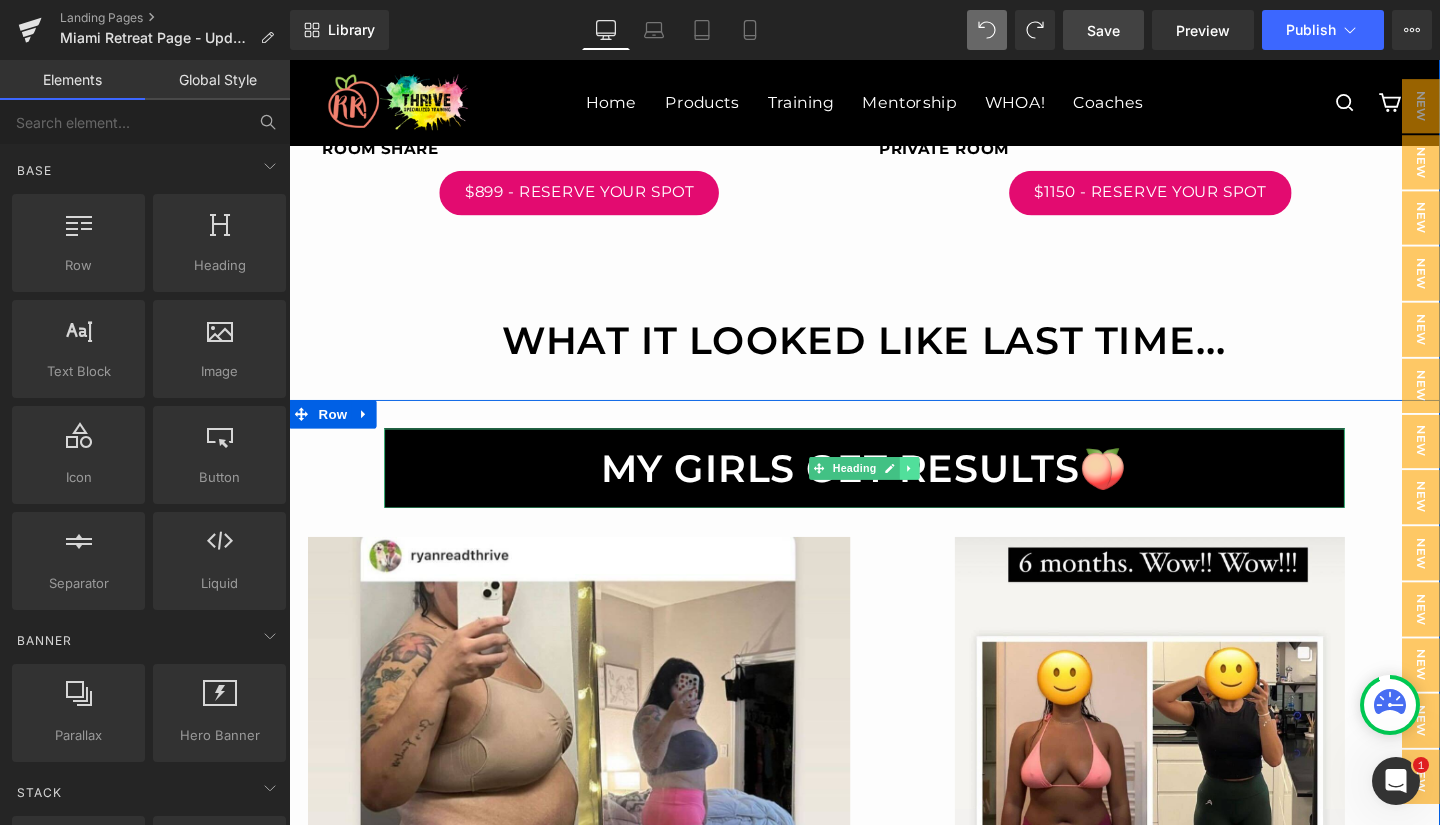 click 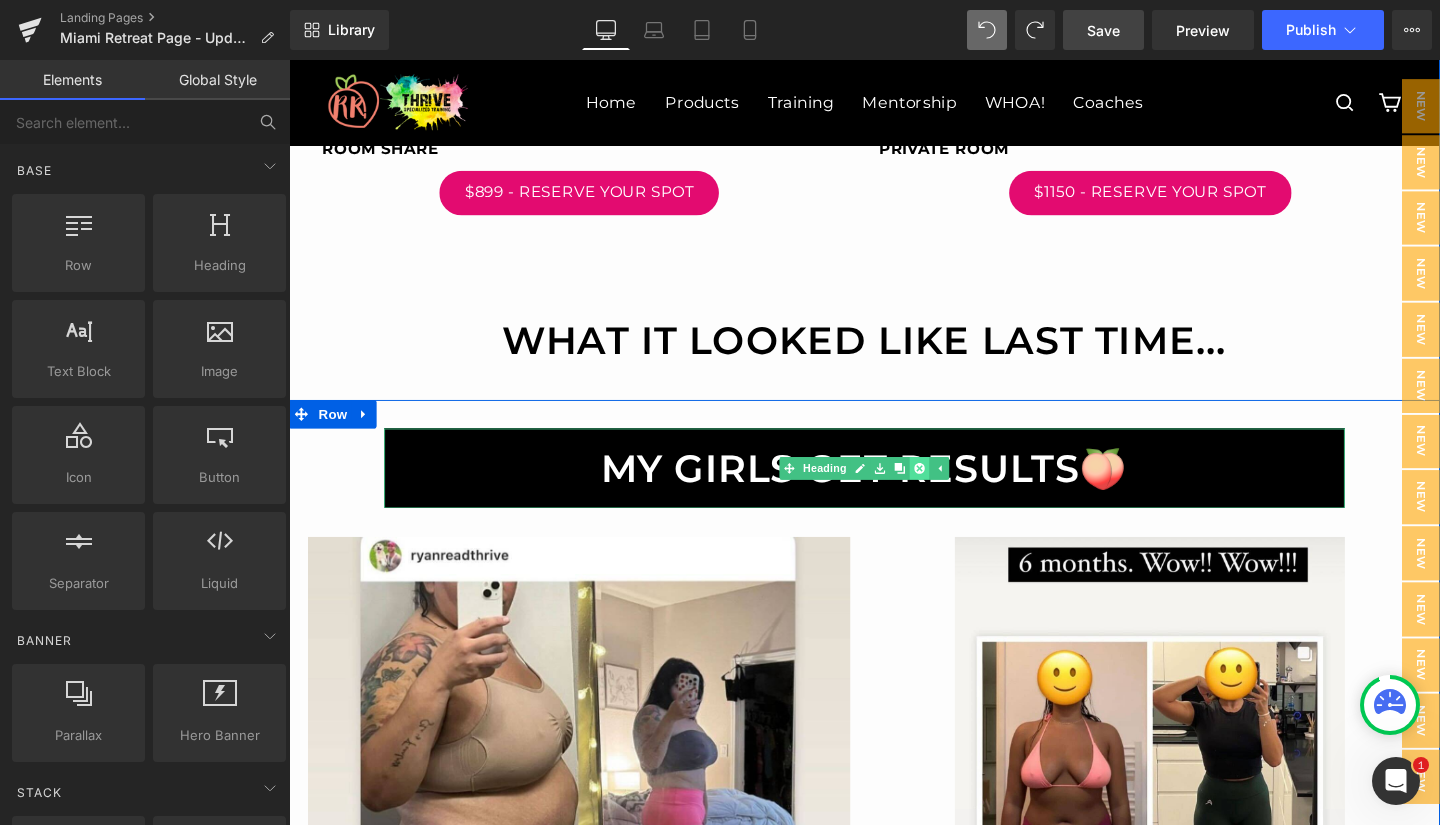 click 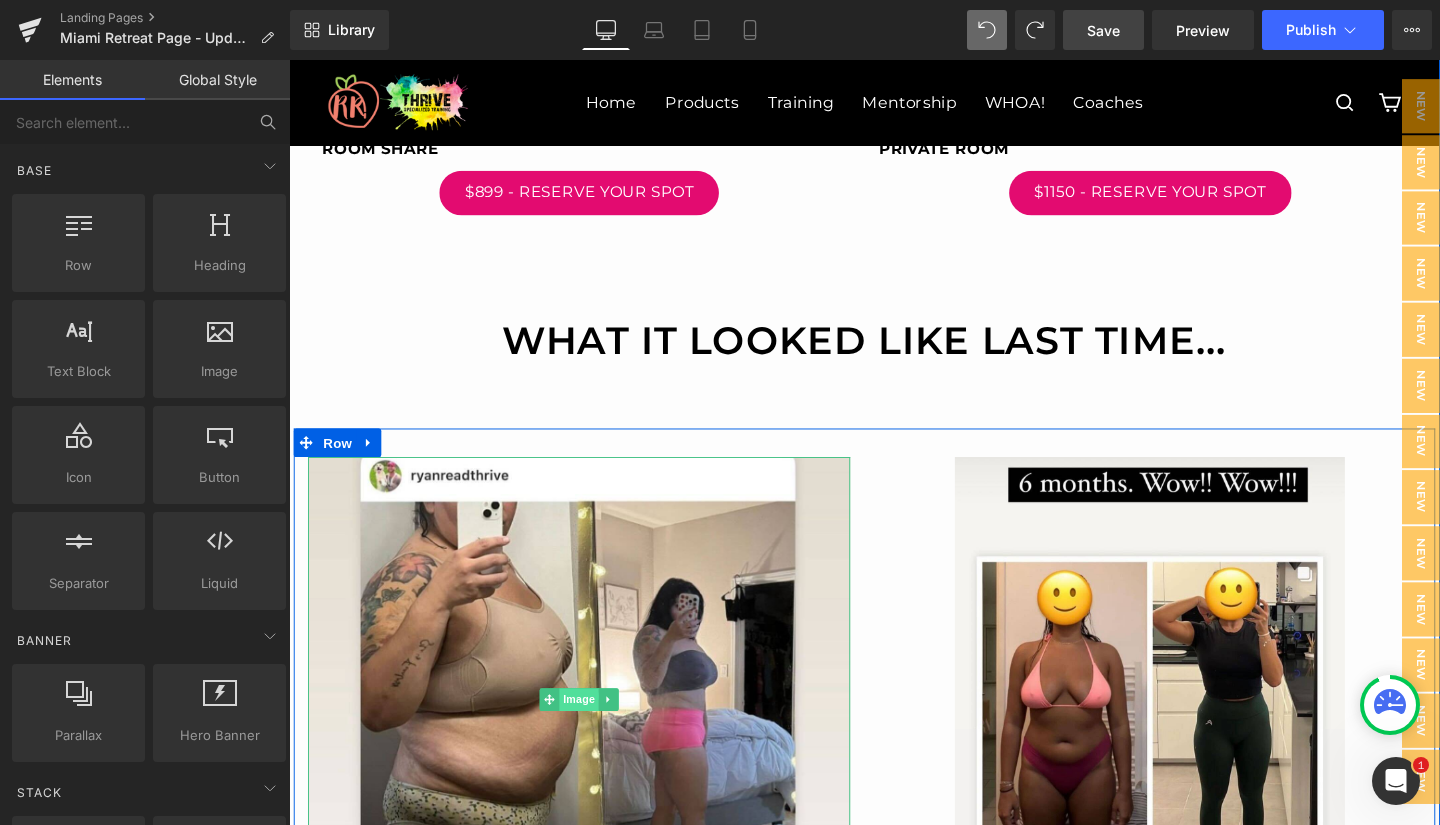 click on "Image" at bounding box center [594, 732] 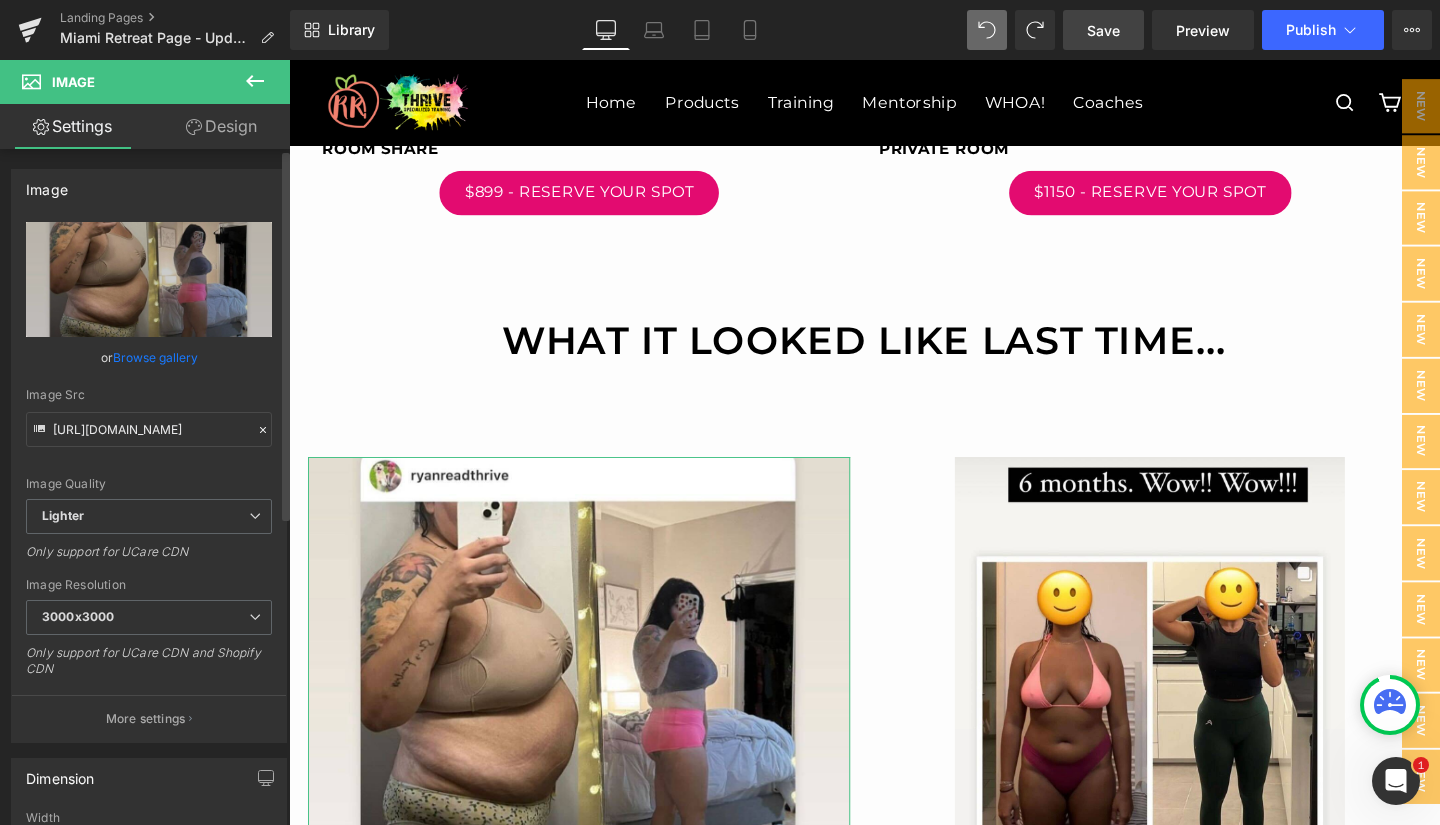 click on "Browse gallery" at bounding box center [155, 357] 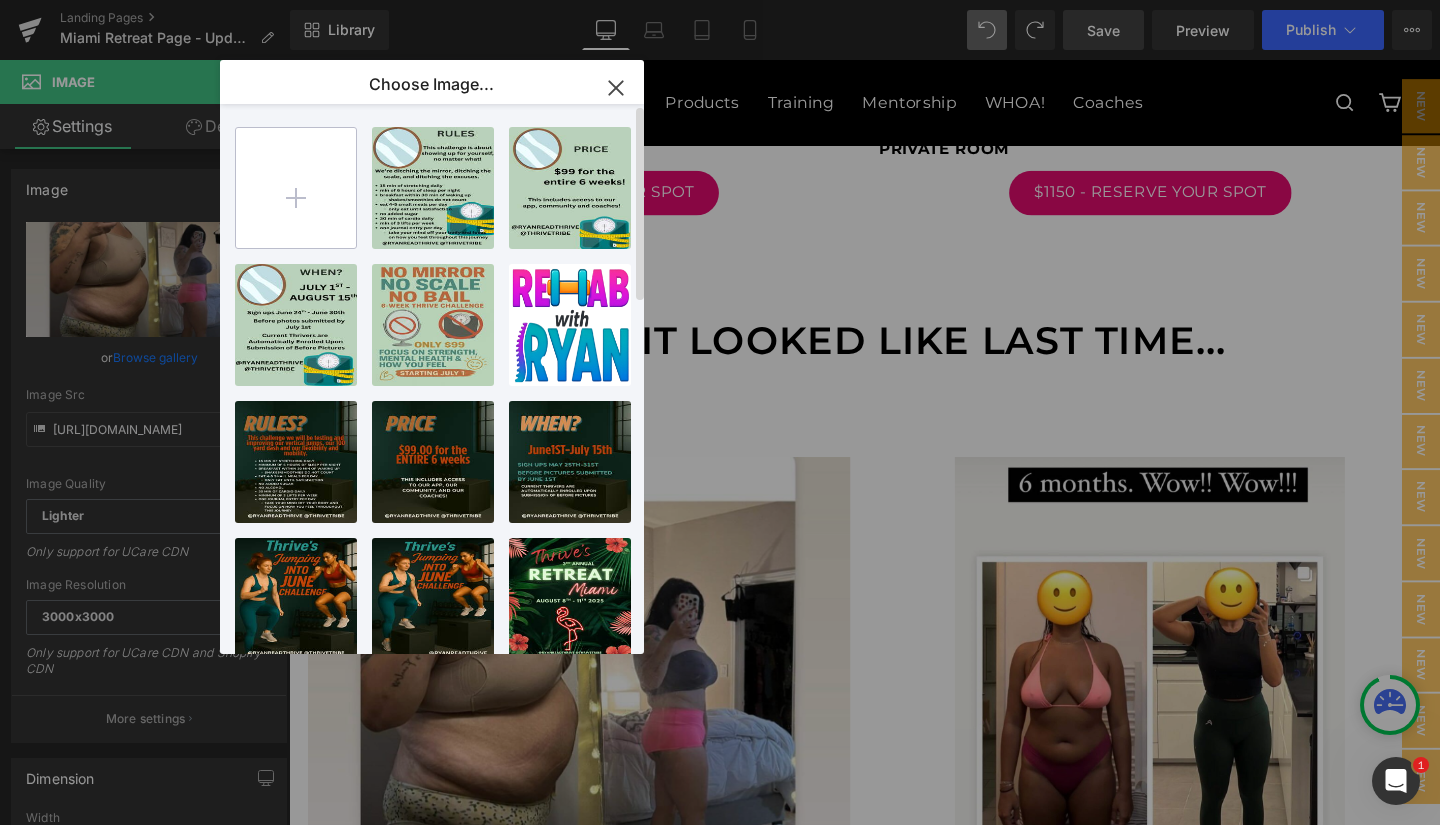 click at bounding box center [296, 188] 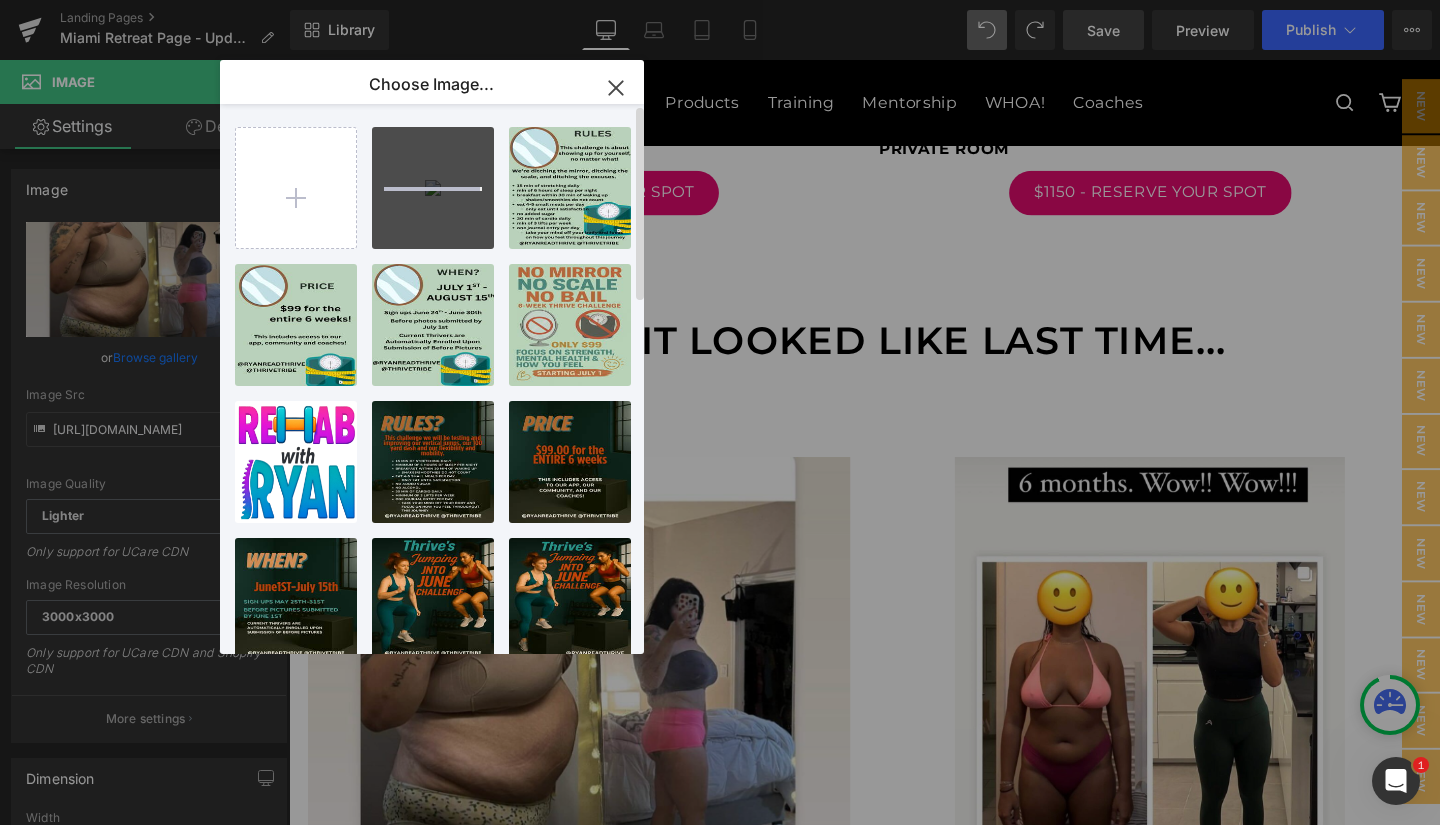 type 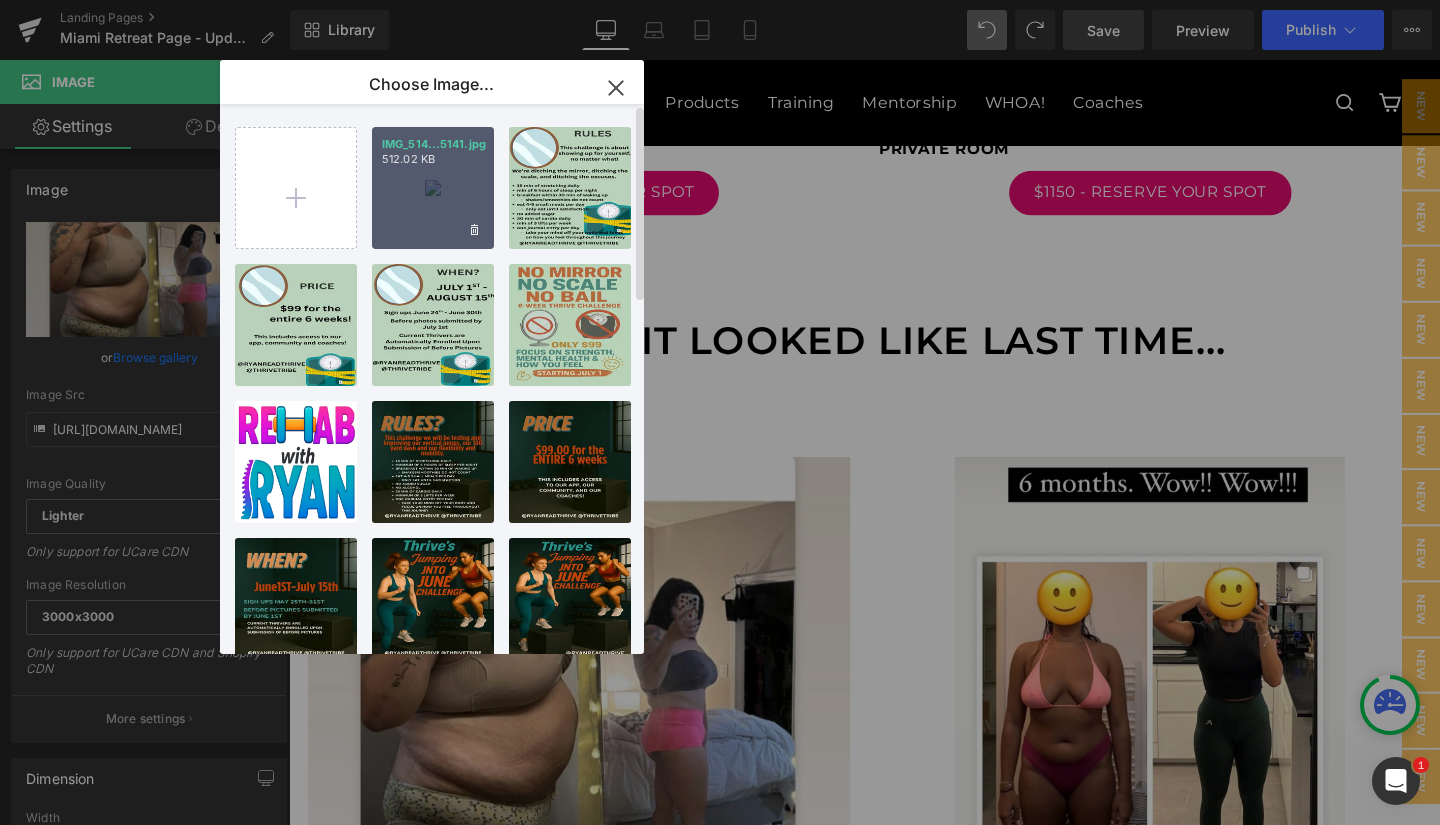 click on "512.02 KB" at bounding box center [433, 159] 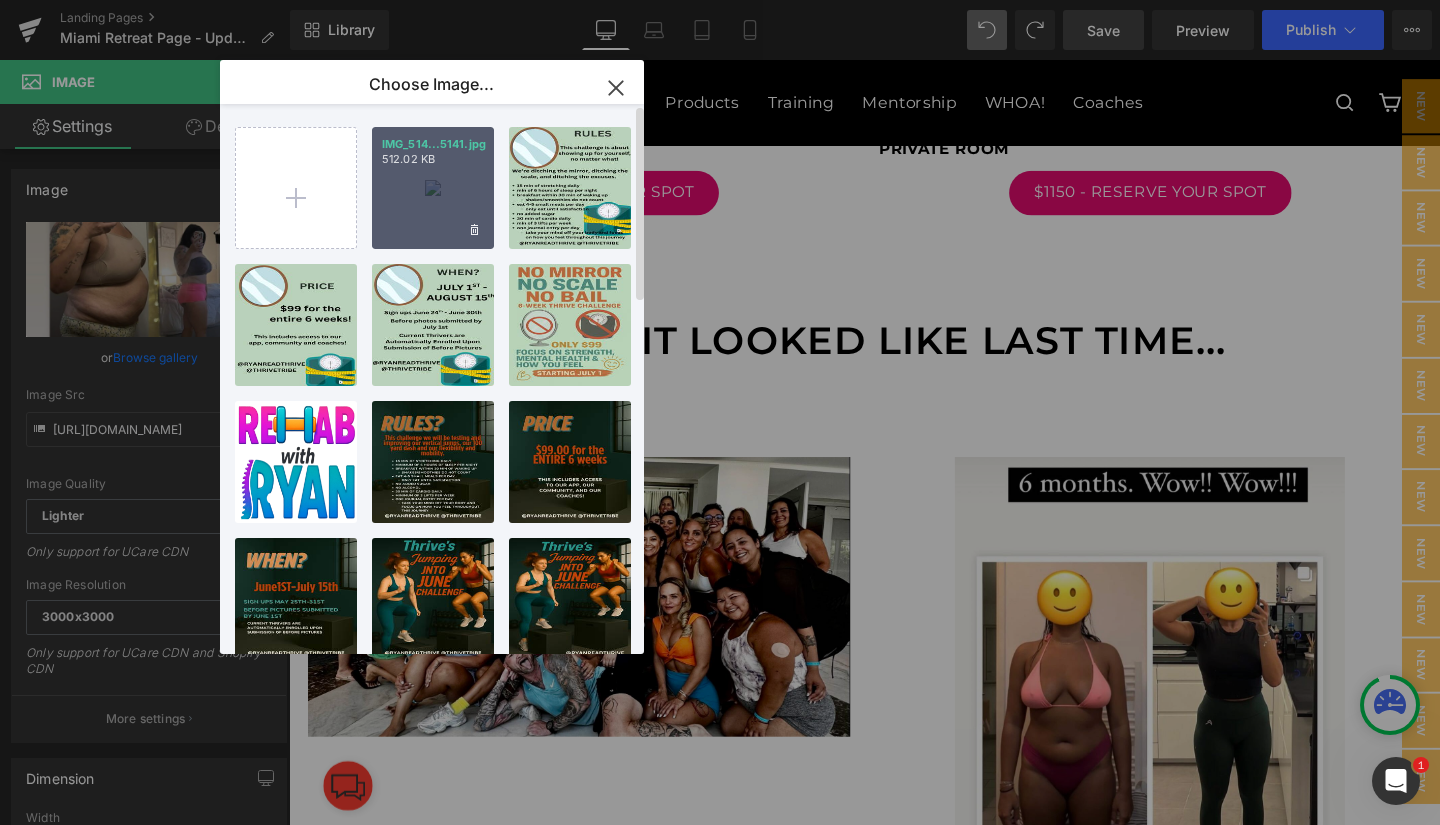 type on "[URL][DOMAIN_NAME]" 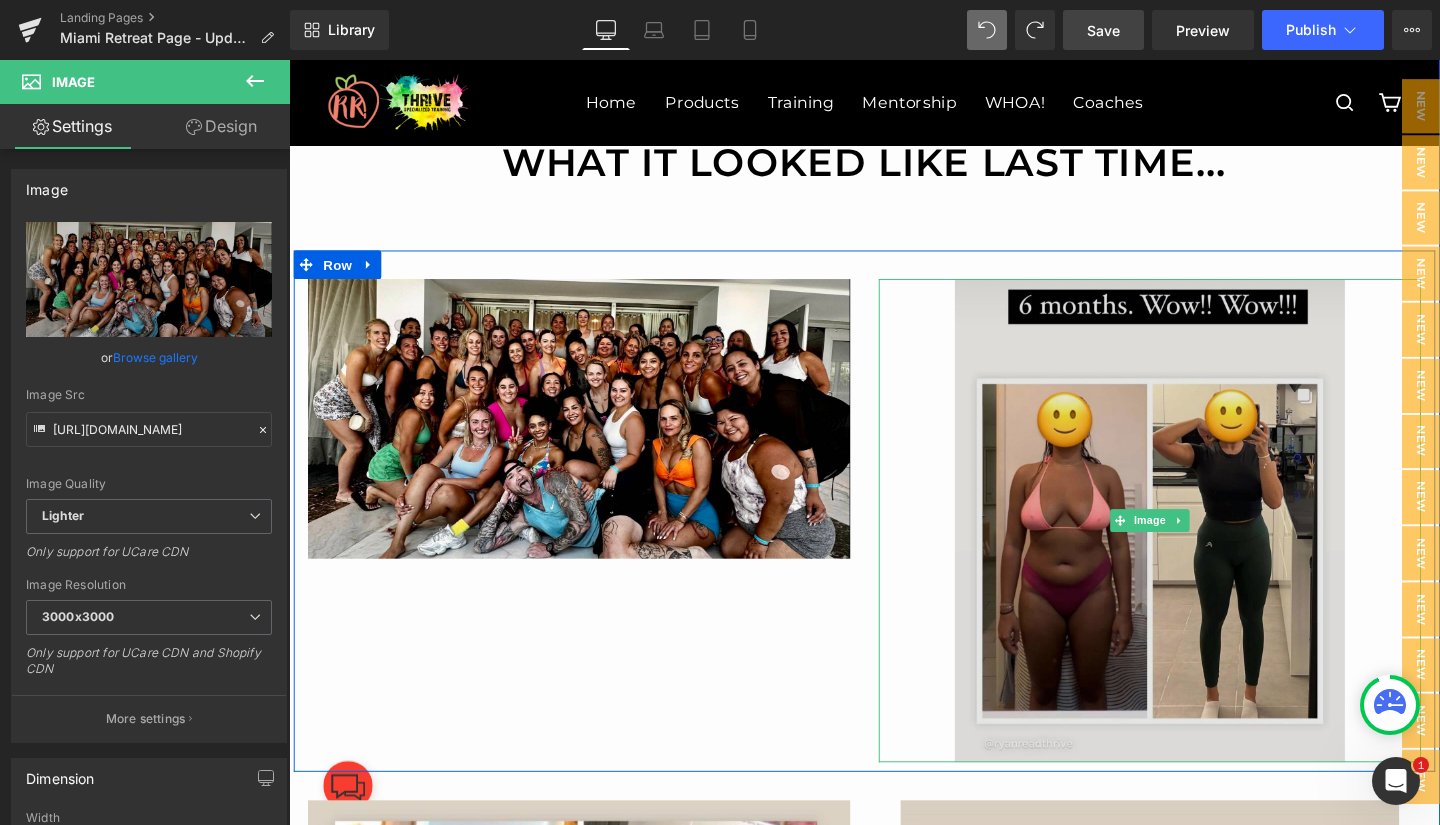 scroll, scrollTop: 1407, scrollLeft: 0, axis: vertical 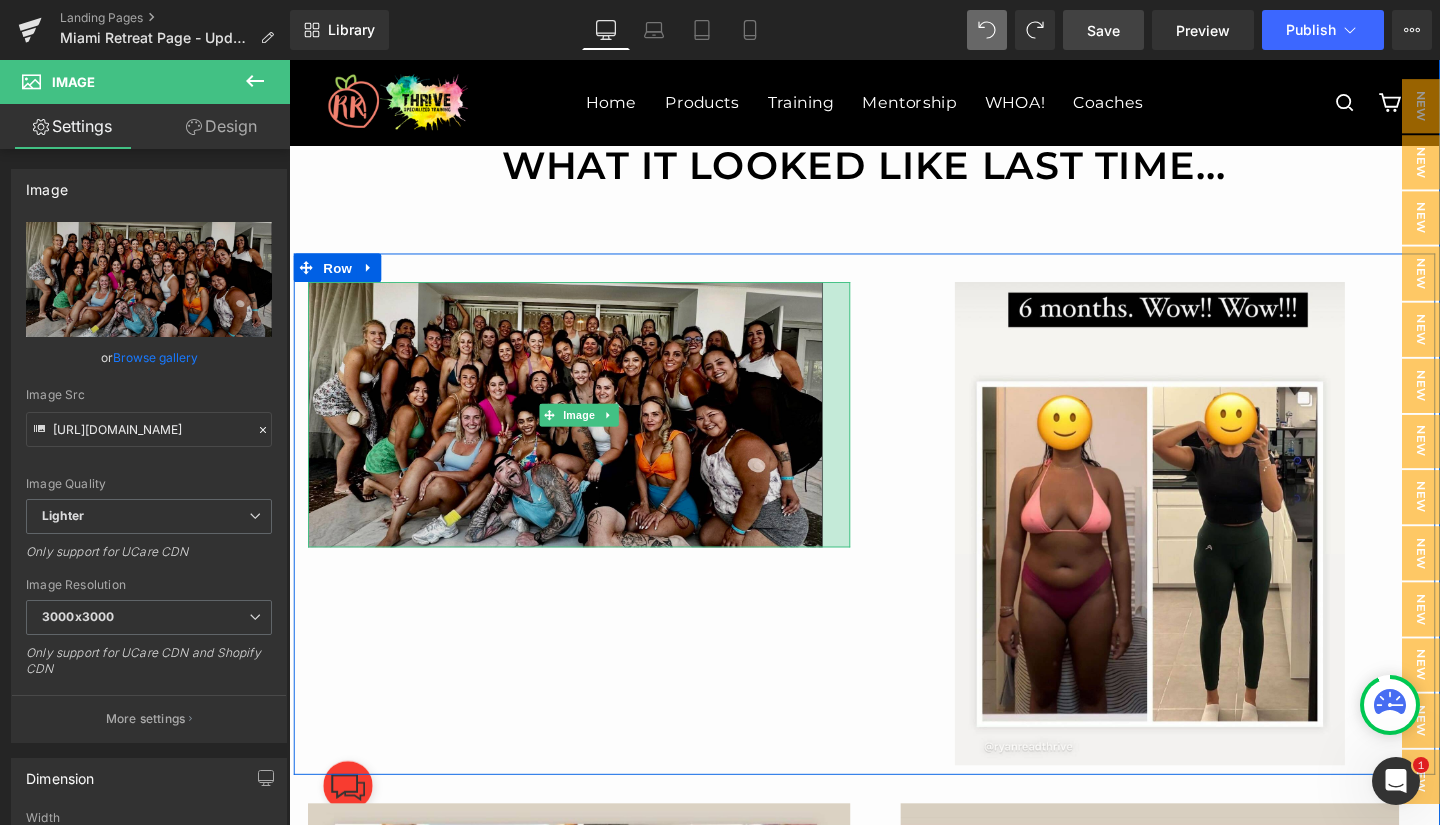 drag, startPoint x: 867, startPoint y: 446, endPoint x: 838, endPoint y: 446, distance: 29 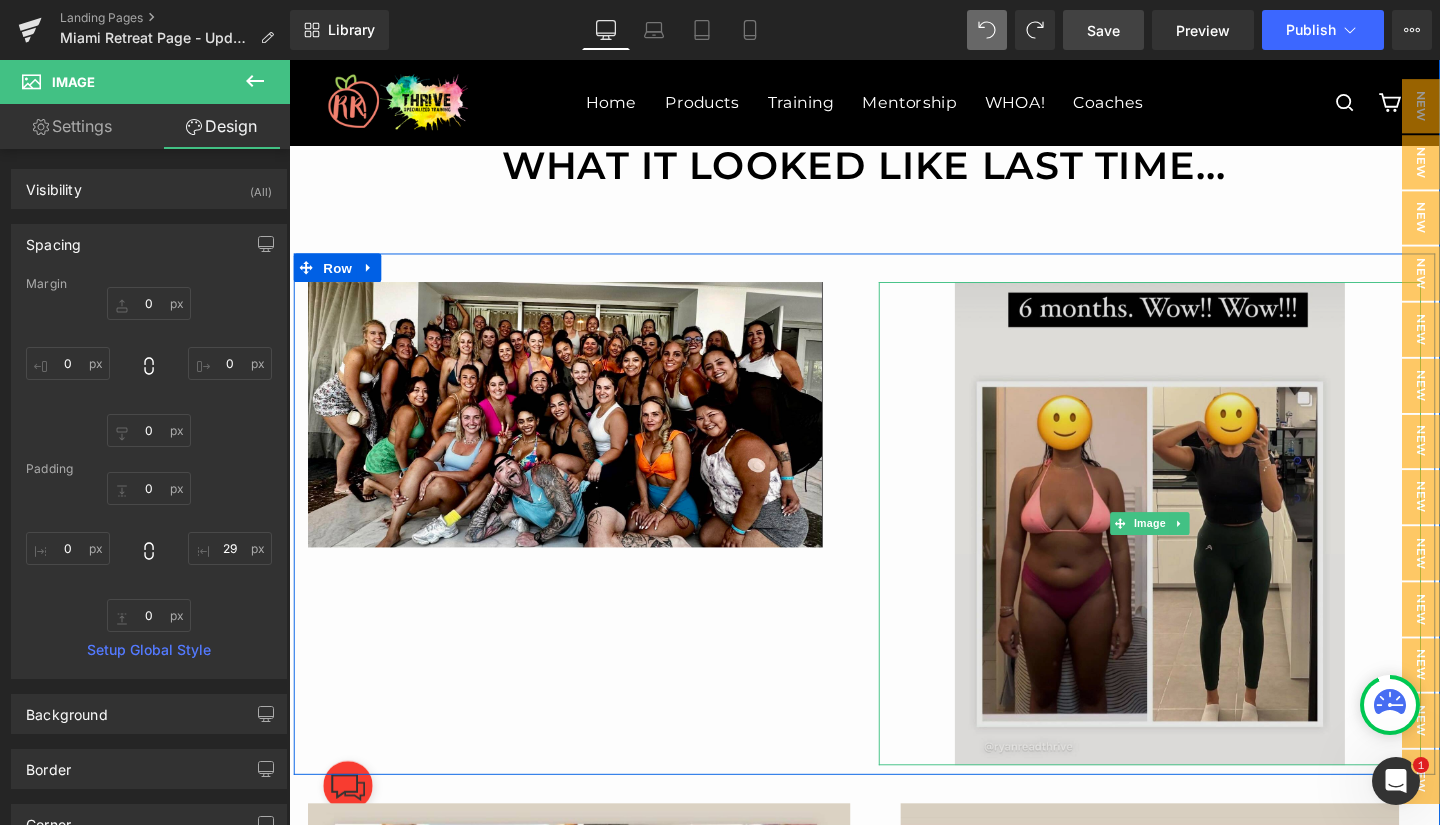 click at bounding box center [1194, 547] 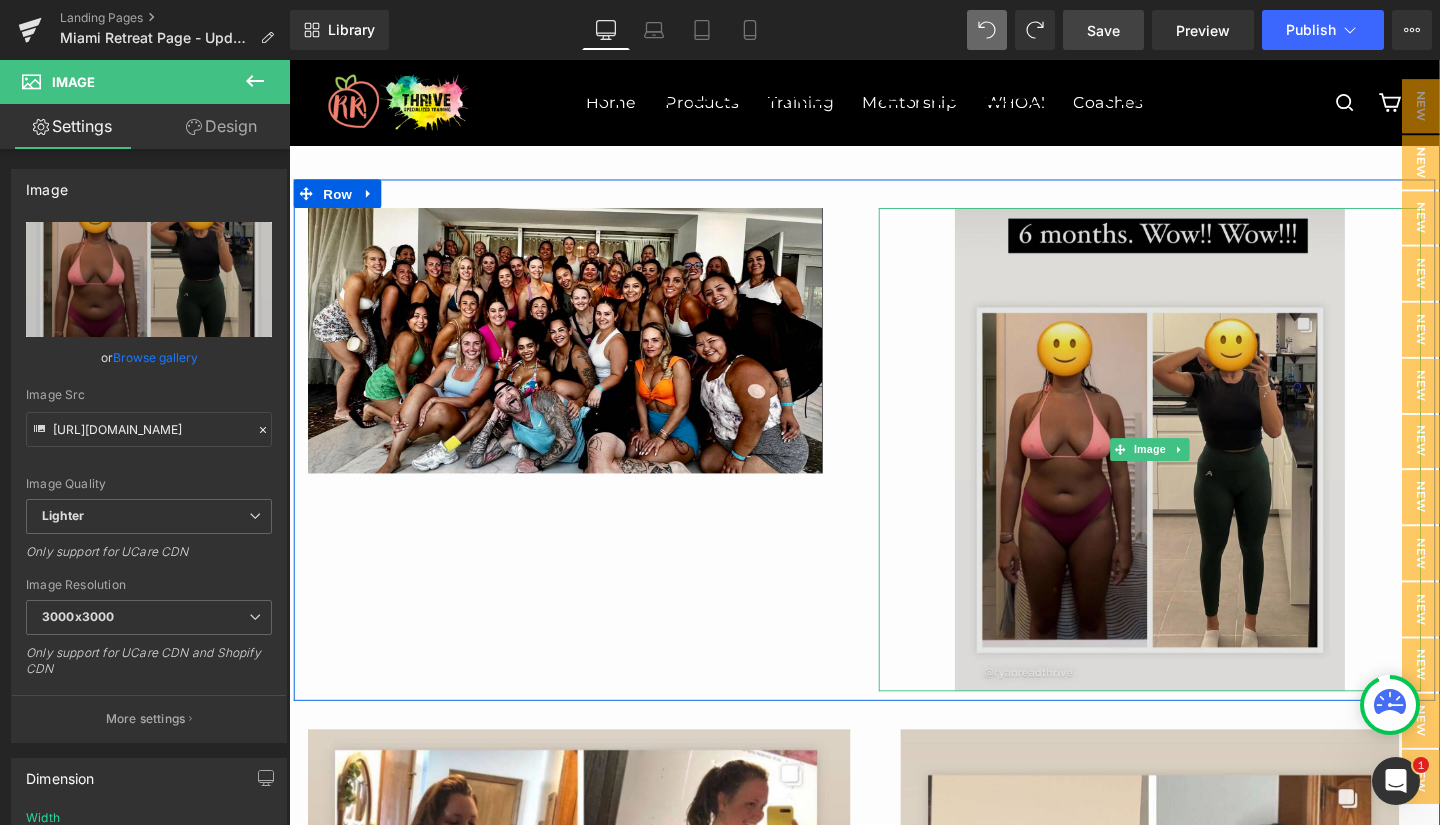scroll, scrollTop: 1485, scrollLeft: 0, axis: vertical 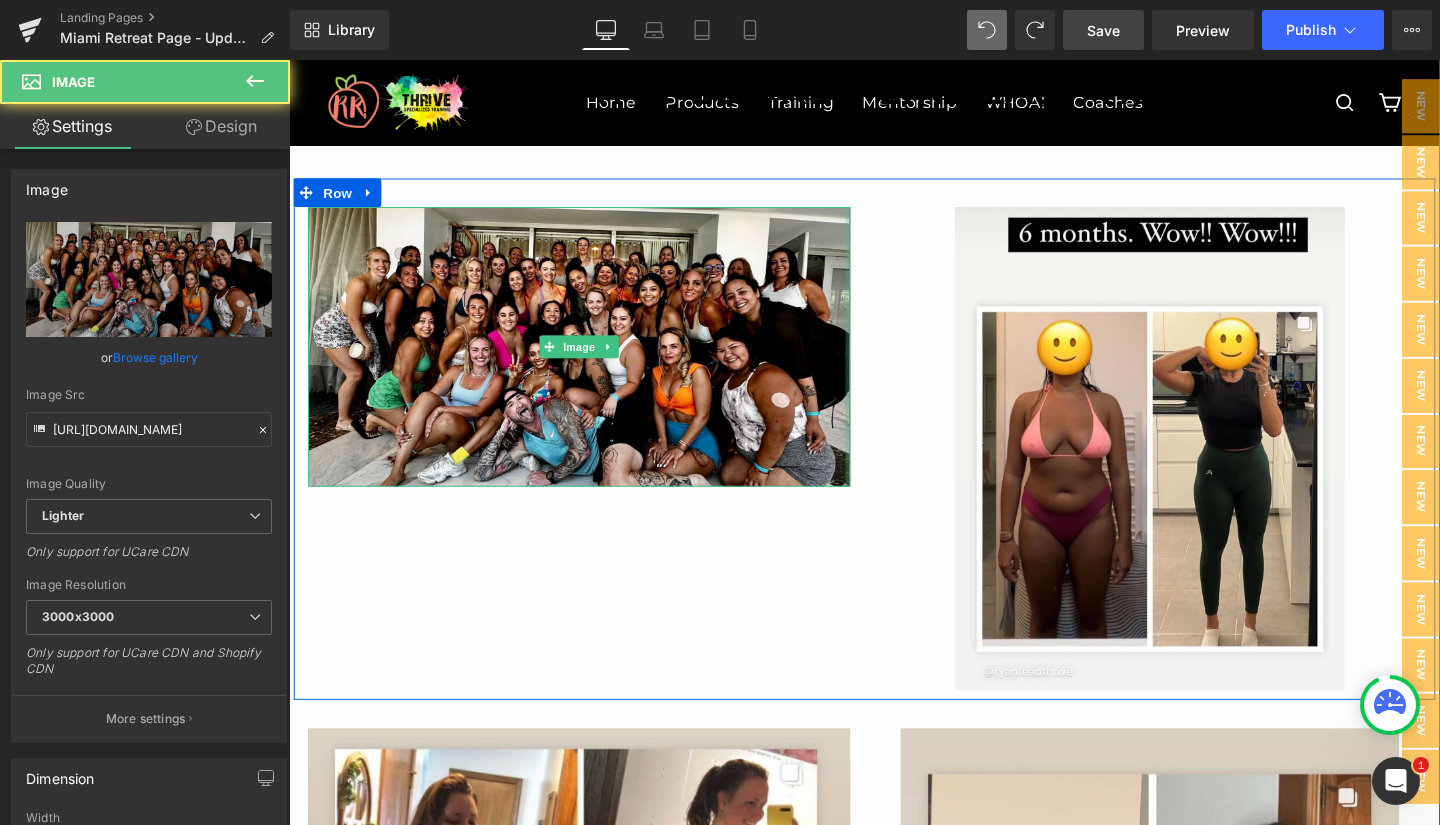 drag, startPoint x: 848, startPoint y: 346, endPoint x: 883, endPoint y: 357, distance: 36.687874 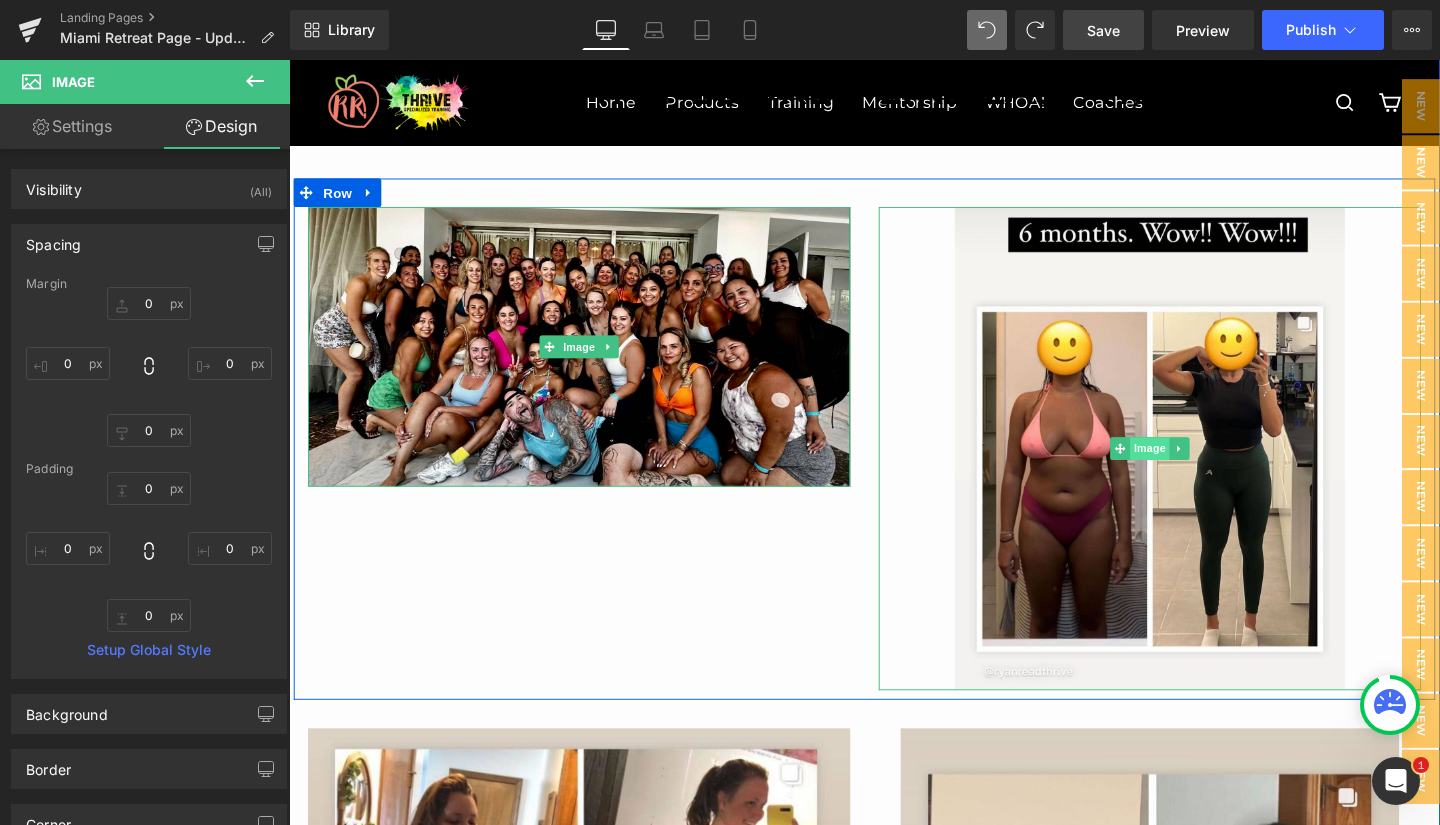 click on "Image" at bounding box center (1194, 469) 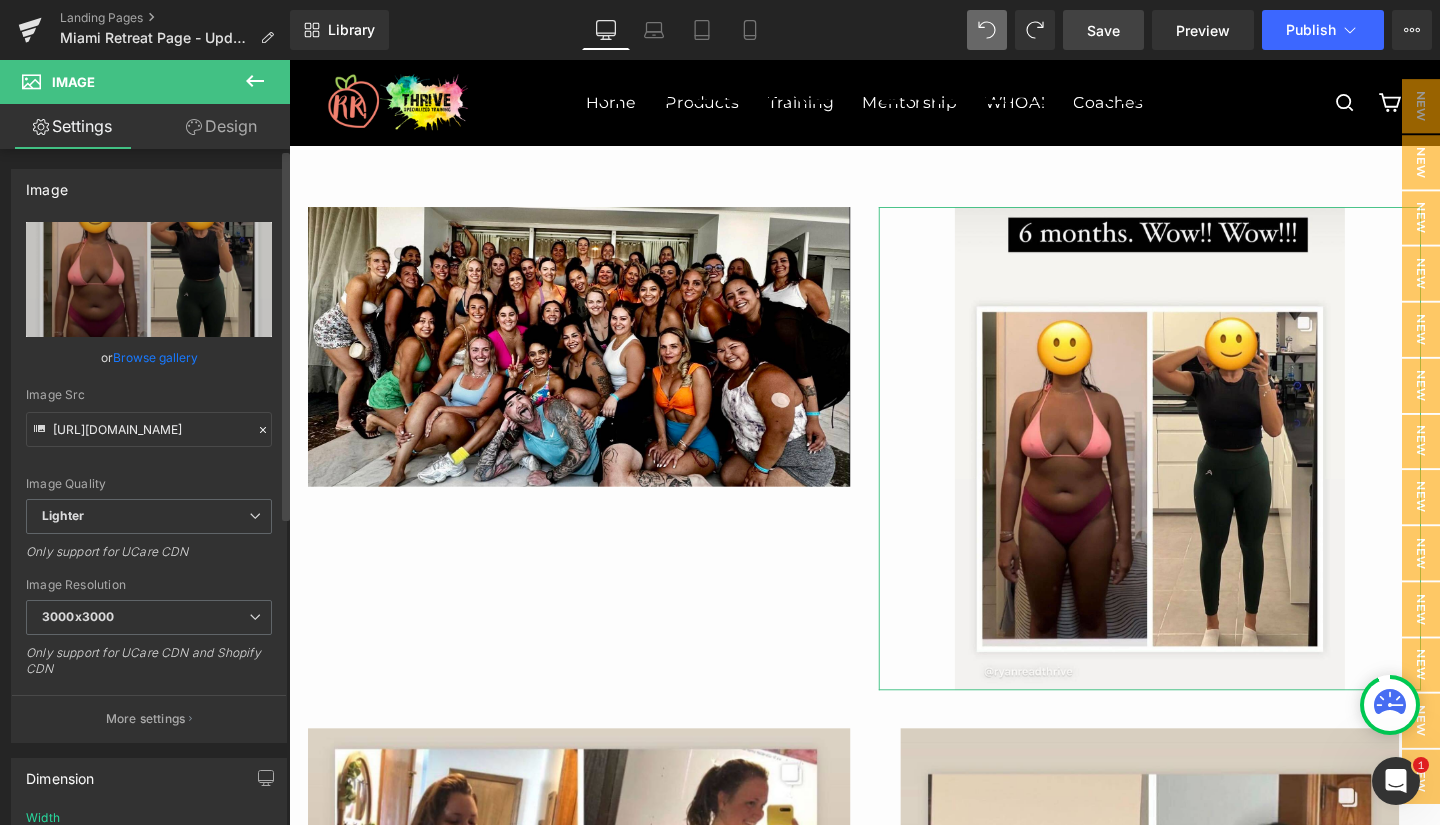 click on "Browse gallery" at bounding box center [155, 357] 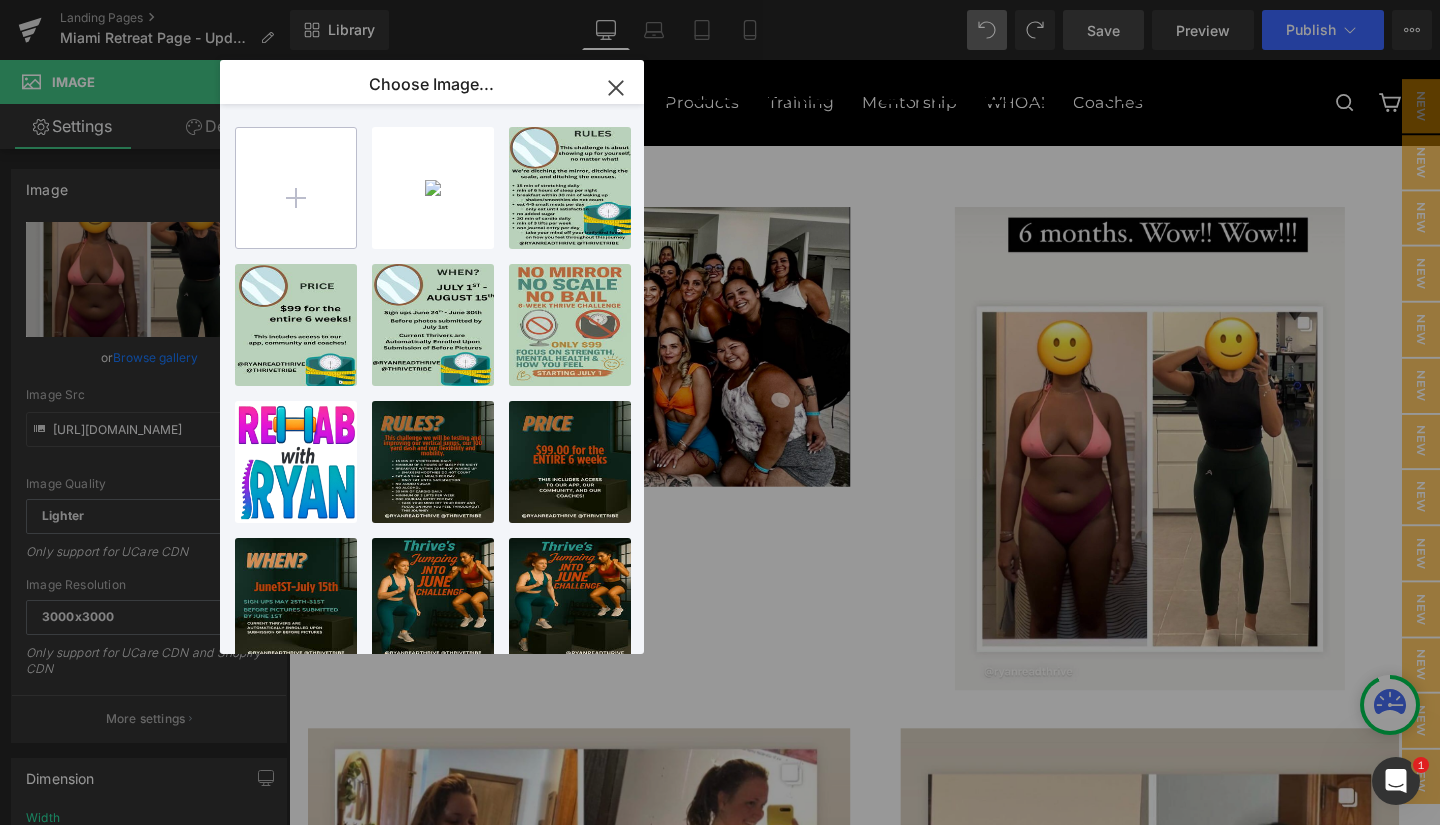 click at bounding box center [296, 188] 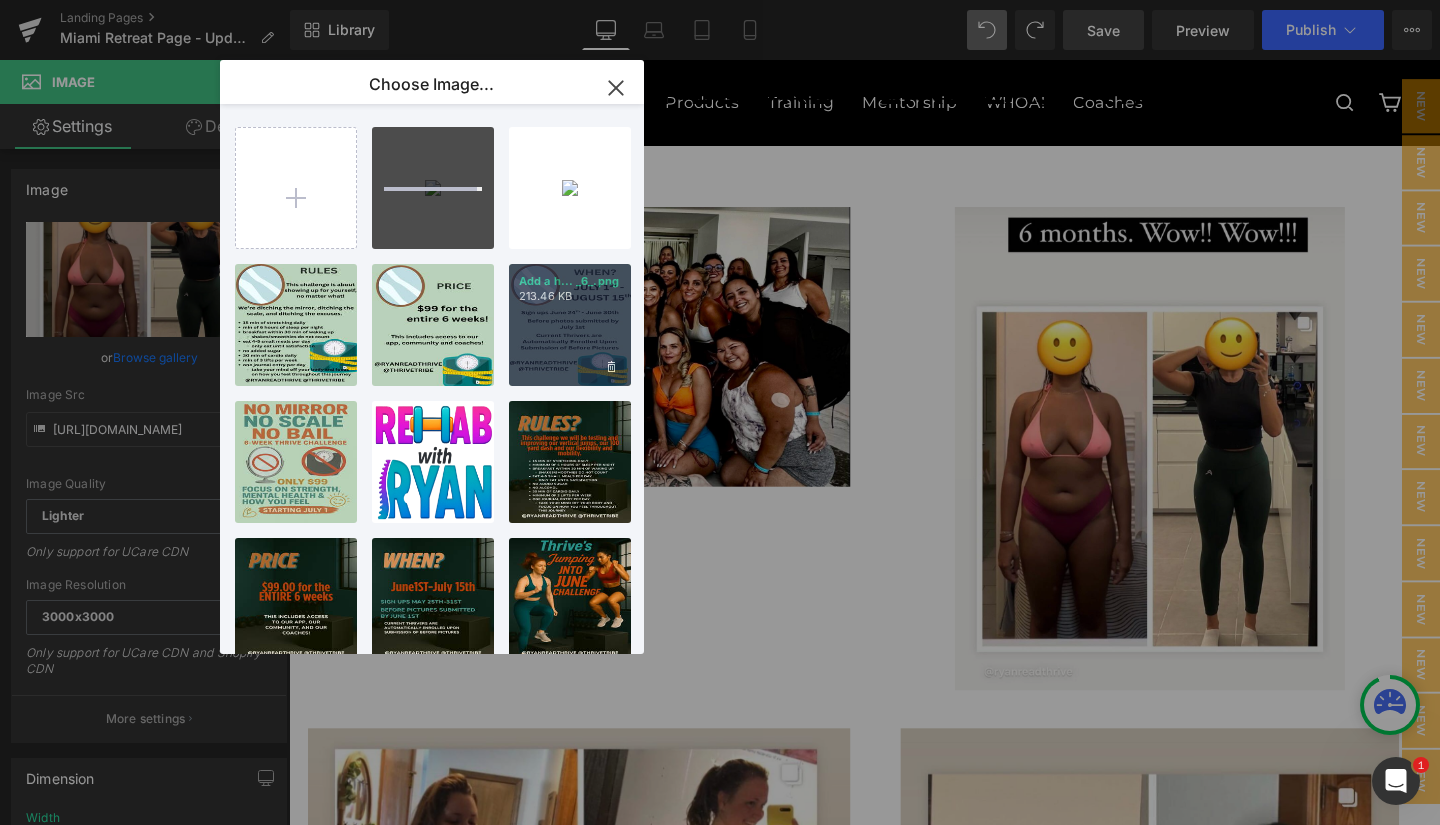 type 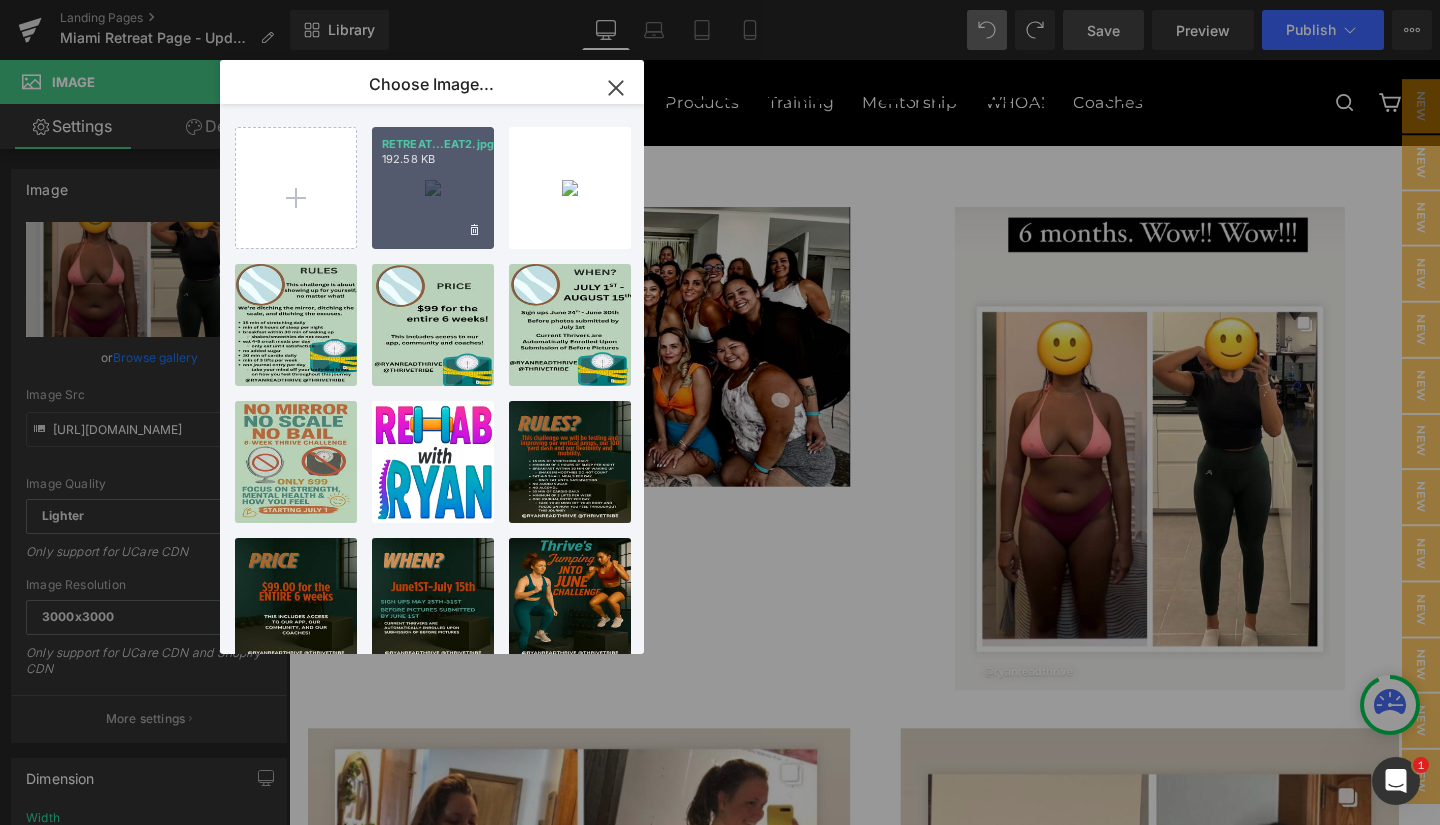 click on "RETREAT...EAT2.jpg 192.58 KB" at bounding box center (433, 188) 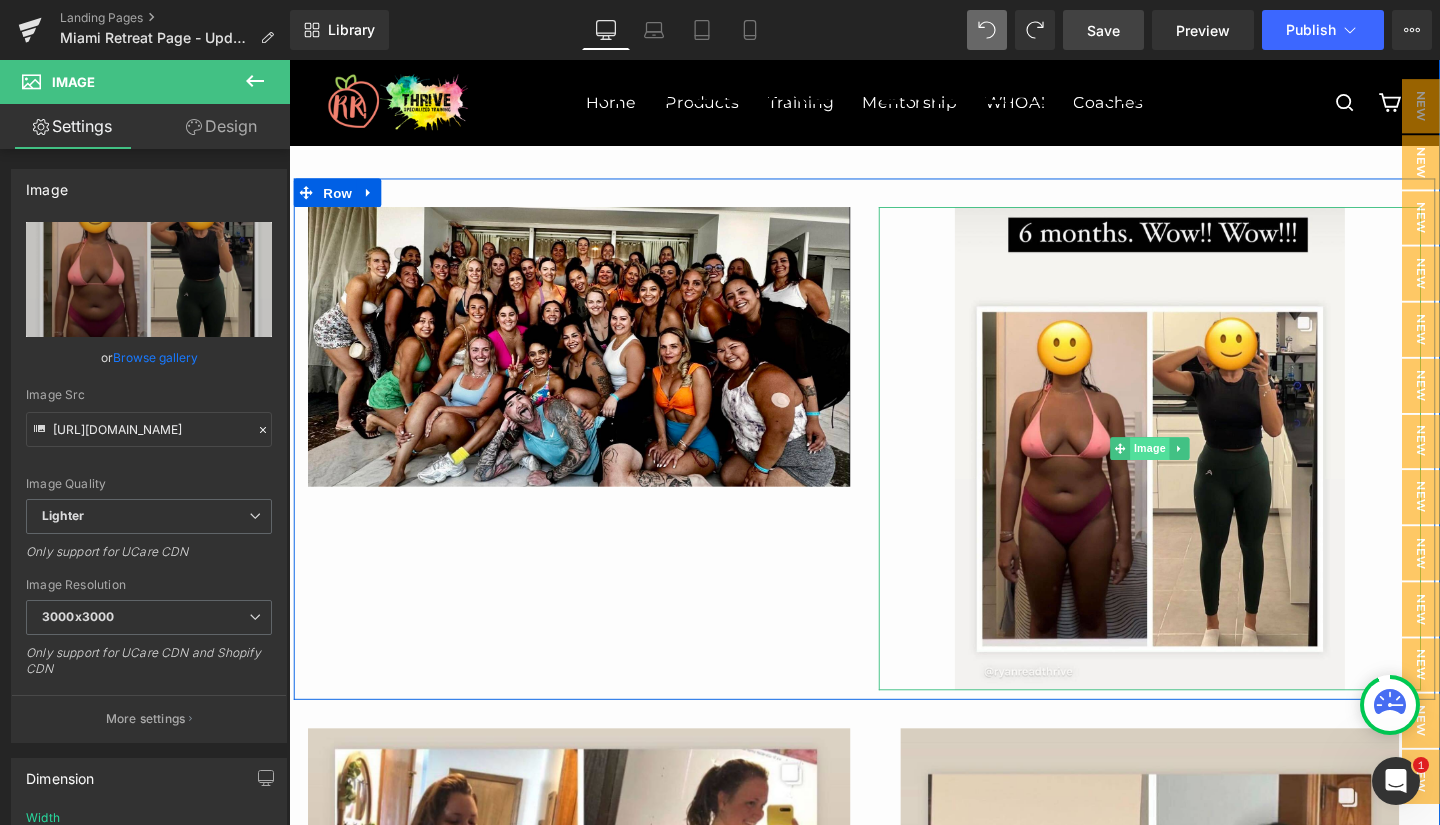 click on "Image" at bounding box center (1194, 469) 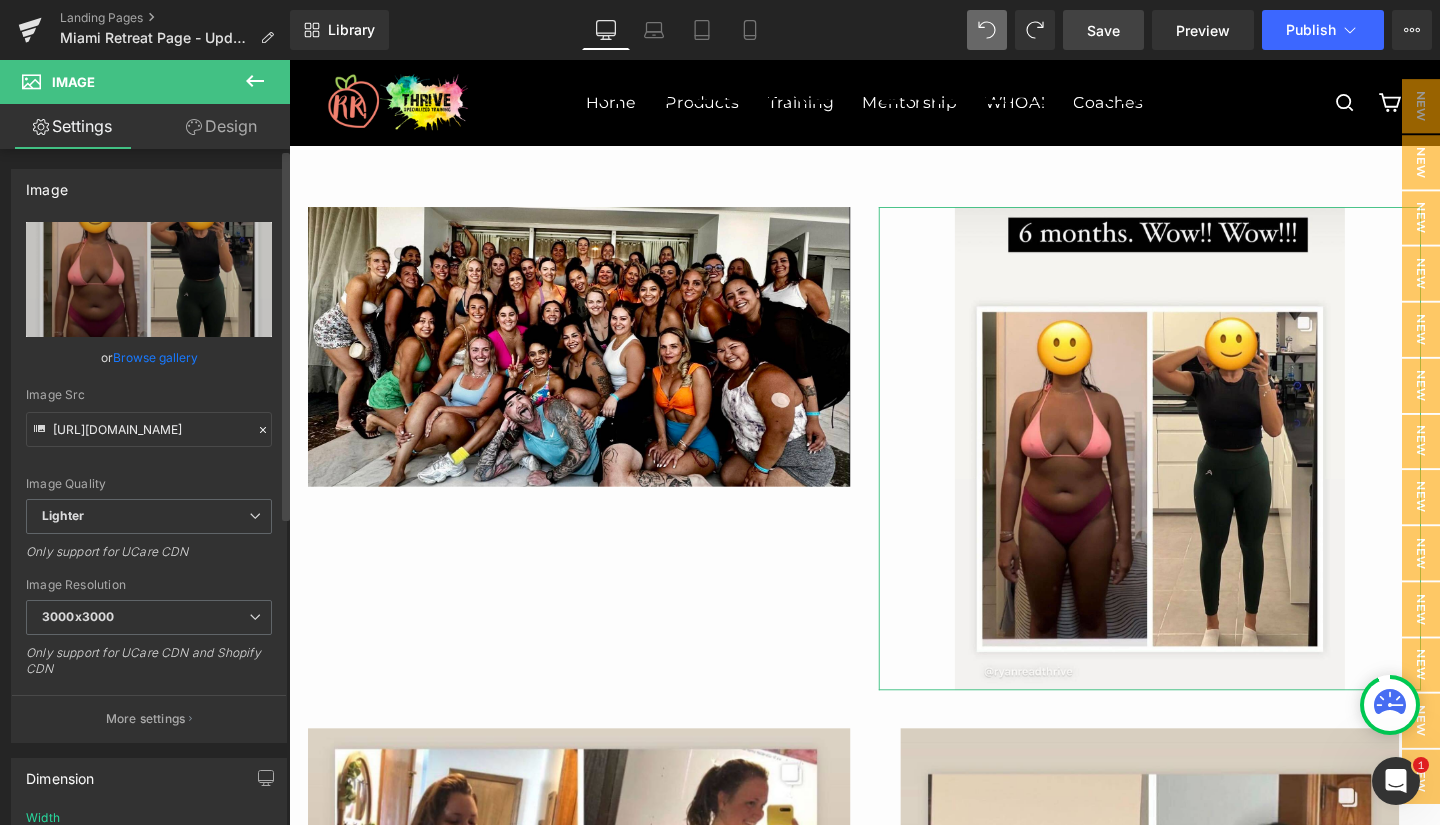 click on "Browse gallery" at bounding box center (155, 357) 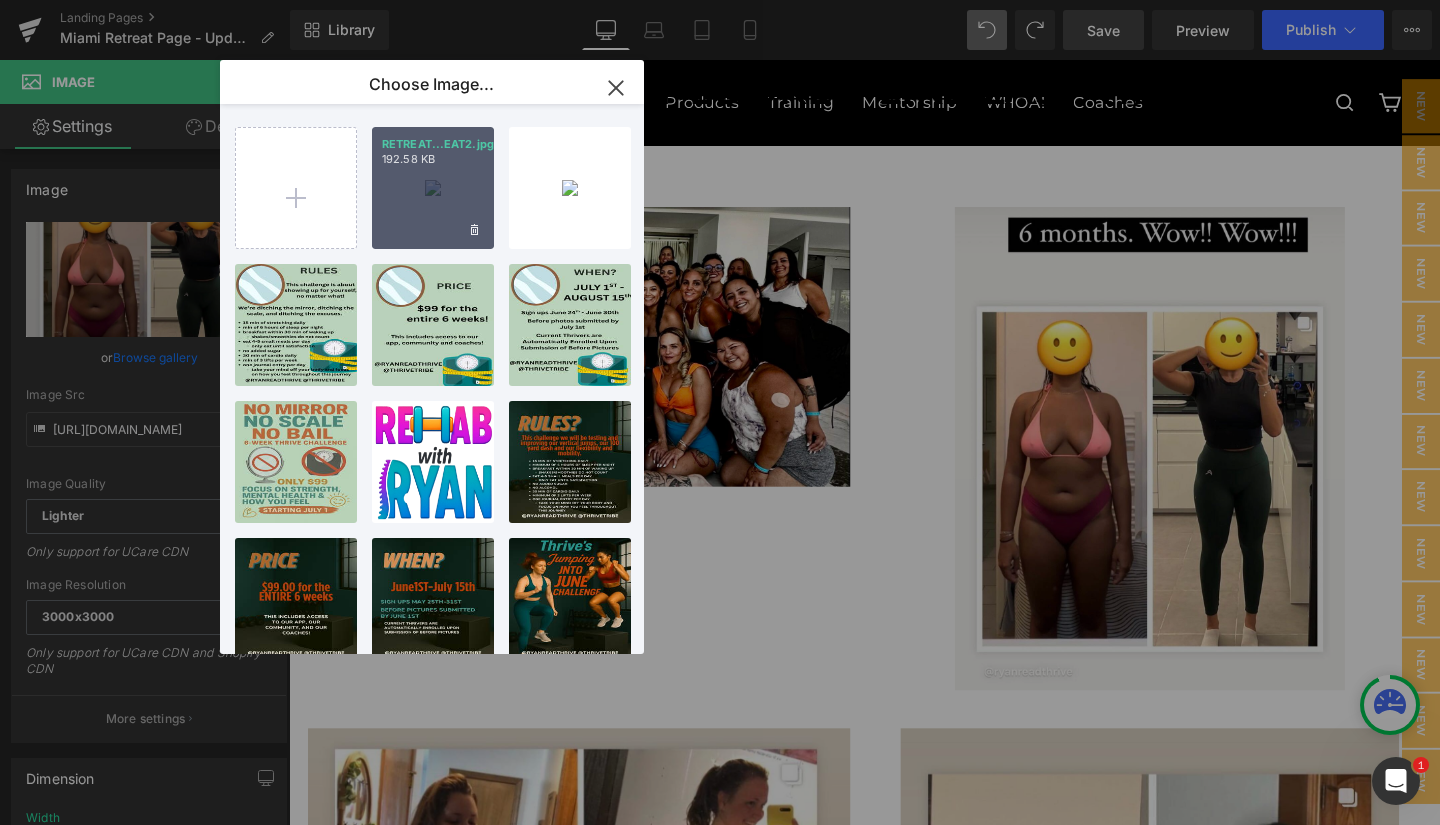 click on "RETREAT...EAT2.jpg 192.58 KB" at bounding box center [433, 188] 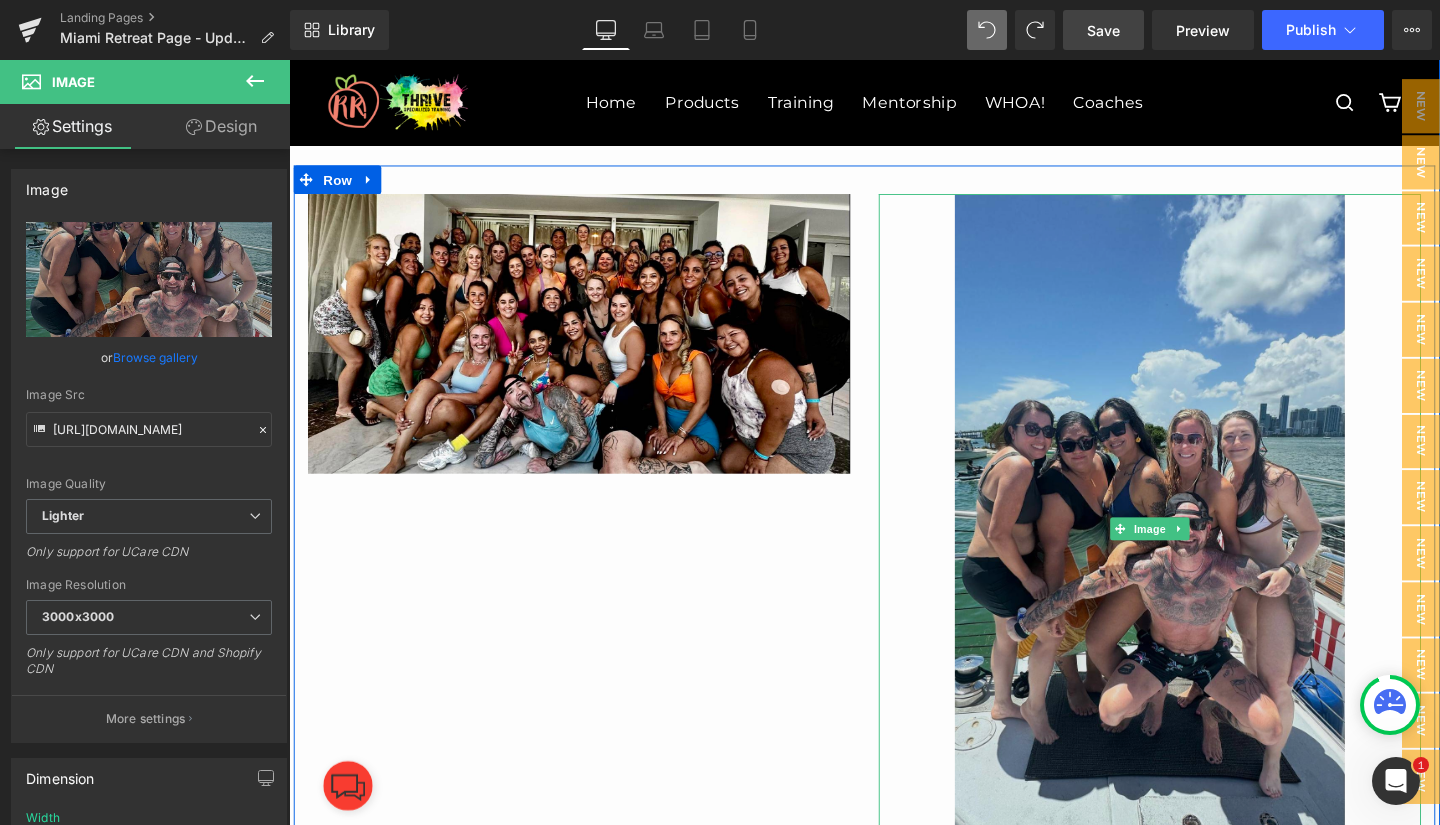 scroll, scrollTop: 1659, scrollLeft: 0, axis: vertical 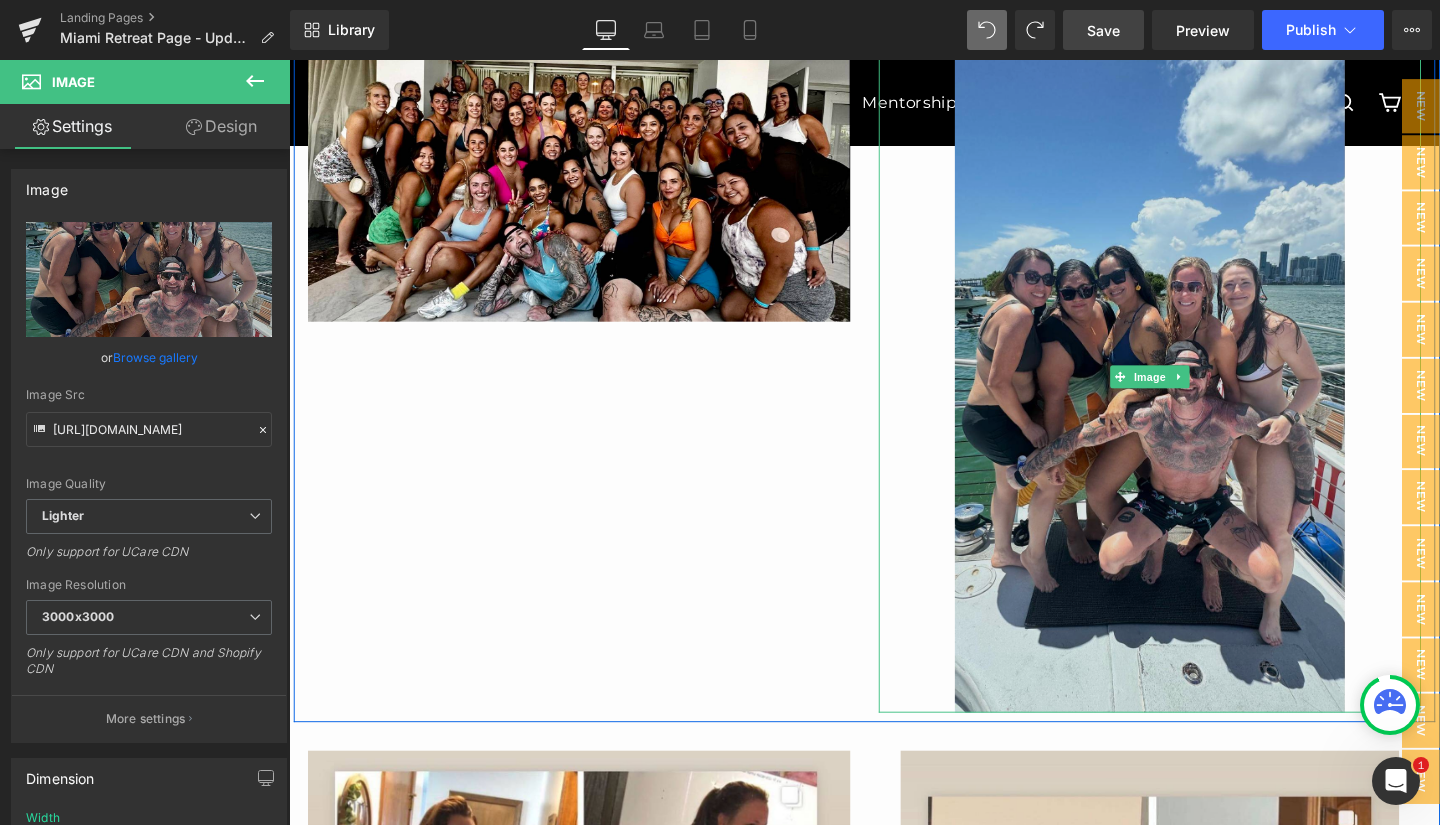click at bounding box center (1194, 393) 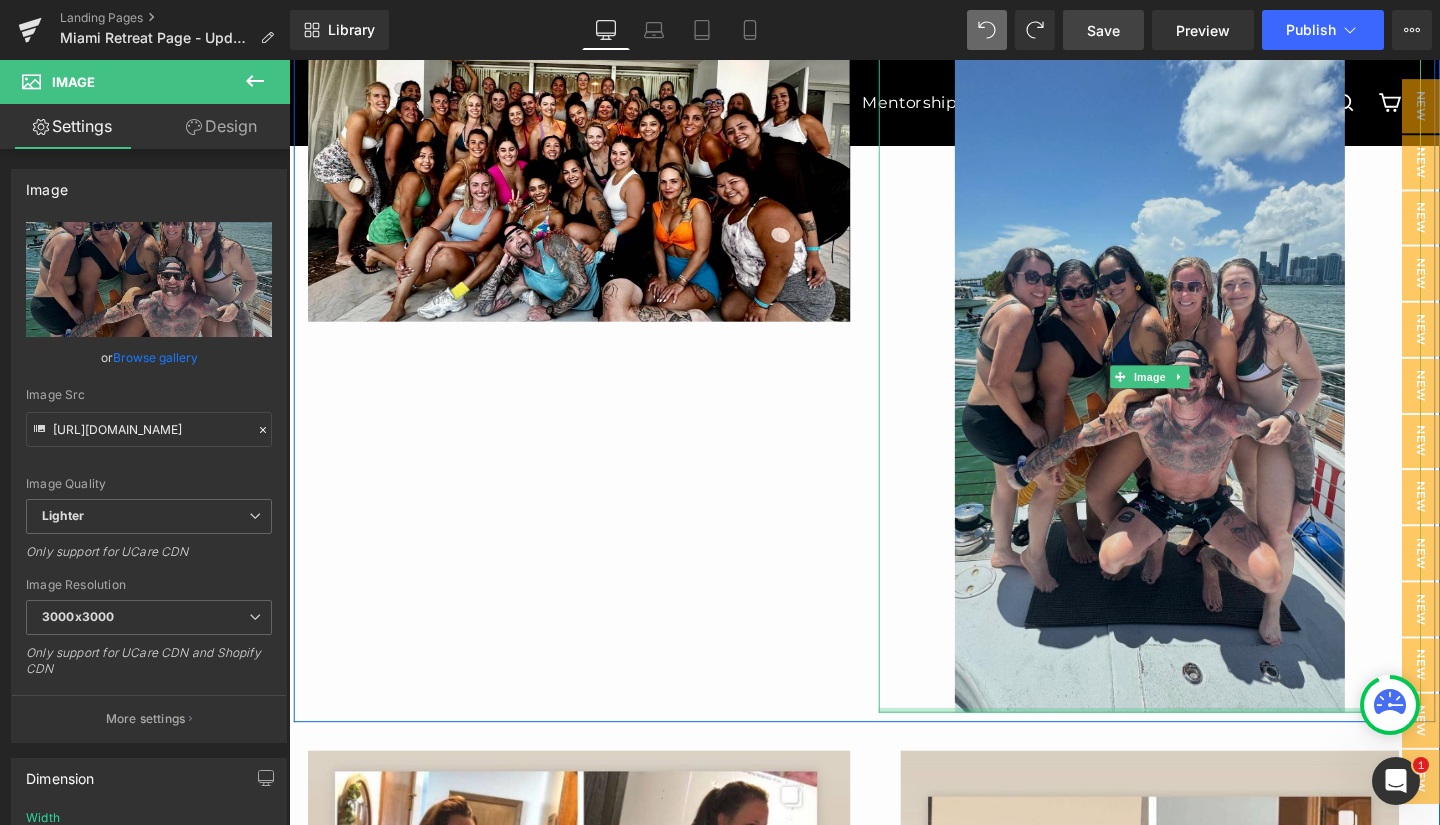 drag, startPoint x: 1200, startPoint y: 741, endPoint x: 1194, endPoint y: 671, distance: 70.256676 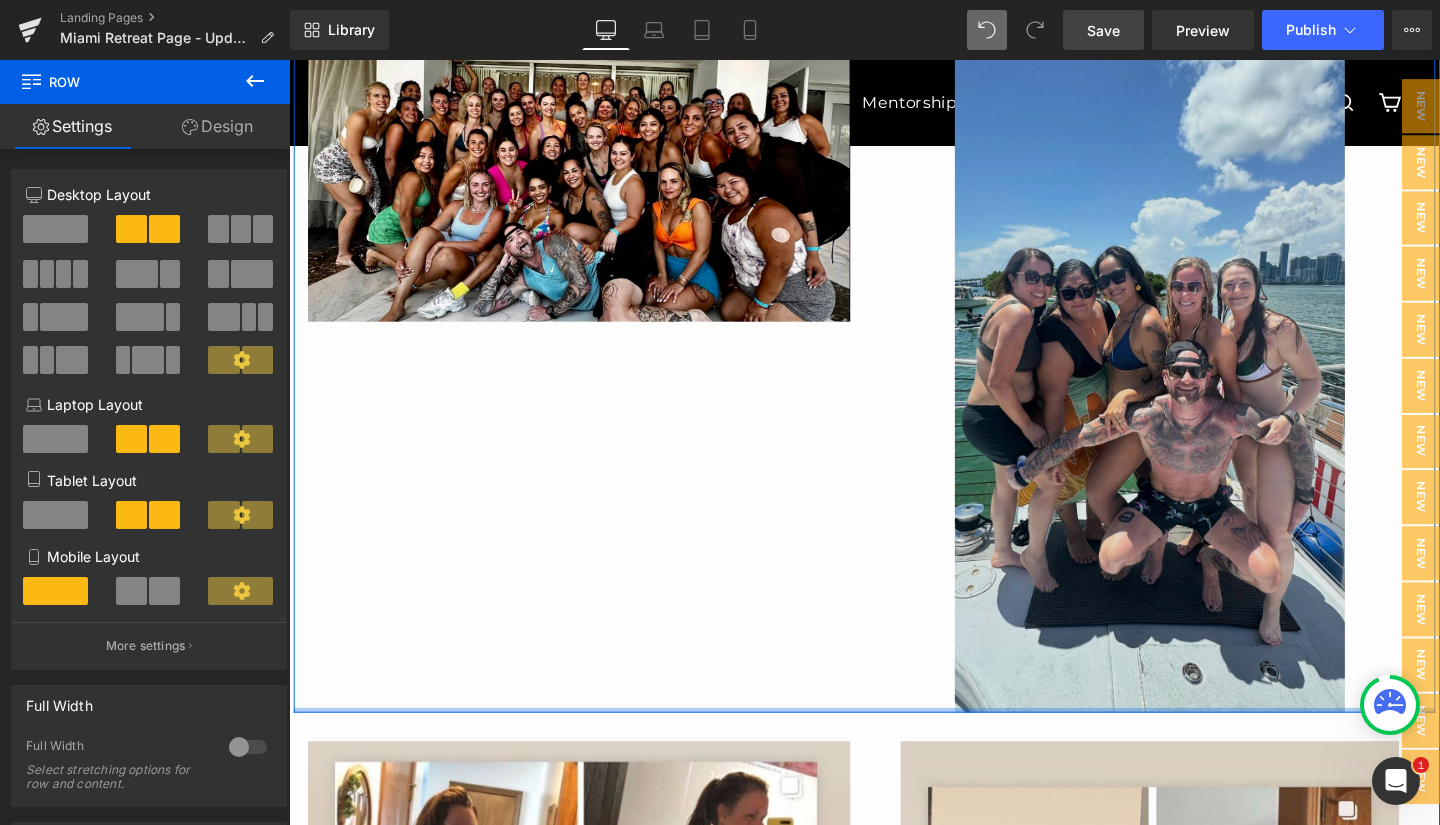drag, startPoint x: 1211, startPoint y: 745, endPoint x: 1197, endPoint y: 656, distance: 90.0944 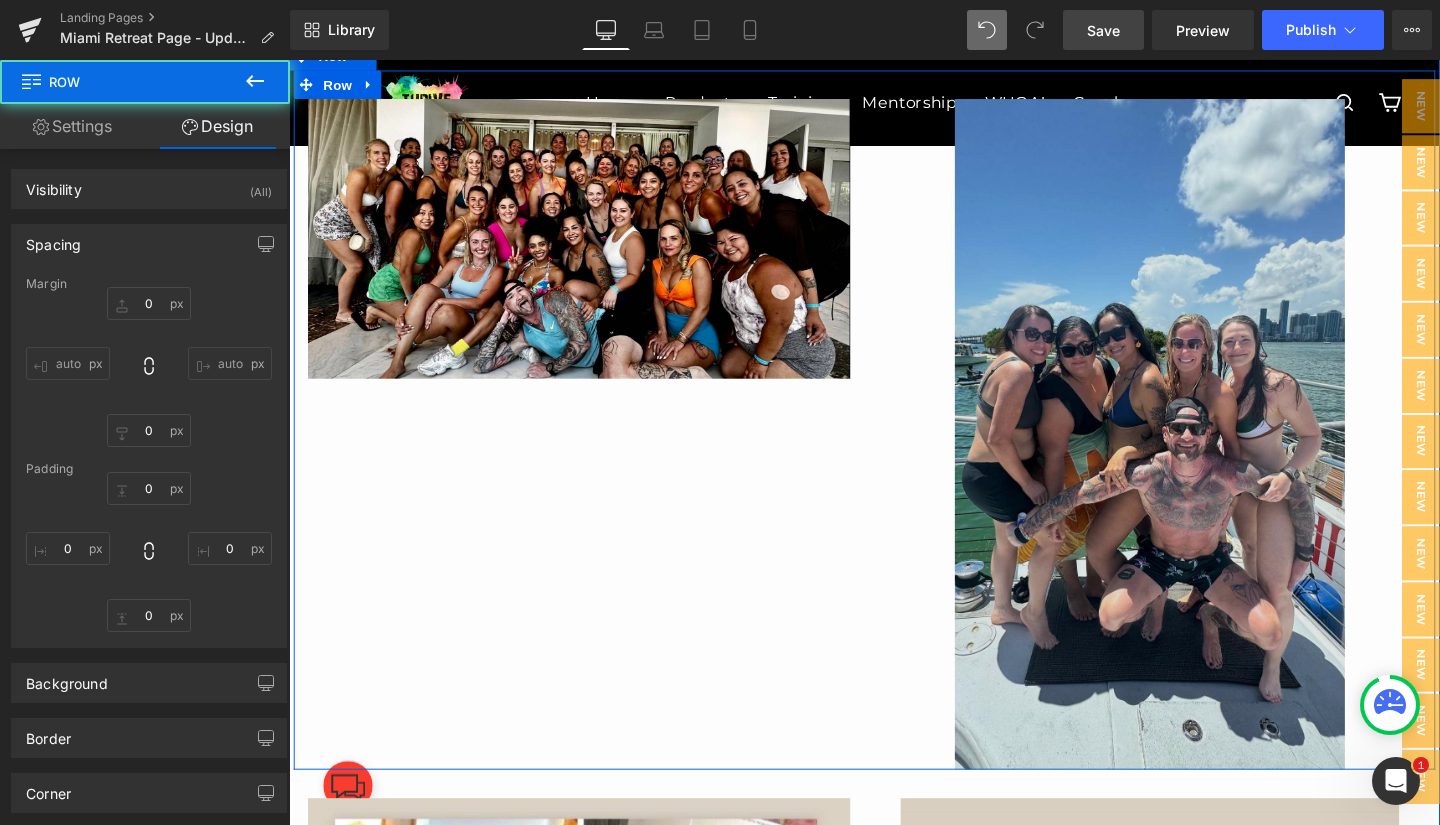 type on "0" 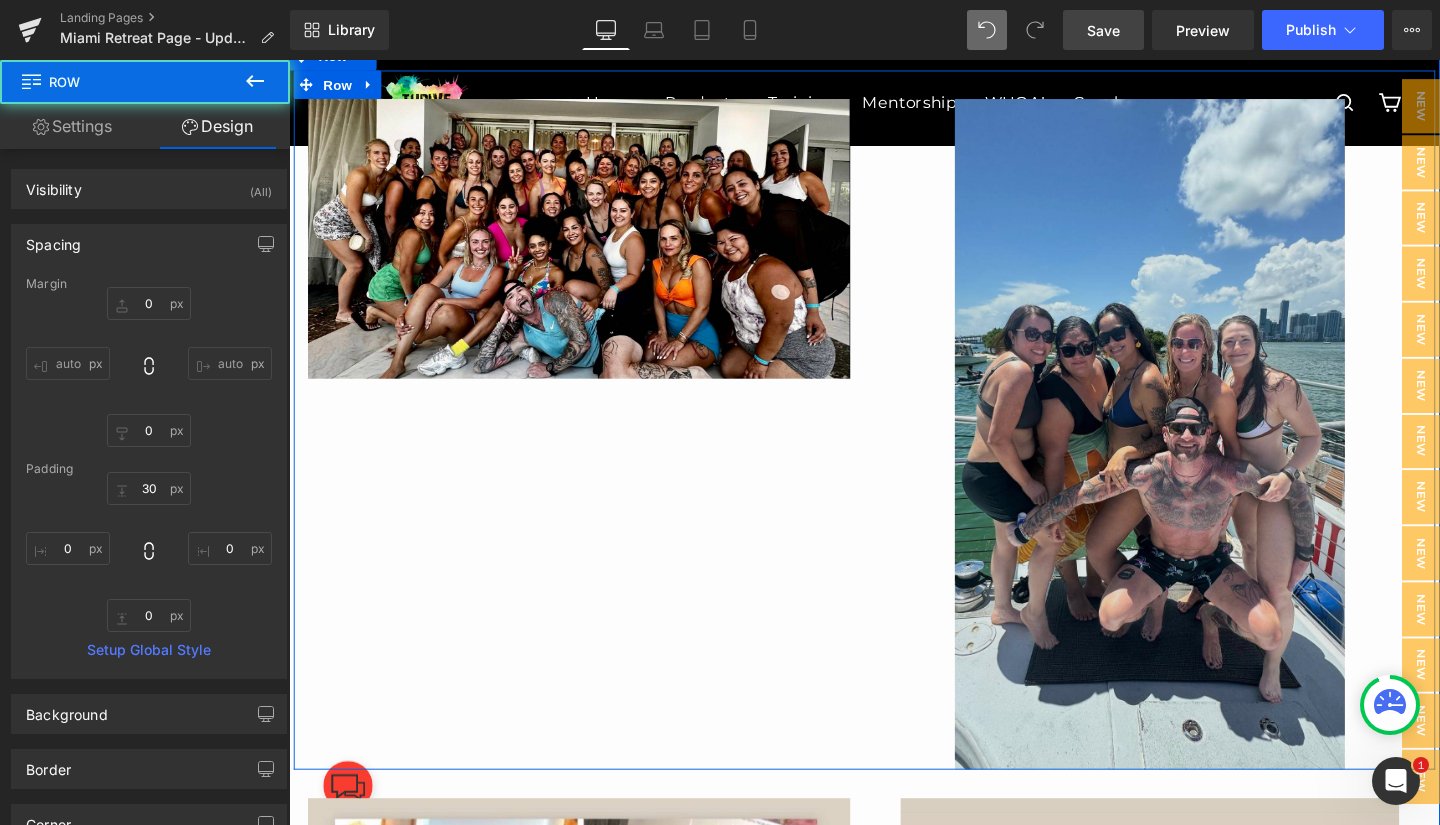 scroll, scrollTop: 1535, scrollLeft: 0, axis: vertical 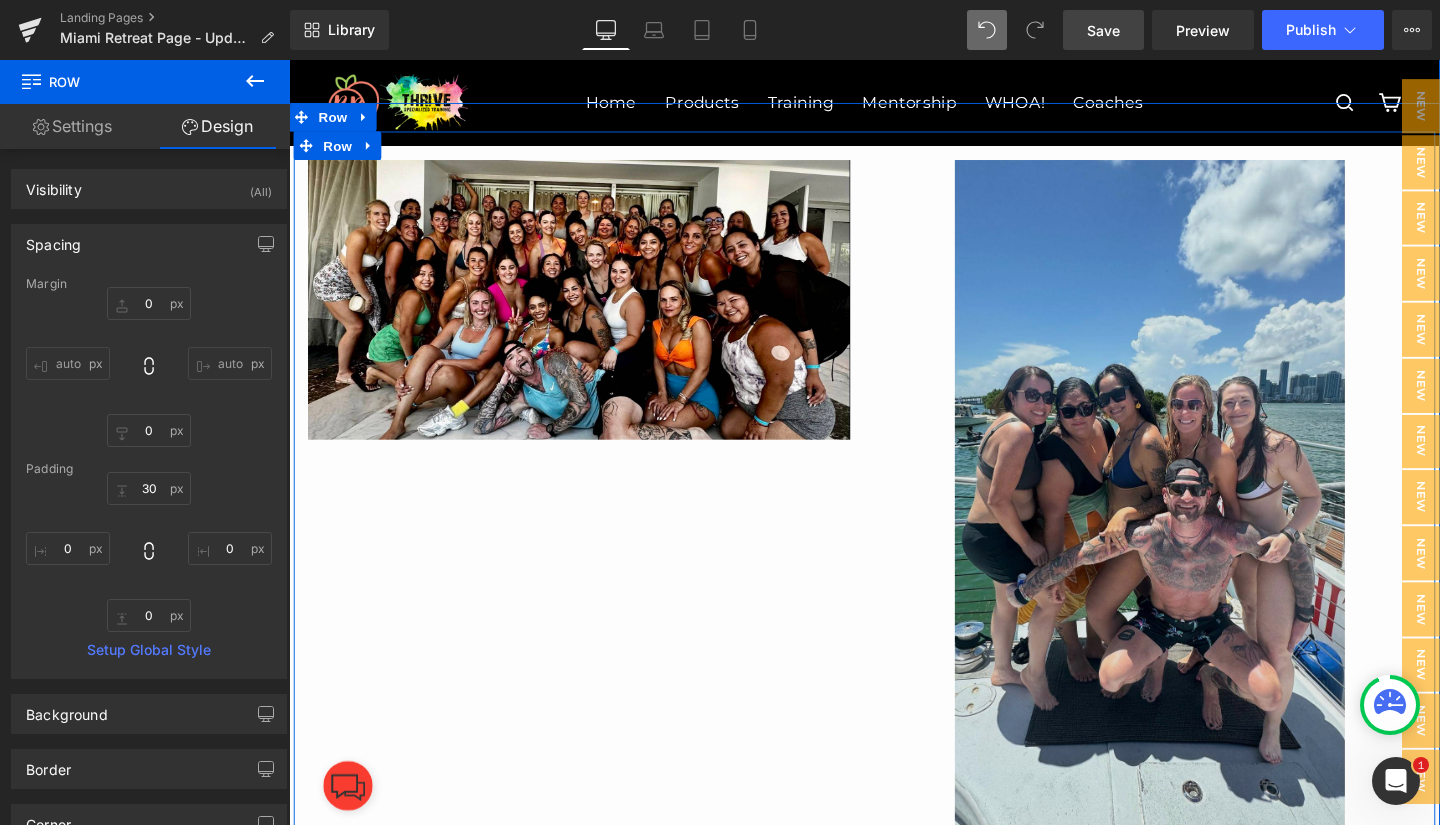 click on "Image" at bounding box center (1194, 517) 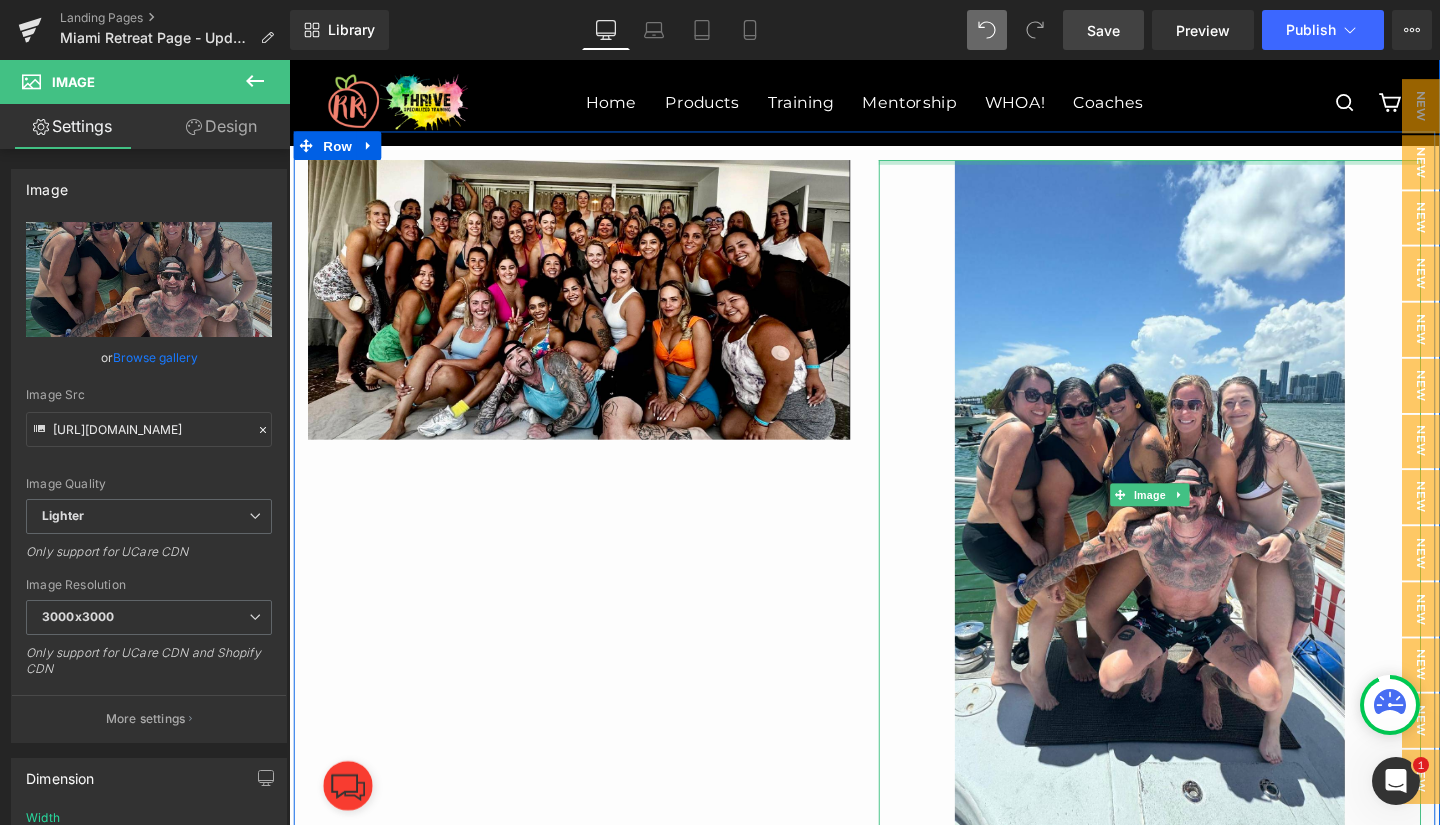 drag, startPoint x: 1164, startPoint y: 165, endPoint x: 1184, endPoint y: 137, distance: 34.4093 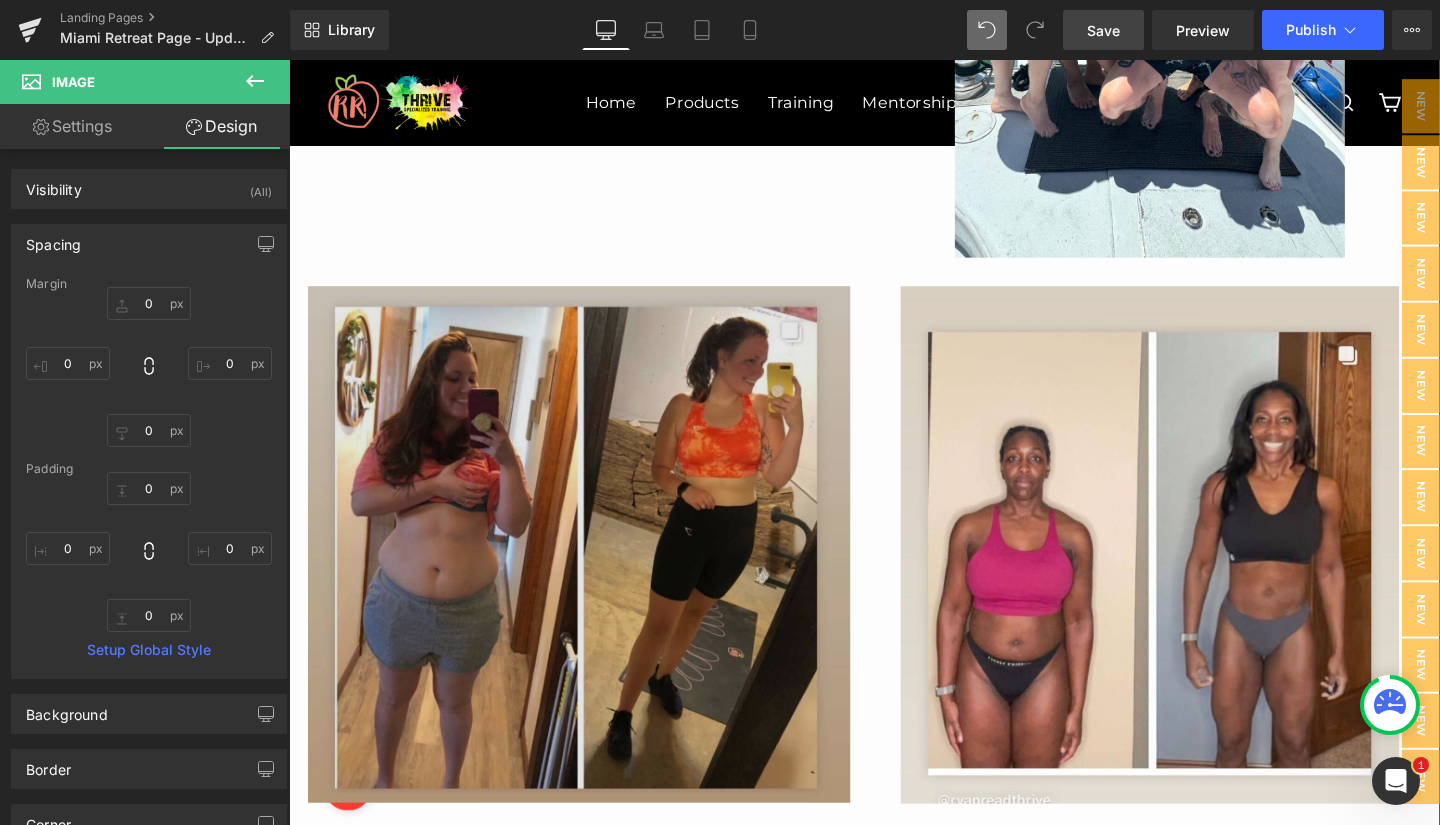 scroll, scrollTop: 2138, scrollLeft: 0, axis: vertical 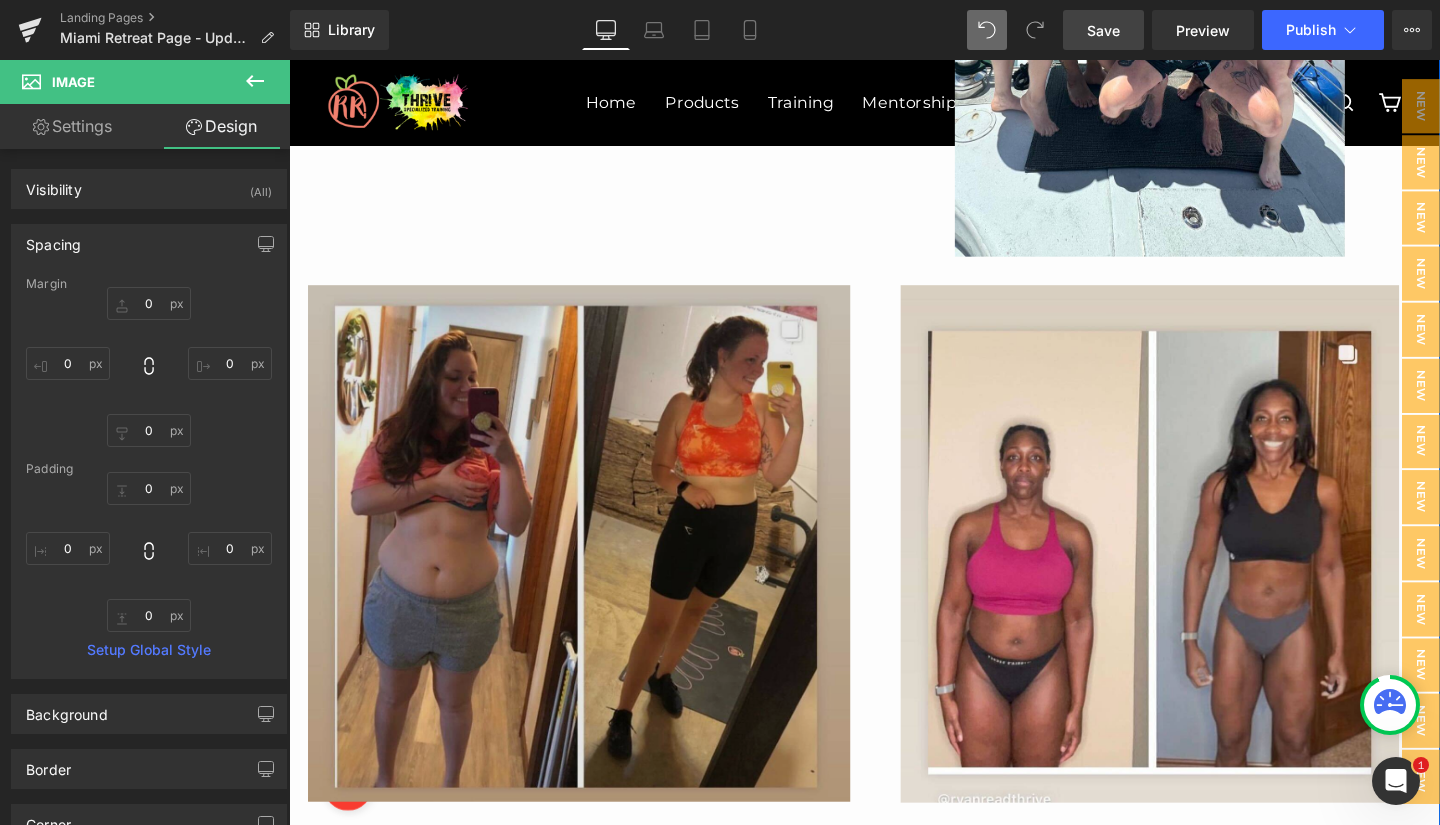 click at bounding box center (594, 568) 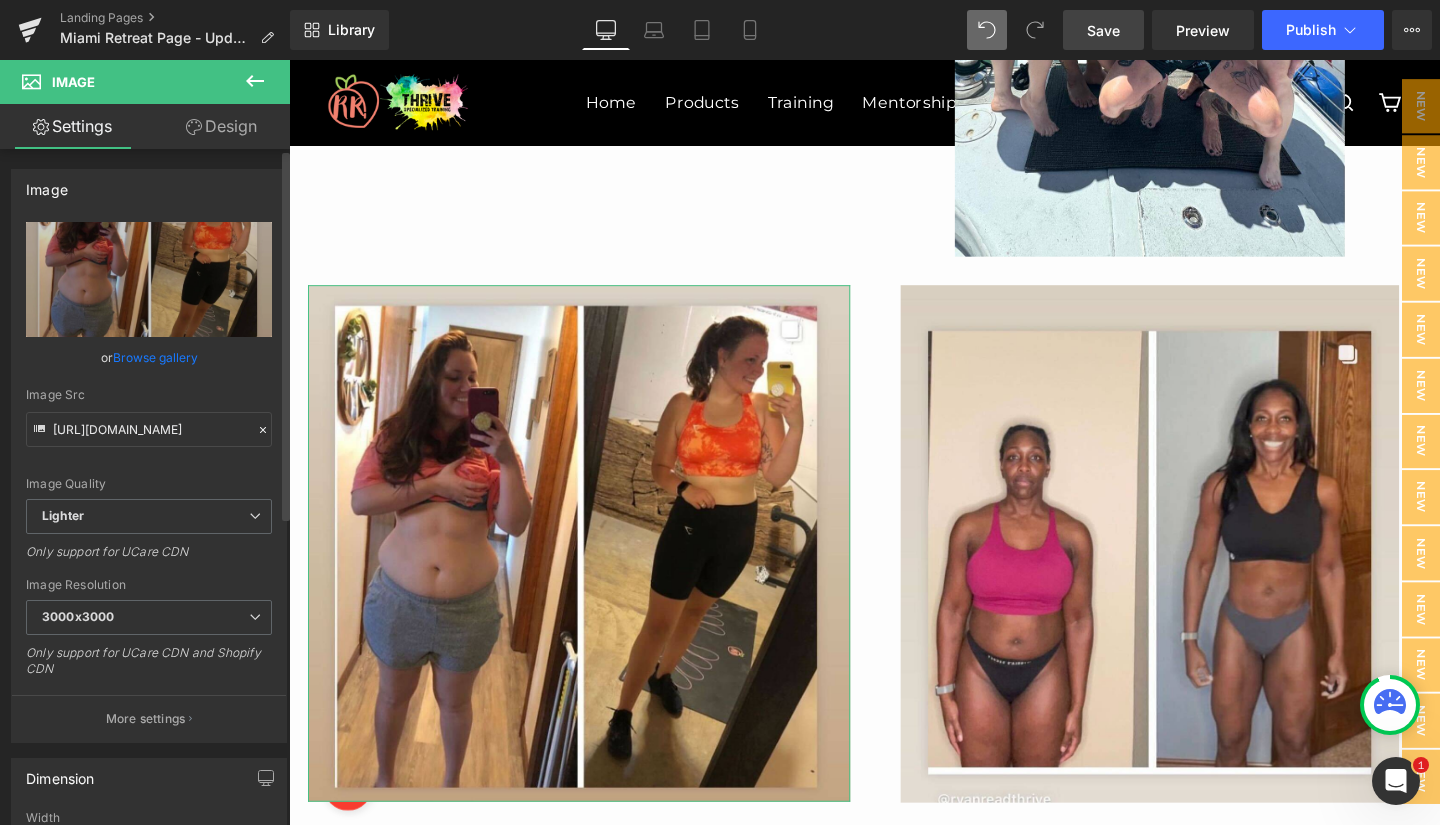 click on "Browse gallery" at bounding box center [155, 357] 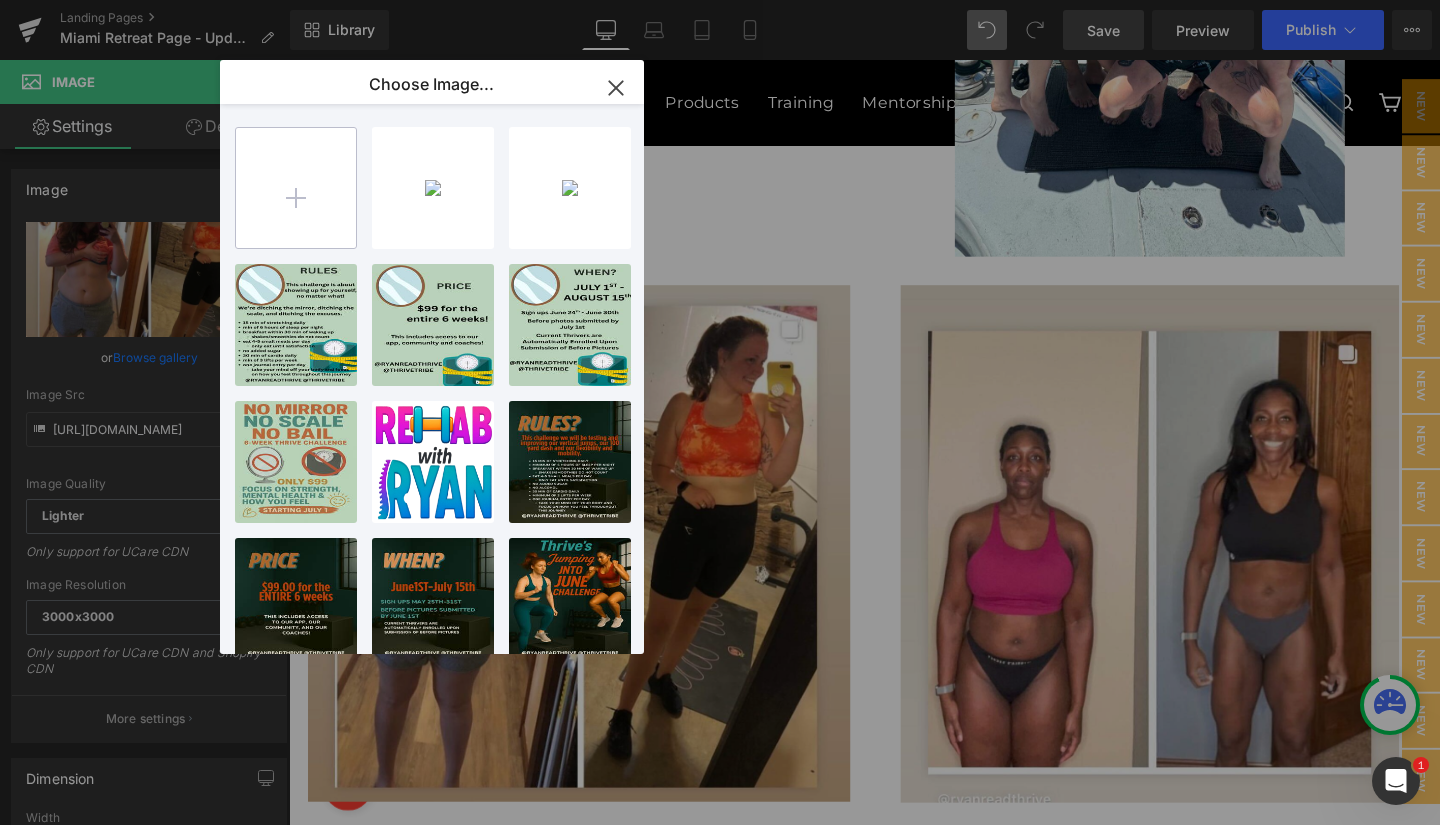 click at bounding box center [296, 188] 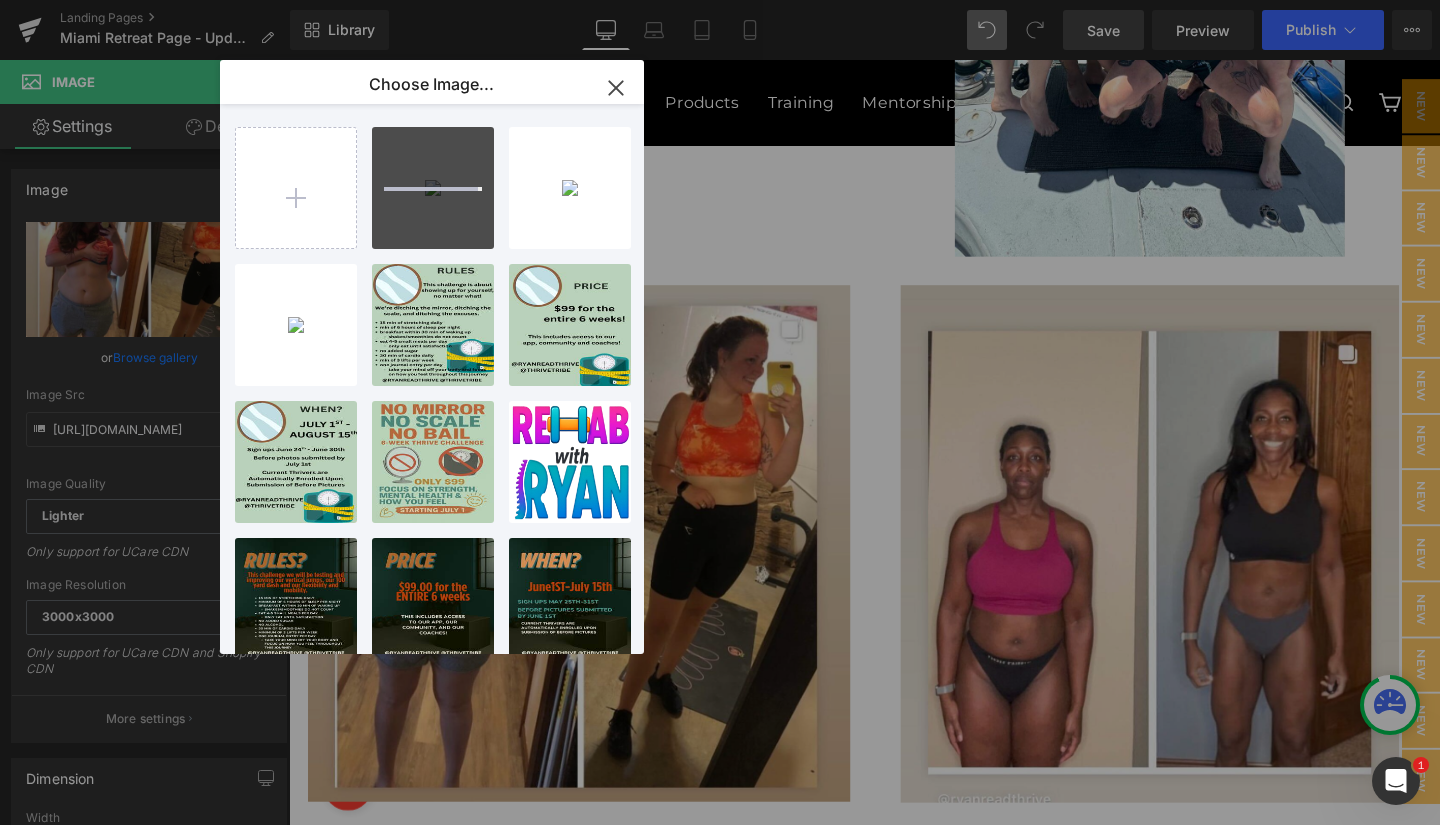 type 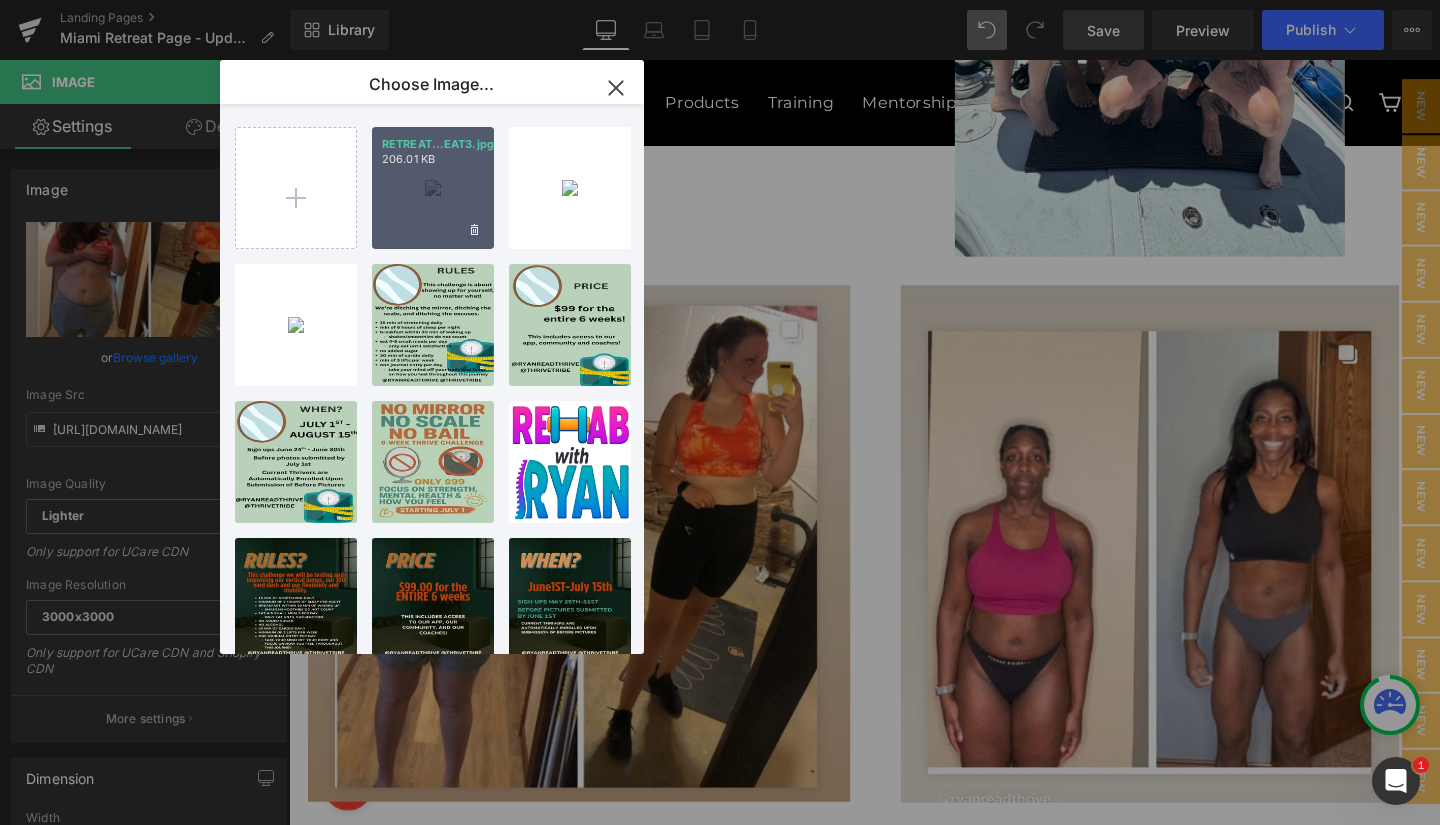 click on "RETREAT...EAT3.jpg 206.01 KB" at bounding box center (433, 188) 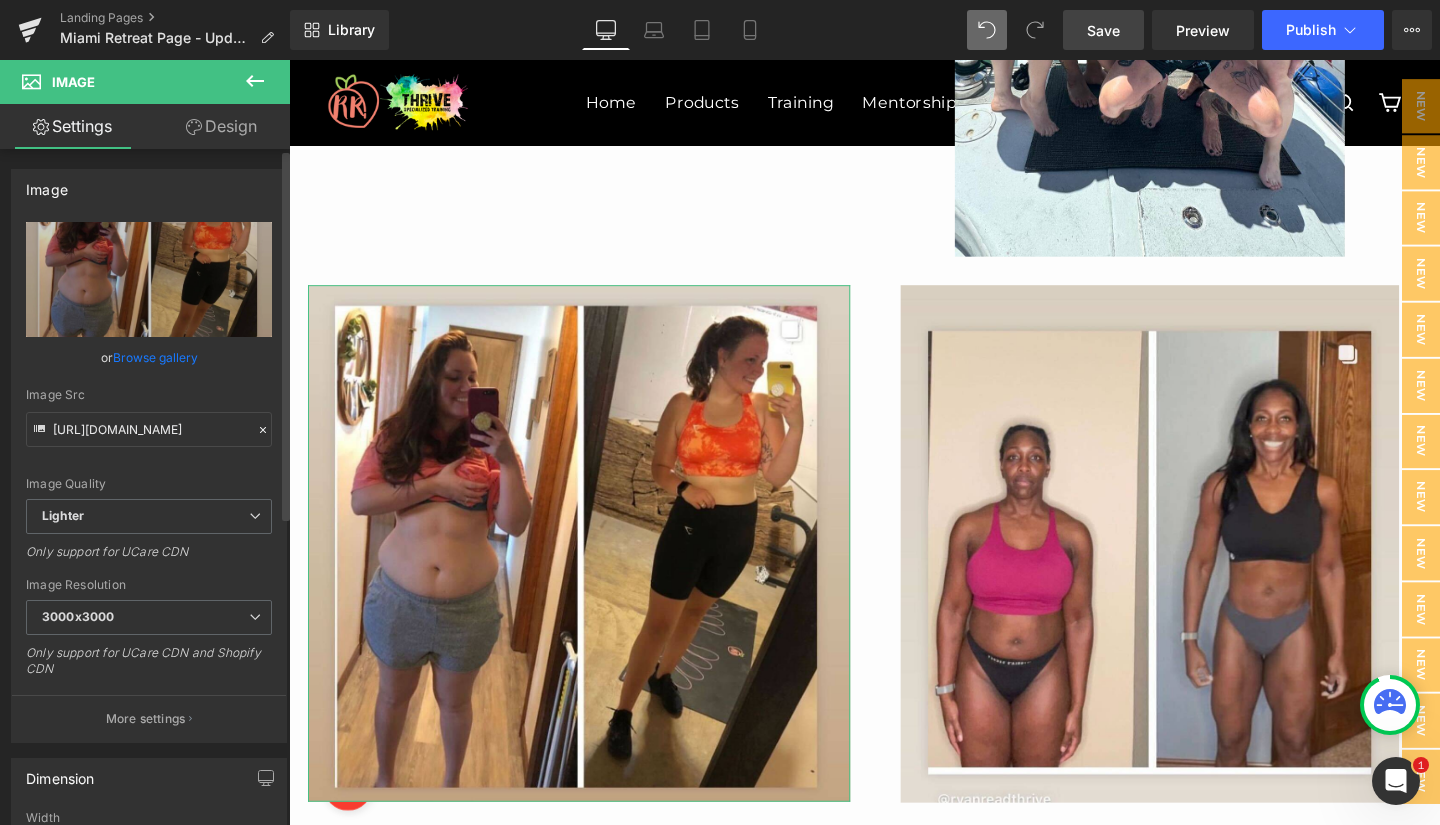click on "Browse gallery" at bounding box center (155, 357) 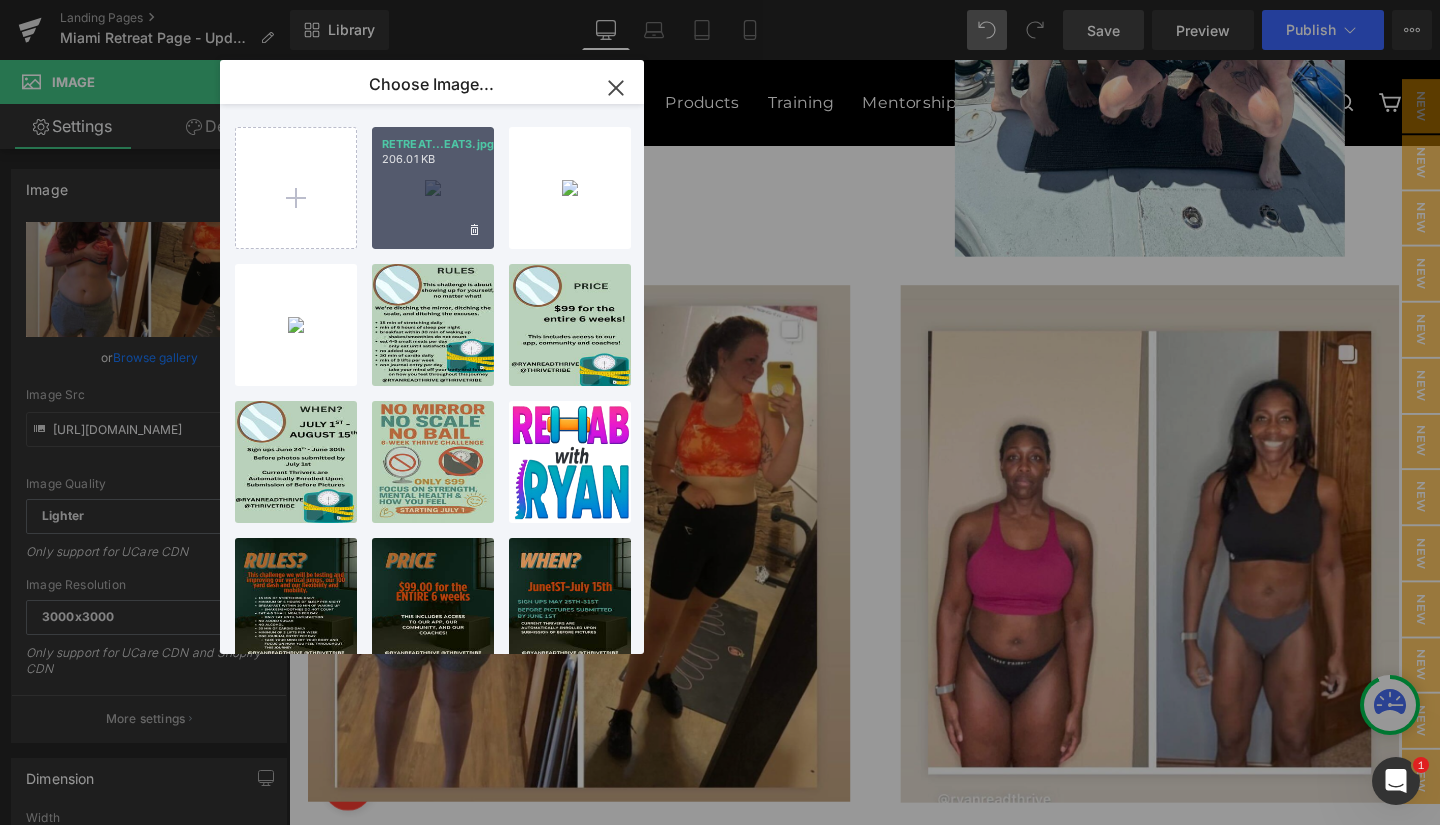 click on "RETREAT...EAT3.jpg 206.01 KB" at bounding box center (433, 188) 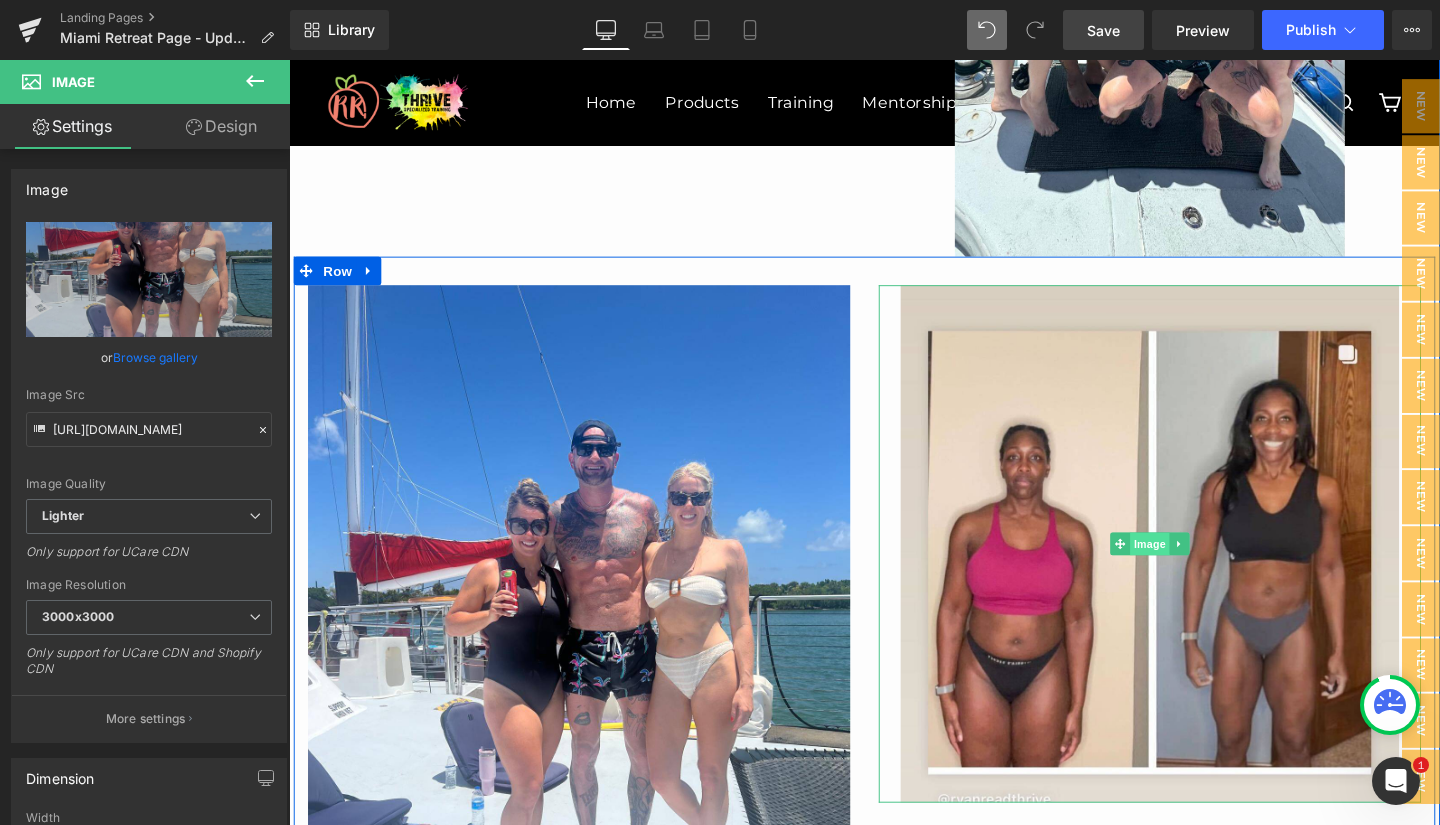 click on "Image" at bounding box center (1194, 569) 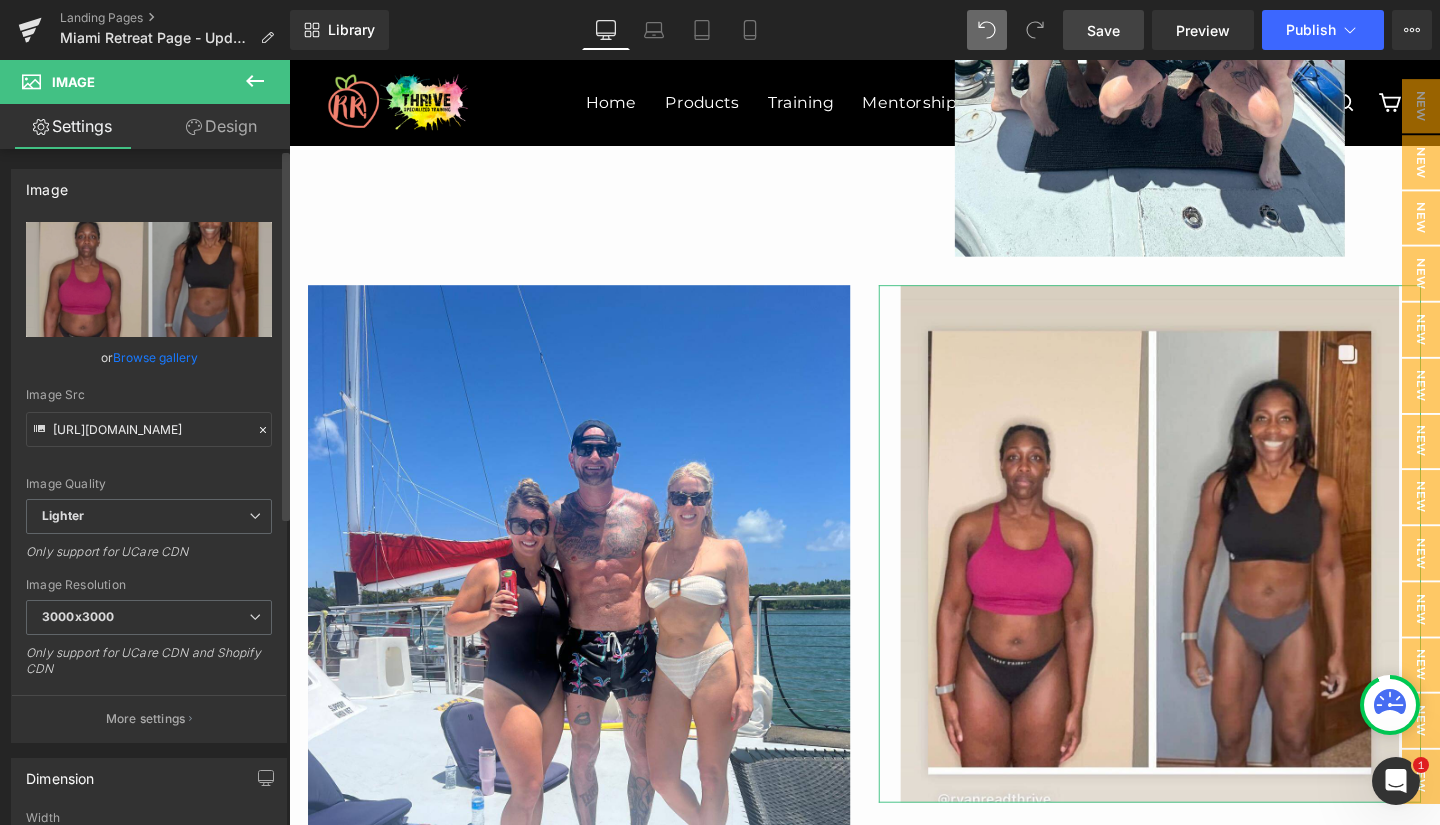 click on "Browse gallery" at bounding box center [155, 357] 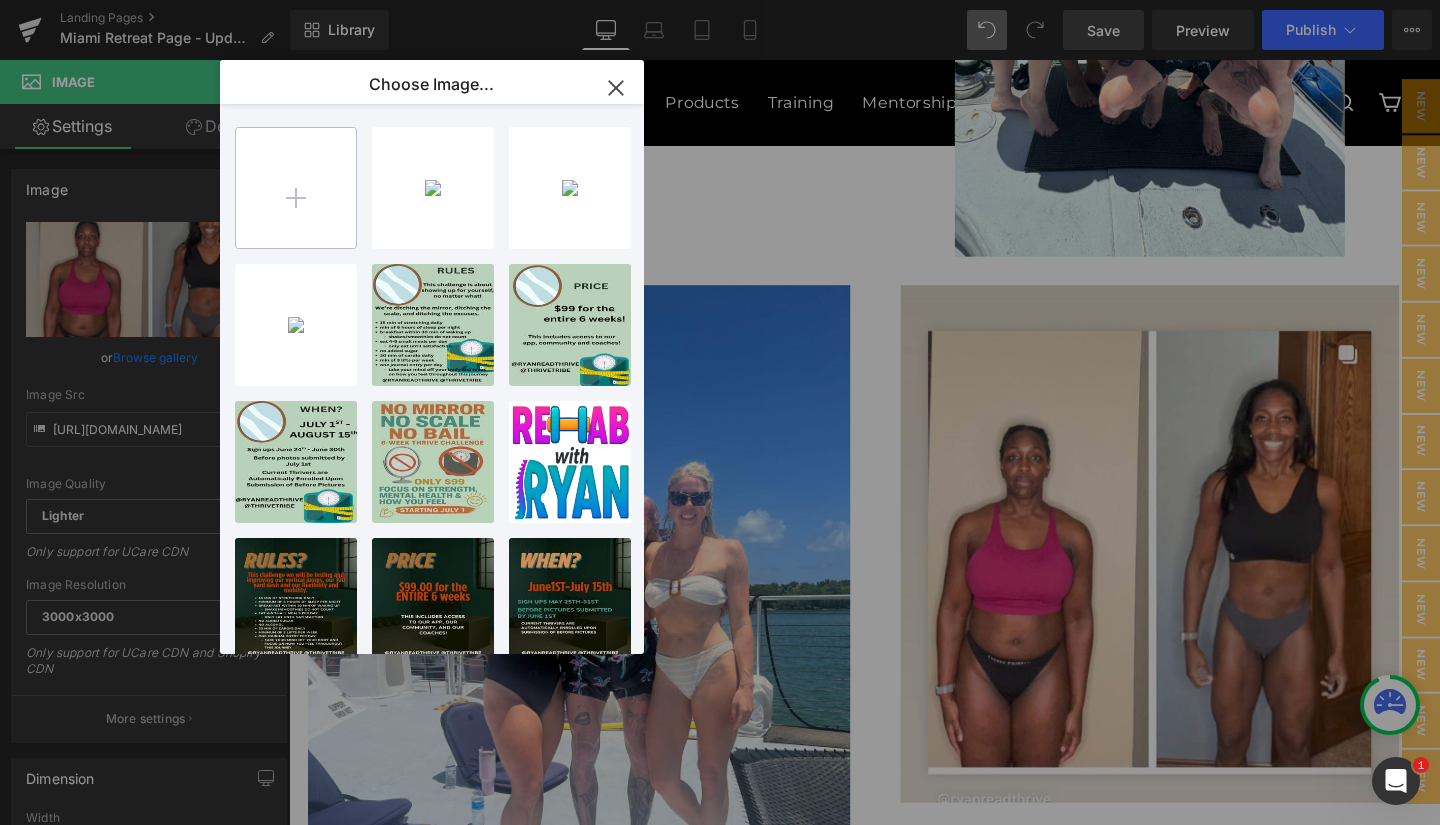click at bounding box center (296, 188) 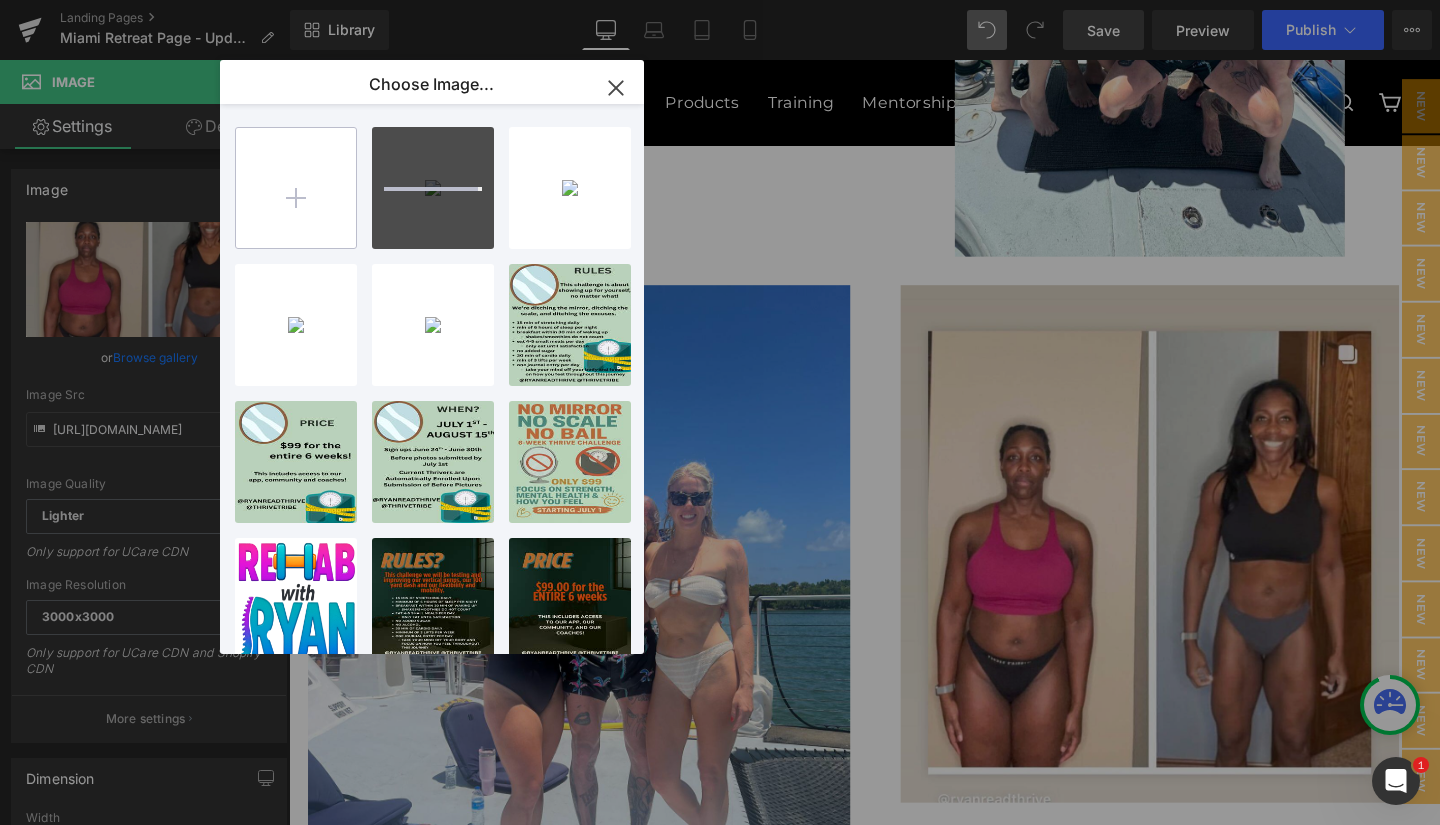 type 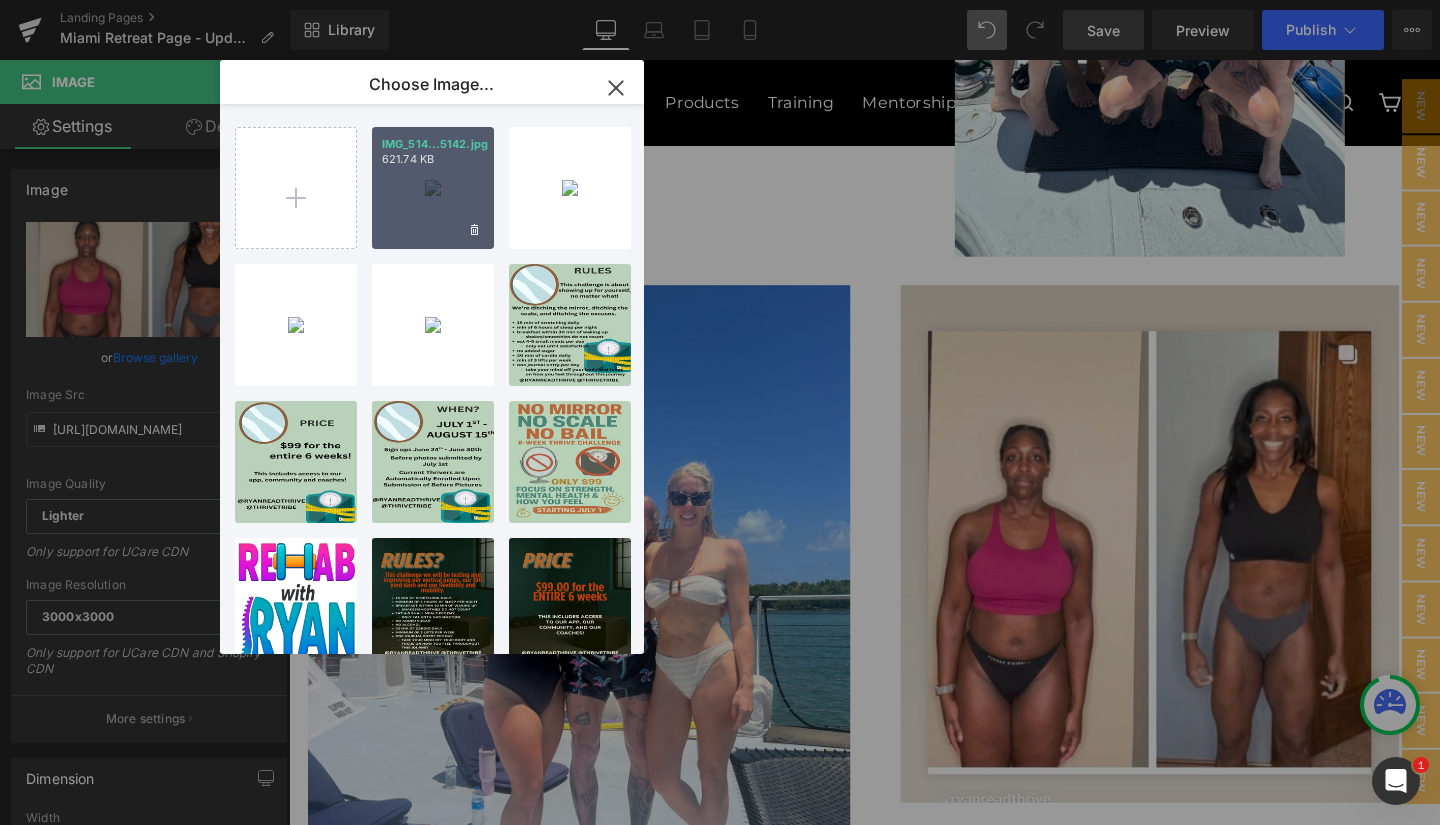 click on "IMG_514...5142.jpg 621.74 KB" at bounding box center (433, 188) 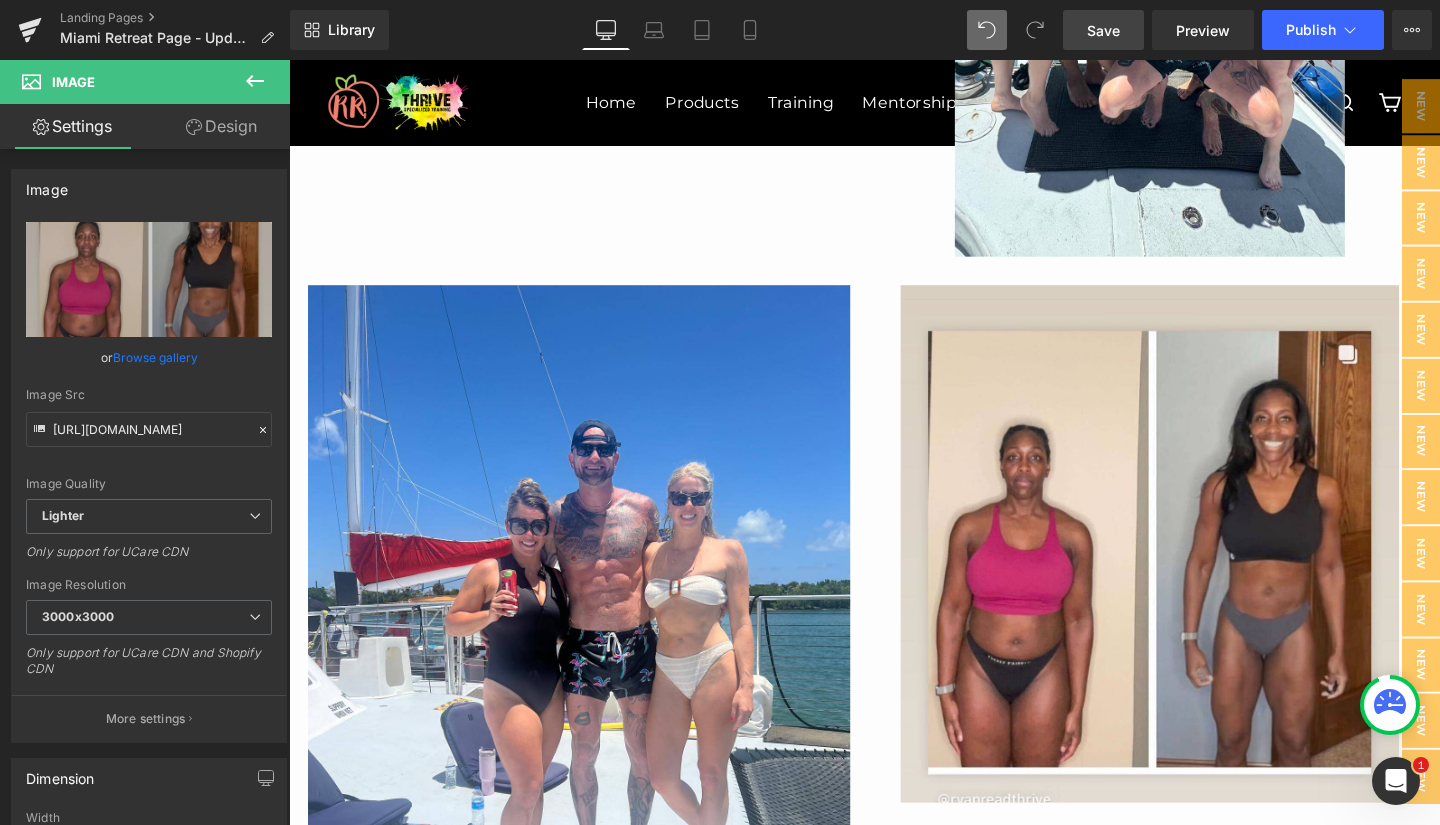 click on "Image         Image         Row" at bounding box center (894, -101) 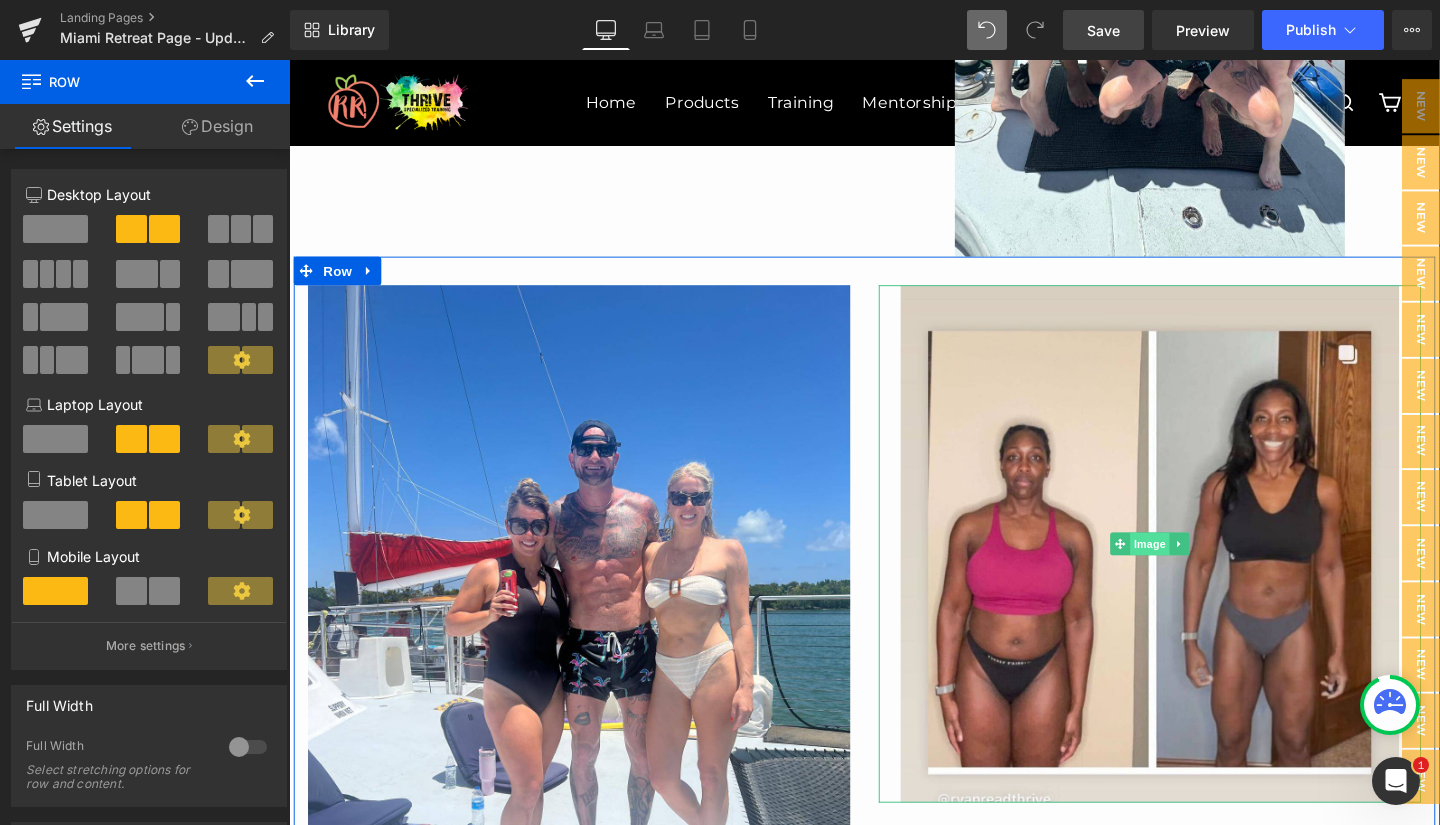 click on "Image" at bounding box center (1194, 569) 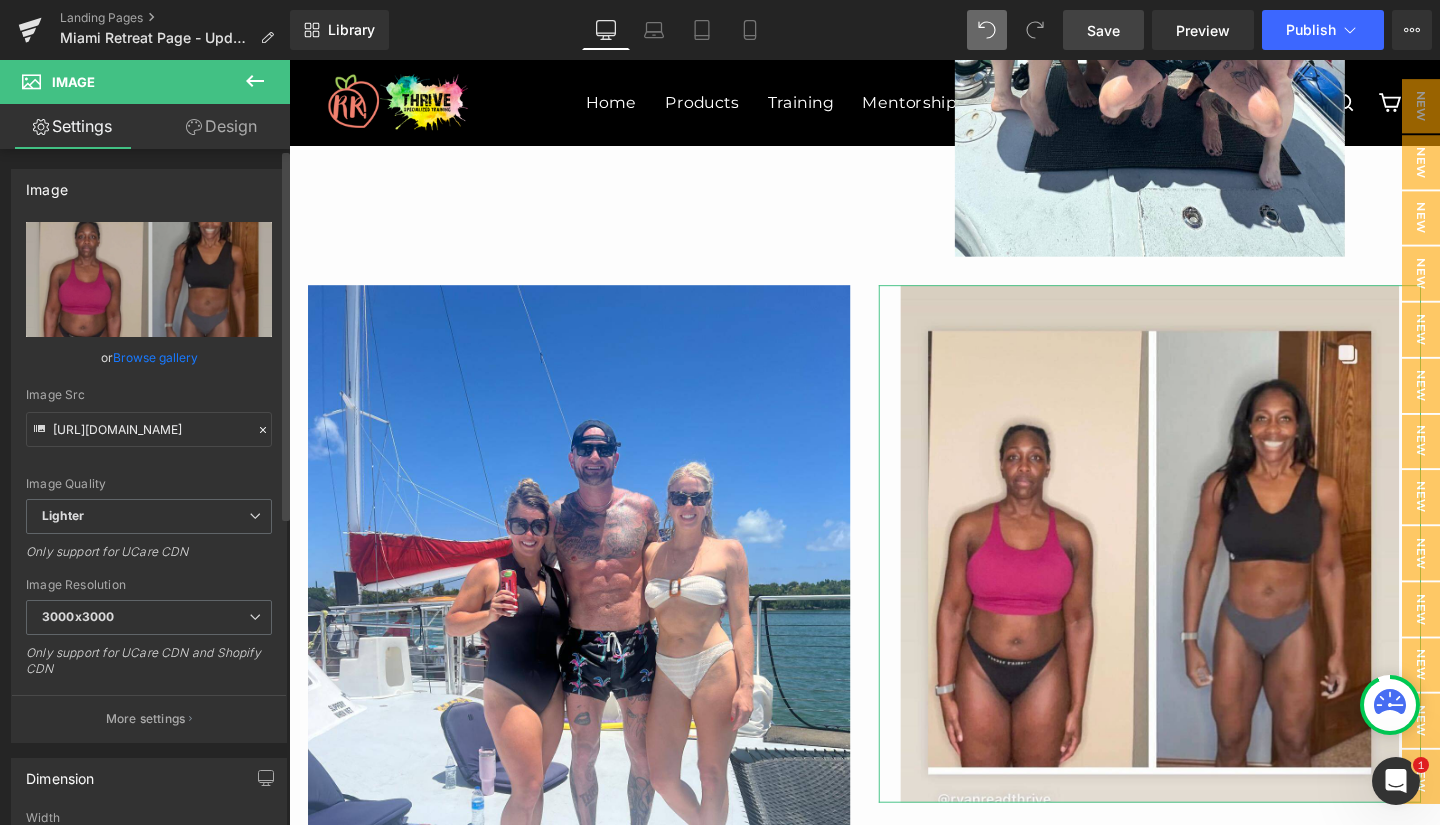 click on "Browse gallery" at bounding box center [155, 357] 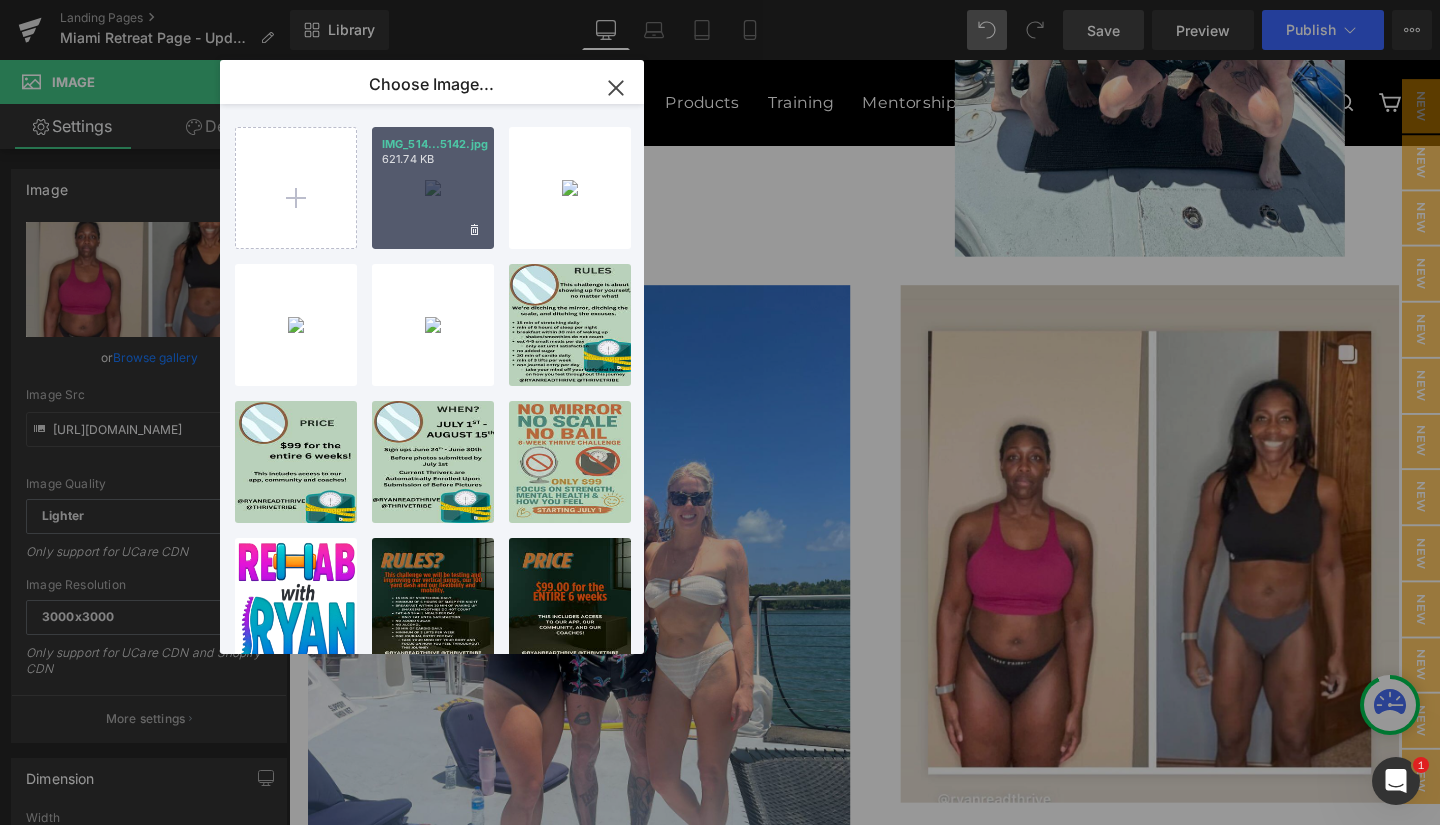 click on "IMG_514...5142.jpg 621.74 KB" at bounding box center (433, 188) 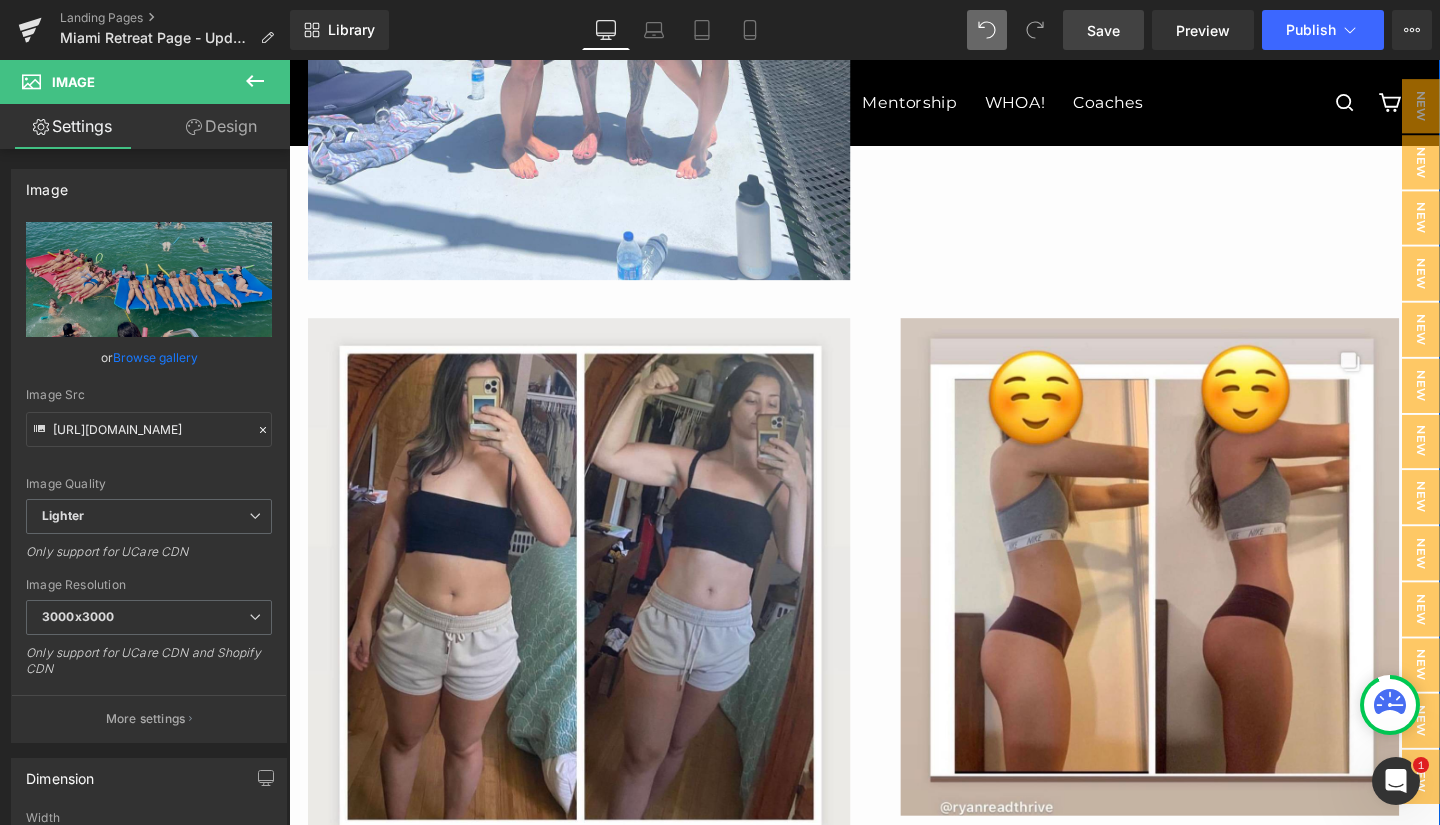 scroll, scrollTop: 2931, scrollLeft: 0, axis: vertical 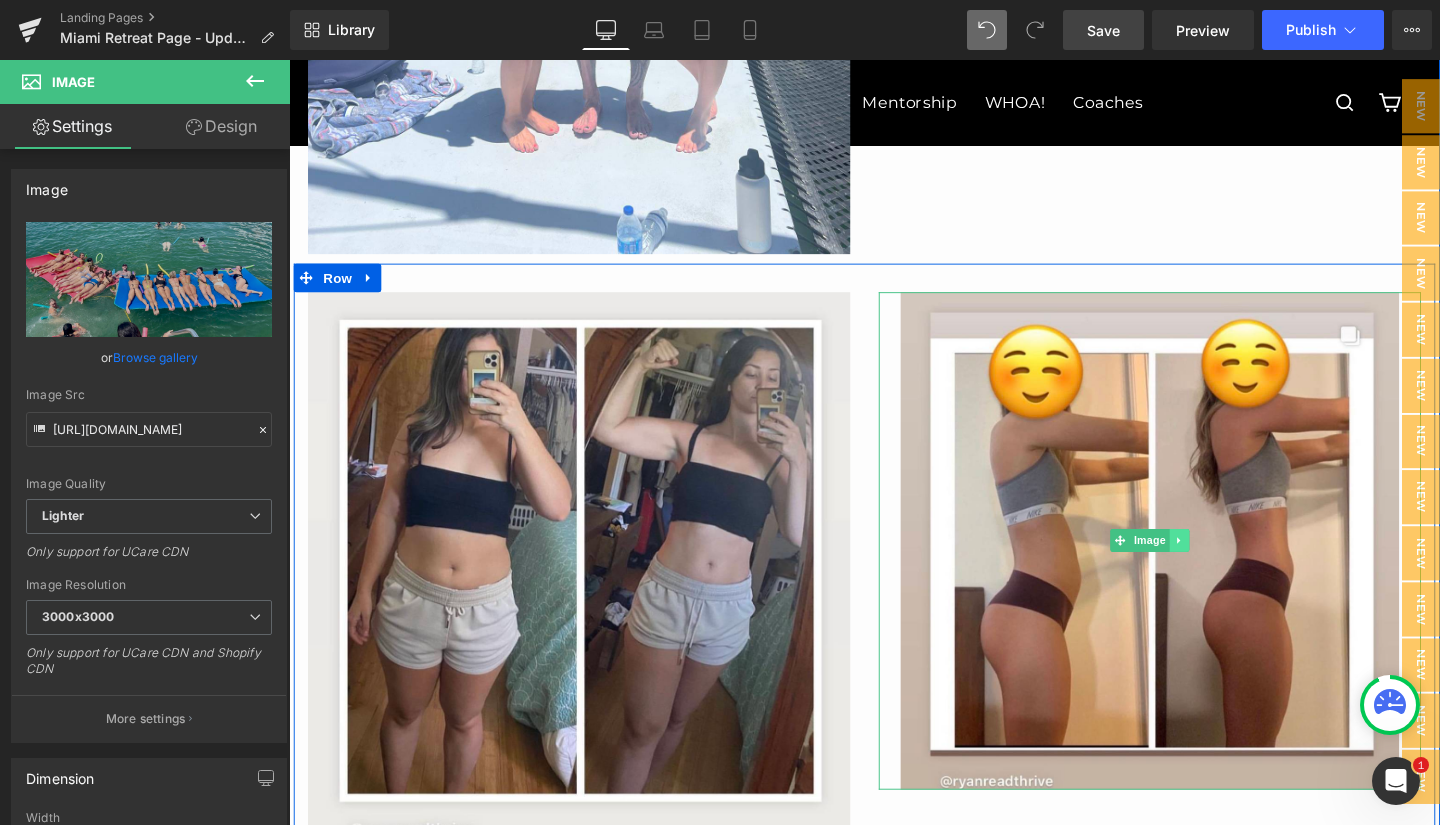 click 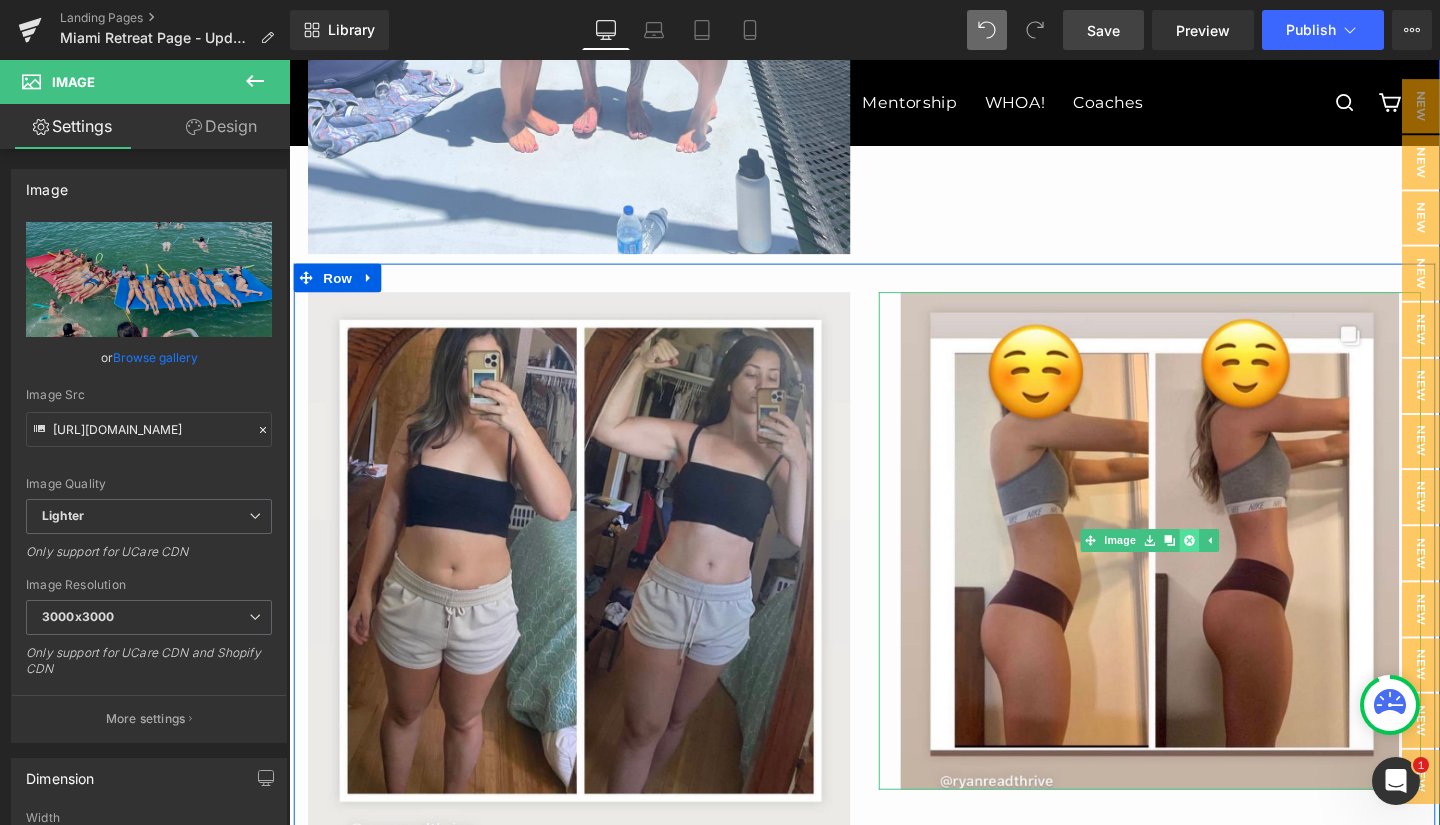 click 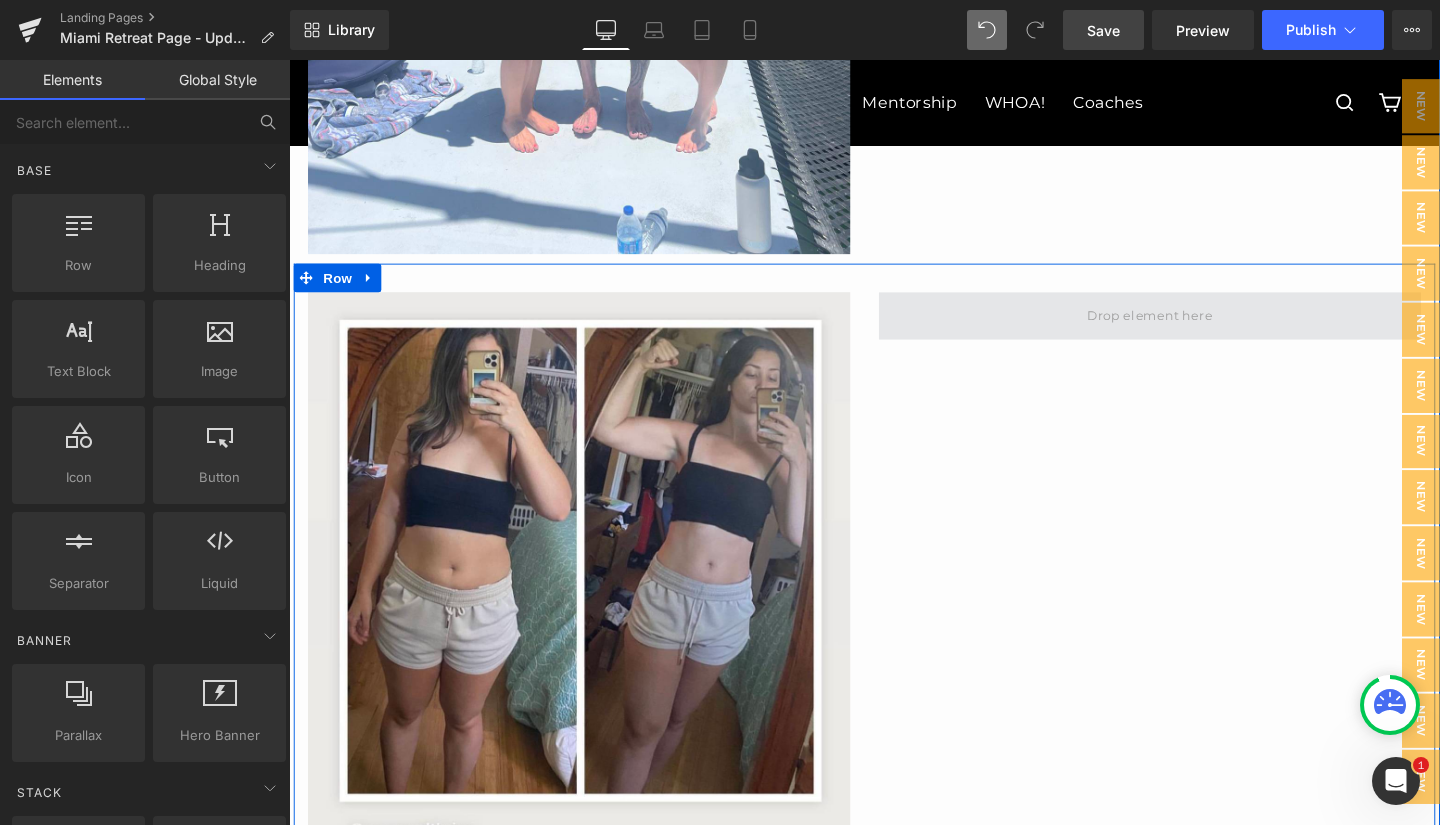 click at bounding box center (1194, 329) 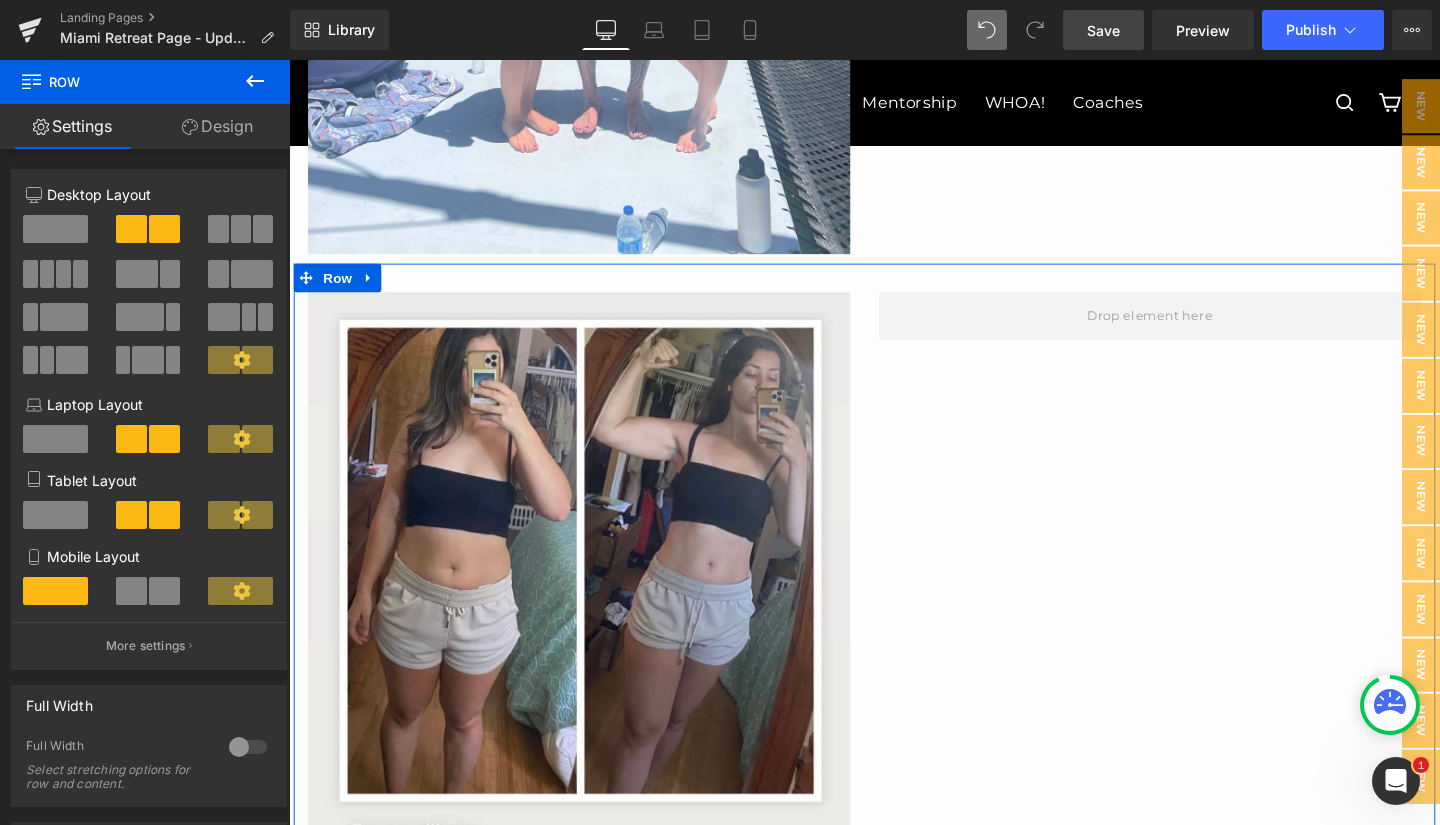 click at bounding box center [55, 229] 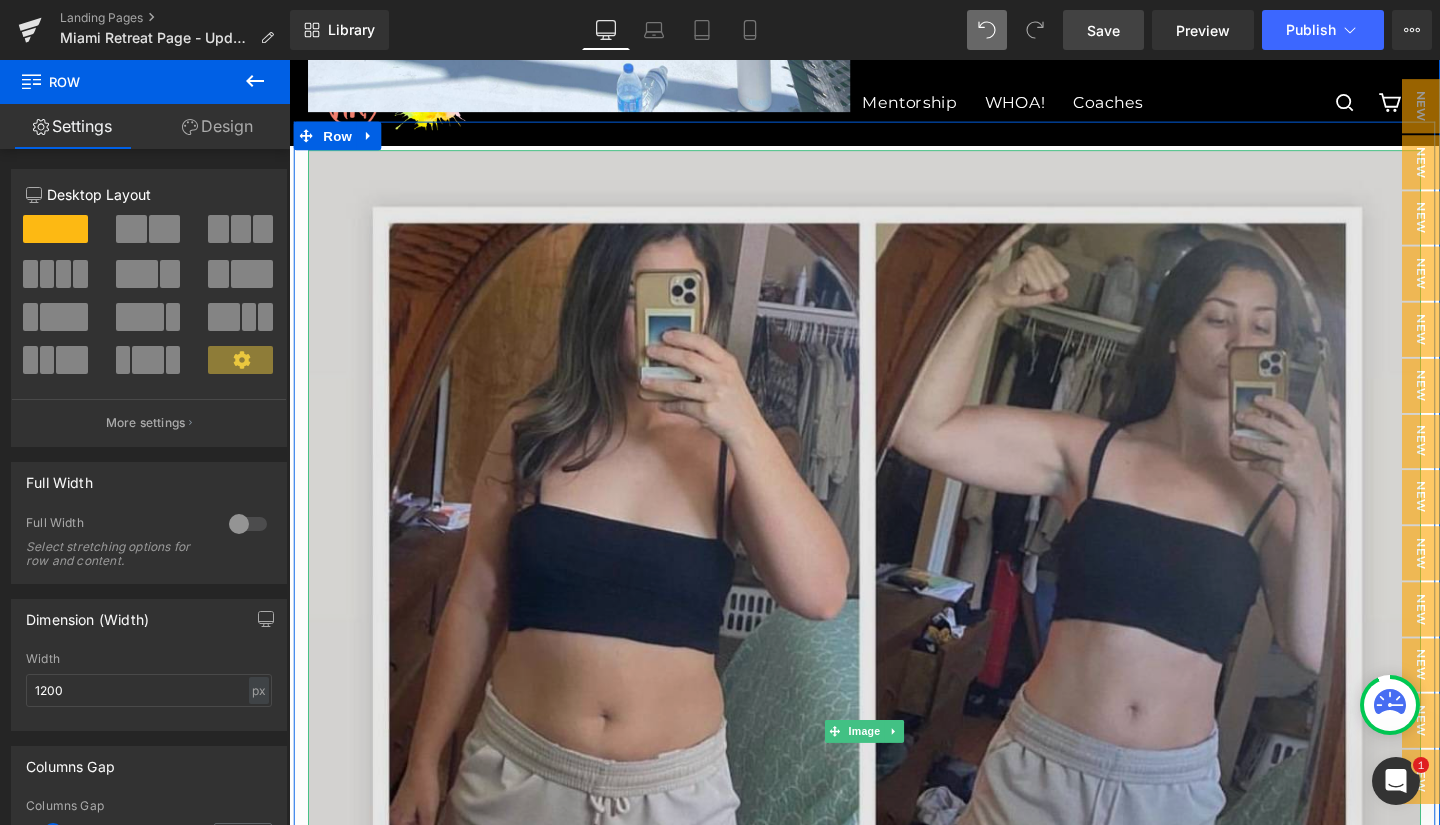 scroll, scrollTop: 3081, scrollLeft: 0, axis: vertical 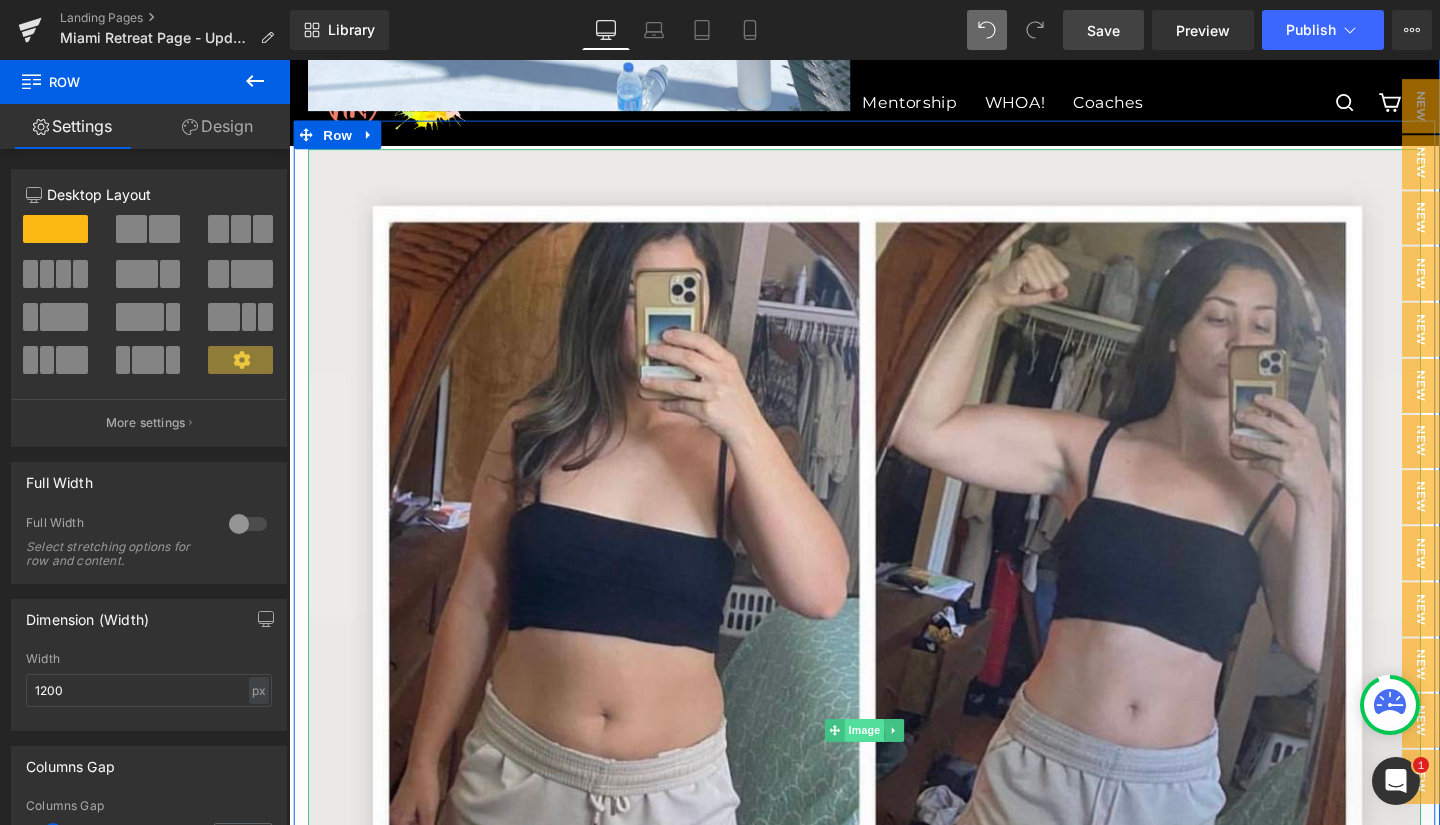 click on "Image" at bounding box center [894, 765] 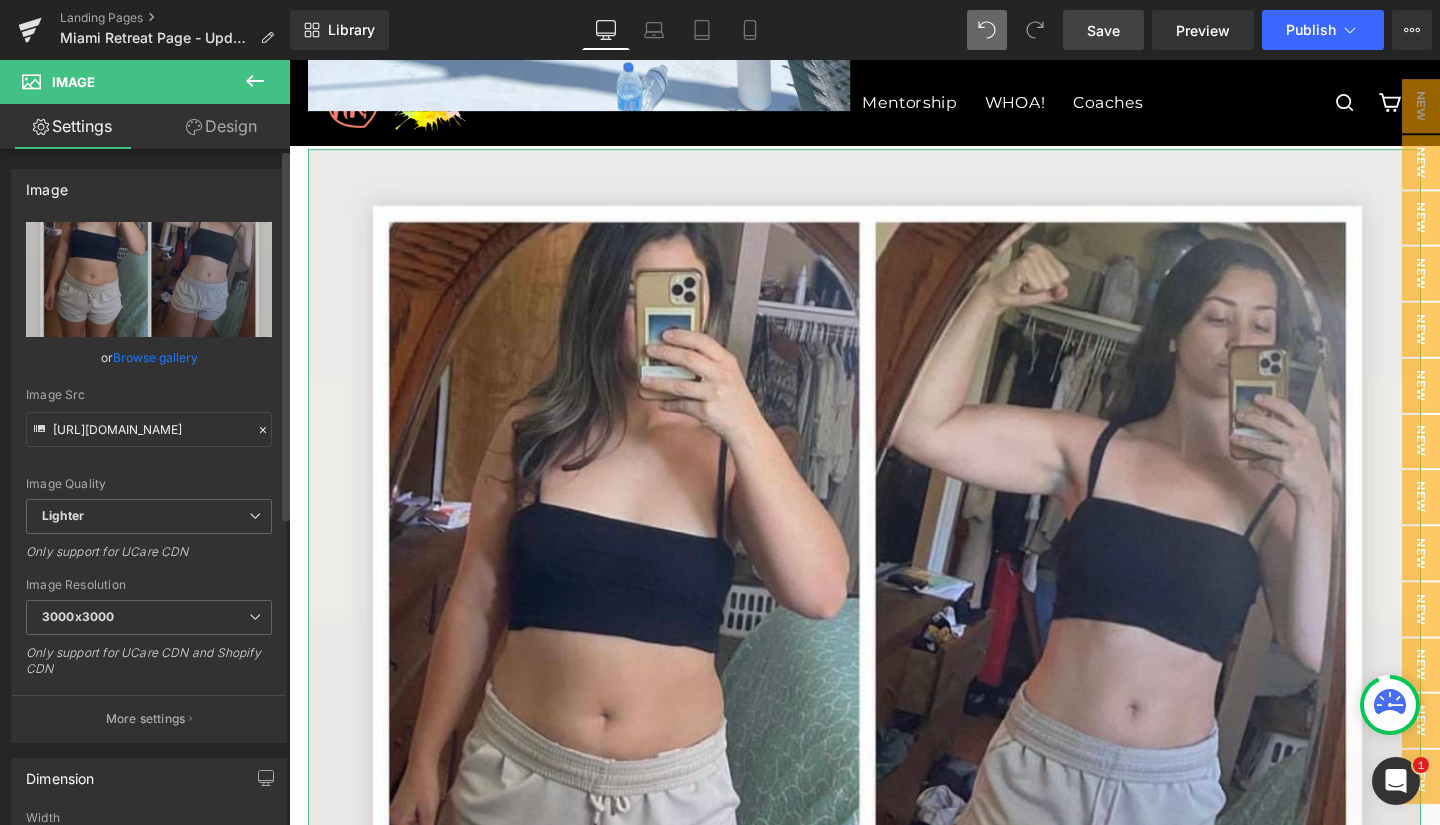 click on "Browse gallery" at bounding box center [155, 357] 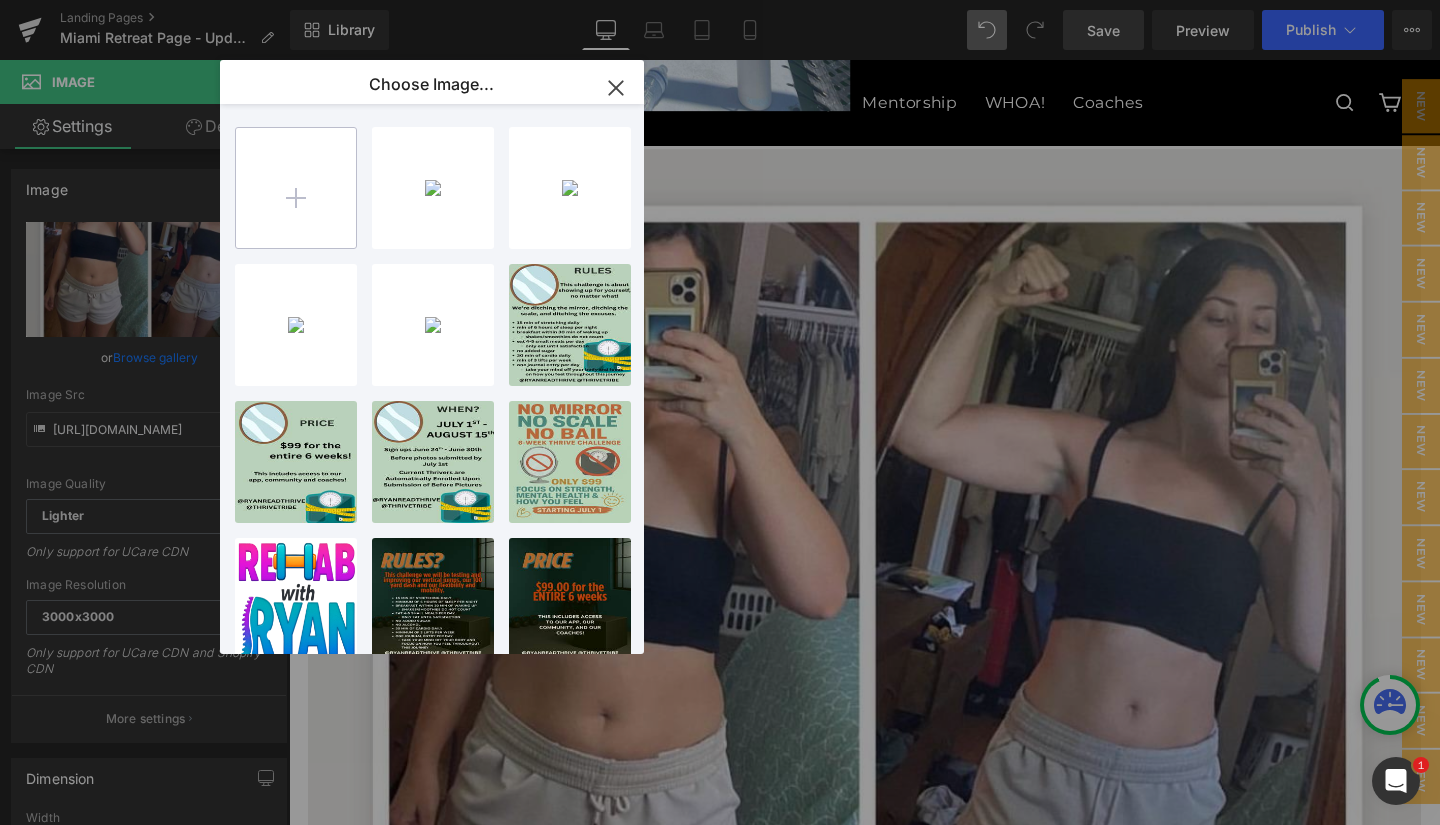 click at bounding box center [296, 188] 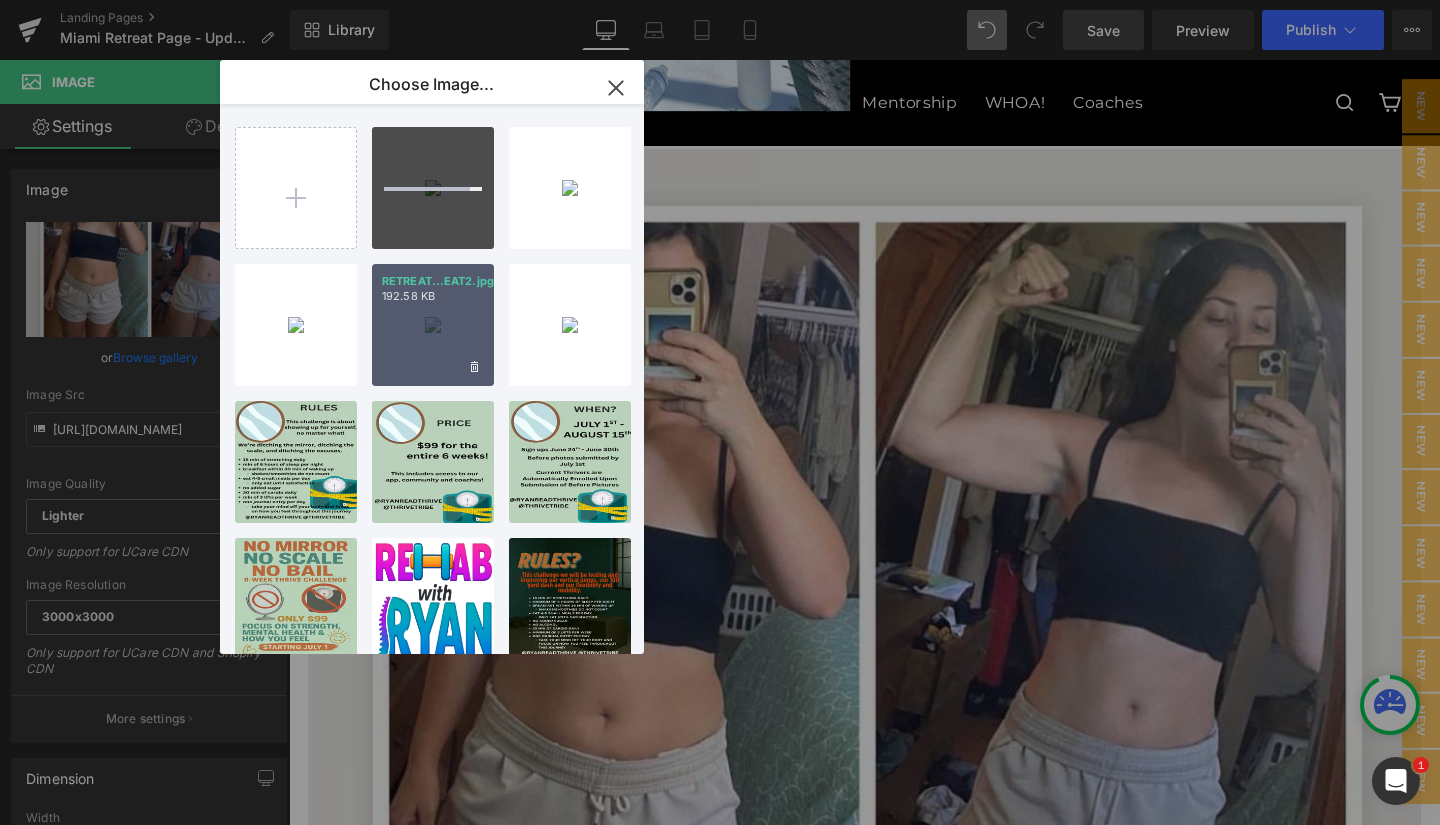 type 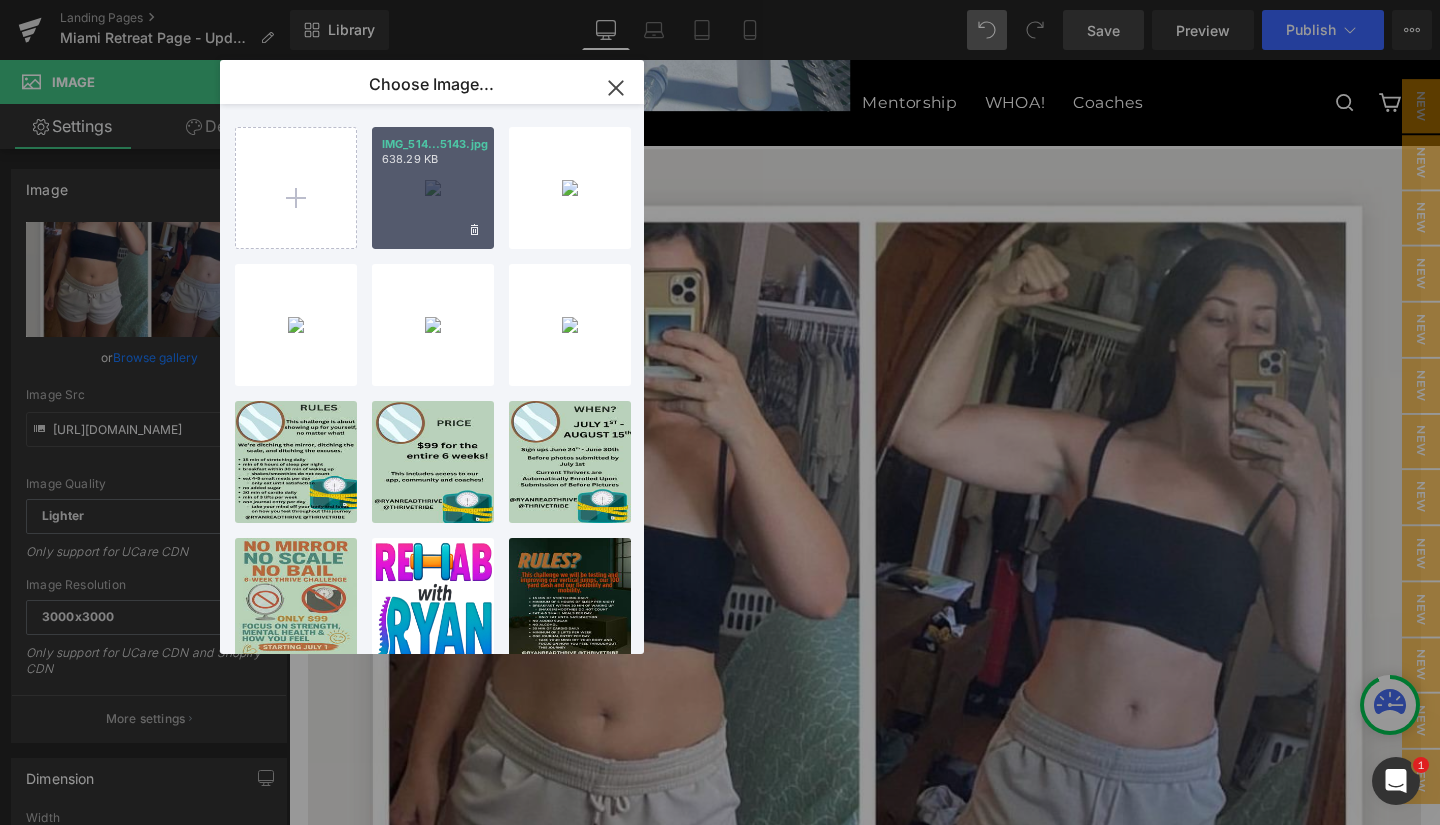 click on "IMG_514...5143.jpg 638.29 KB" at bounding box center [433, 188] 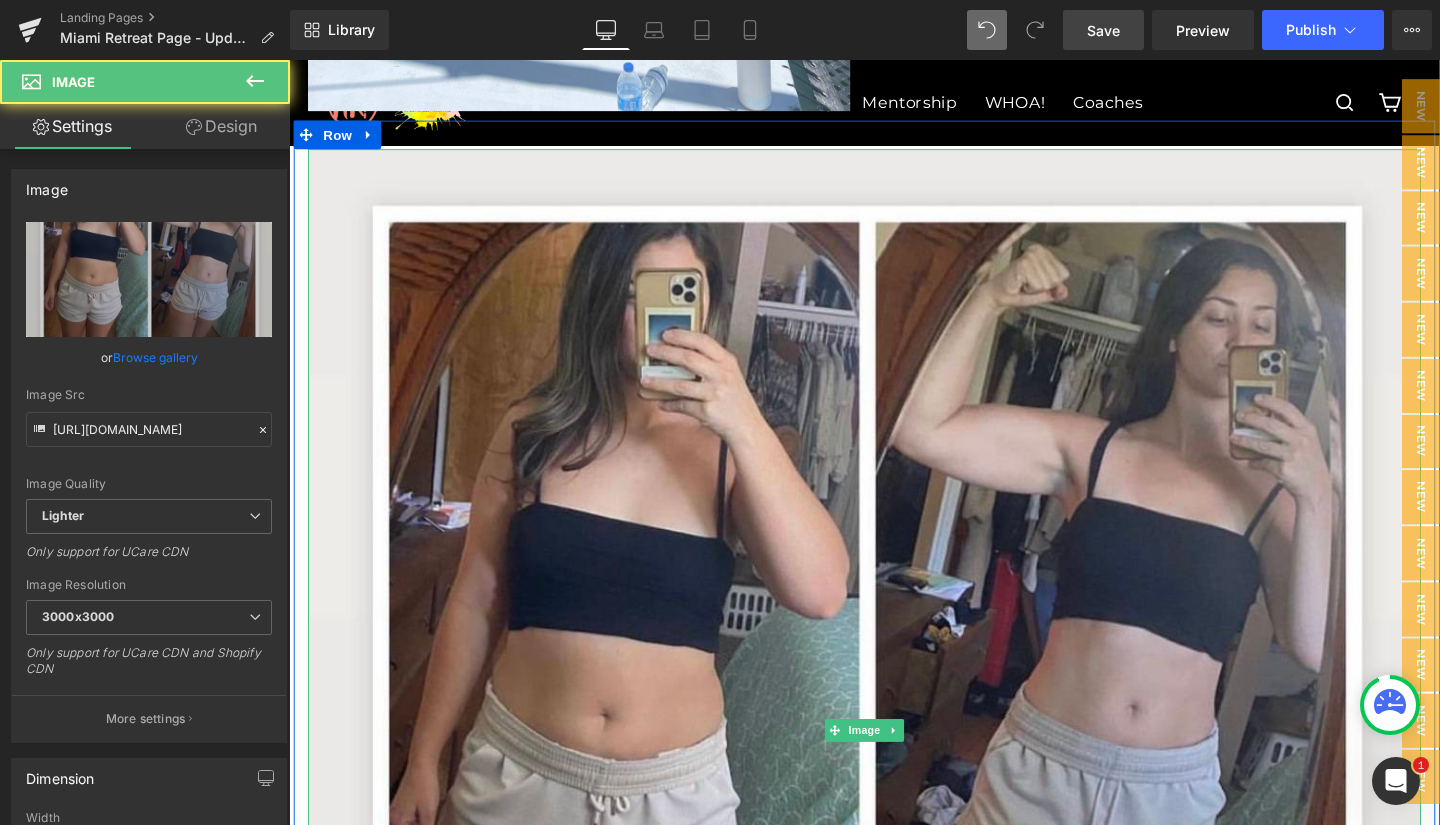 click at bounding box center (894, 764) 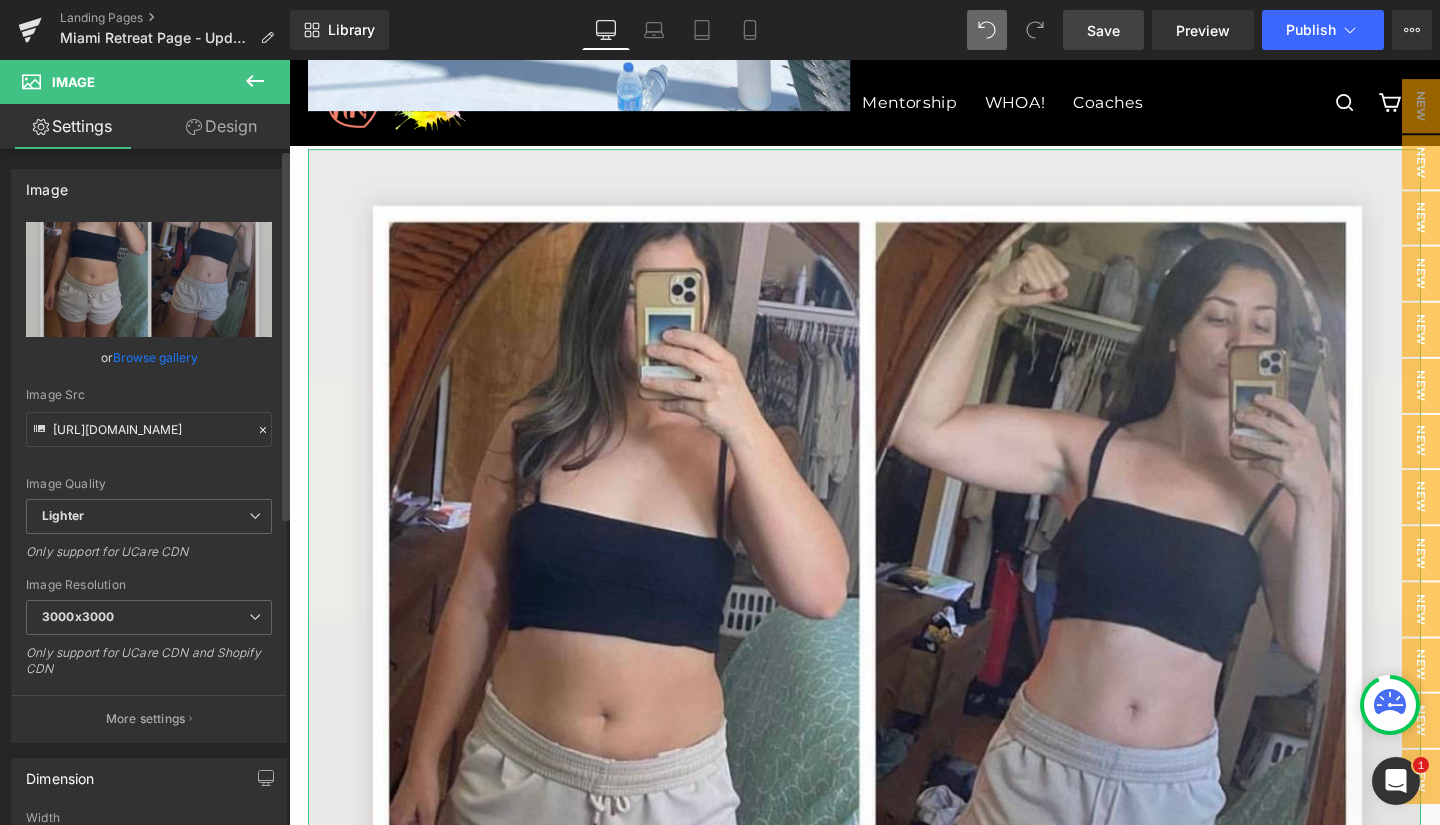 click on "Browse gallery" at bounding box center [155, 357] 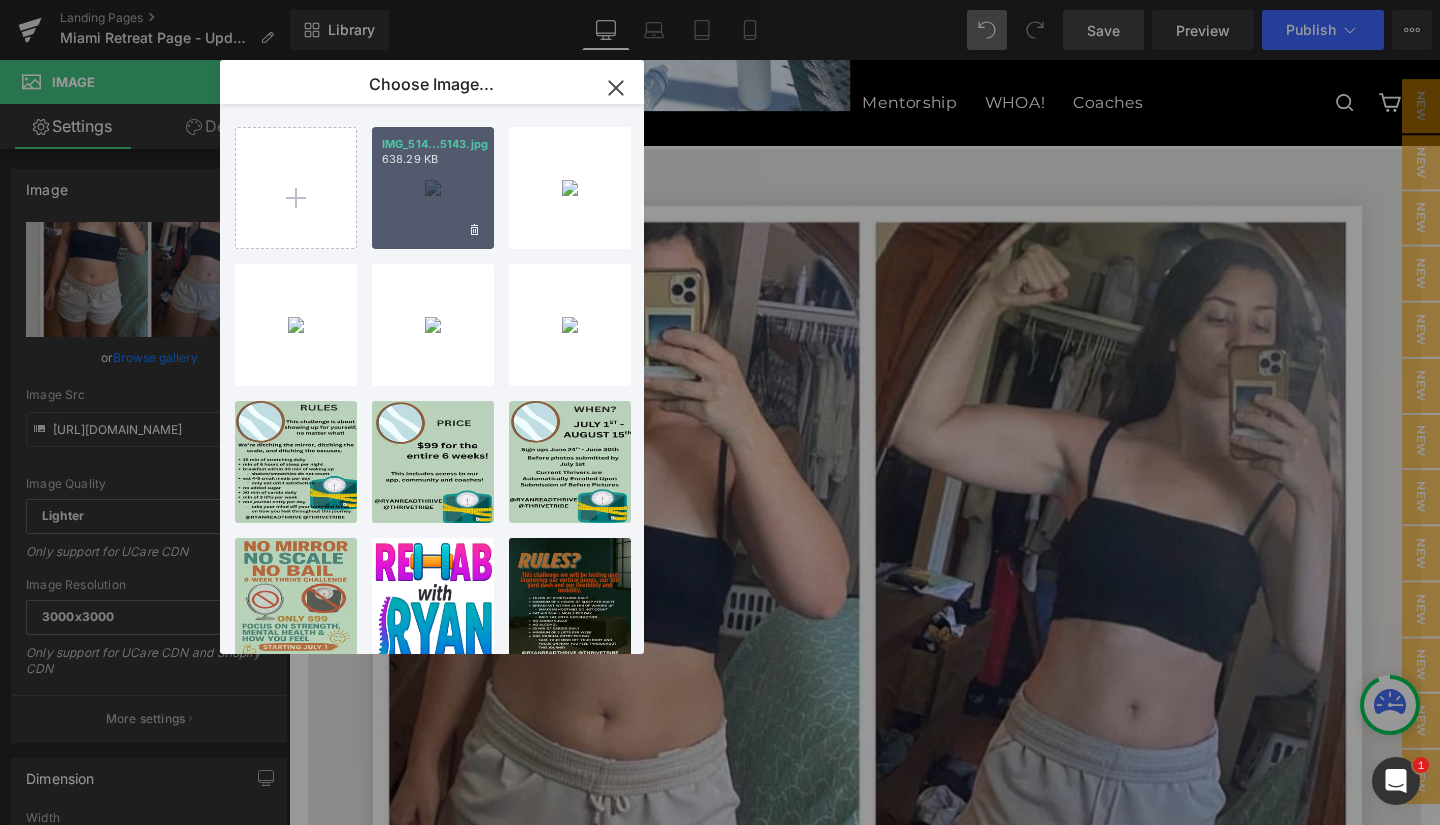 click on "IMG_514...5143.jpg 638.29 KB" at bounding box center (433, 188) 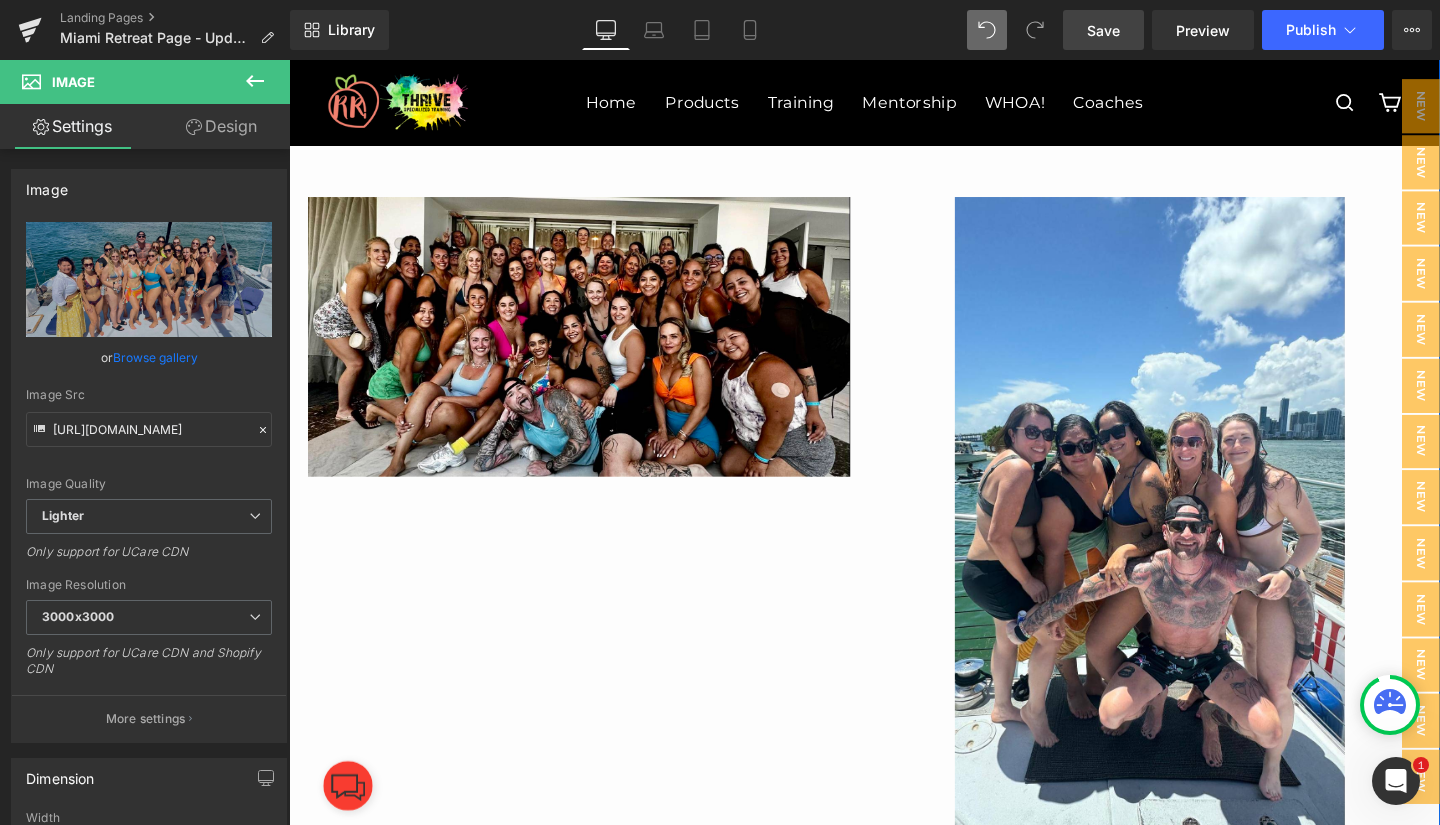 scroll, scrollTop: 1494, scrollLeft: 0, axis: vertical 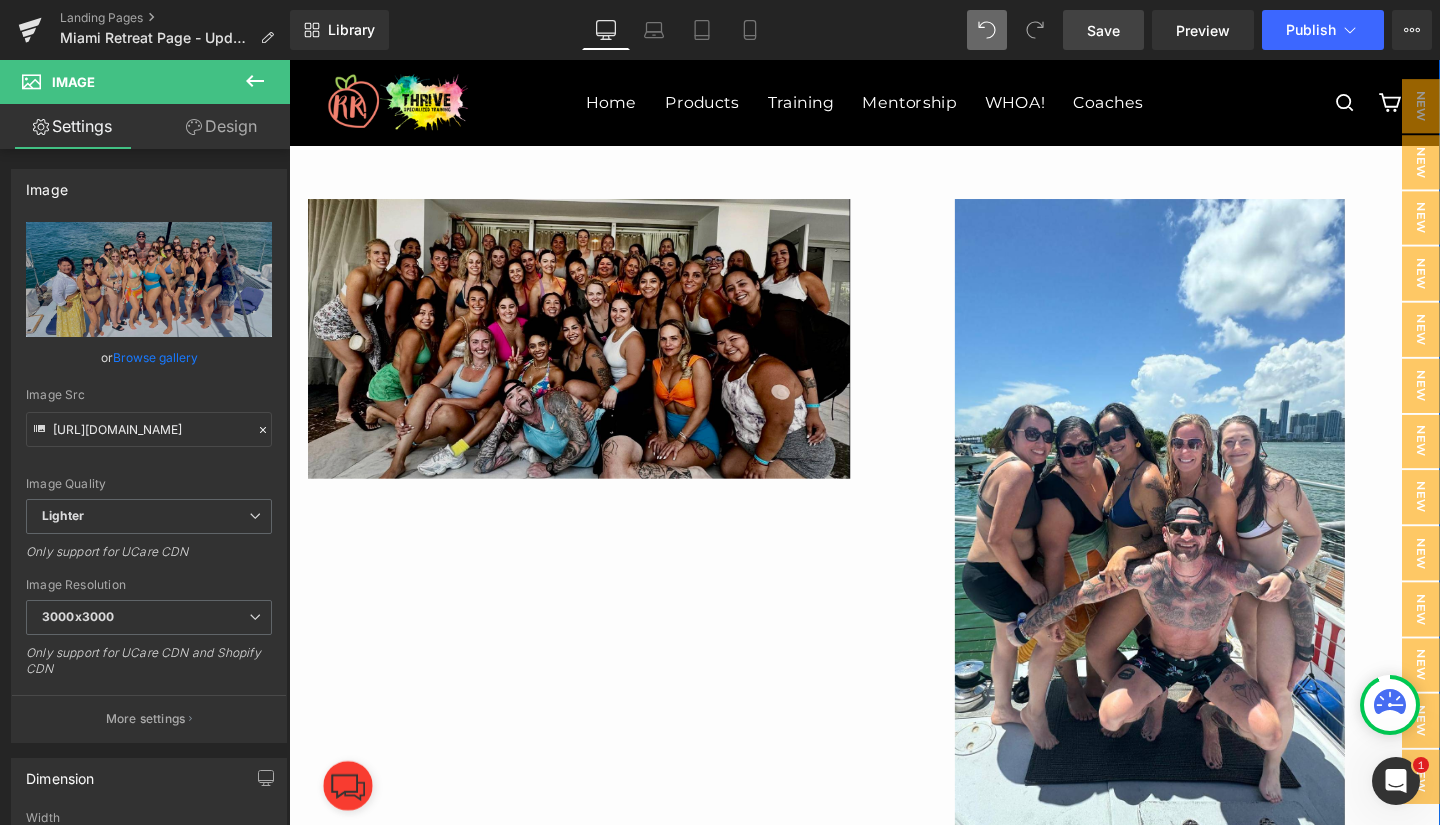 click at bounding box center (594, 353) 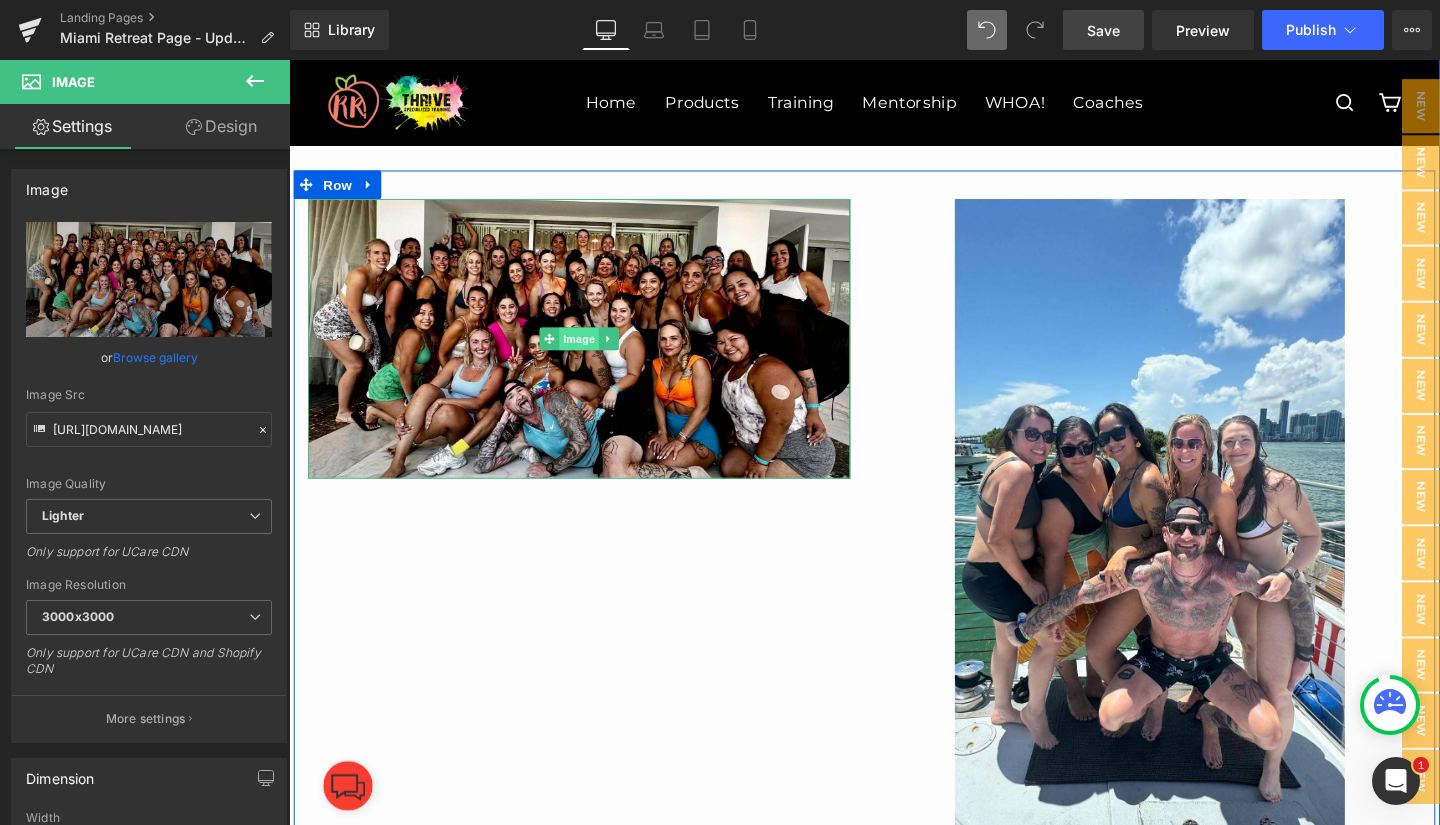 click on "Image" at bounding box center (594, 353) 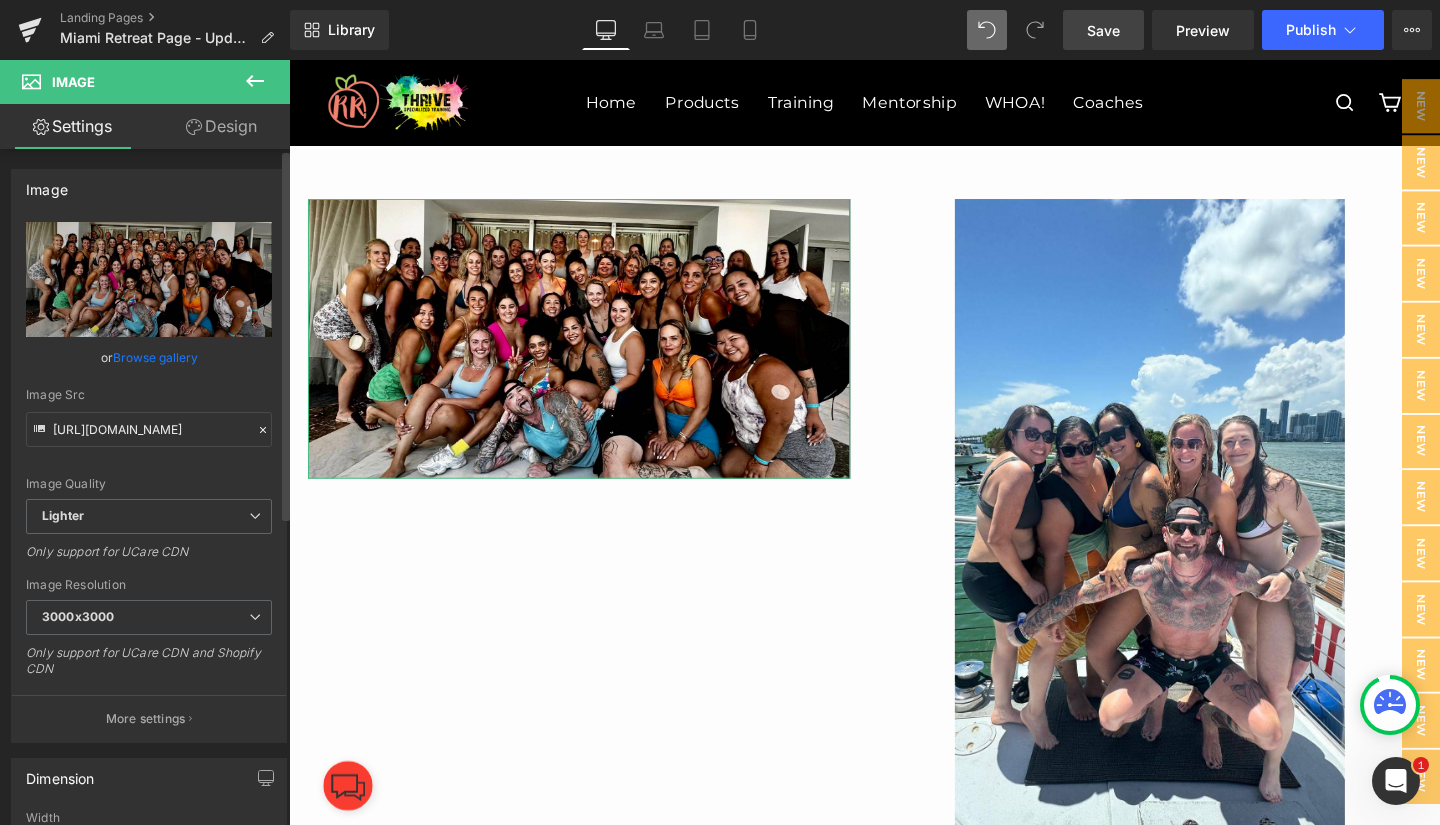 click on "Browse gallery" at bounding box center [155, 357] 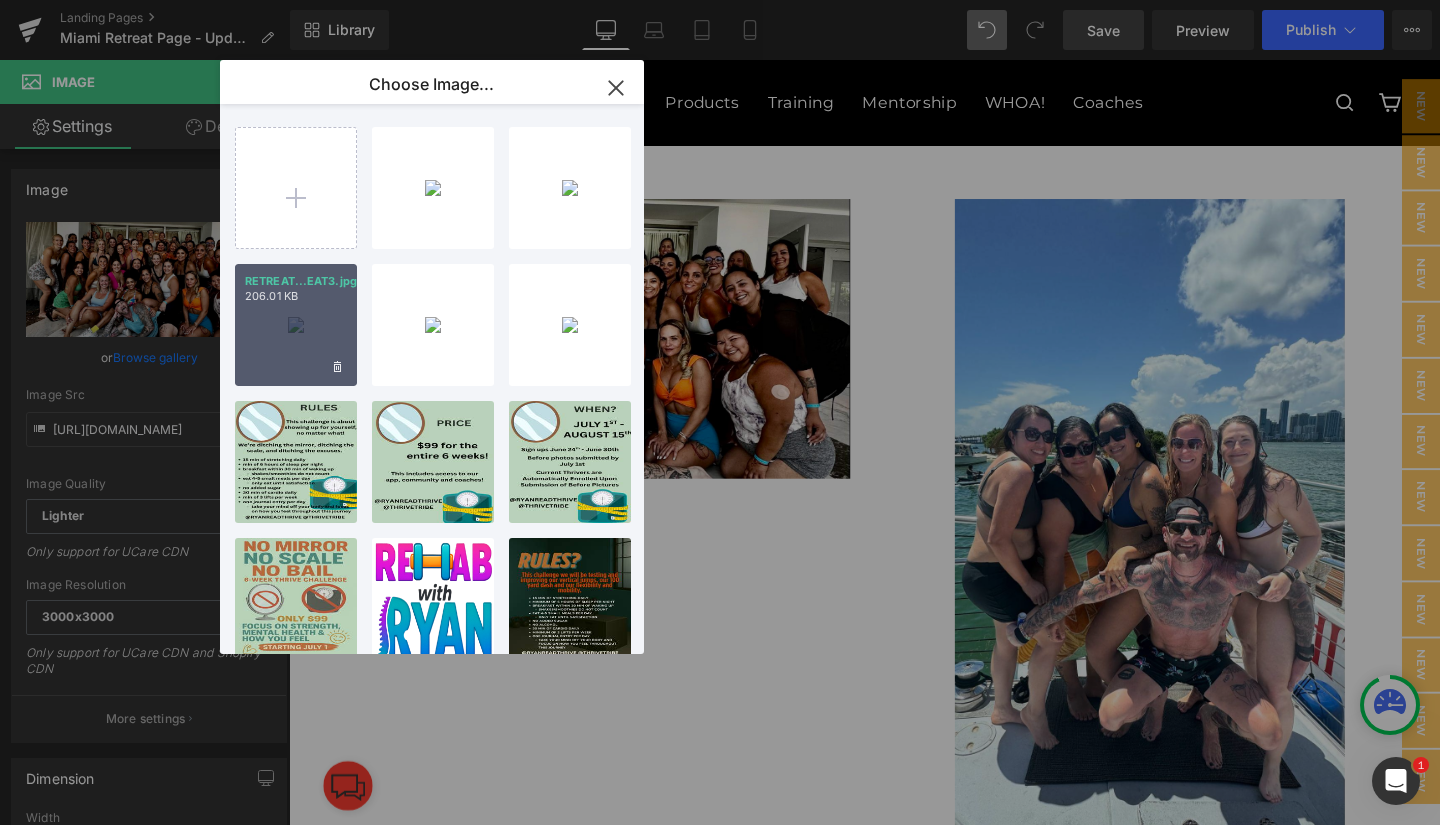 click on "RETREAT...EAT3.jpg 206.01 KB" at bounding box center [296, 325] 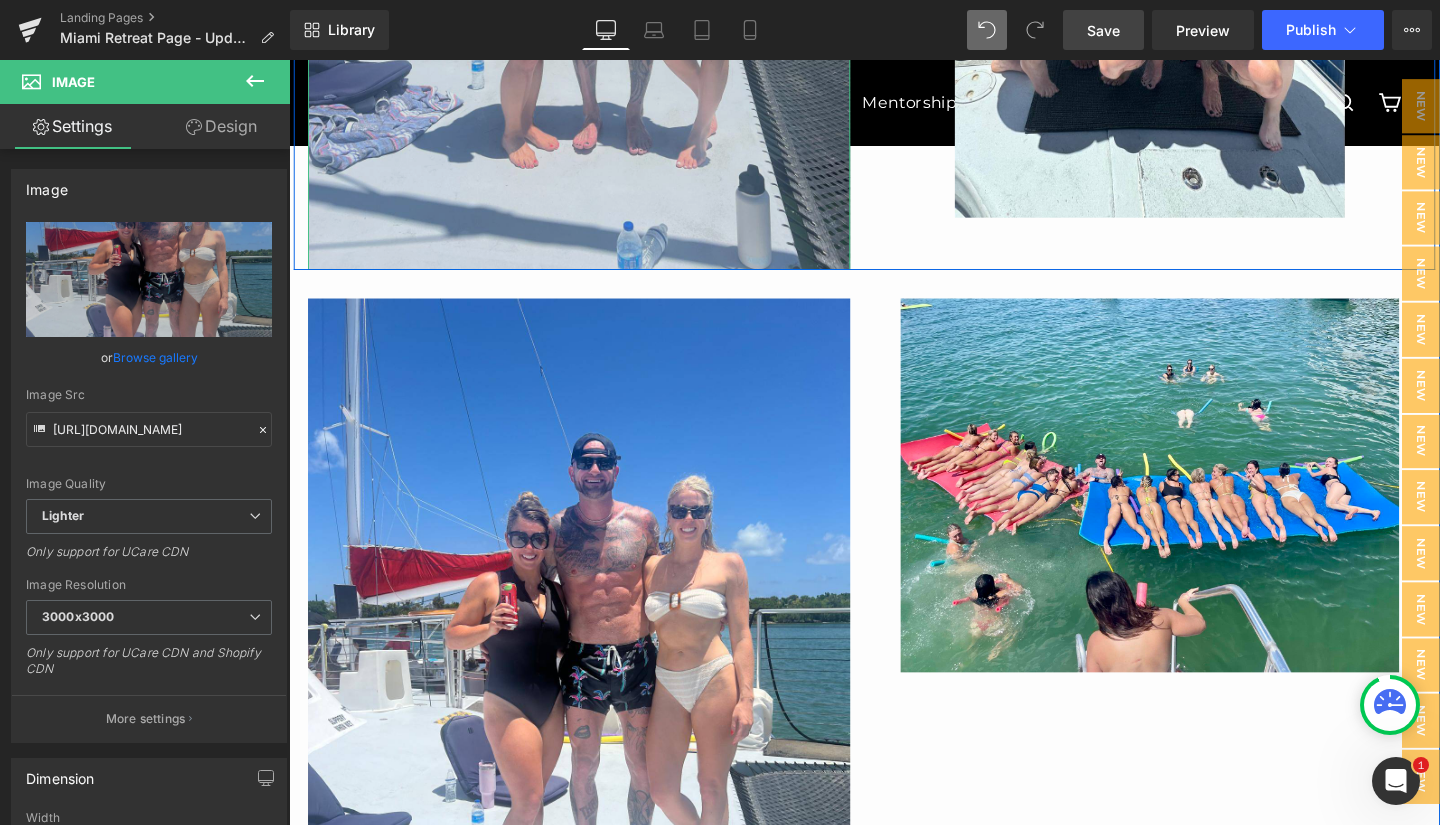 scroll, scrollTop: 2180, scrollLeft: 0, axis: vertical 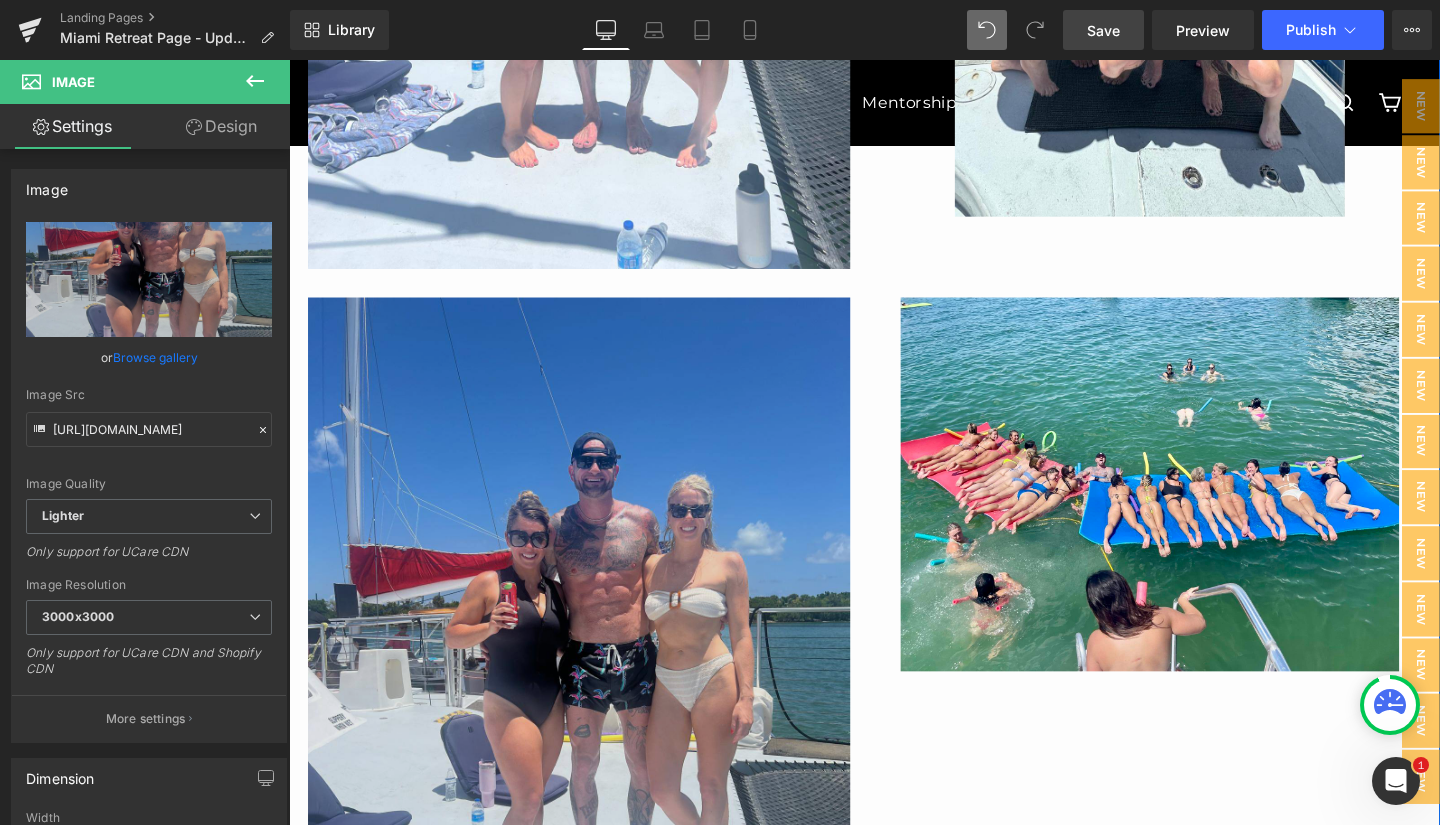 click at bounding box center [594, 690] 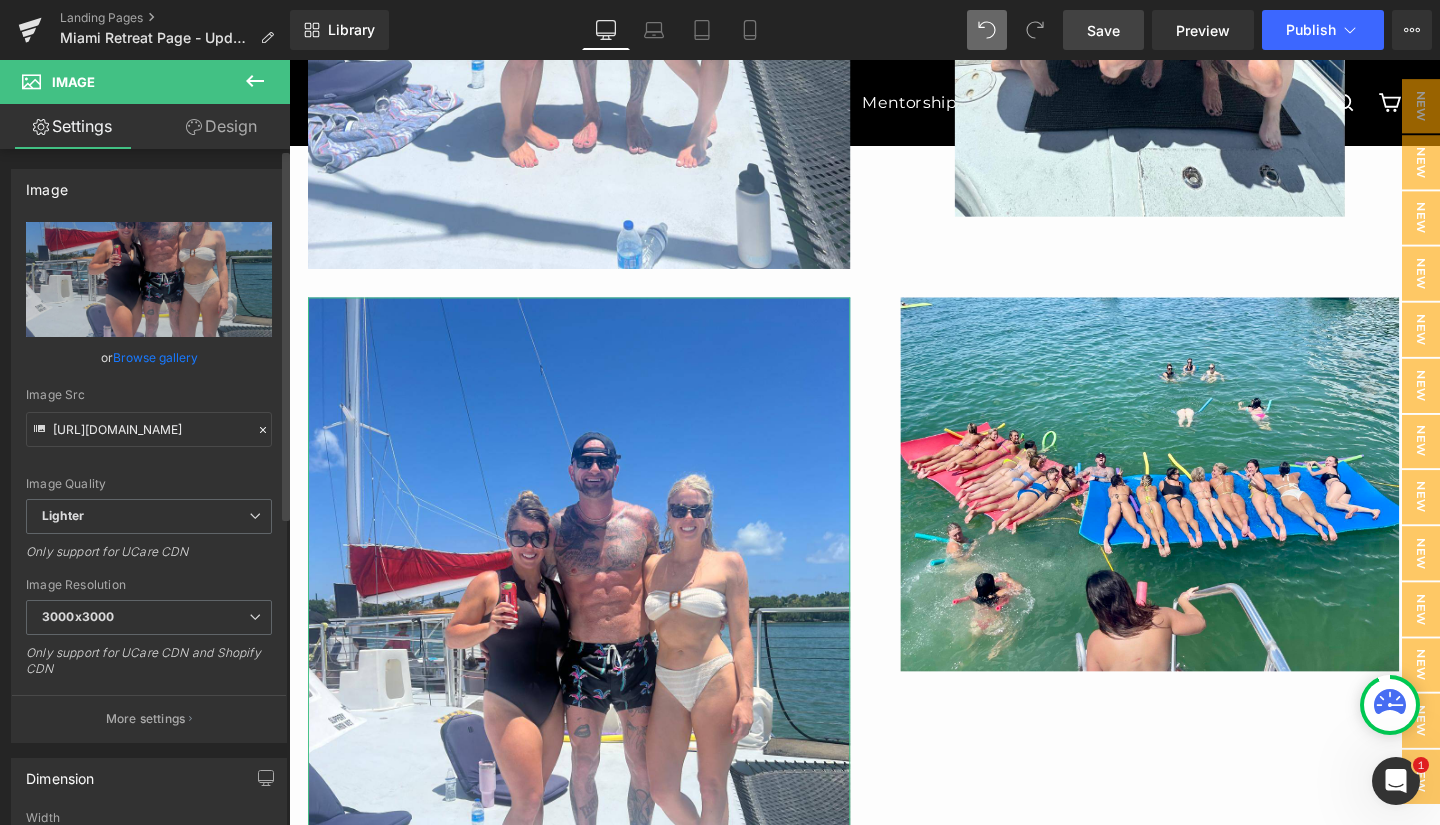 click on "Browse gallery" at bounding box center (155, 357) 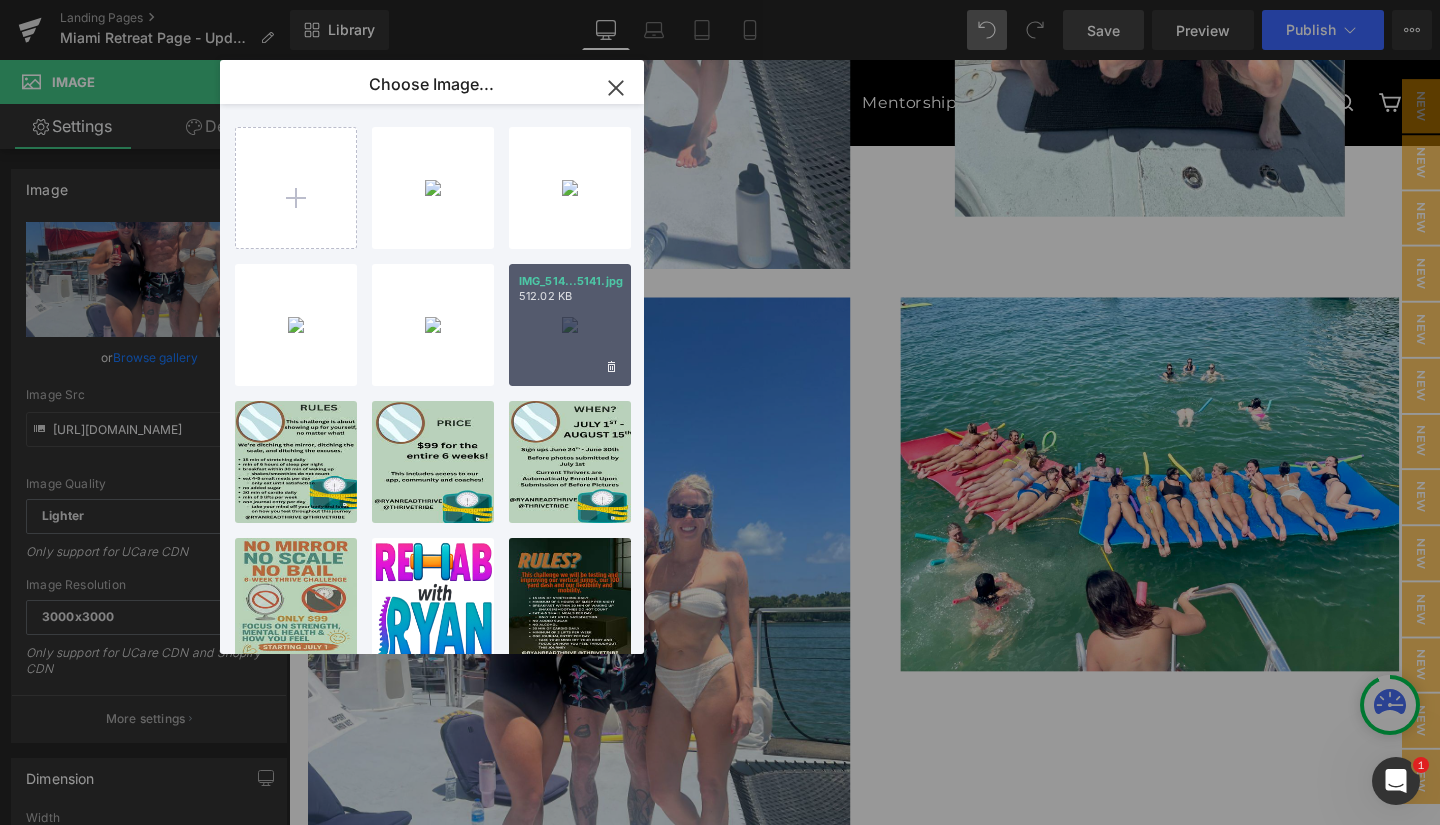 click on "IMG_514...5141.jpg 512.02 KB" at bounding box center [570, 325] 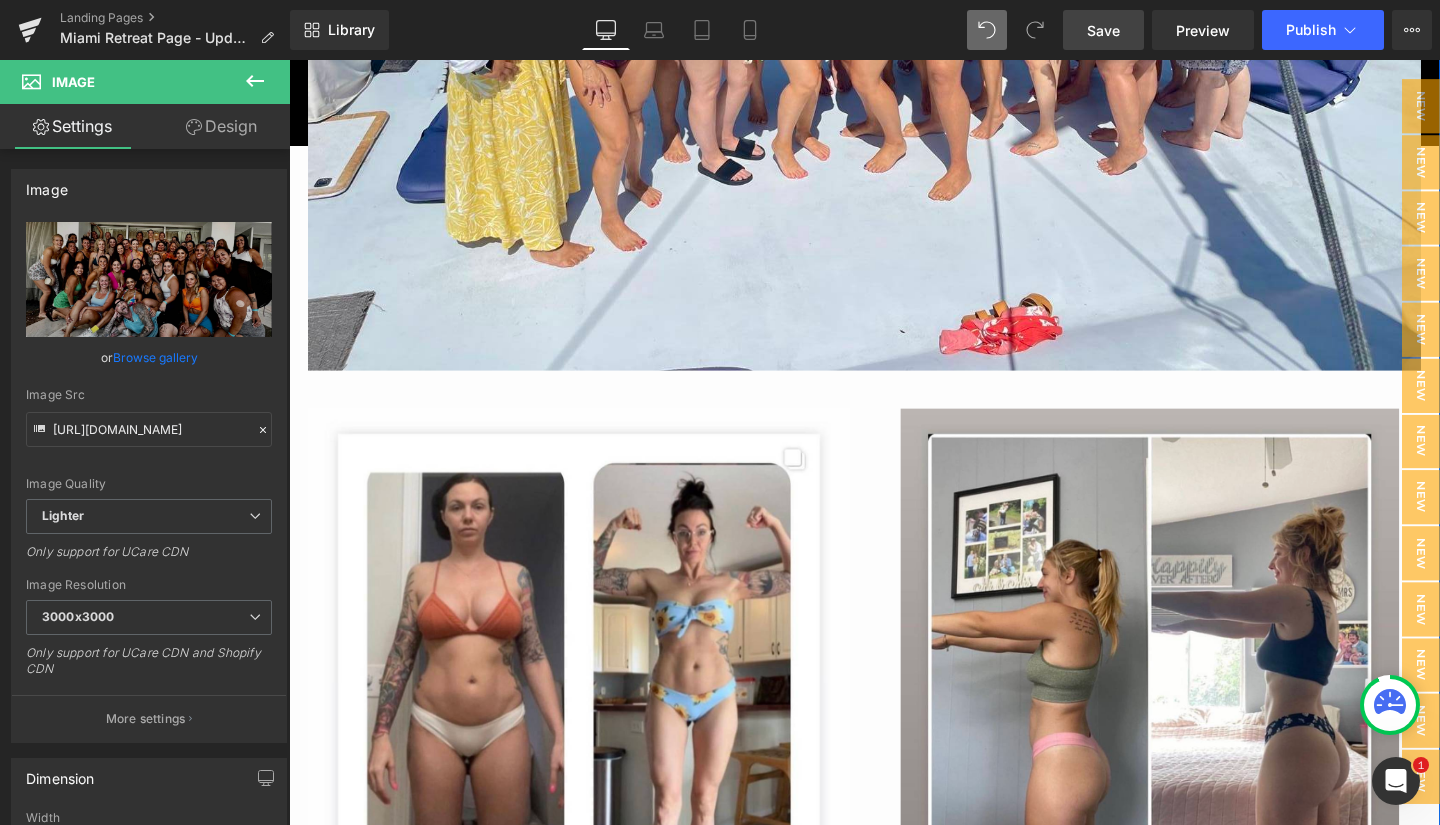 scroll, scrollTop: 3415, scrollLeft: 0, axis: vertical 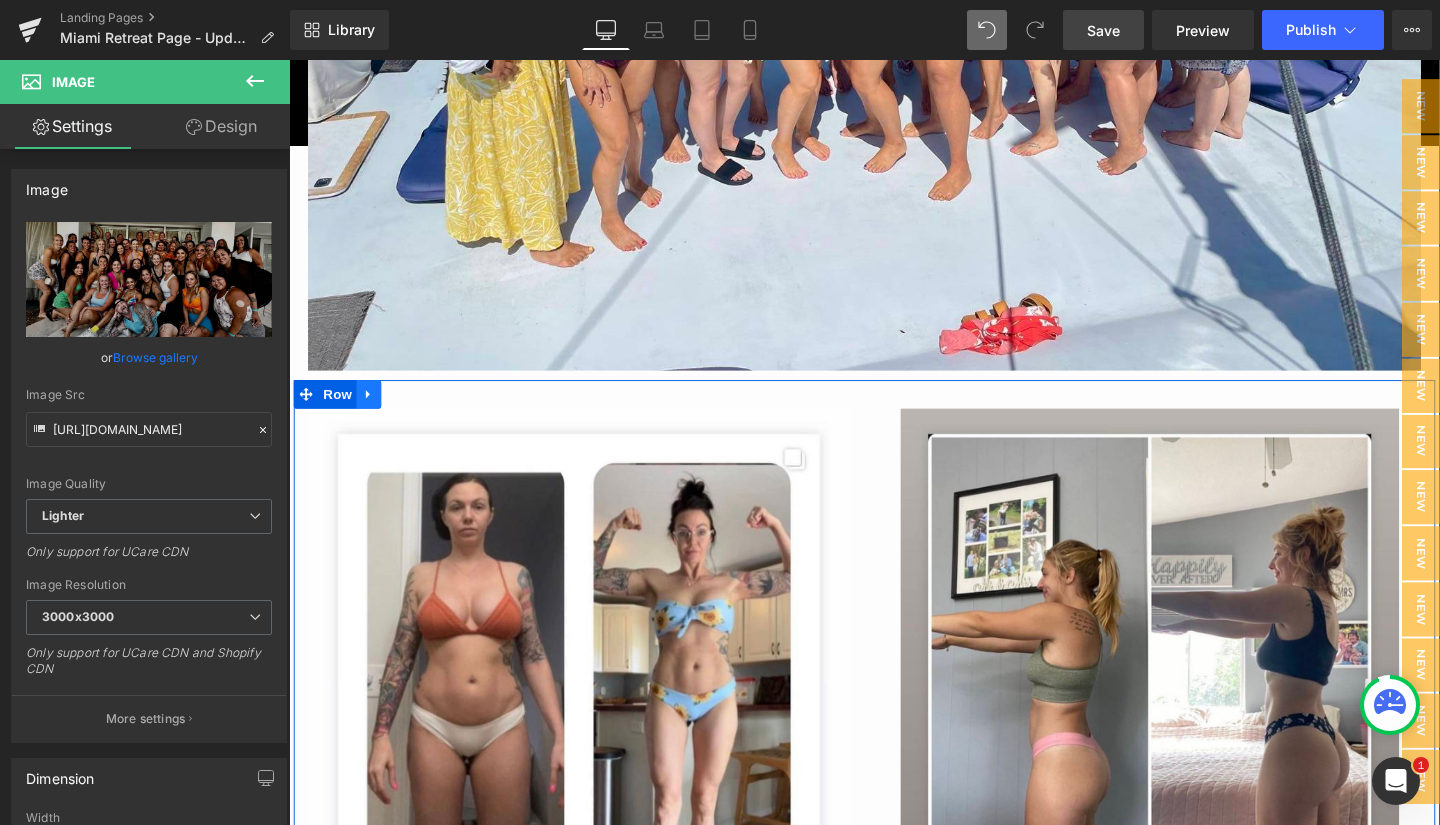 click 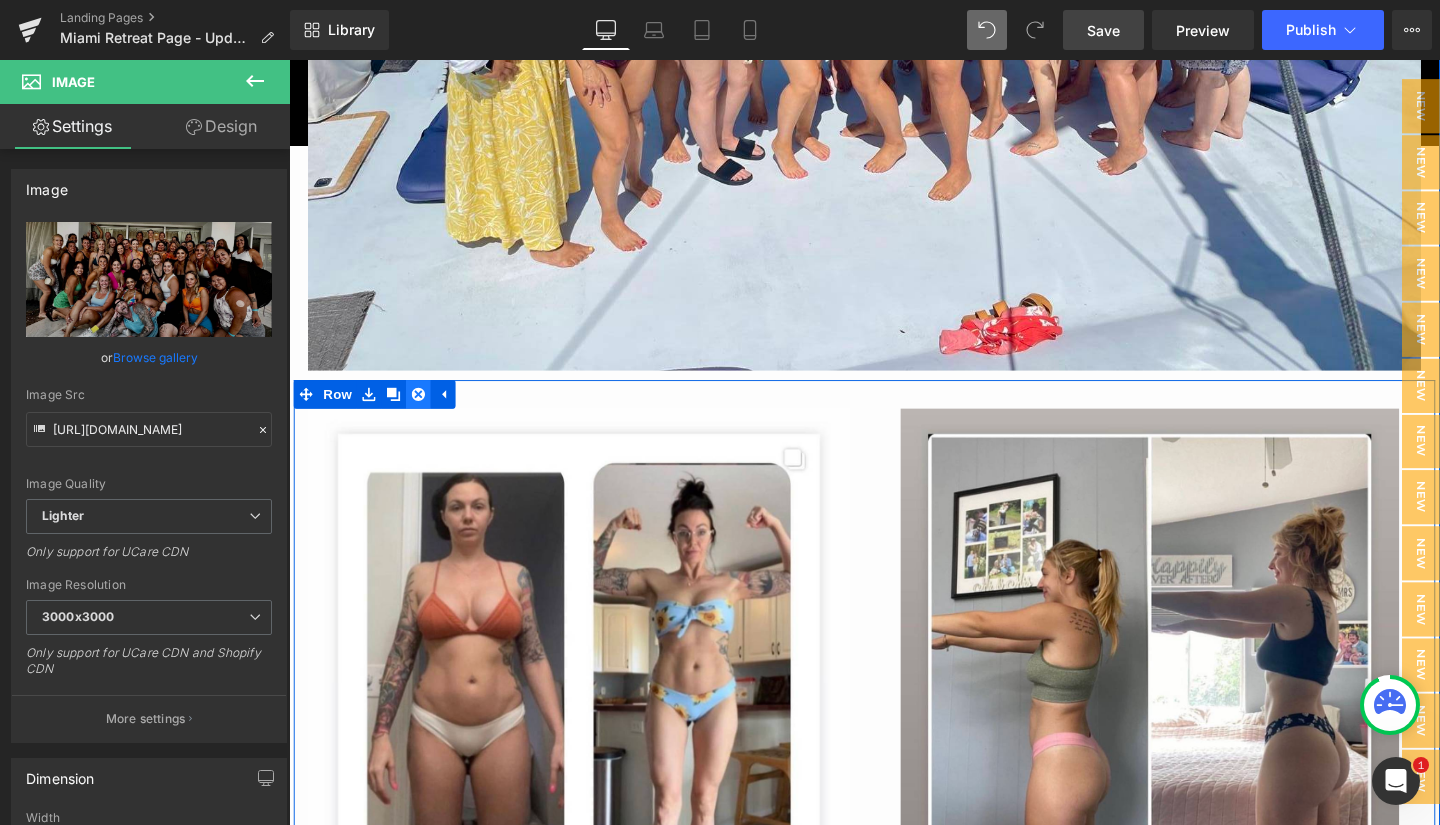 click 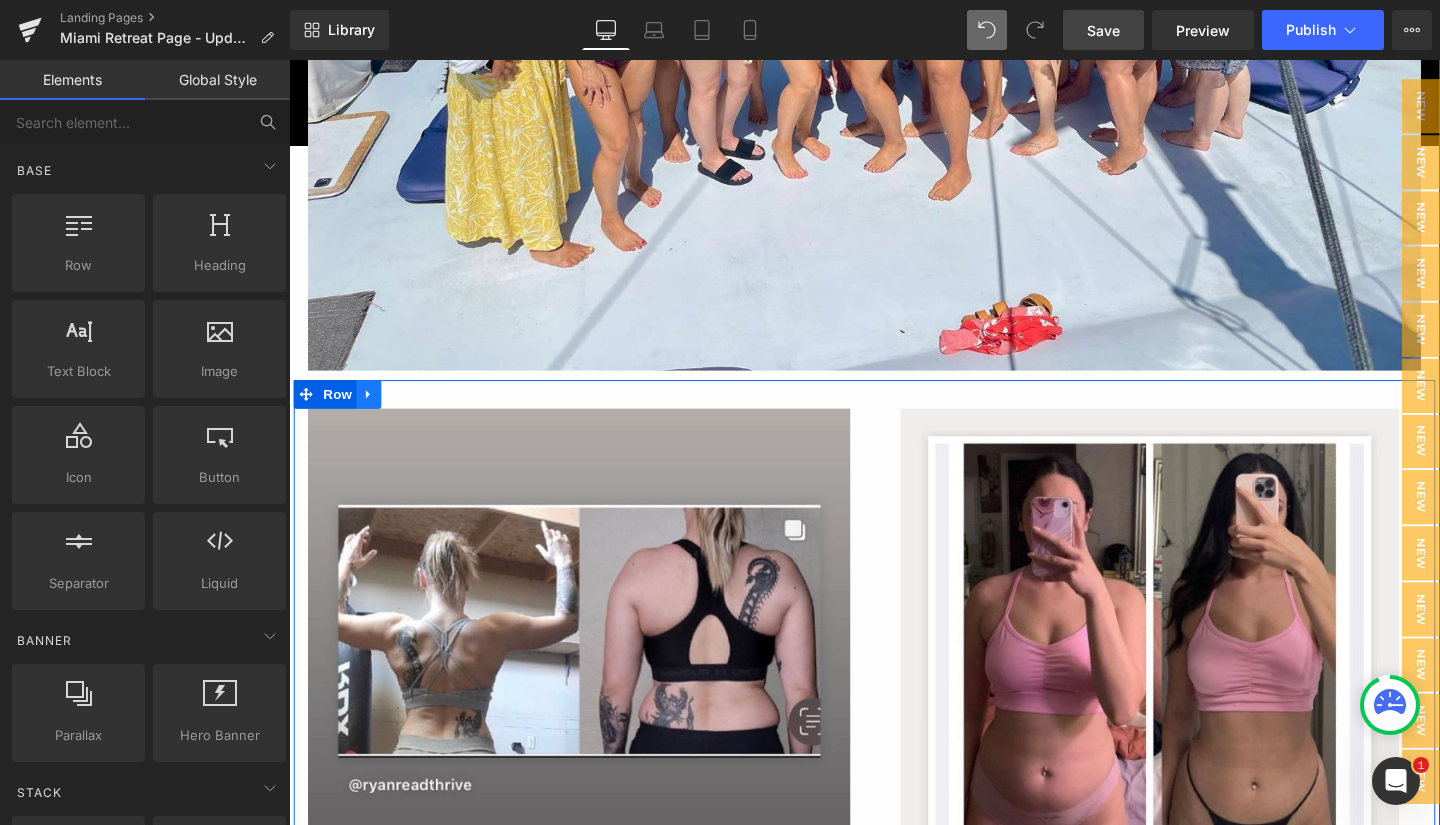 click 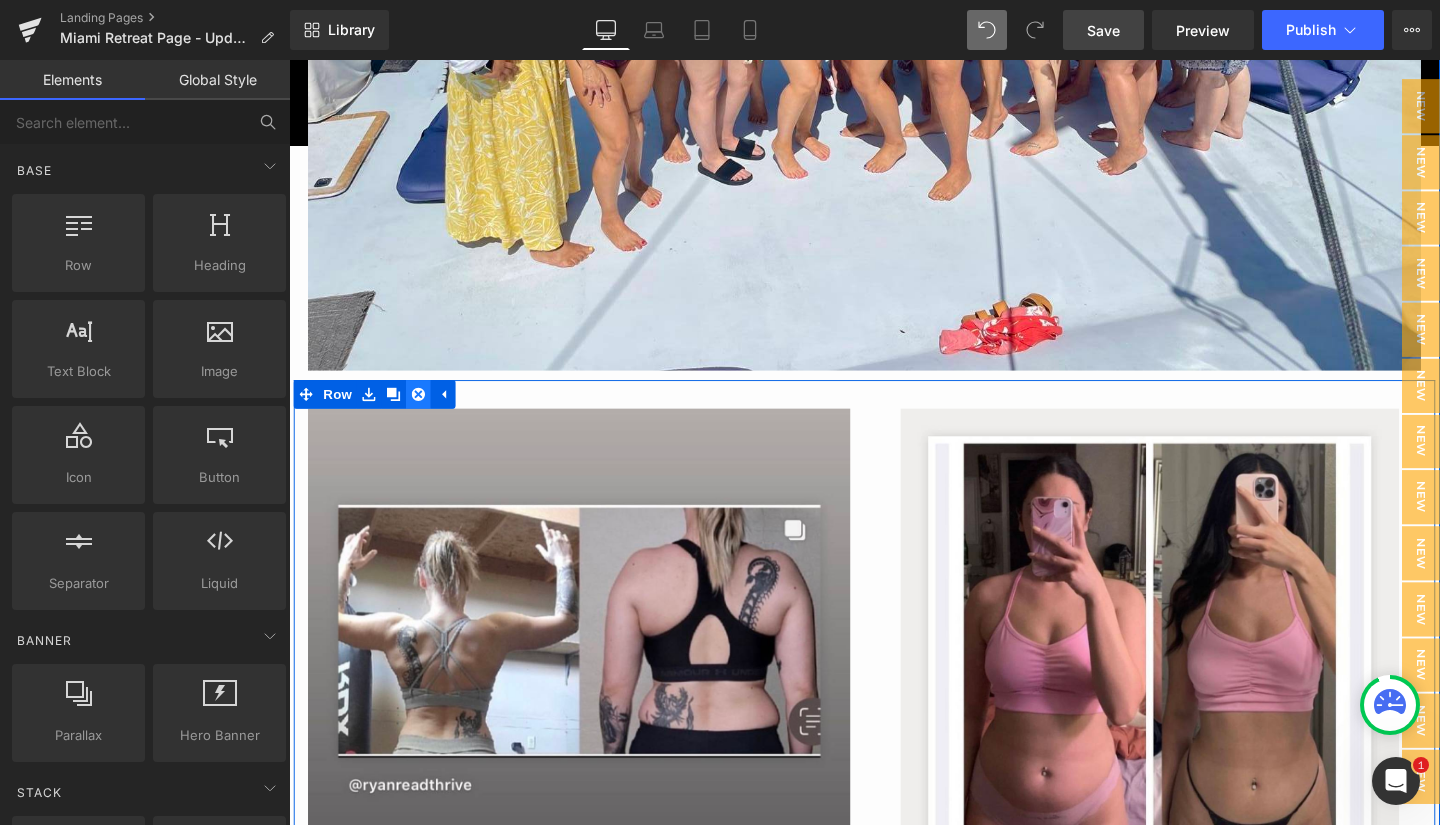 click 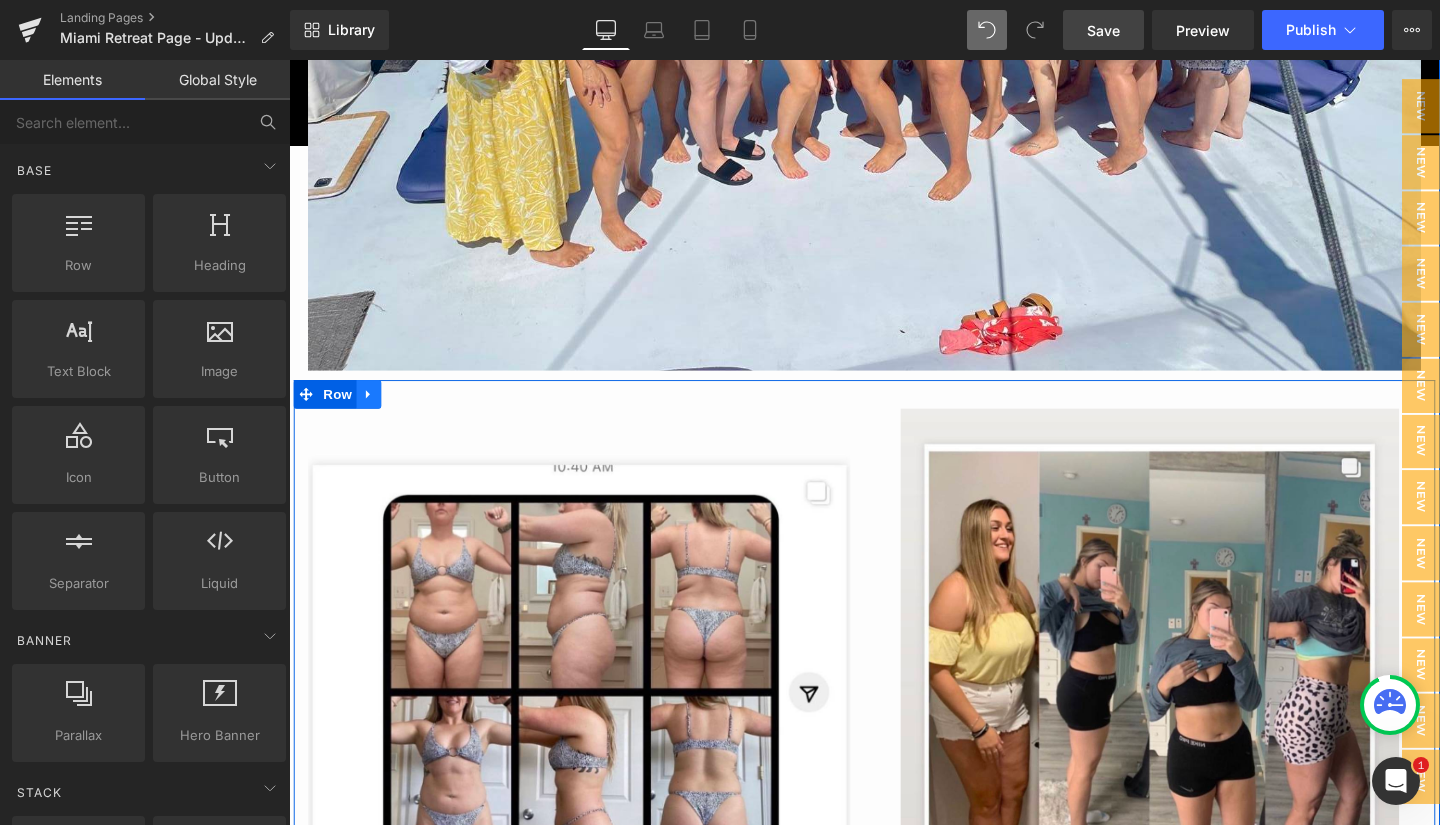 click 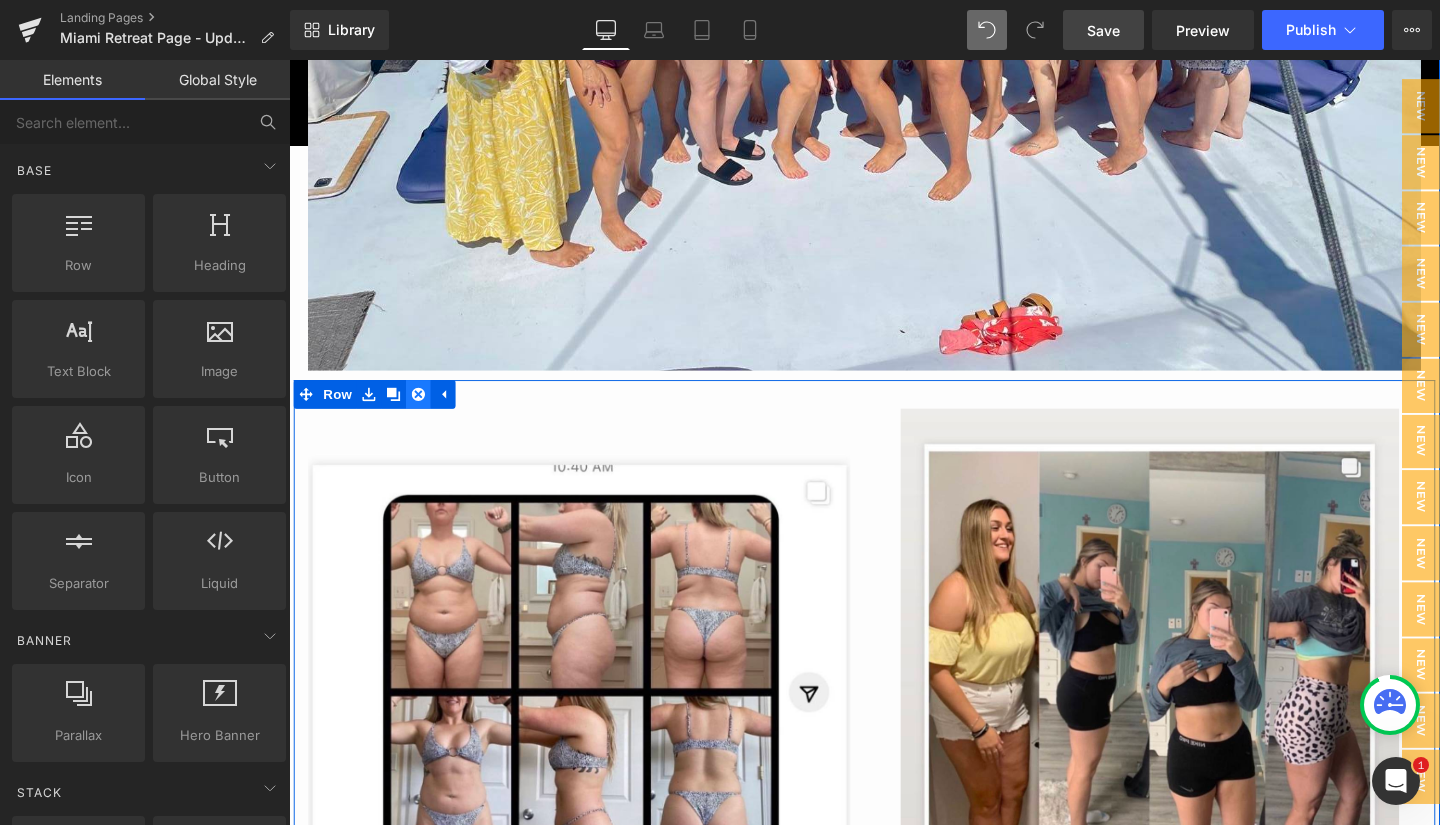 click 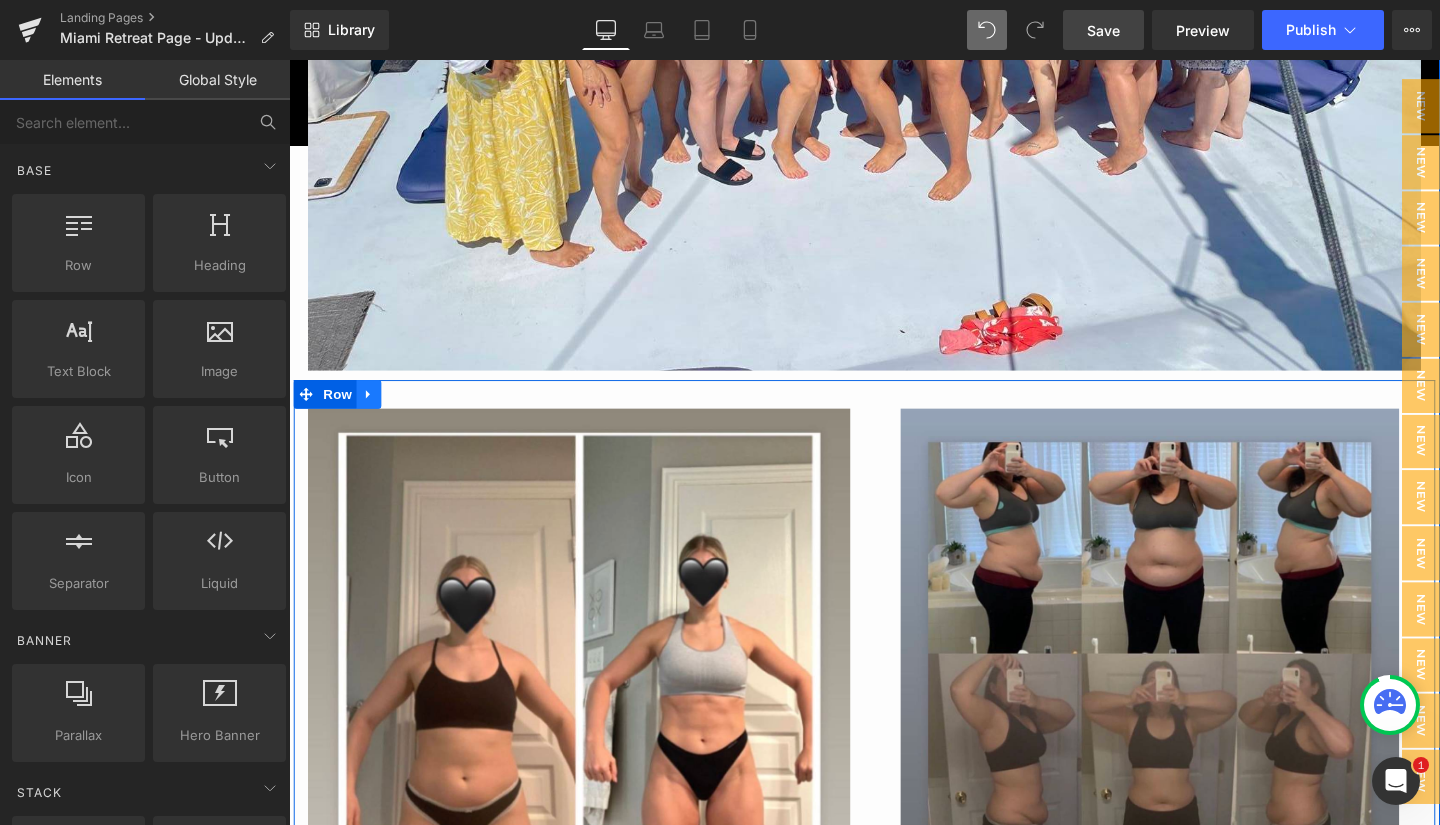 click 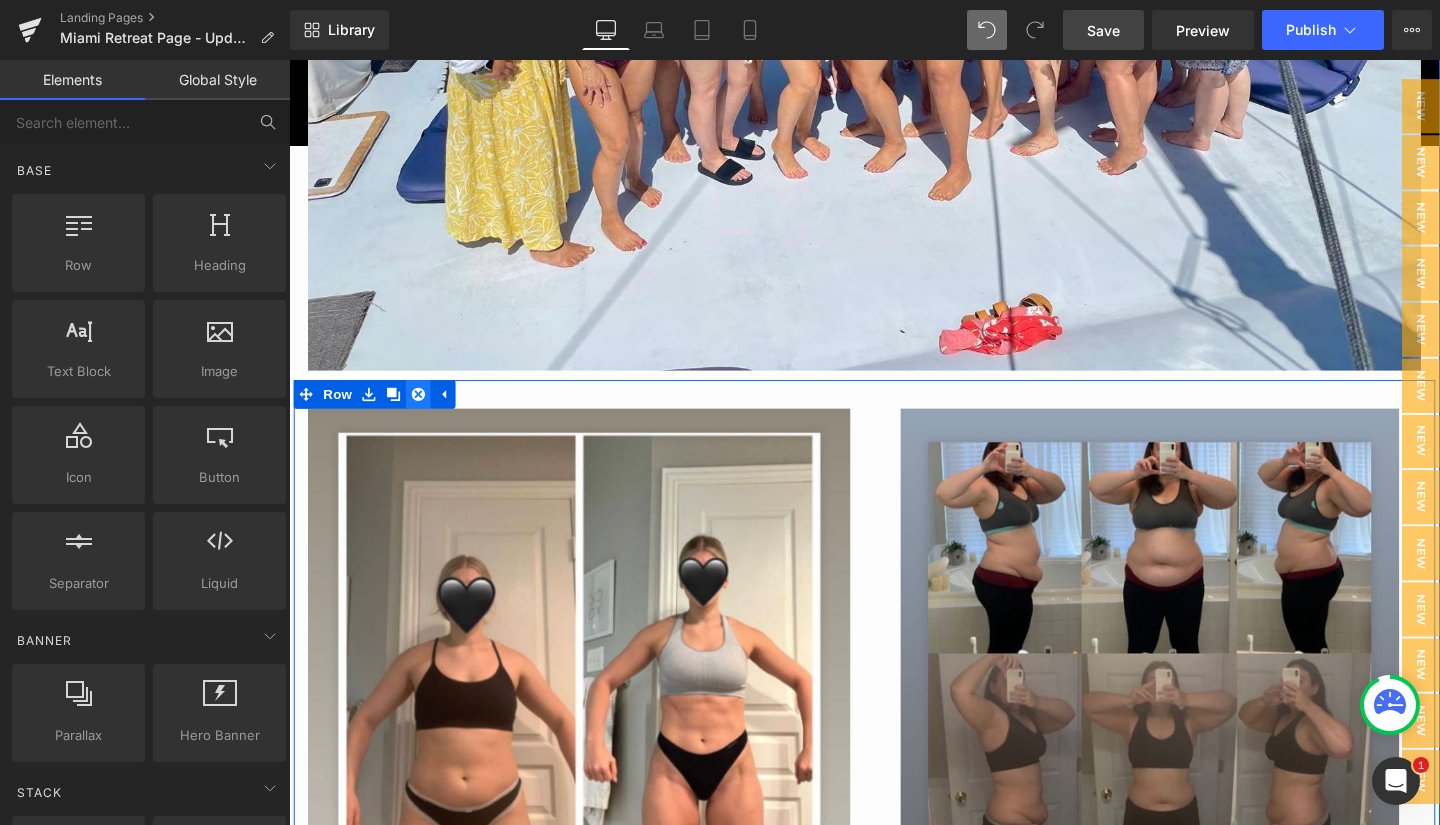 click 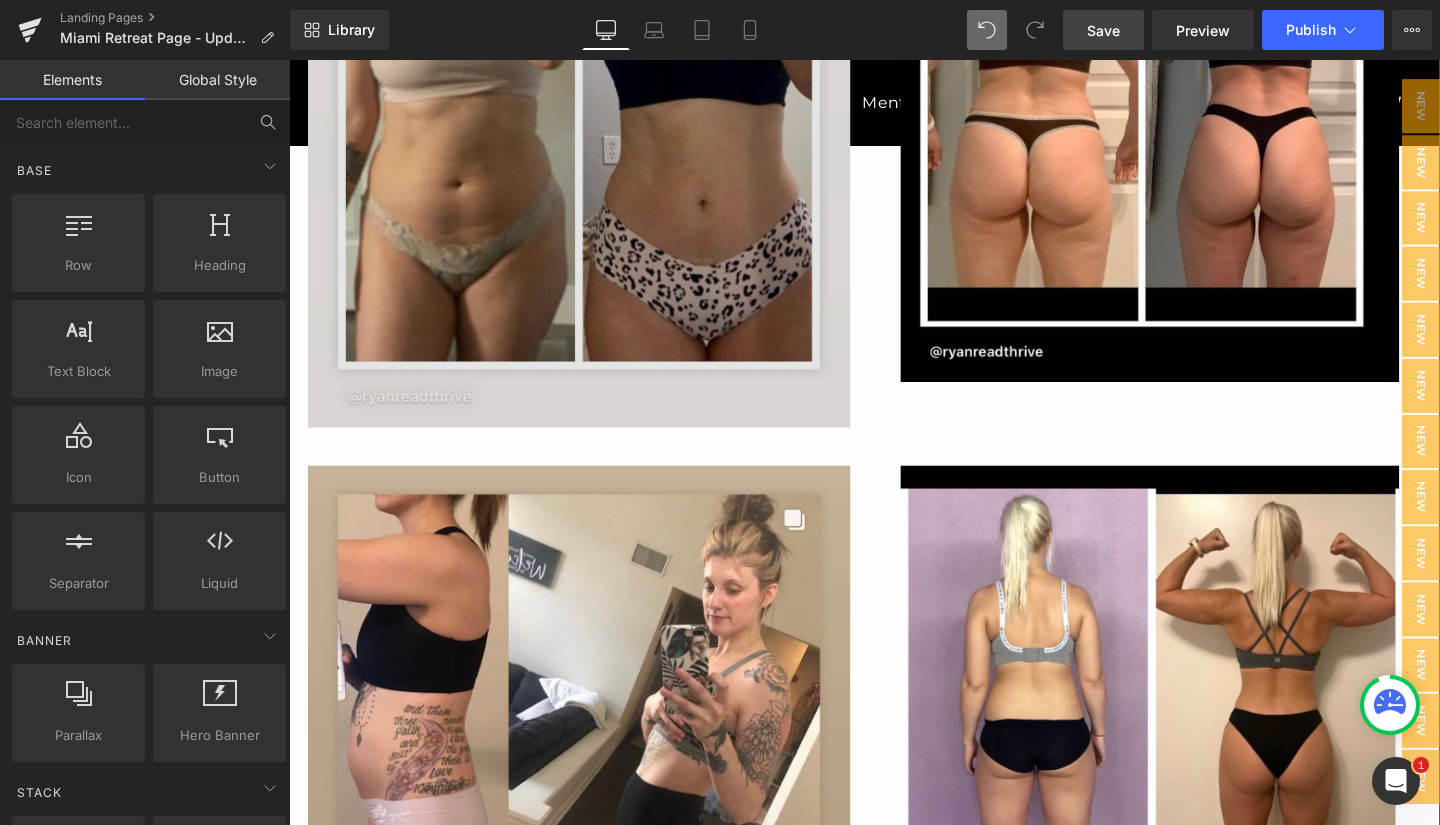scroll, scrollTop: 4169, scrollLeft: 0, axis: vertical 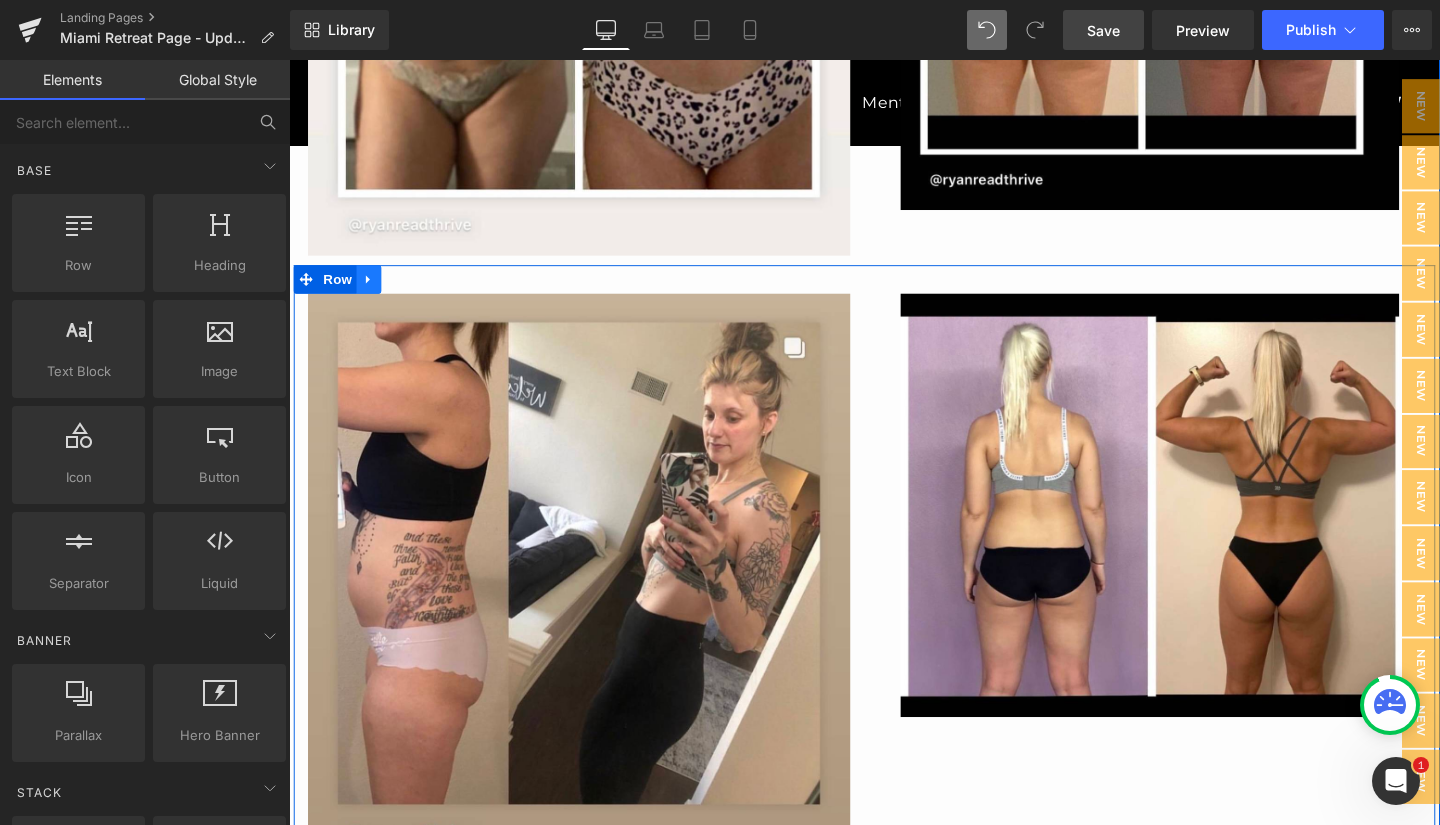 click 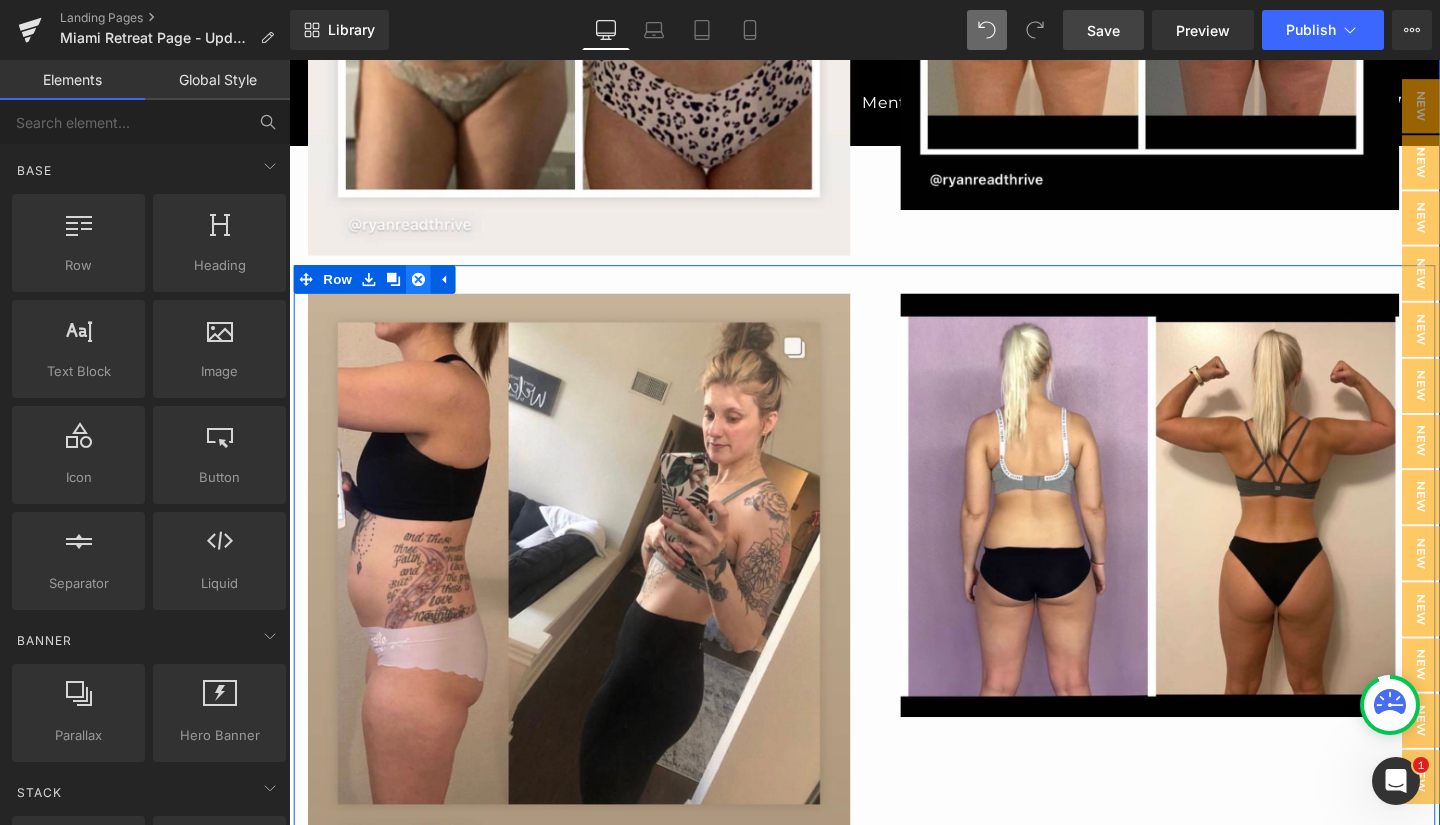 click 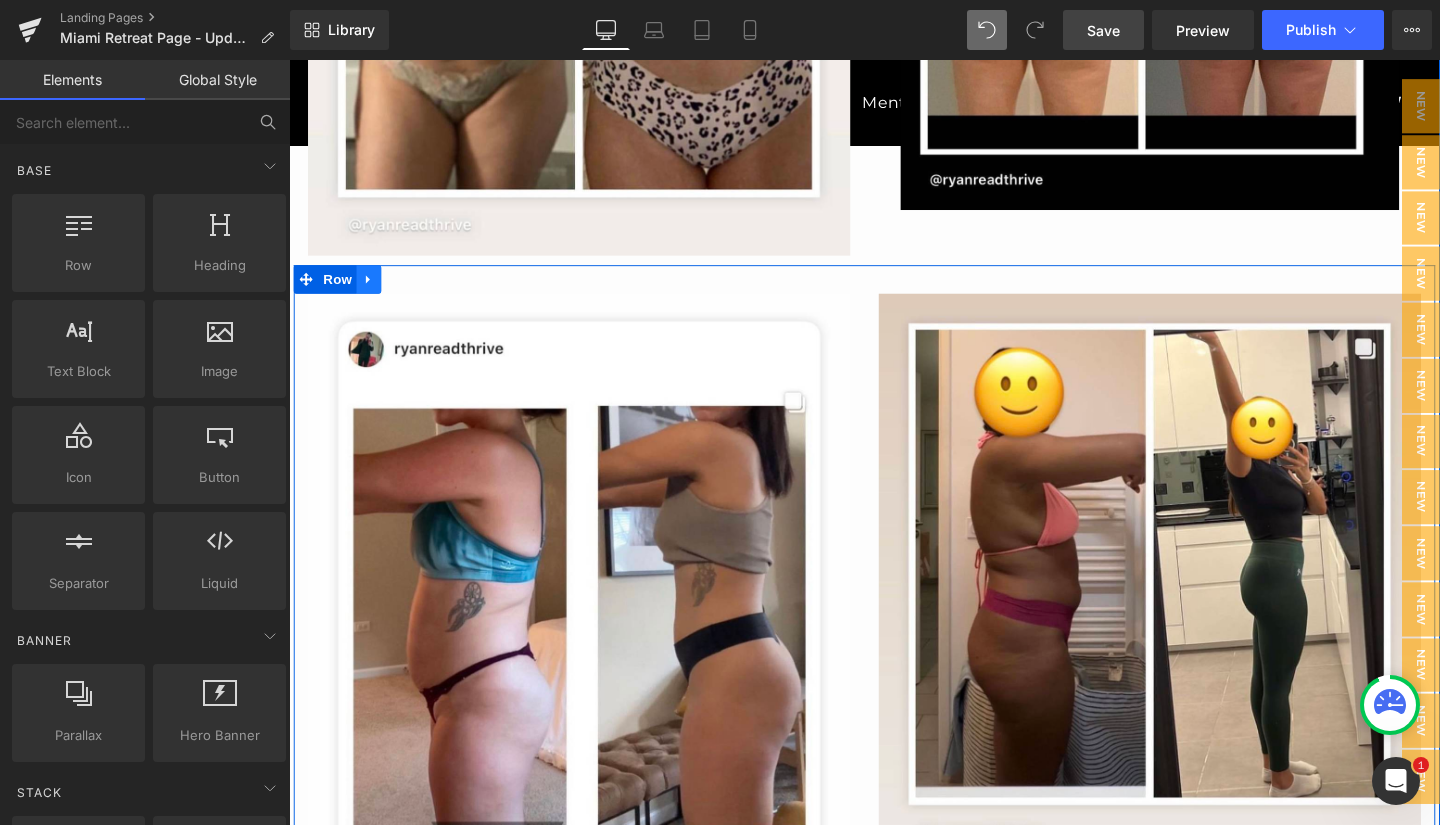 click 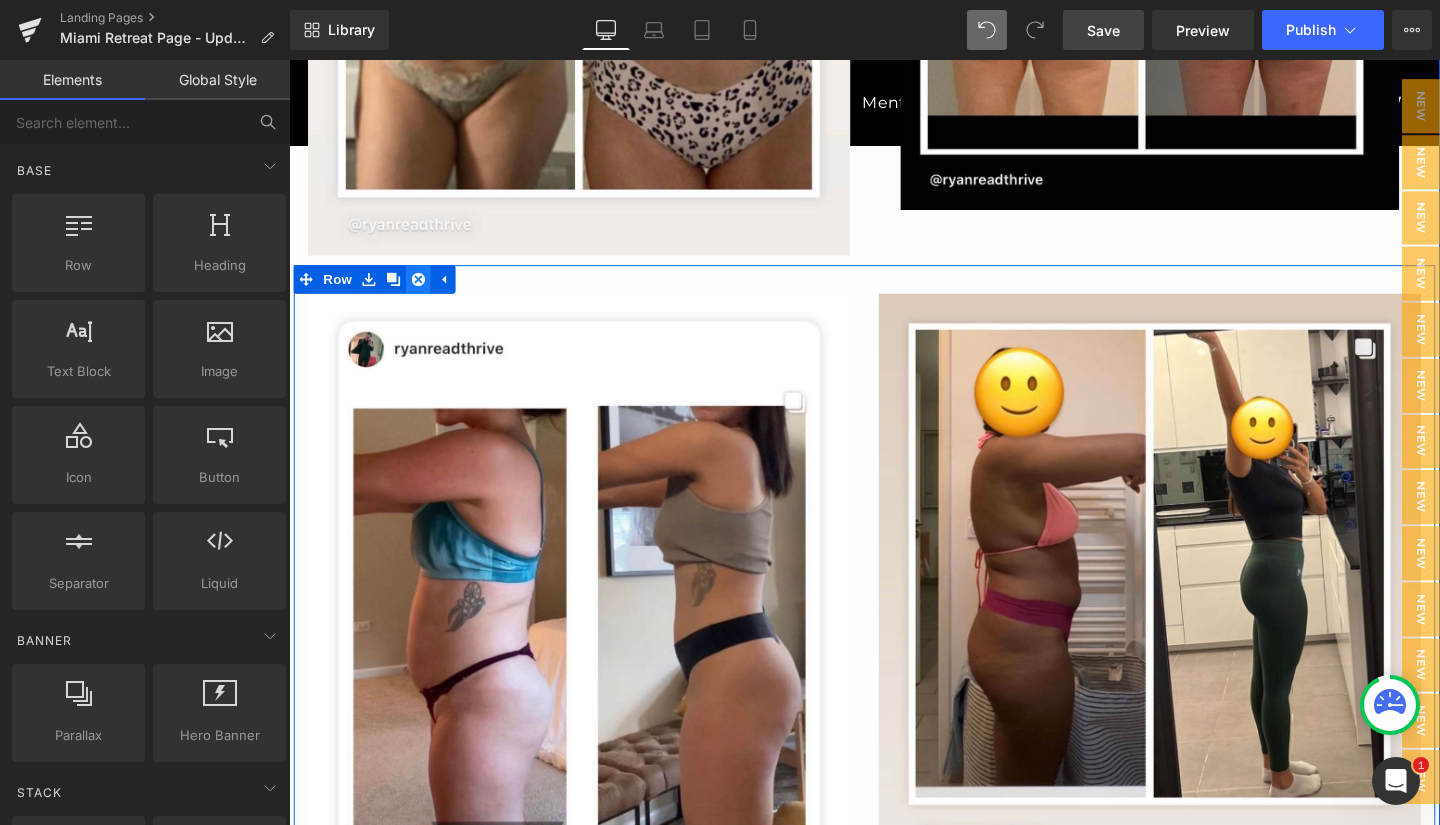 click 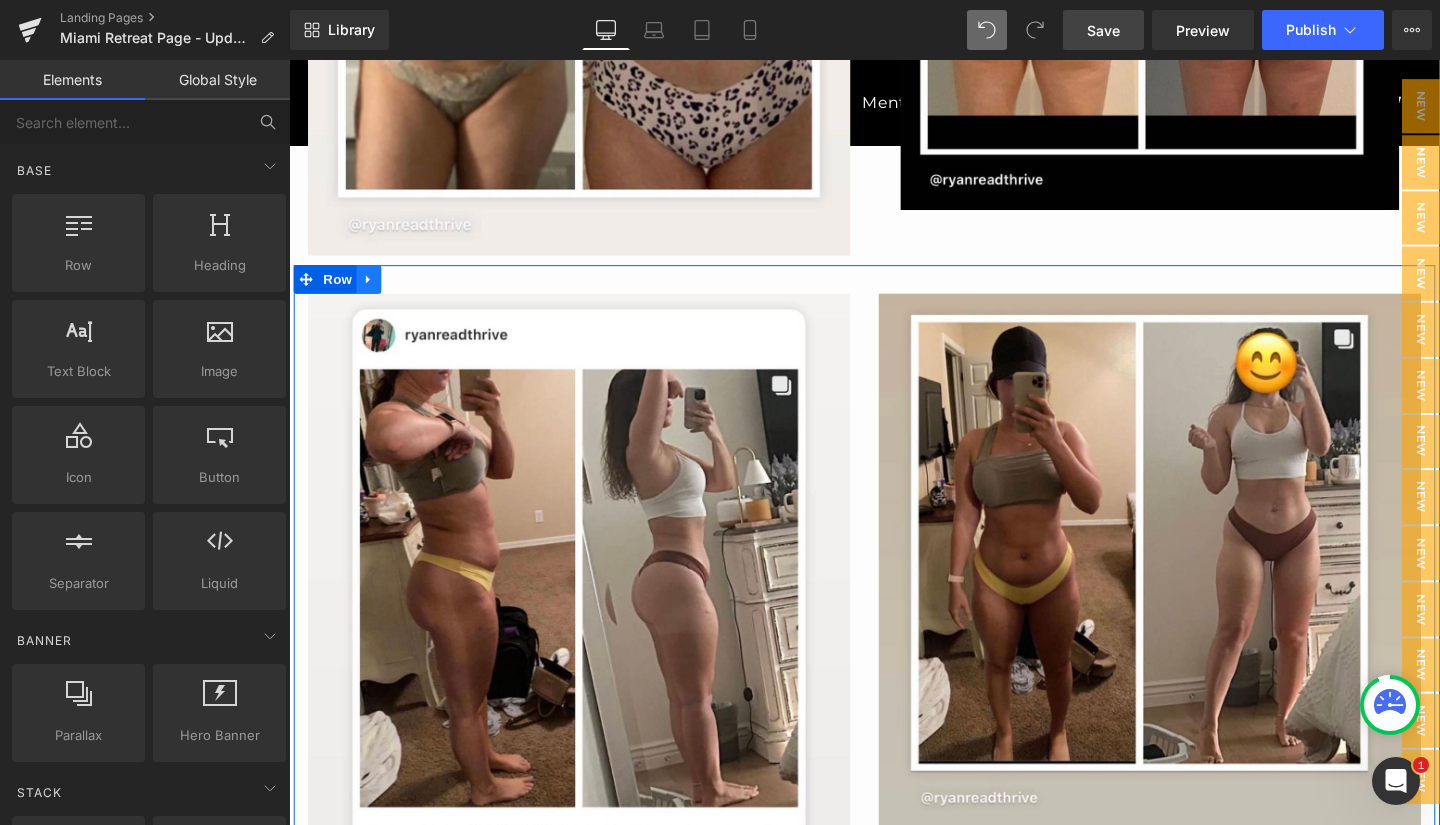 click 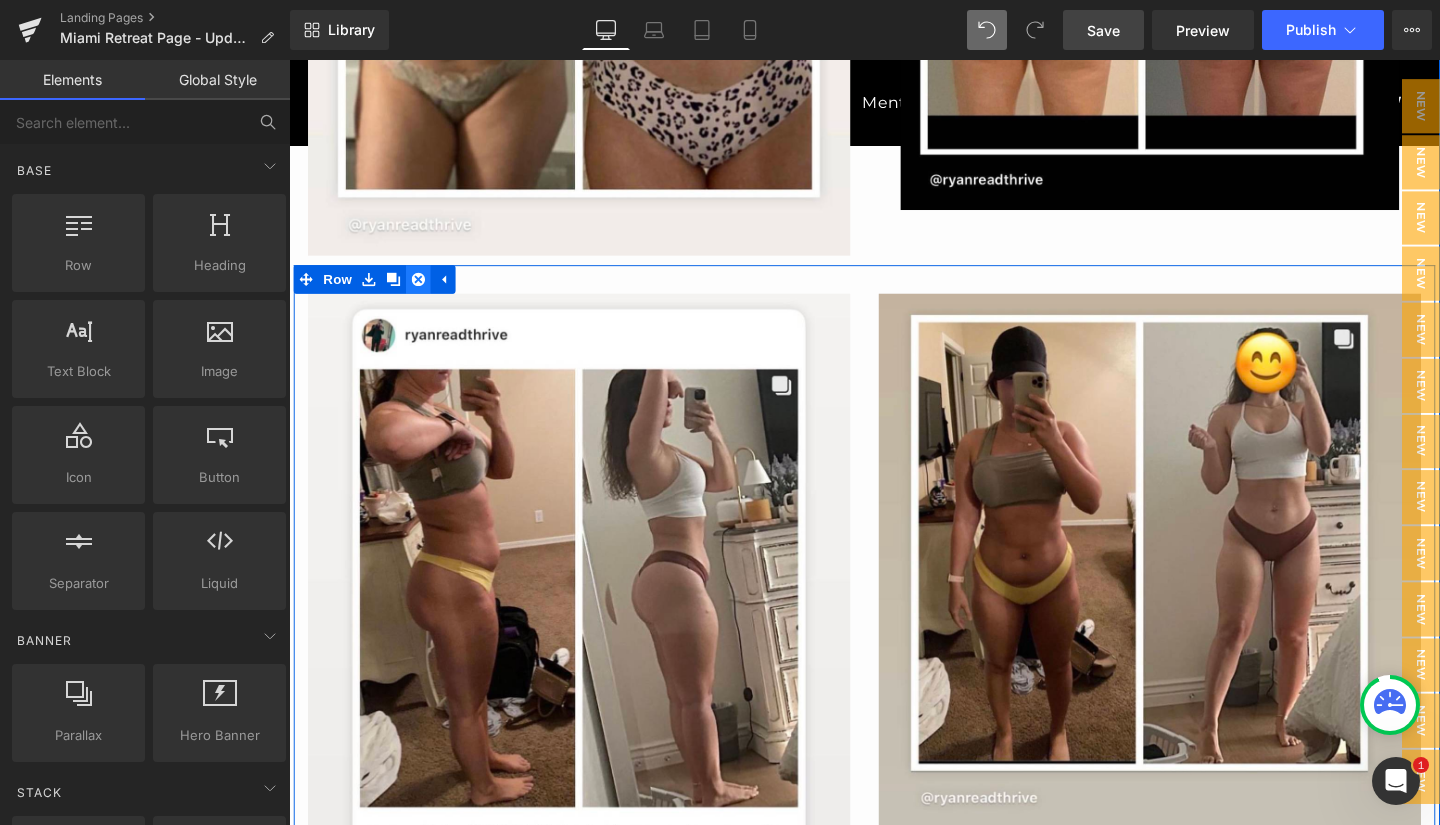 click 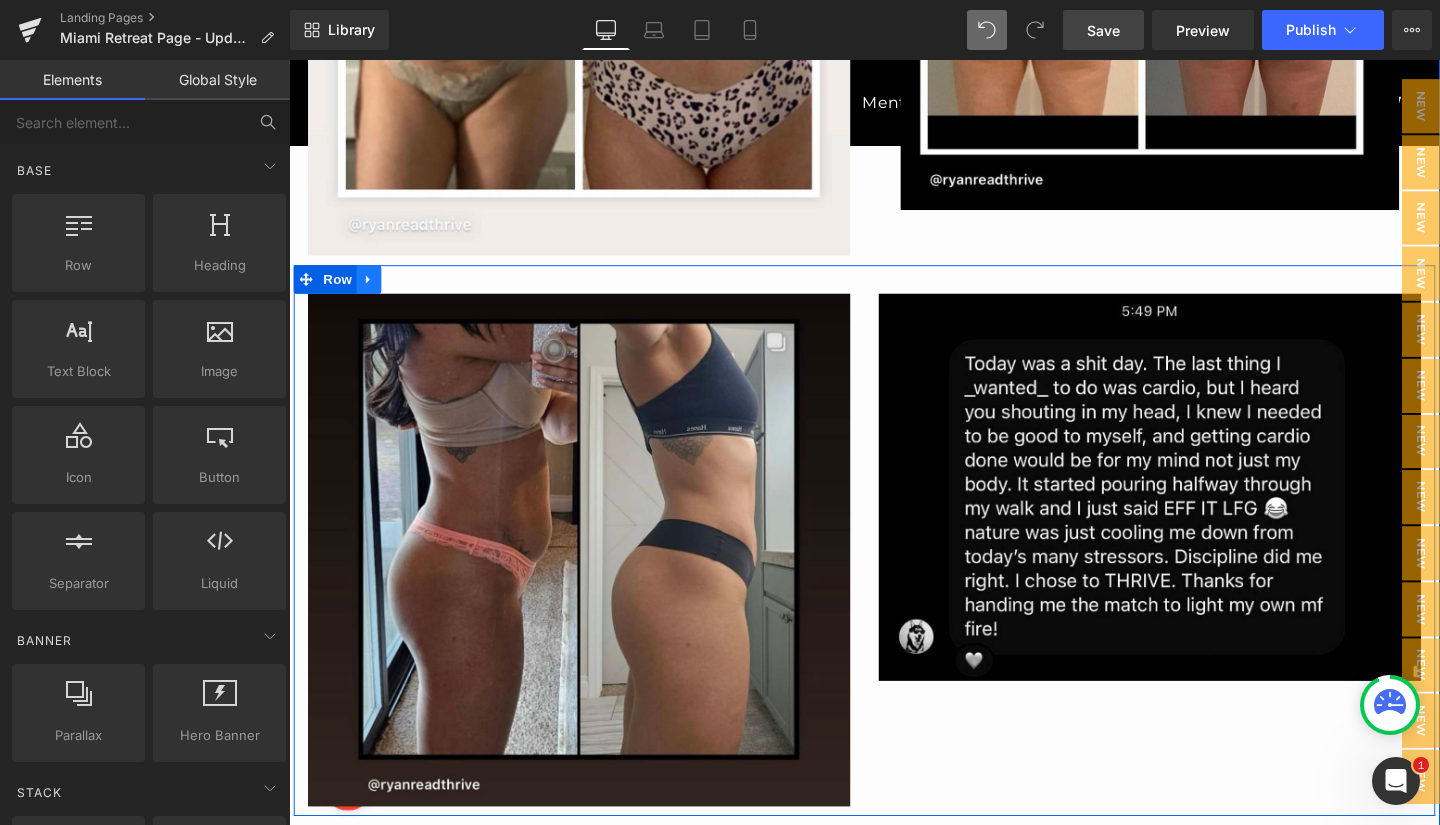 click 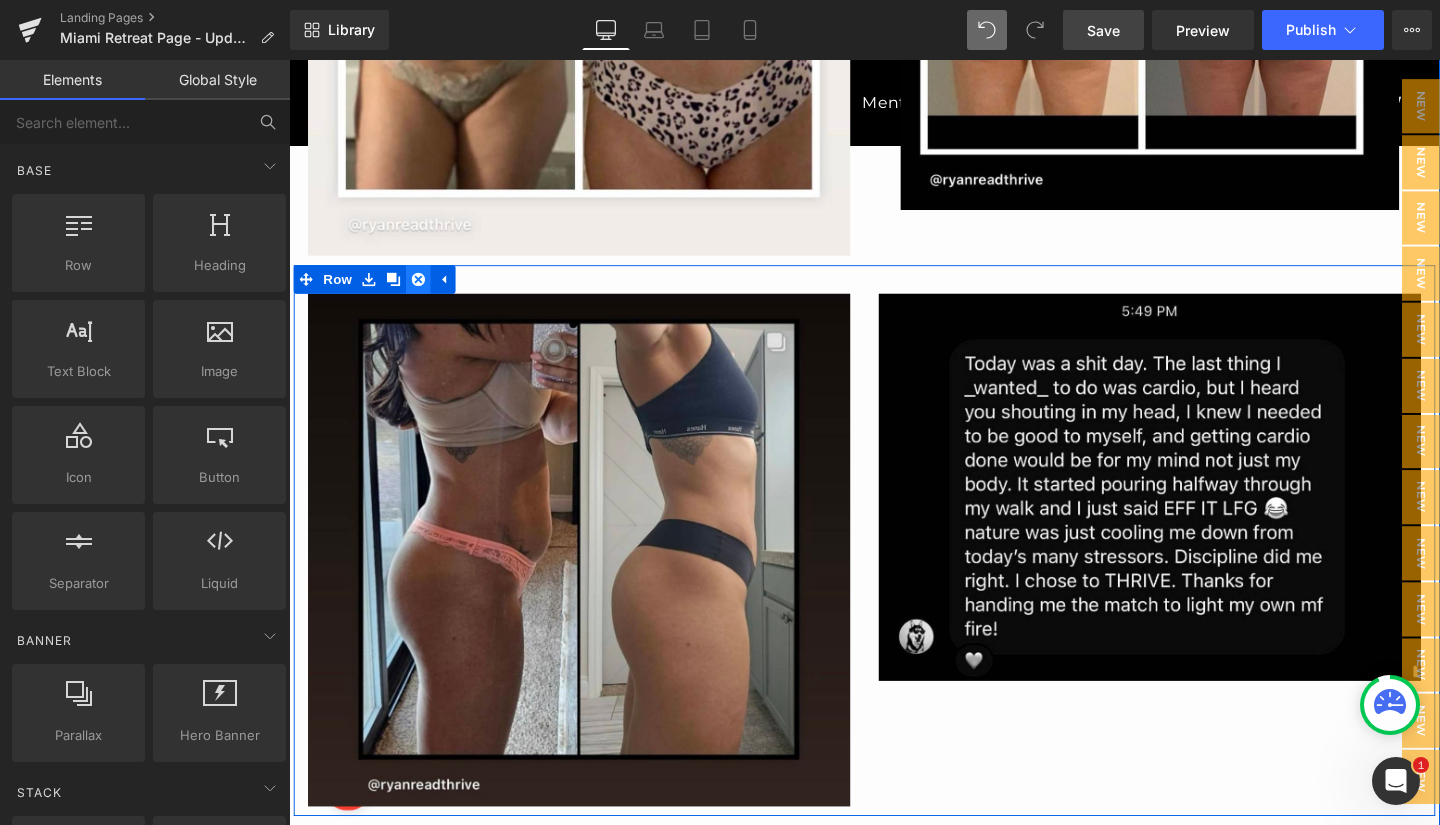 click 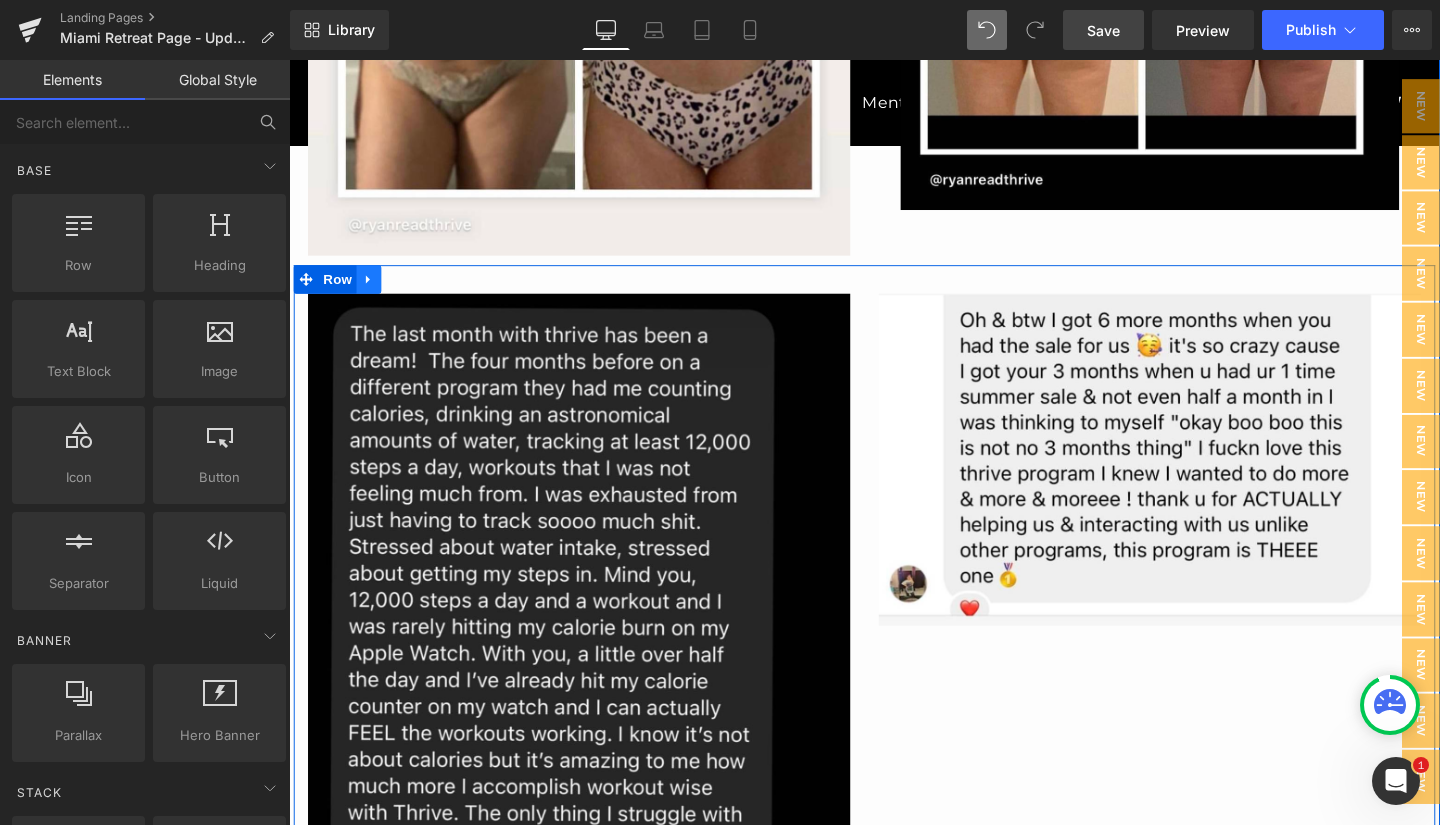 click at bounding box center (373, 291) 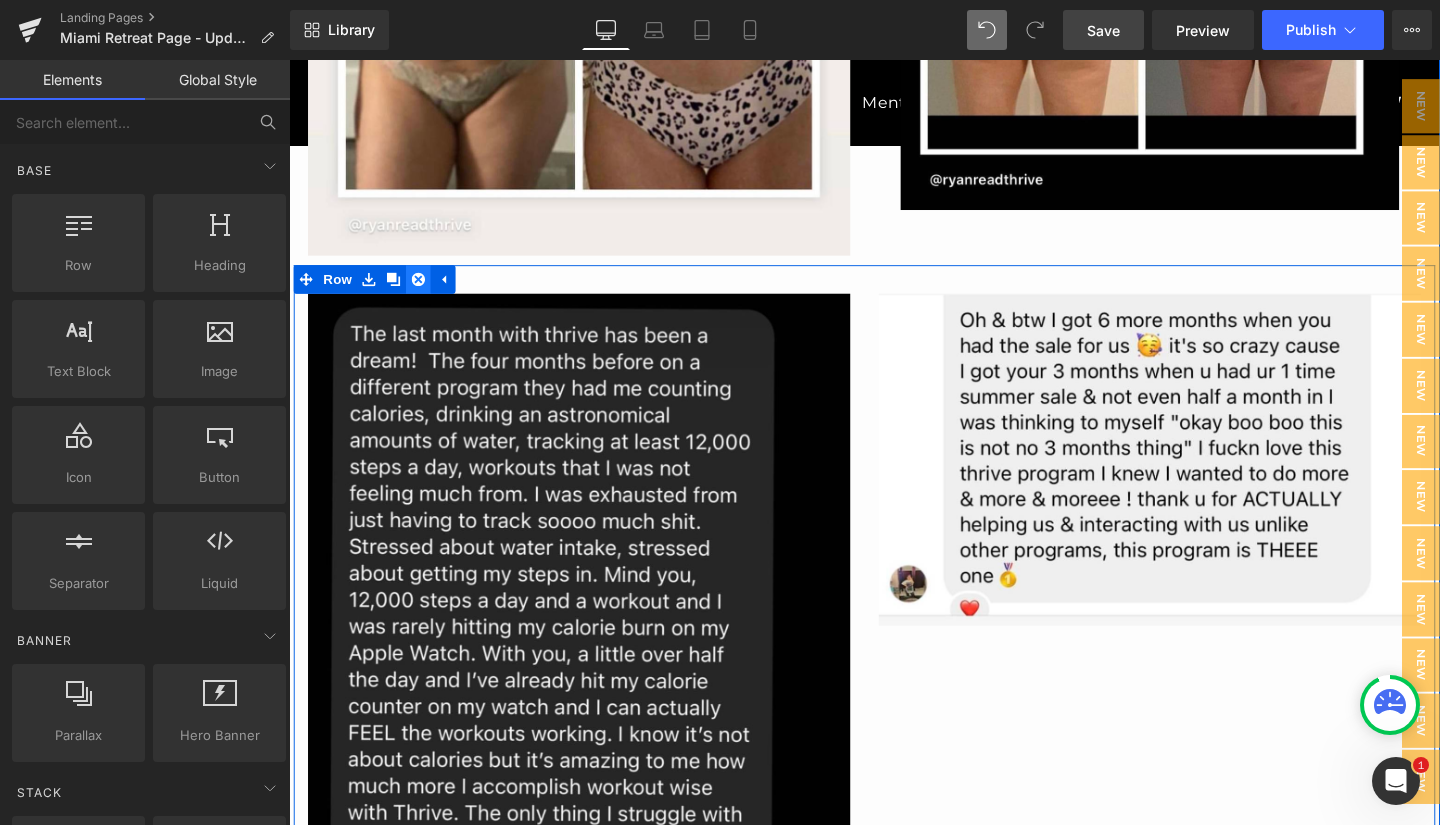 click 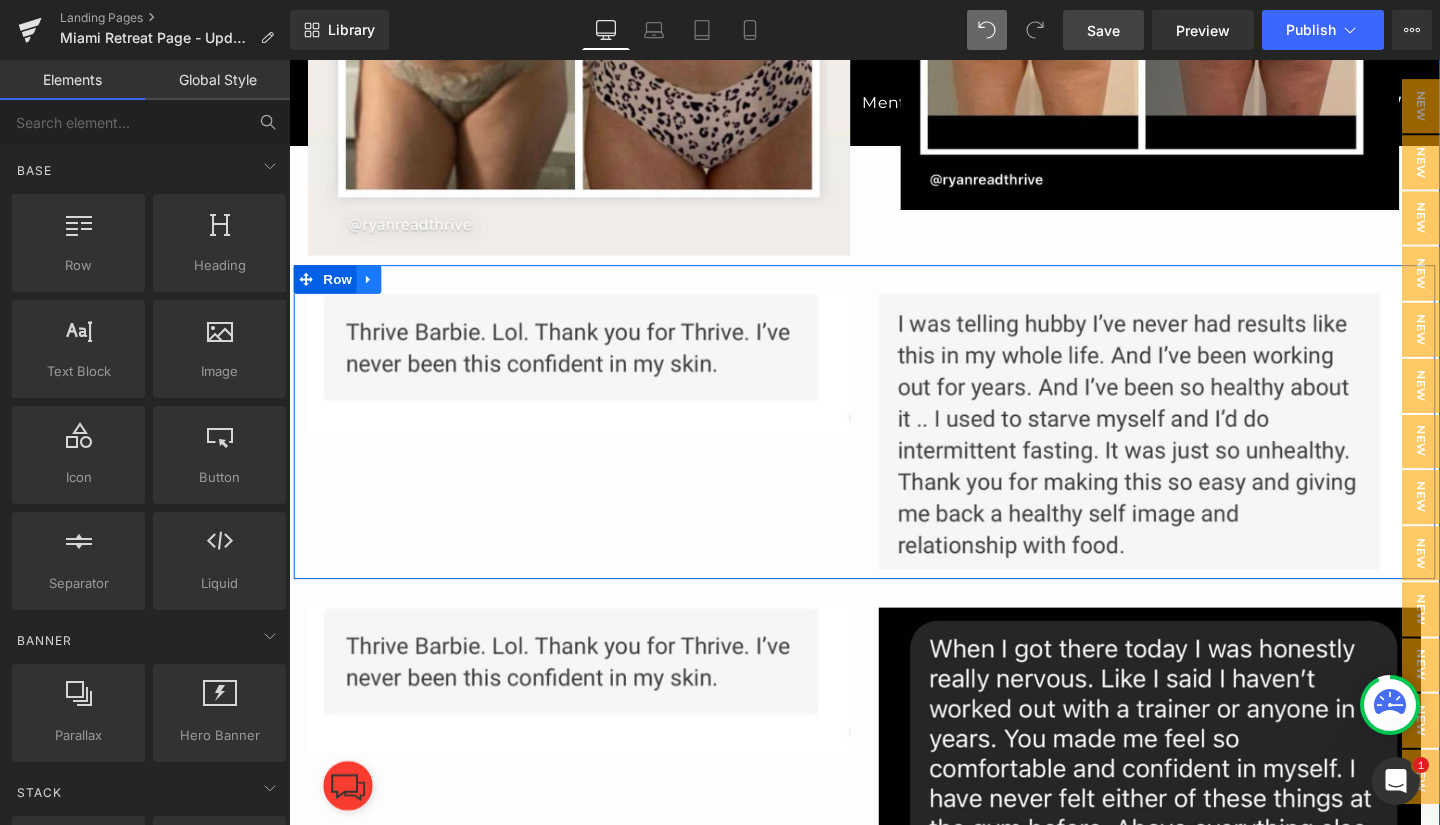 click 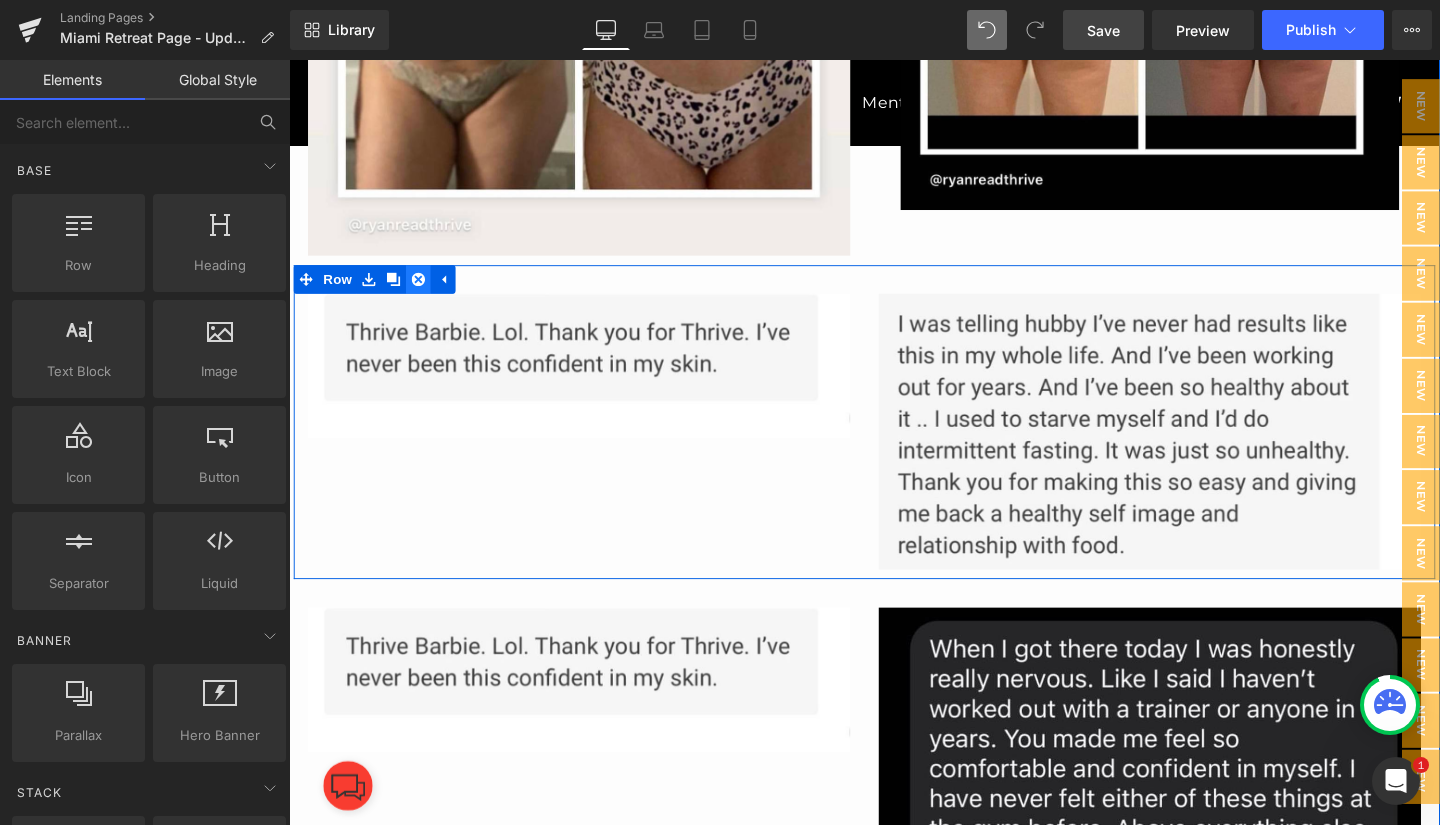 click 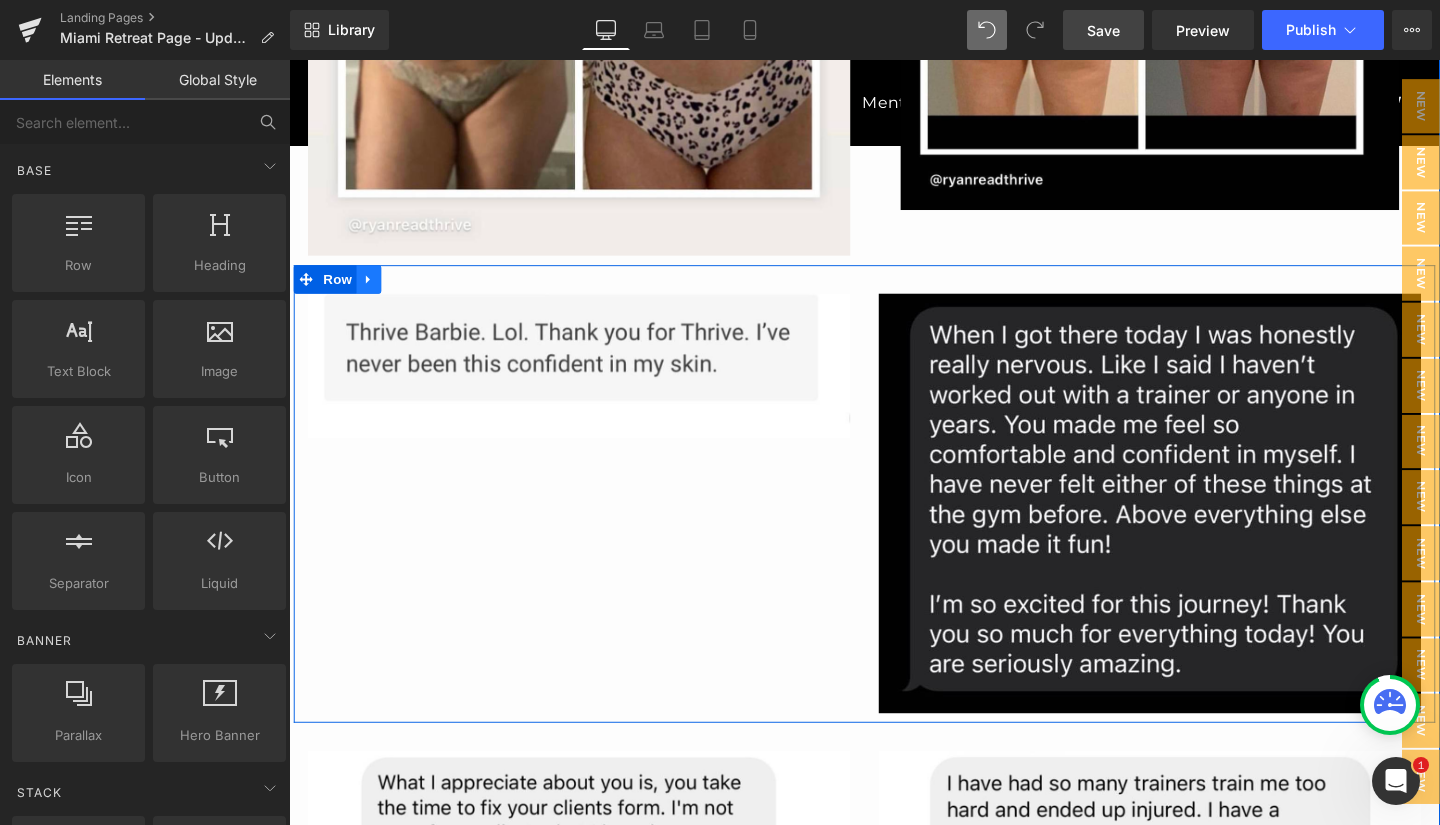 click 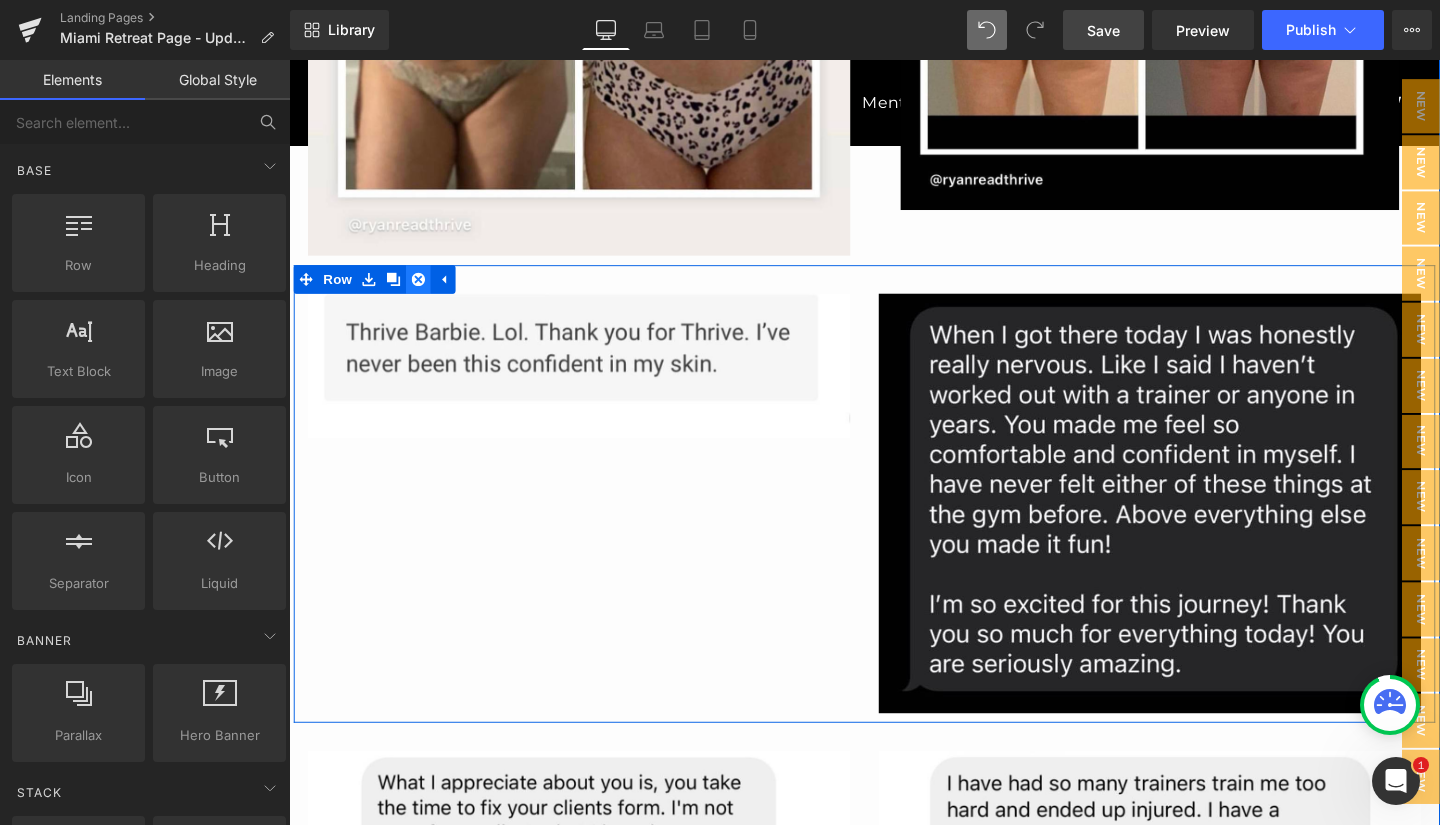 click at bounding box center [425, 291] 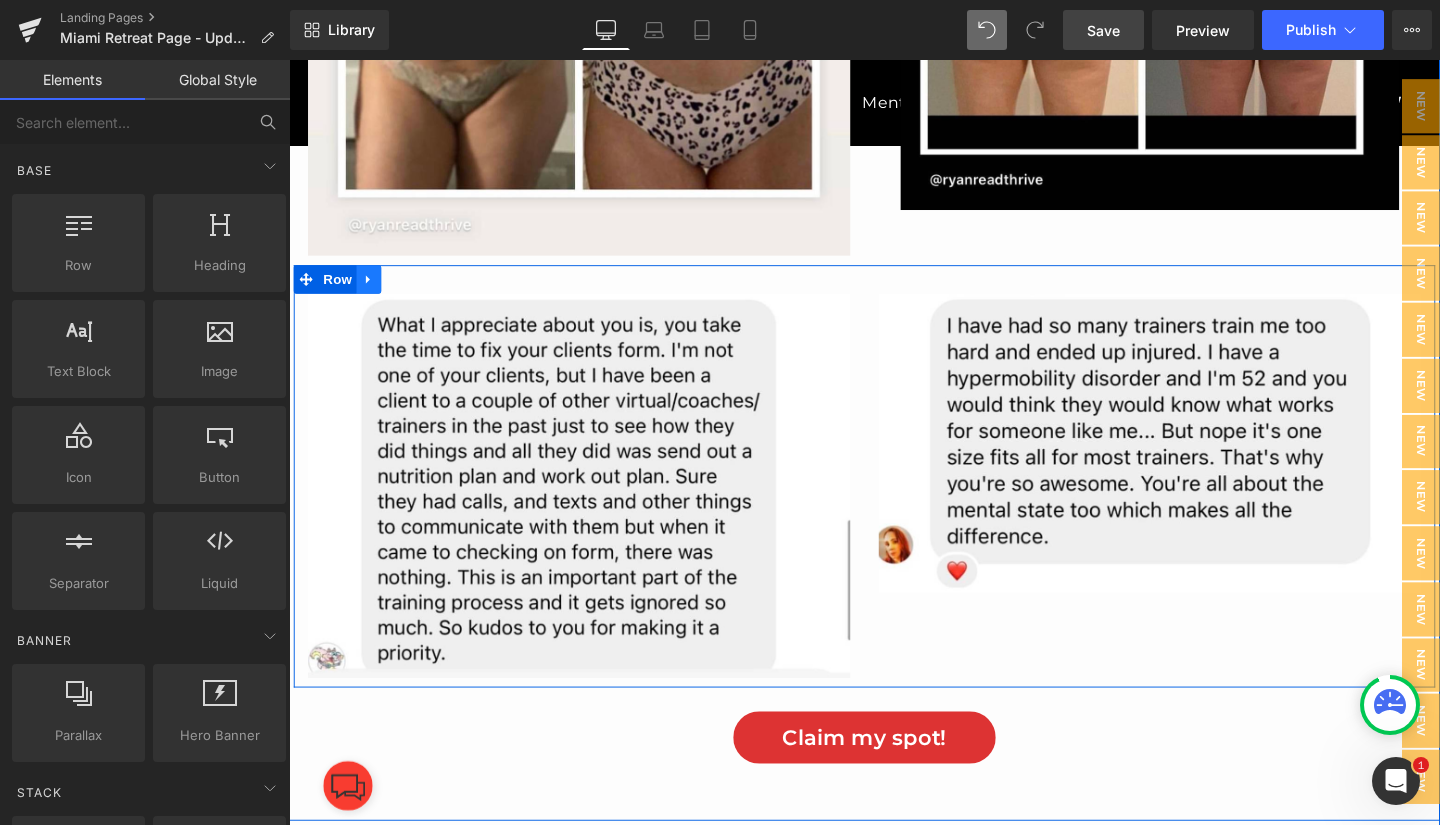 click 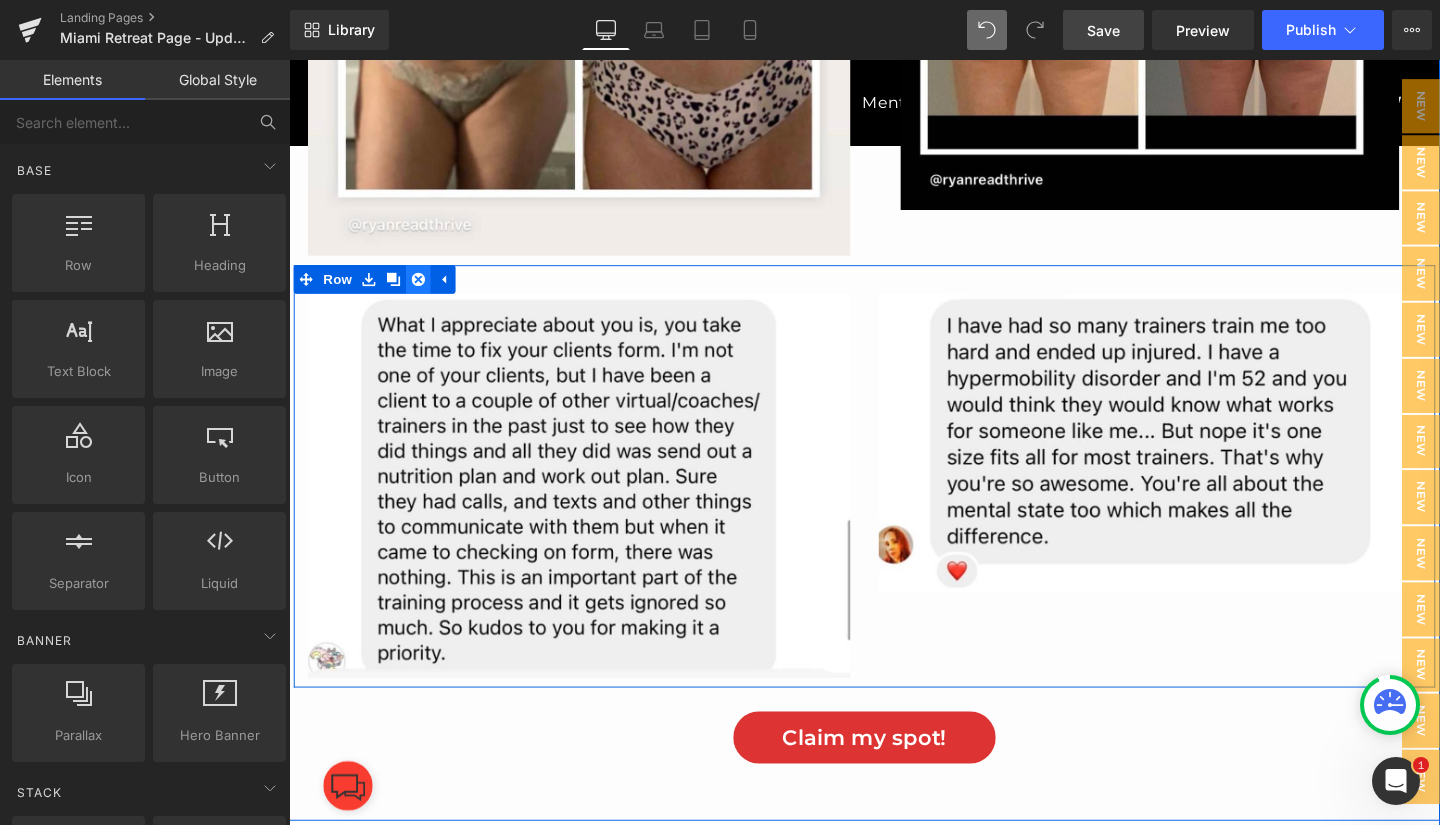 click 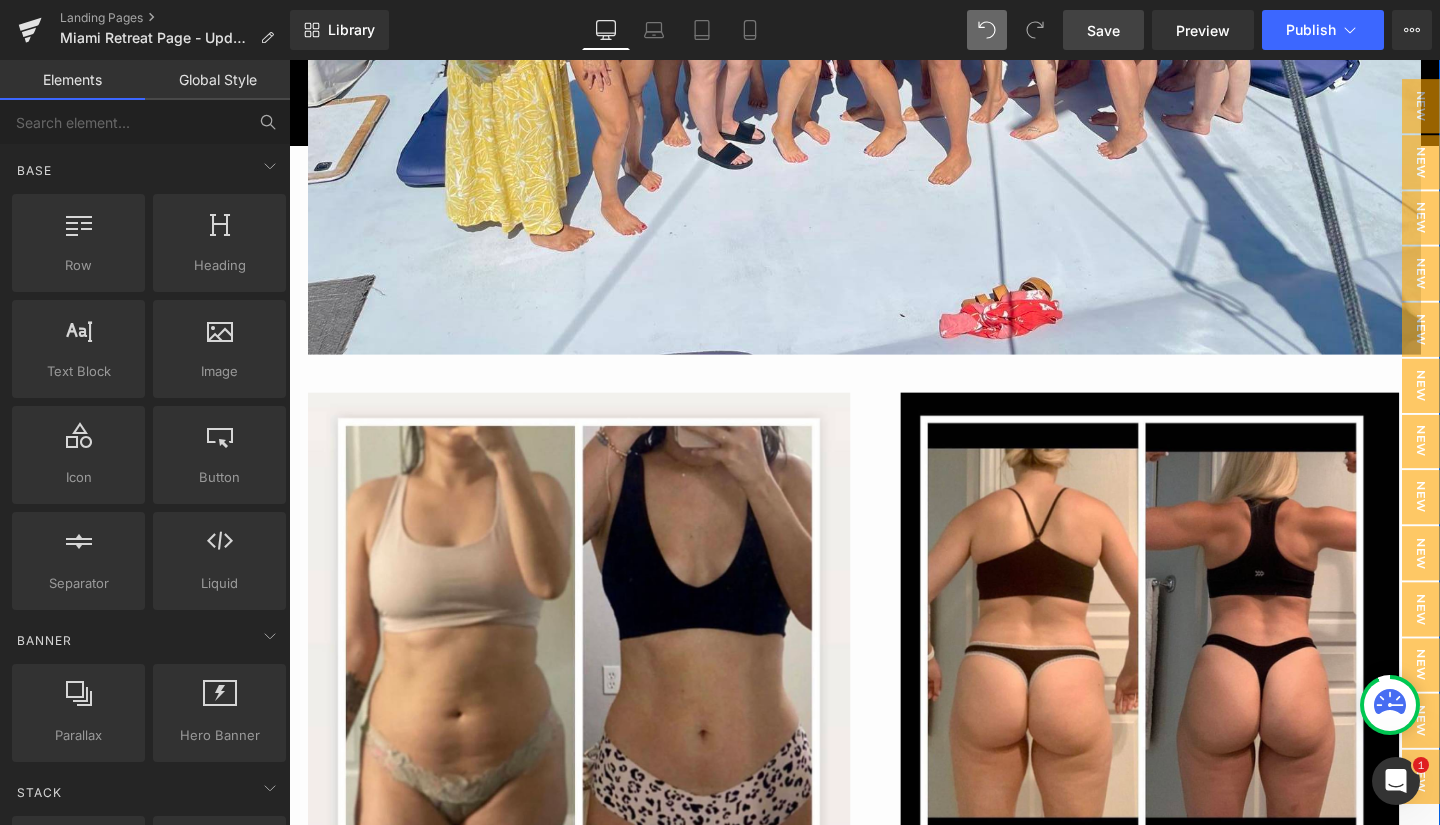 scroll, scrollTop: 3428, scrollLeft: 0, axis: vertical 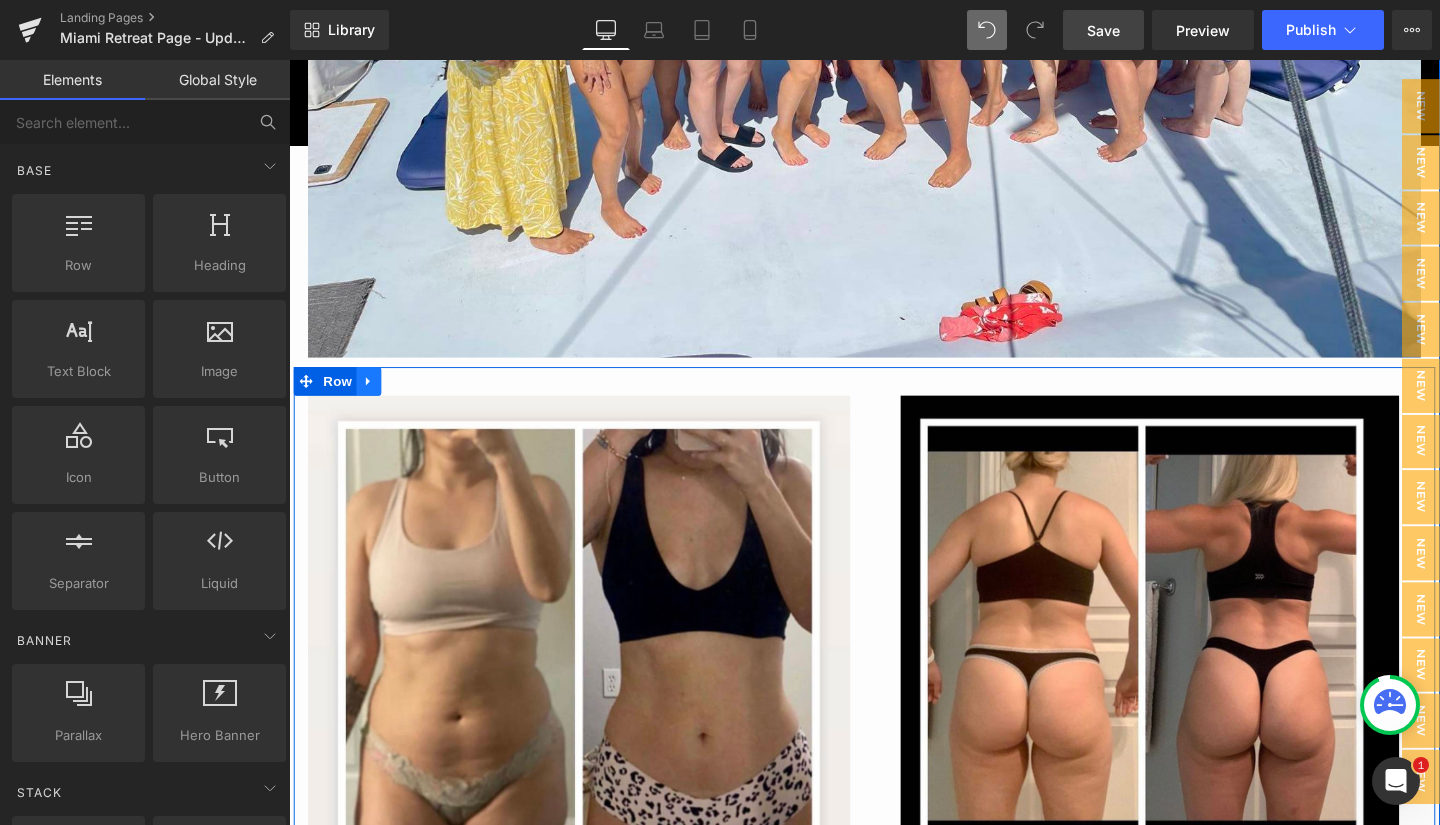 click 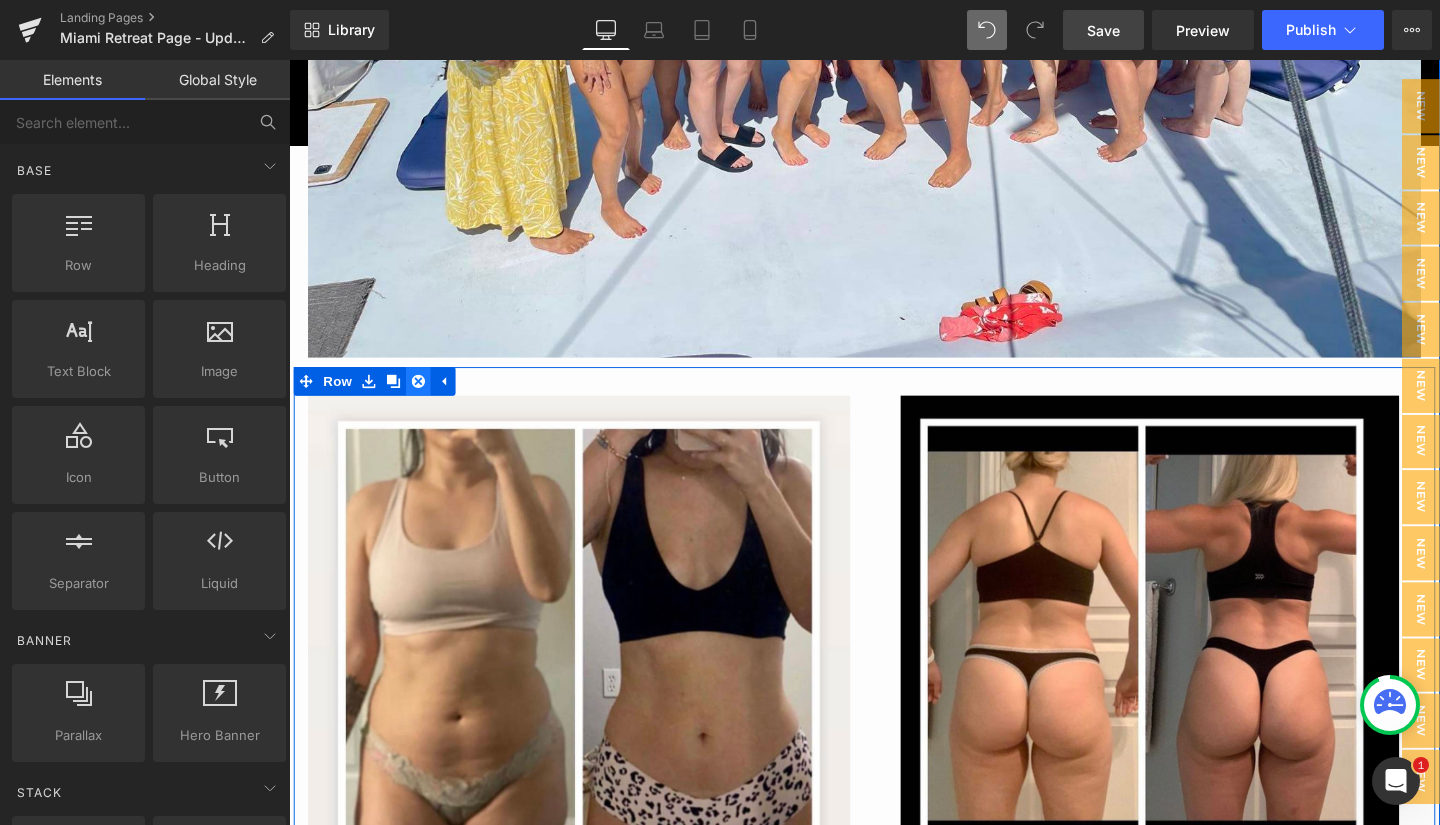 click 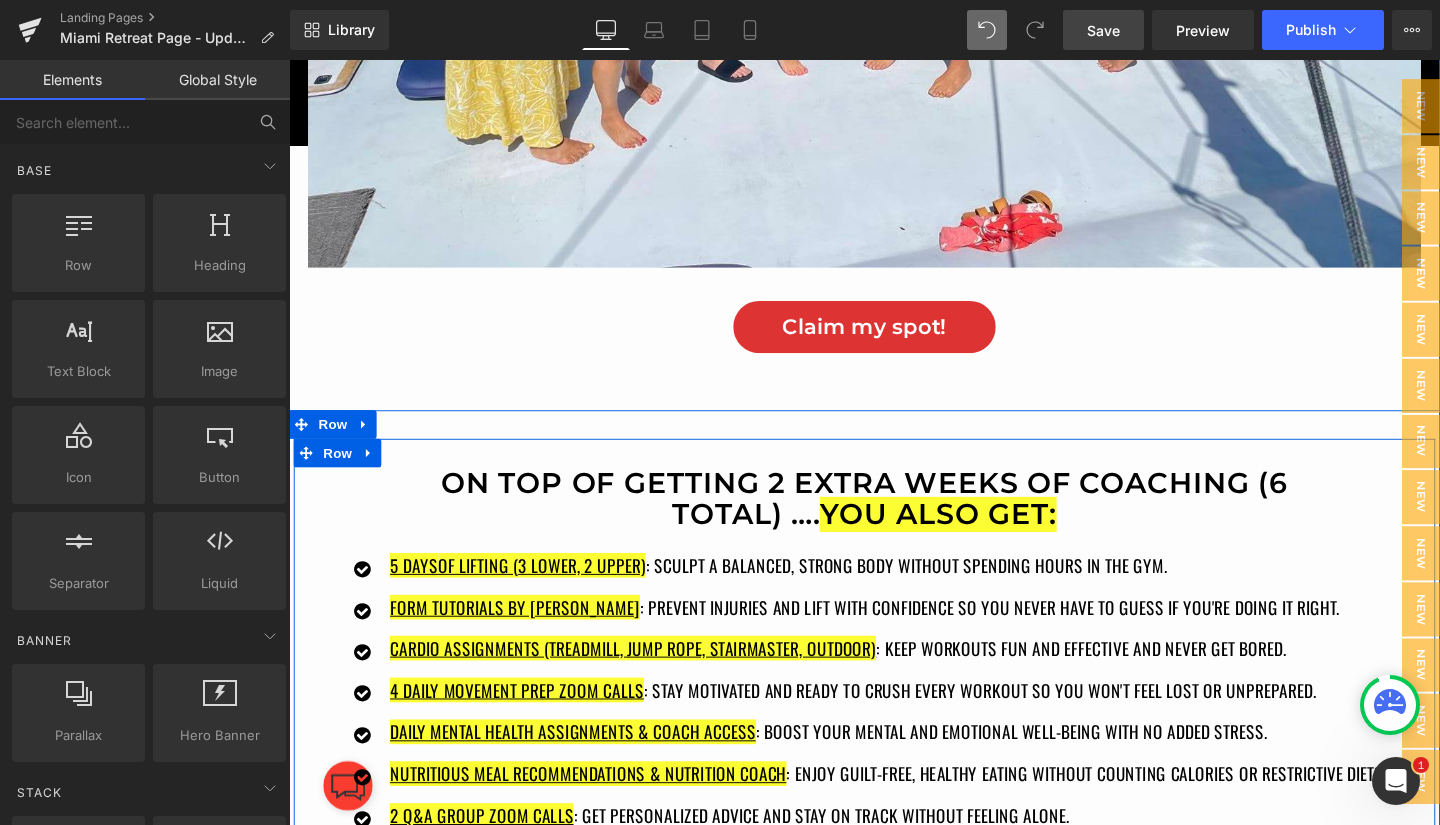 scroll, scrollTop: 3521, scrollLeft: 0, axis: vertical 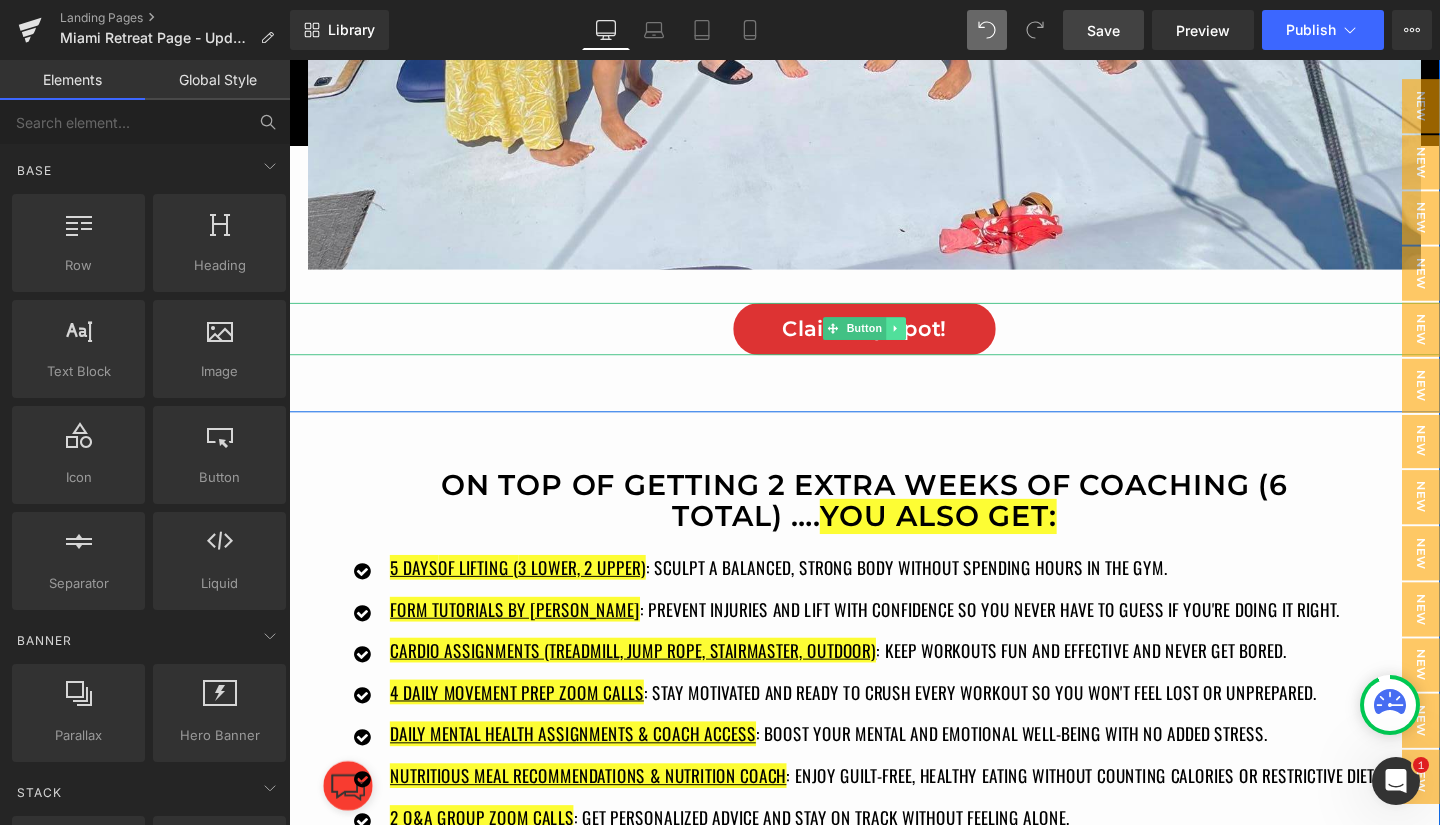 click 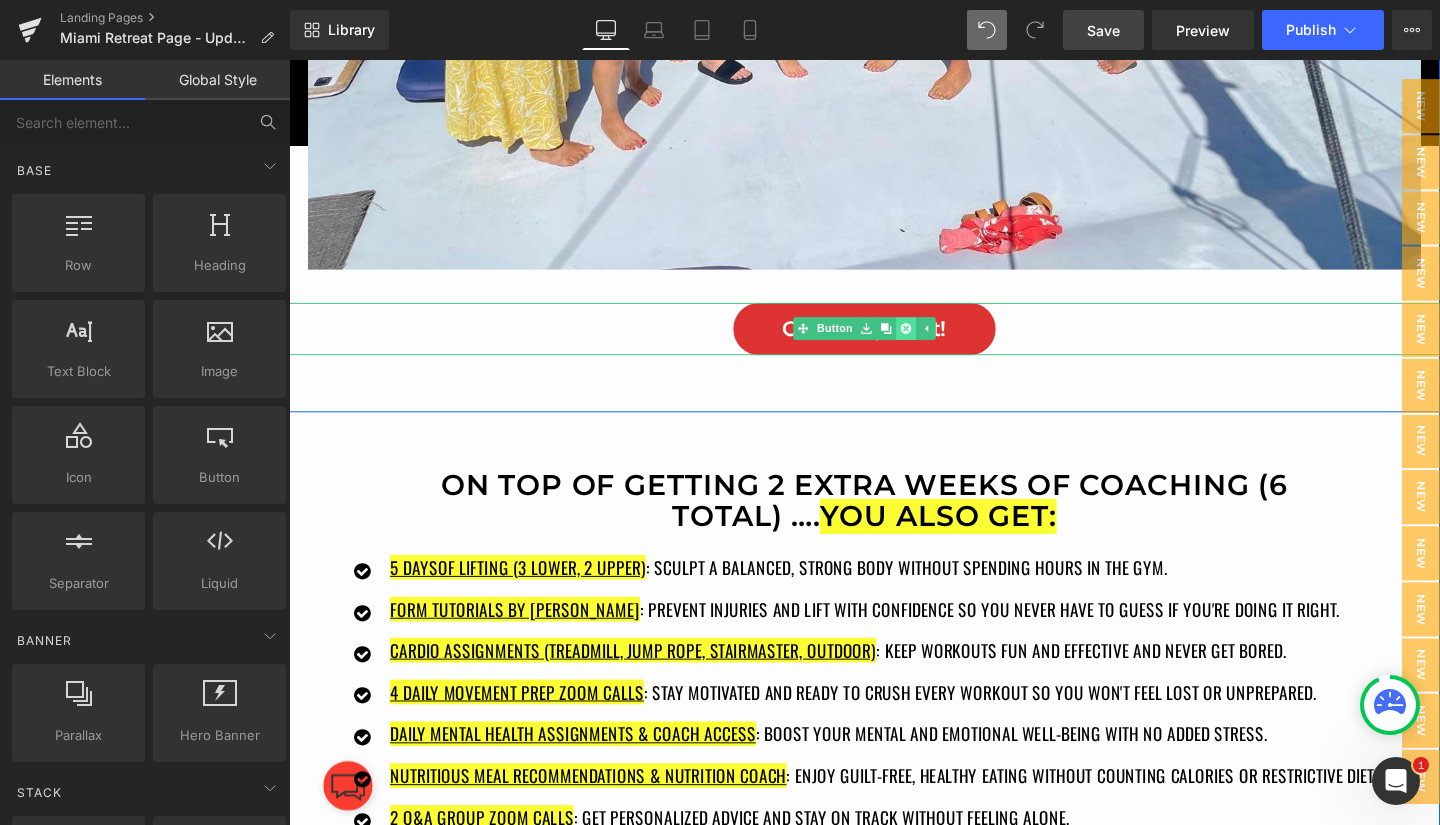 click 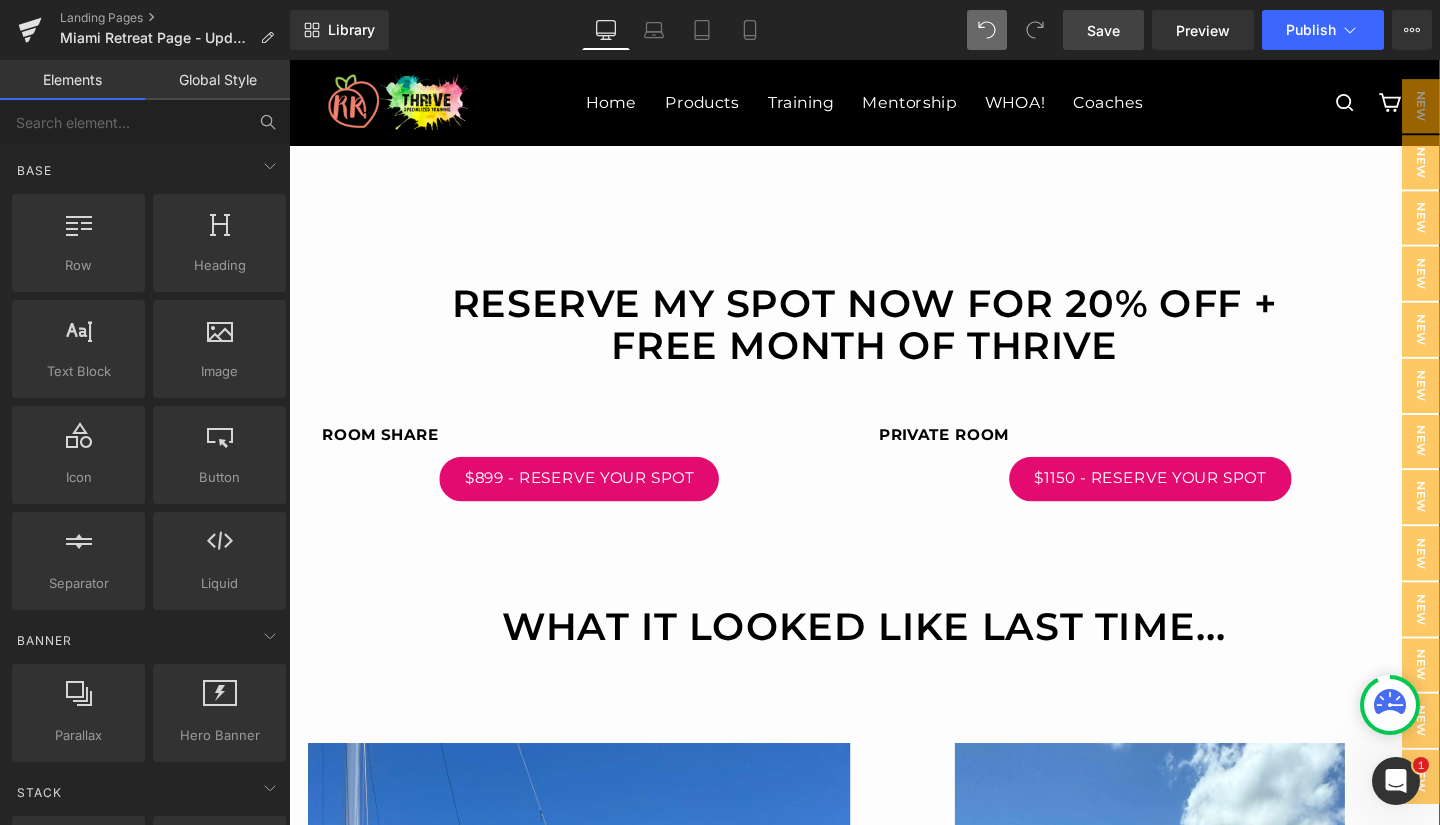 scroll, scrollTop: 923, scrollLeft: 0, axis: vertical 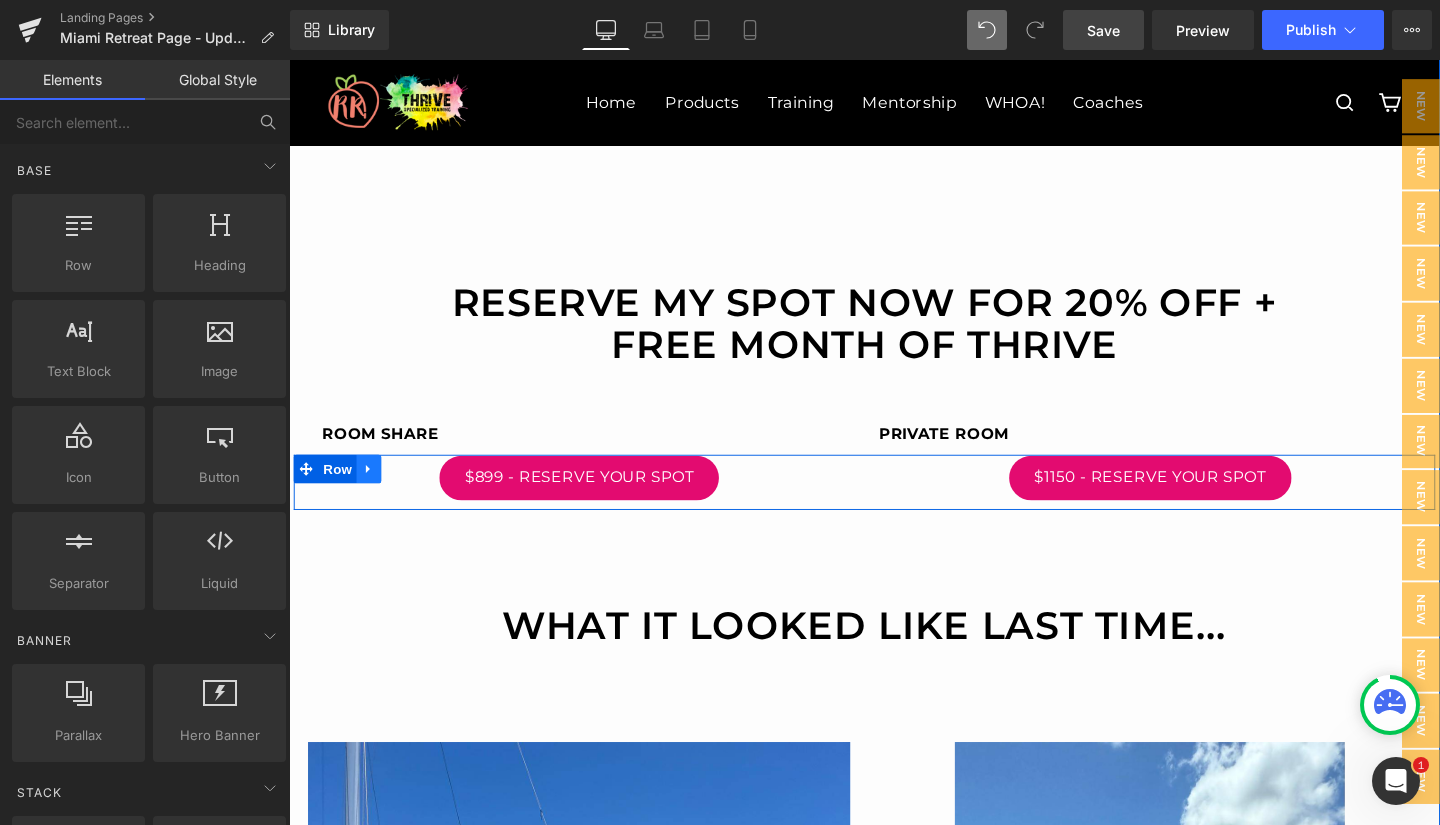 click 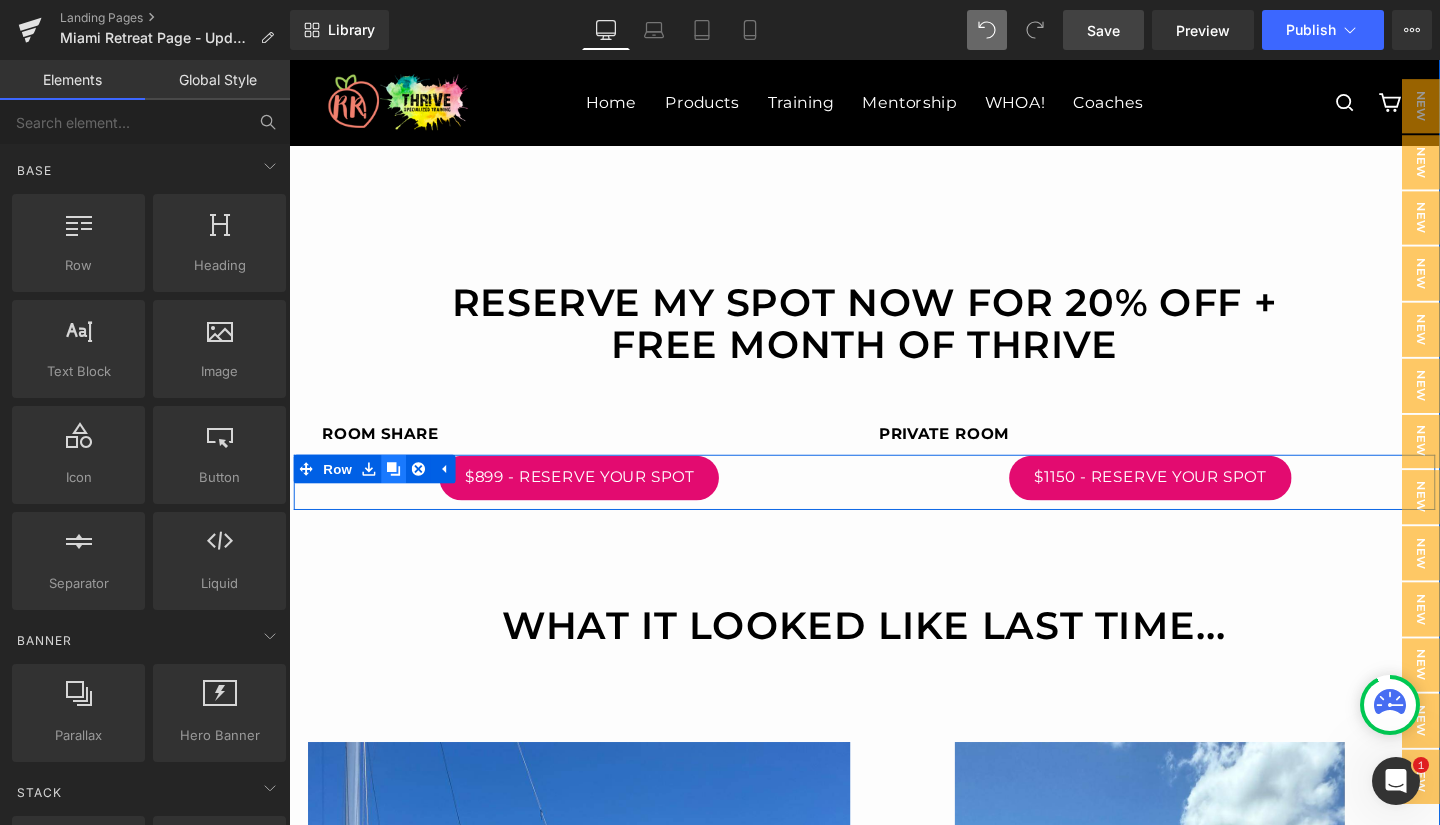 click 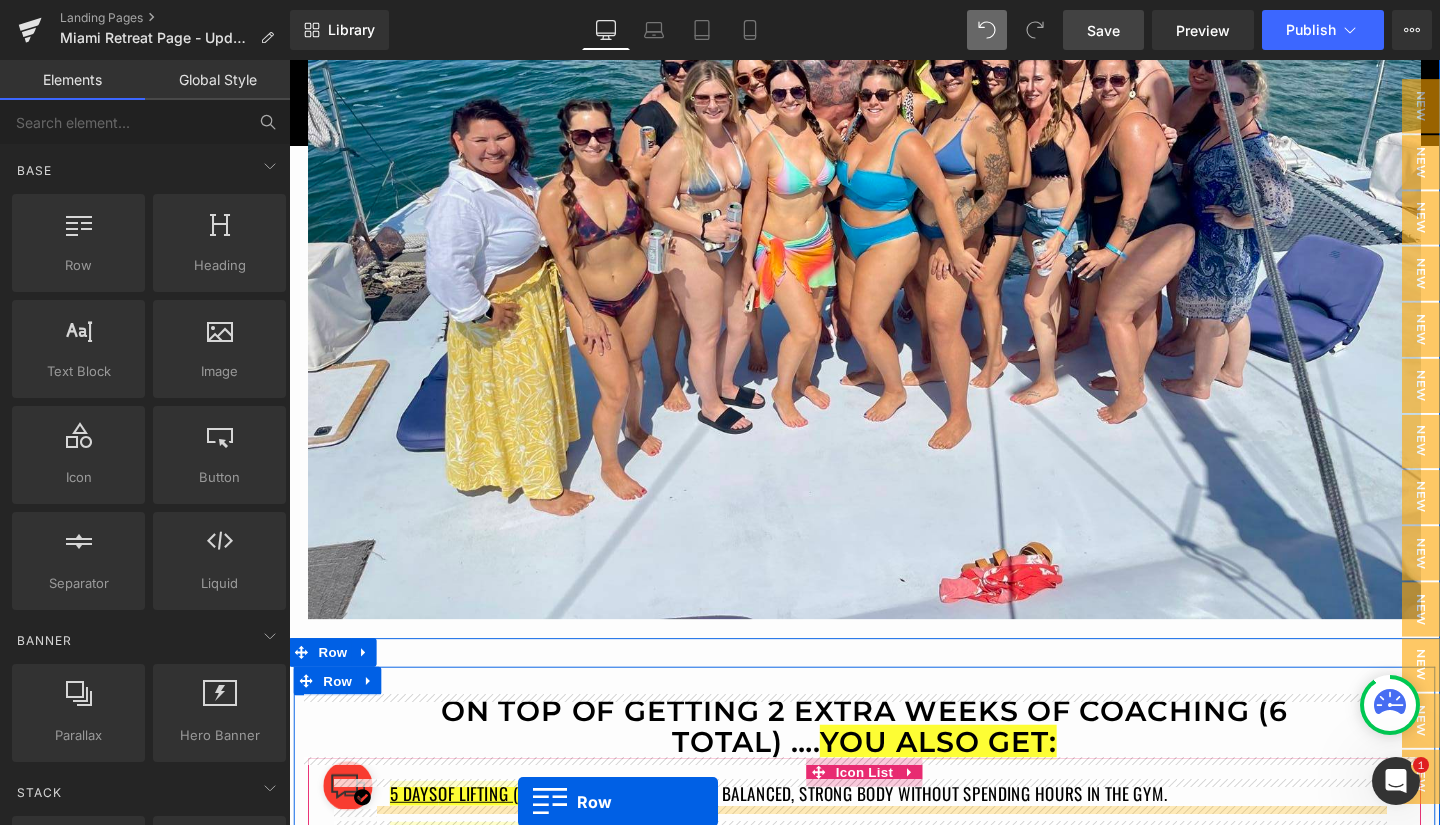 scroll, scrollTop: 3263, scrollLeft: 0, axis: vertical 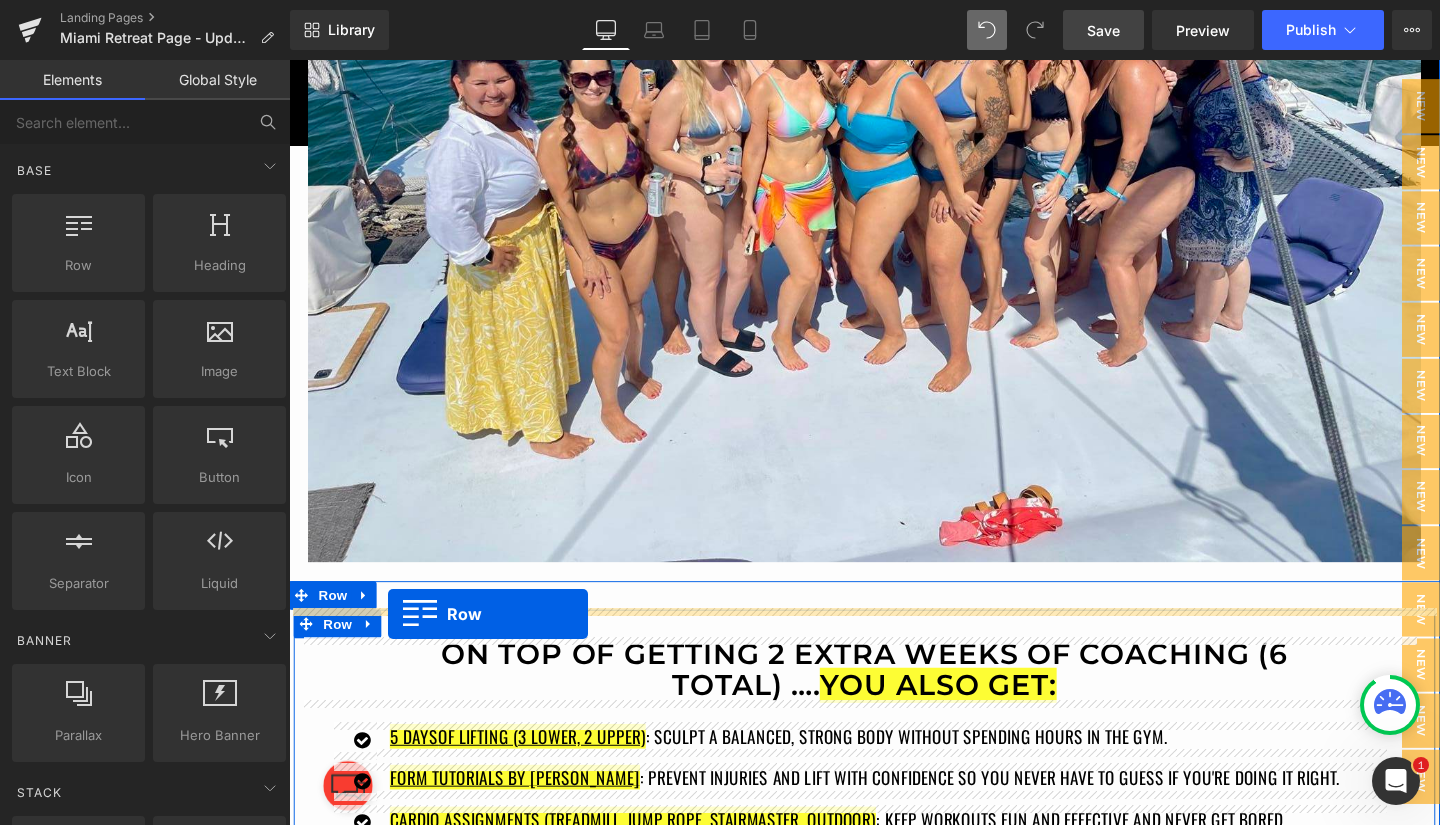 drag, startPoint x: 300, startPoint y: 541, endPoint x: 393, endPoint y: 642, distance: 137.2953 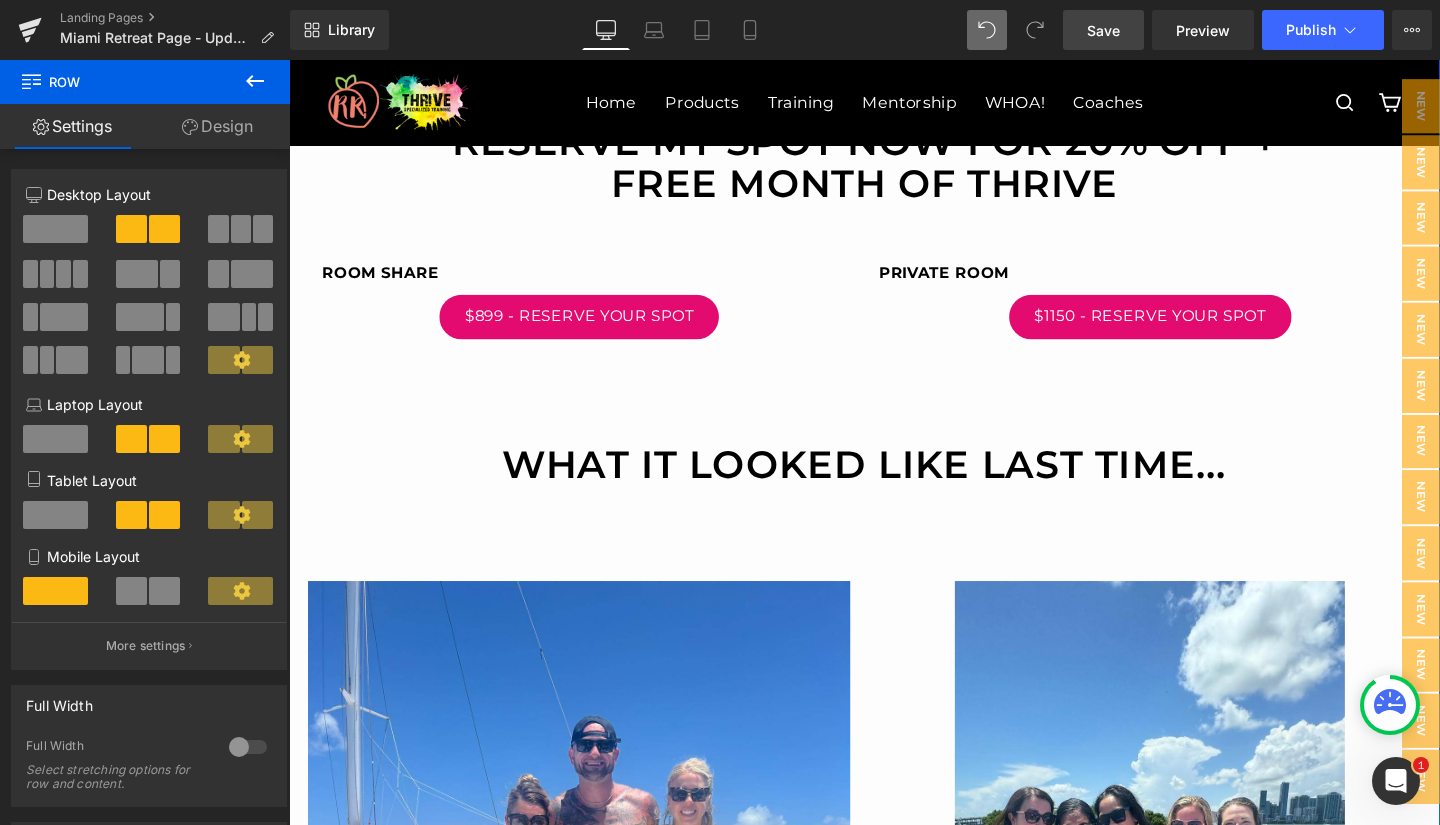 scroll, scrollTop: 1091, scrollLeft: 0, axis: vertical 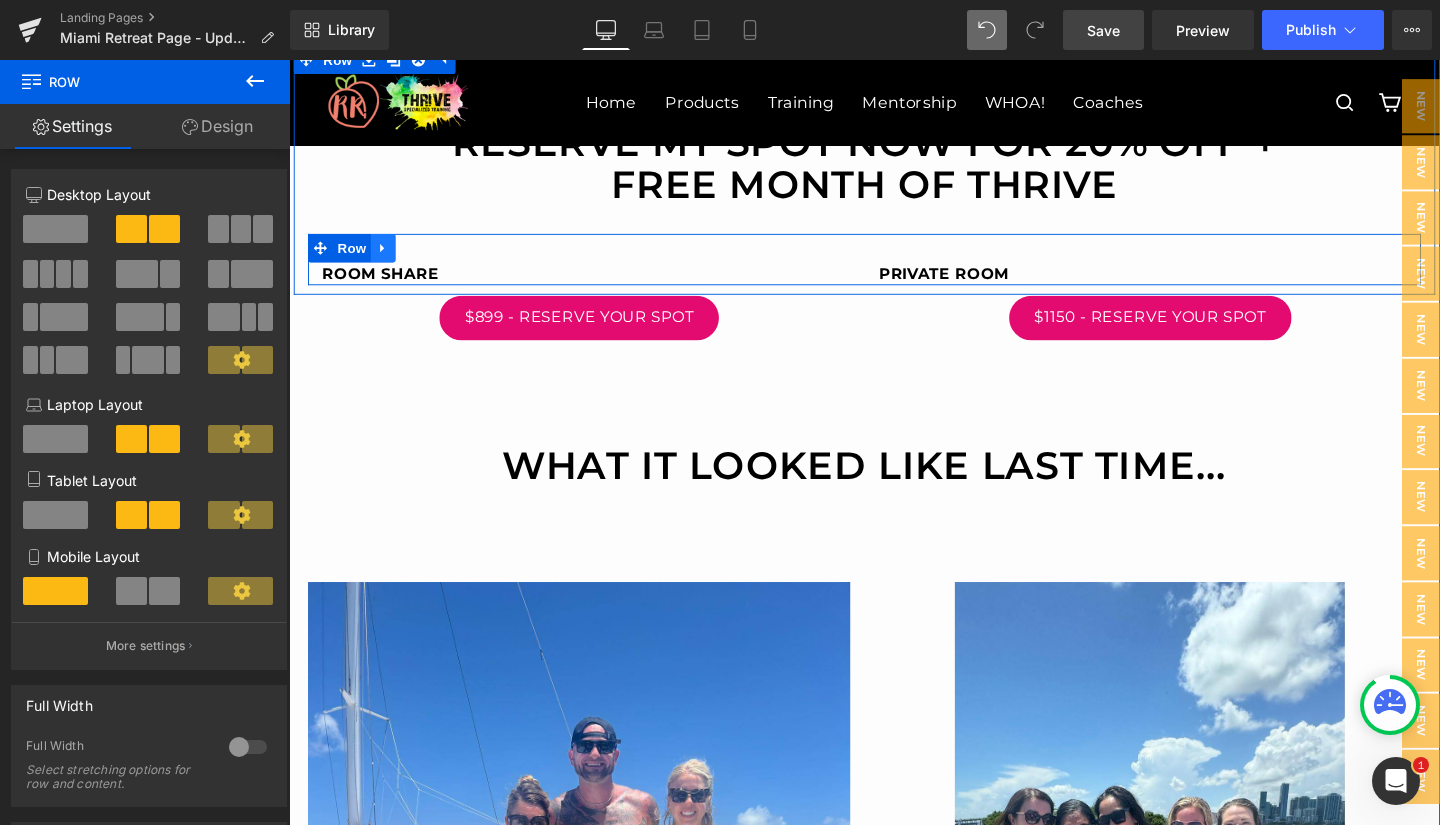 click 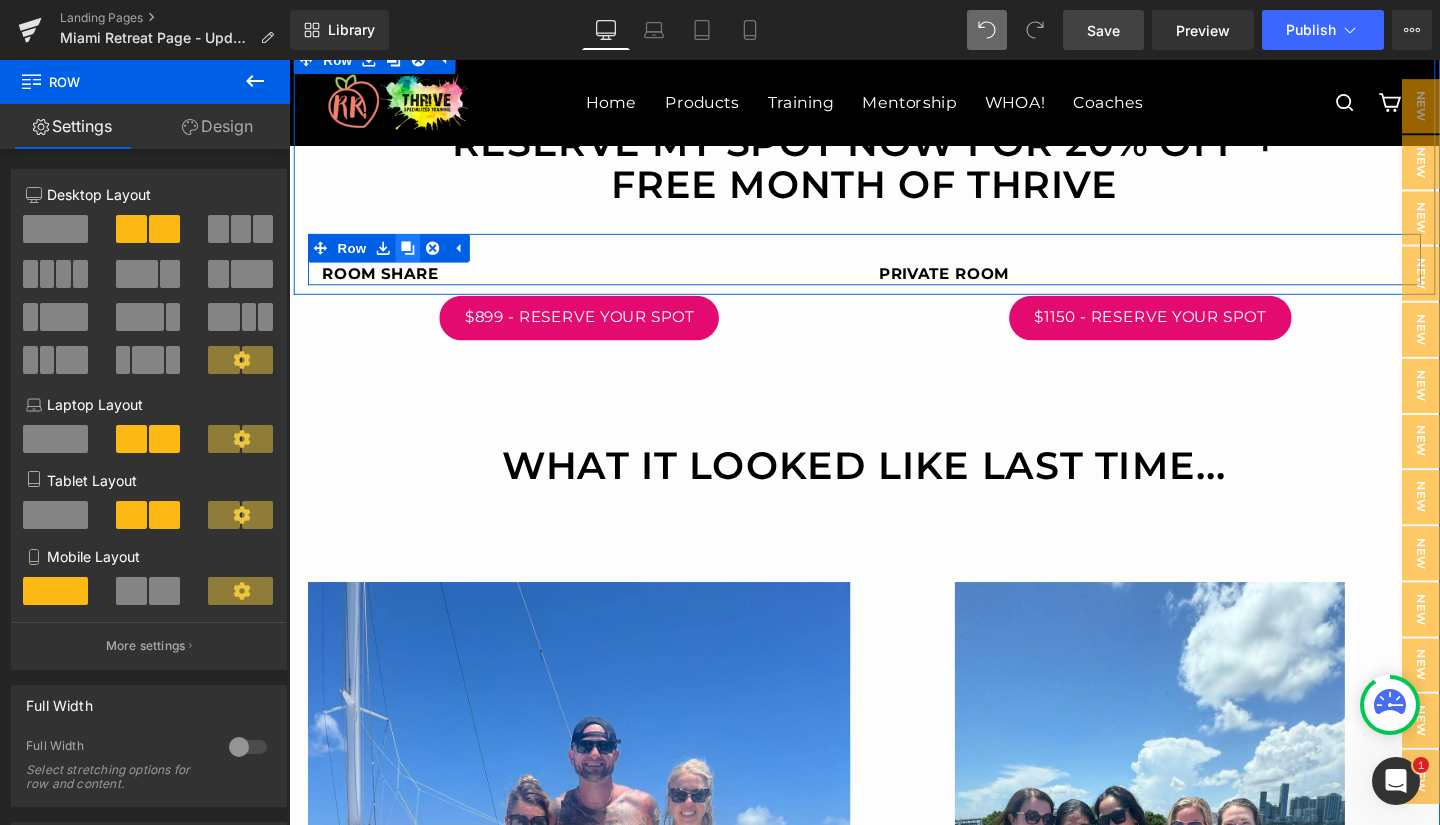 click 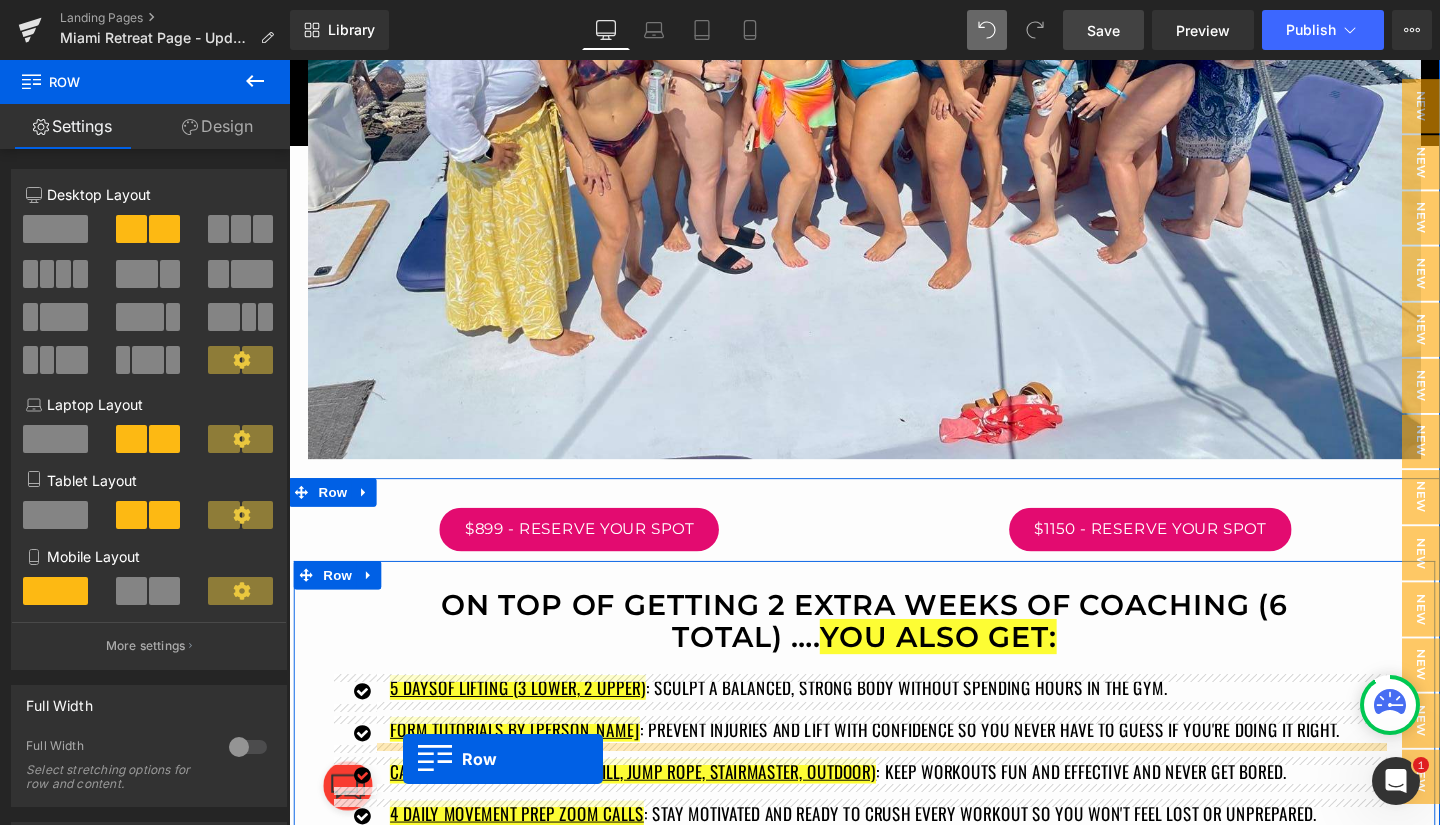 scroll, scrollTop: 3431, scrollLeft: 0, axis: vertical 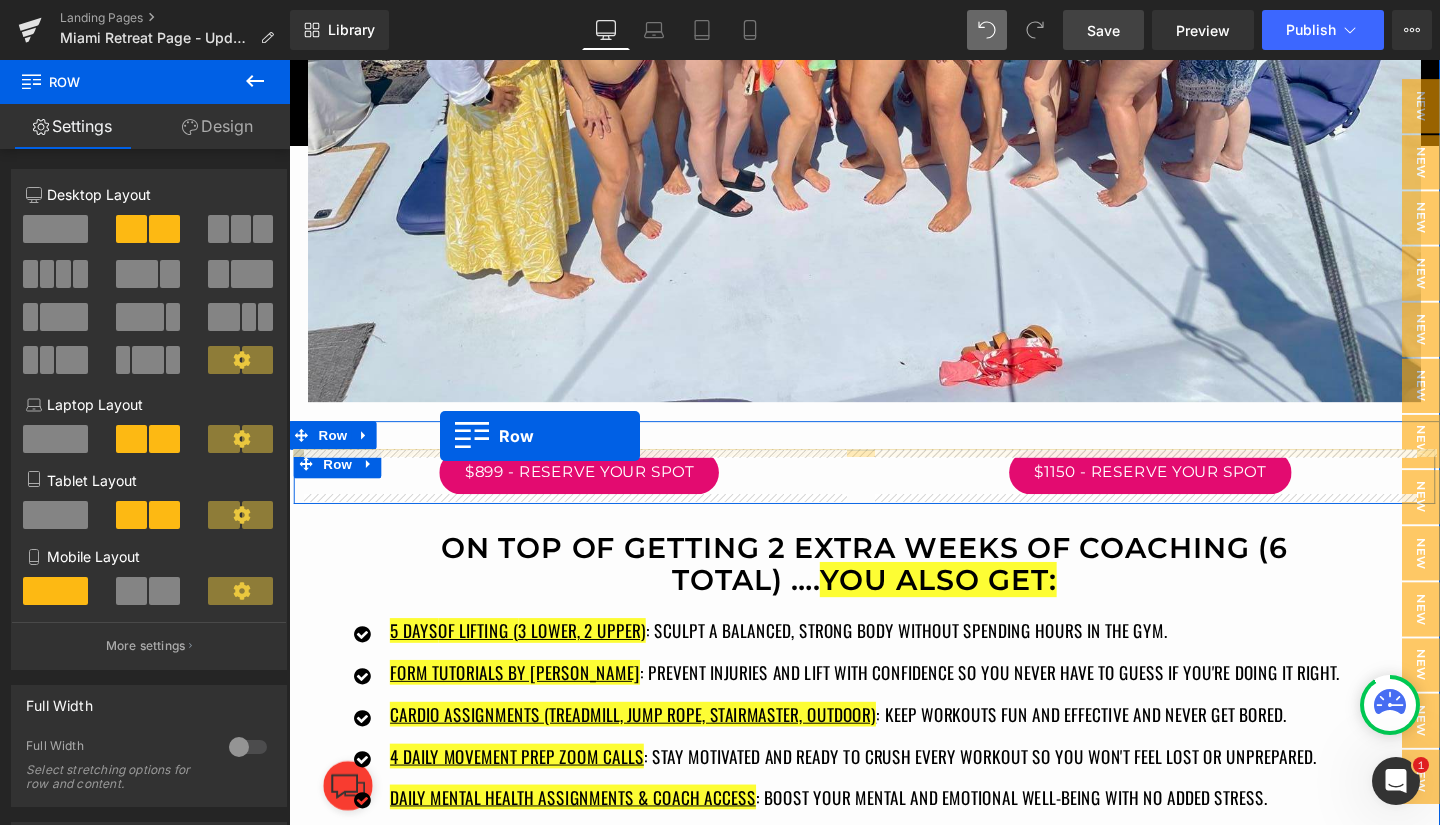drag, startPoint x: 313, startPoint y: 310, endPoint x: 448, endPoint y: 455, distance: 198.11613 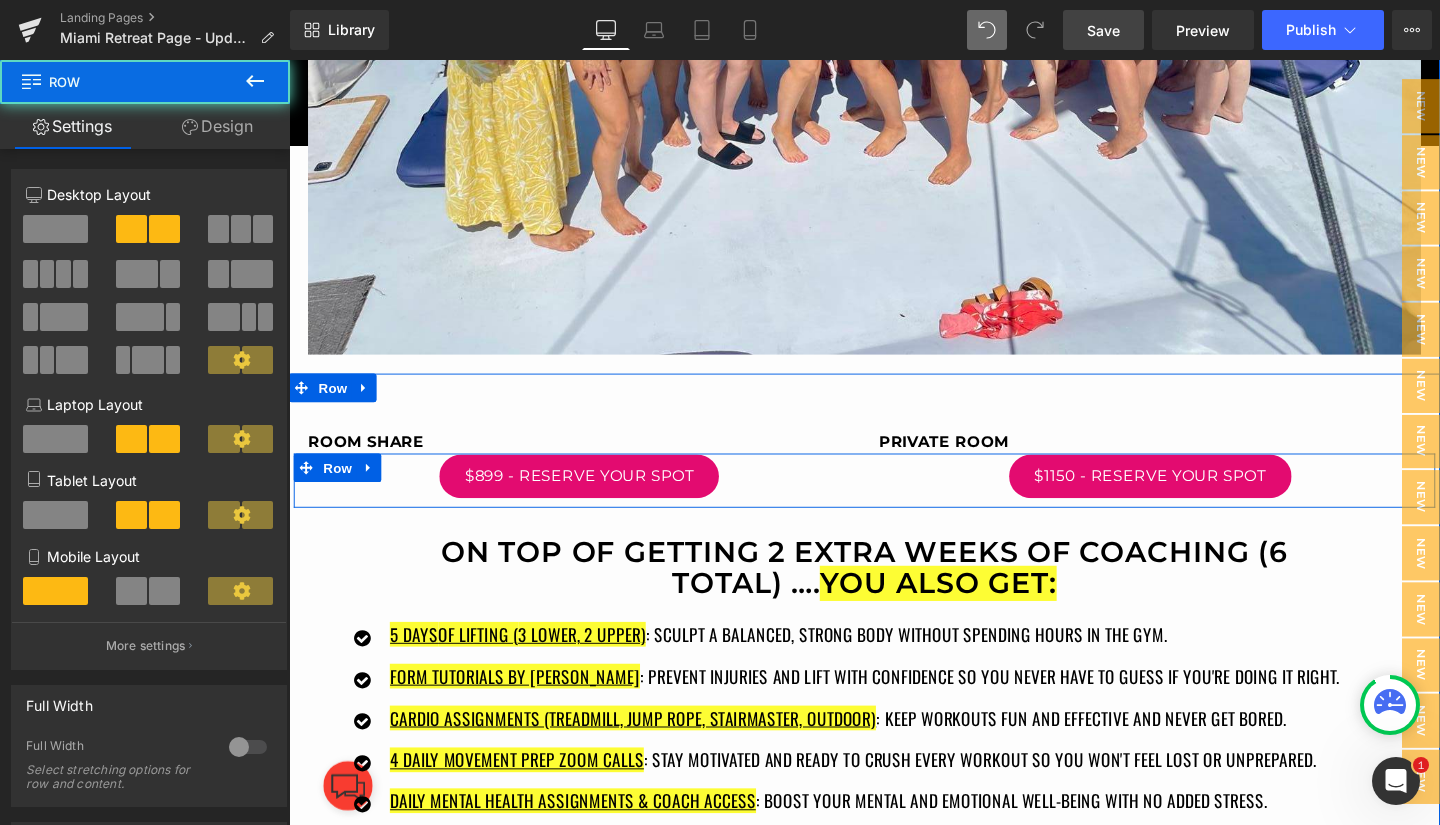 scroll, scrollTop: 3381, scrollLeft: 0, axis: vertical 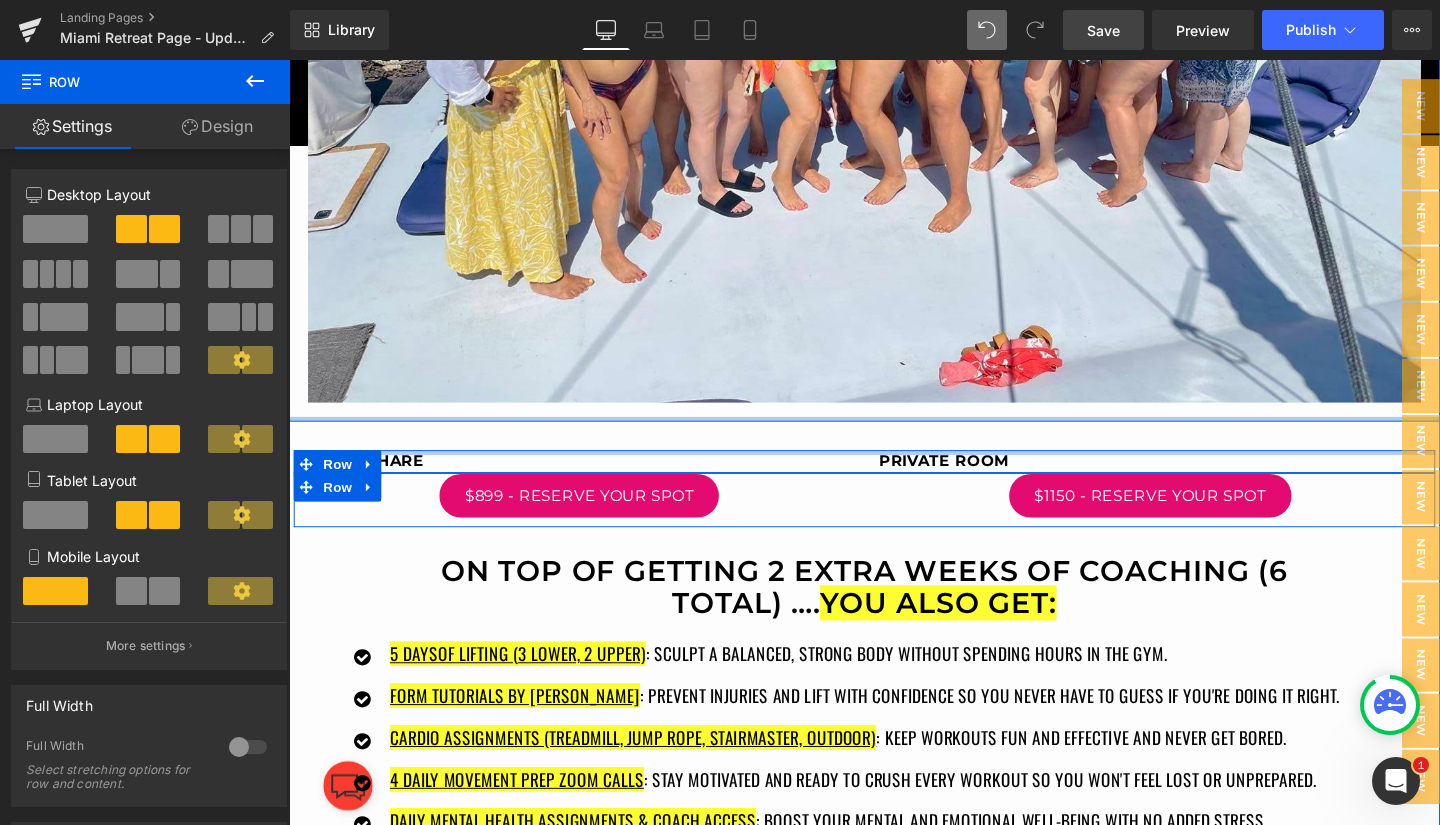 drag, startPoint x: 812, startPoint y: 472, endPoint x: 805, endPoint y: 437, distance: 35.69314 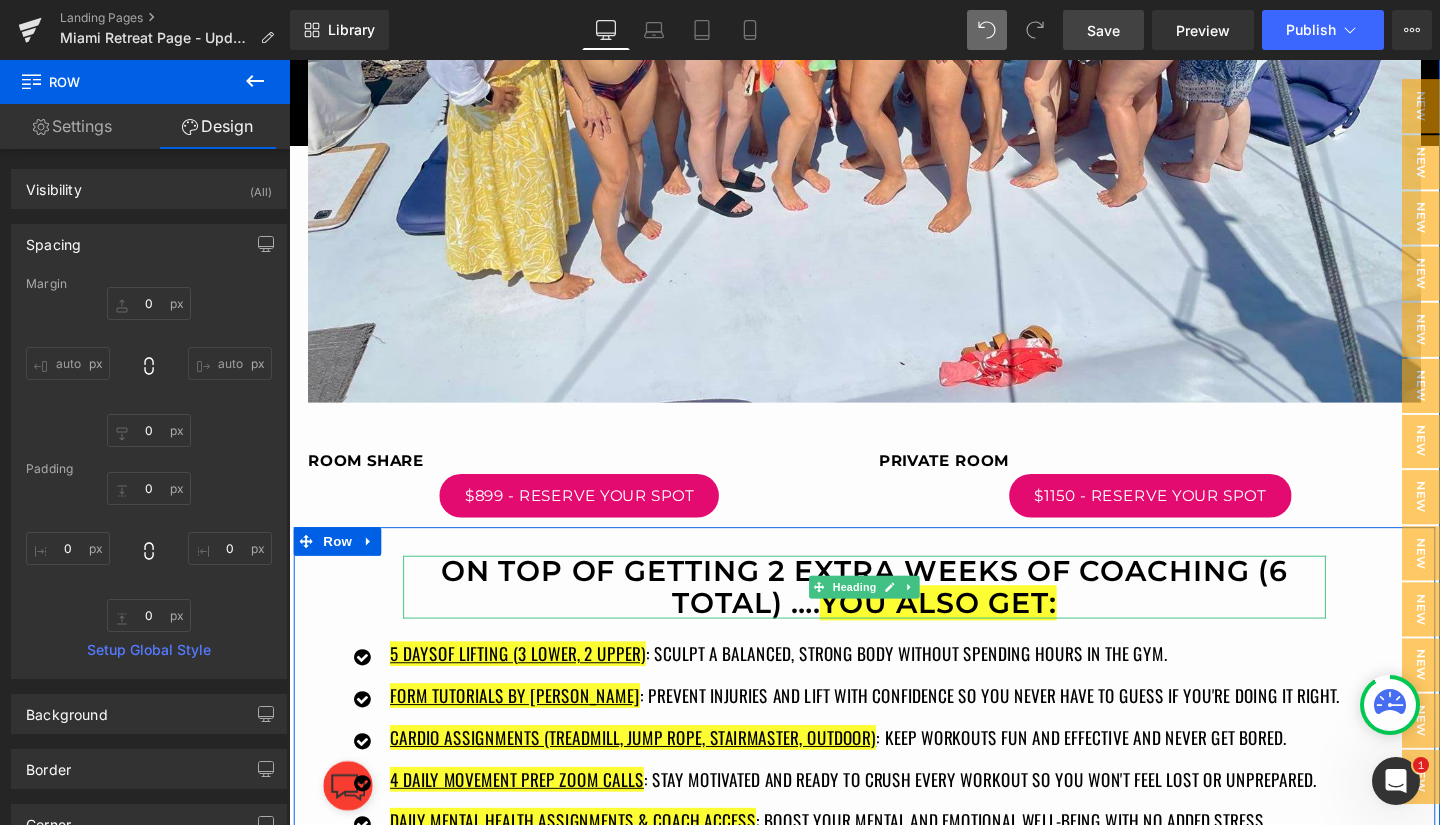 click on "ON TOP OF GETTING 2 EXTRA WEEKS OF COACHING (6 TOTAL) ….  YOU ALSO GET:" at bounding box center [894, 614] 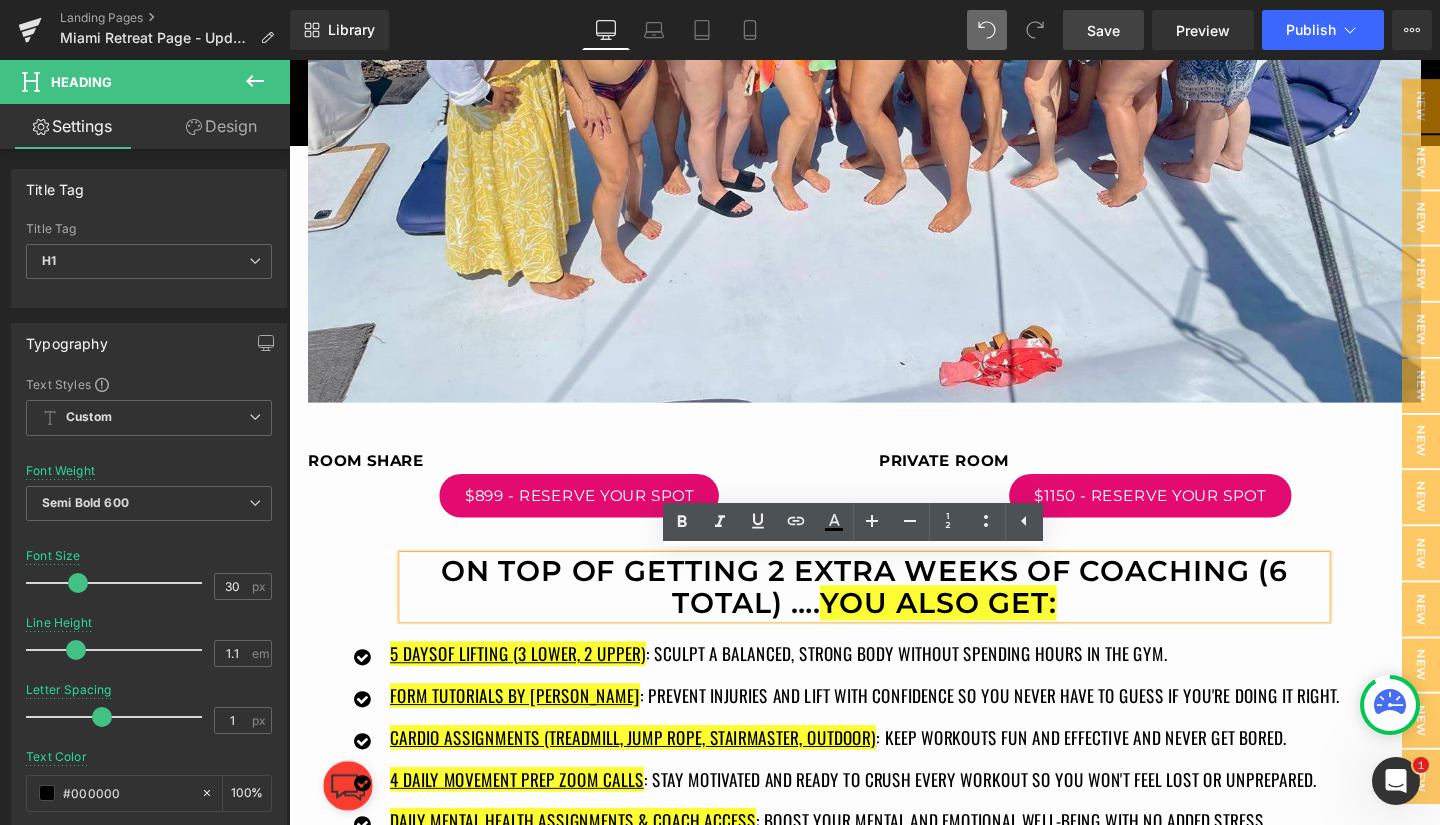 drag, startPoint x: 445, startPoint y: 590, endPoint x: 1105, endPoint y: 635, distance: 661.5323 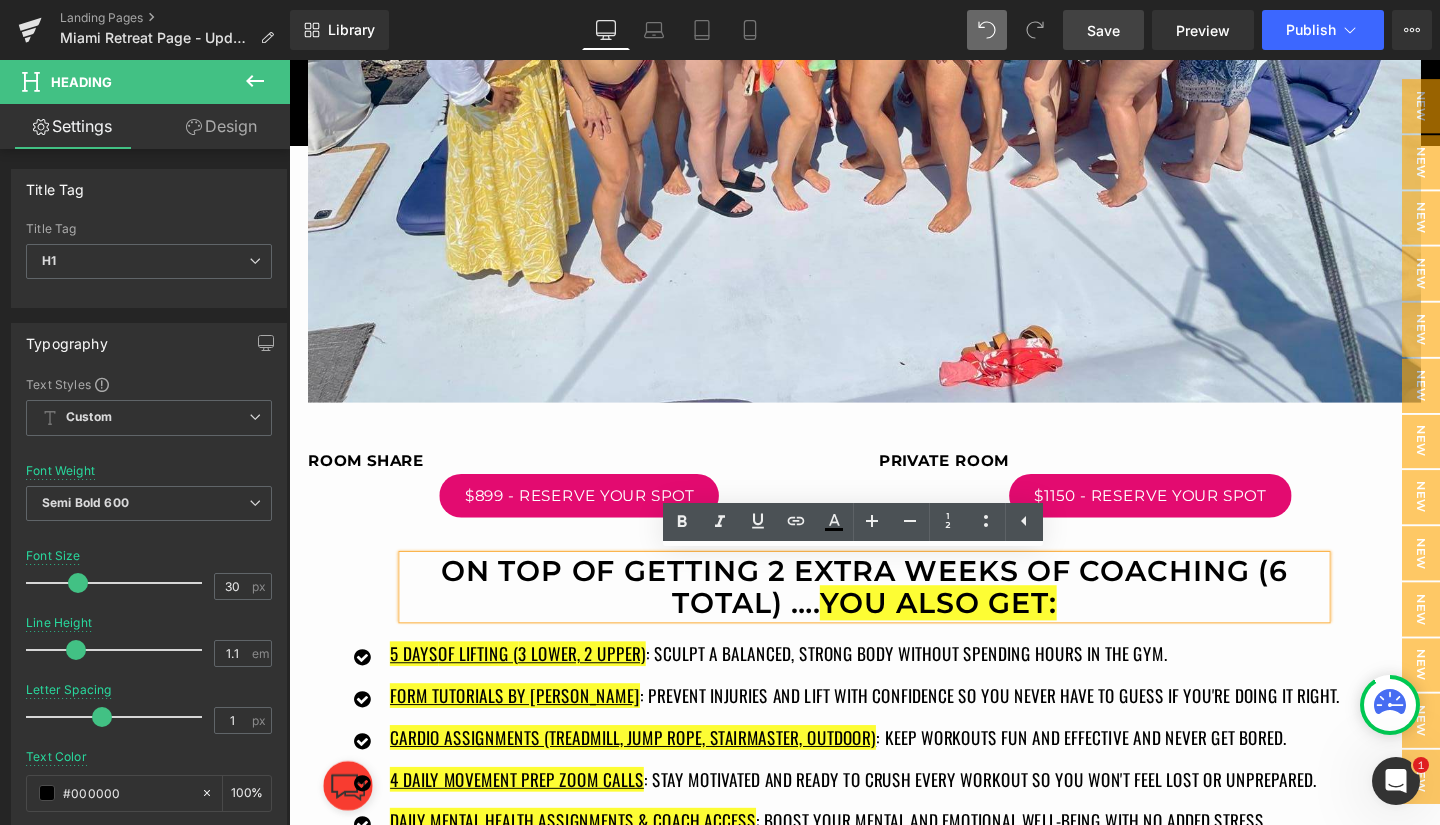 click on "ON TOP OF GETTING 2 EXTRA WEEKS OF COACHING (6 TOTAL) ….  YOU ALSO GET:" at bounding box center (894, 614) 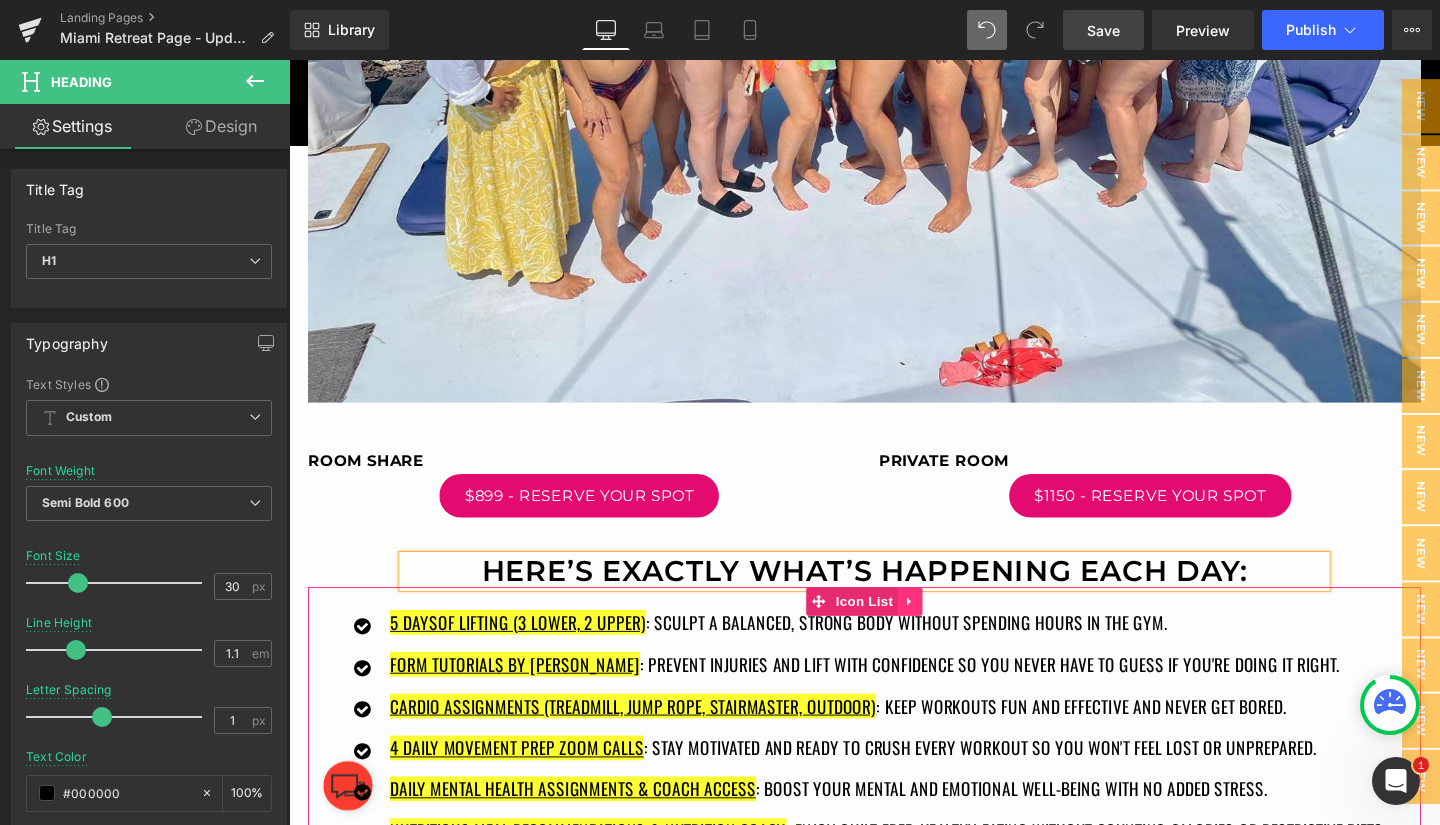 click 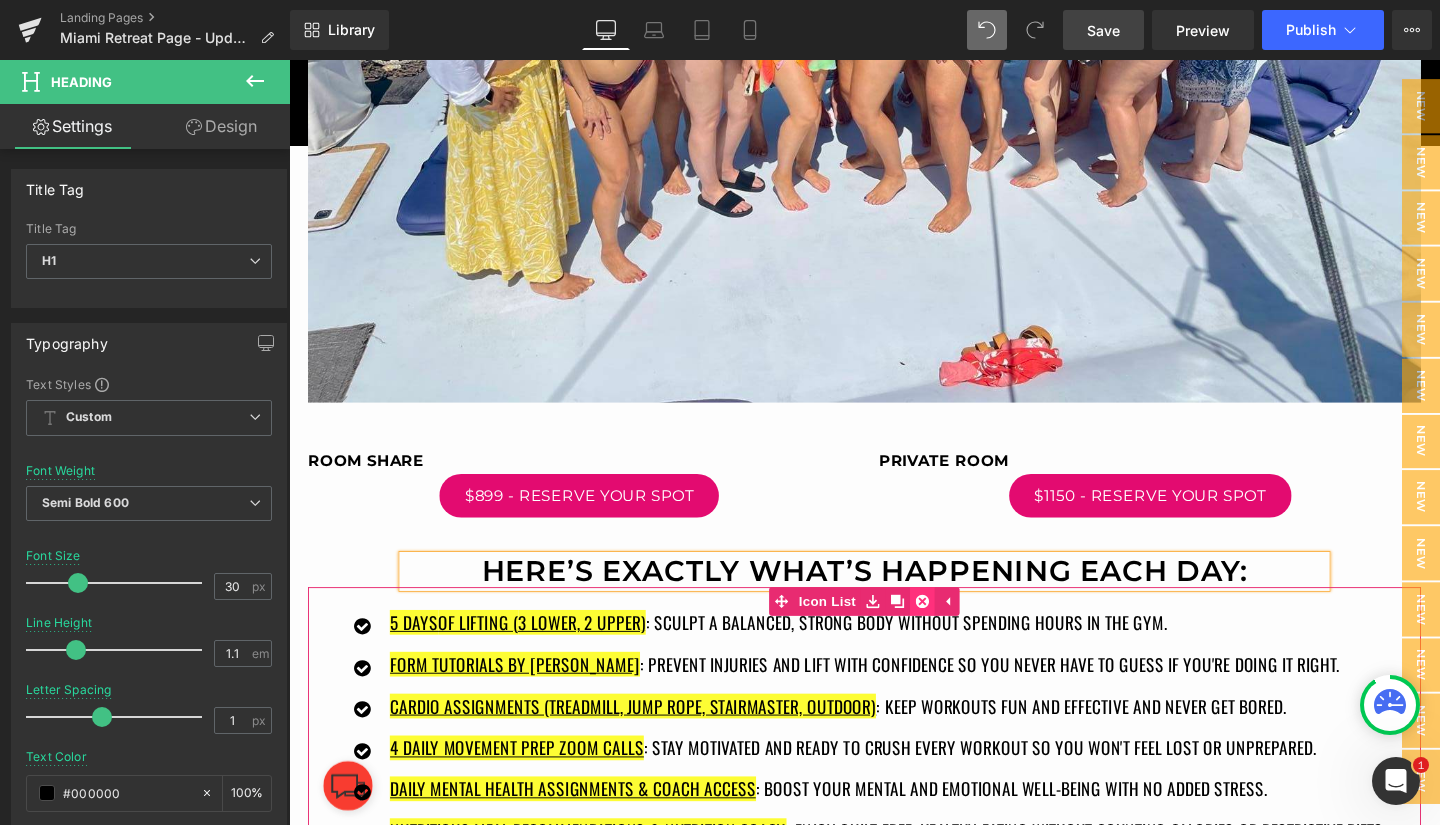 click at bounding box center [955, 629] 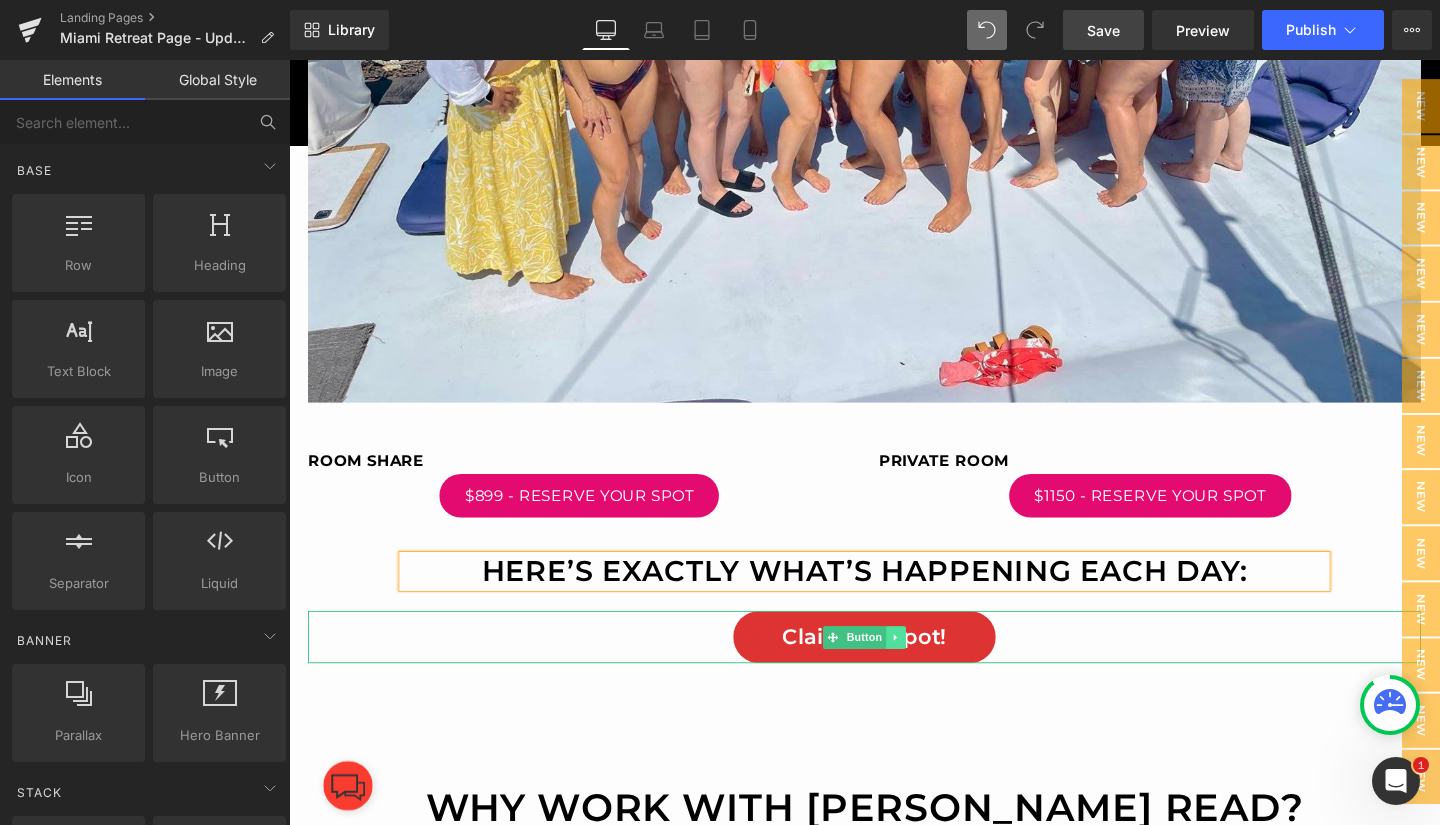click 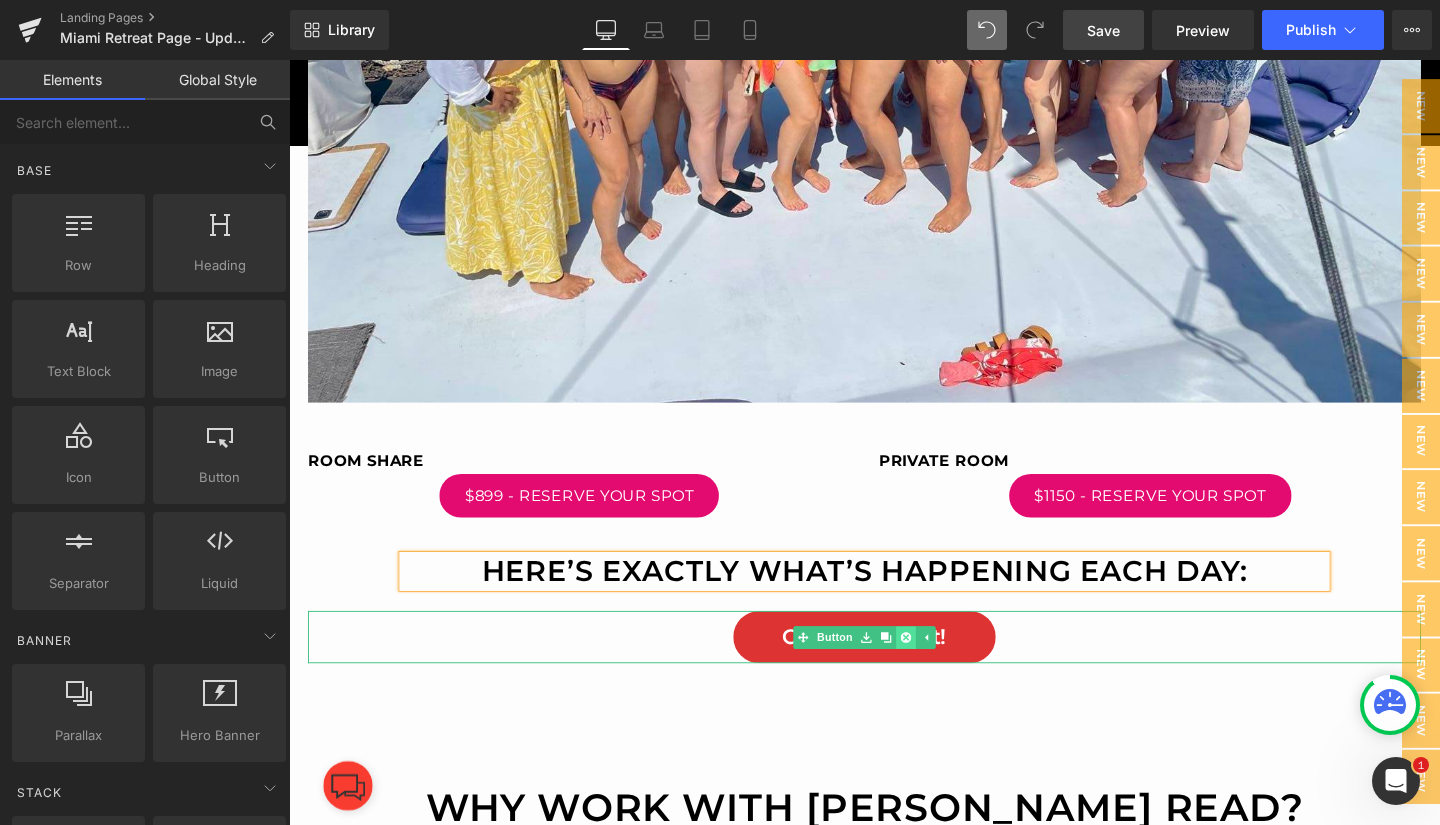click 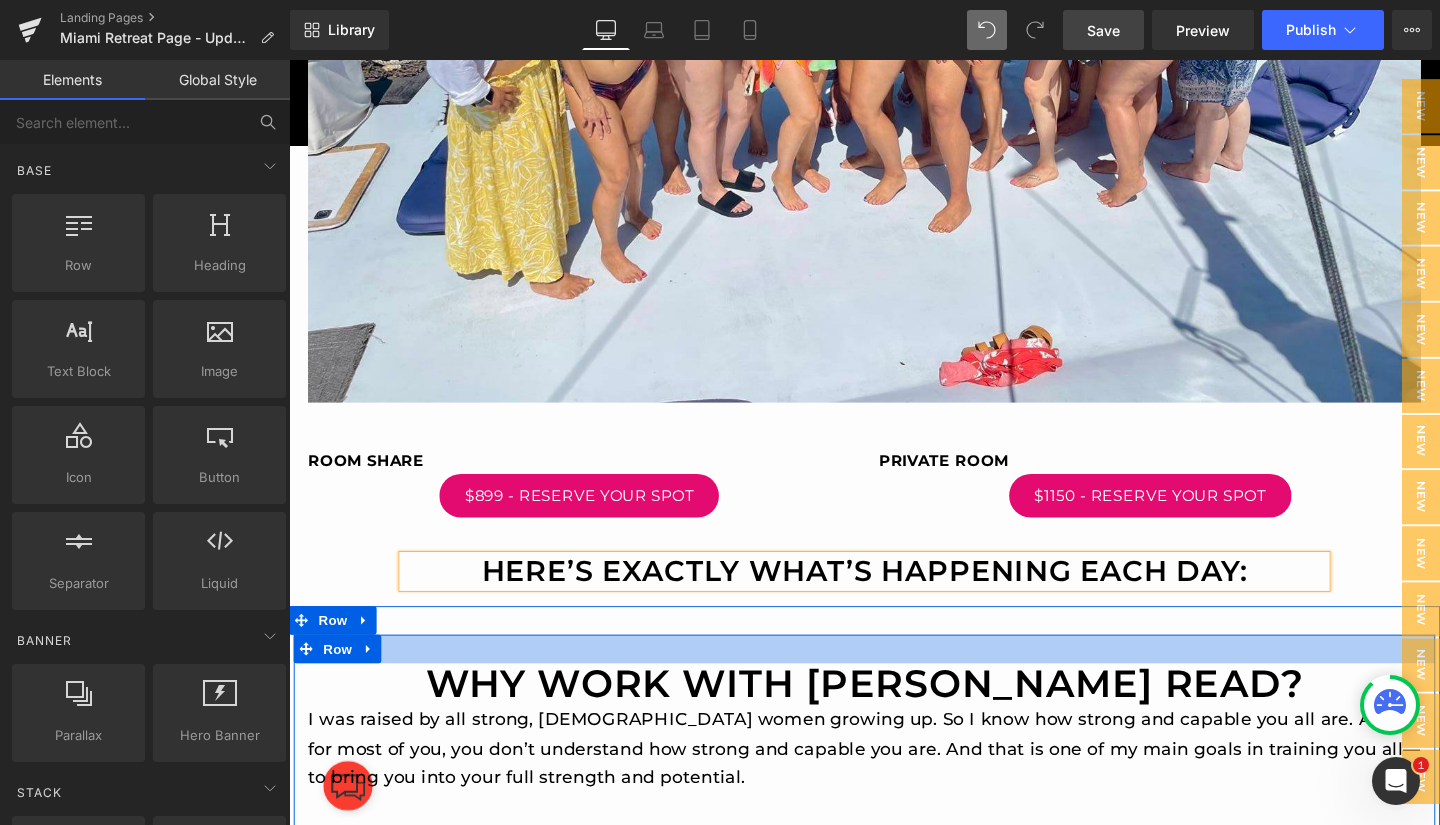 scroll, scrollTop: 3621, scrollLeft: 0, axis: vertical 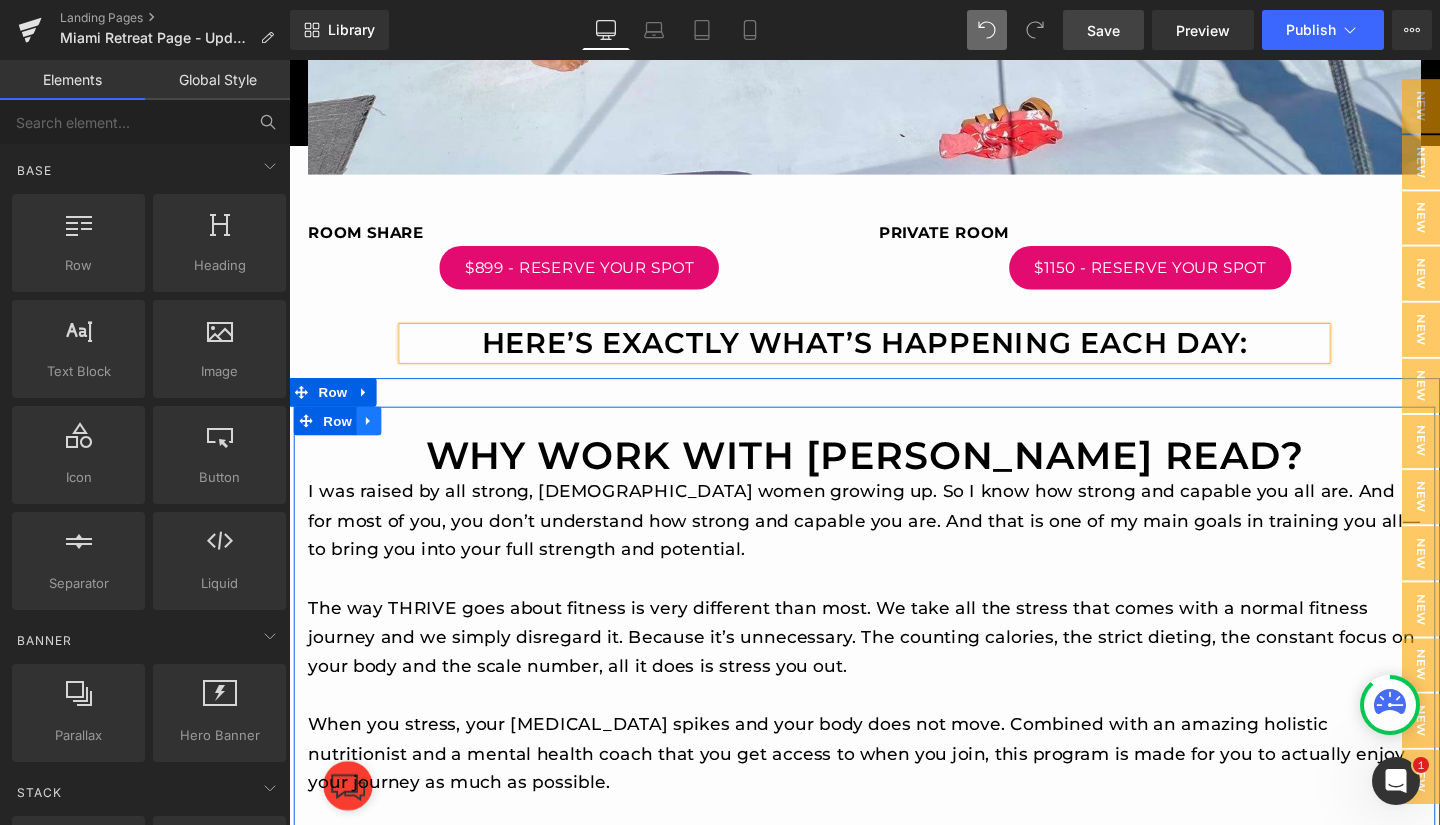 click 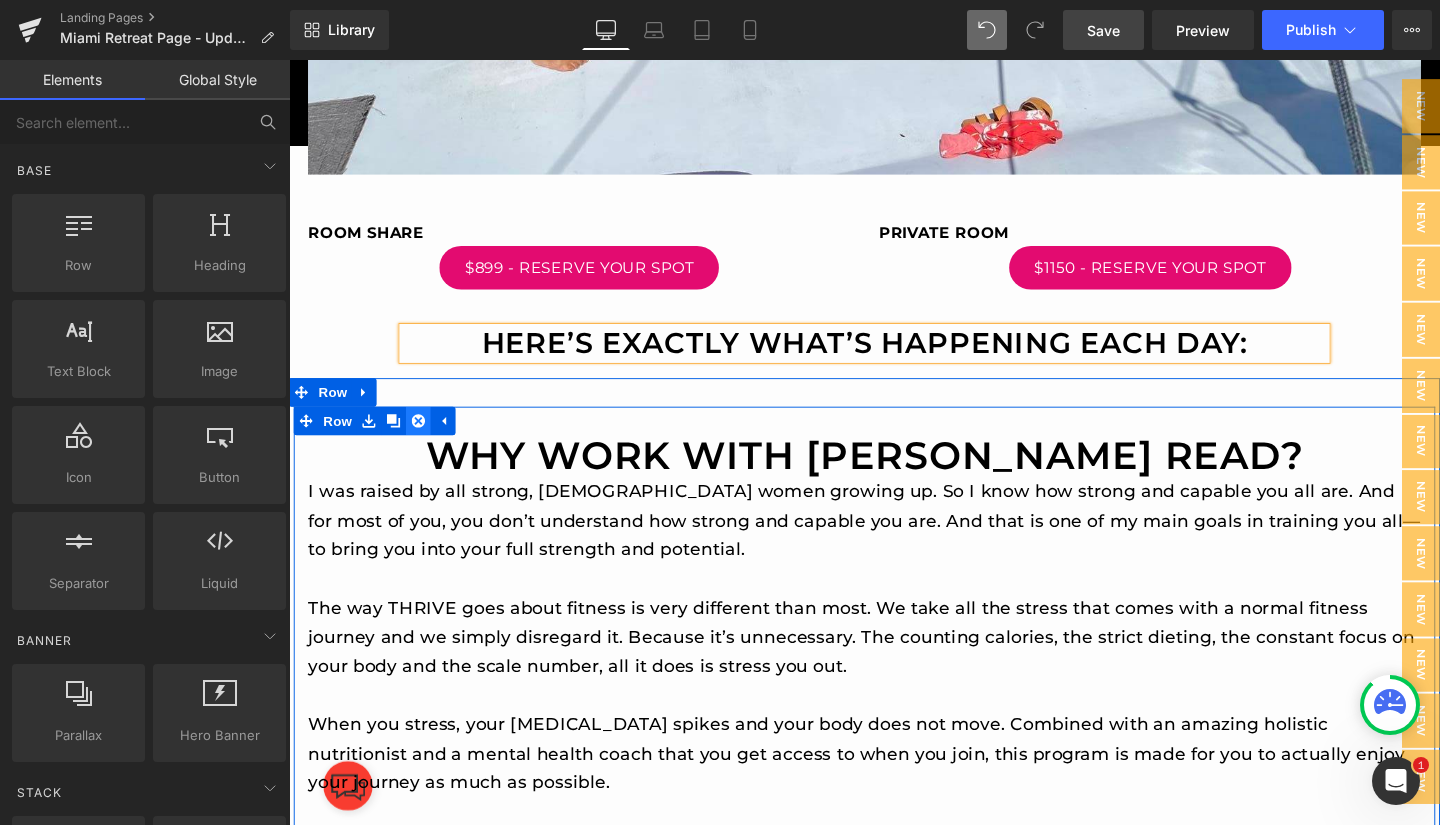 click 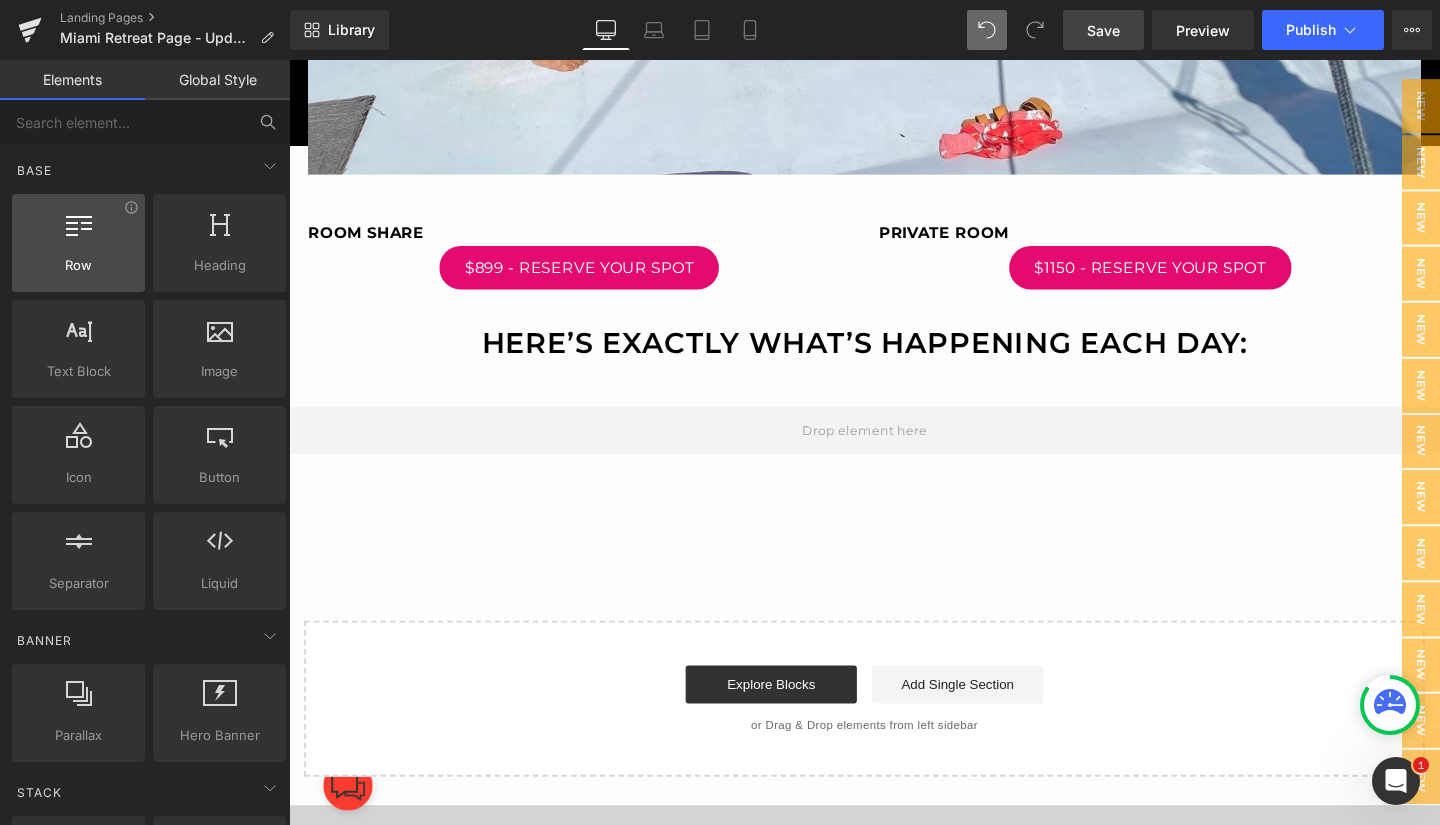 click on "Row" at bounding box center [78, 265] 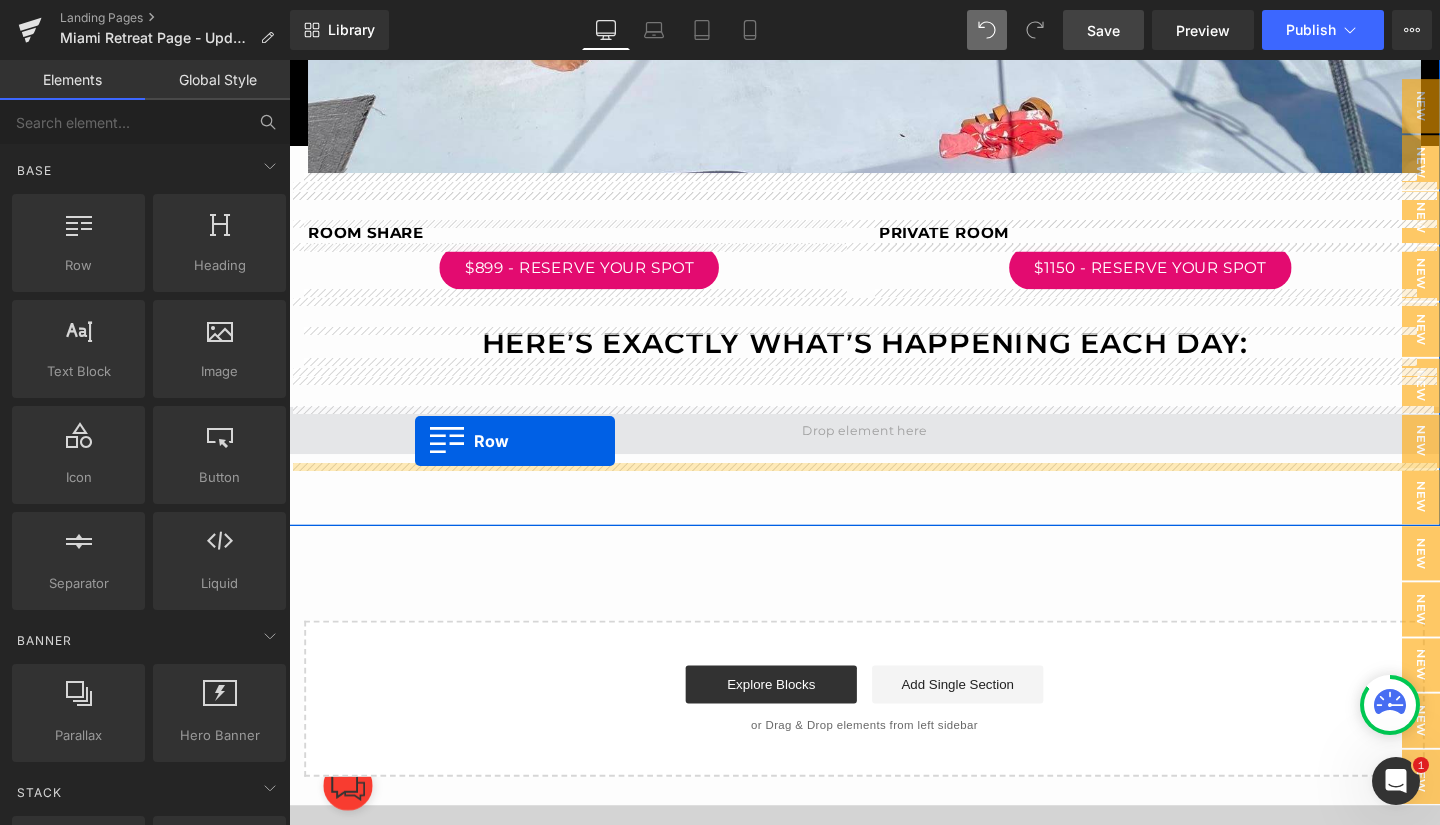drag, startPoint x: 372, startPoint y: 318, endPoint x: 421, endPoint y: 461, distance: 151.16217 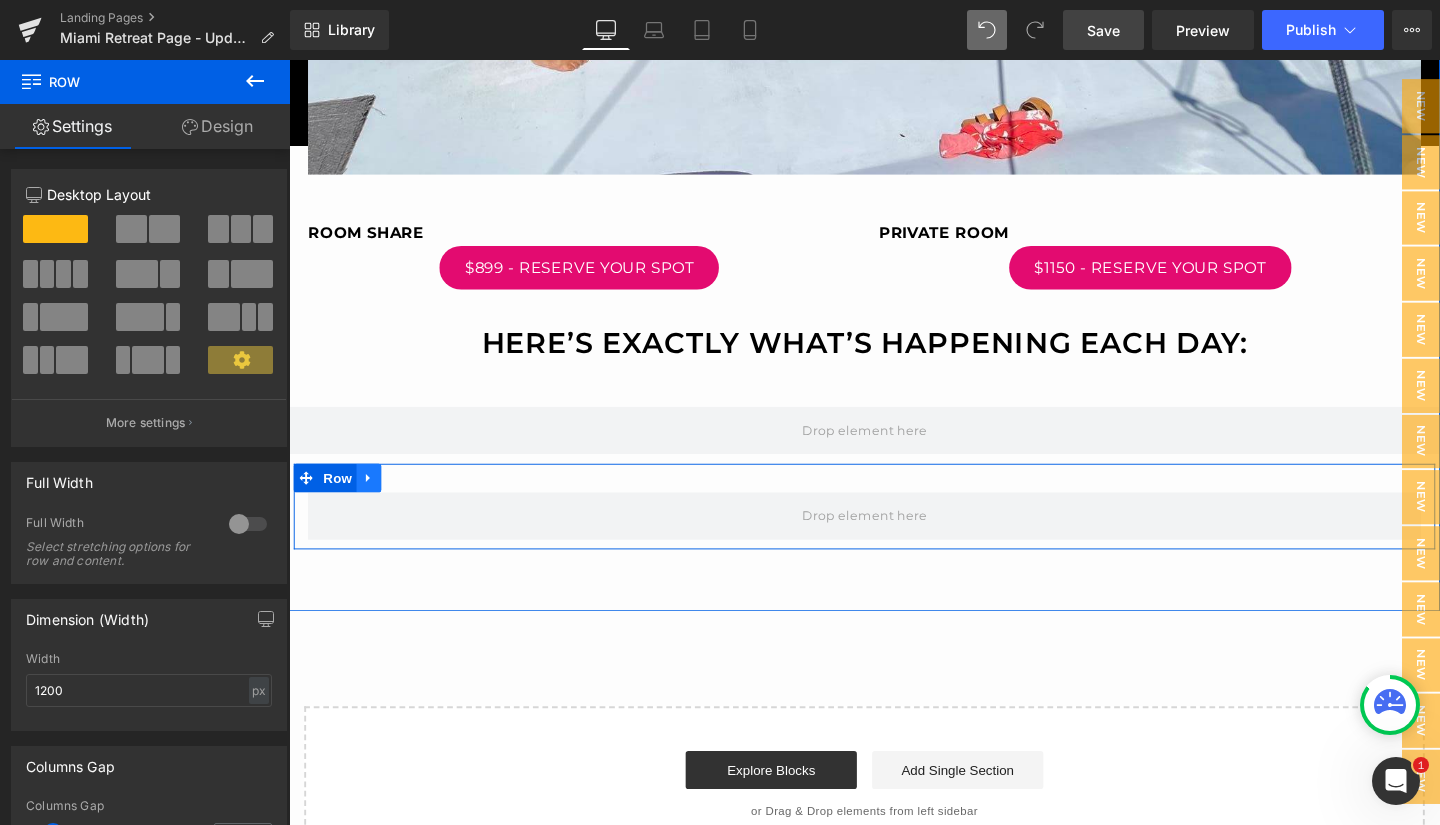 click 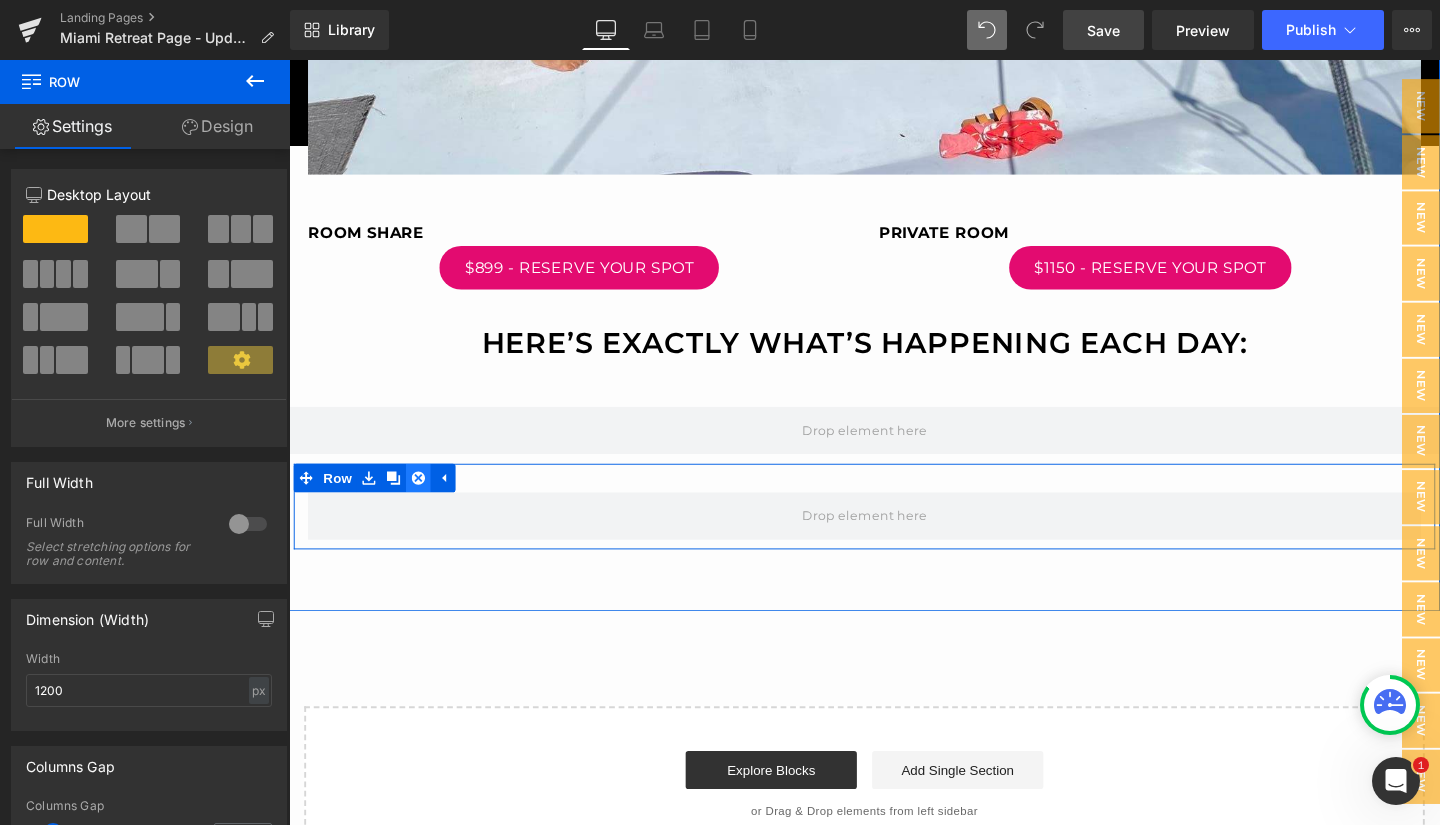 click 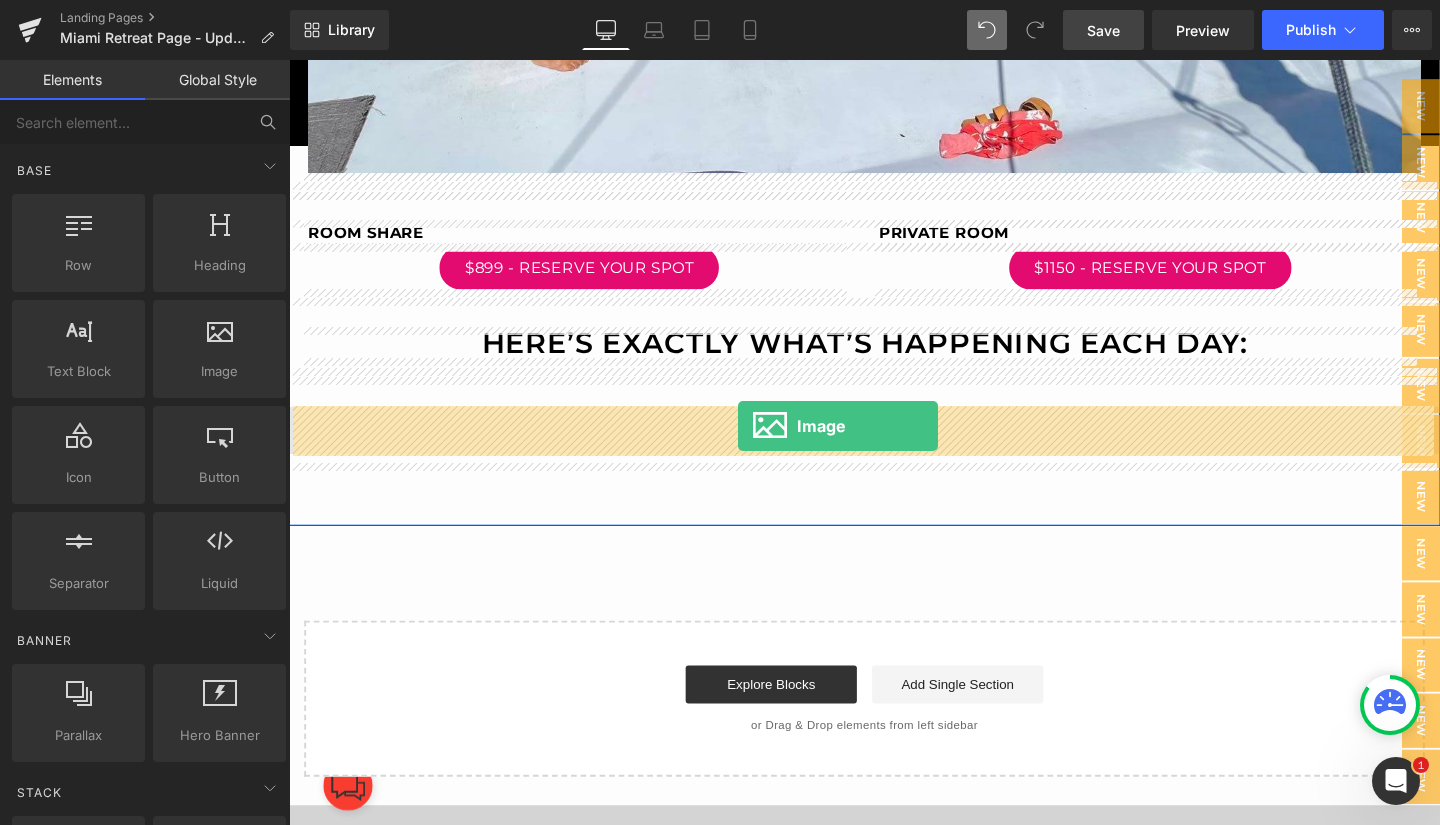 drag, startPoint x: 388, startPoint y: 410, endPoint x: 761, endPoint y: 444, distance: 374.5464 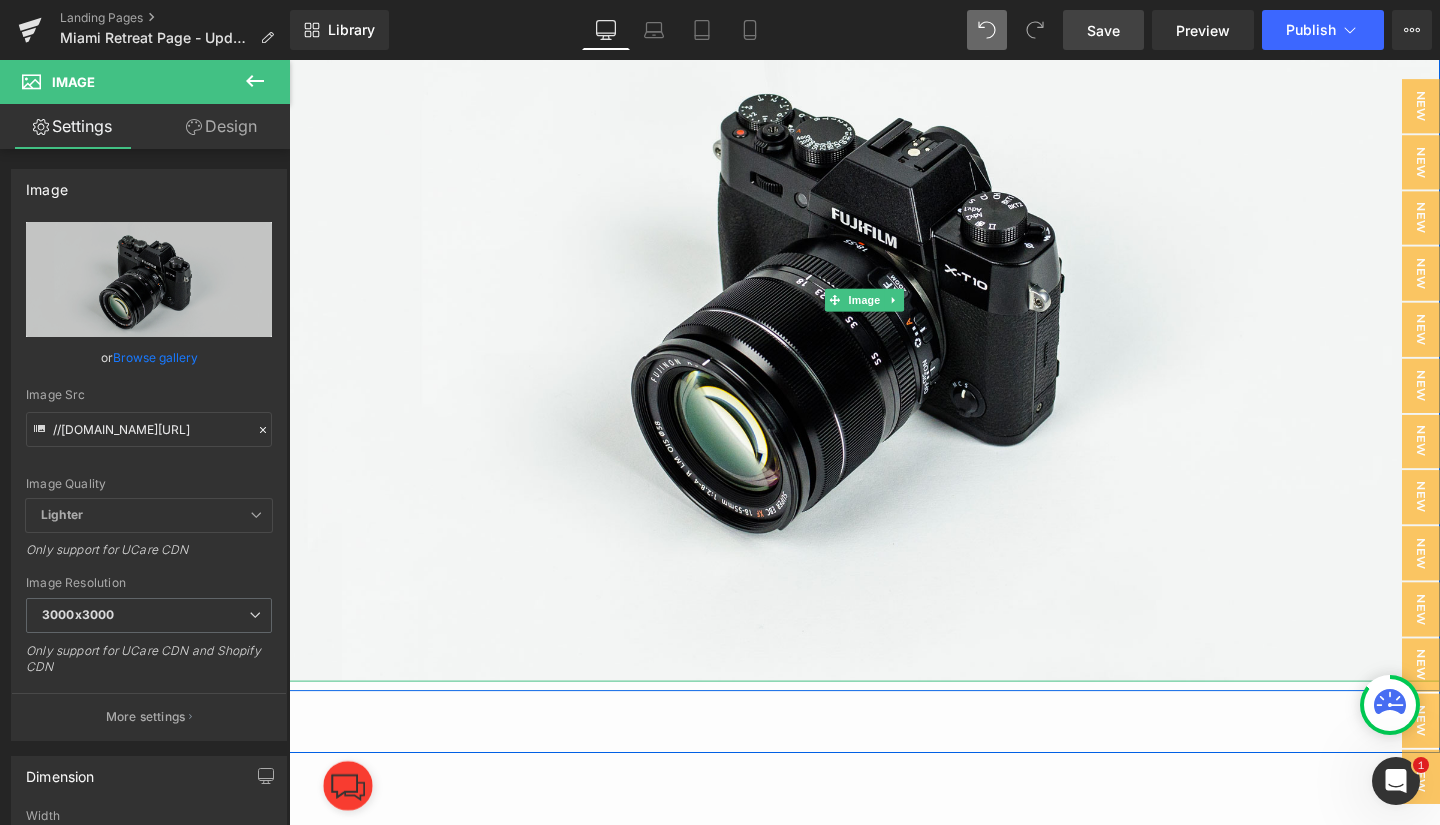 scroll, scrollTop: 4135, scrollLeft: 0, axis: vertical 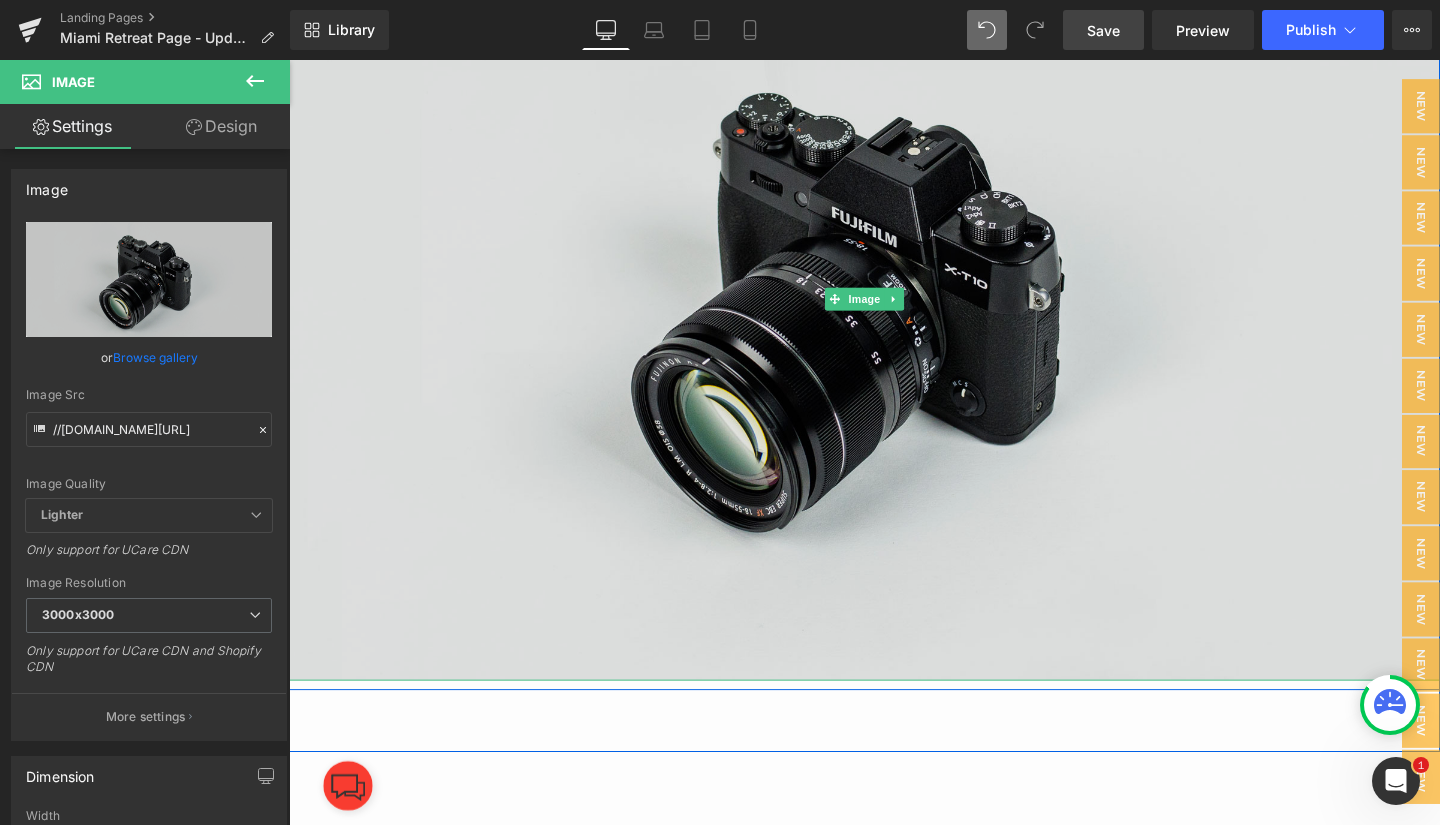 drag, startPoint x: 794, startPoint y: 708, endPoint x: 779, endPoint y: 492, distance: 216.5202 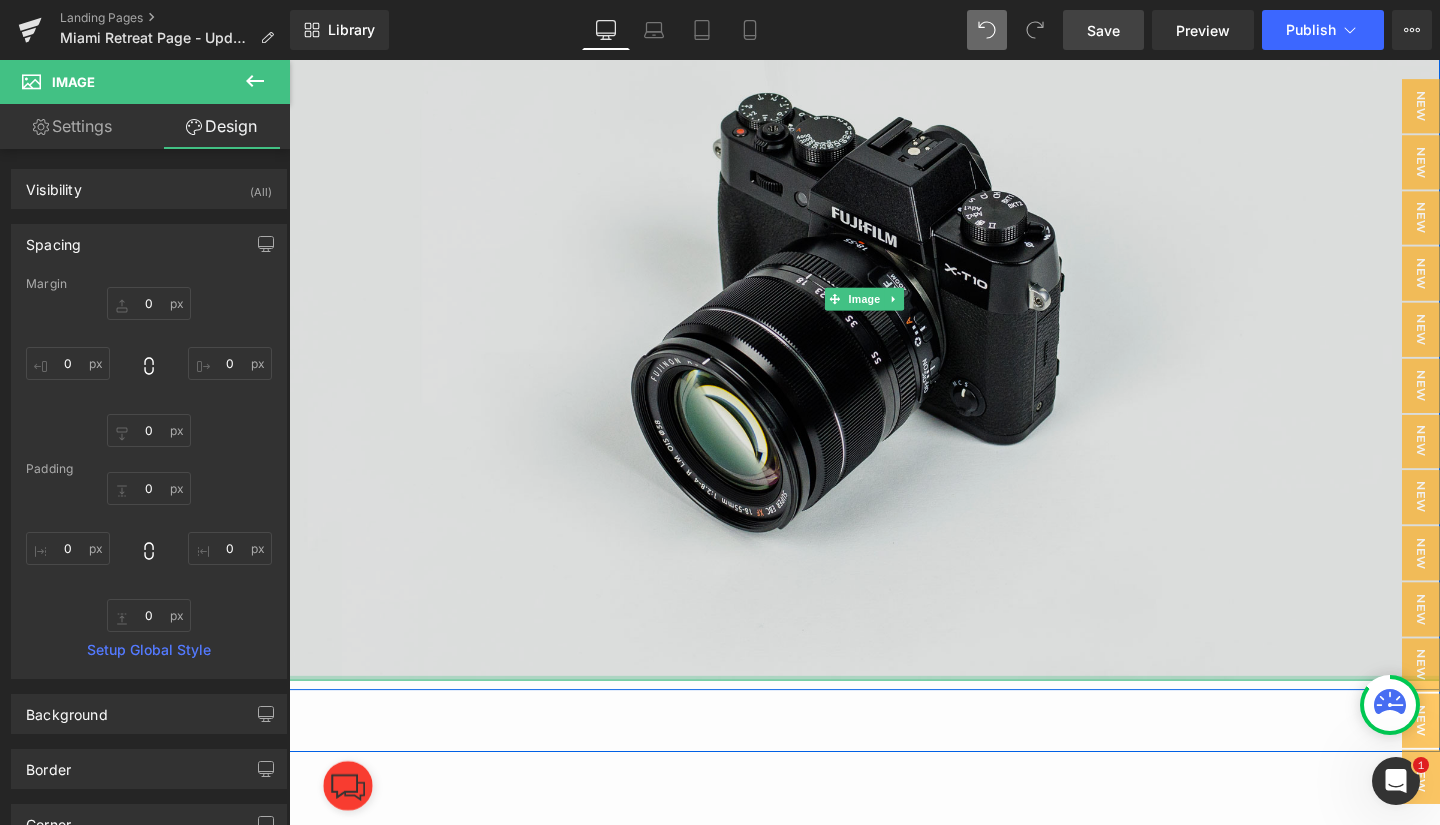 type on "0px" 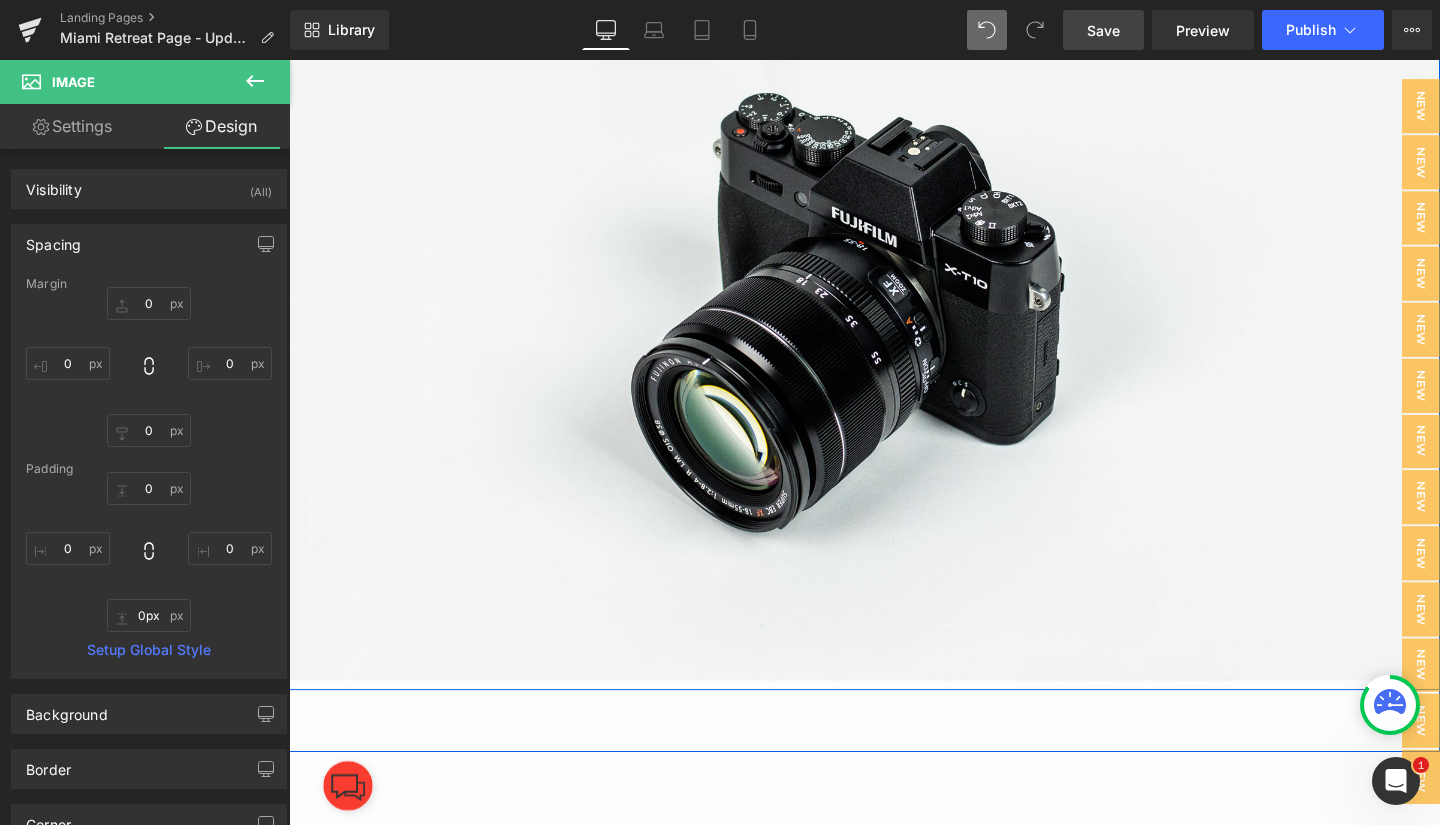 drag, startPoint x: 796, startPoint y: 705, endPoint x: 784, endPoint y: 713, distance: 14.422205 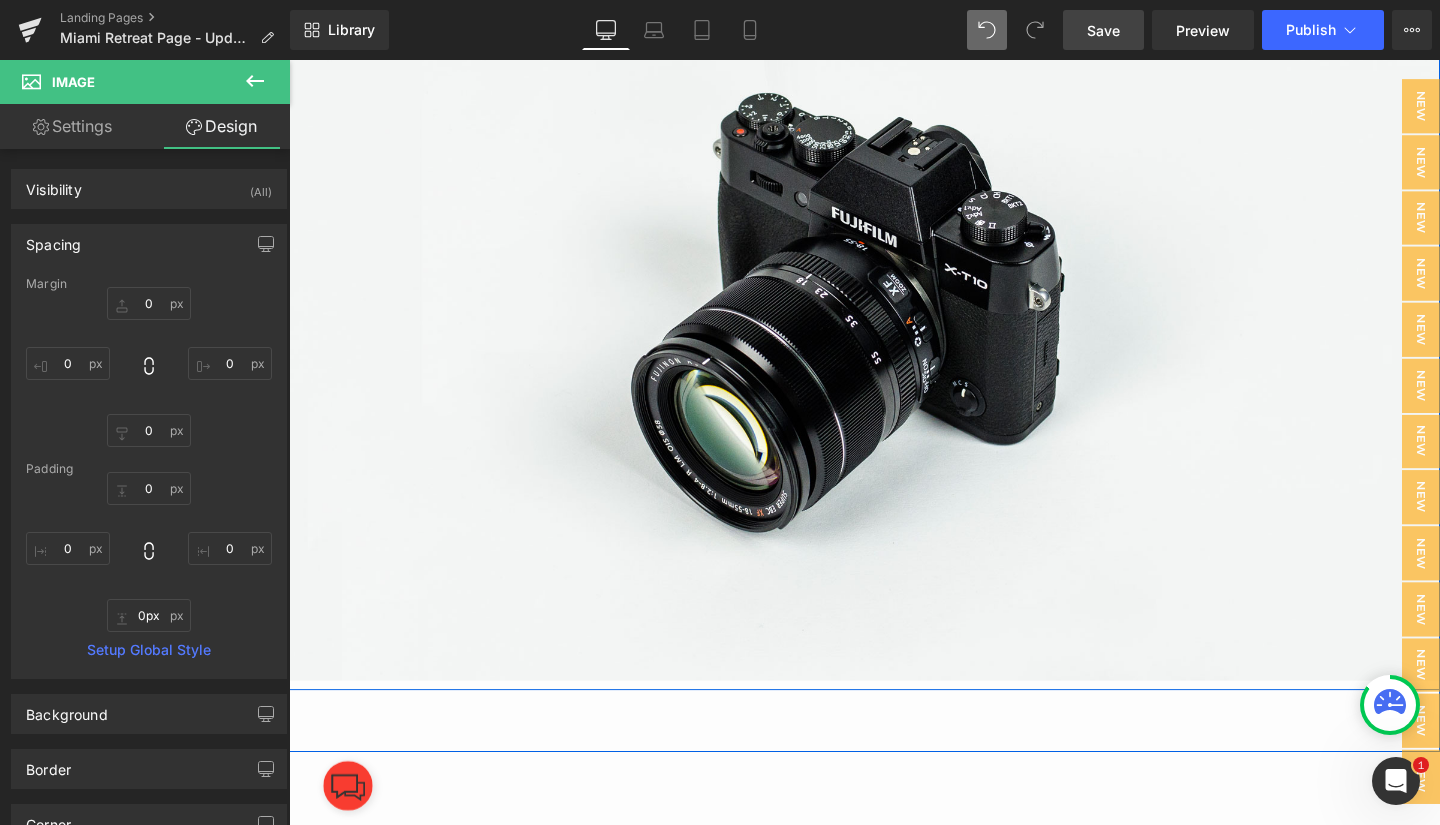 click on "Image         Row" at bounding box center (894, 301) 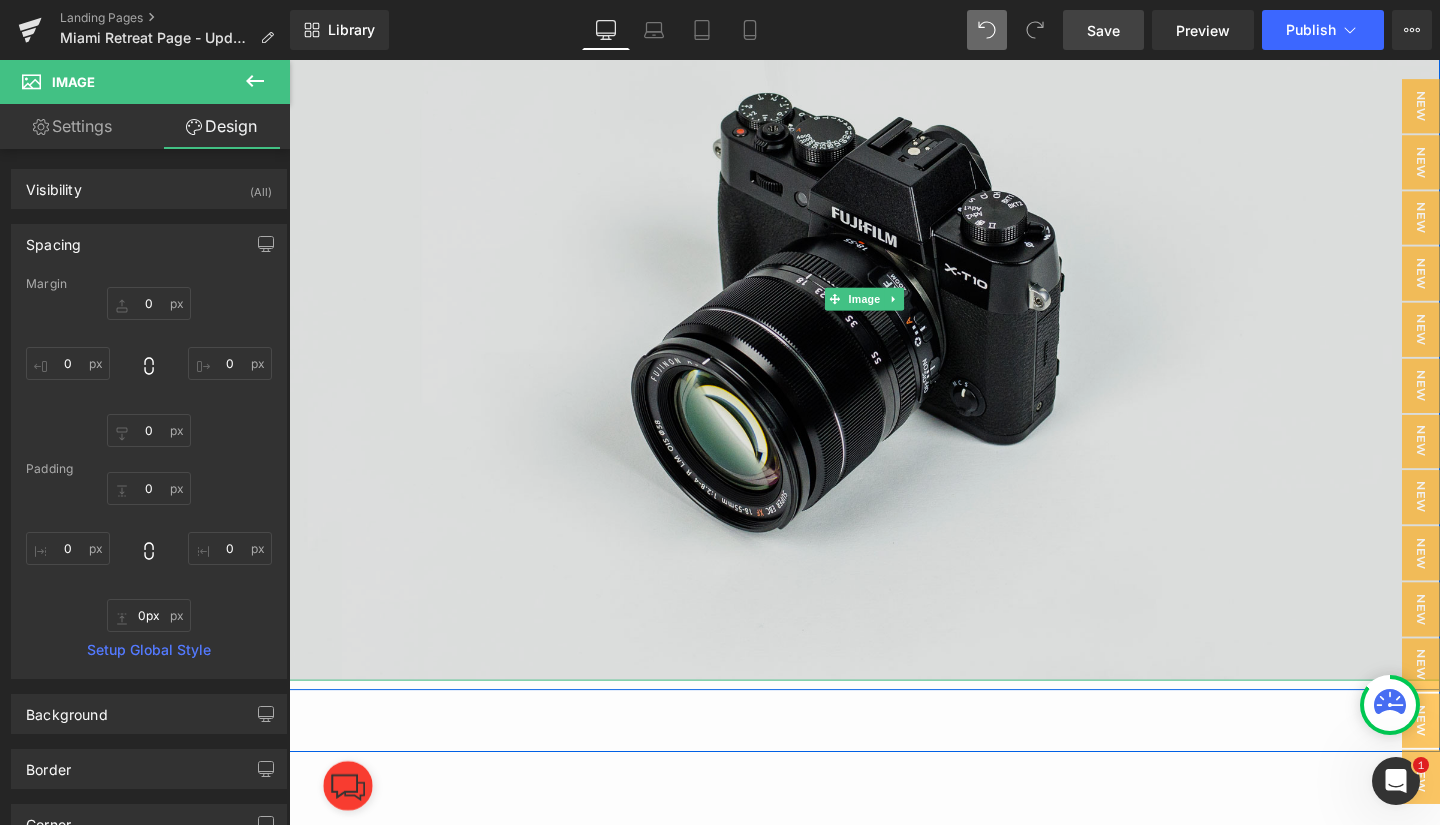 drag, startPoint x: 786, startPoint y: 710, endPoint x: 778, endPoint y: 697, distance: 15.264338 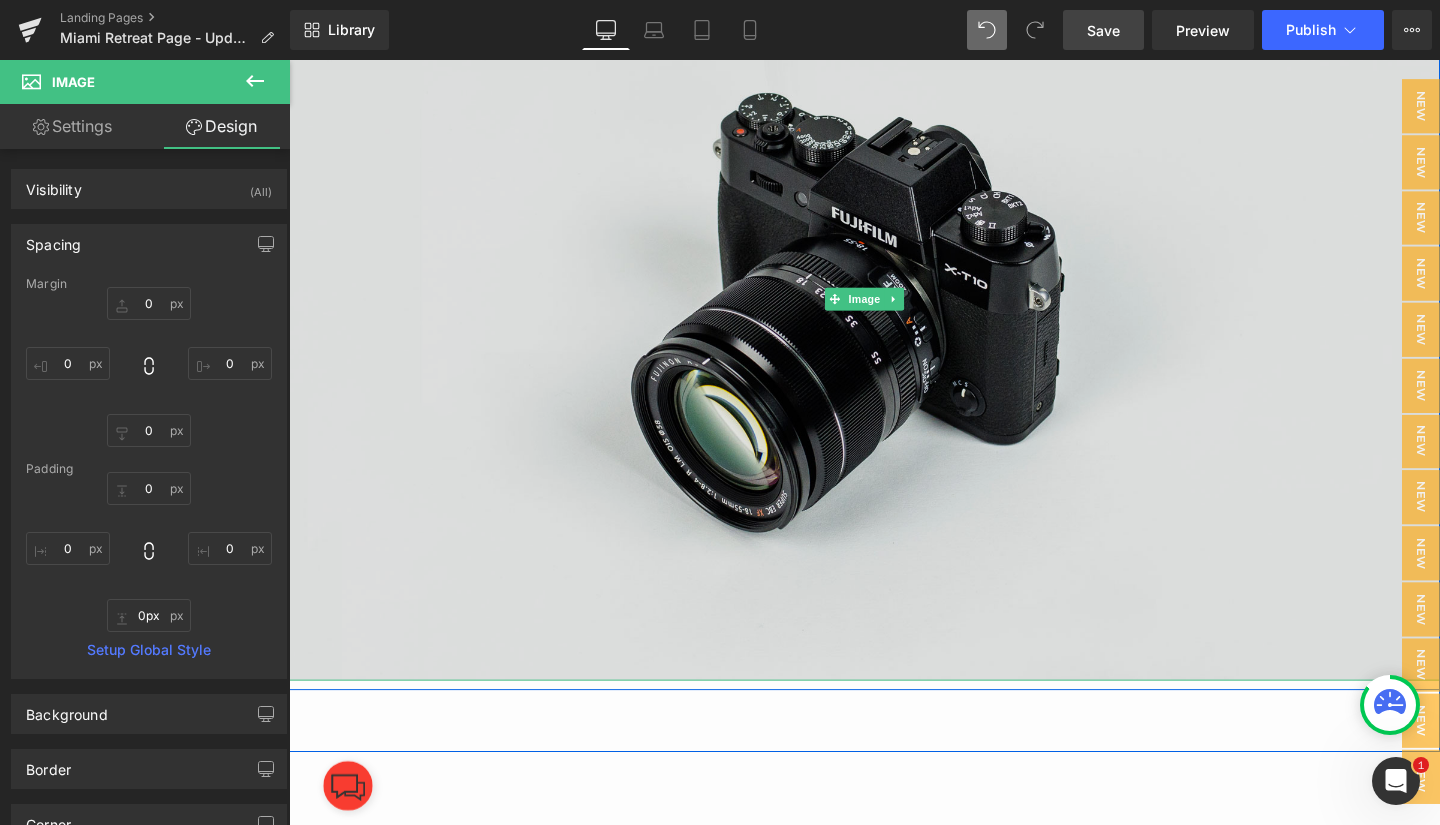click on "Image" at bounding box center (894, 311) 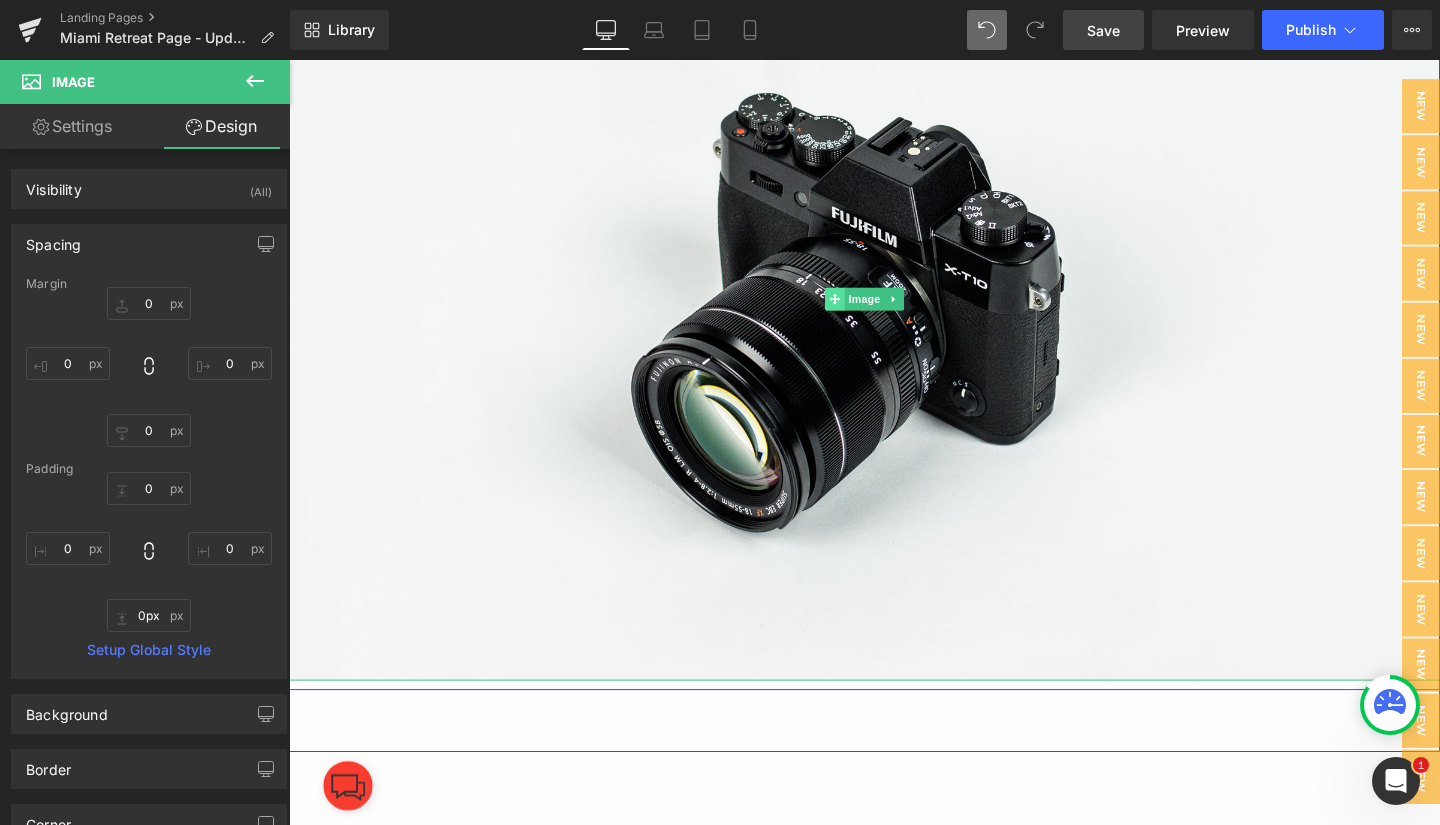 click 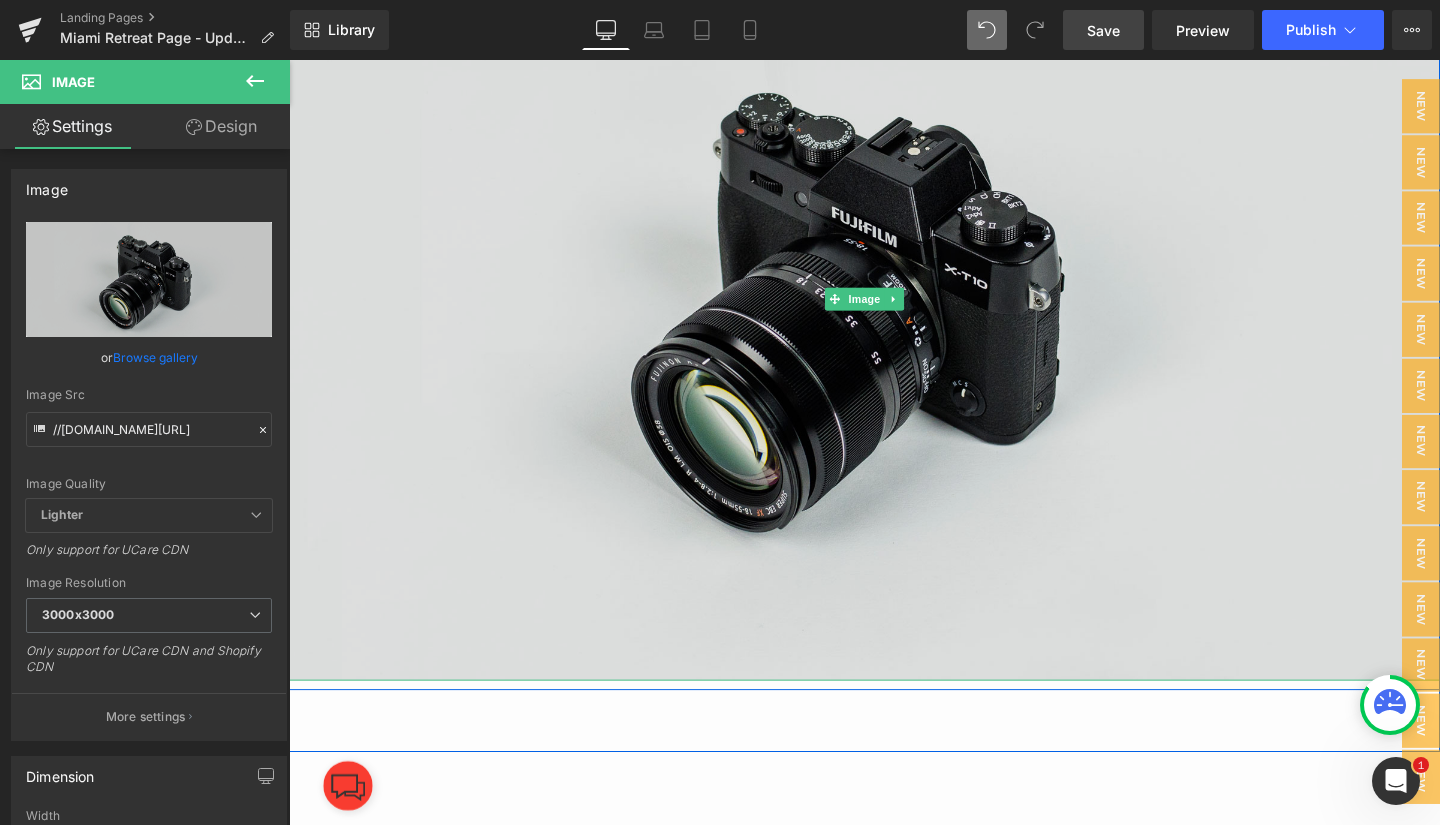 drag, startPoint x: 820, startPoint y: 709, endPoint x: 812, endPoint y: 582, distance: 127.25172 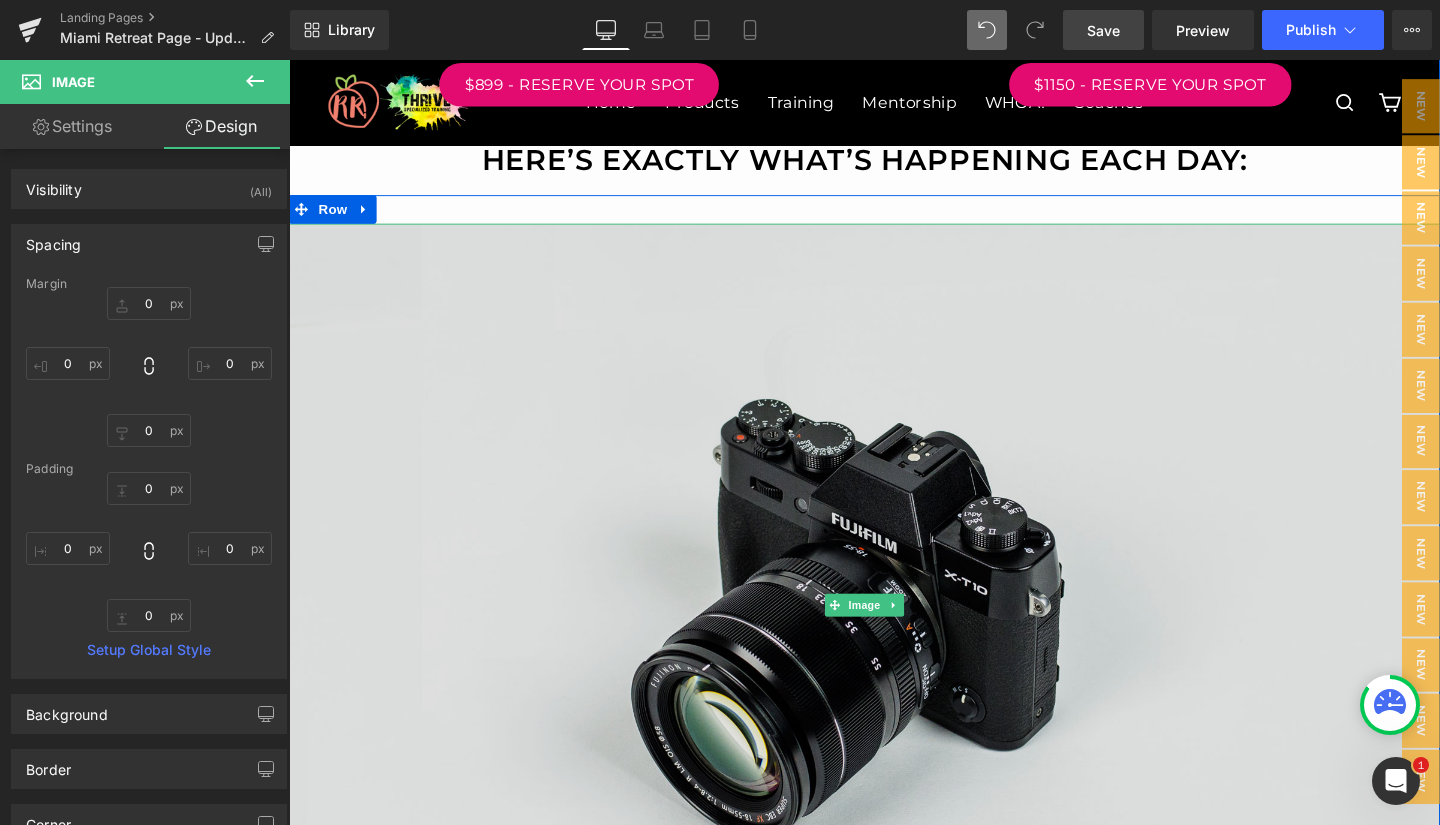 scroll, scrollTop: 3768, scrollLeft: 0, axis: vertical 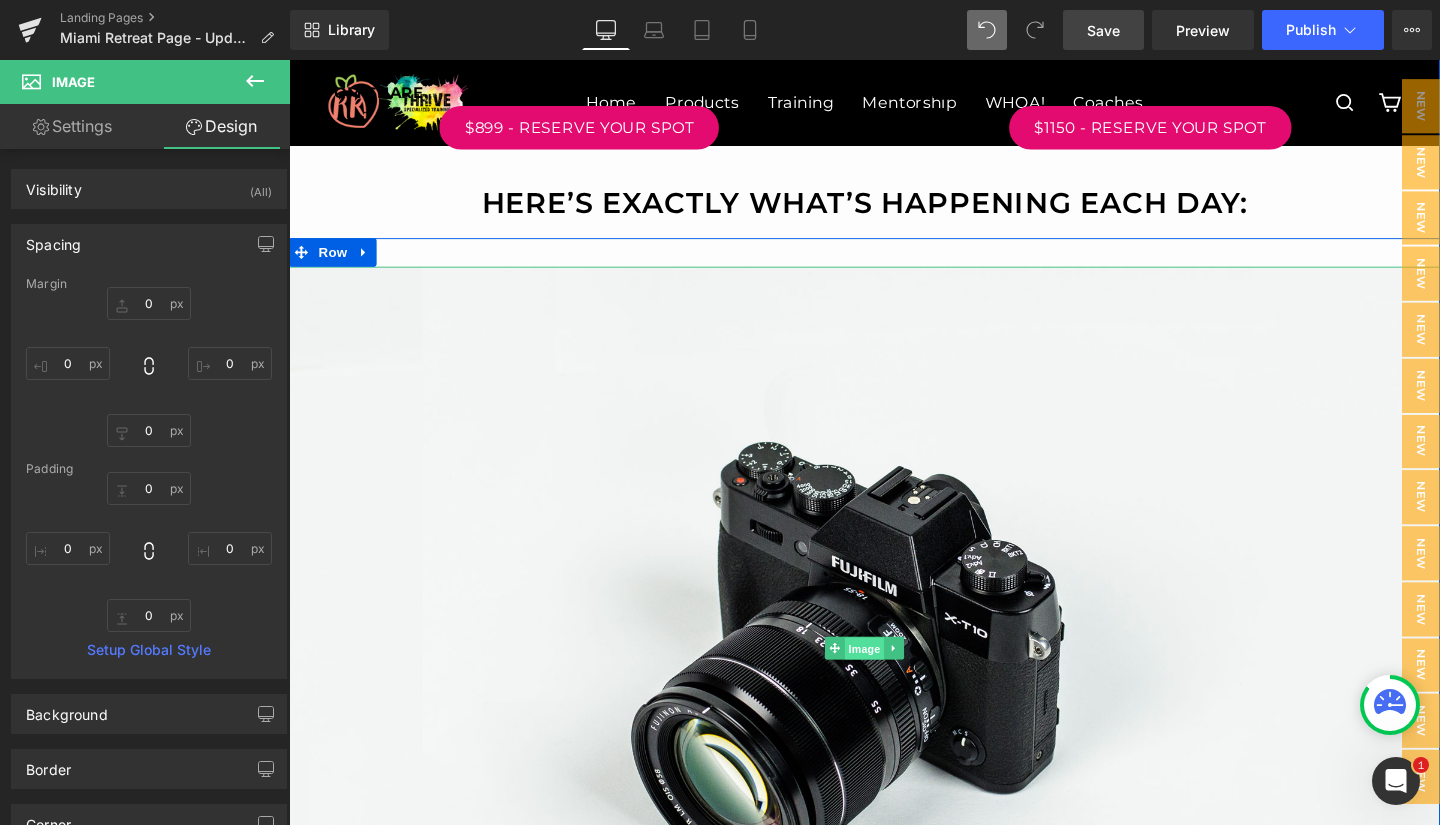click on "Image" at bounding box center [894, 679] 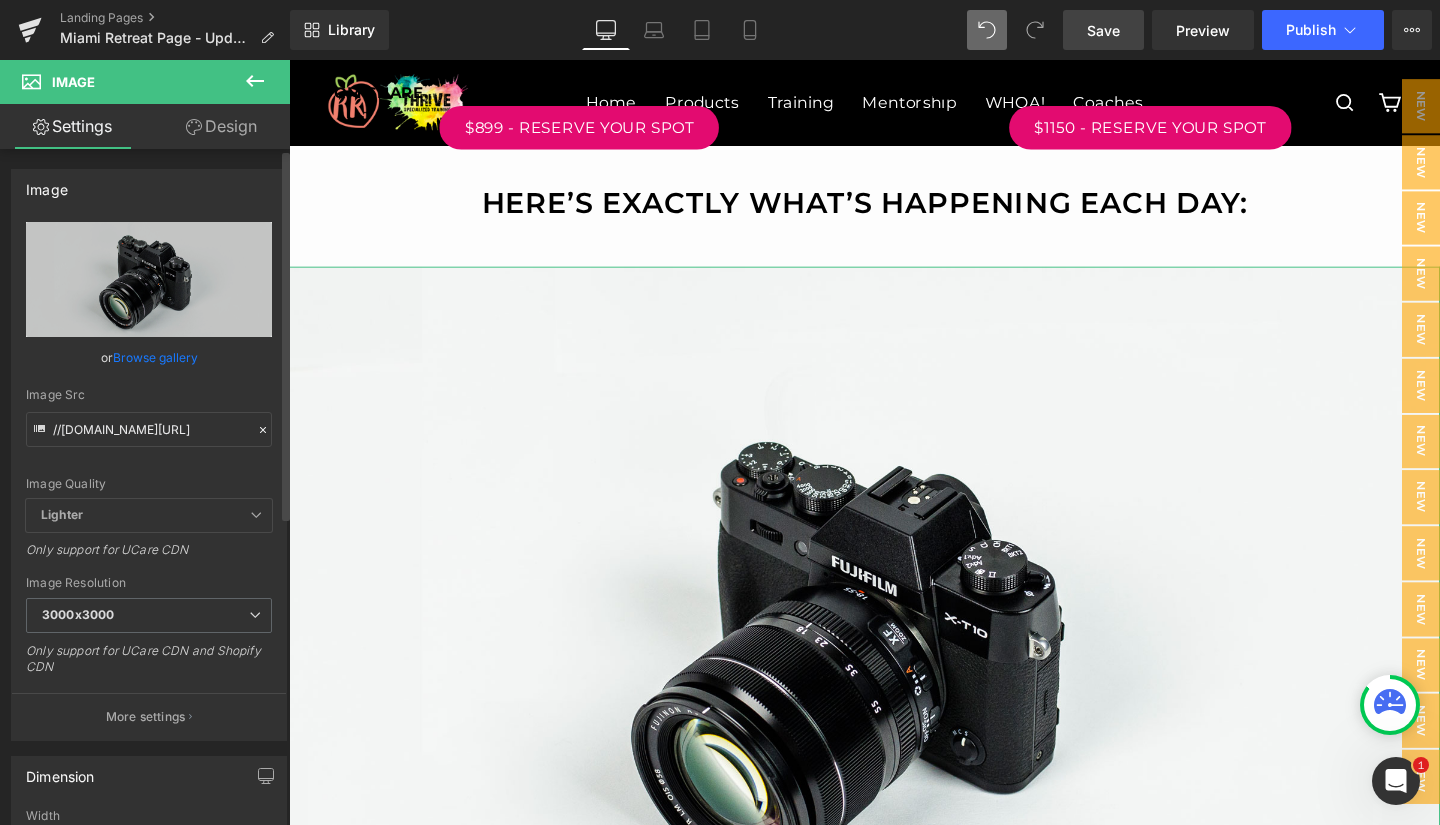 click on "Browse gallery" at bounding box center (155, 357) 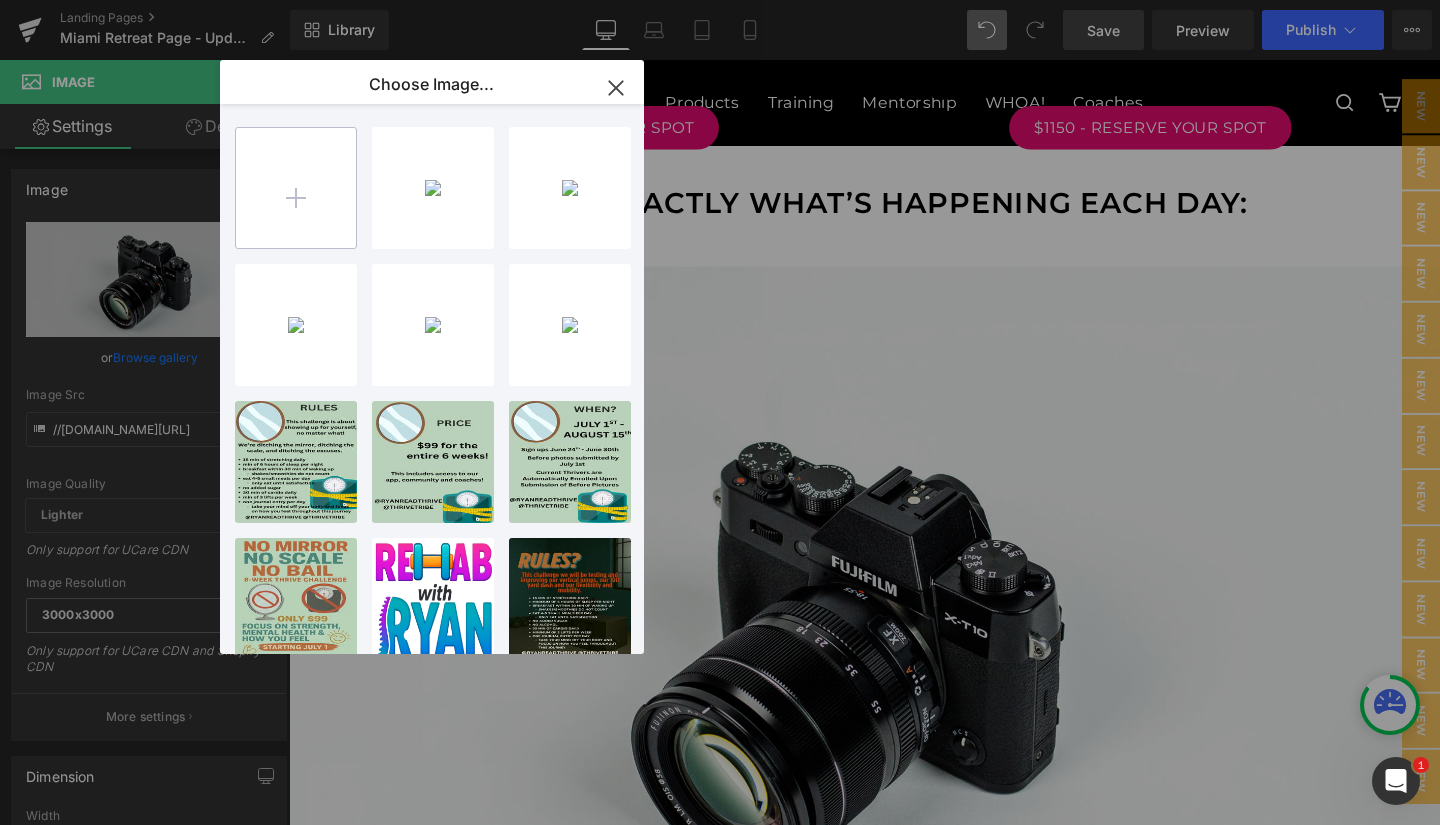 click at bounding box center [296, 188] 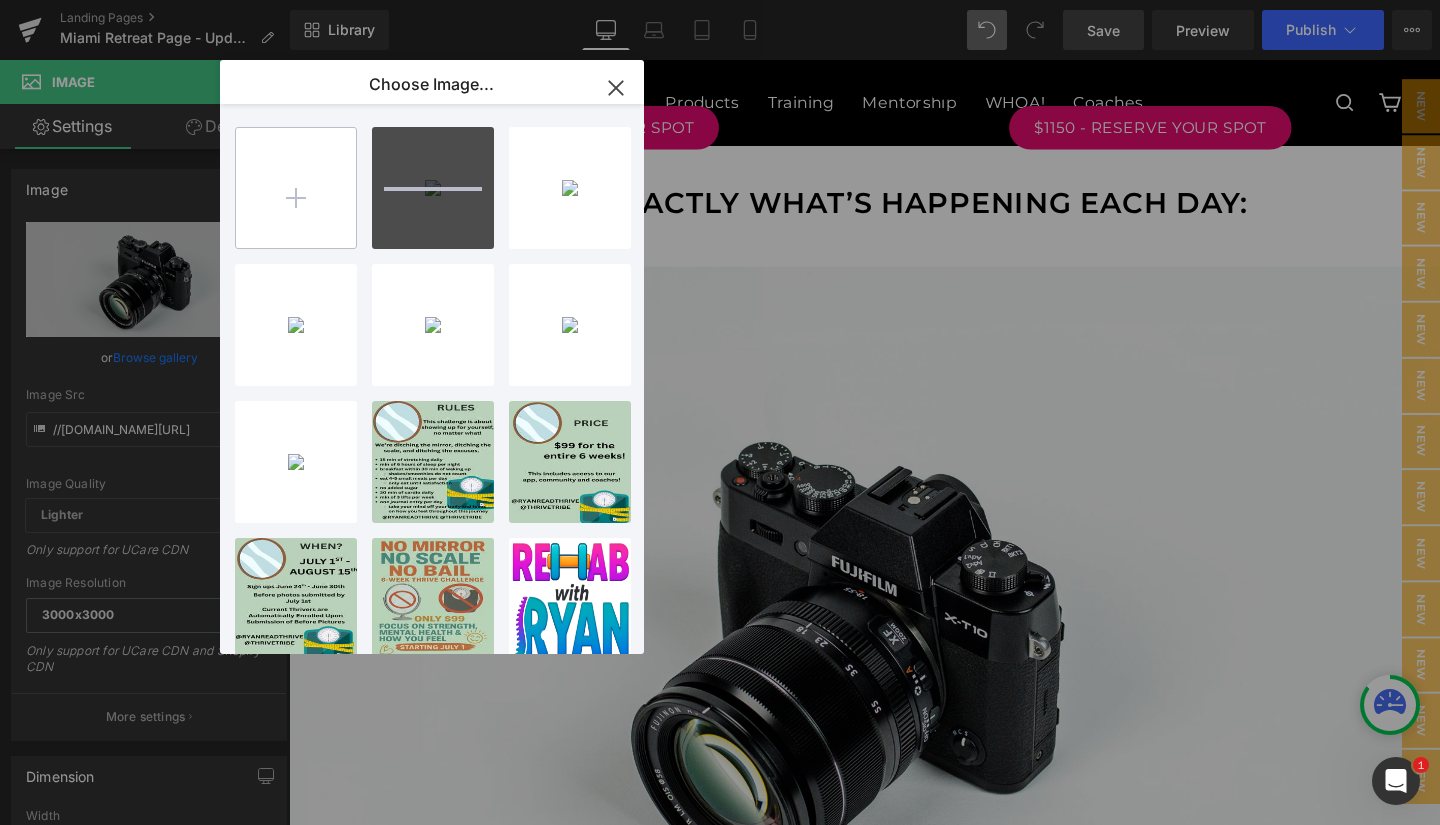 type 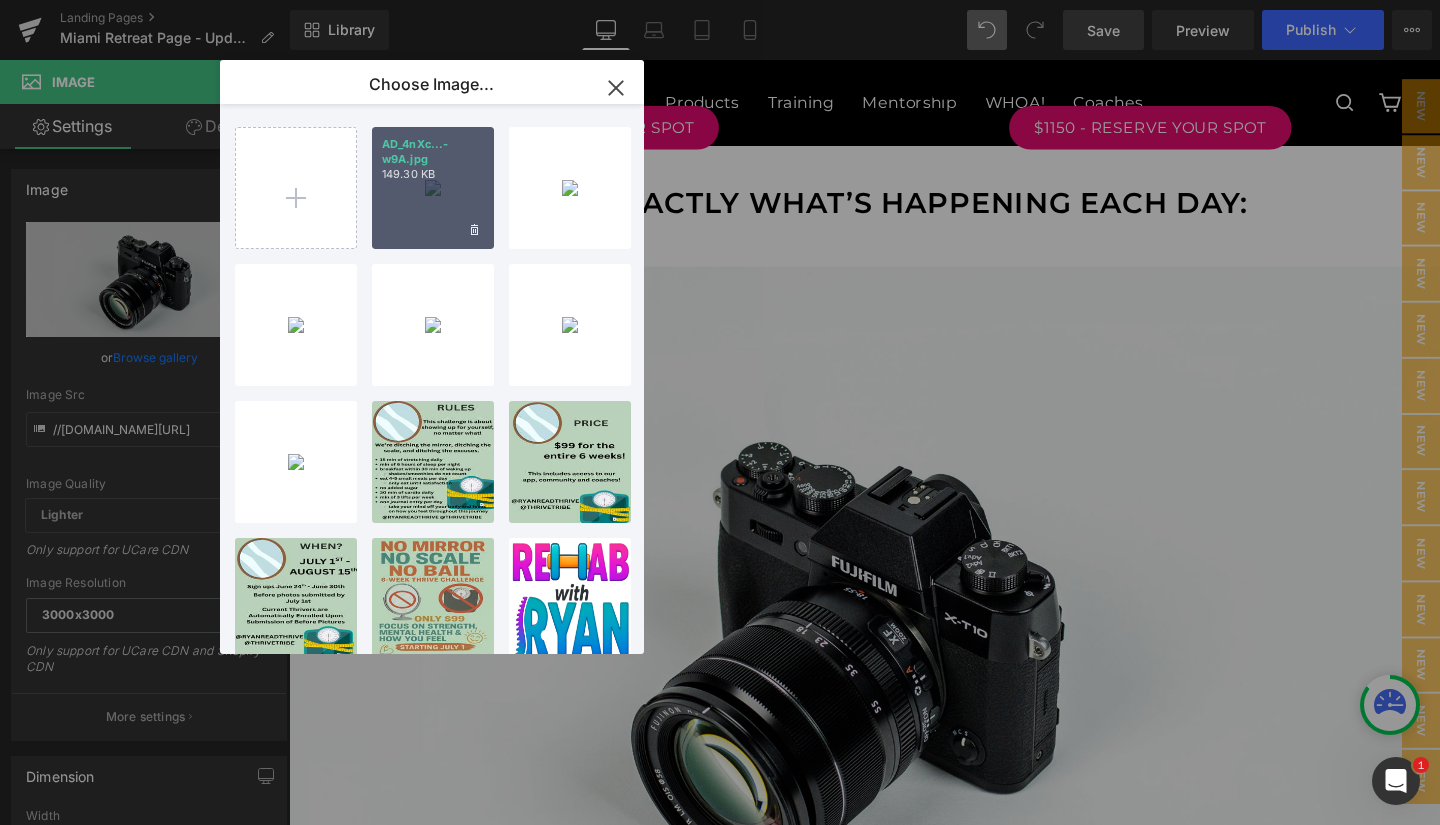 click on "AD_4nXc...-w9A.jpg 149.30 KB" at bounding box center [433, 188] 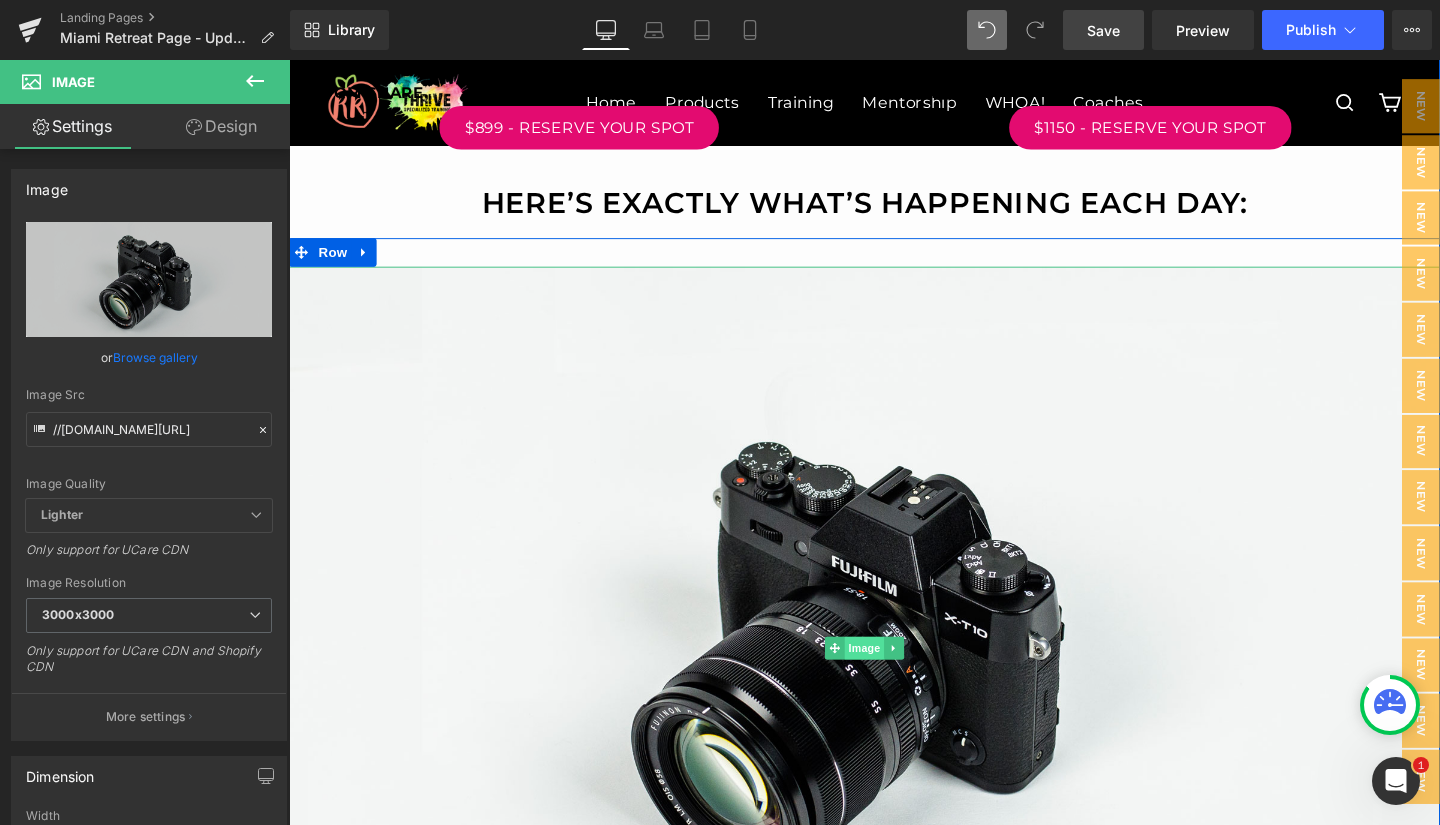 click on "Image" at bounding box center [894, 678] 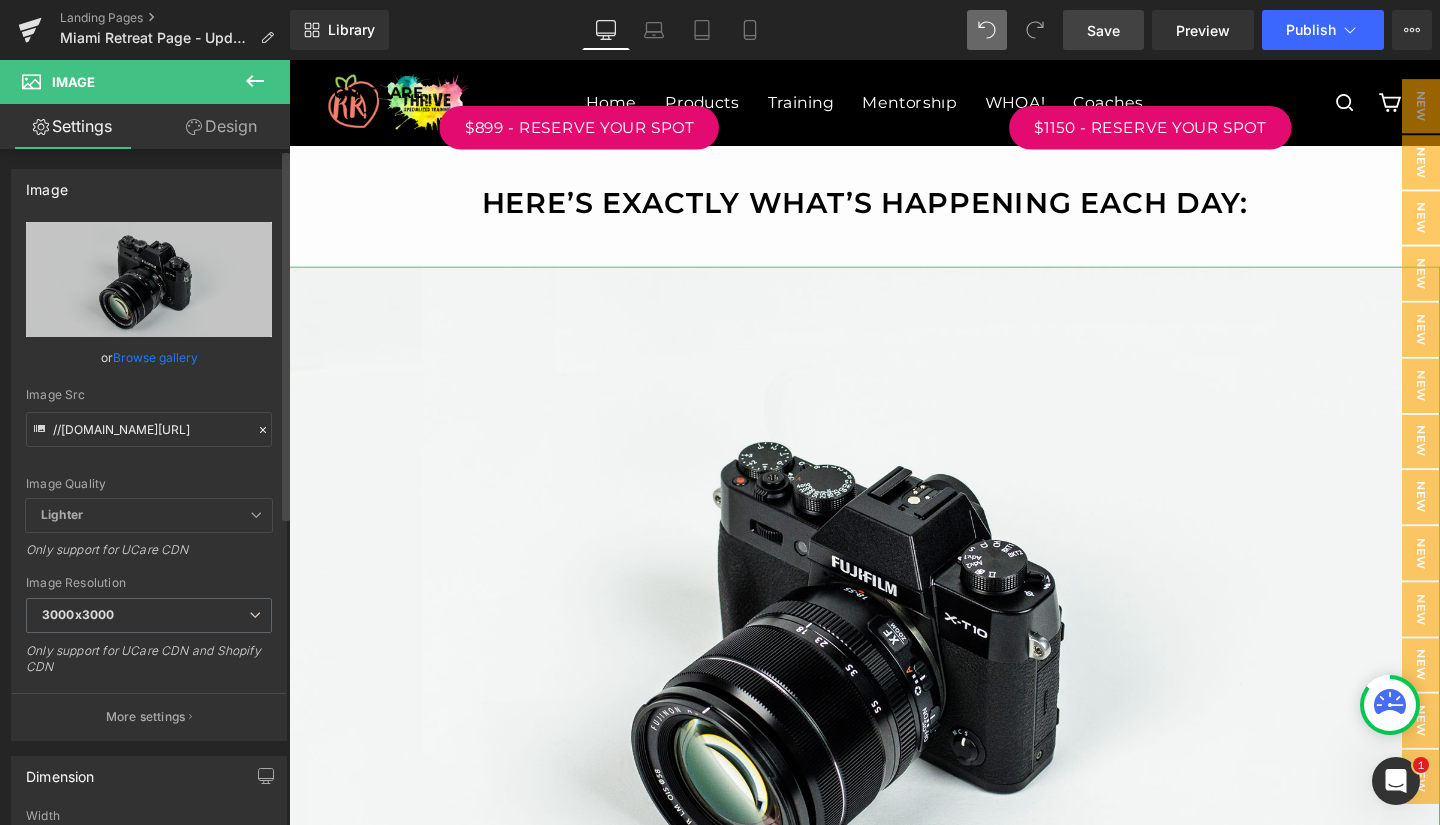 click on "Browse gallery" at bounding box center [155, 357] 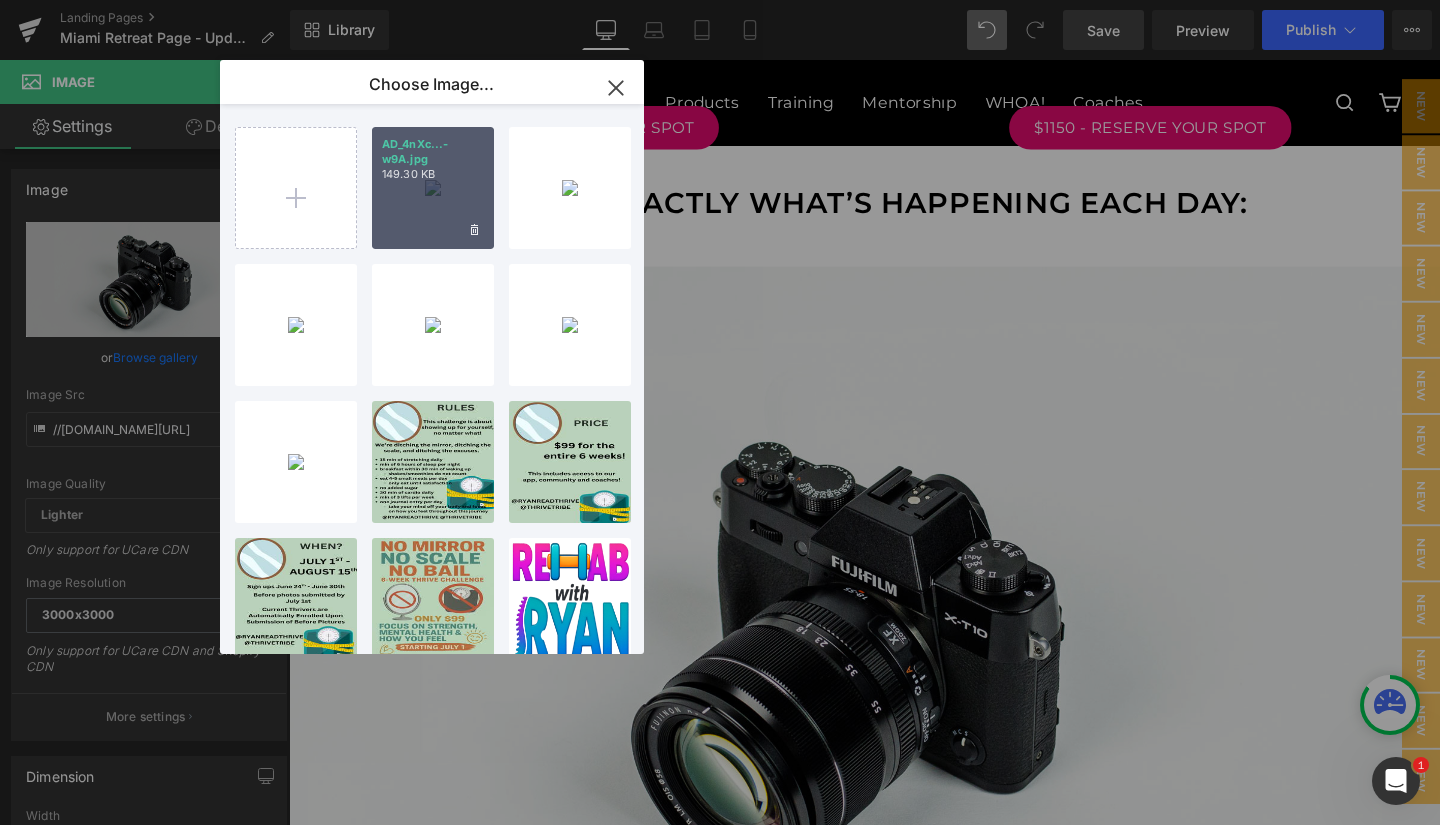 click on "AD_4nXc...-w9A.jpg 149.30 KB" at bounding box center (433, 188) 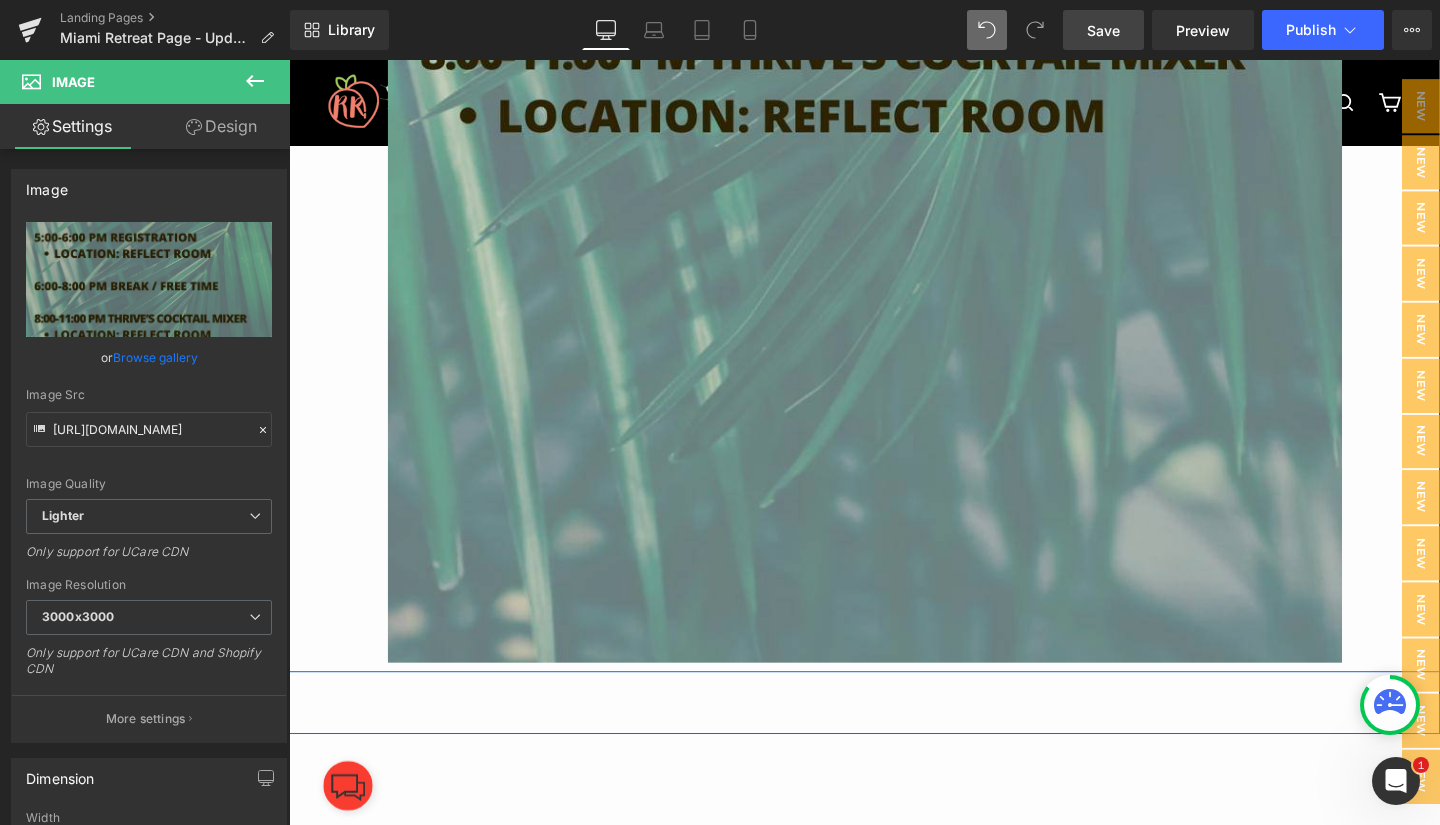 scroll, scrollTop: 5220, scrollLeft: 0, axis: vertical 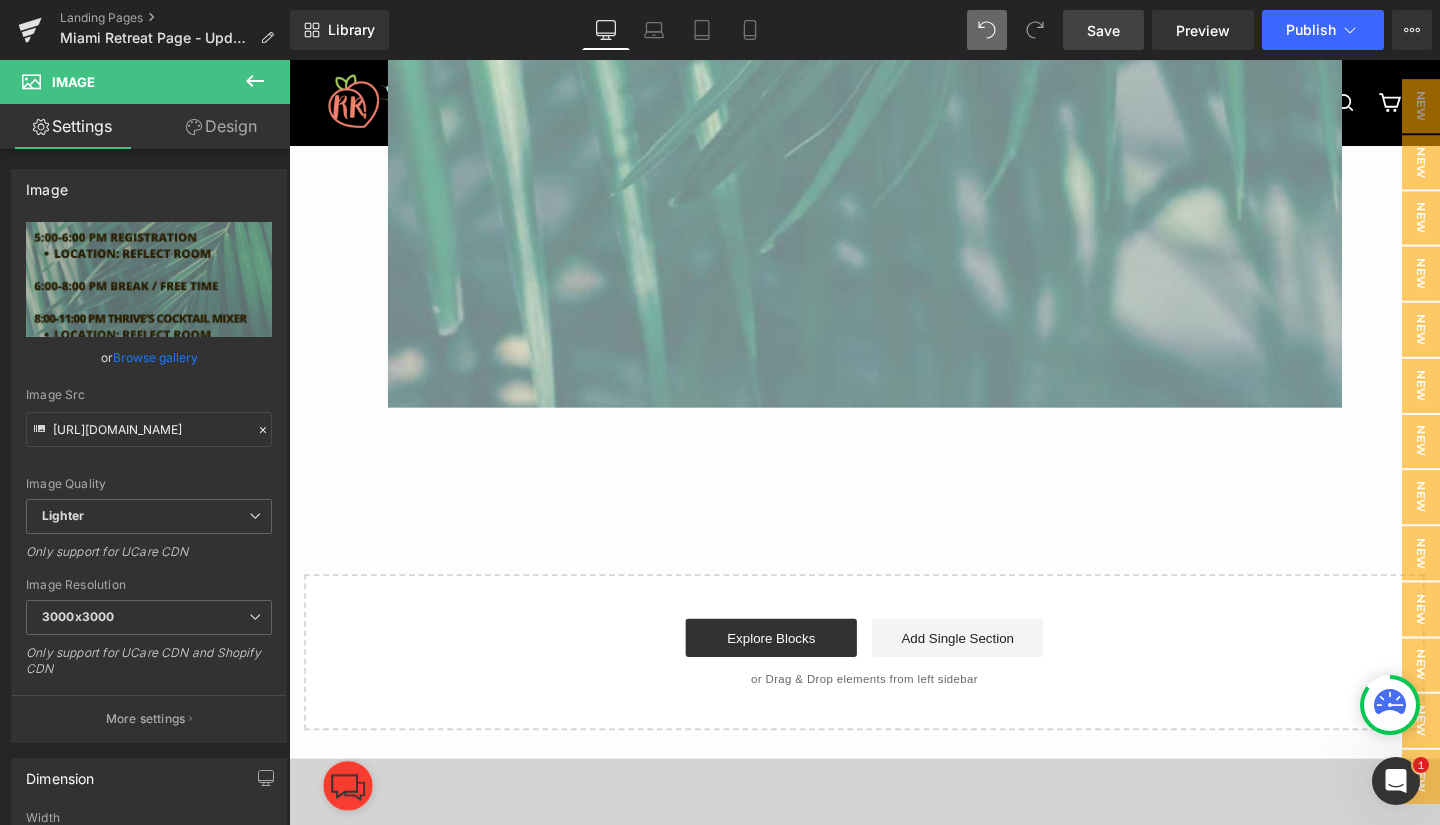 click 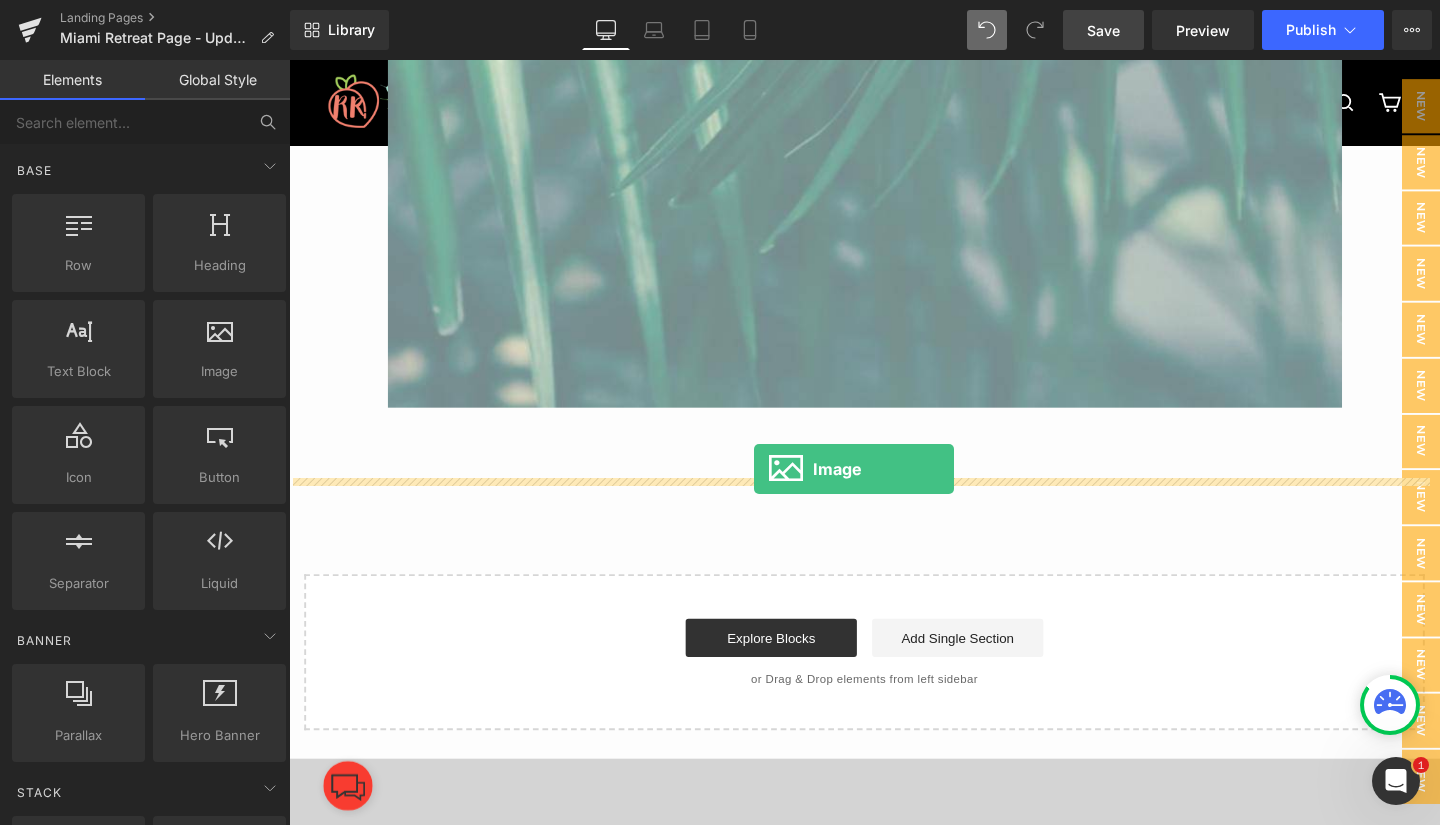 drag, startPoint x: 370, startPoint y: 437, endPoint x: 778, endPoint y: 489, distance: 411.30038 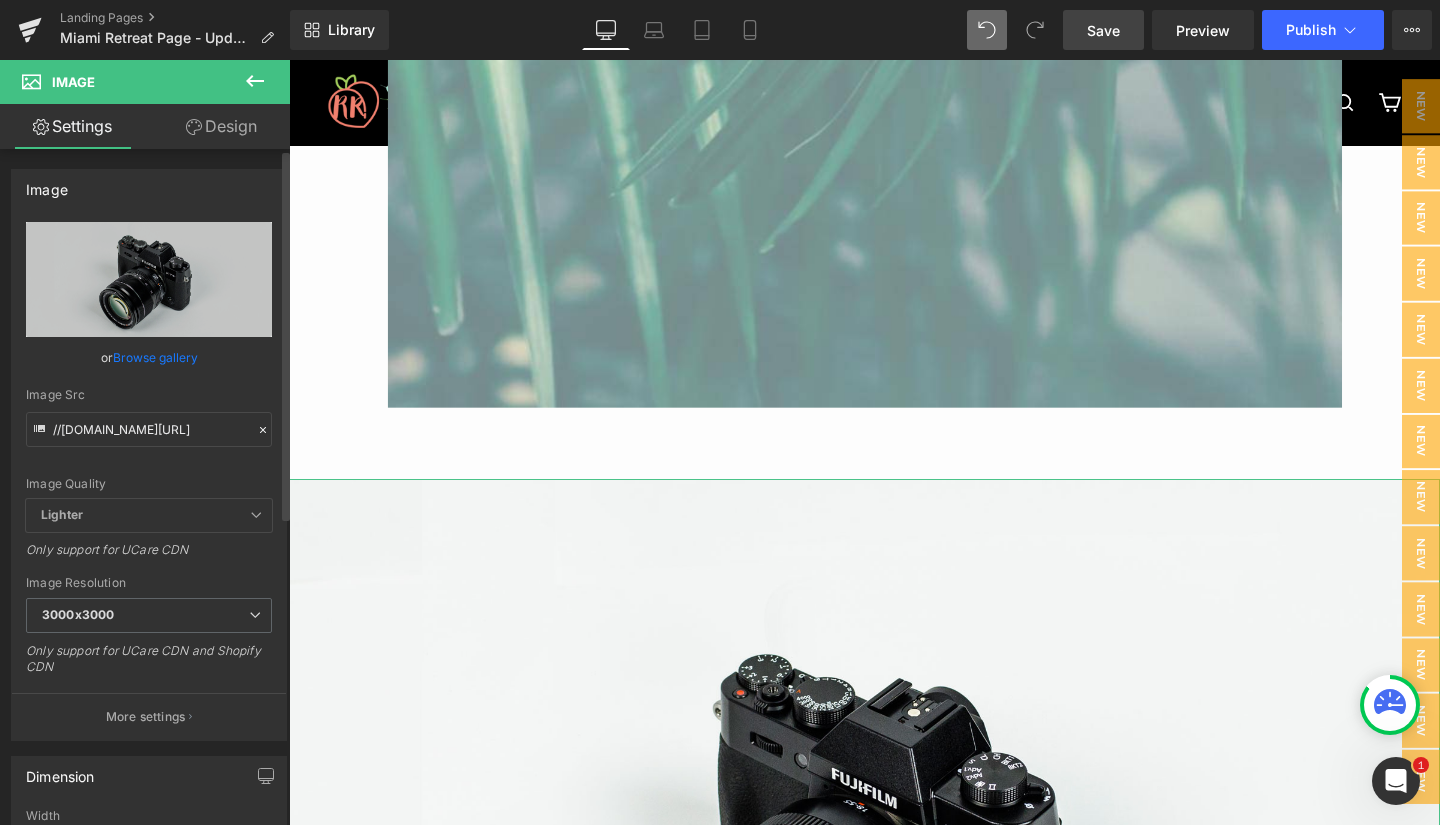 click on "Browse gallery" at bounding box center (155, 357) 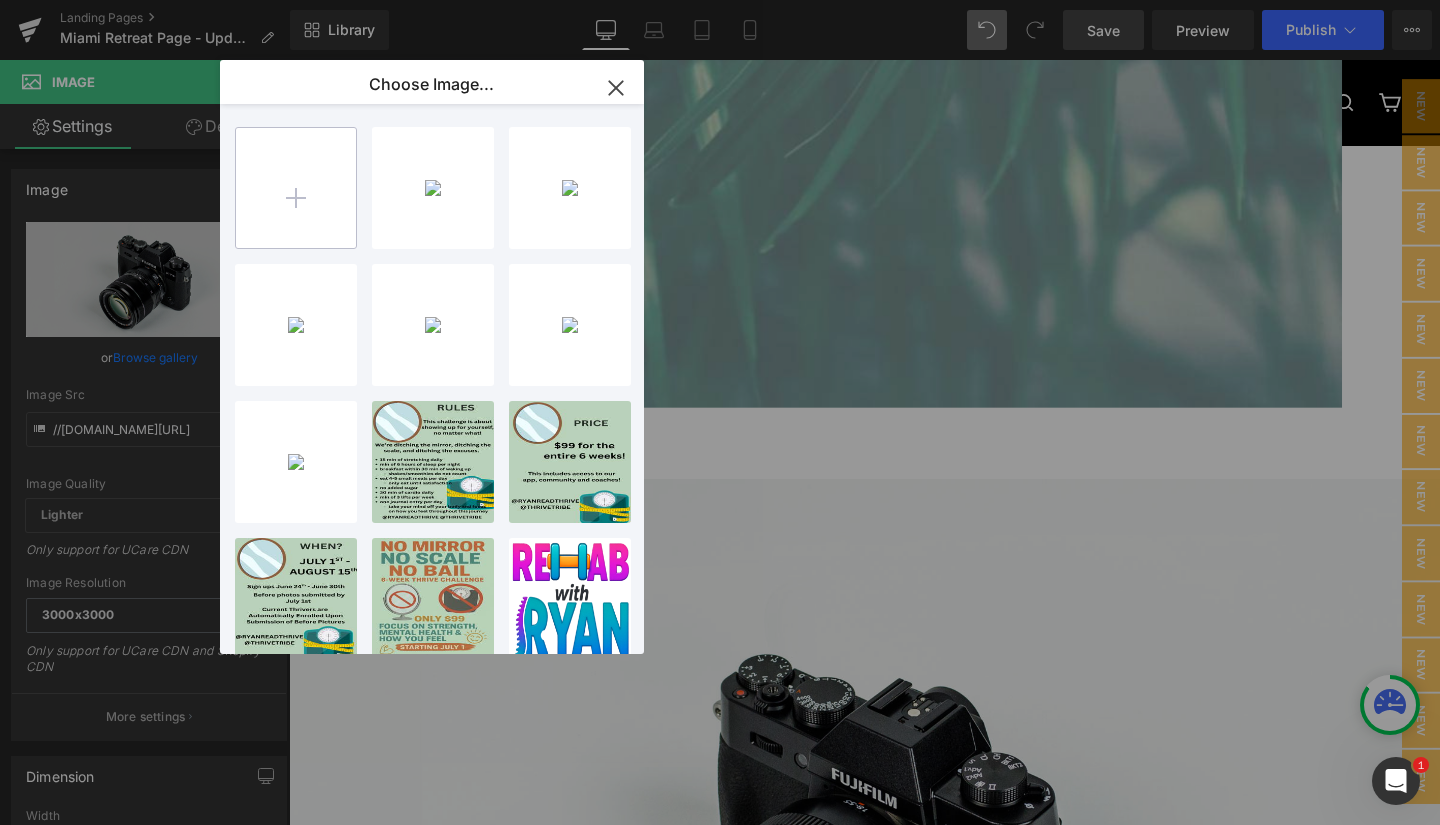 click at bounding box center [296, 188] 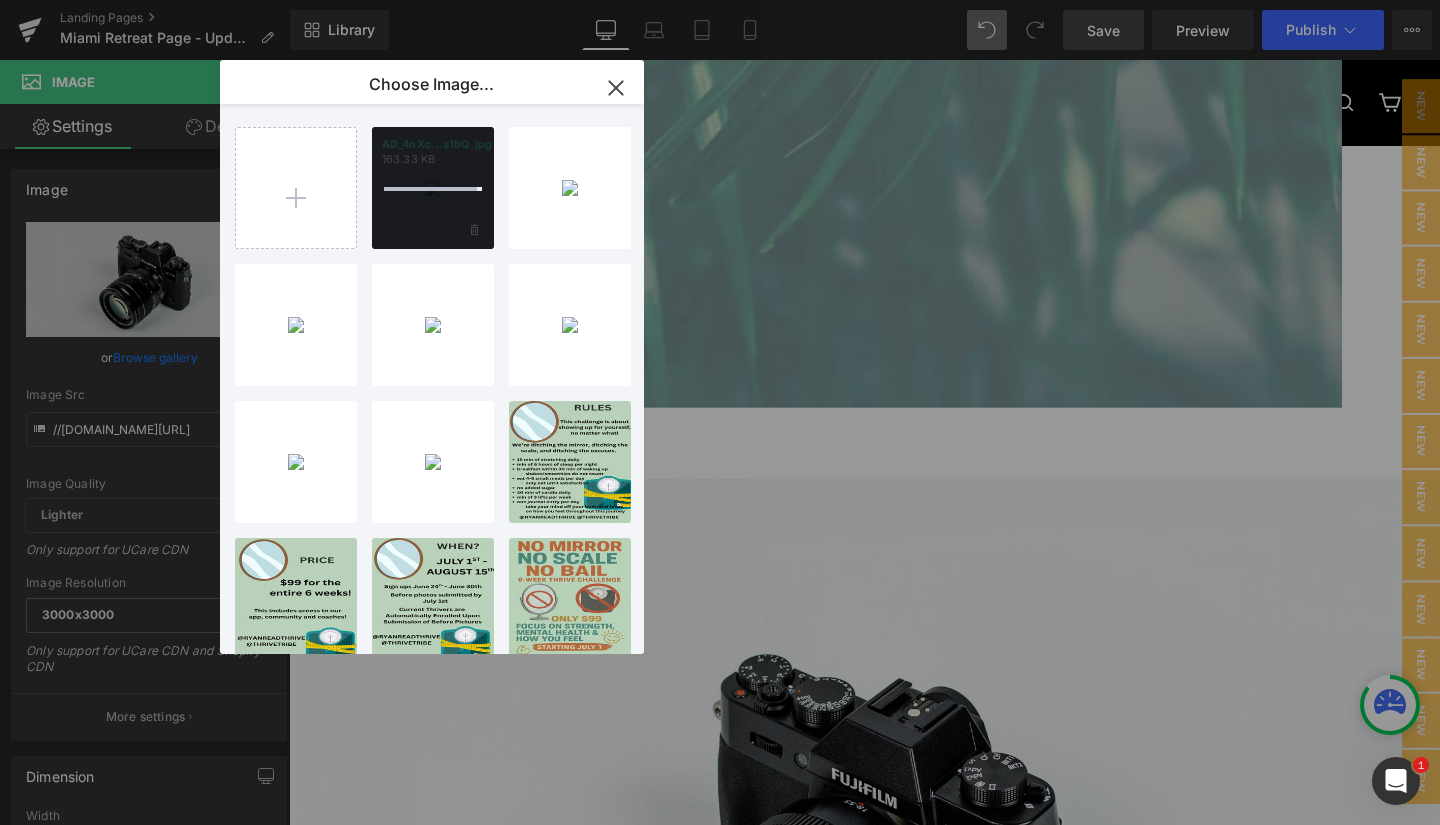 type 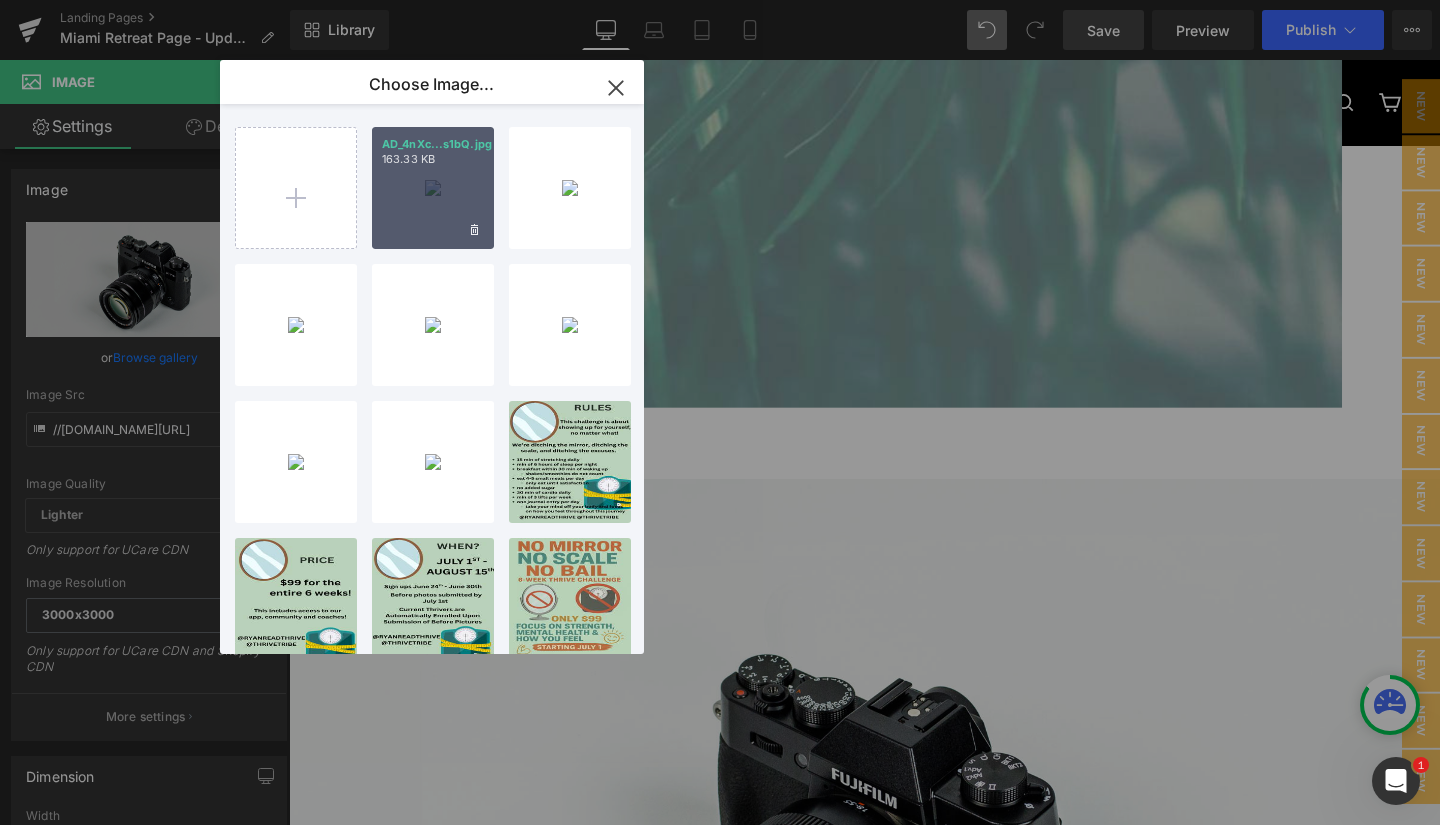 click on "AD_4nXc...s1bQ.jpg 163.33 KB" at bounding box center (433, 188) 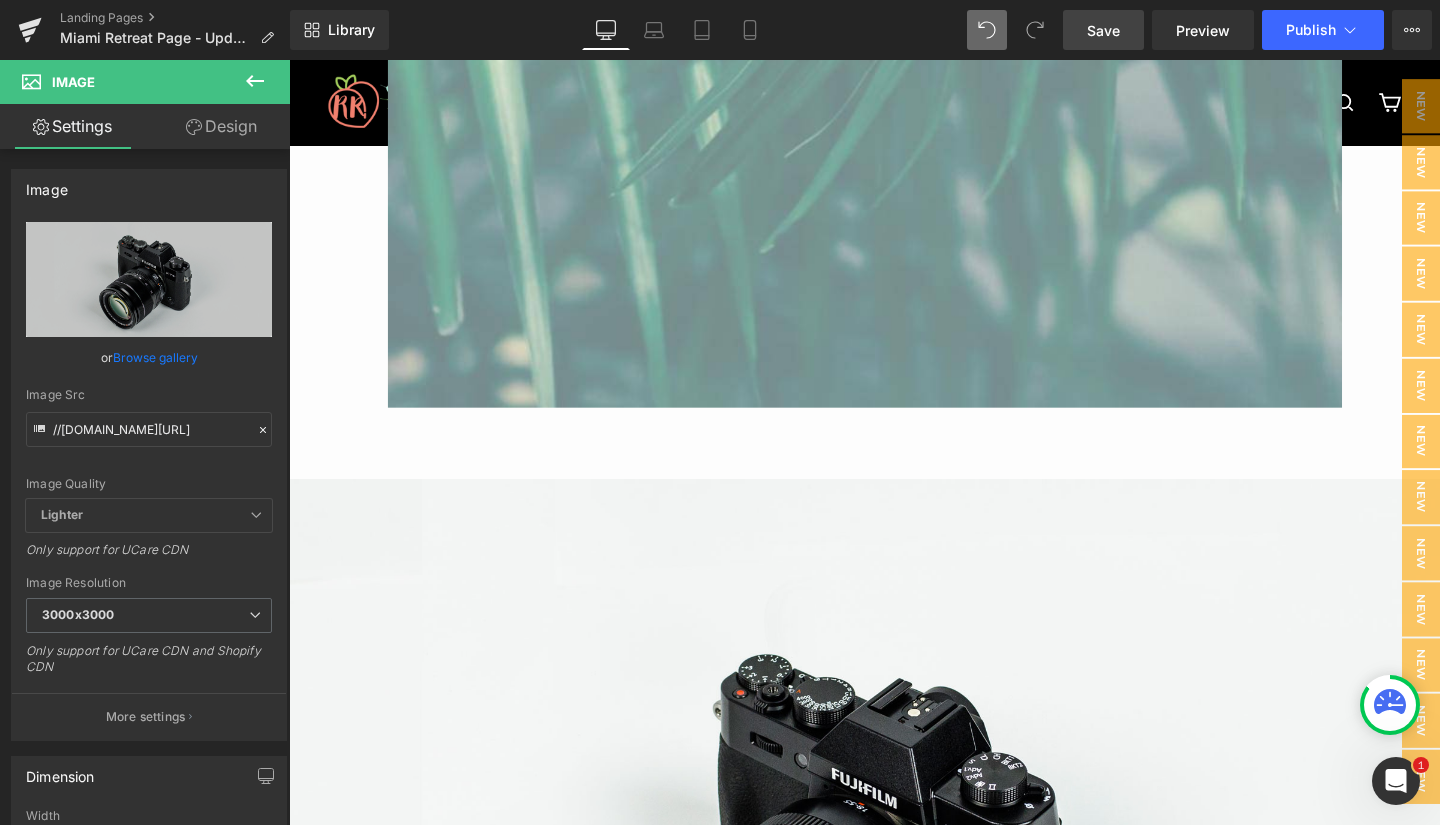 click at bounding box center (894, -375) 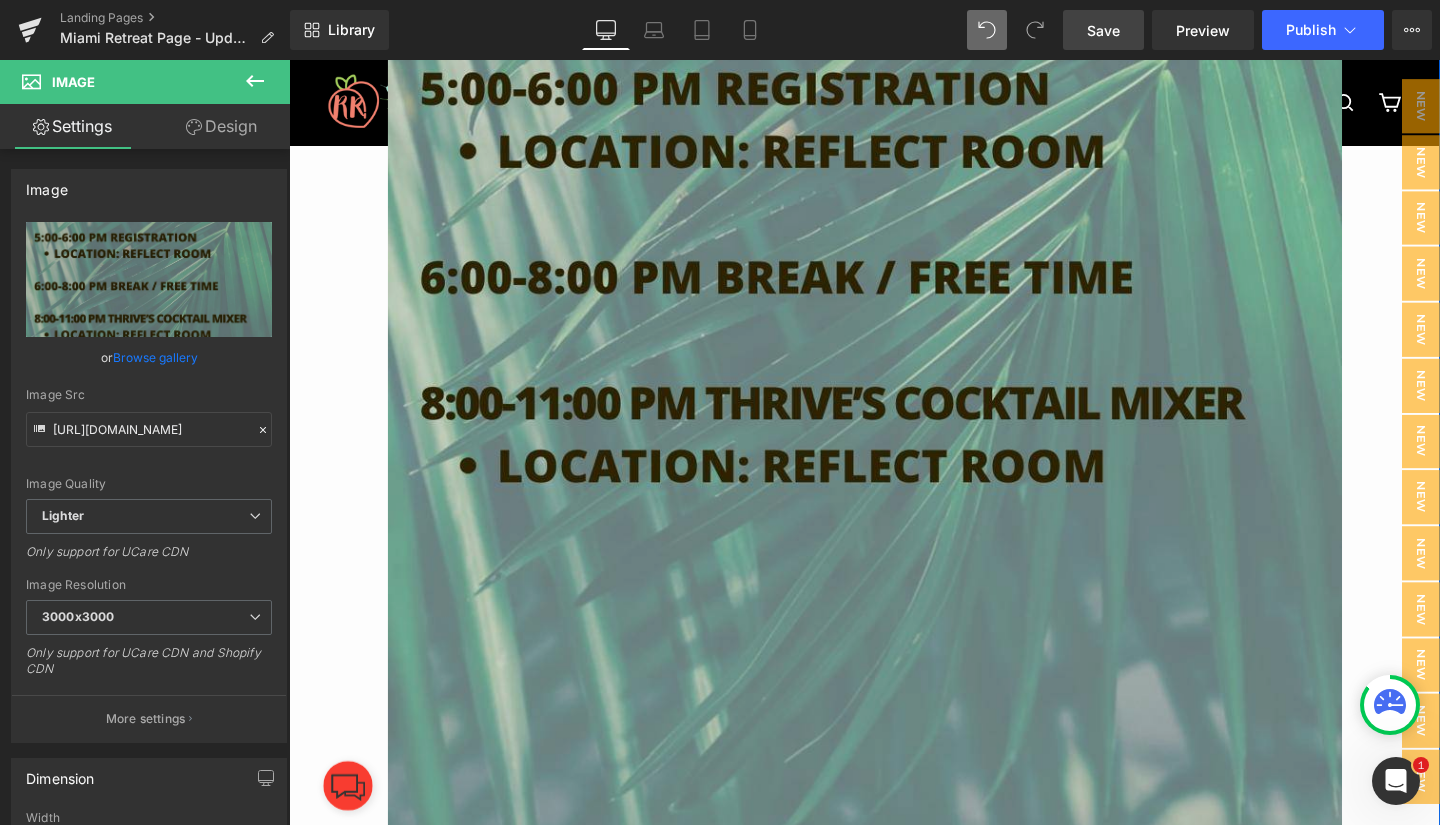 scroll, scrollTop: 4584, scrollLeft: 0, axis: vertical 